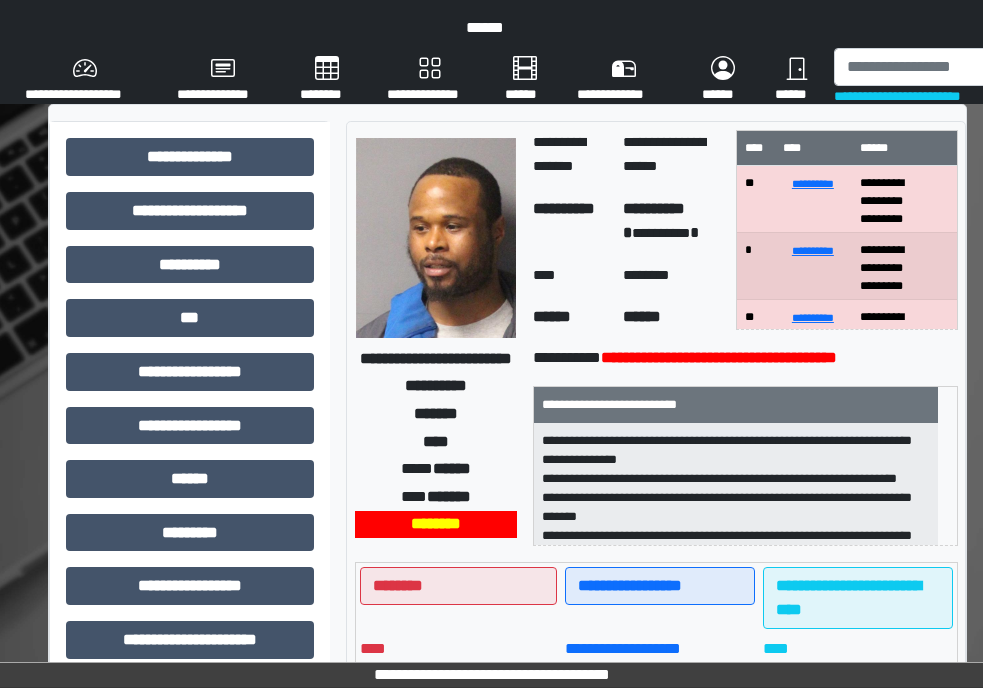 scroll, scrollTop: 577, scrollLeft: 96, axis: both 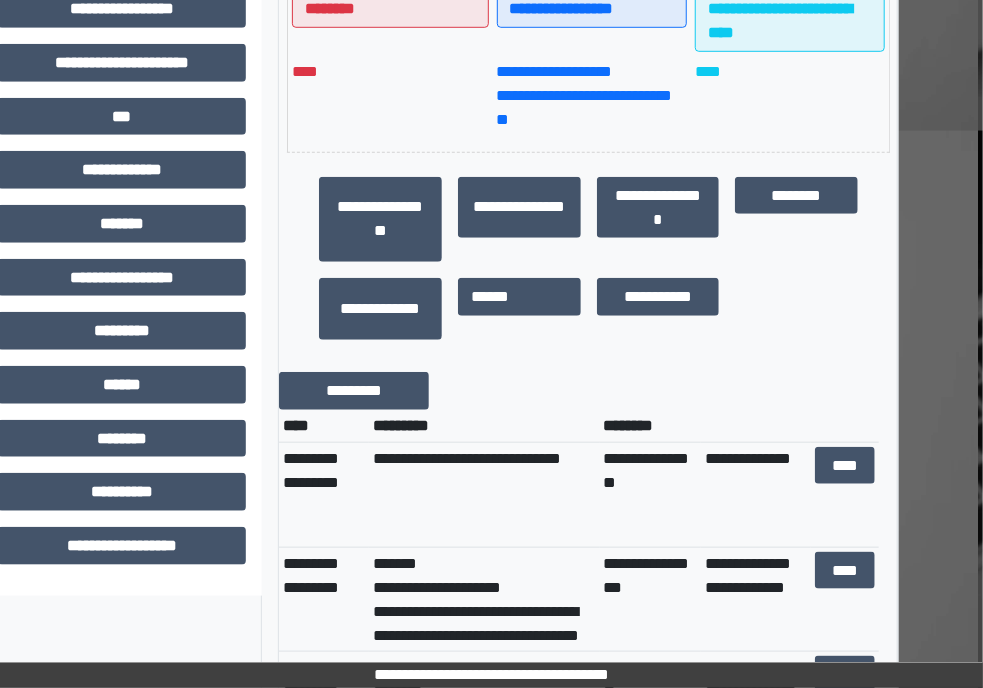drag, startPoint x: 0, startPoint y: 0, endPoint x: 788, endPoint y: 317, distance: 849.37213 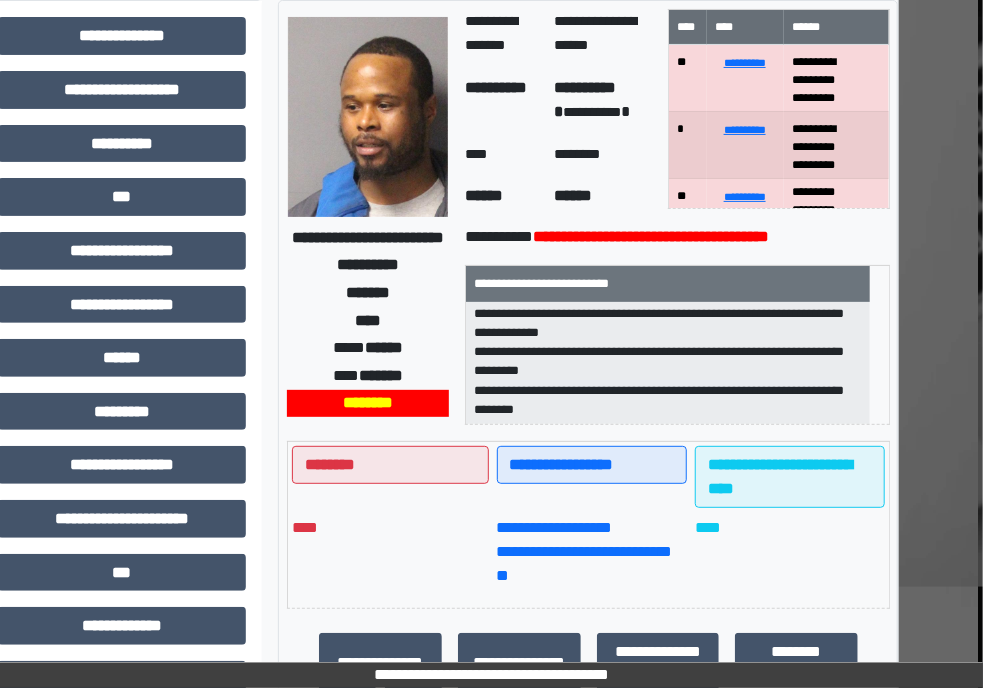 scroll, scrollTop: 119, scrollLeft: 114, axis: both 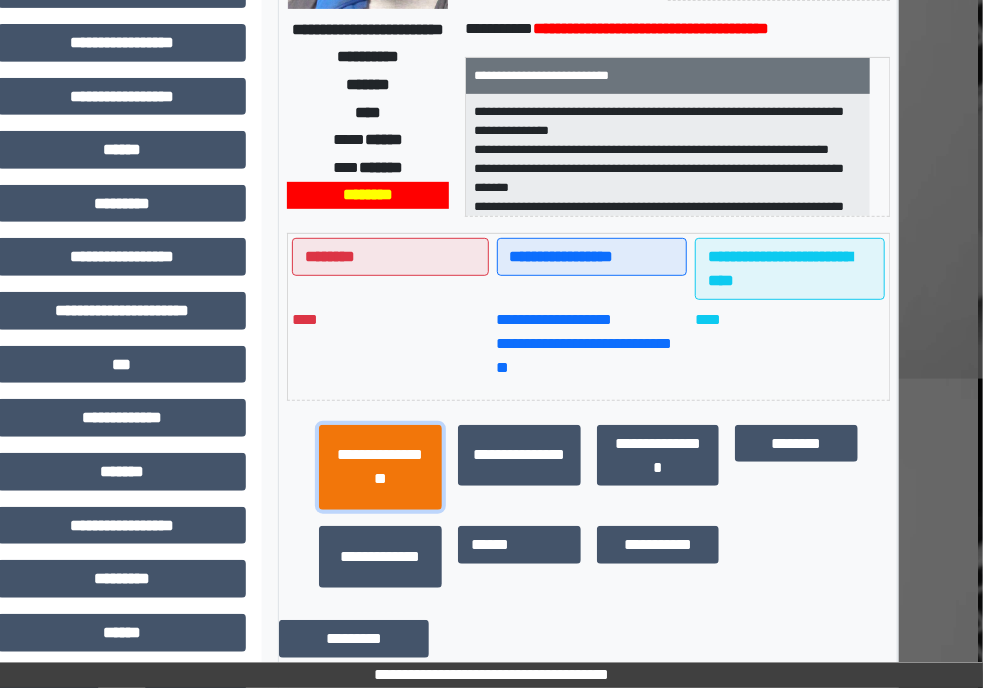 click on "**********" at bounding box center [380, 468] 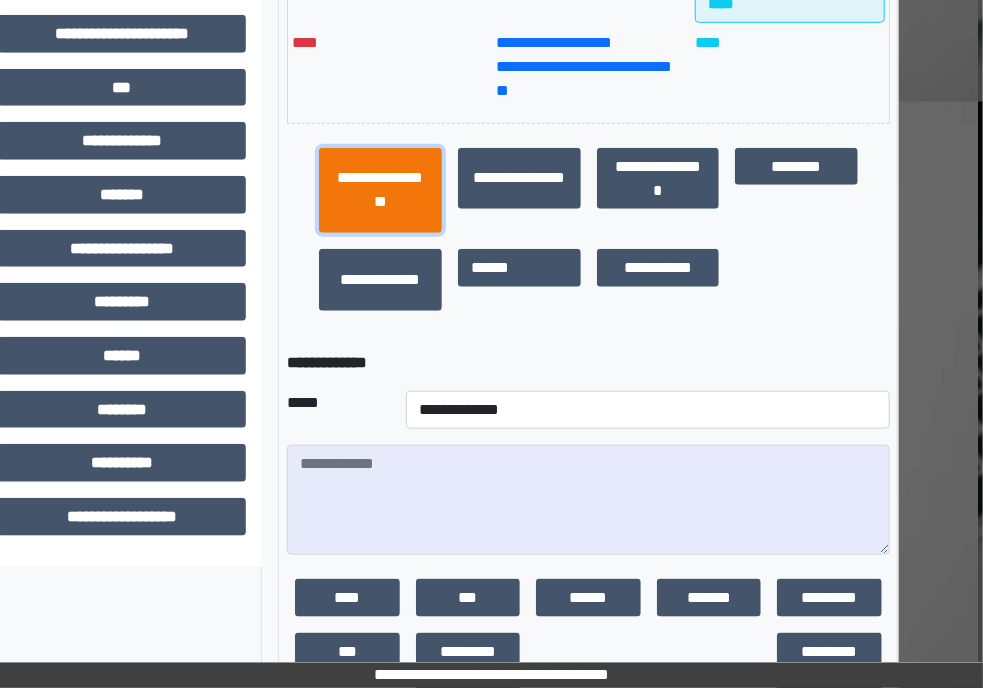scroll, scrollTop: 607, scrollLeft: 114, axis: both 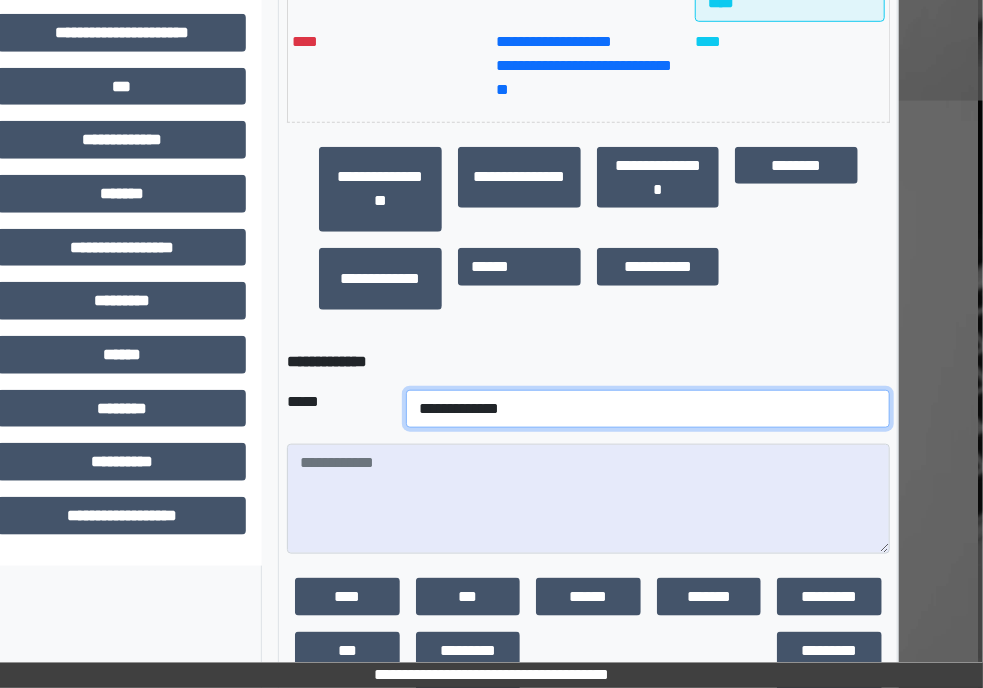 click on "**********" at bounding box center (648, 409) 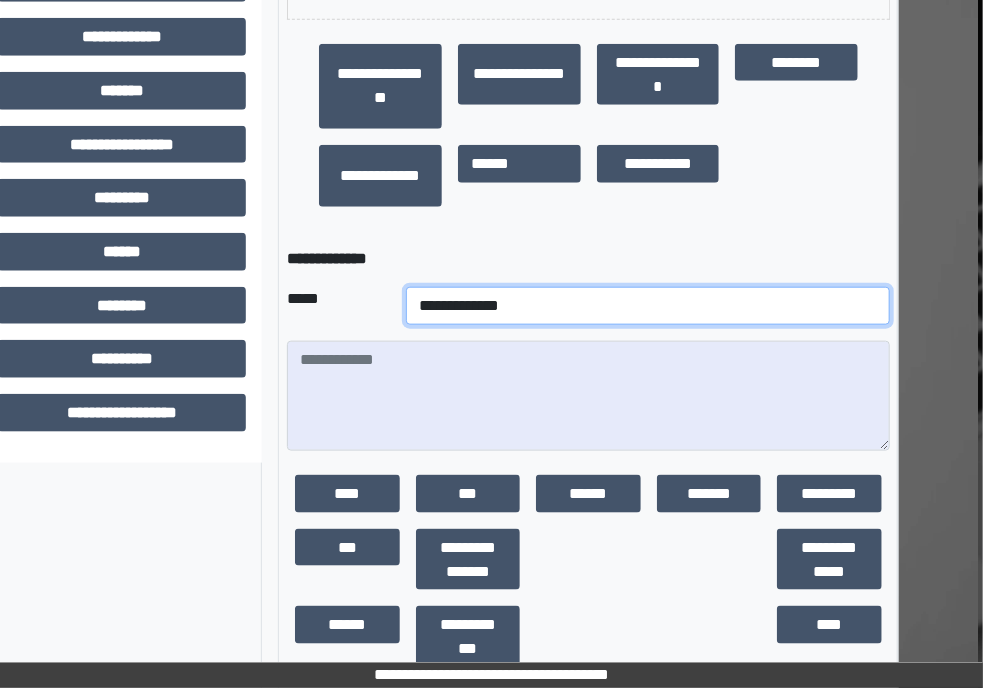 scroll, scrollTop: 724, scrollLeft: 114, axis: both 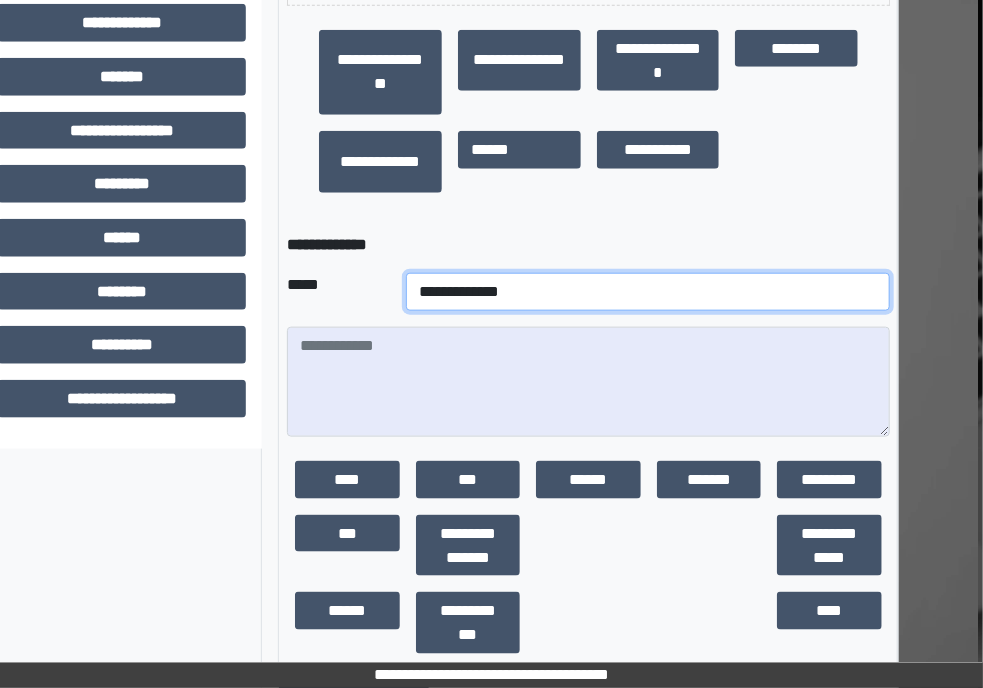 click on "**********" at bounding box center (648, 292) 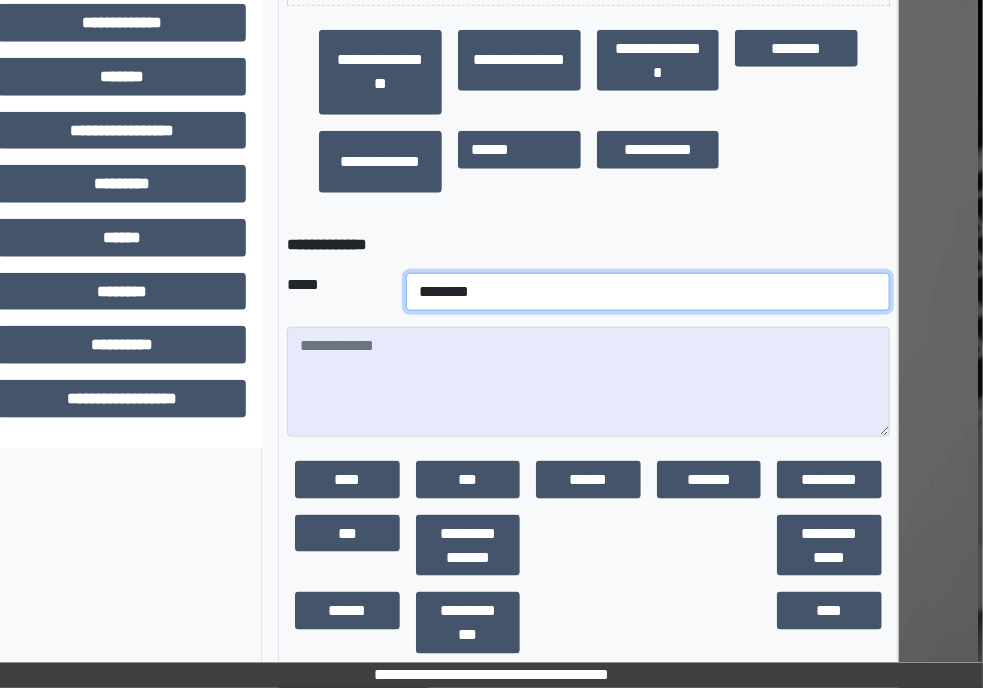 click on "**********" at bounding box center (648, 292) 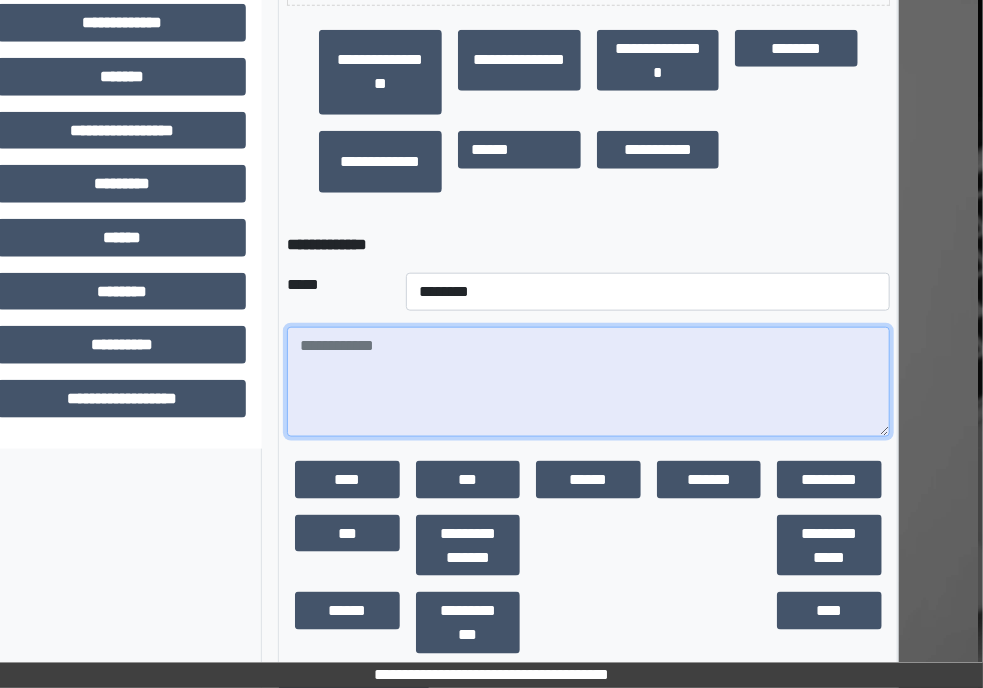click at bounding box center (588, 382) 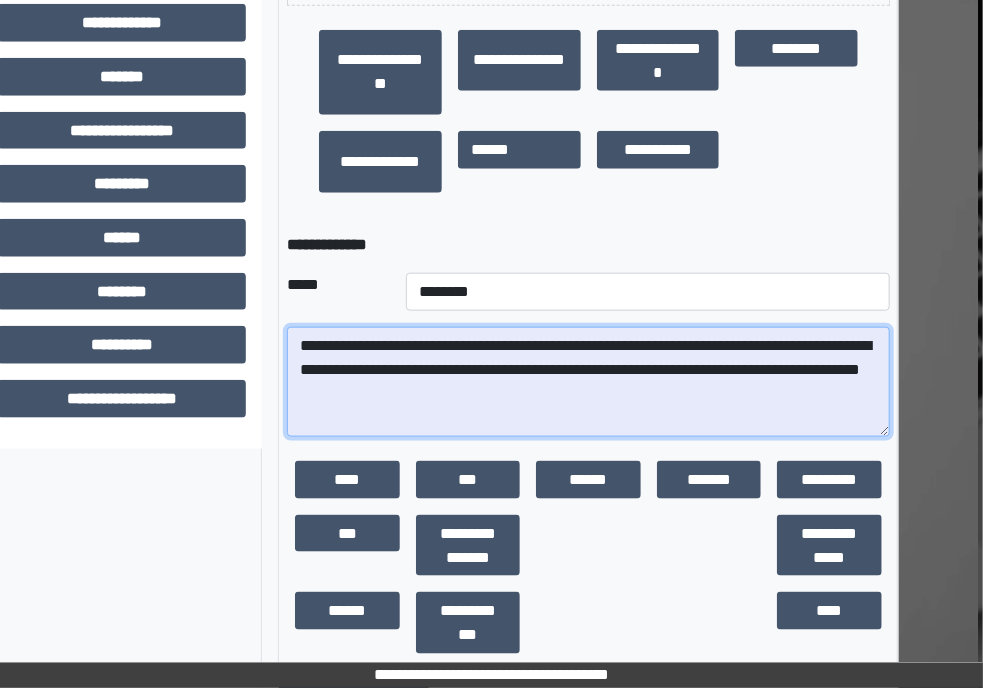 type on "**********" 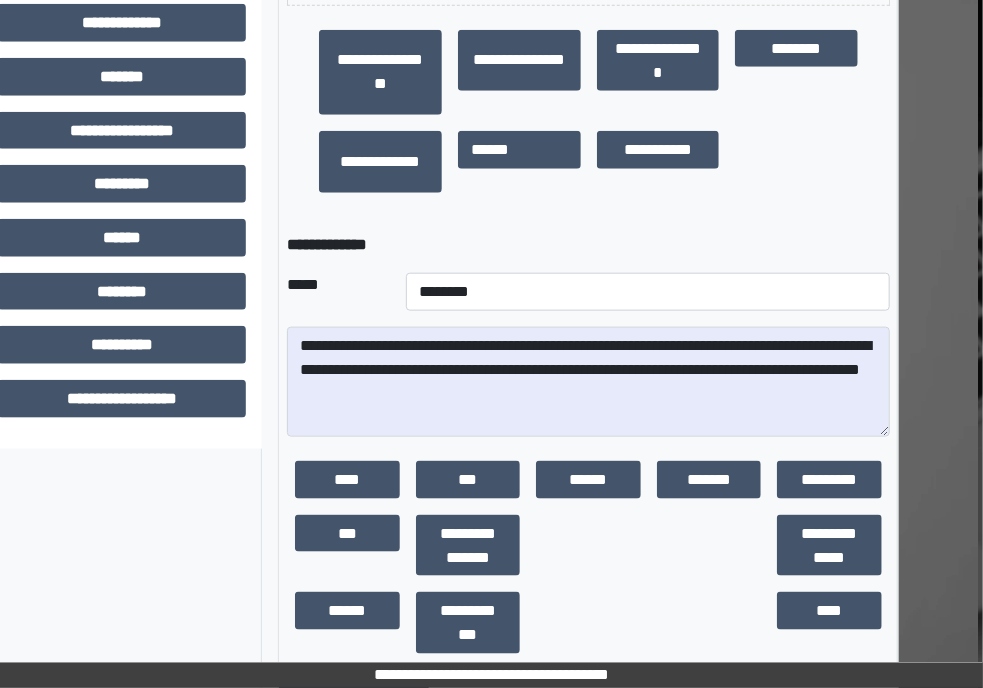 click on "**********" at bounding box center (122, 308) 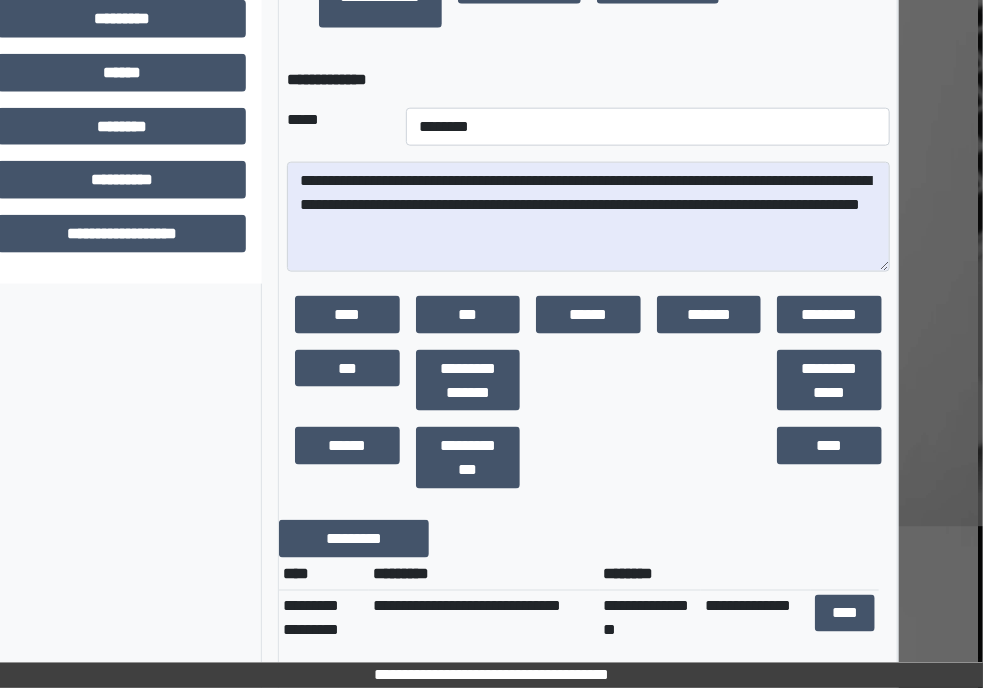 scroll, scrollTop: 891, scrollLeft: 114, axis: both 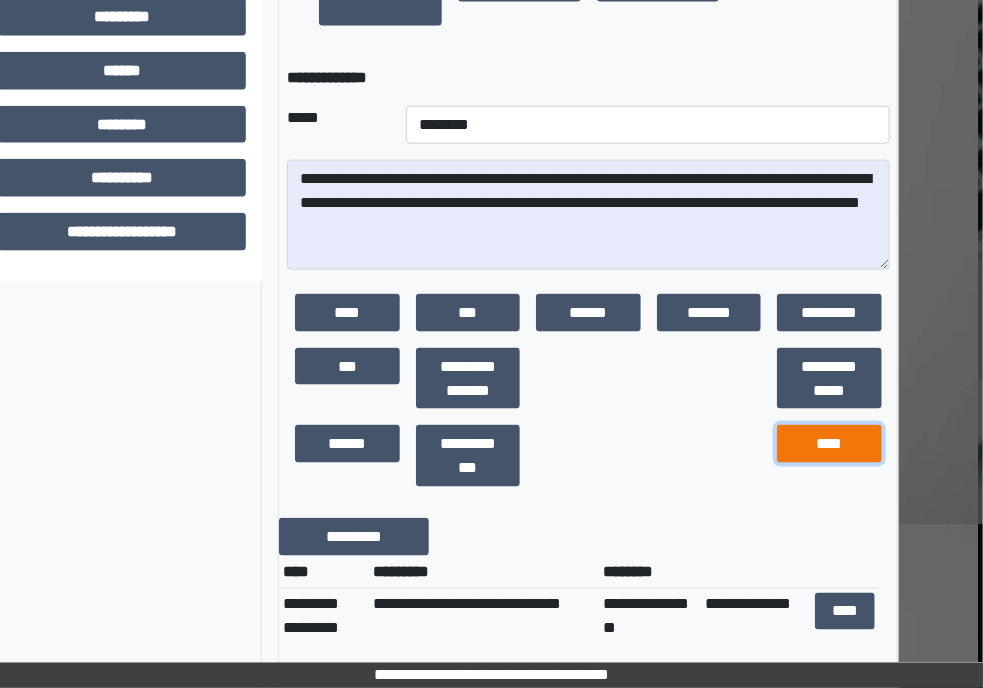 click on "****" at bounding box center [829, 444] 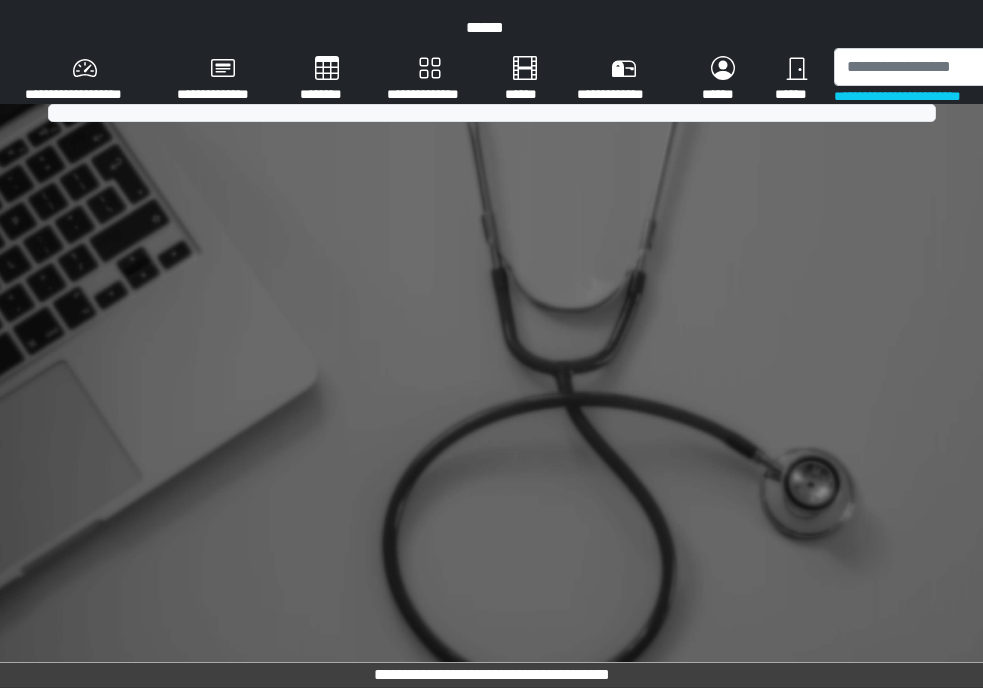 scroll, scrollTop: 0, scrollLeft: 0, axis: both 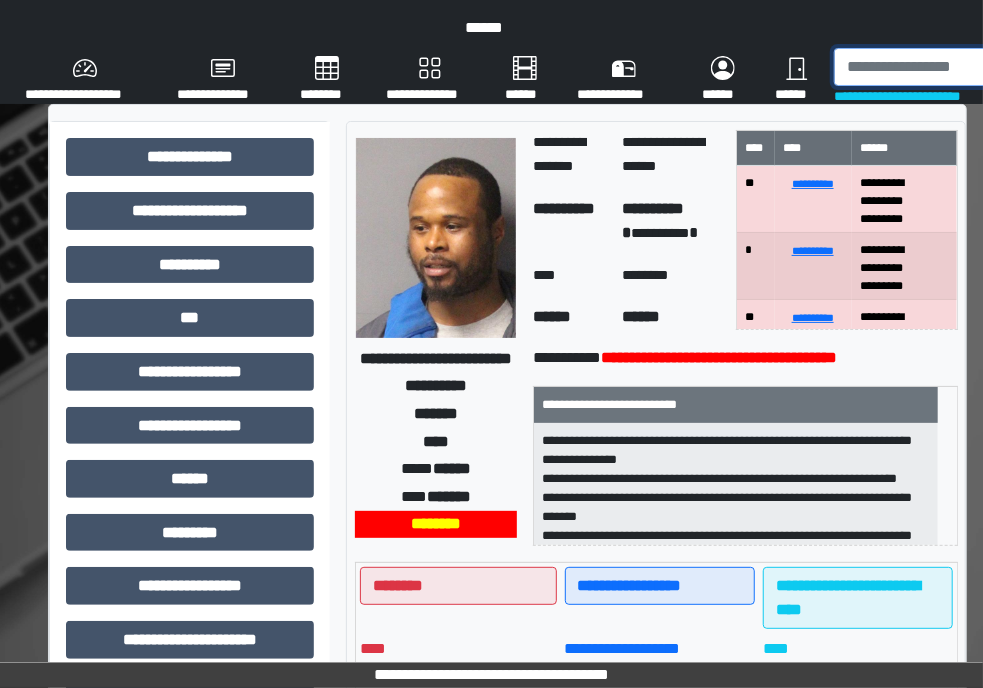 click at bounding box center [938, 67] 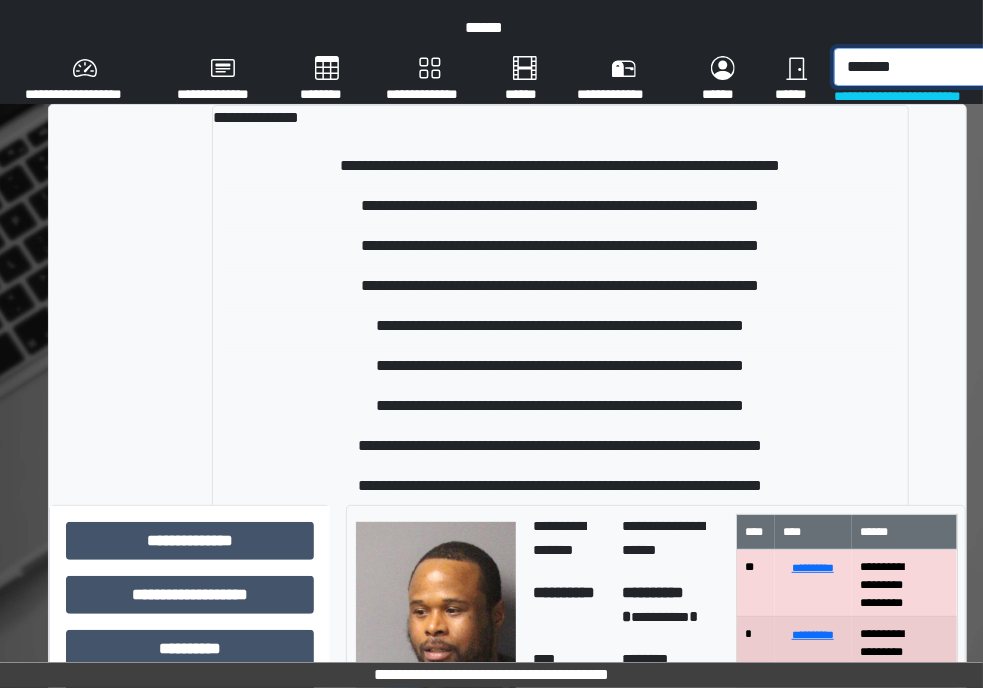 scroll, scrollTop: 0, scrollLeft: 8, axis: horizontal 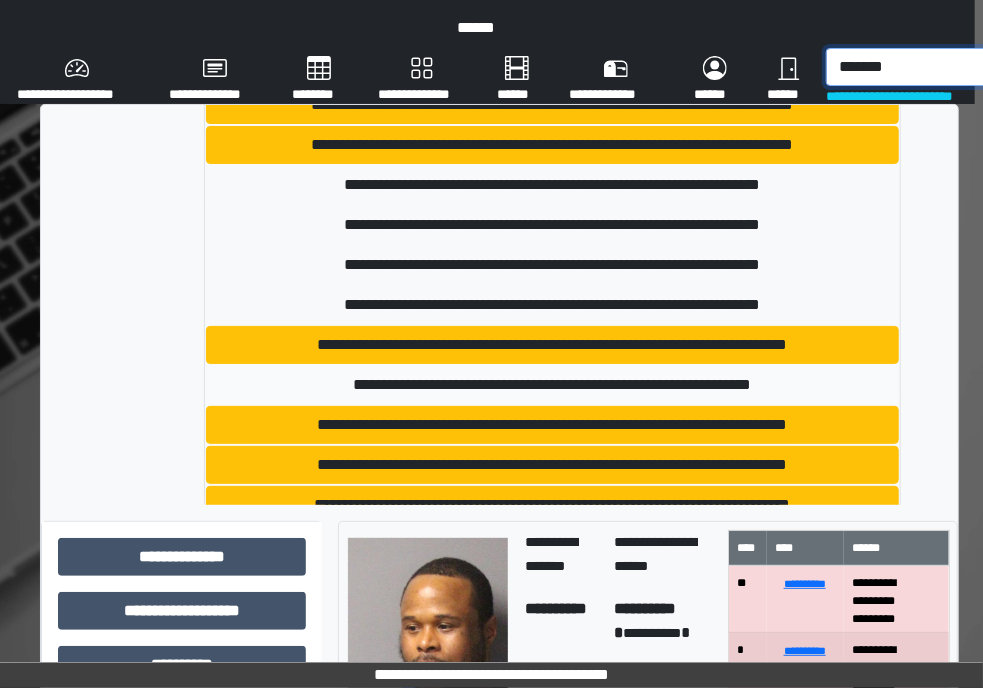 type on "*******" 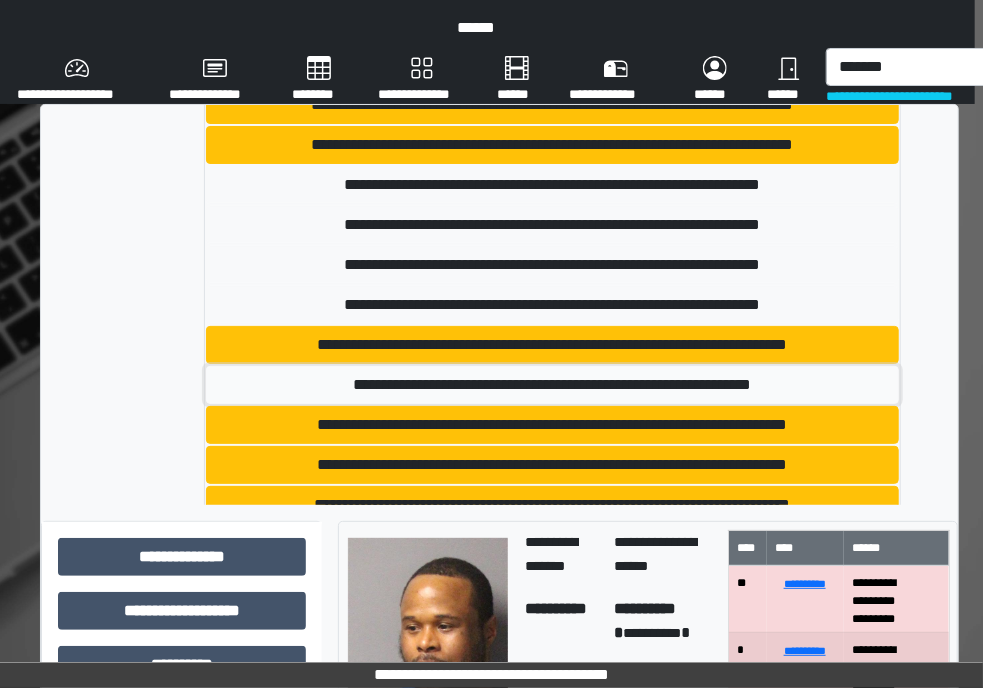 click on "**********" at bounding box center [552, 385] 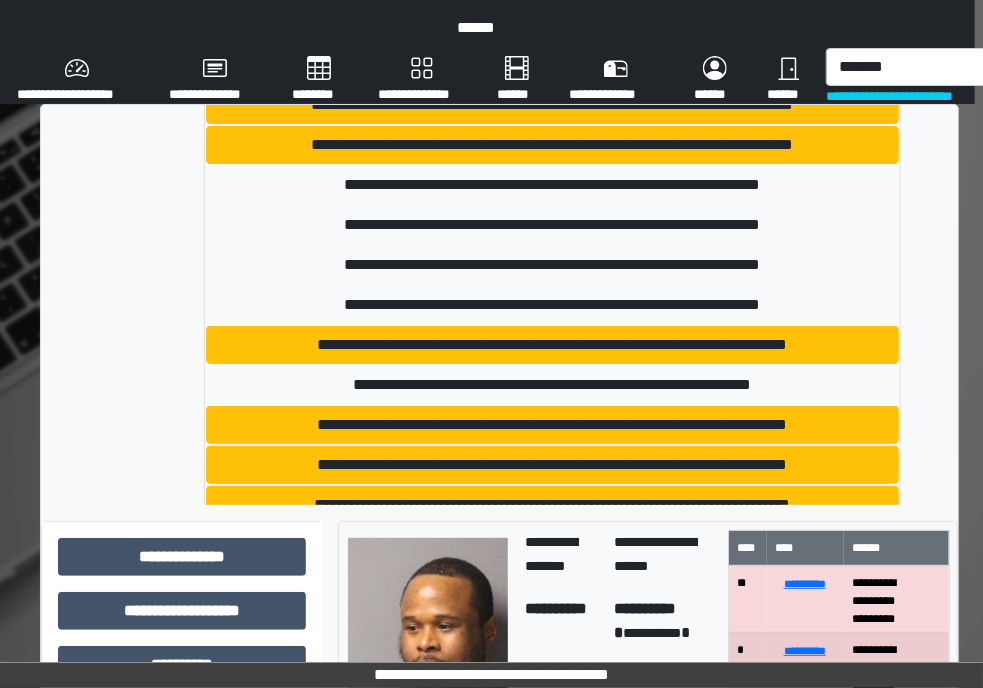 type 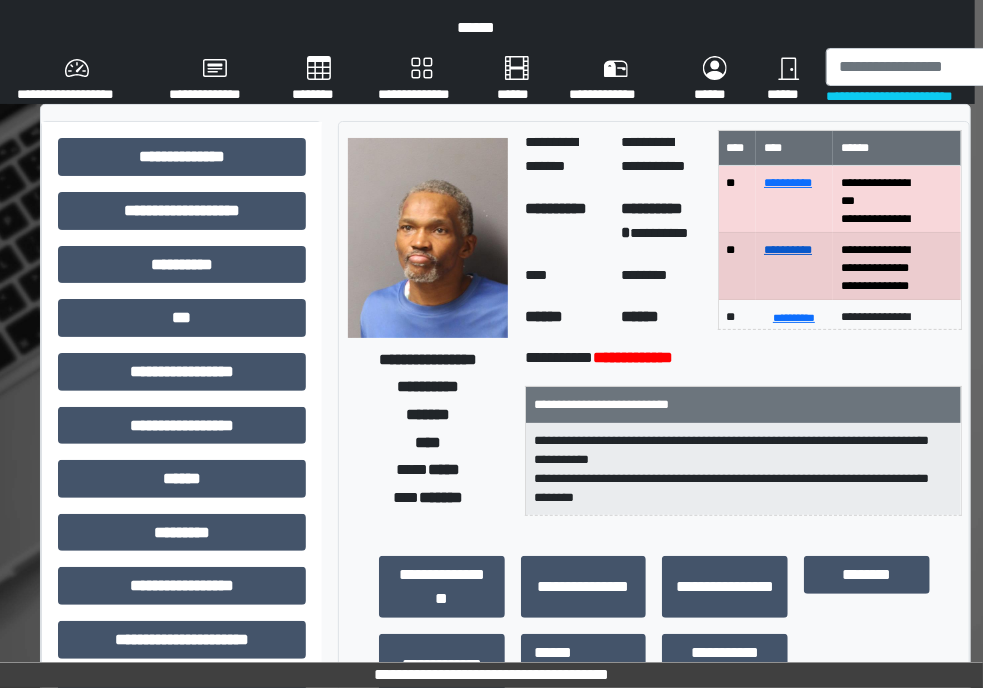 click on "**********" at bounding box center (788, 250) 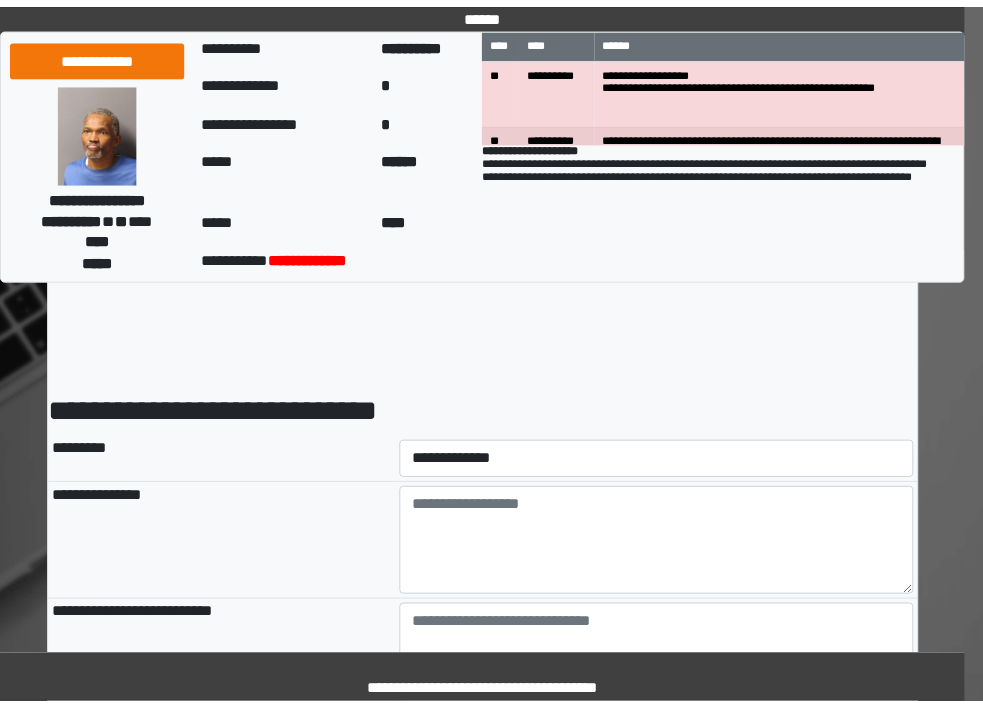 scroll, scrollTop: 0, scrollLeft: 0, axis: both 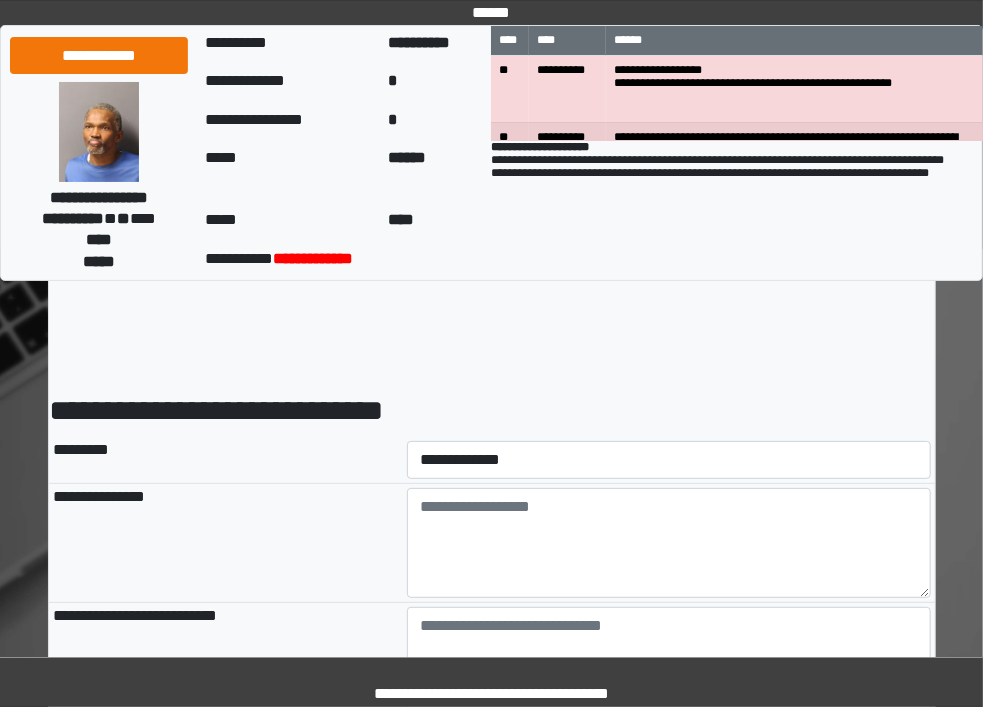 click on "**********" at bounding box center (492, 2023) 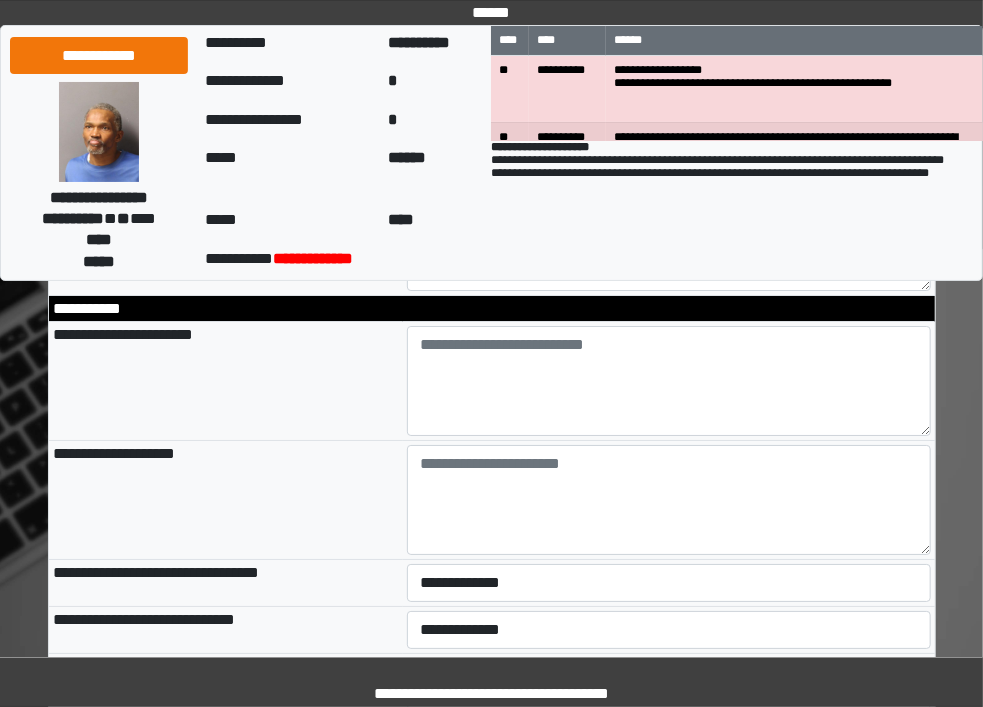 scroll, scrollTop: 2662, scrollLeft: 0, axis: vertical 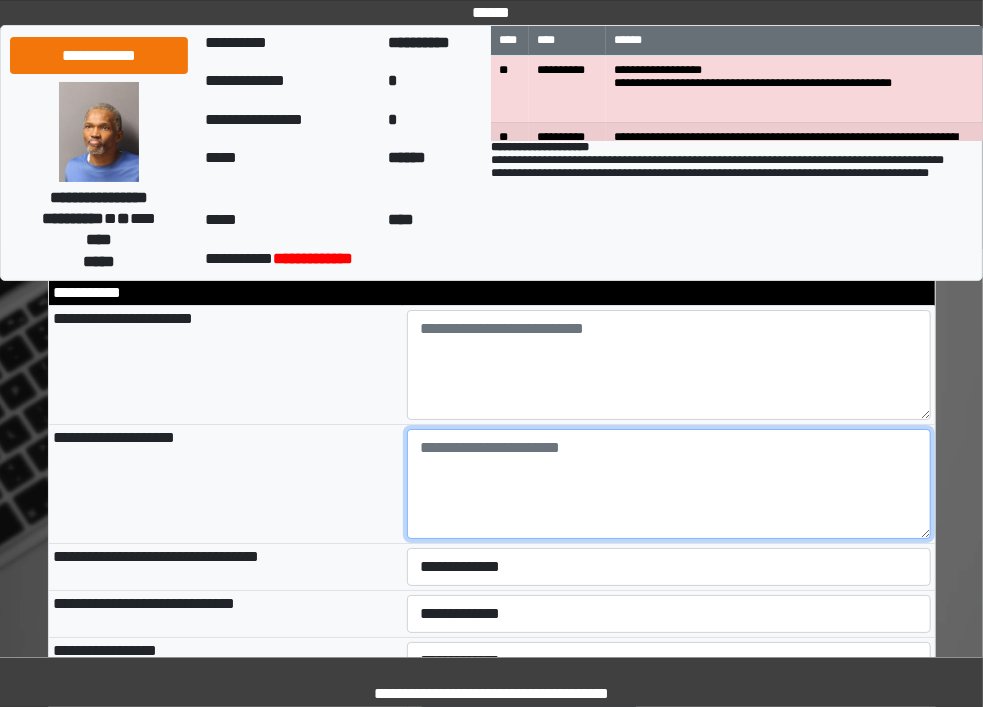 paste on "**********" 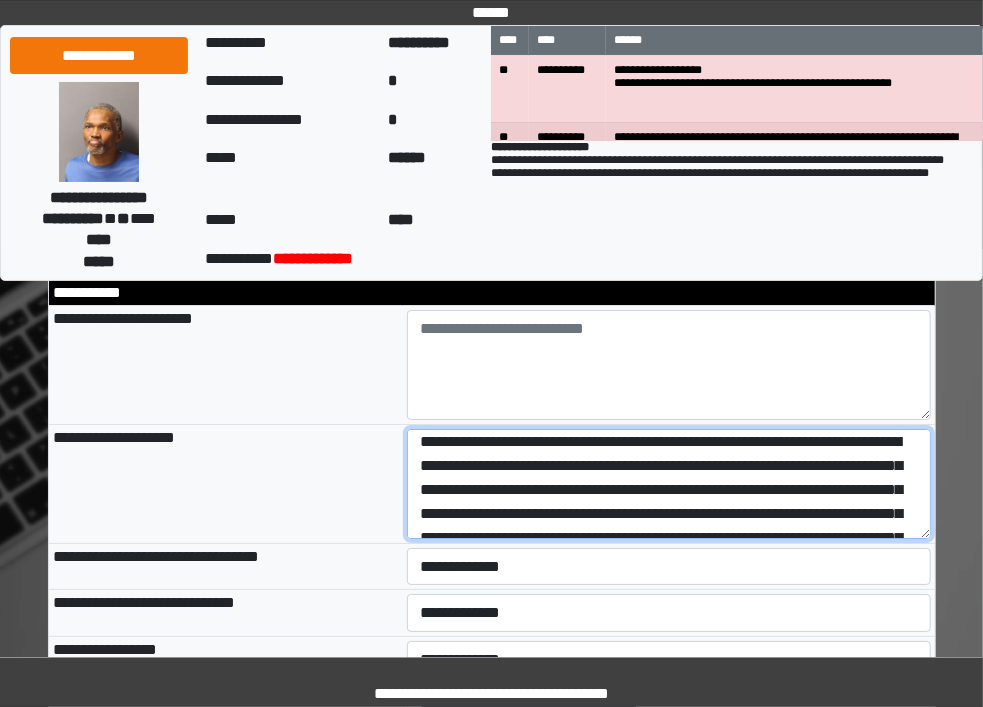 scroll, scrollTop: 0, scrollLeft: 0, axis: both 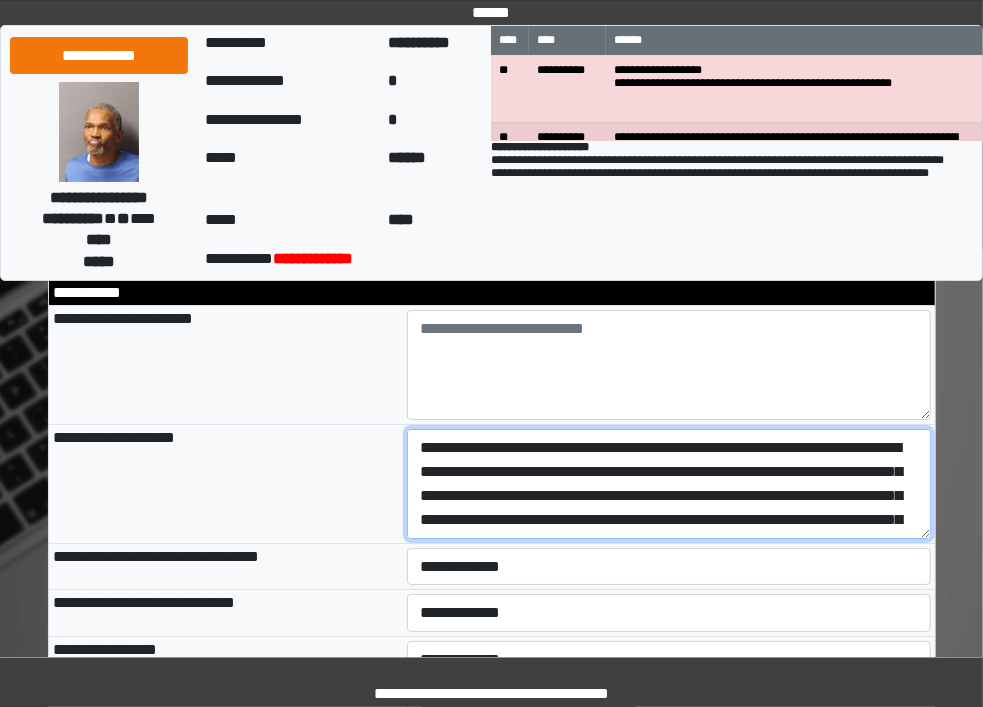 type on "**********" 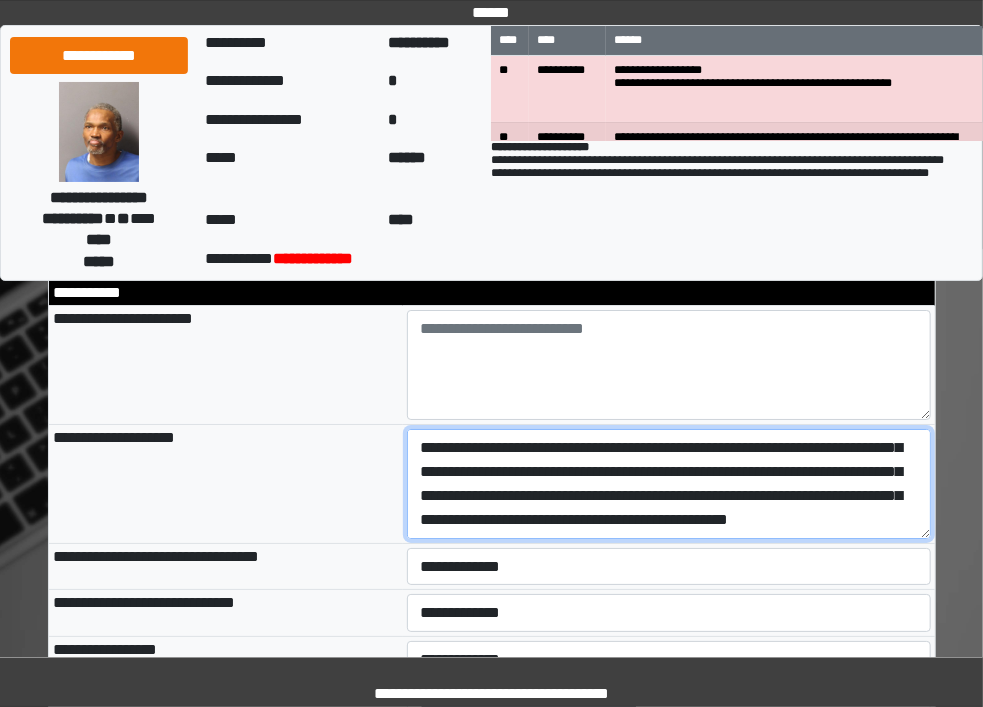 scroll, scrollTop: 1319, scrollLeft: 0, axis: vertical 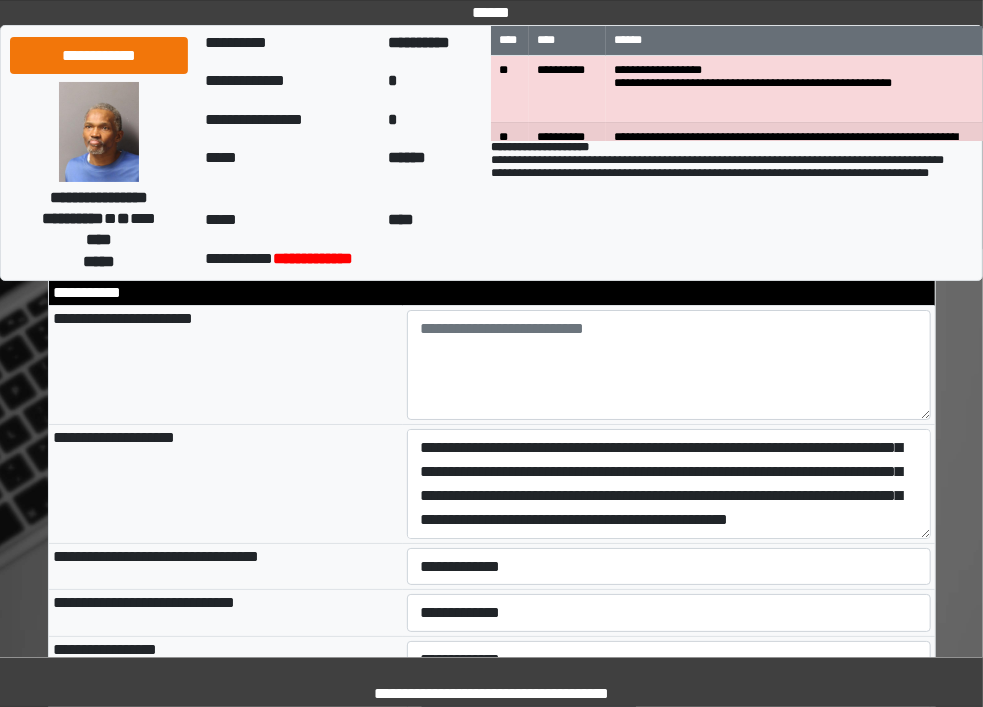 click on "**********" at bounding box center [226, 365] 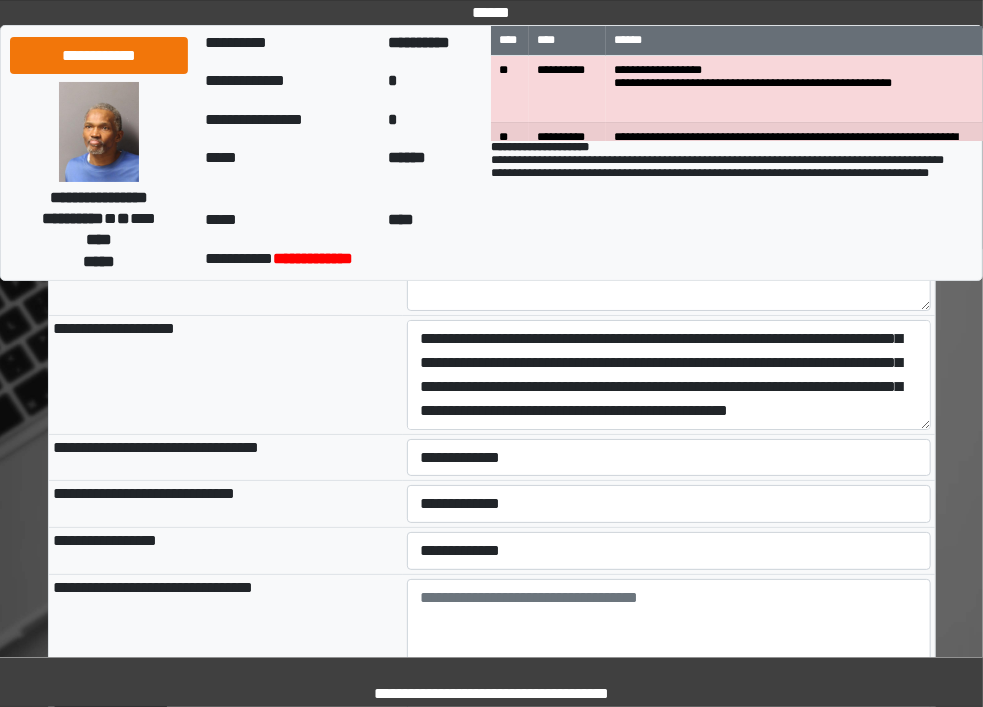 scroll, scrollTop: 2774, scrollLeft: 0, axis: vertical 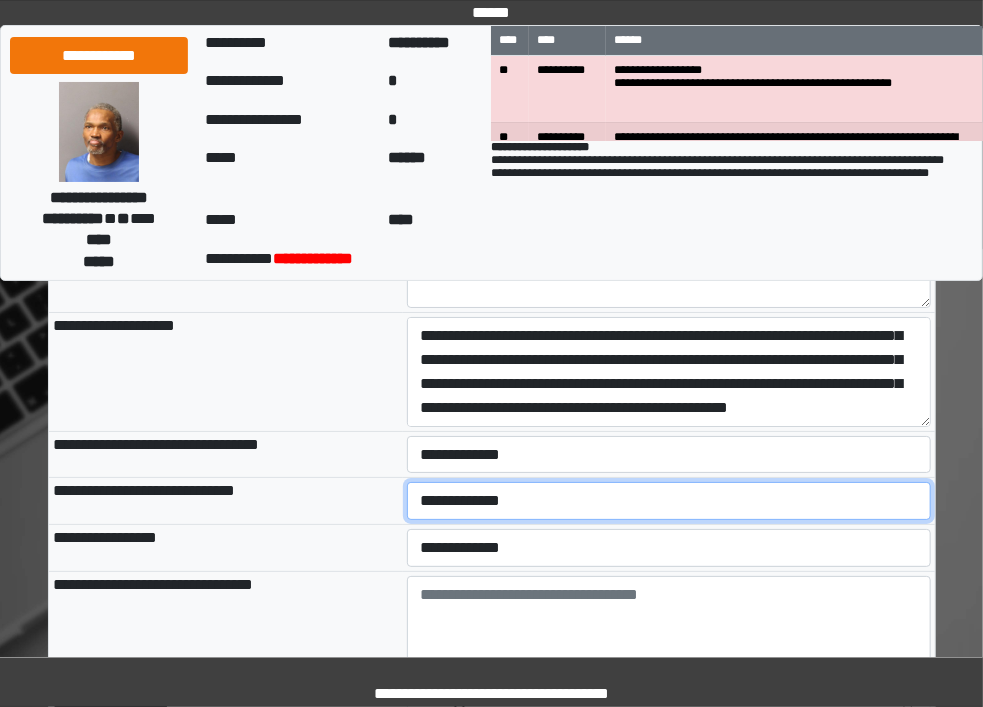 click on "**********" at bounding box center [669, 501] 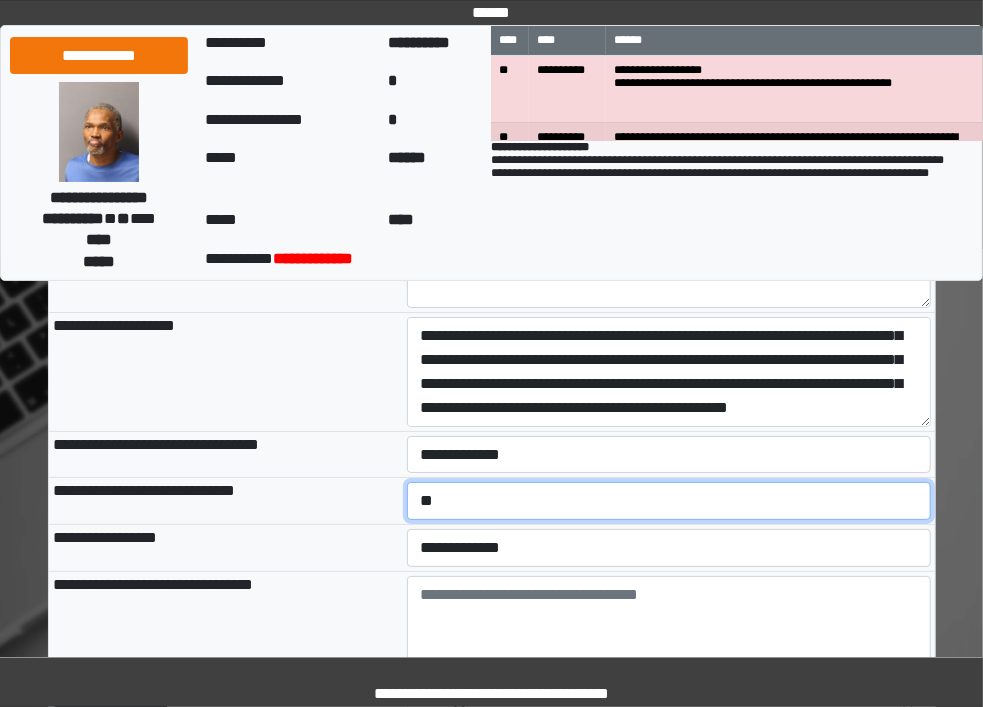 click on "**********" at bounding box center [669, 501] 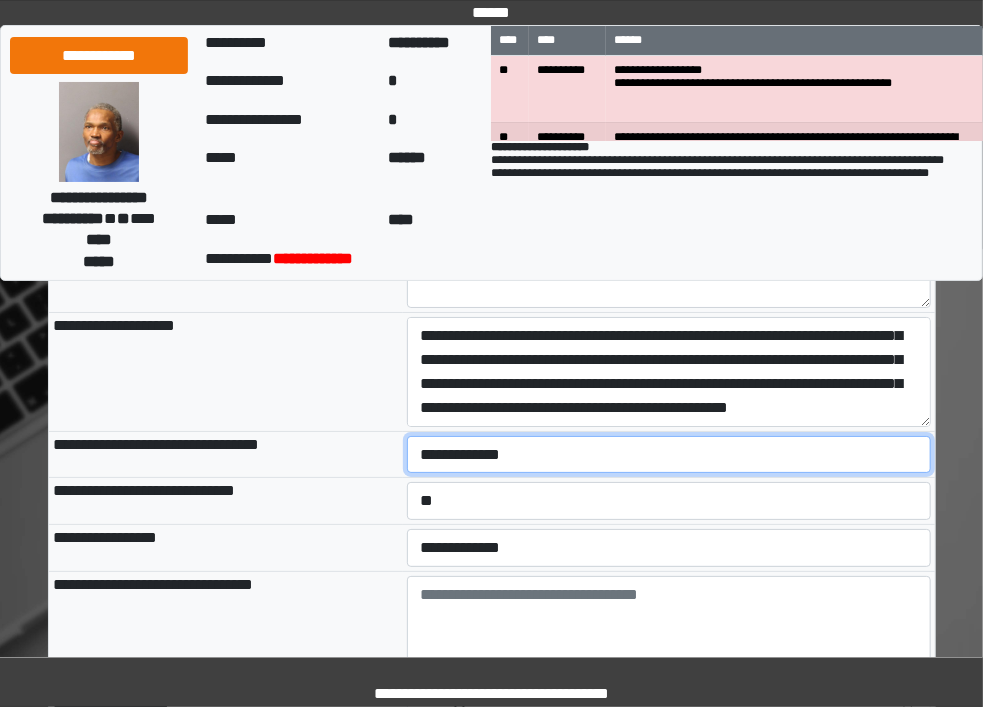 click on "**********" at bounding box center [669, 455] 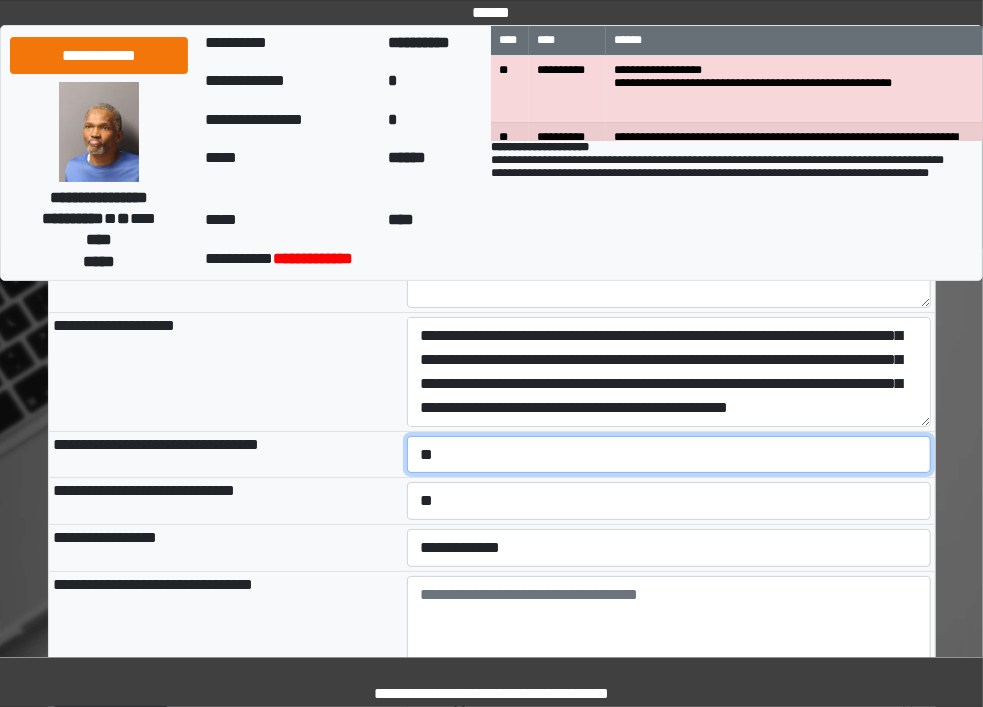 click on "**********" at bounding box center [669, 455] 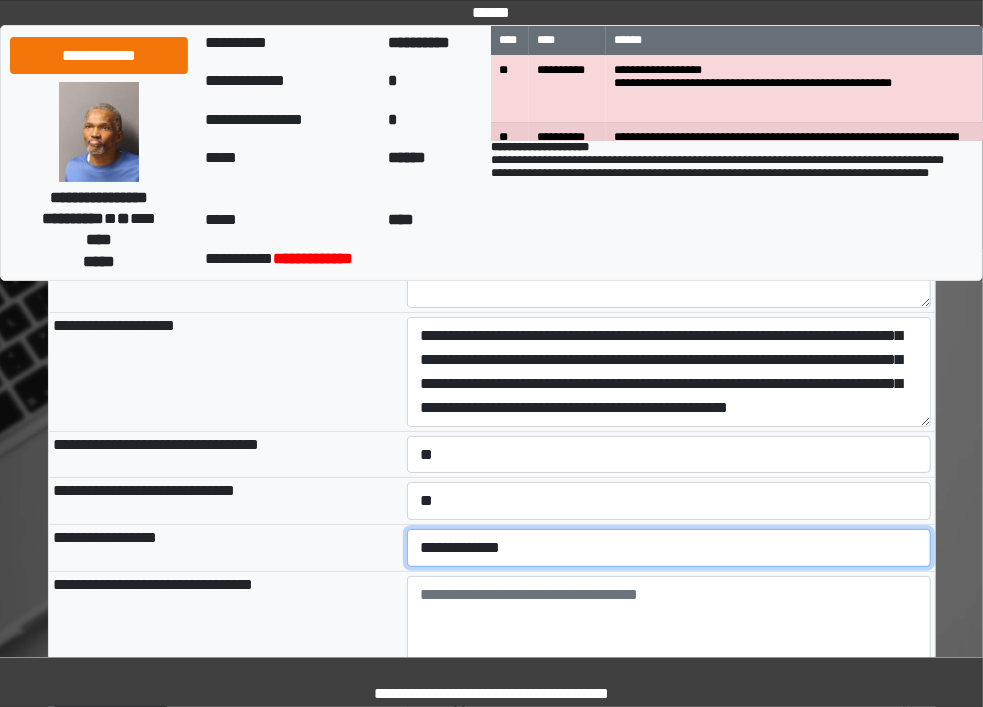 click on "**********" at bounding box center (669, 548) 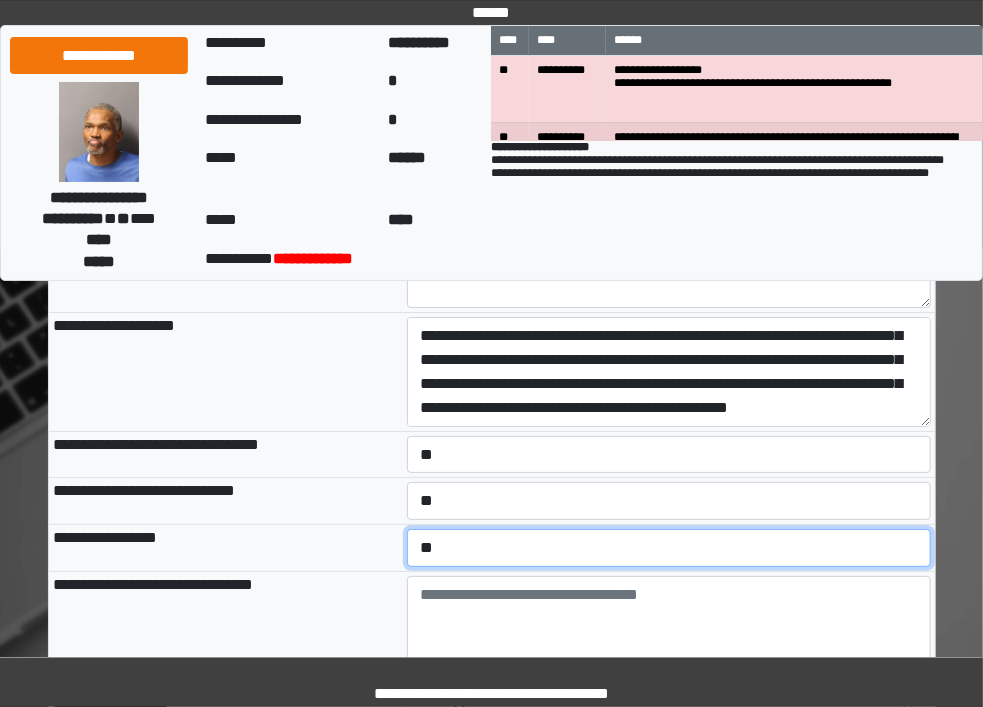 click on "**********" at bounding box center [669, 548] 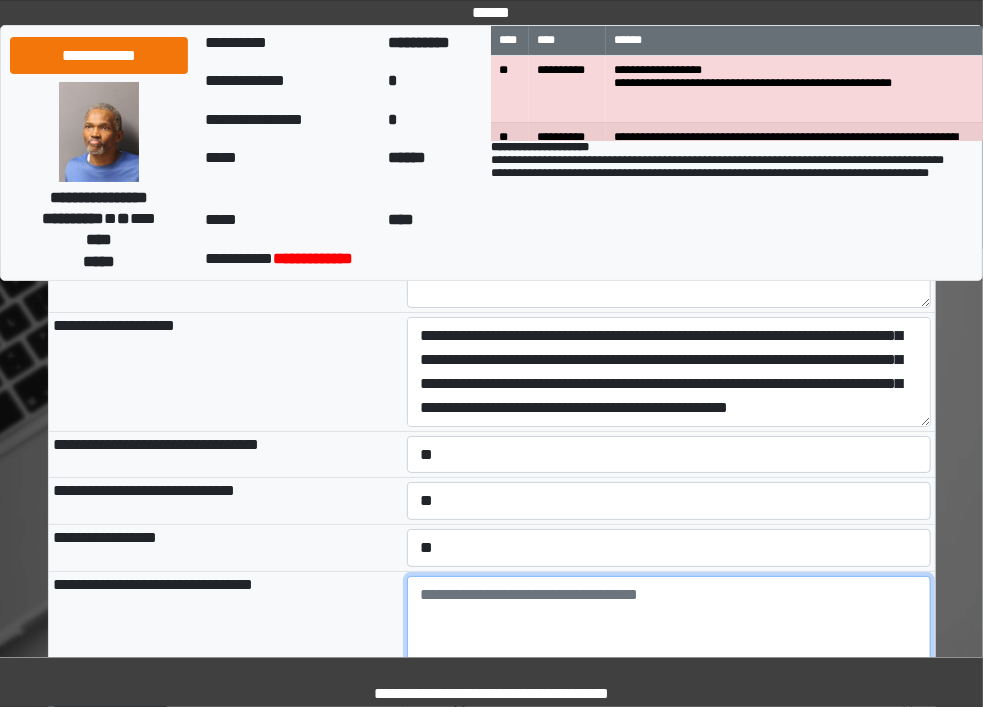 click at bounding box center (669, 631) 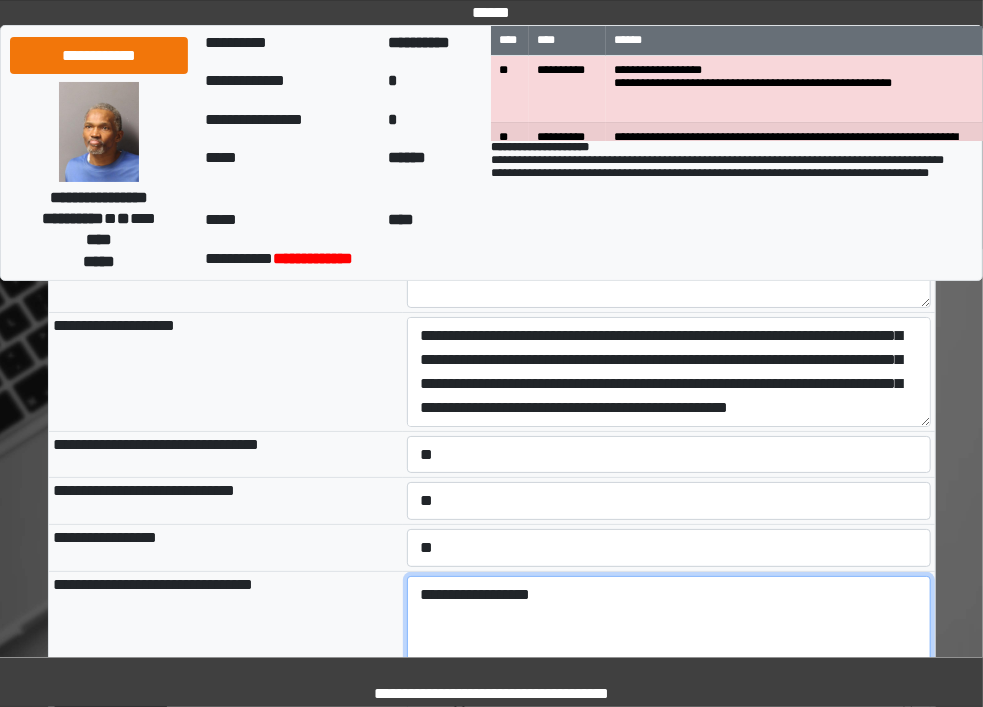 type on "**********" 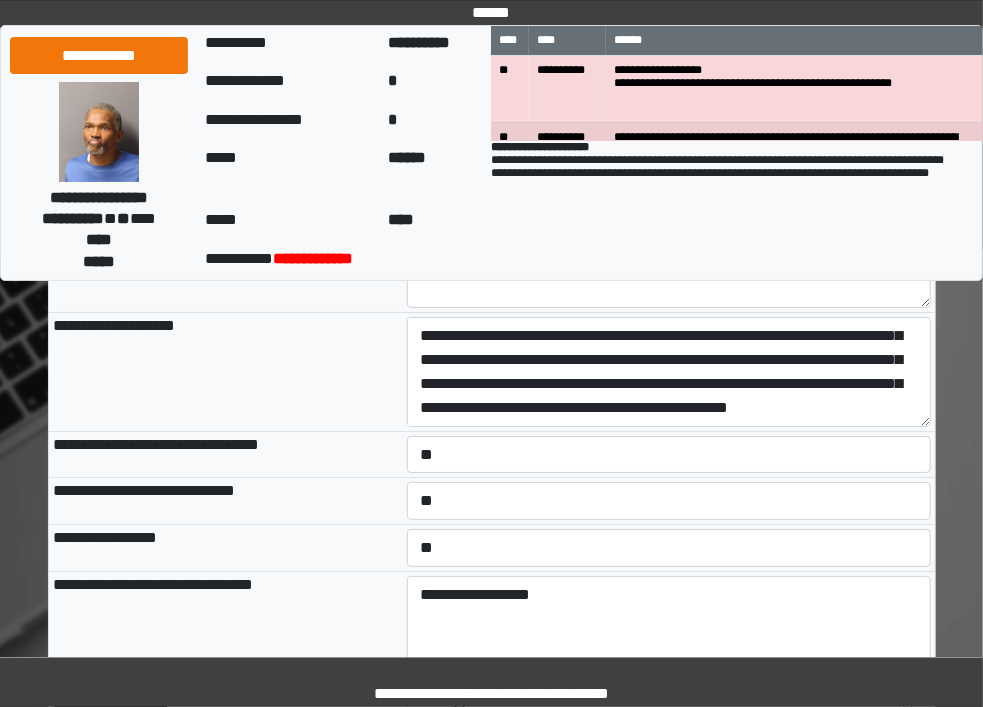 type on "**********" 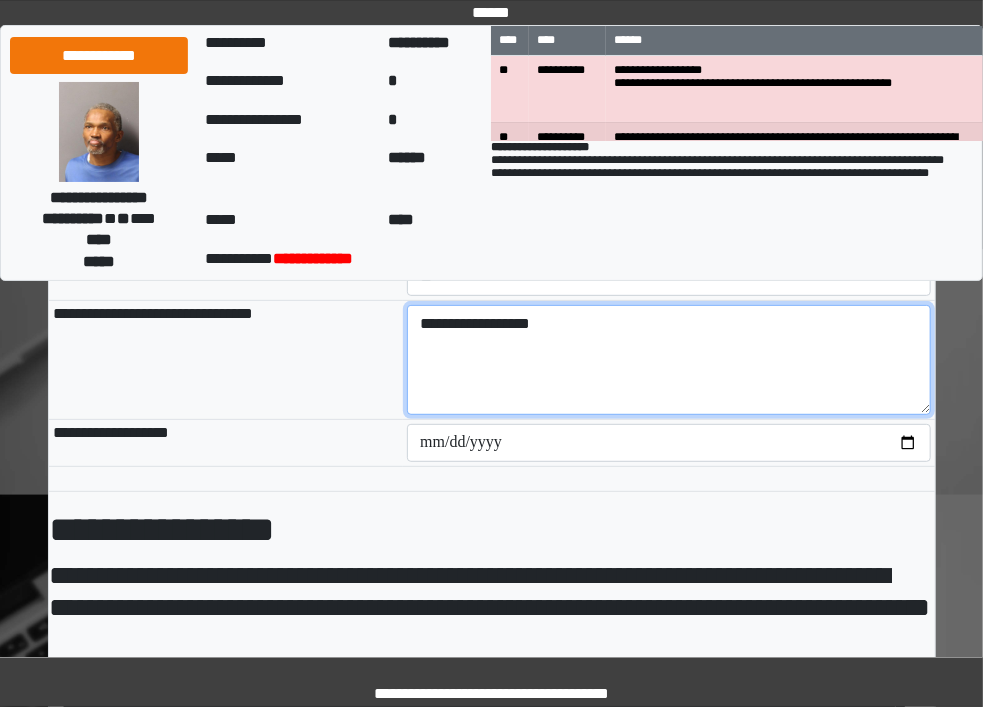 scroll, scrollTop: 3046, scrollLeft: 0, axis: vertical 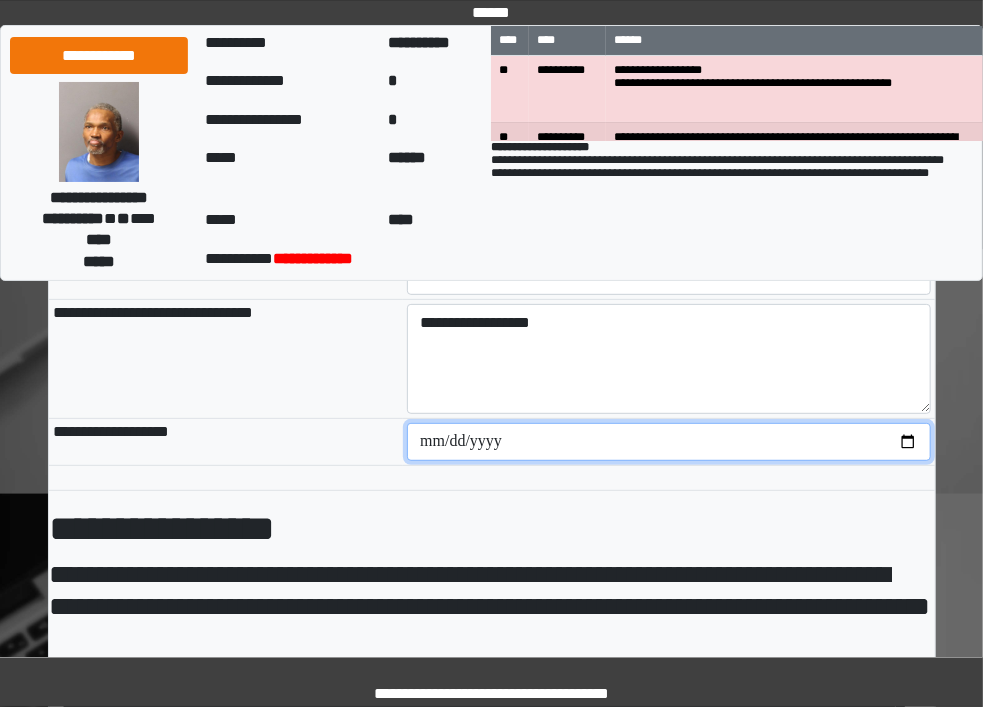 click at bounding box center [669, 442] 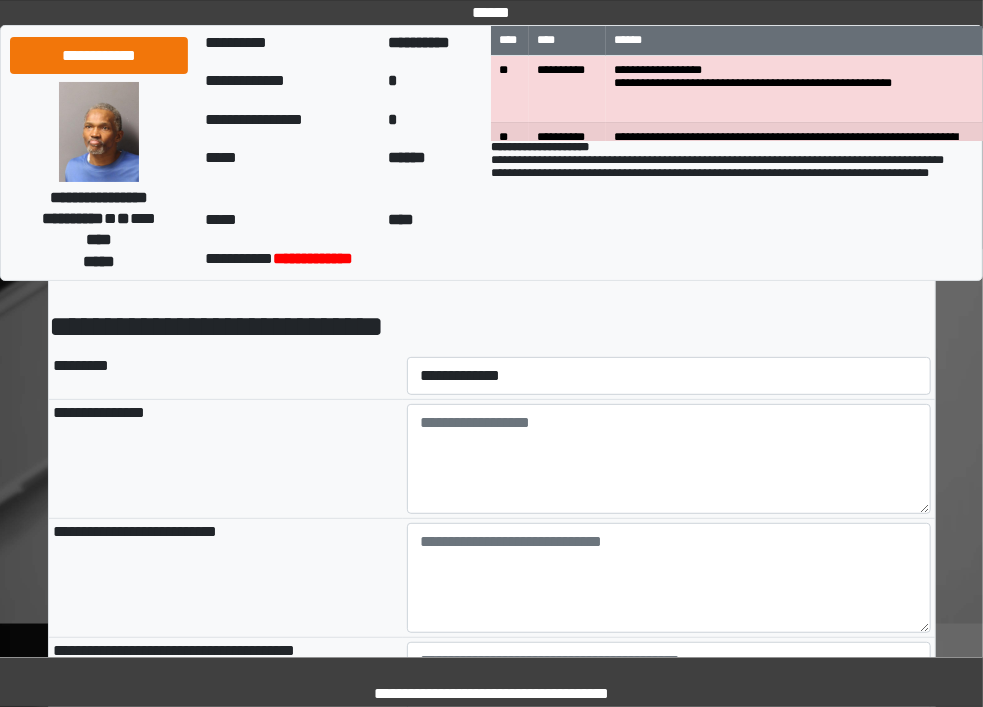 scroll, scrollTop: 85, scrollLeft: 0, axis: vertical 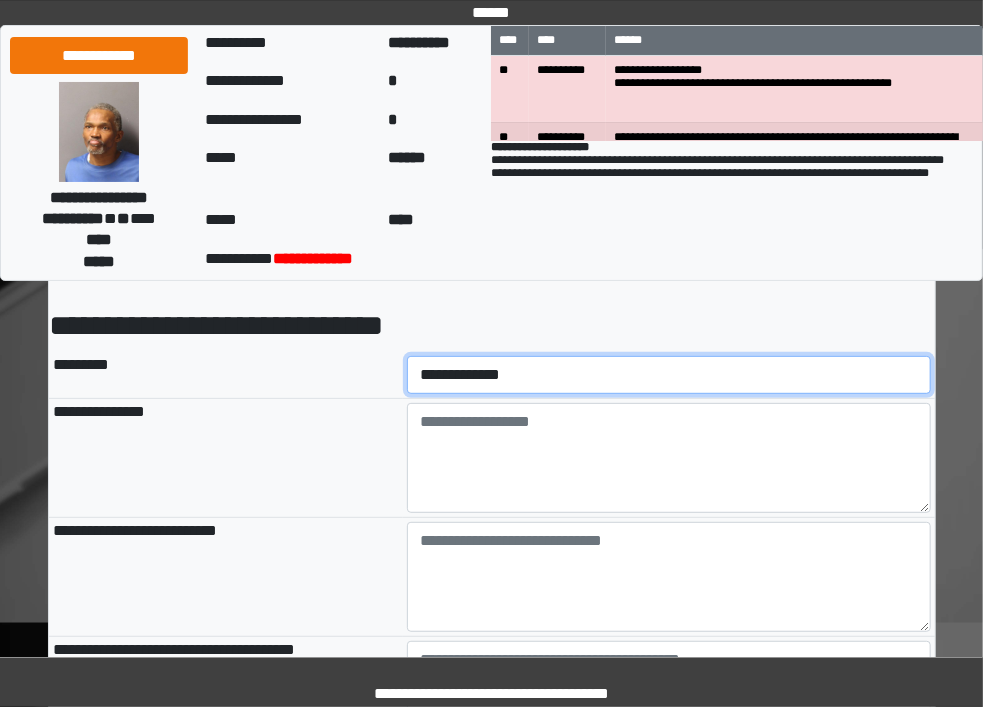 click on "**********" at bounding box center [669, 375] 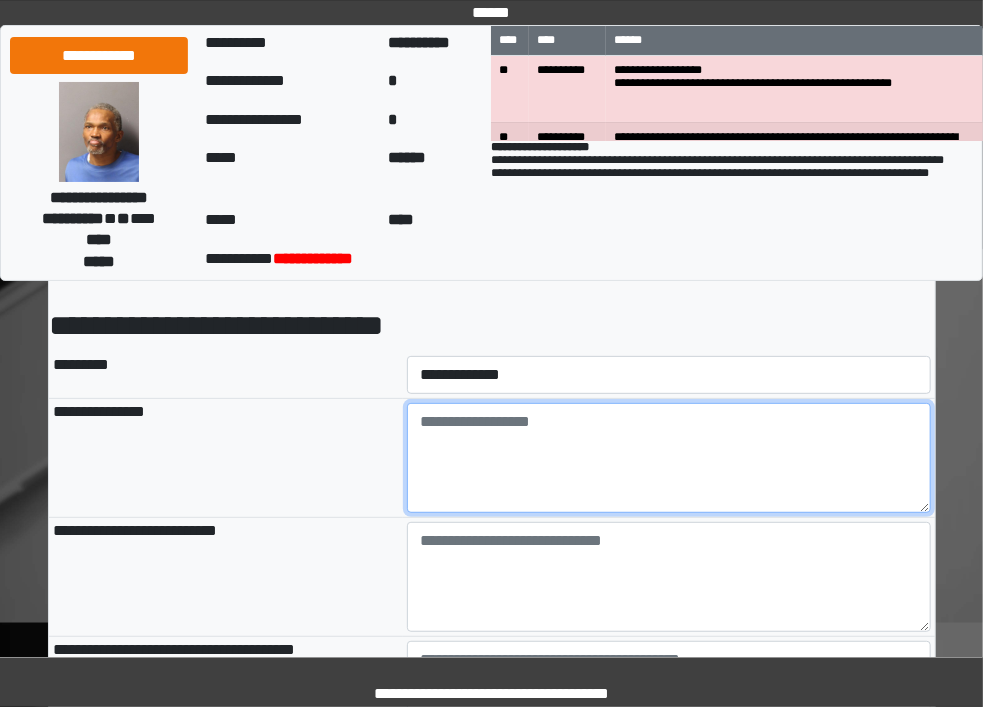 click at bounding box center [669, 458] 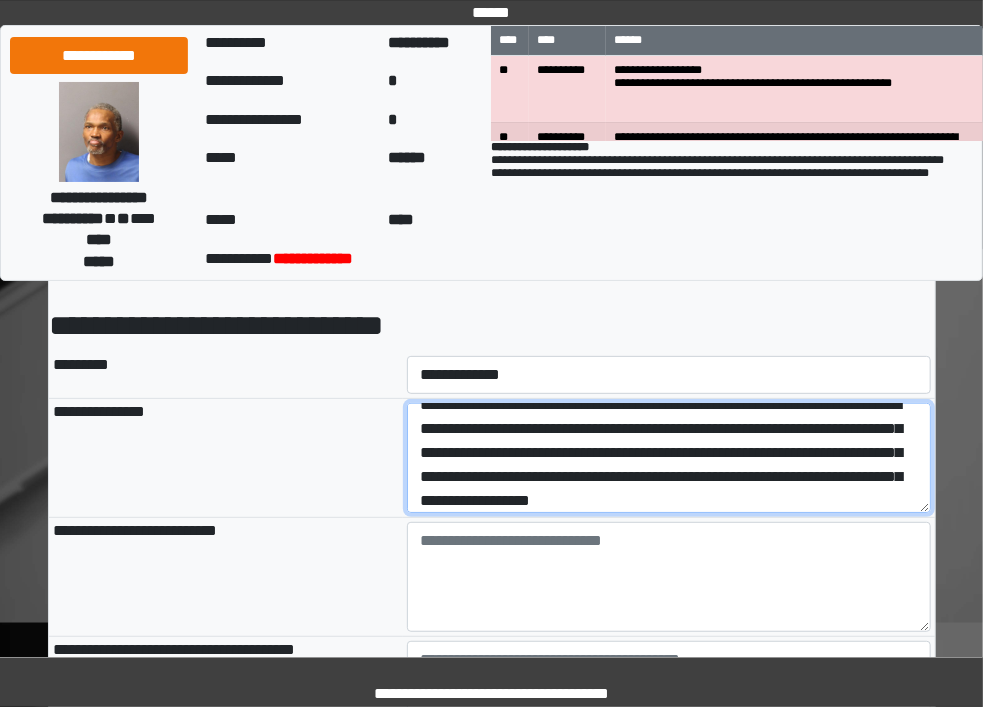 scroll, scrollTop: 41, scrollLeft: 0, axis: vertical 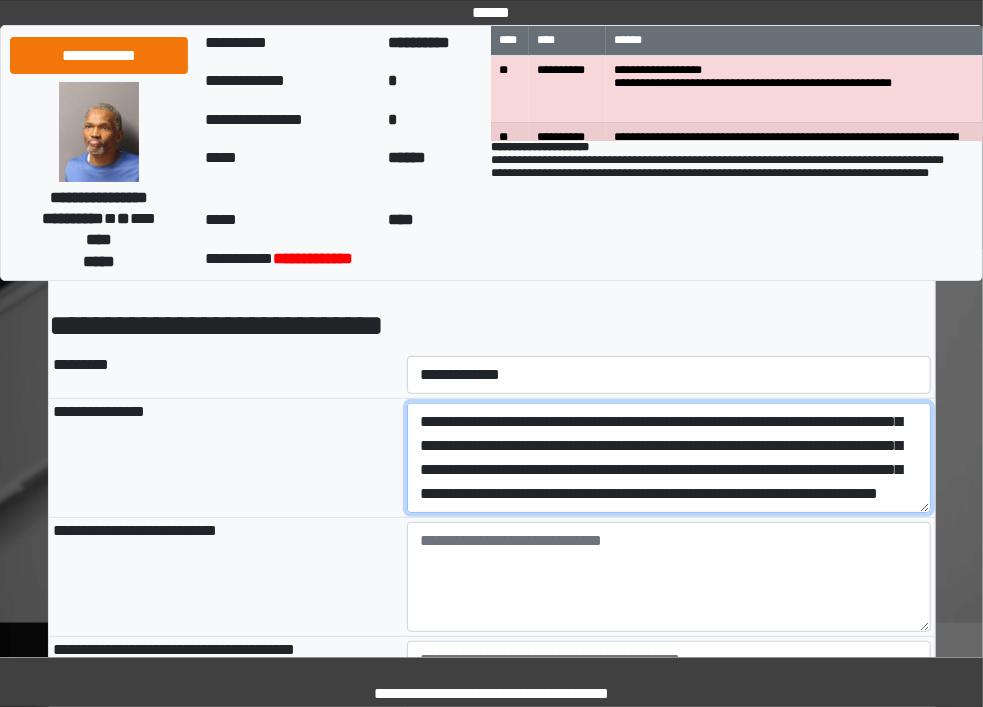 type on "**********" 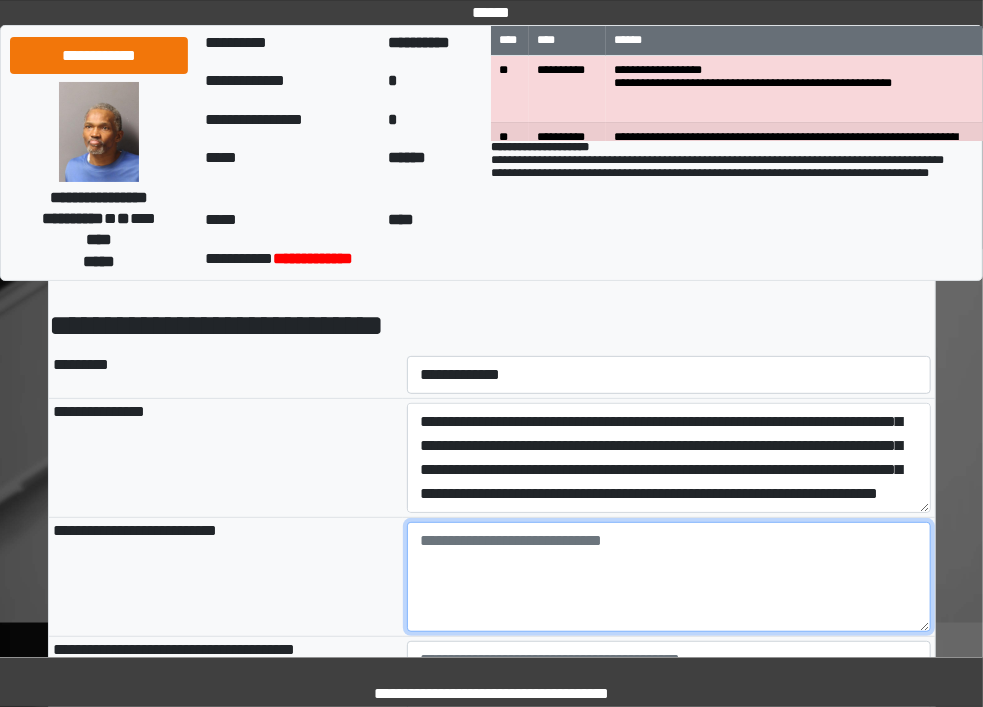 type on "**********" 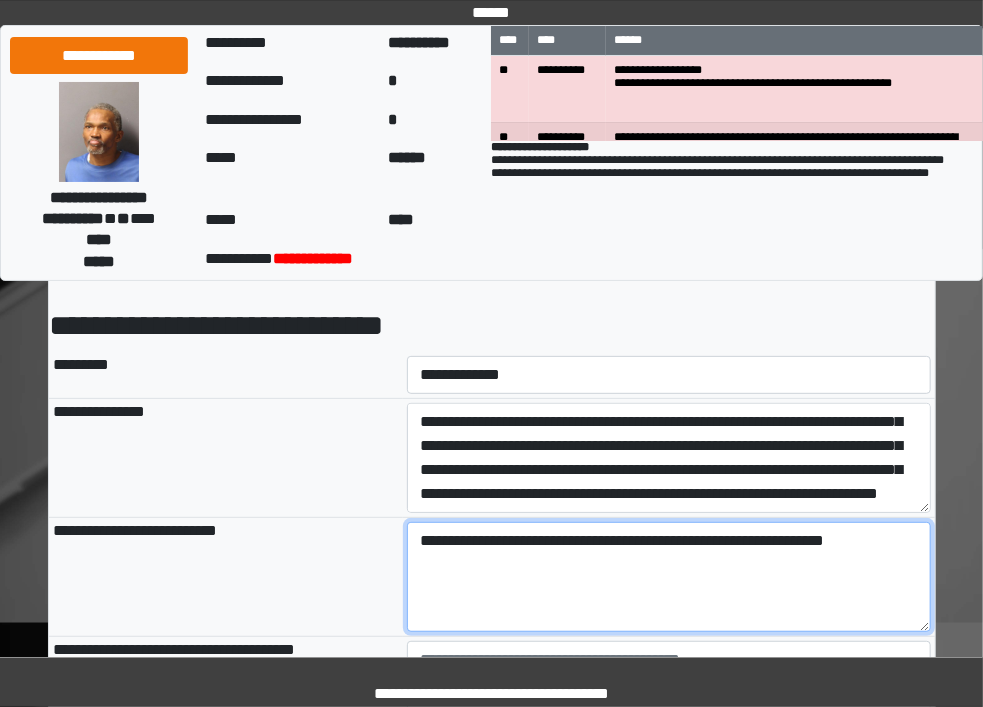 type on "**********" 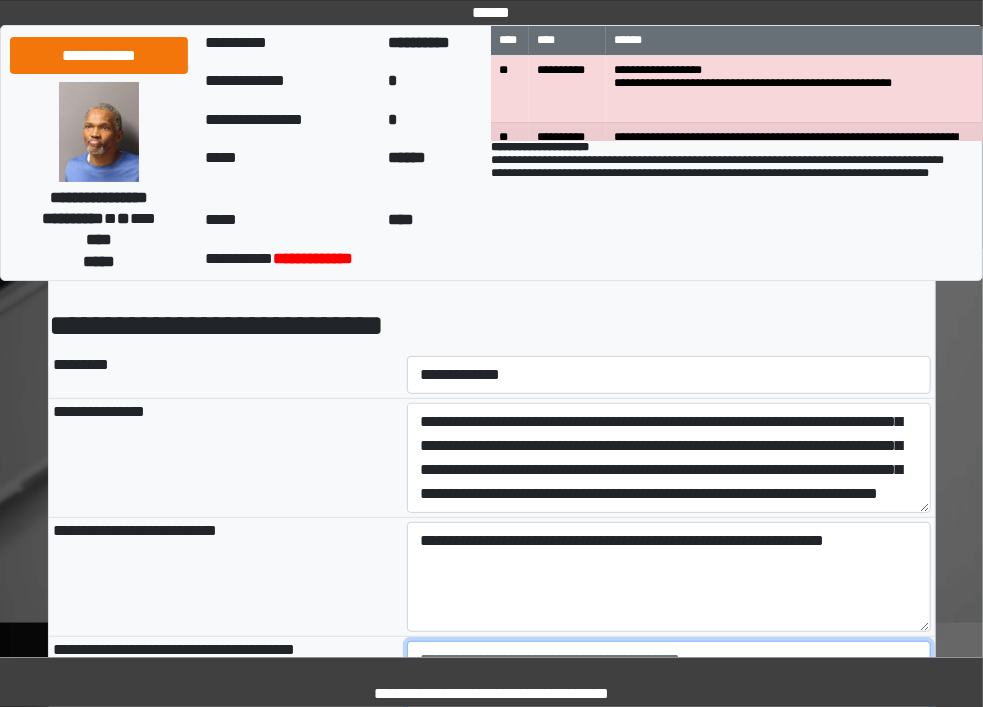 type on "**********" 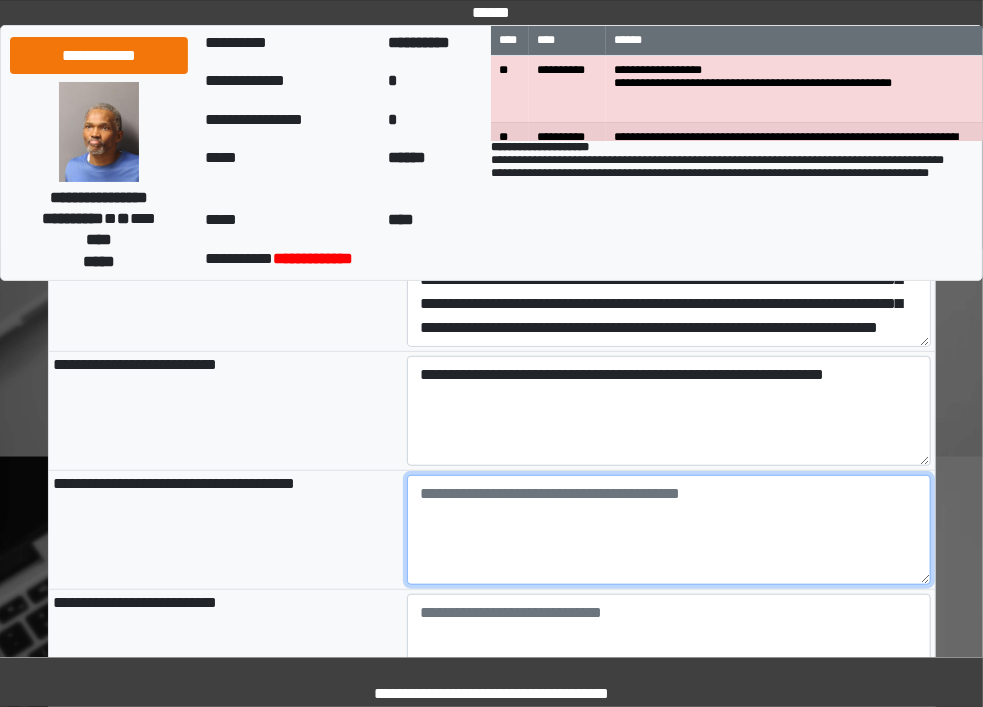 scroll, scrollTop: 252, scrollLeft: 0, axis: vertical 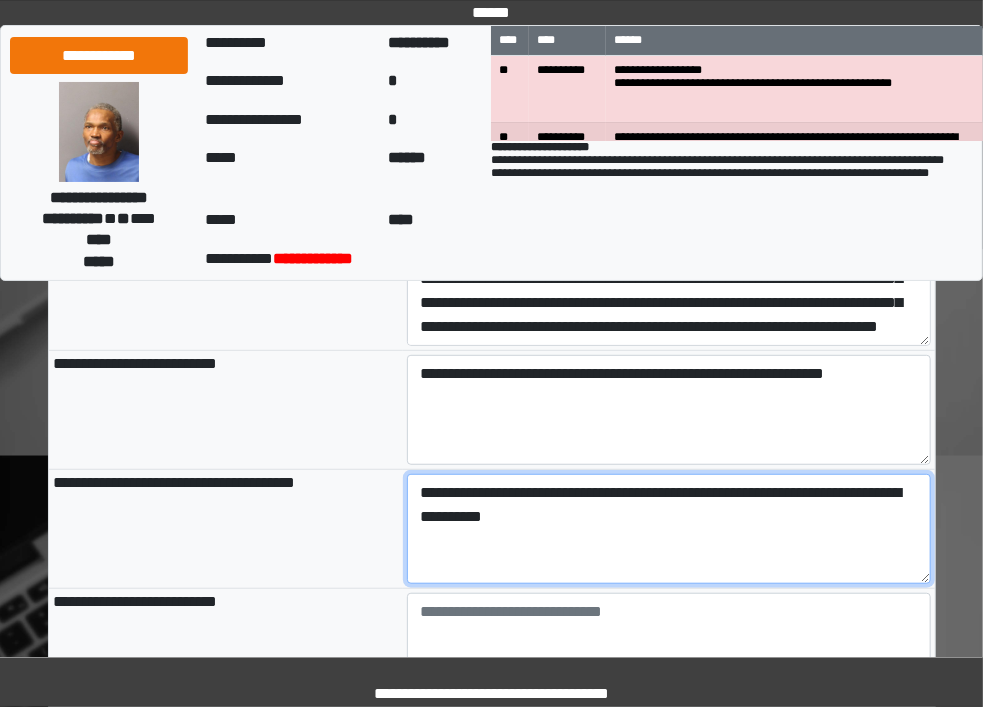 type on "**********" 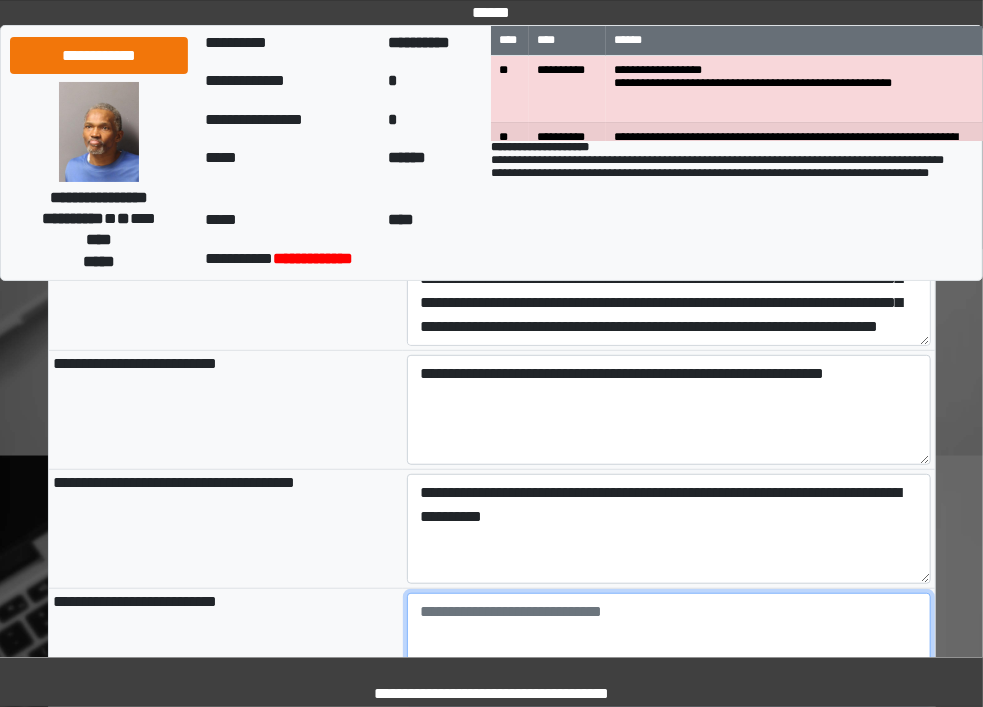 type on "**********" 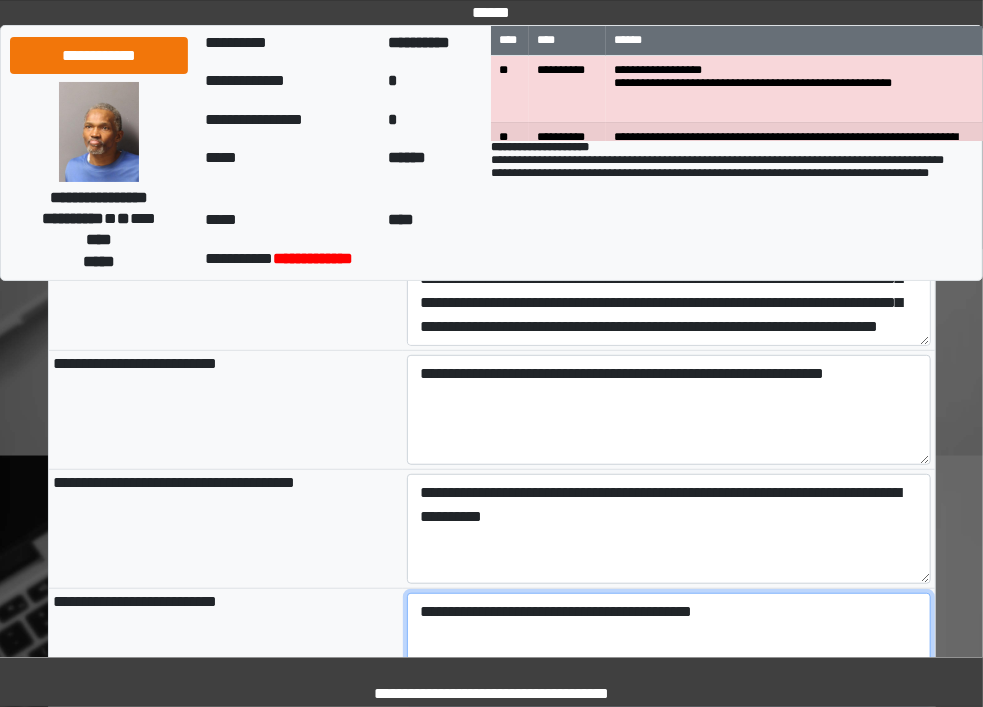 type on "**********" 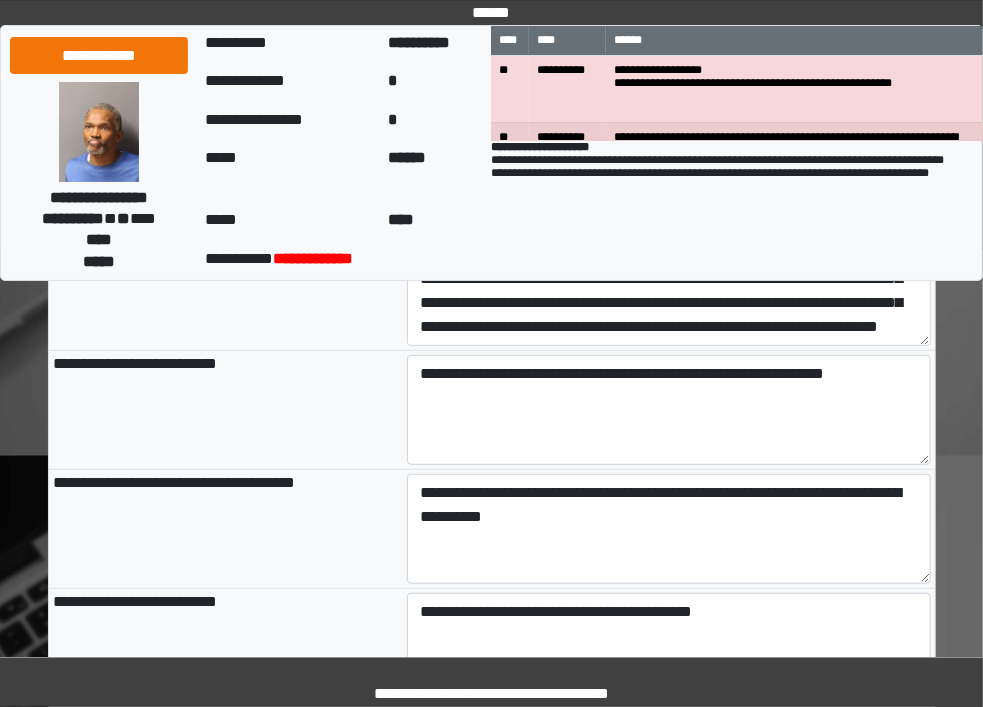 type on "**********" 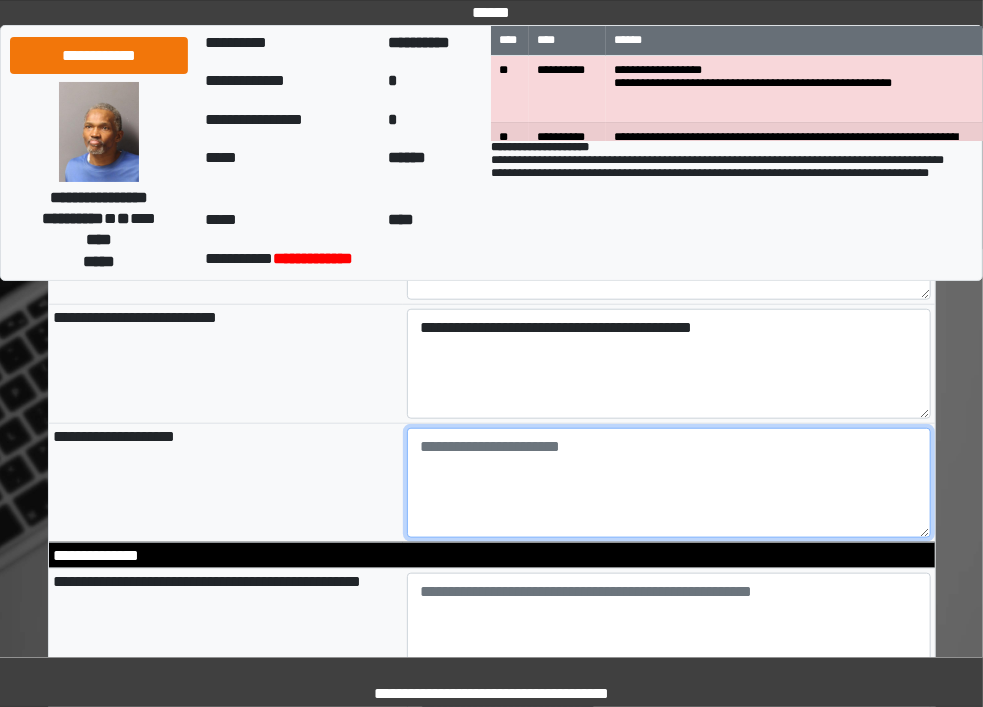 scroll, scrollTop: 625, scrollLeft: 0, axis: vertical 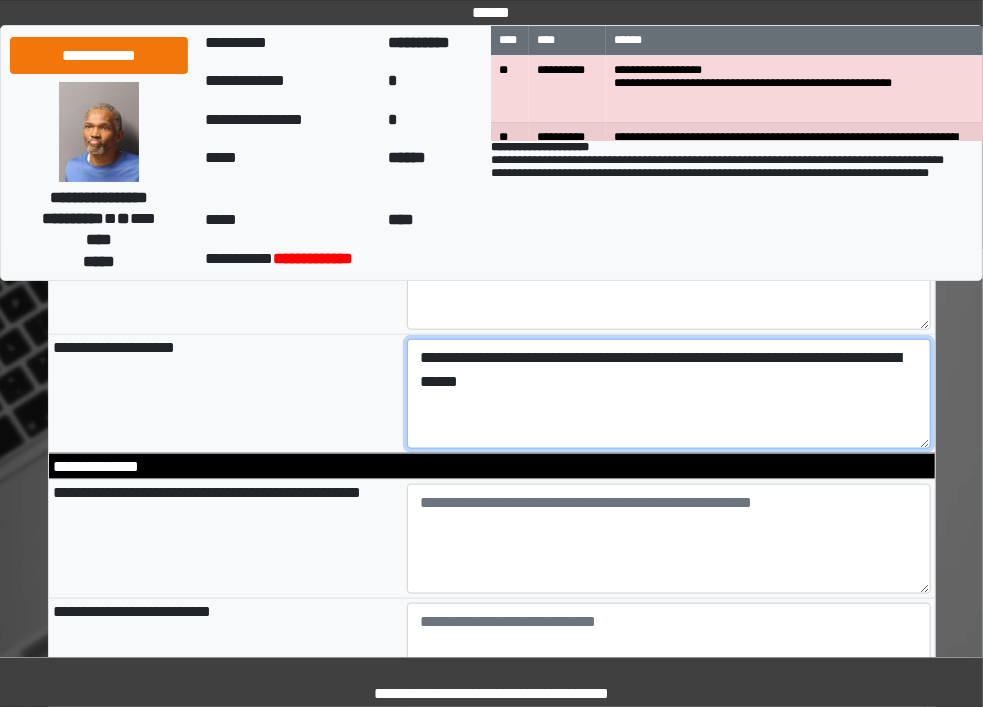 type on "**********" 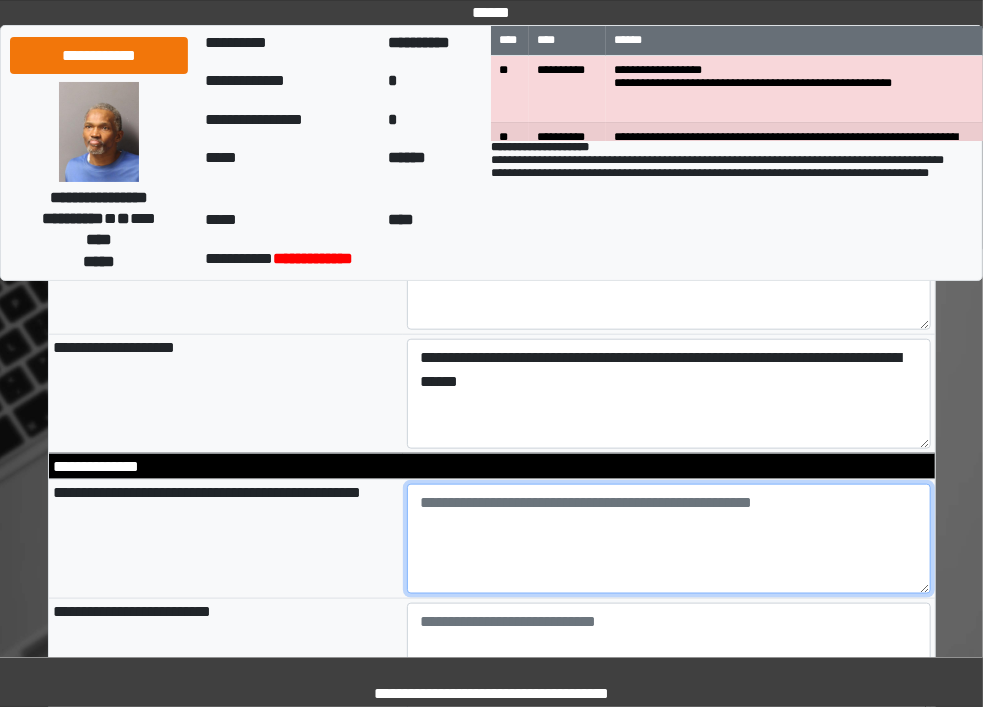 type on "**********" 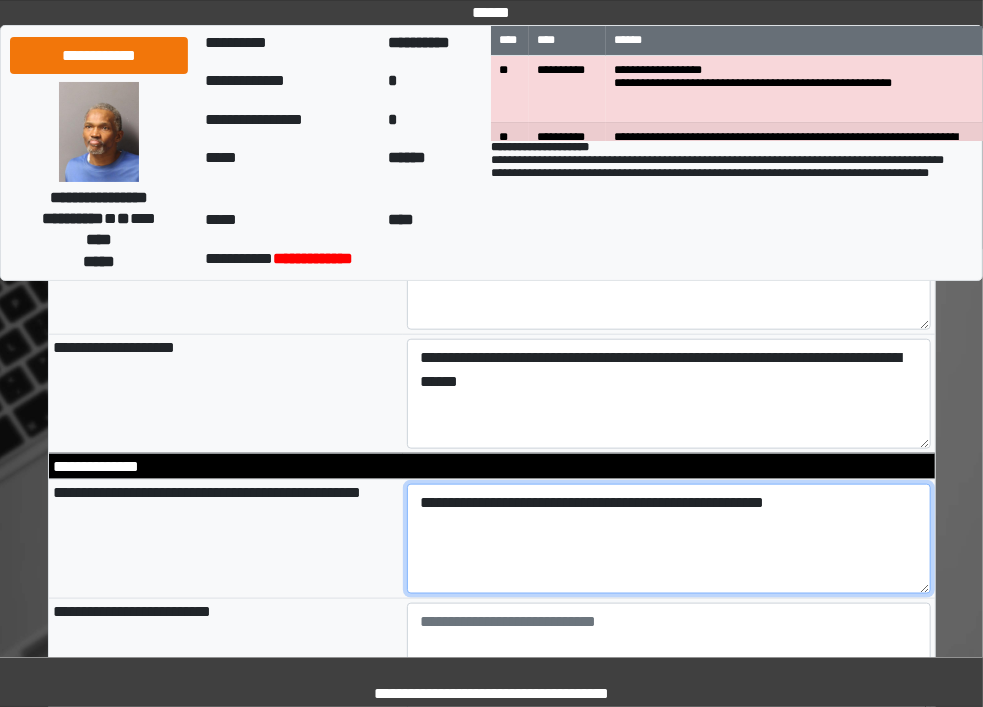 type on "**********" 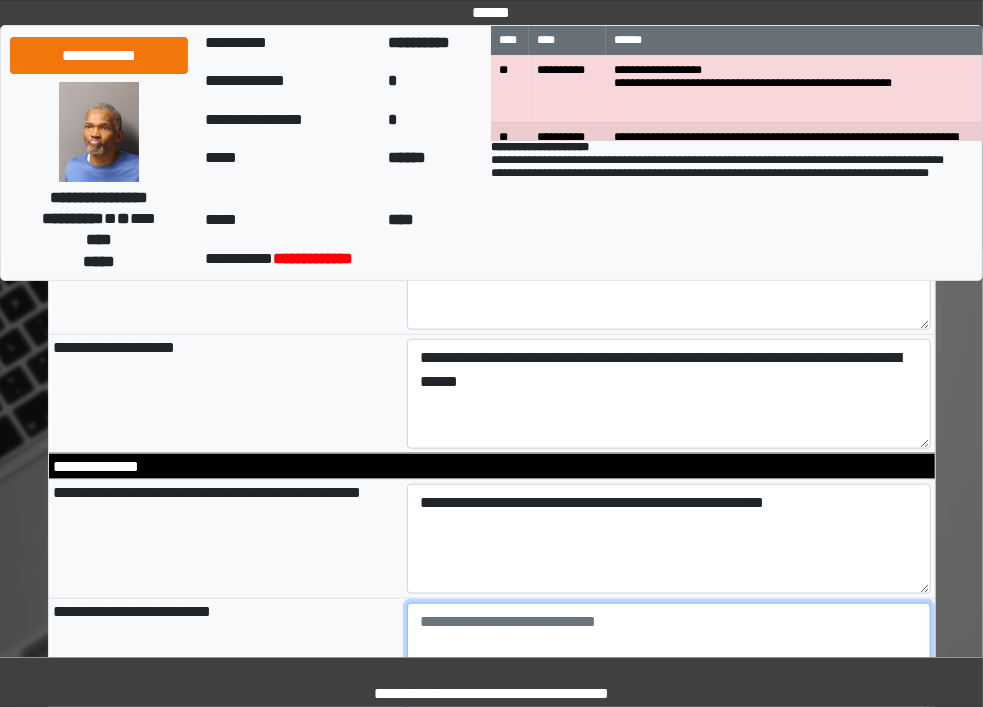 type on "**********" 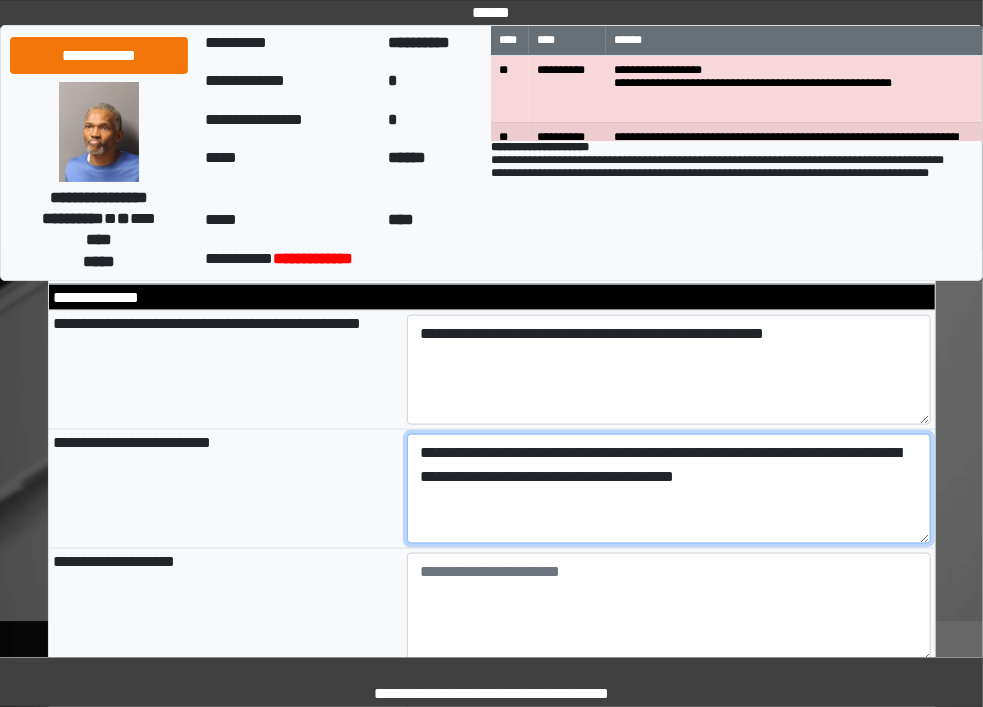 scroll, scrollTop: 800, scrollLeft: 0, axis: vertical 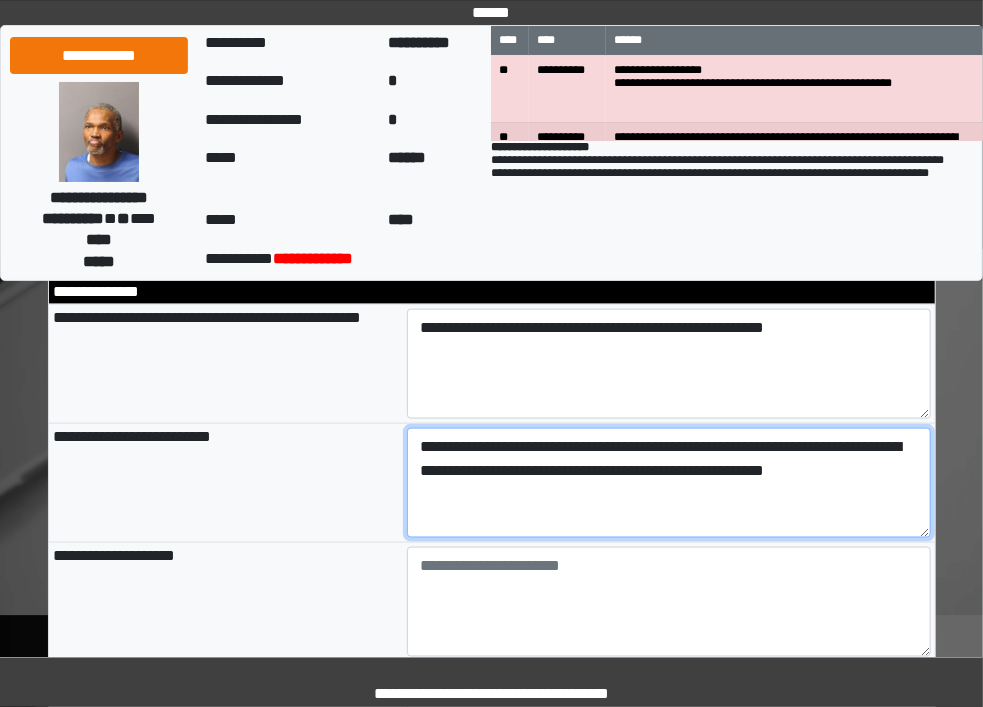 type on "**********" 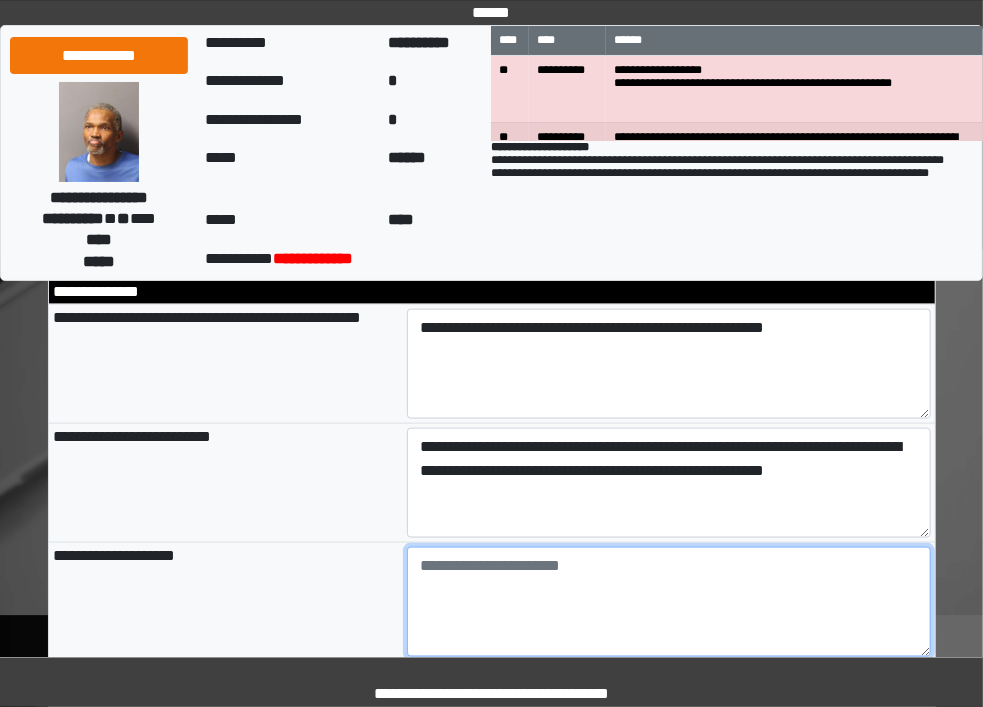 type on "**********" 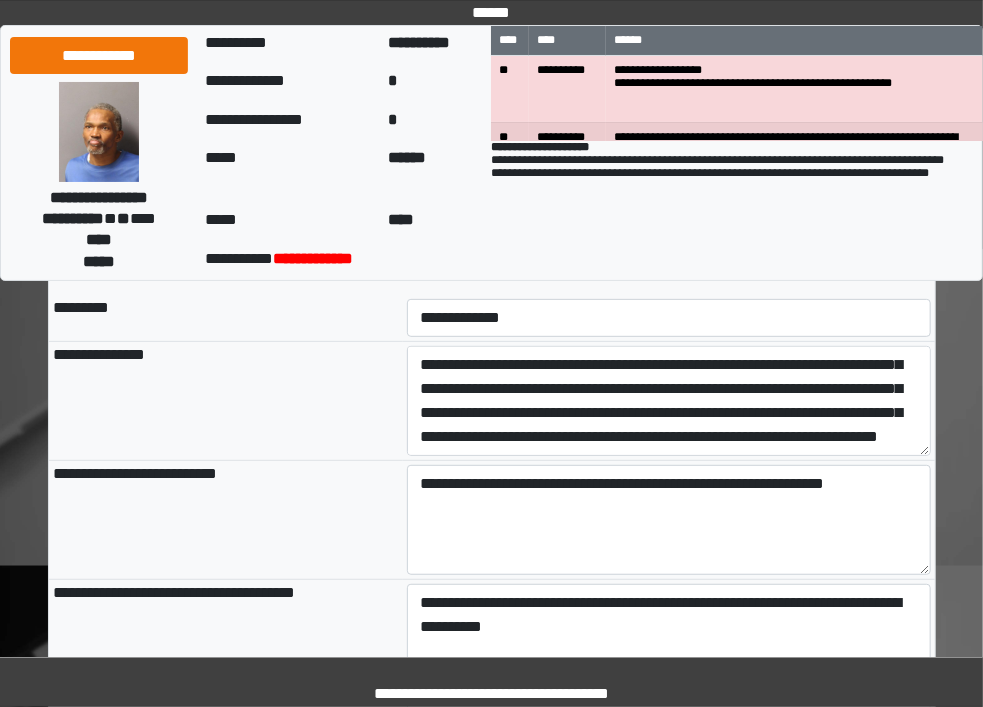 scroll, scrollTop: 127, scrollLeft: 0, axis: vertical 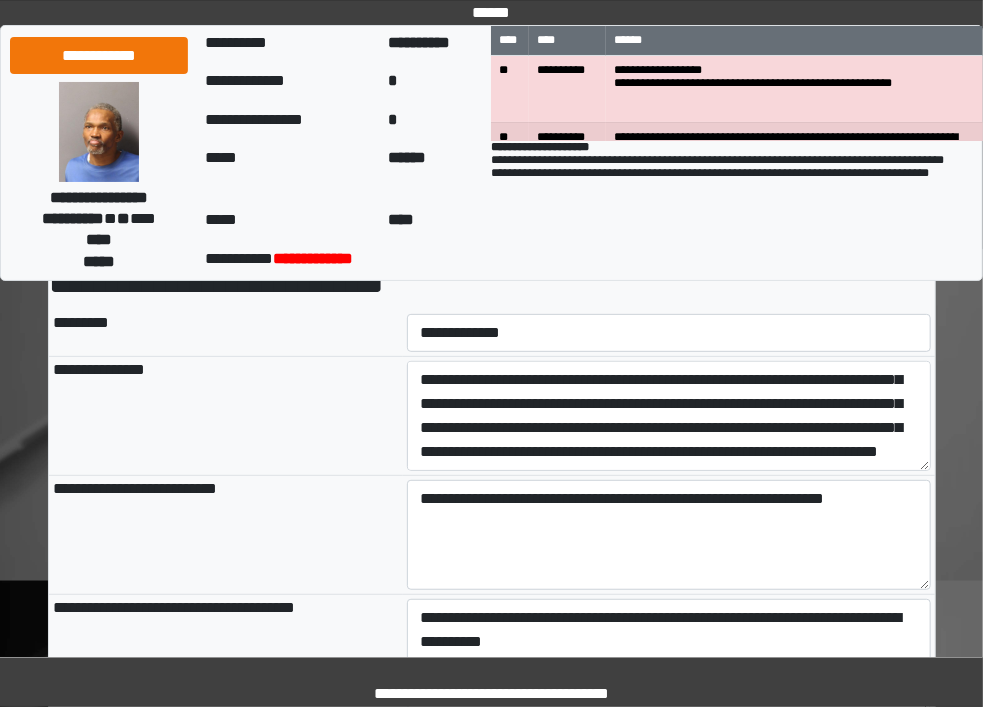 type on "**********" 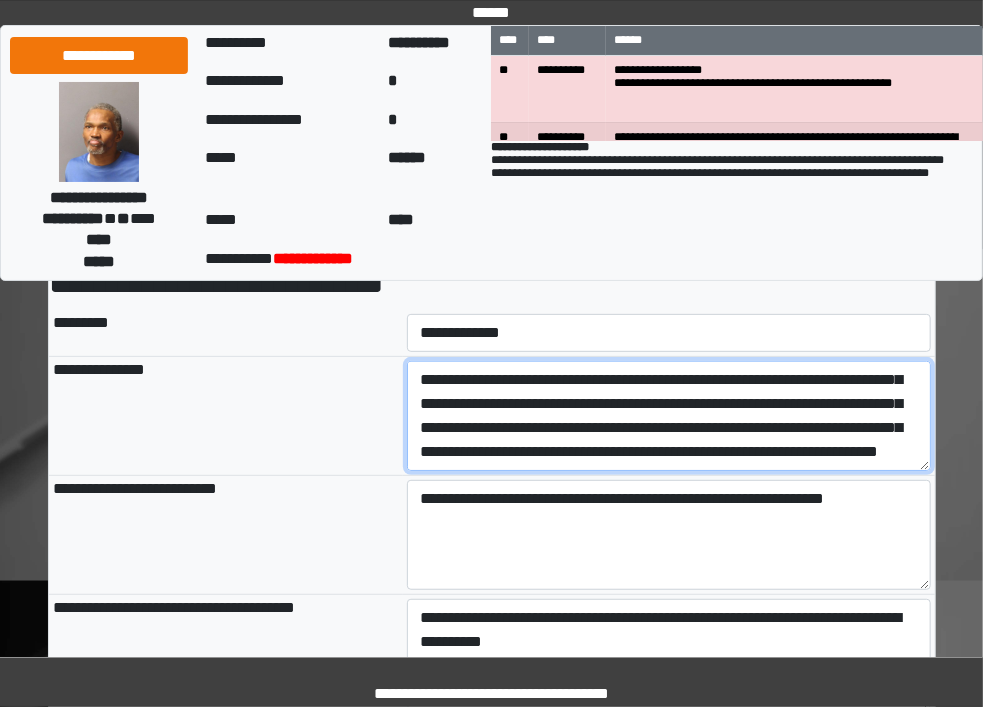 type on "**********" 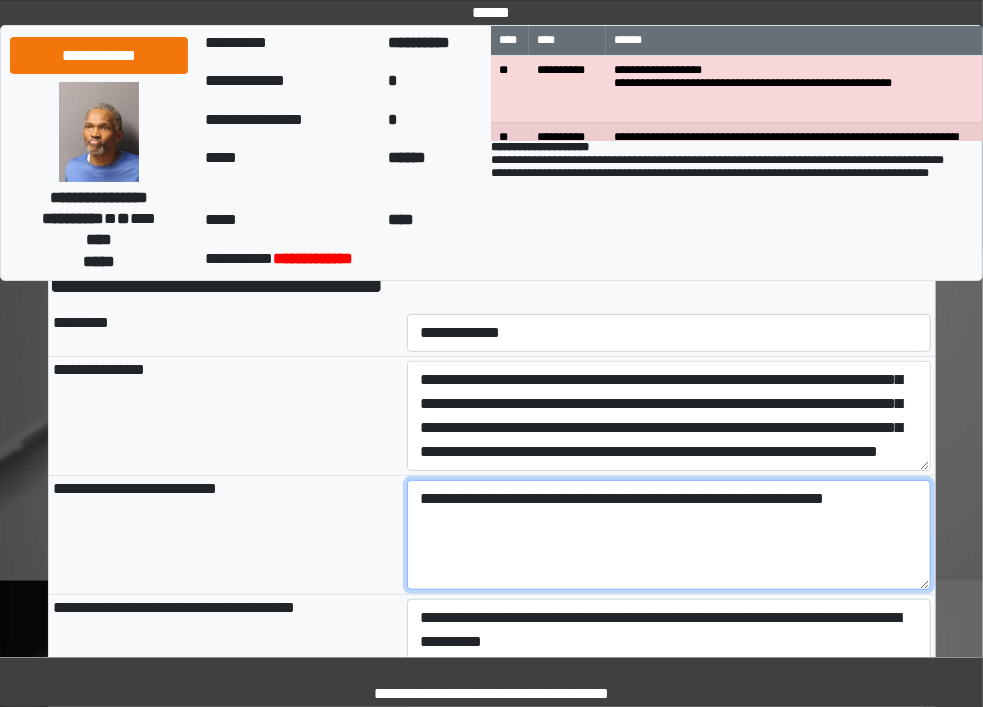 click on "**********" at bounding box center [669, 535] 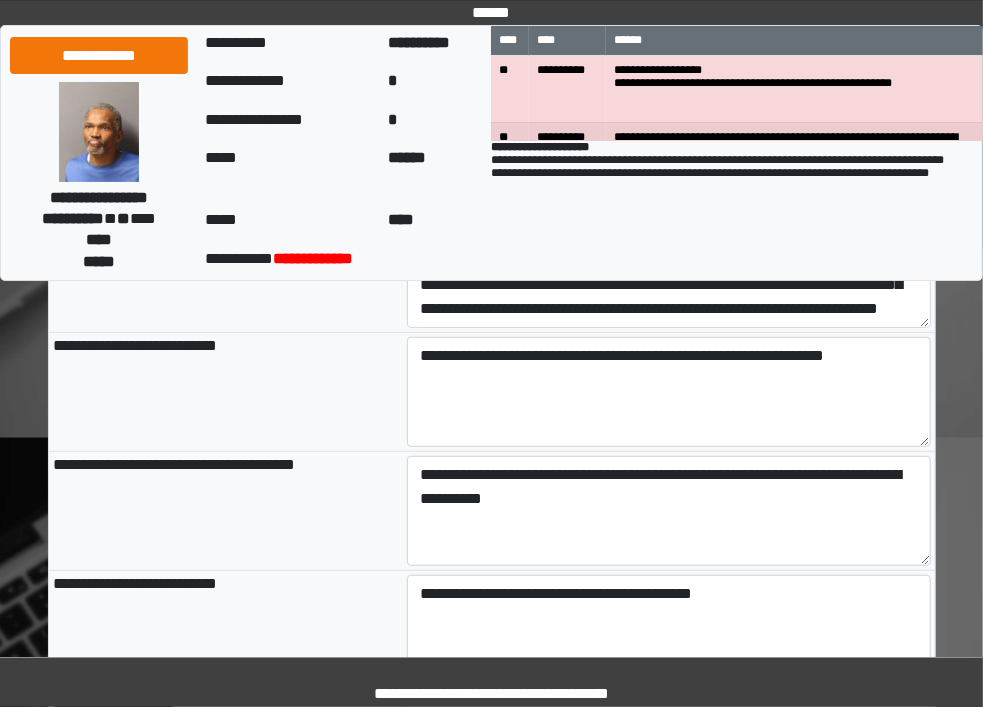 scroll, scrollTop: 273, scrollLeft: 0, axis: vertical 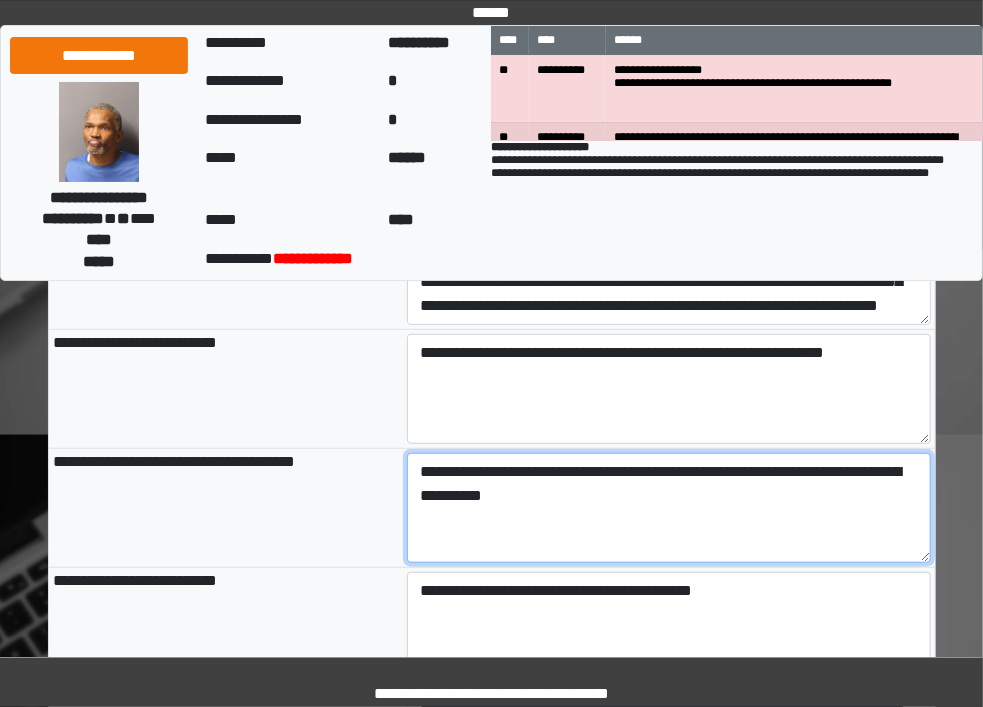 click on "**********" at bounding box center (669, 508) 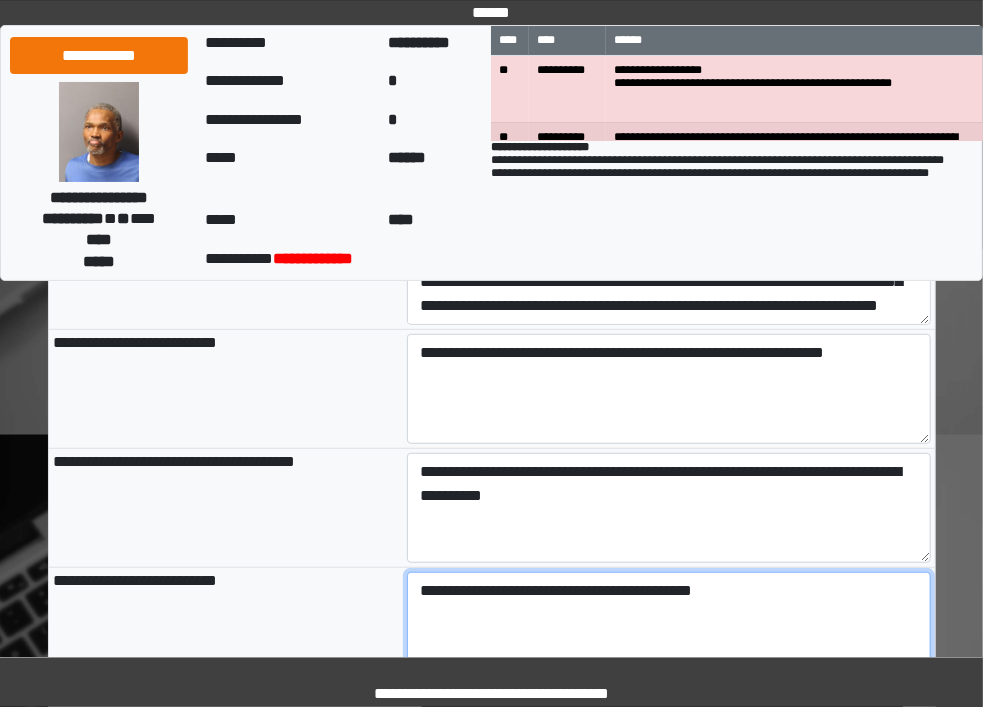 click on "**********" at bounding box center (669, 627) 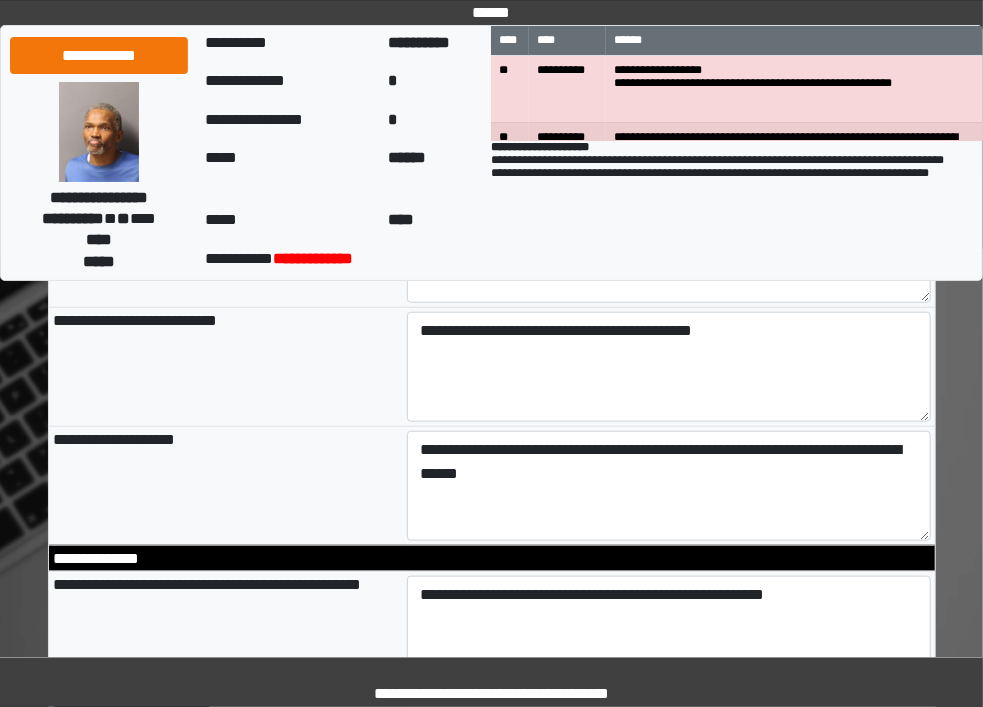 scroll, scrollTop: 540, scrollLeft: 0, axis: vertical 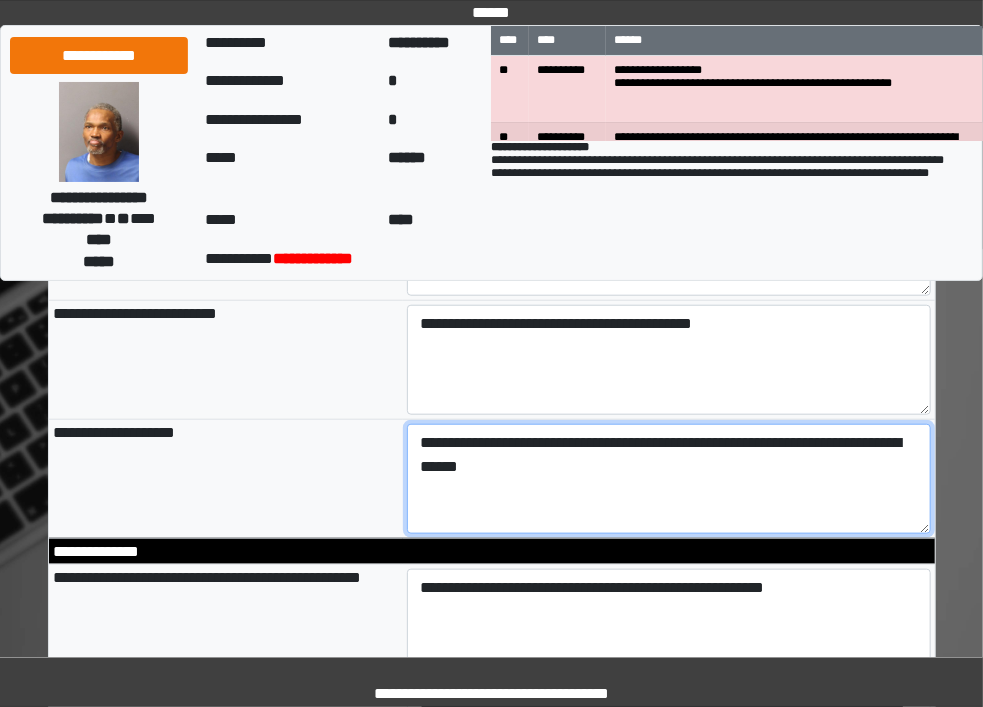 click on "**********" at bounding box center [669, 479] 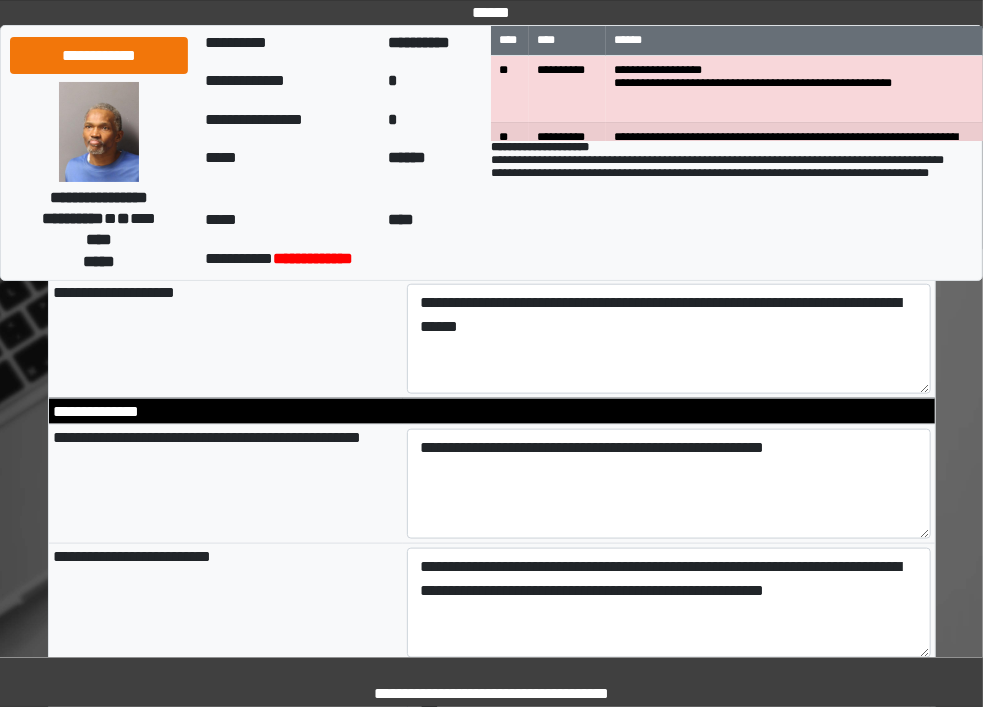 scroll, scrollTop: 688, scrollLeft: 0, axis: vertical 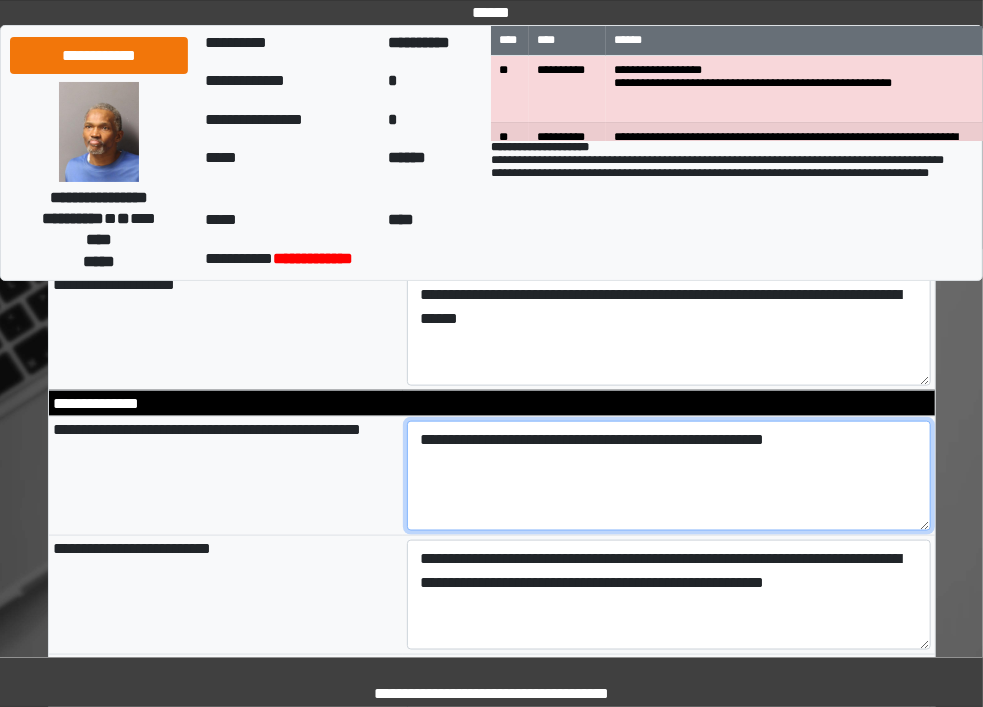 click on "**********" at bounding box center [669, 476] 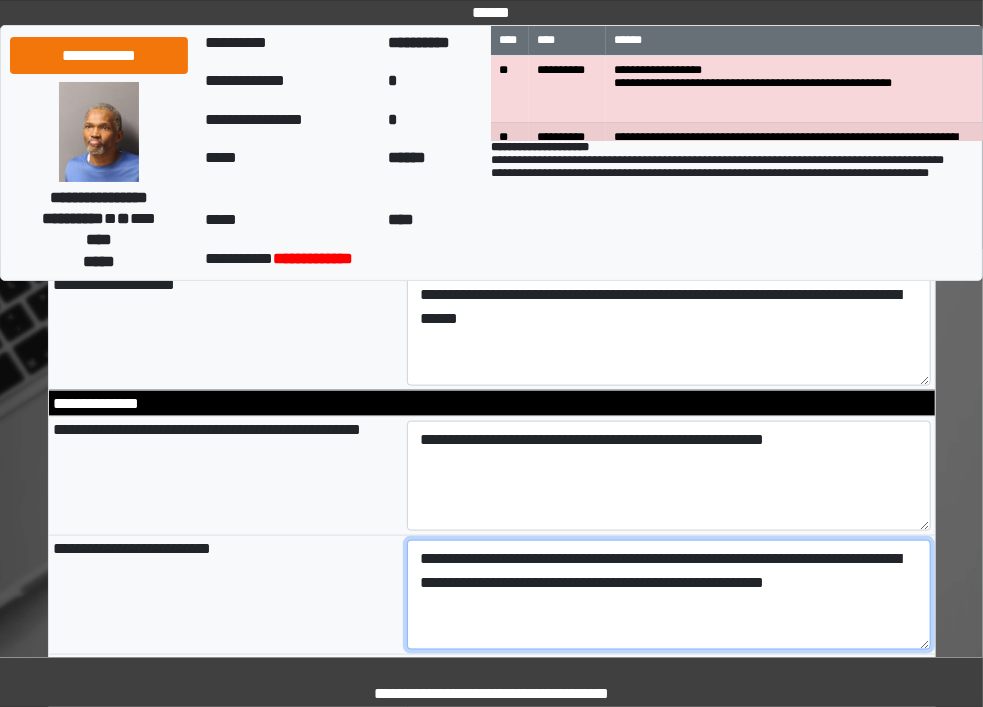 click on "**********" at bounding box center [669, 595] 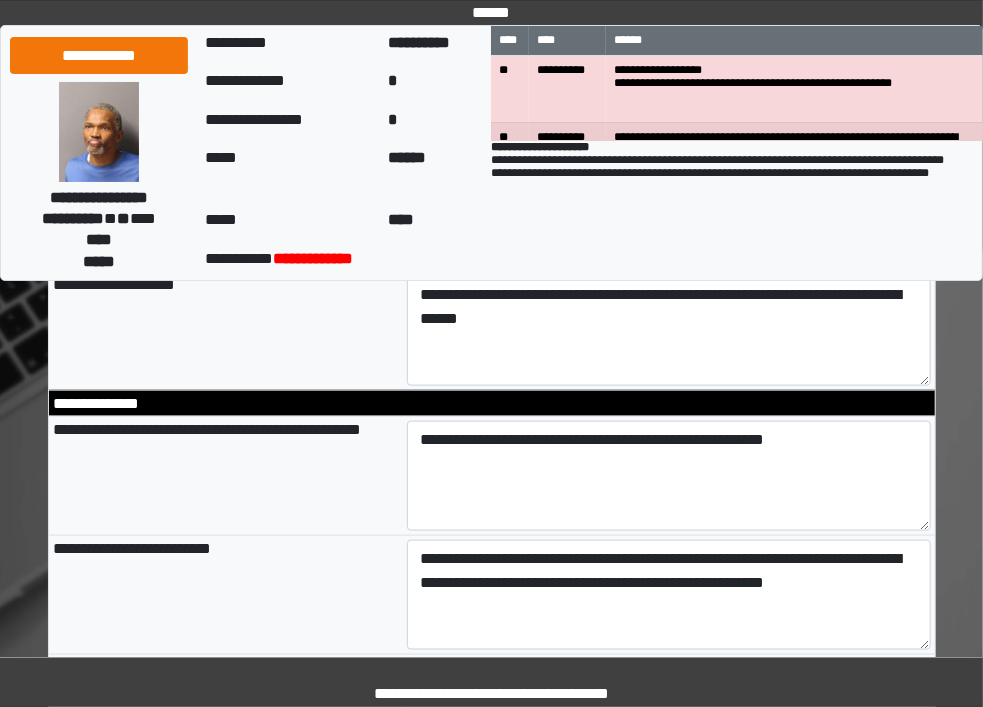 click on "**********" at bounding box center [226, 475] 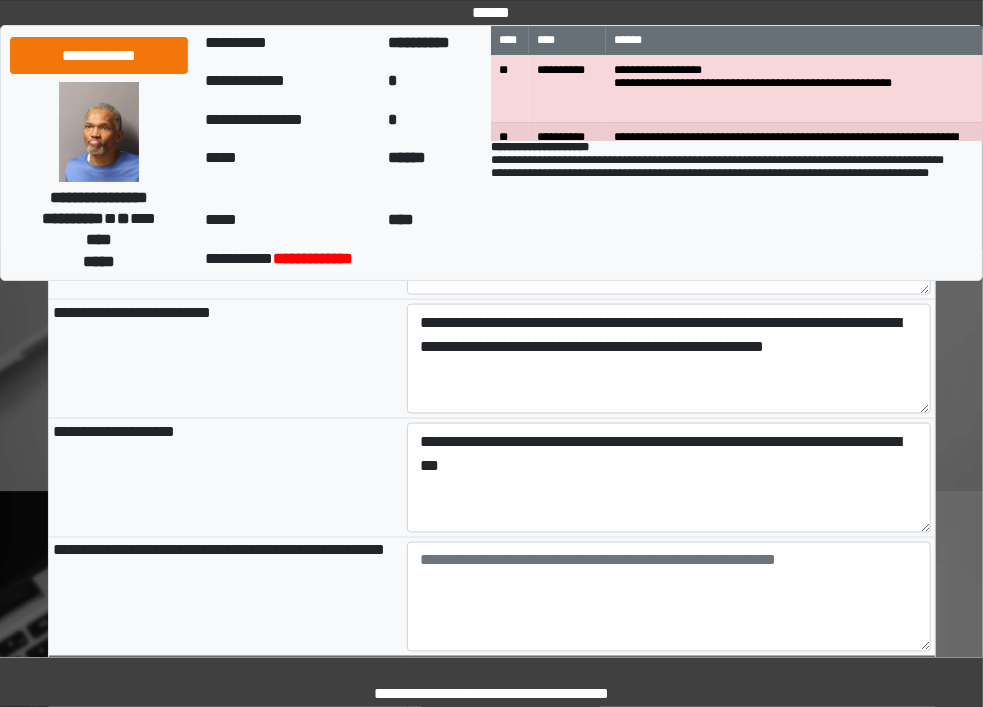 scroll, scrollTop: 933, scrollLeft: 0, axis: vertical 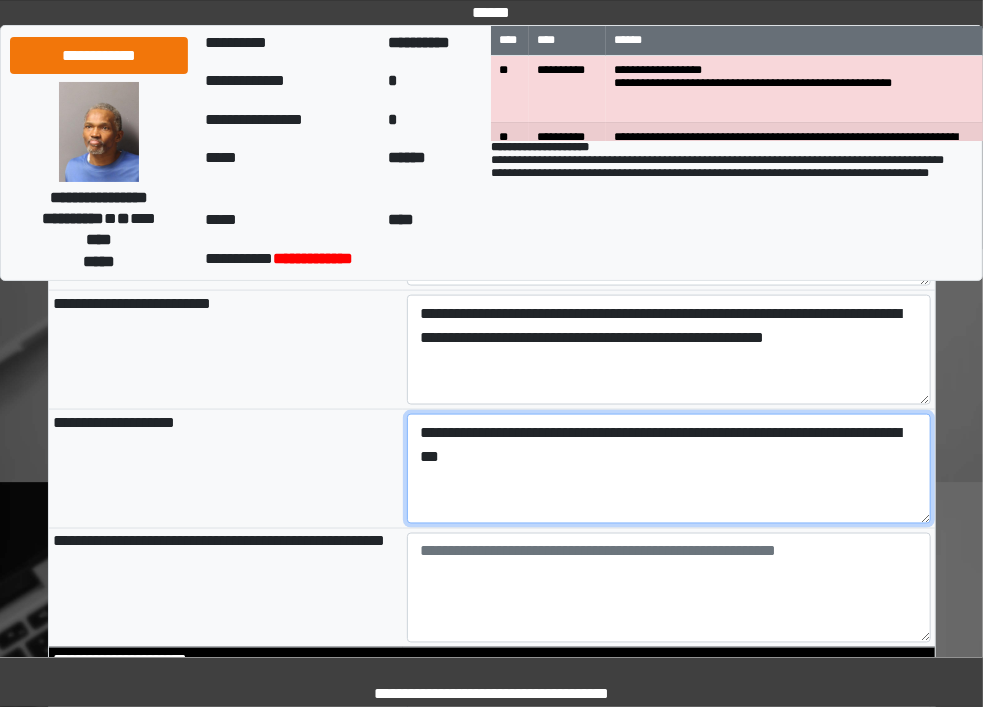 click on "**********" at bounding box center (669, 469) 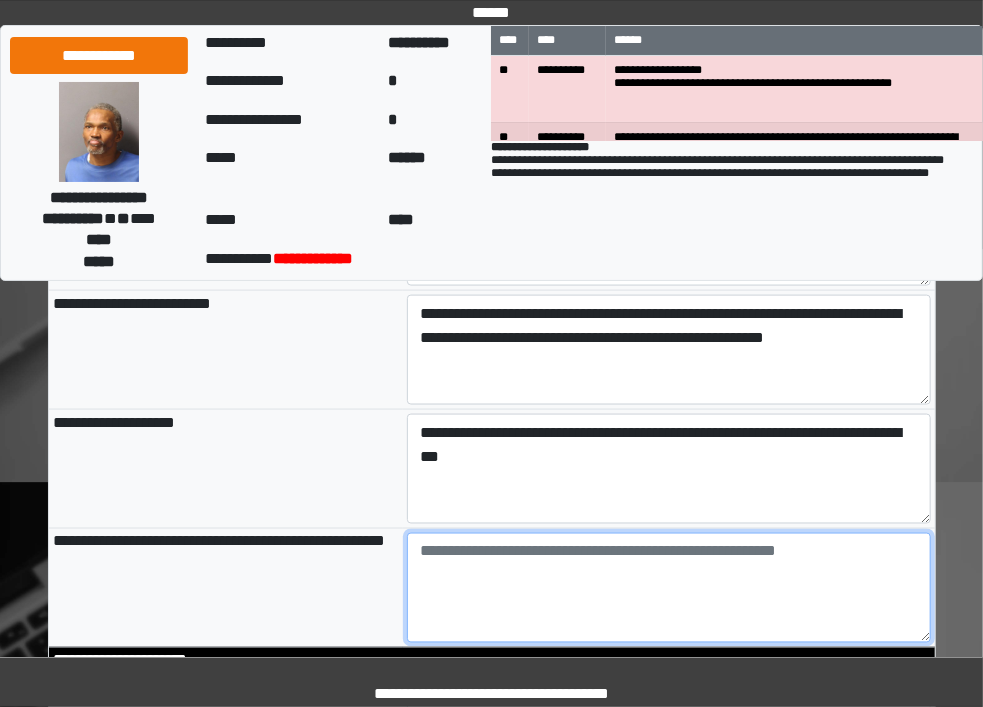 paste on "**********" 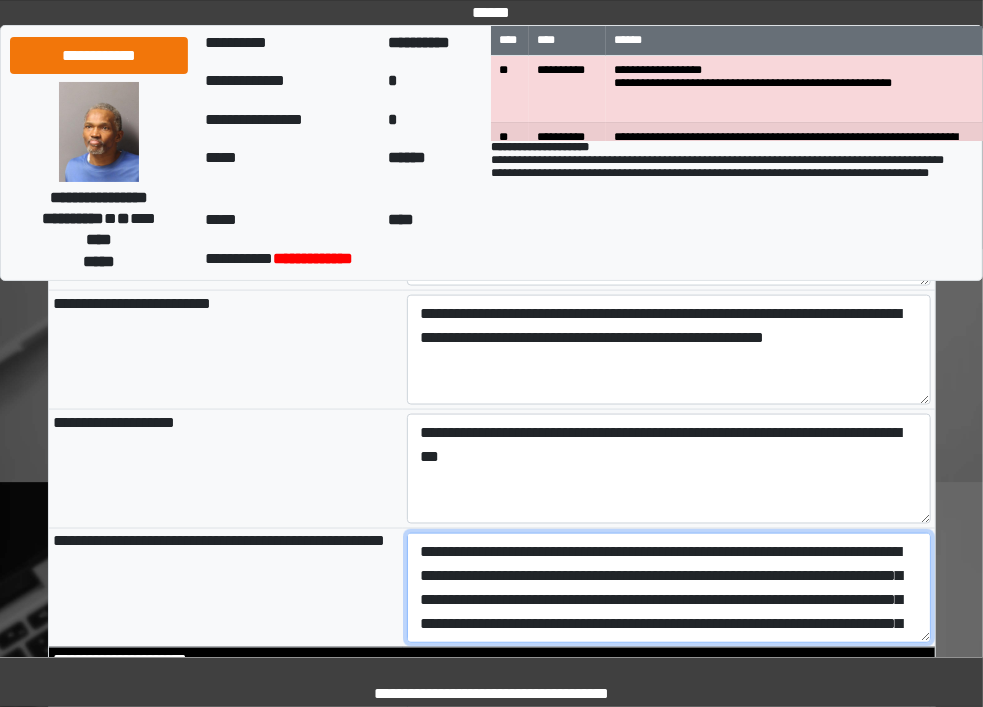 scroll, scrollTop: 112, scrollLeft: 0, axis: vertical 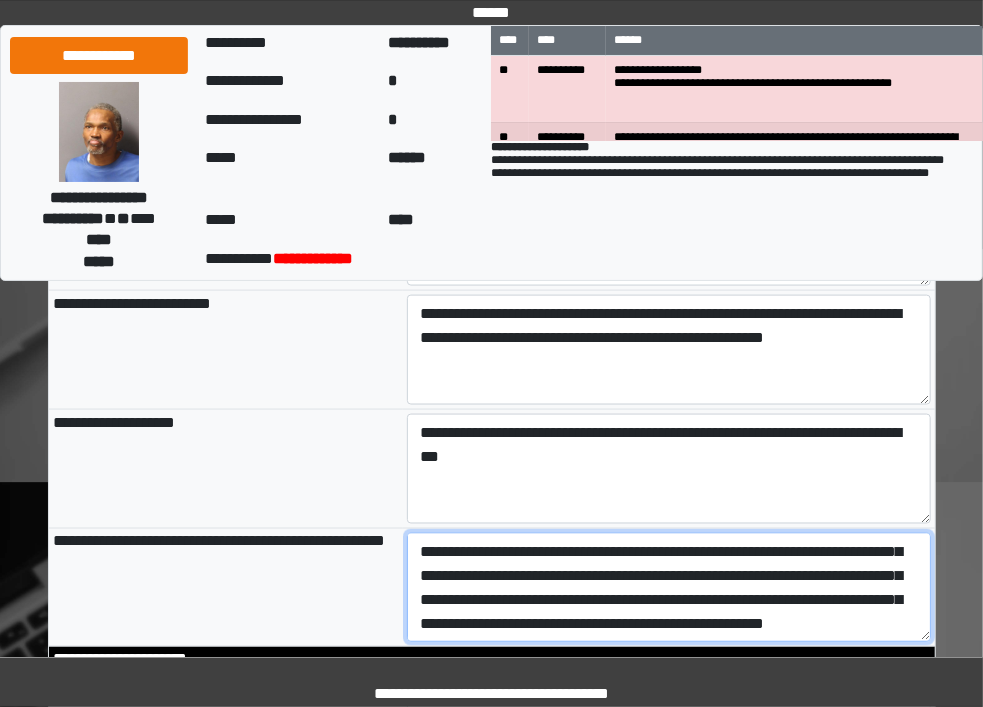 type on "**********" 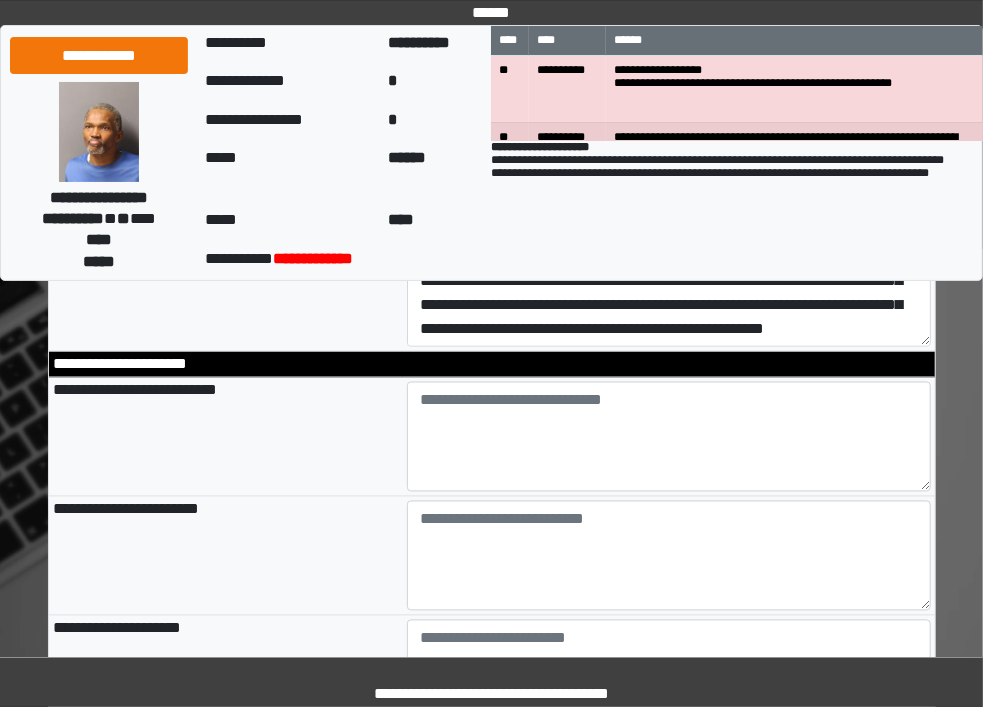 scroll, scrollTop: 1235, scrollLeft: 0, axis: vertical 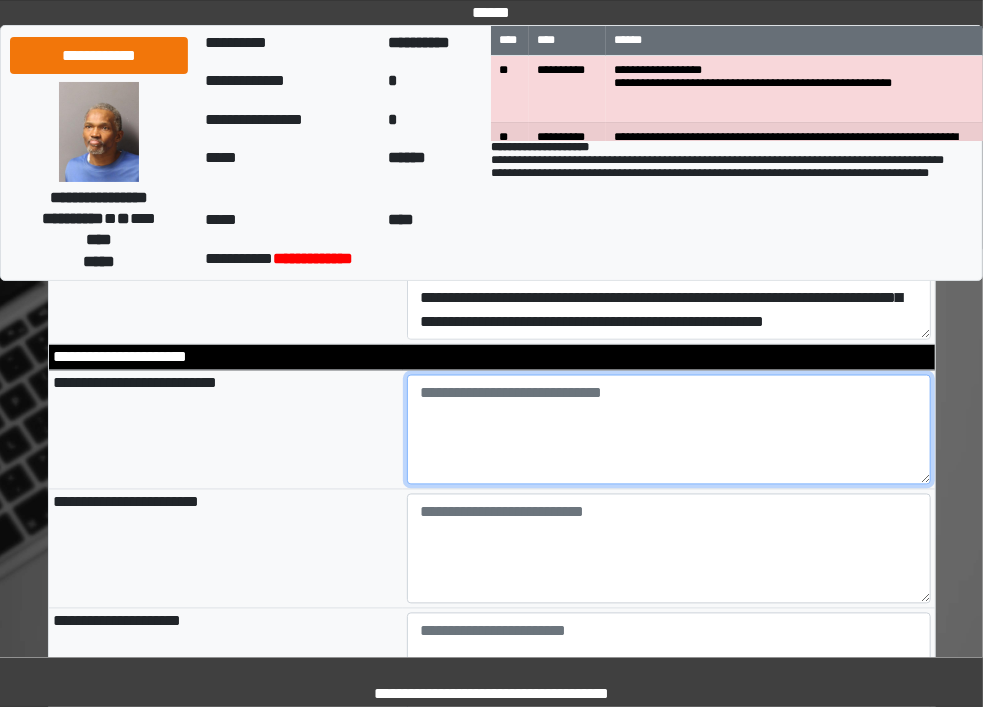 click at bounding box center (669, 430) 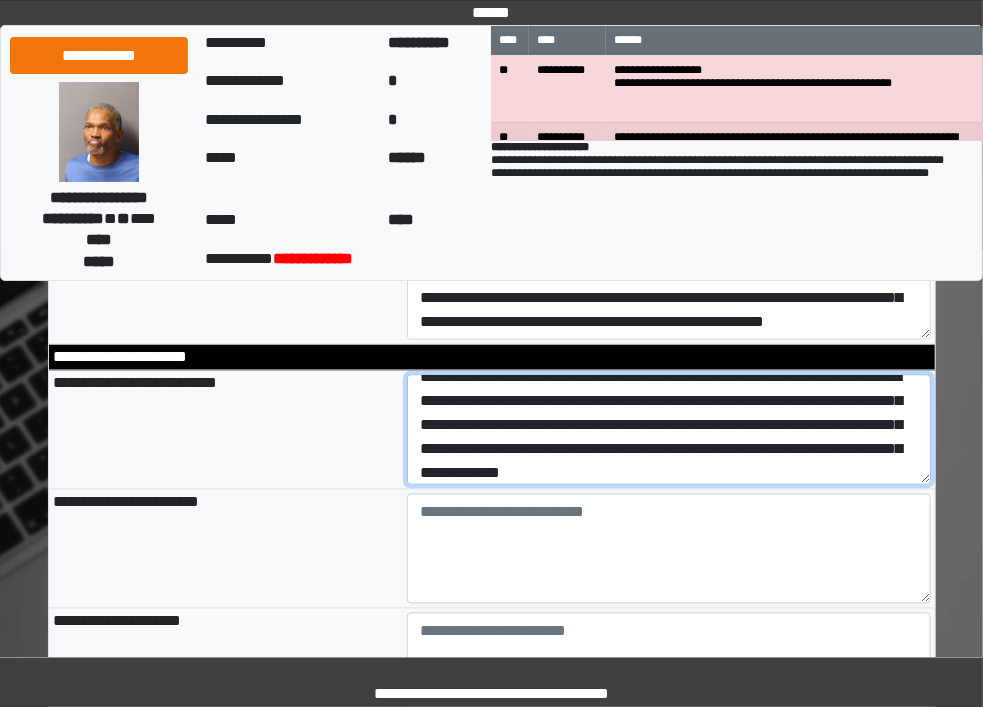 scroll, scrollTop: 40, scrollLeft: 0, axis: vertical 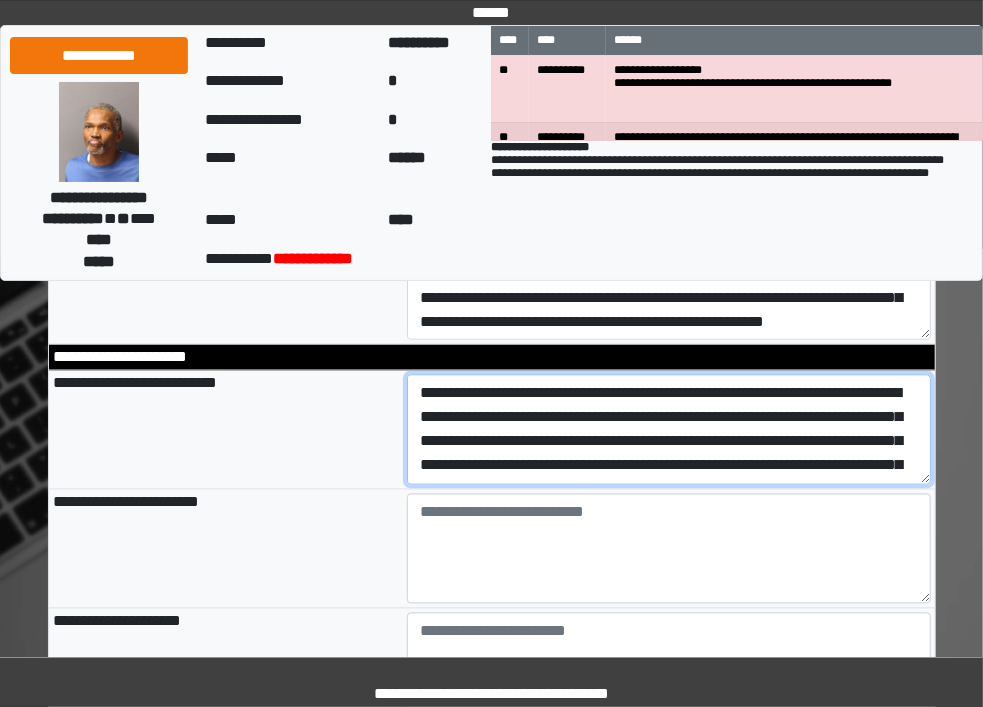 drag, startPoint x: 770, startPoint y: 481, endPoint x: 379, endPoint y: 381, distance: 403.58517 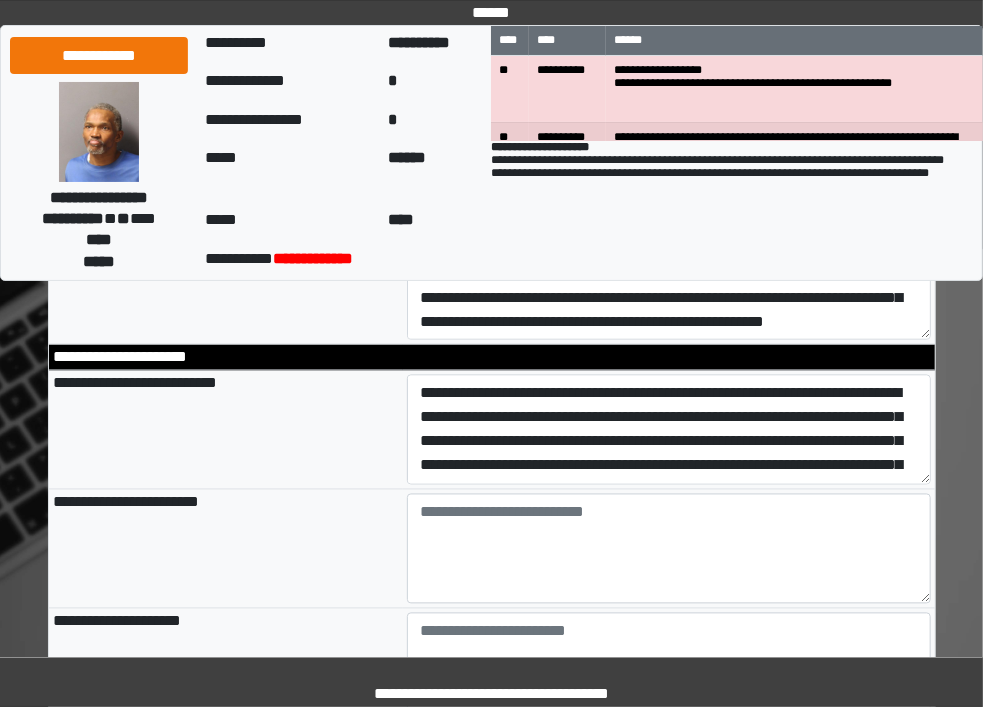 type on "**********" 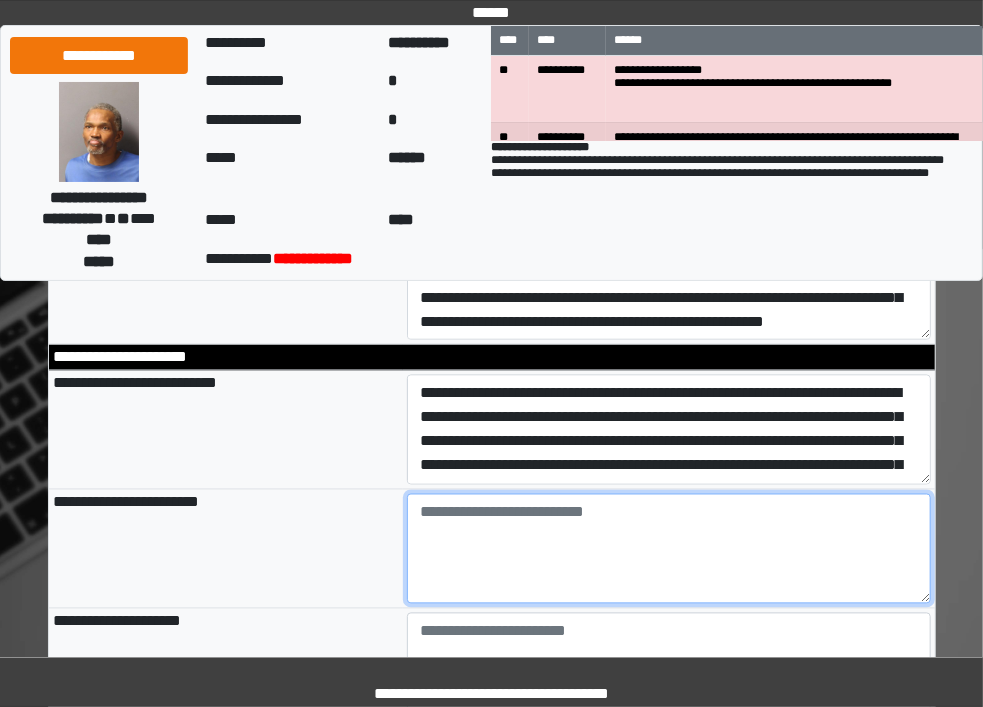 click at bounding box center (669, 549) 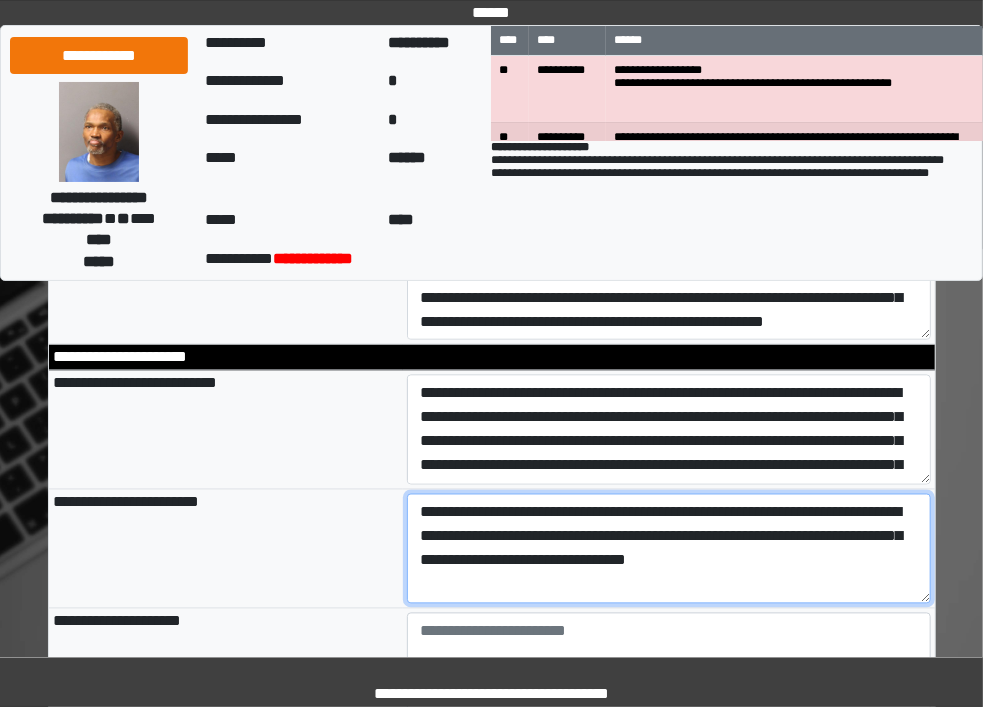 click on "**********" at bounding box center (669, 549) 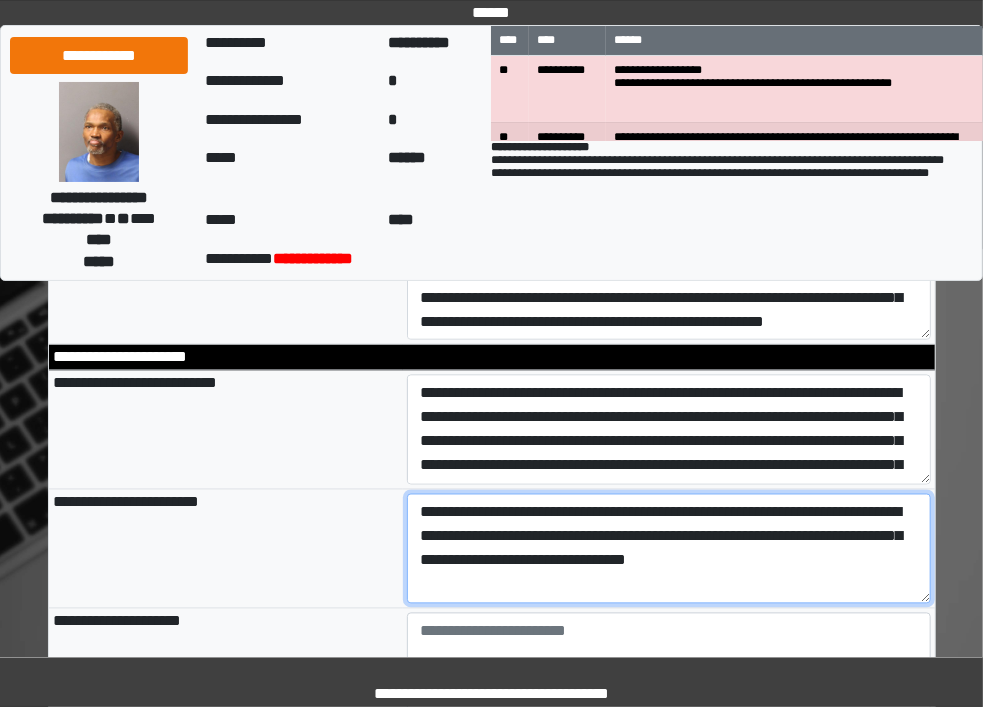 type on "**********" 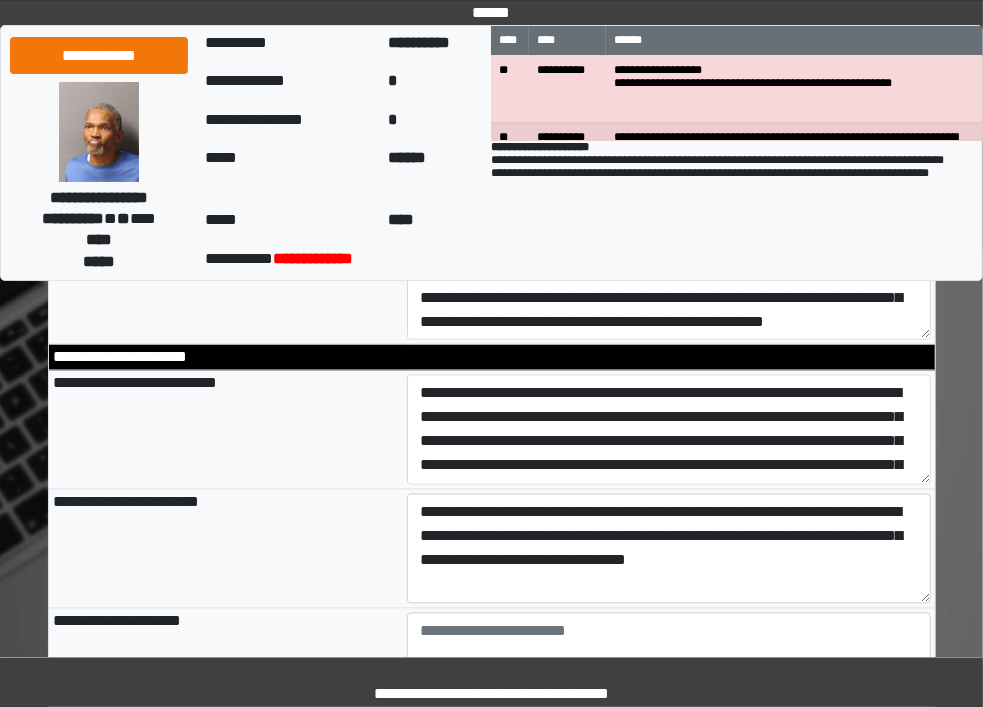 type on "**********" 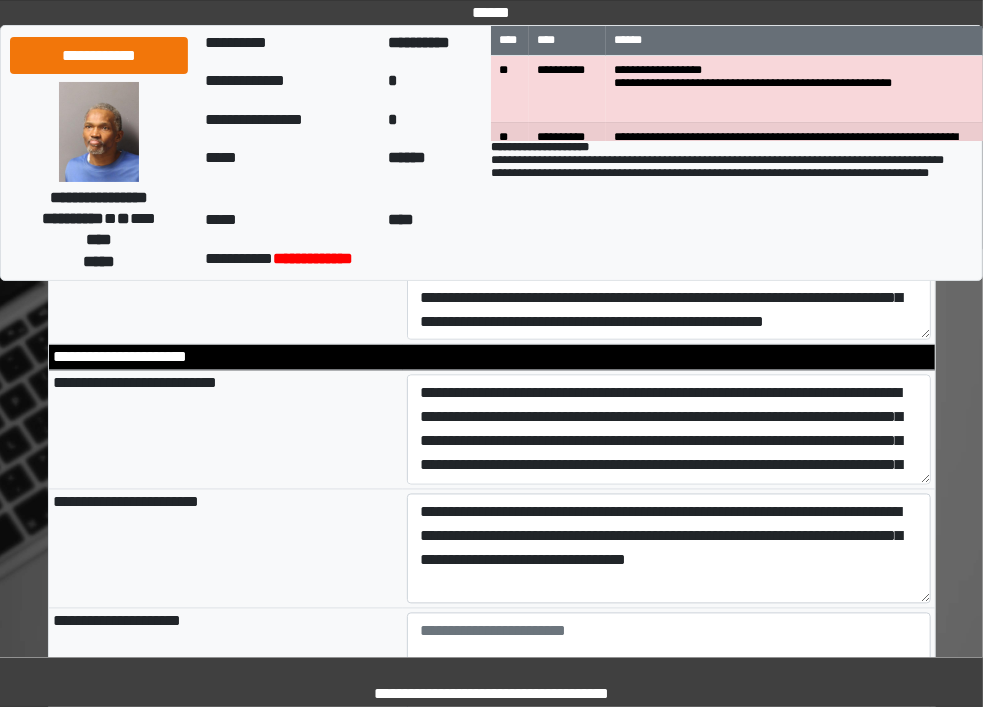 click on "**********" at bounding box center [226, 548] 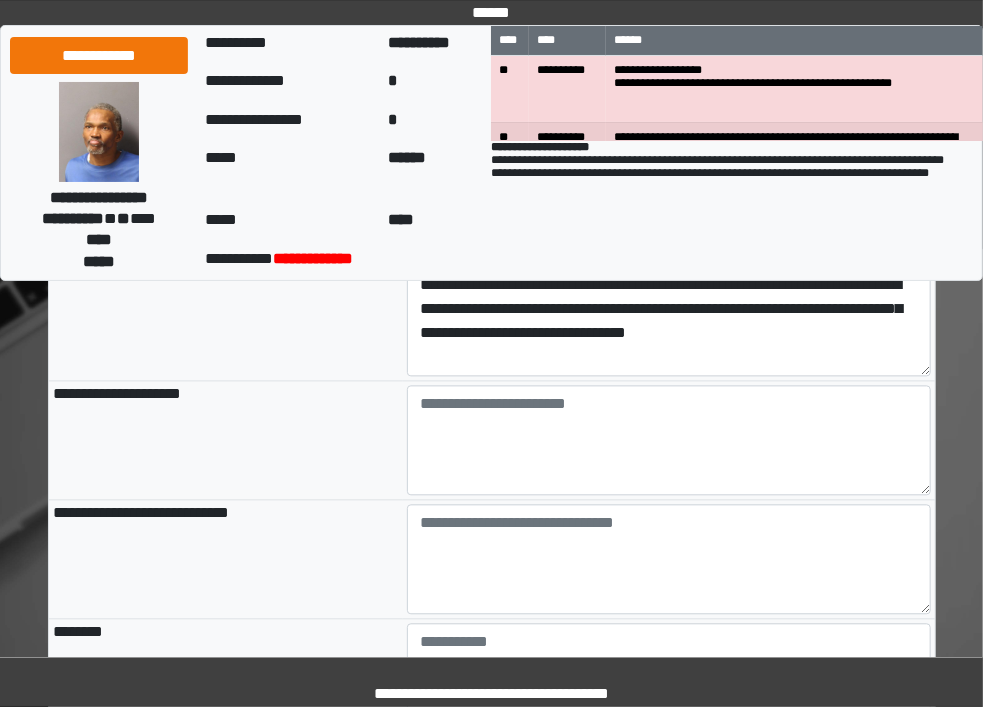 scroll, scrollTop: 1475, scrollLeft: 0, axis: vertical 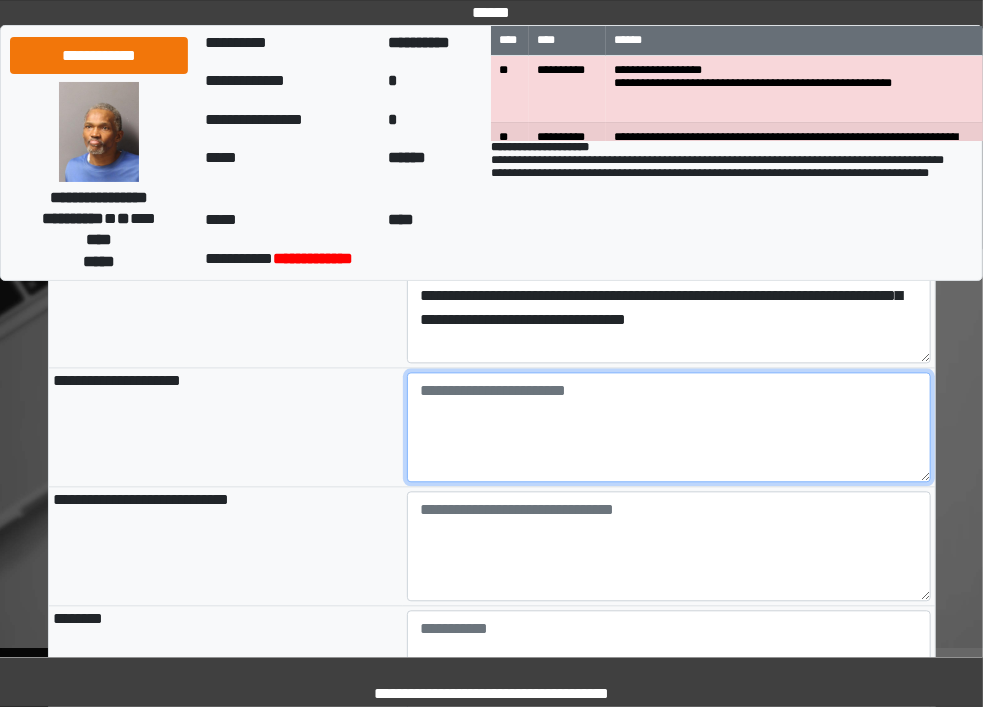 click at bounding box center [669, 428] 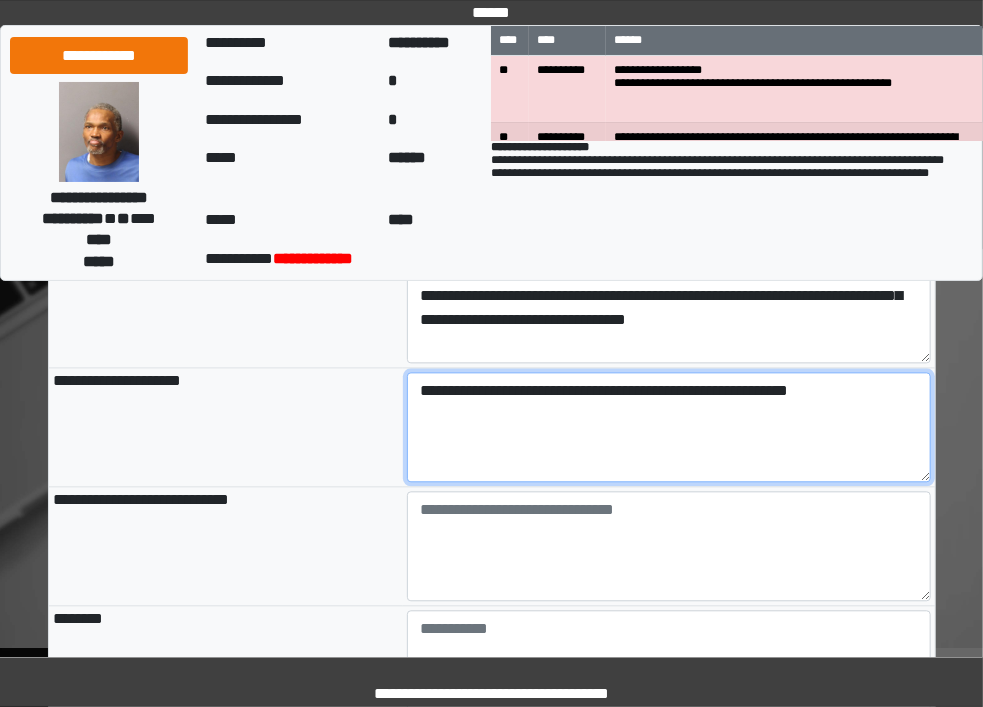 type on "**********" 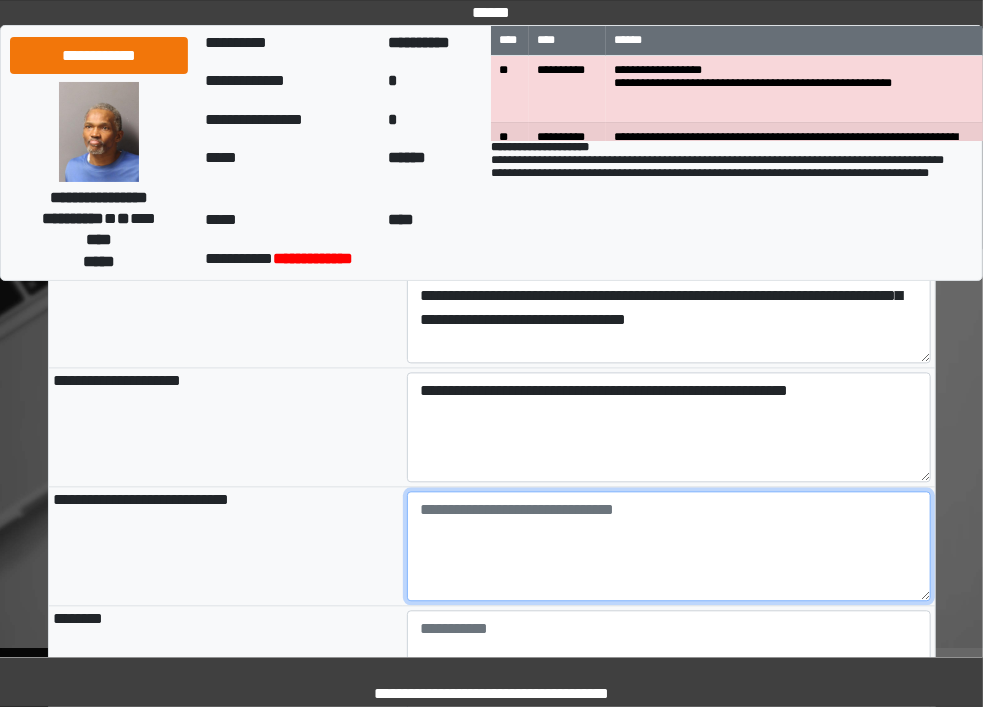 type on "**********" 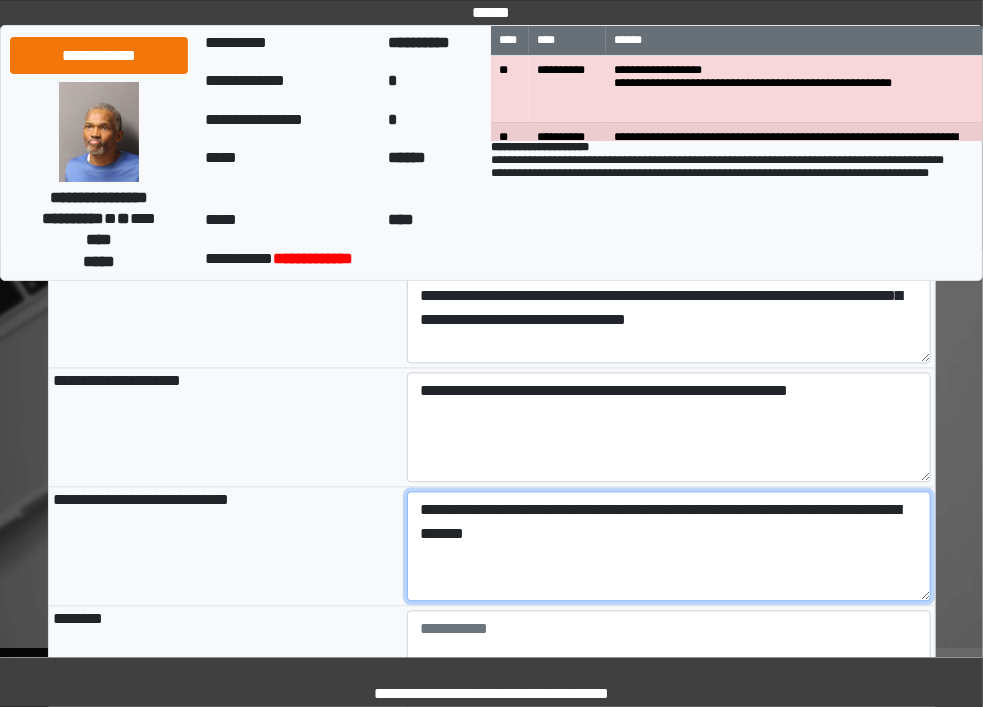type on "**********" 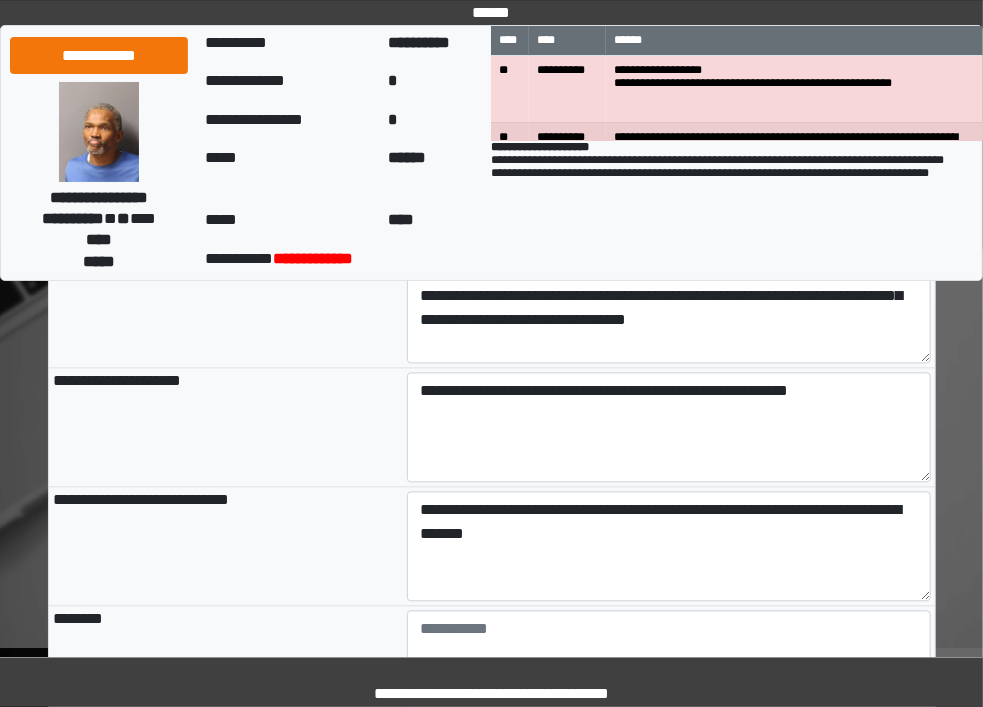 type on "**********" 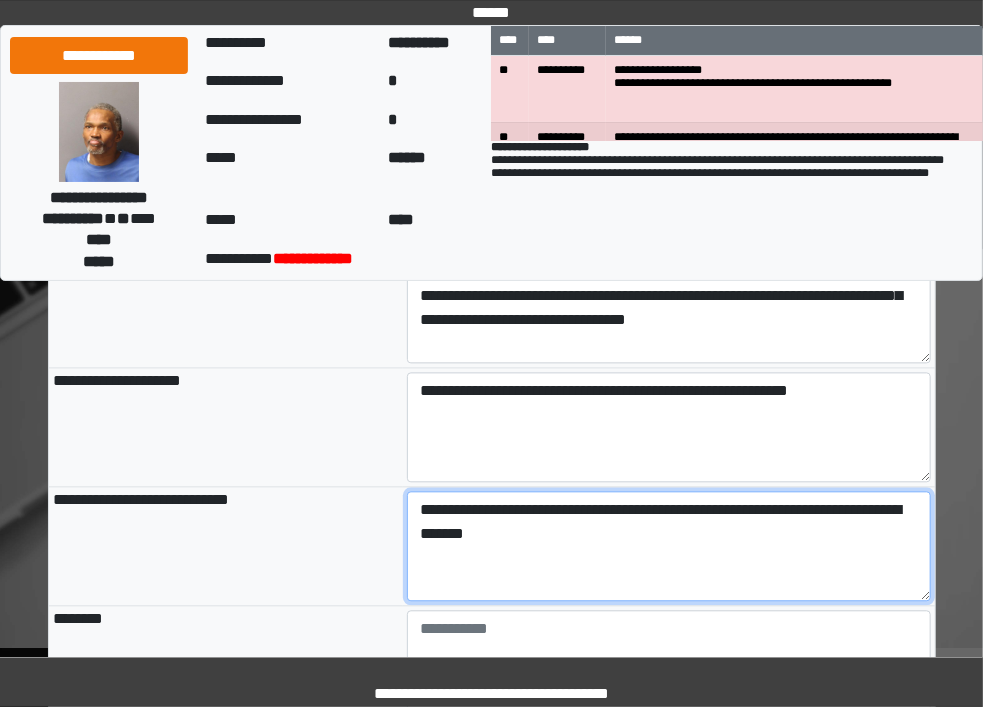click on "**********" at bounding box center (669, 547) 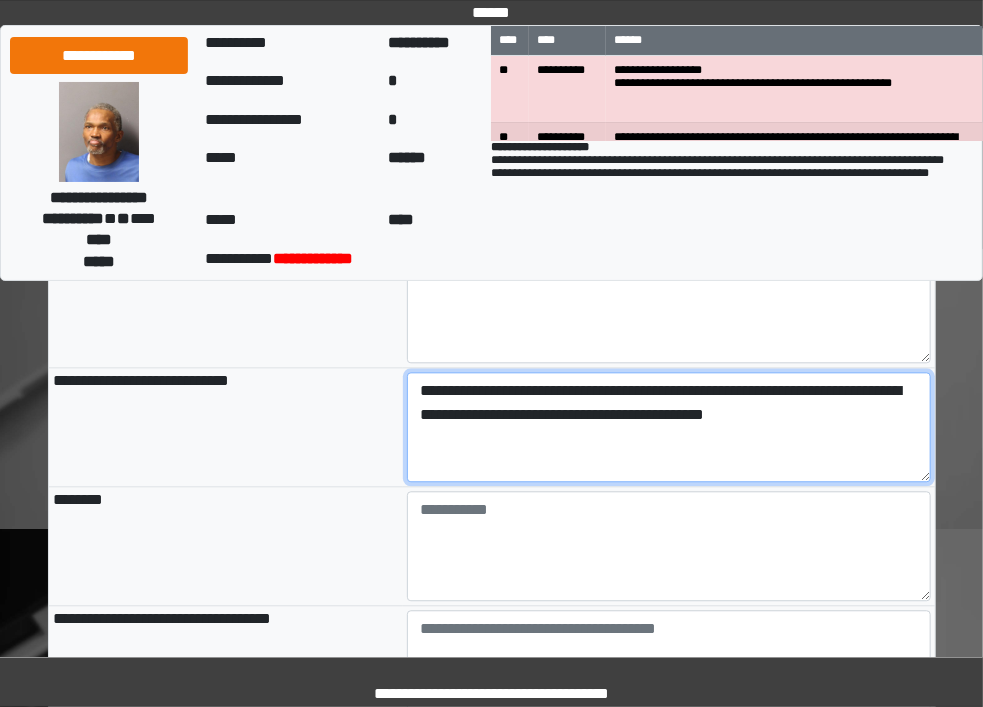 scroll, scrollTop: 1597, scrollLeft: 0, axis: vertical 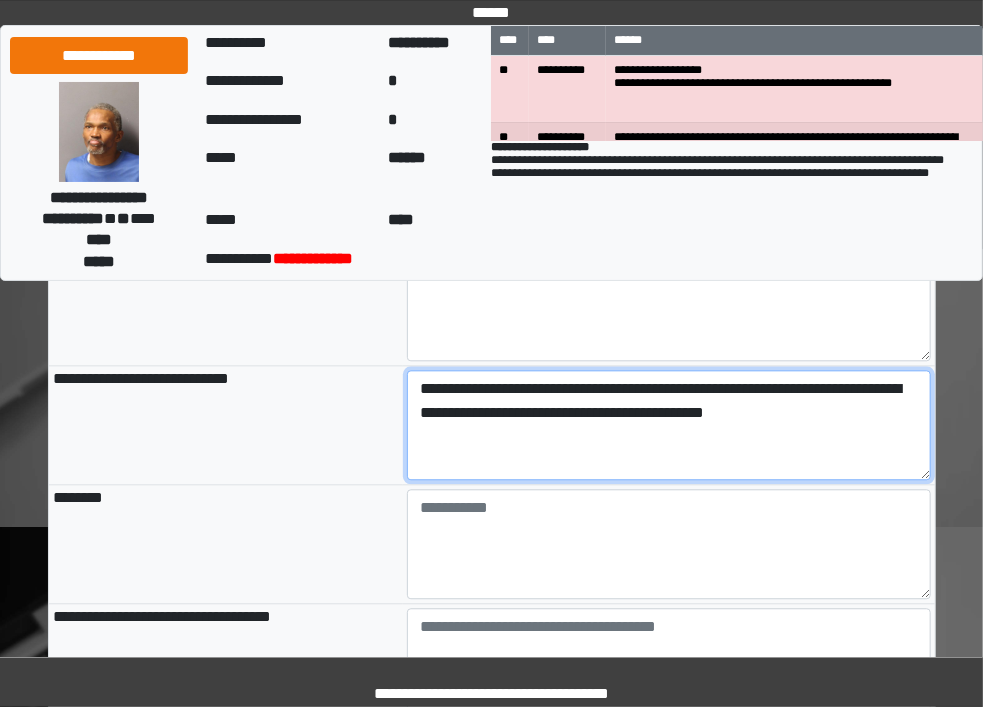 type on "**********" 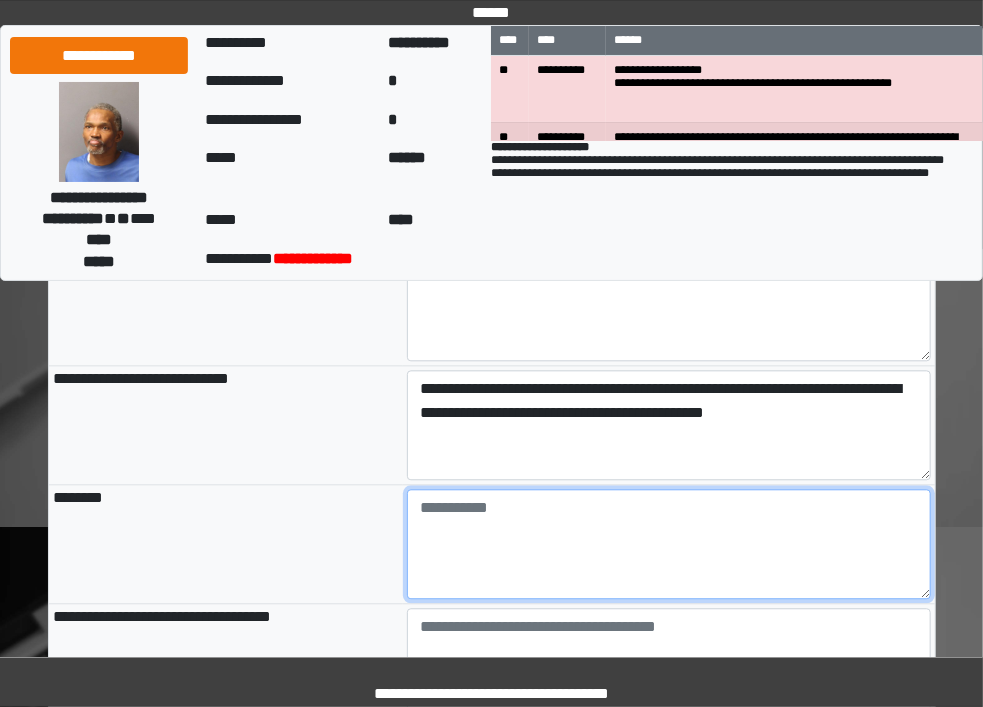 type on "**********" 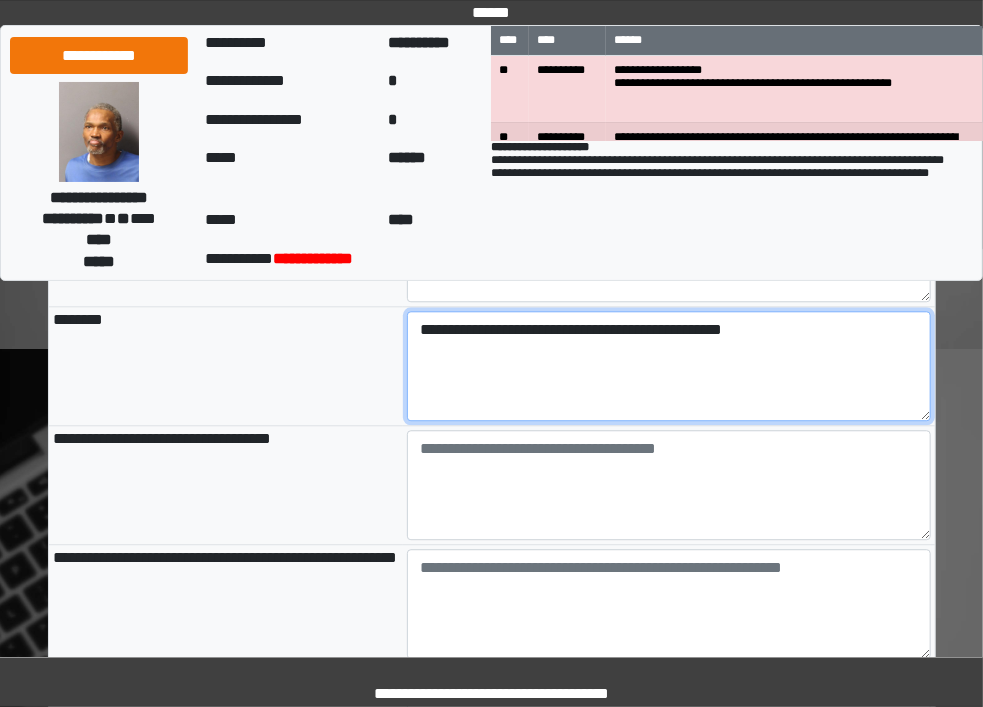 scroll, scrollTop: 1777, scrollLeft: 0, axis: vertical 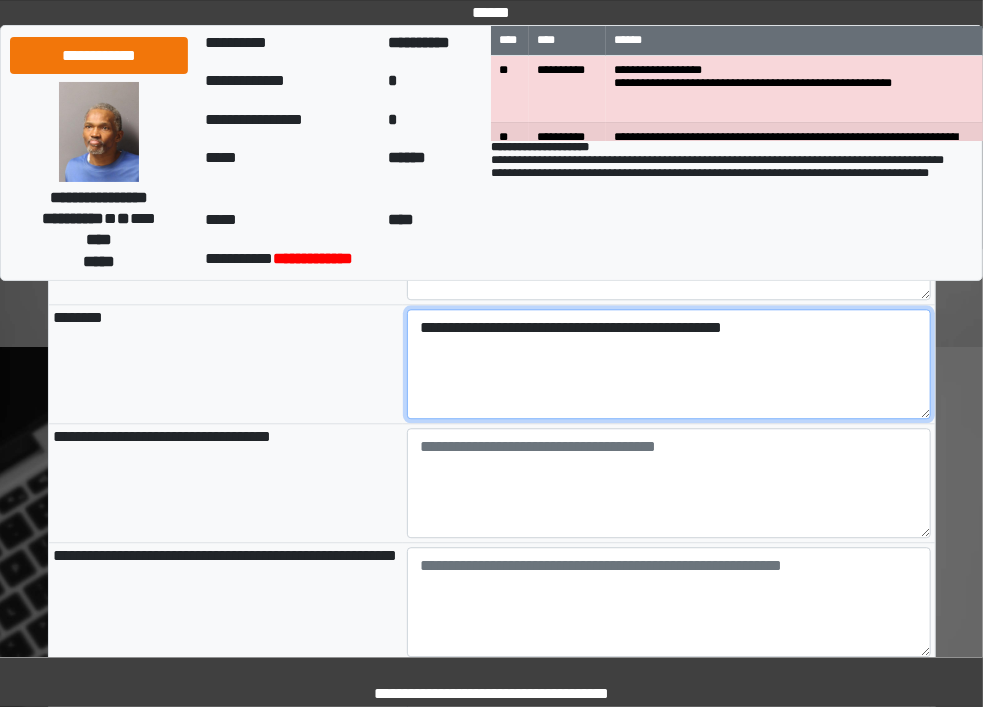 type on "**********" 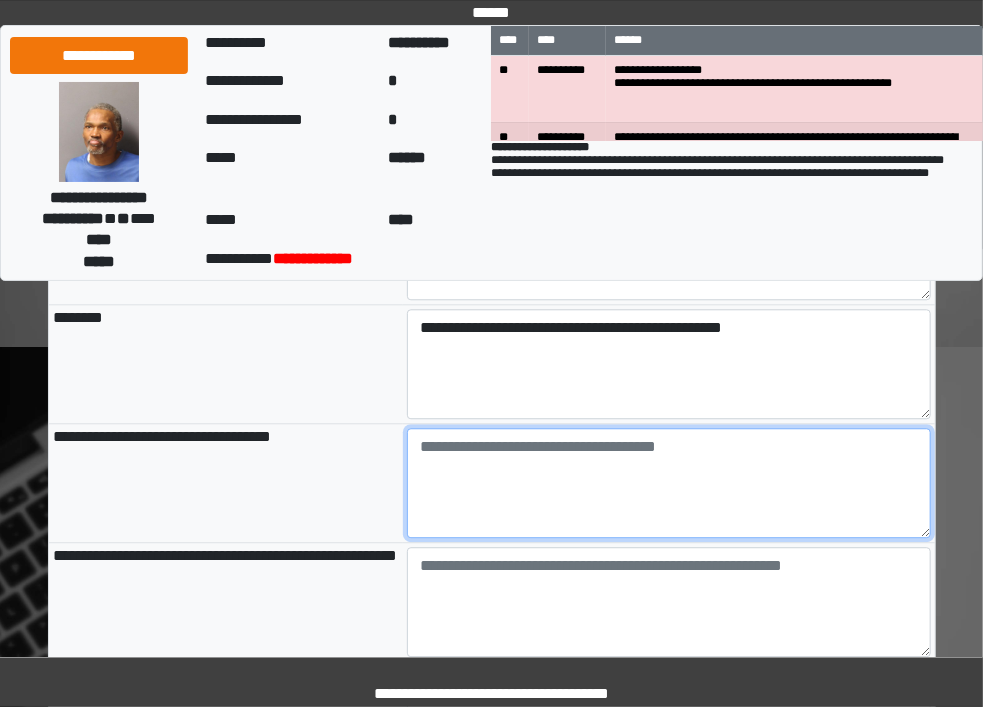 type on "**********" 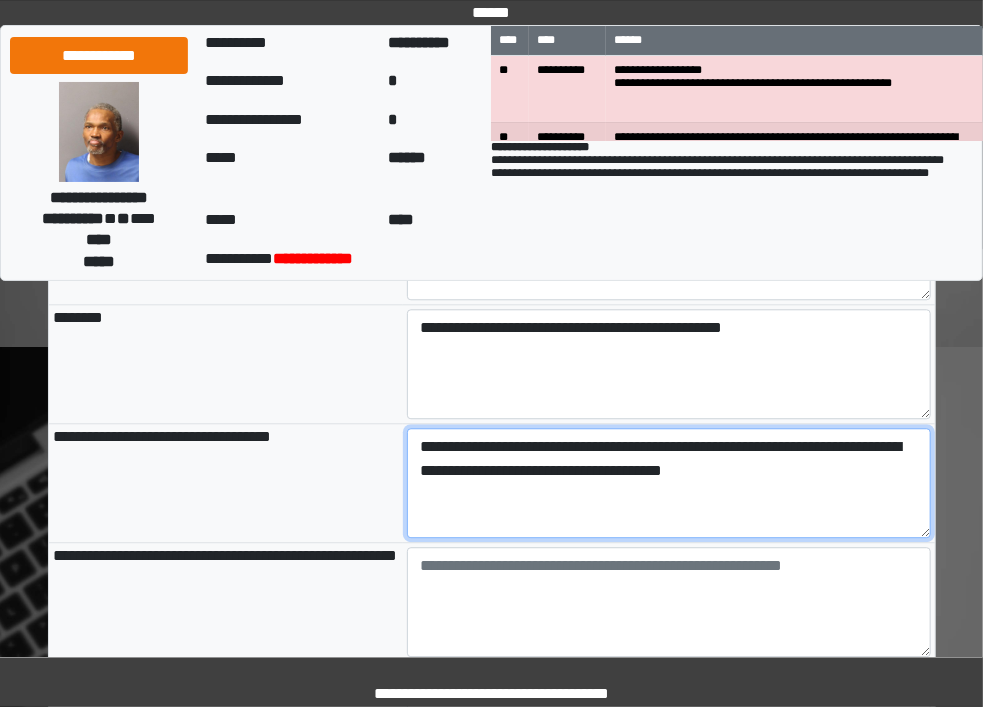 type on "**********" 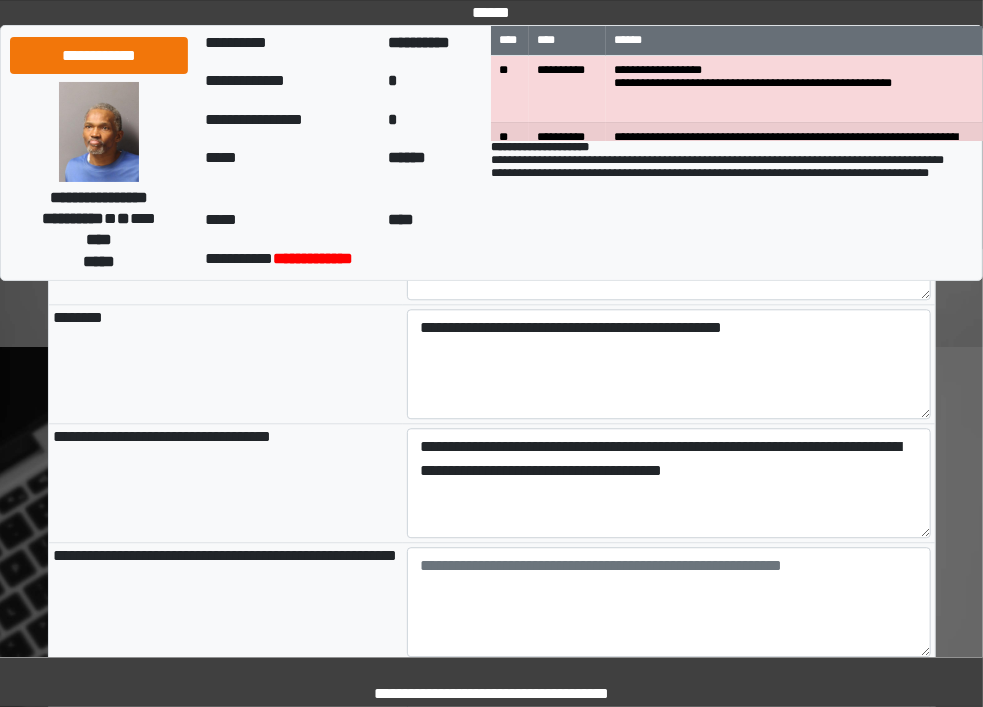 type on "**********" 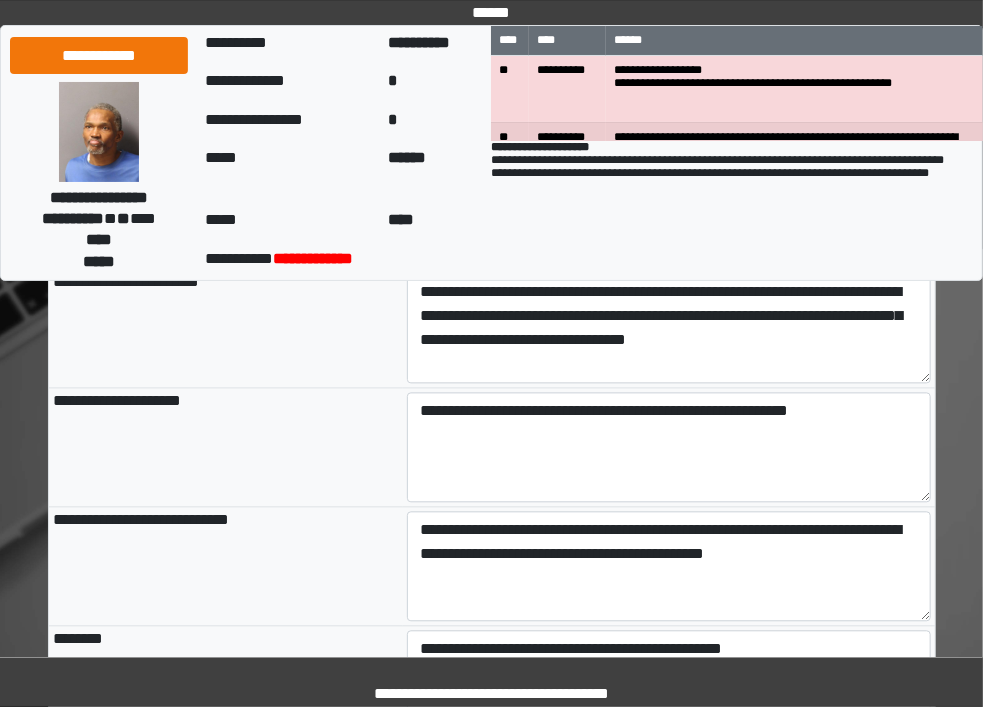 scroll, scrollTop: 1455, scrollLeft: 0, axis: vertical 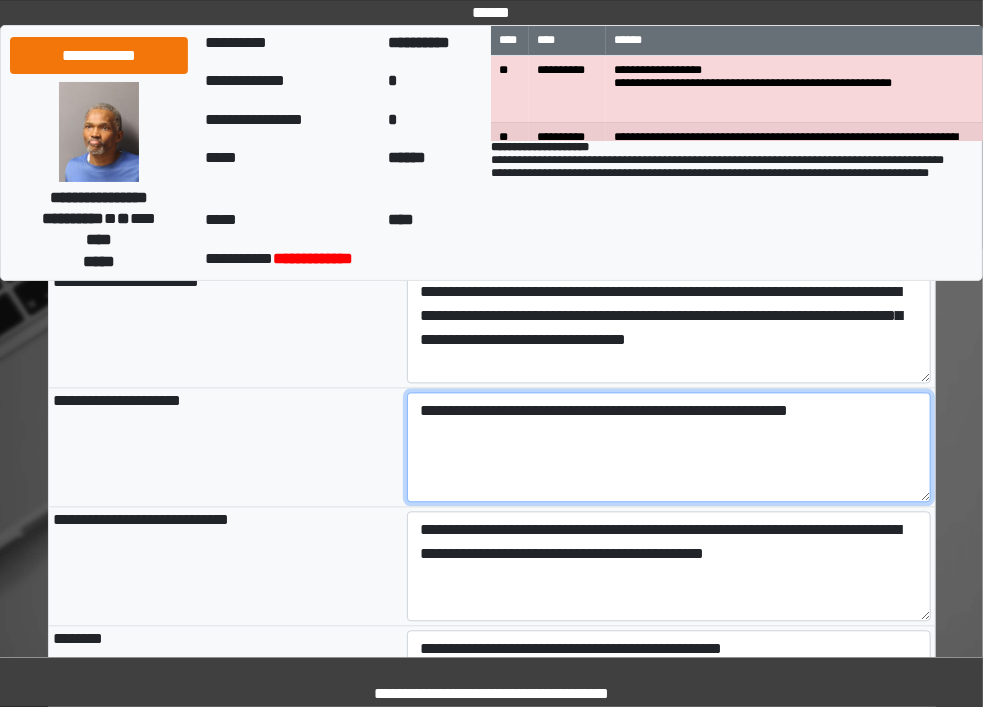 click on "**********" at bounding box center [669, 448] 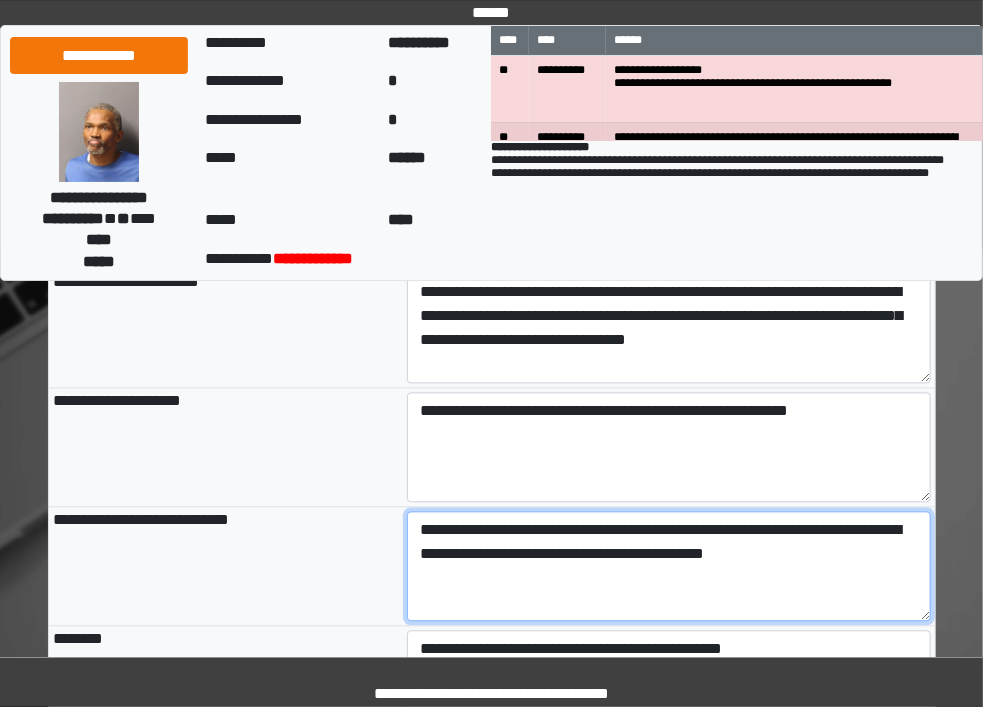 click on "**********" at bounding box center (669, 567) 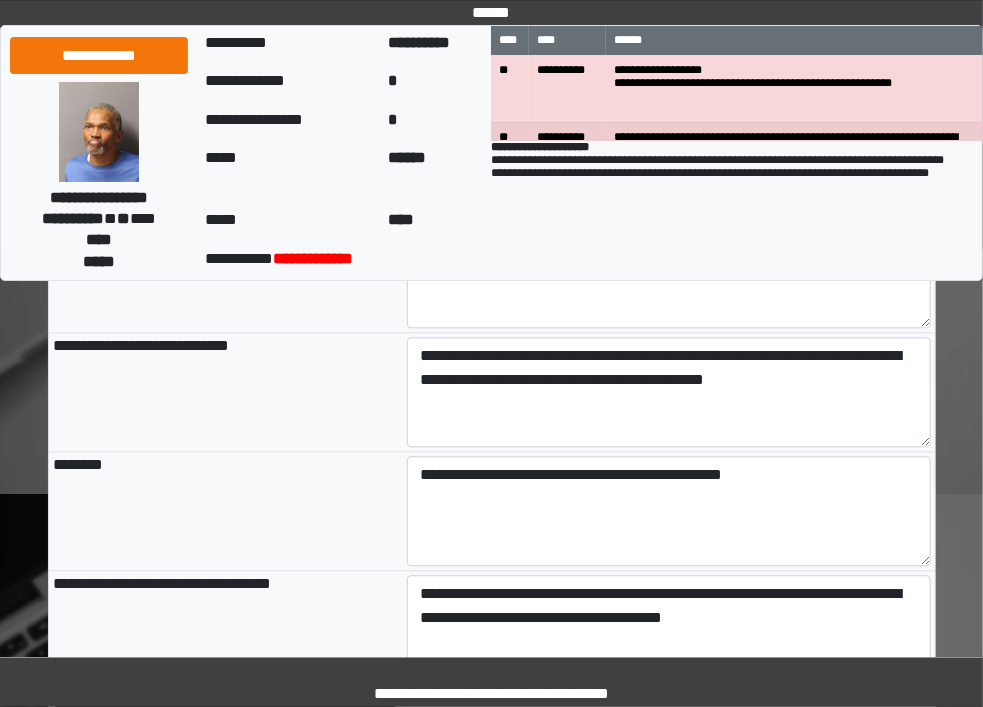 scroll, scrollTop: 1635, scrollLeft: 0, axis: vertical 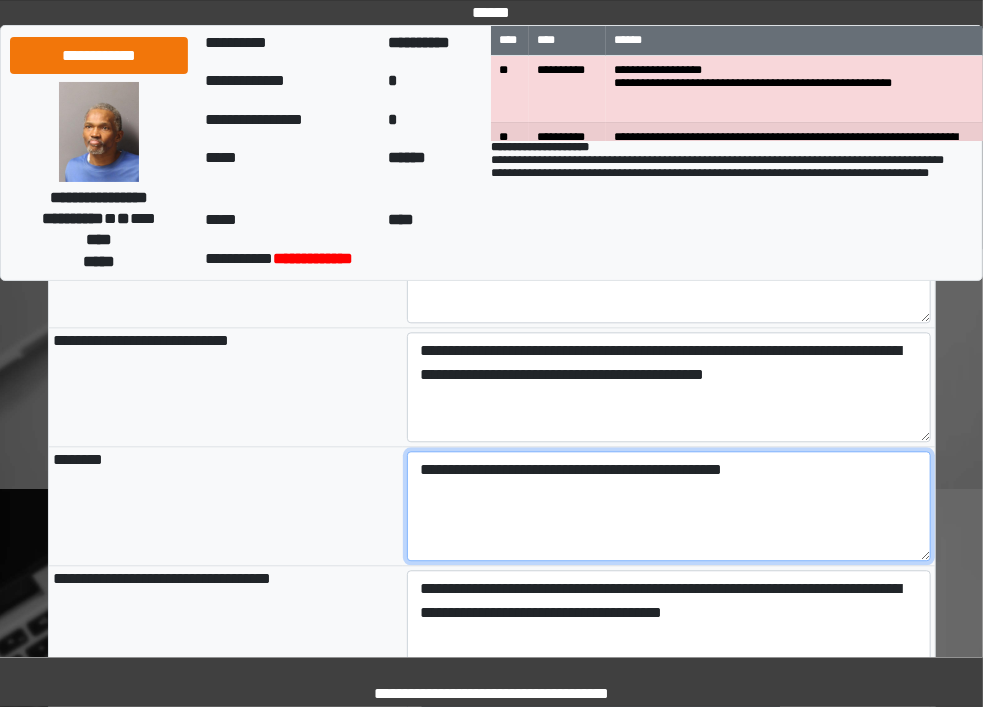click on "**********" at bounding box center (669, 506) 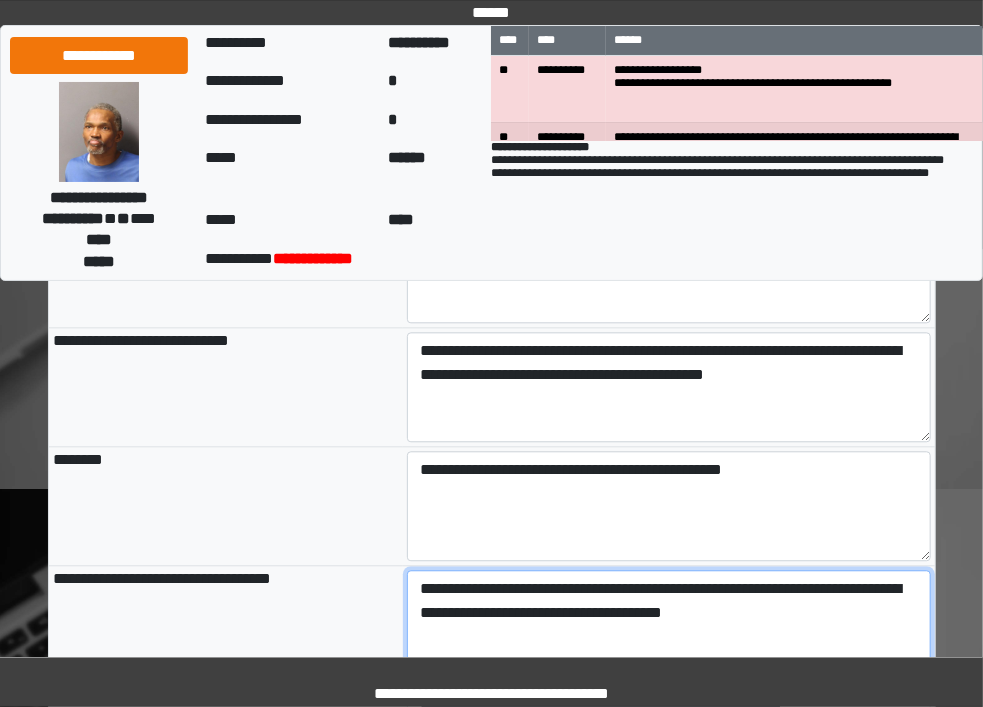 click on "**********" at bounding box center (669, 625) 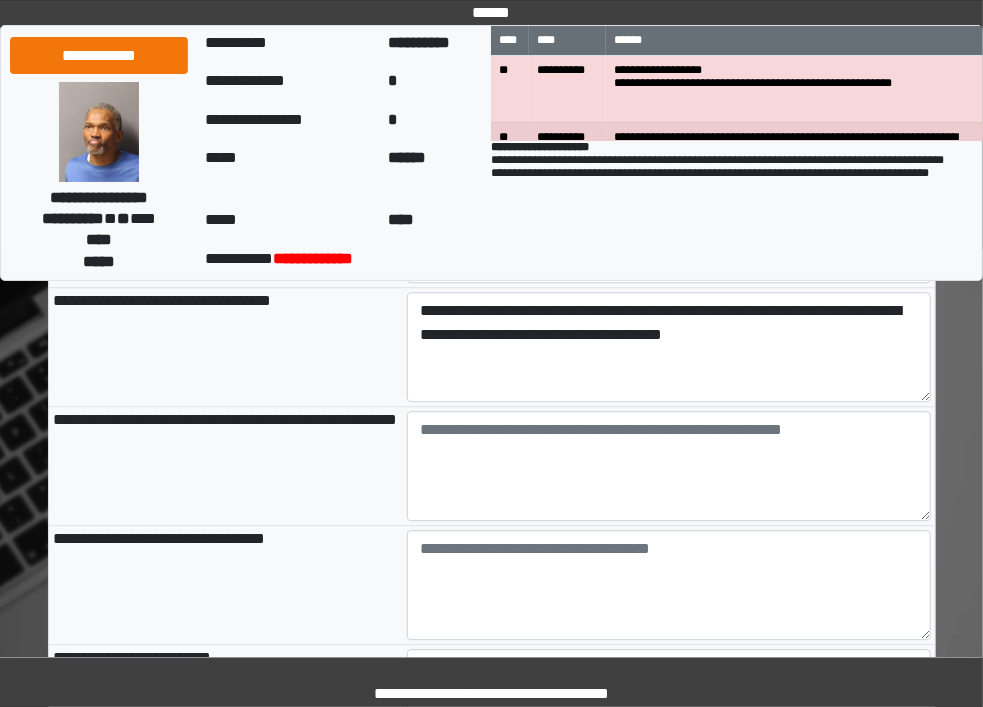 scroll, scrollTop: 1919, scrollLeft: 0, axis: vertical 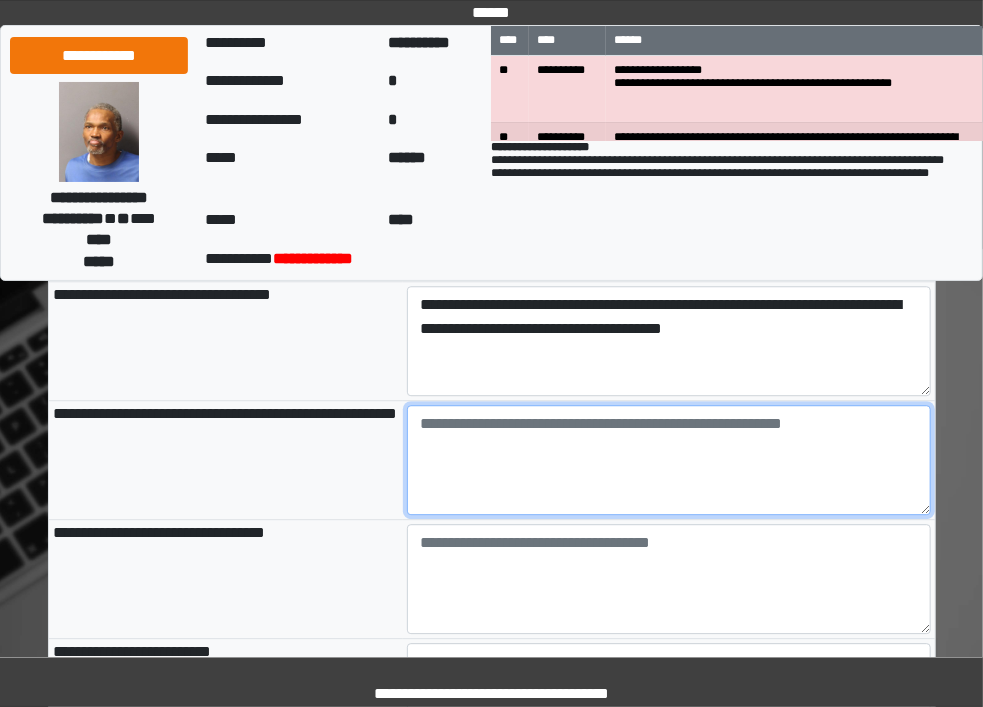 click at bounding box center [669, 460] 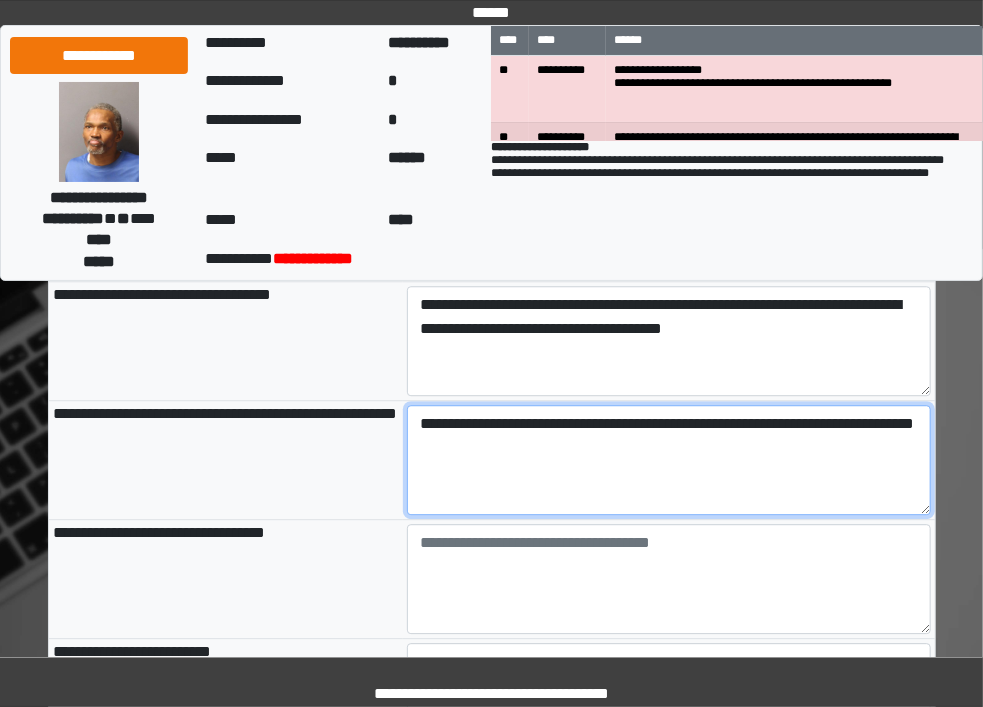 type on "**********" 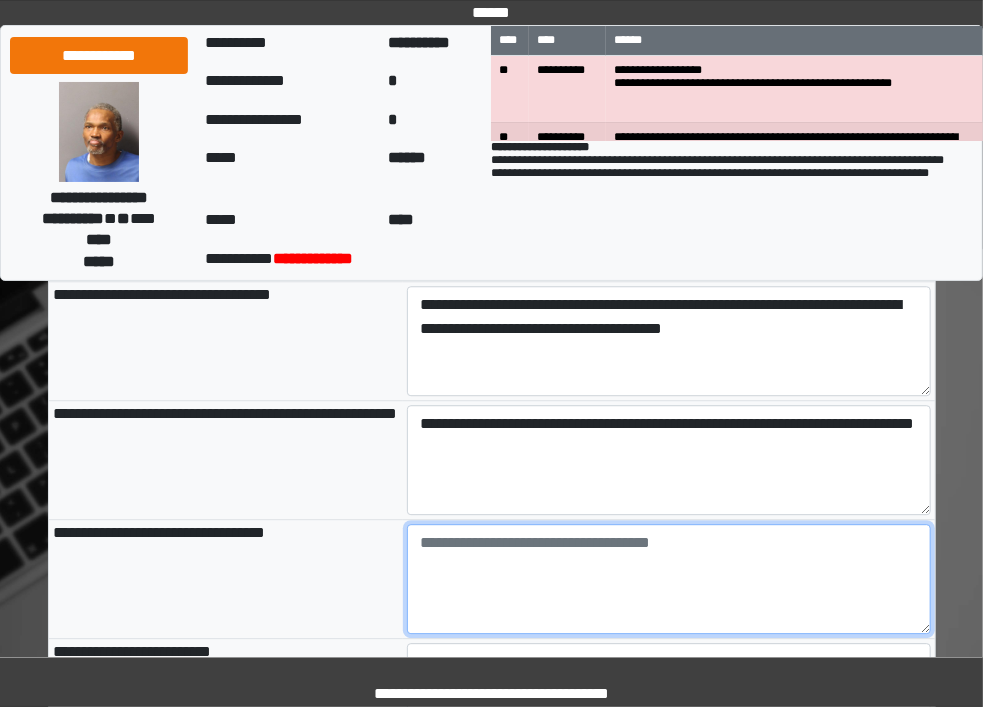 type on "**********" 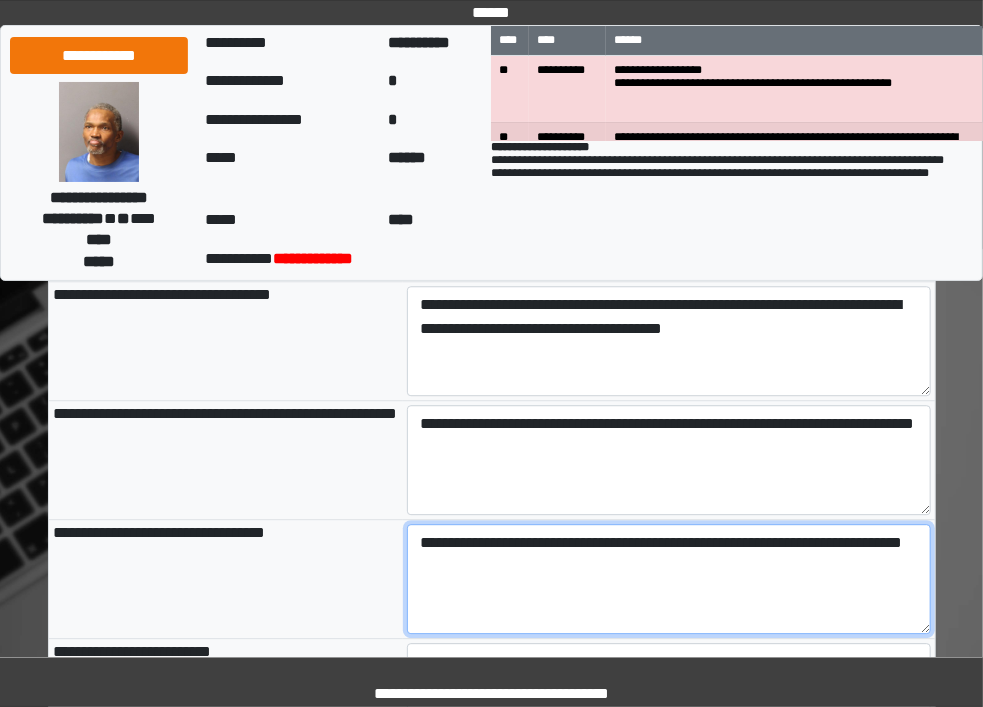 type on "**********" 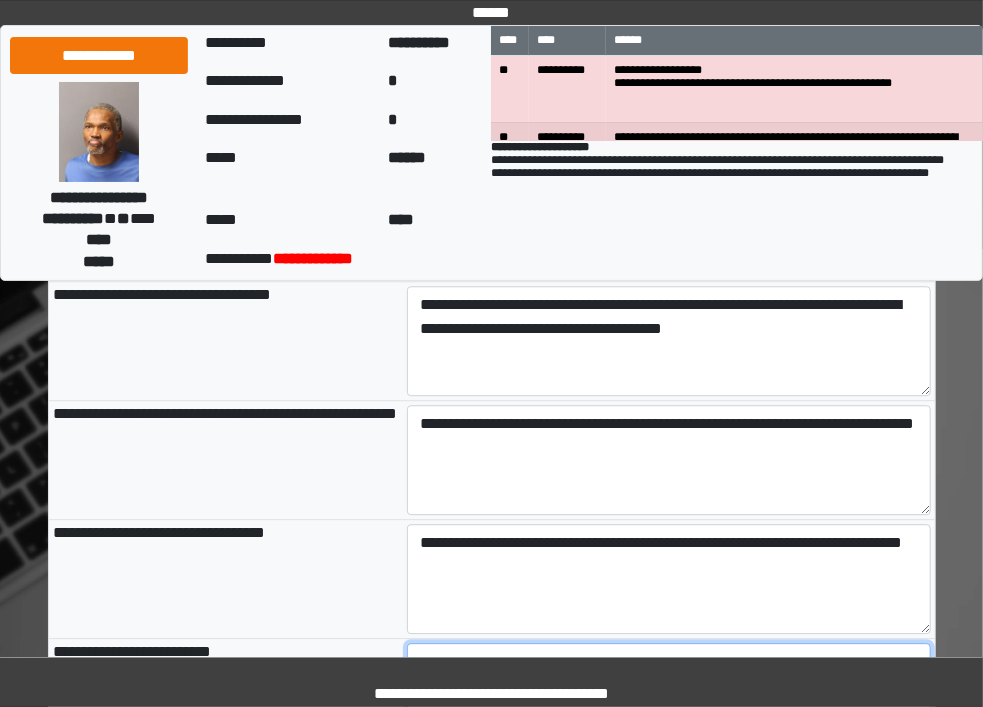 type on "**********" 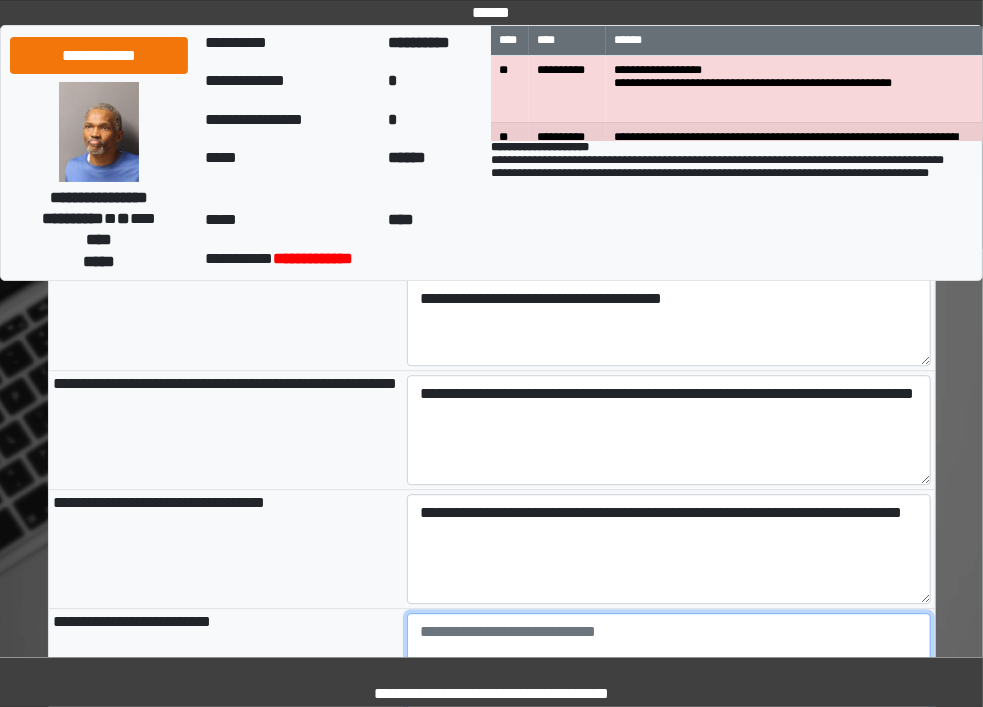 scroll, scrollTop: 1950, scrollLeft: 0, axis: vertical 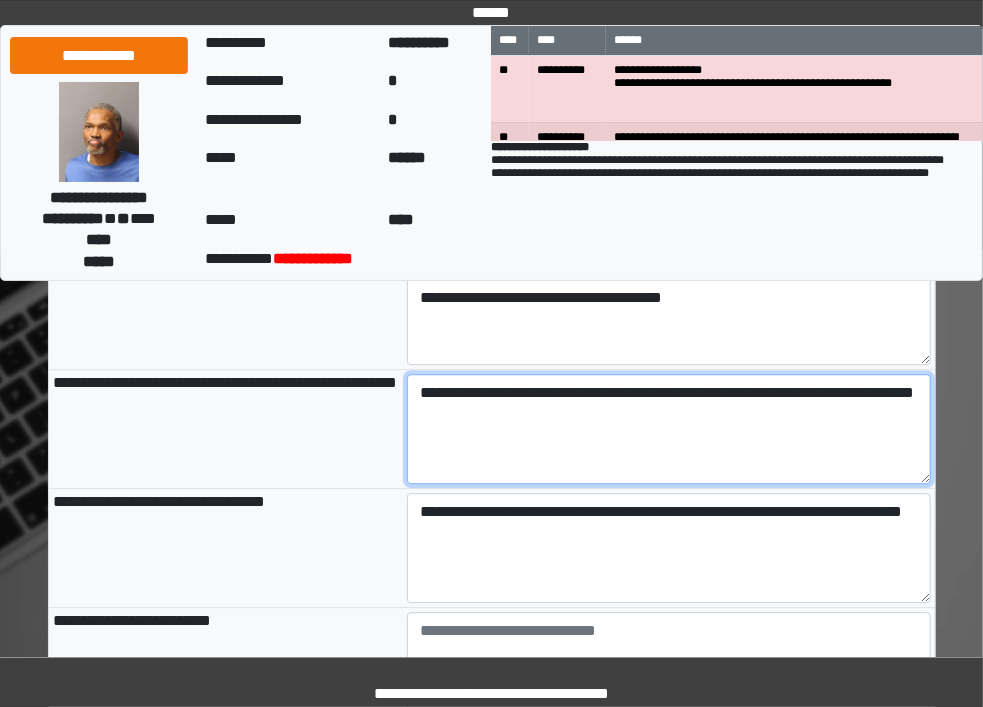 click on "**********" at bounding box center [669, 429] 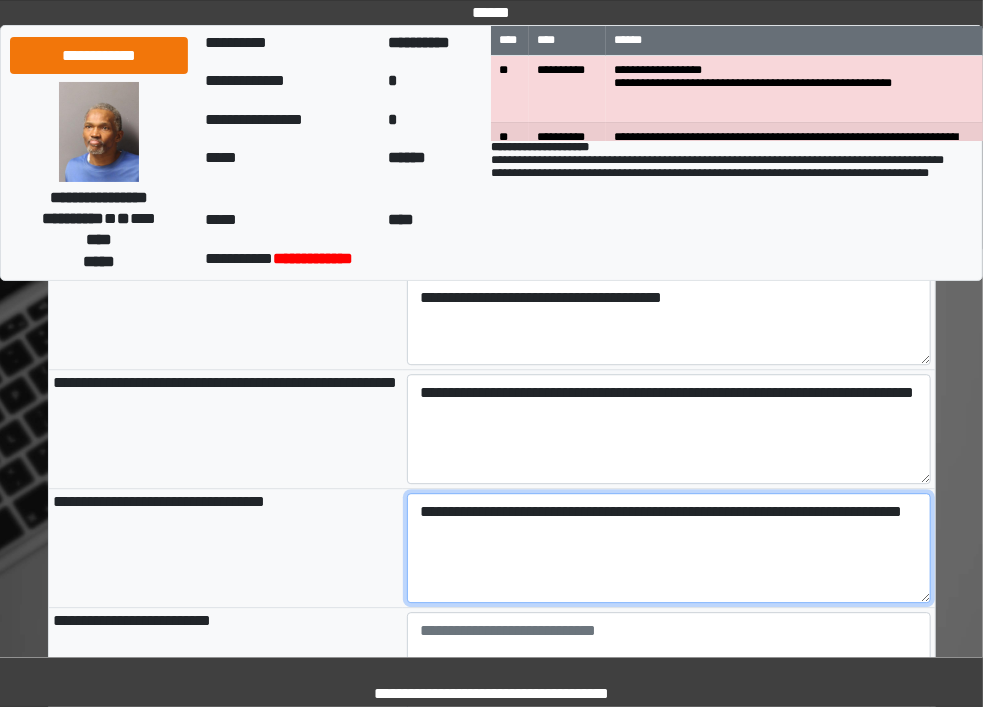 click on "**********" at bounding box center (669, 548) 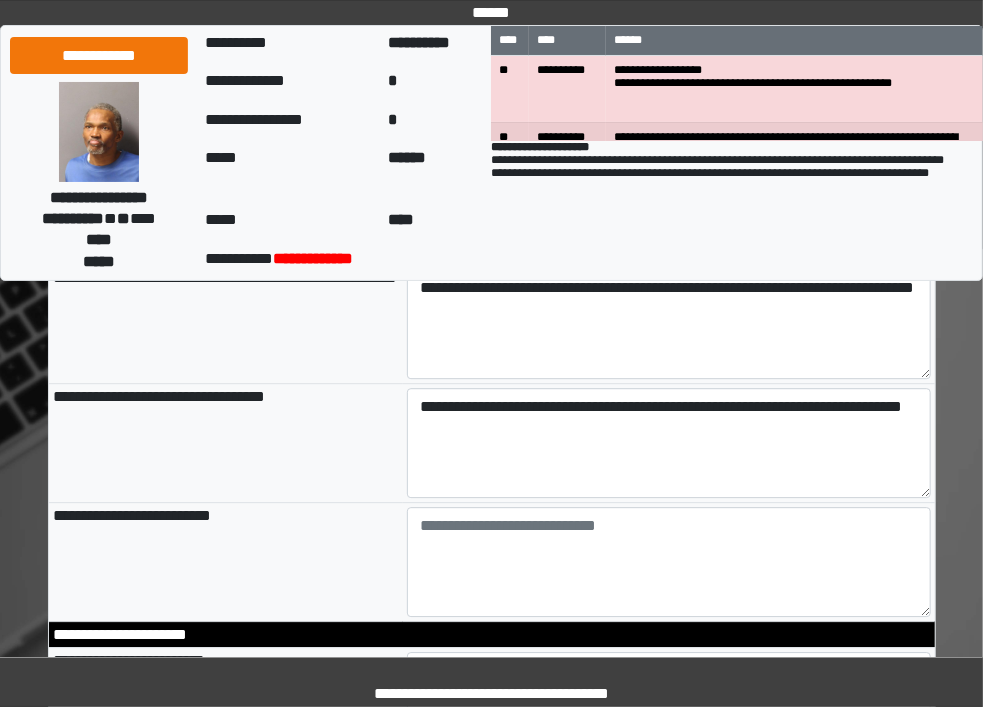 scroll, scrollTop: 2058, scrollLeft: 0, axis: vertical 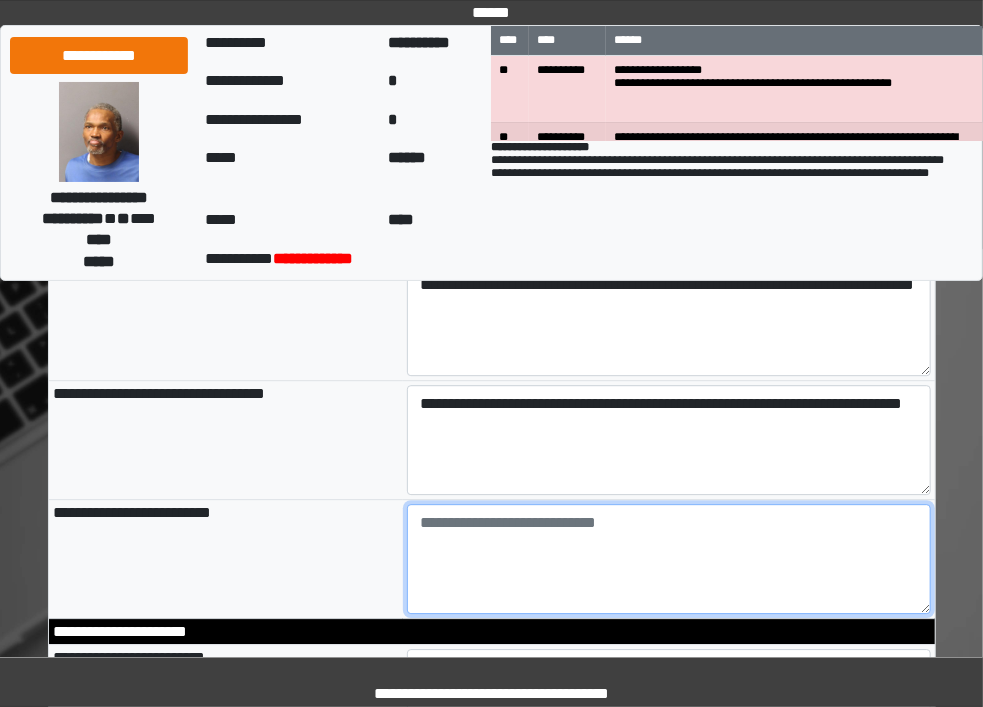 click at bounding box center (669, 559) 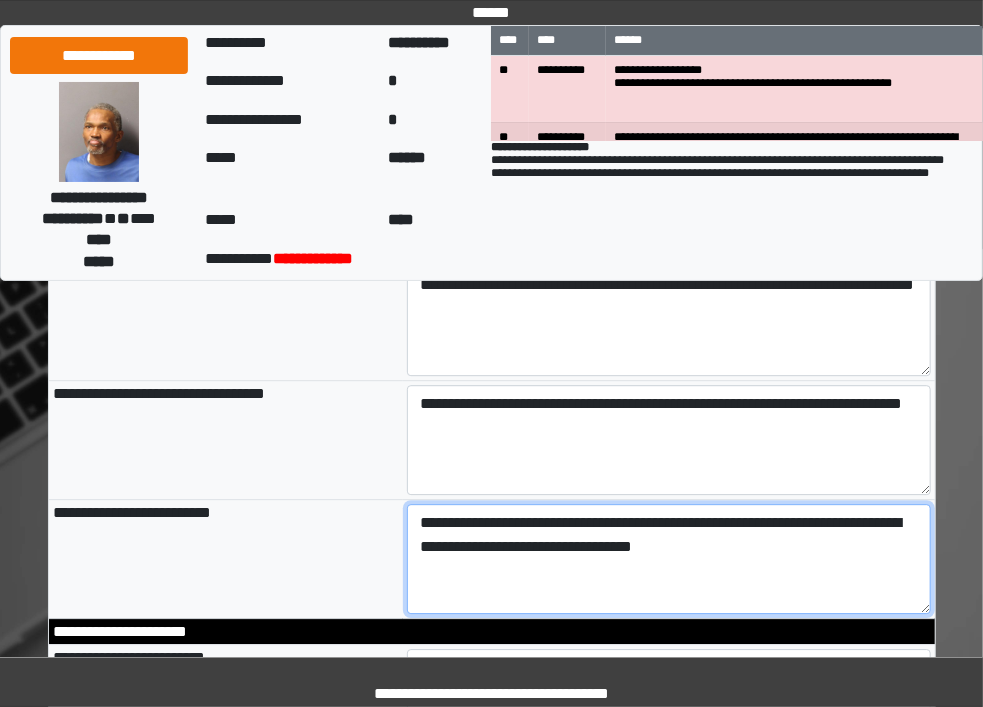 type on "**********" 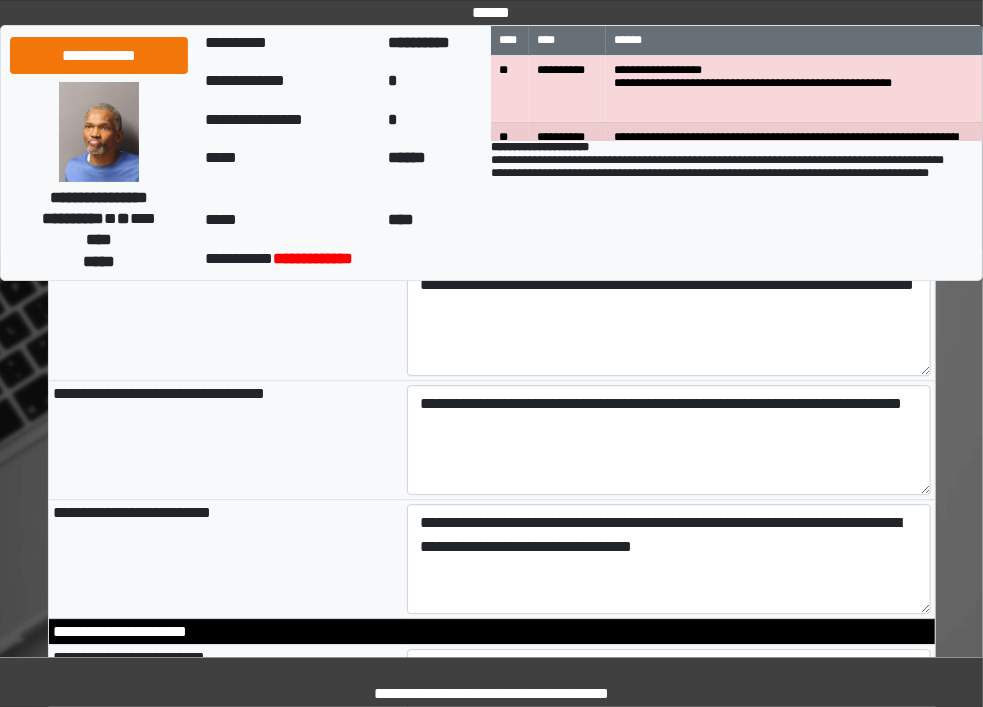 type on "**********" 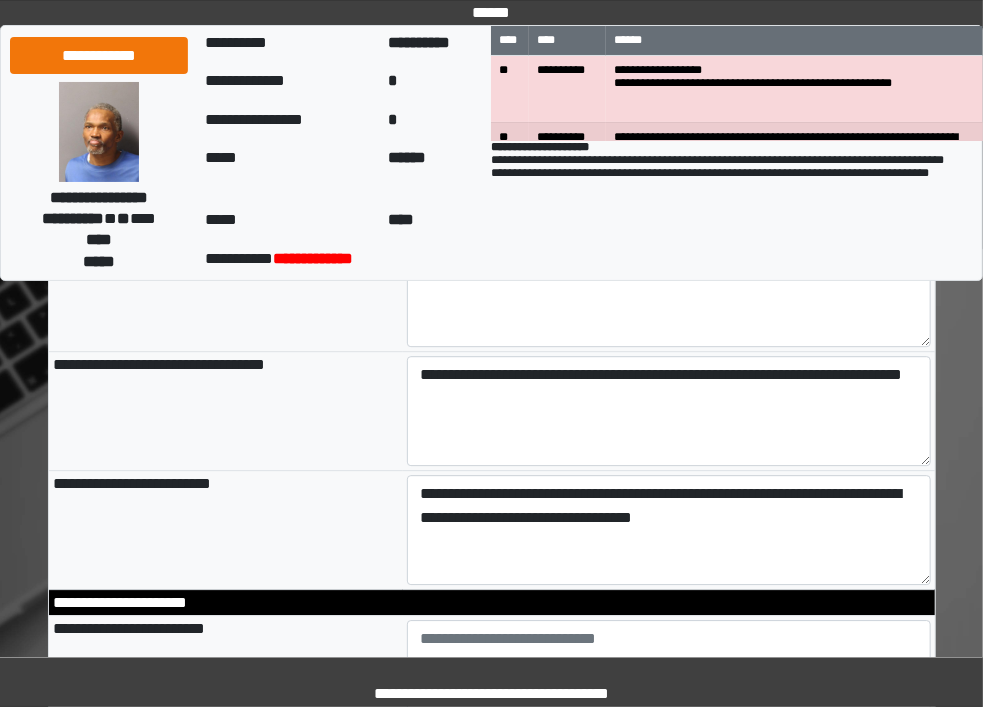 scroll, scrollTop: 2088, scrollLeft: 0, axis: vertical 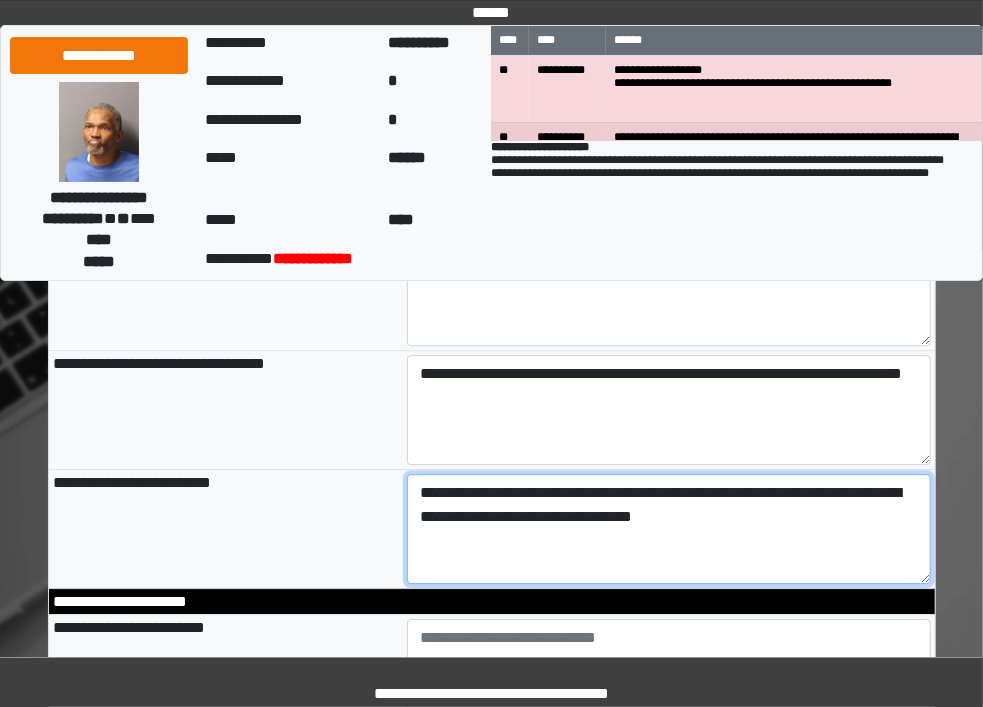 click on "**********" at bounding box center (669, 529) 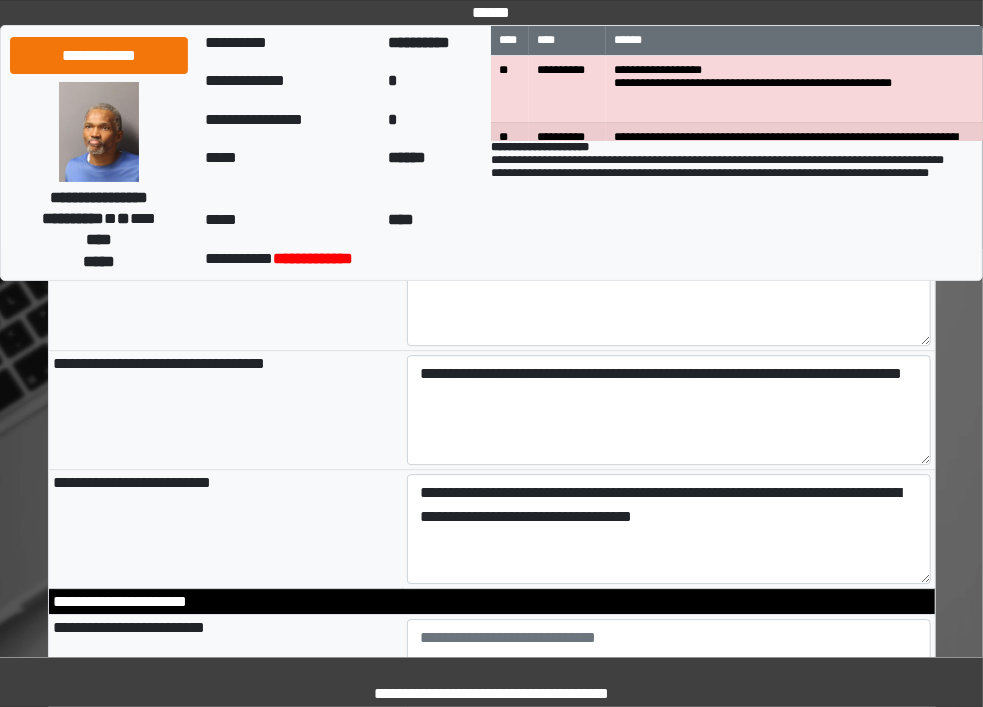 click on "**********" at bounding box center (226, 409) 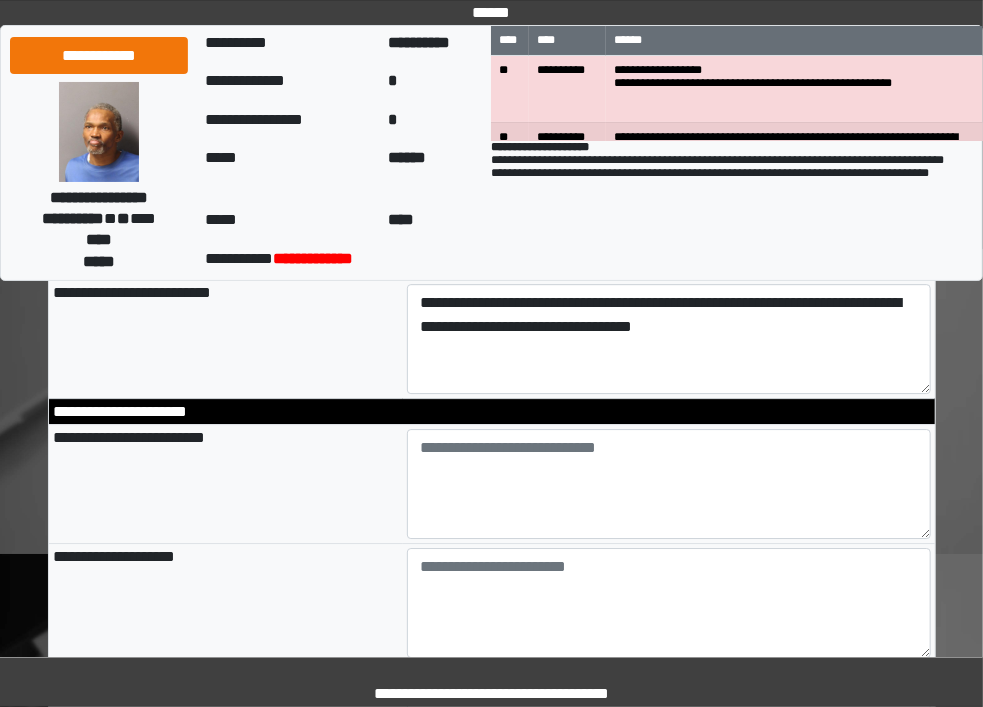 scroll, scrollTop: 2280, scrollLeft: 0, axis: vertical 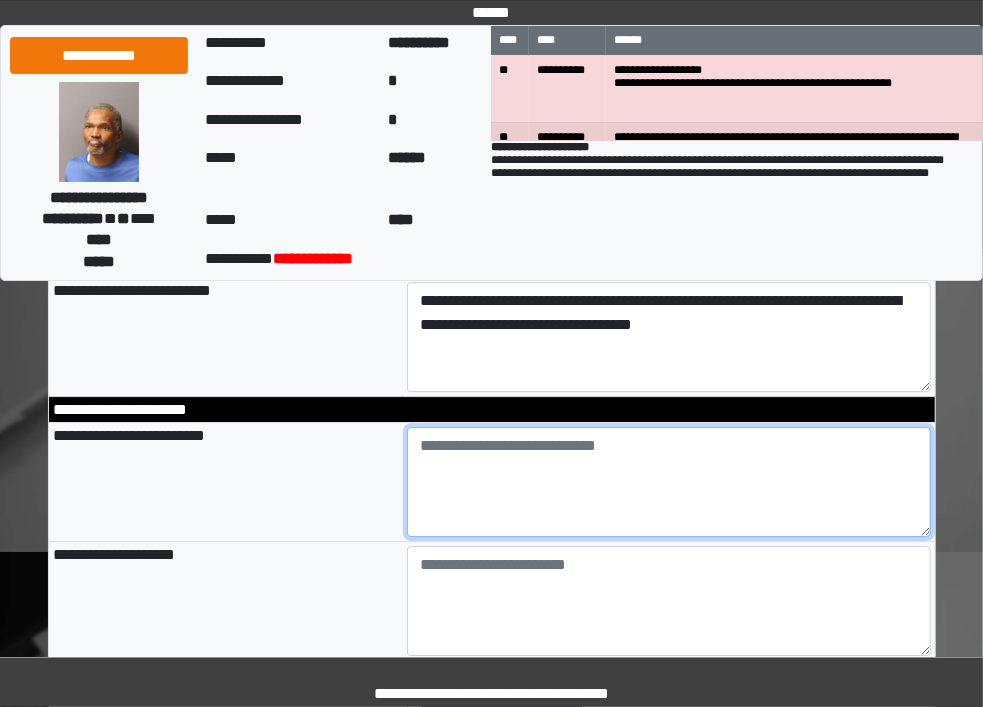 click at bounding box center (669, 482) 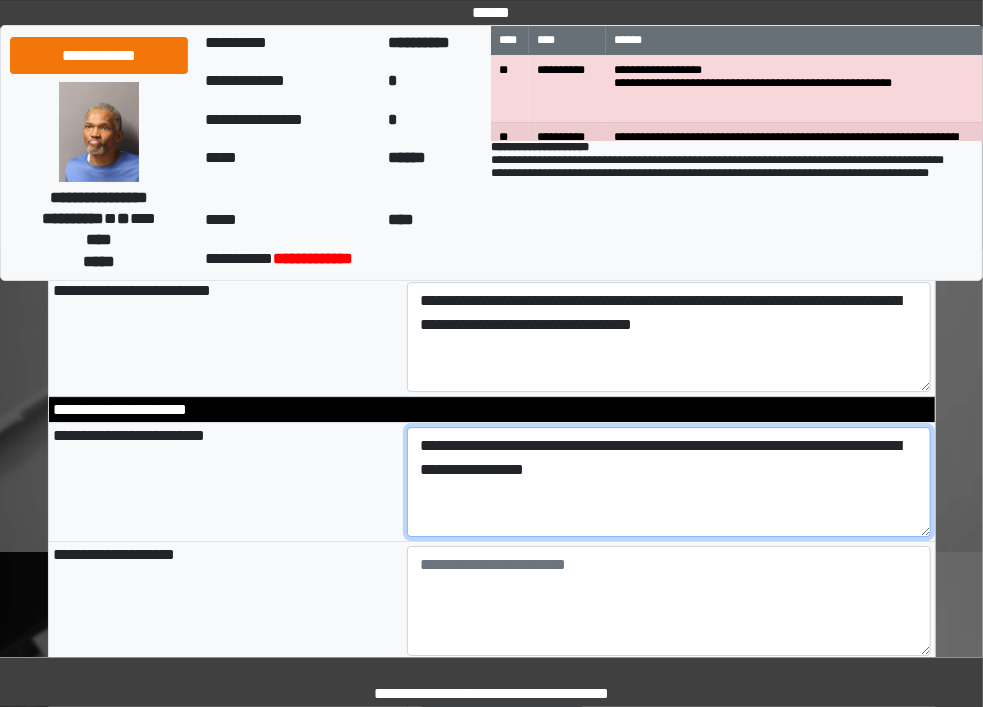 click on "**********" at bounding box center [669, 482] 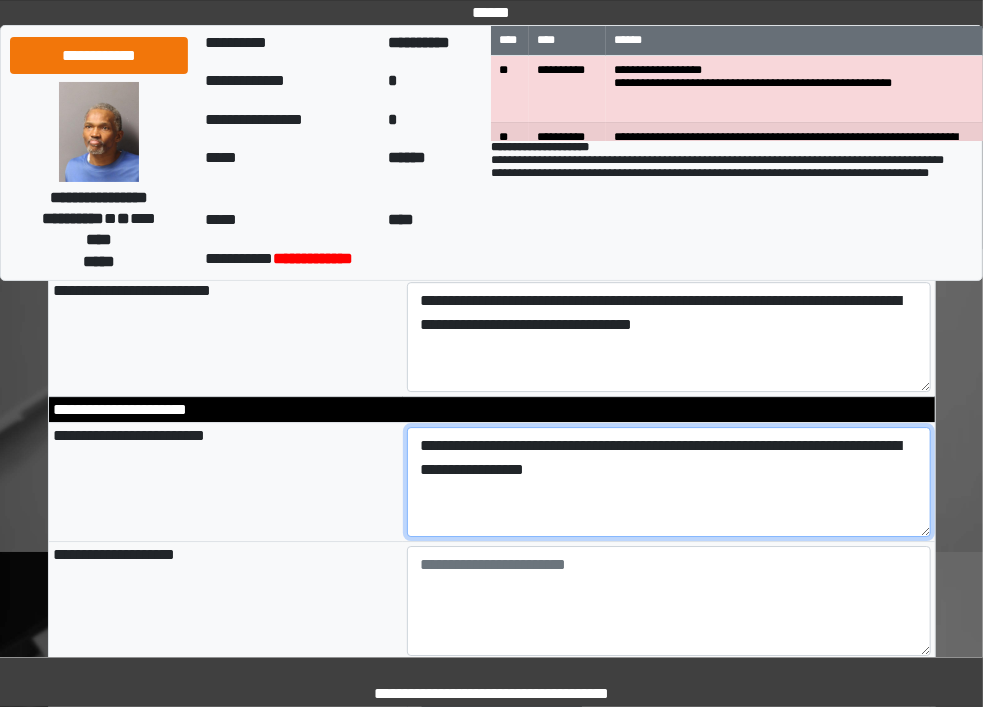 type on "**********" 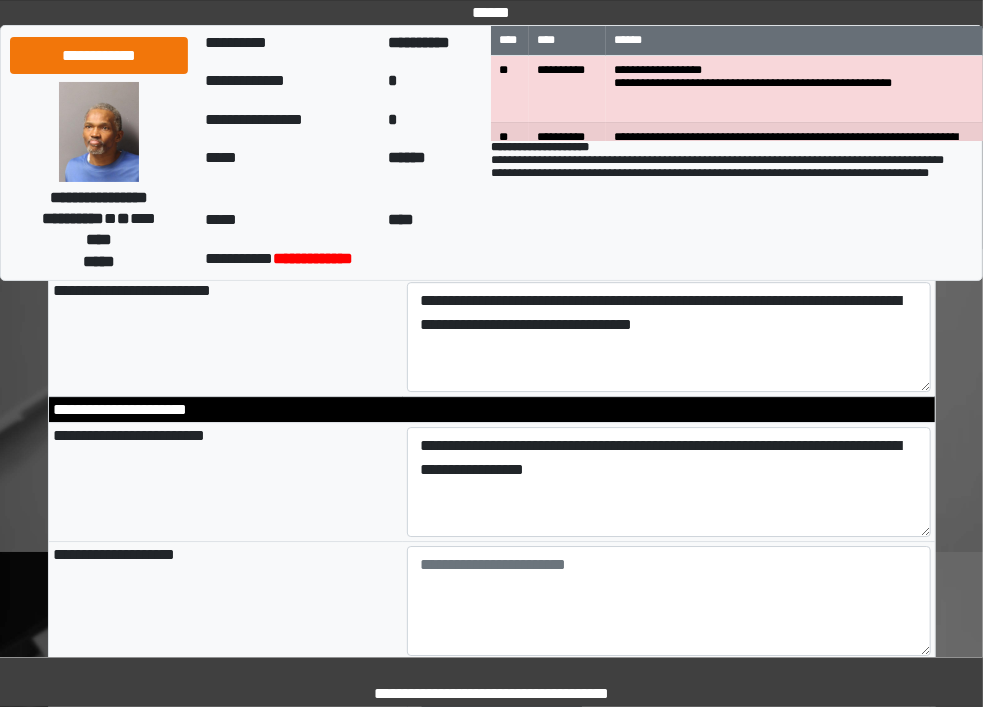 type on "**********" 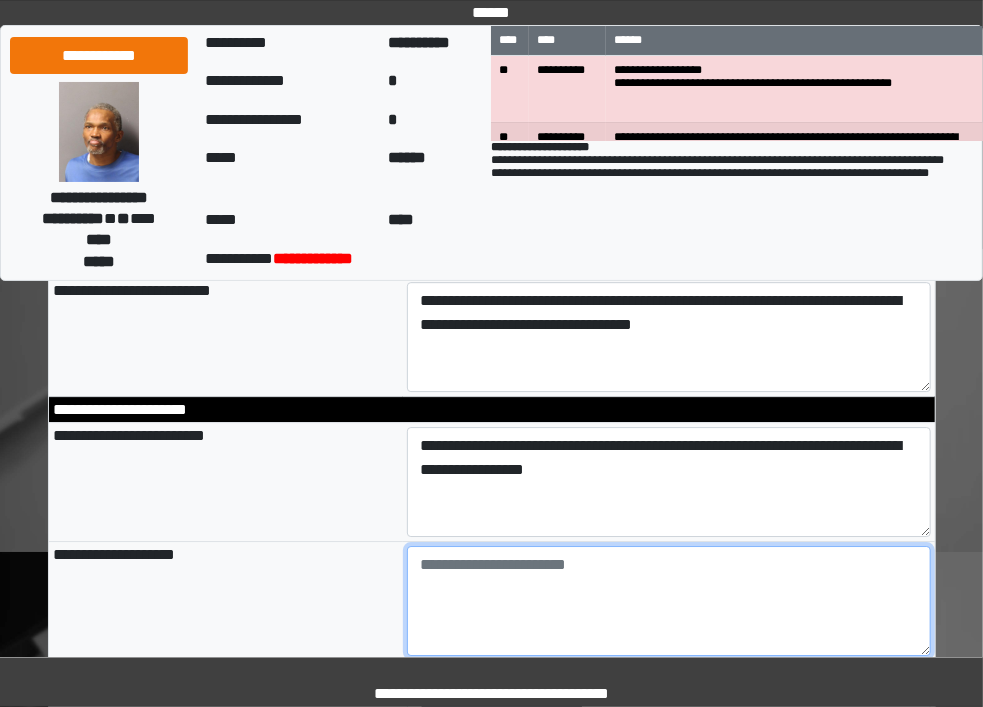 click at bounding box center [669, 601] 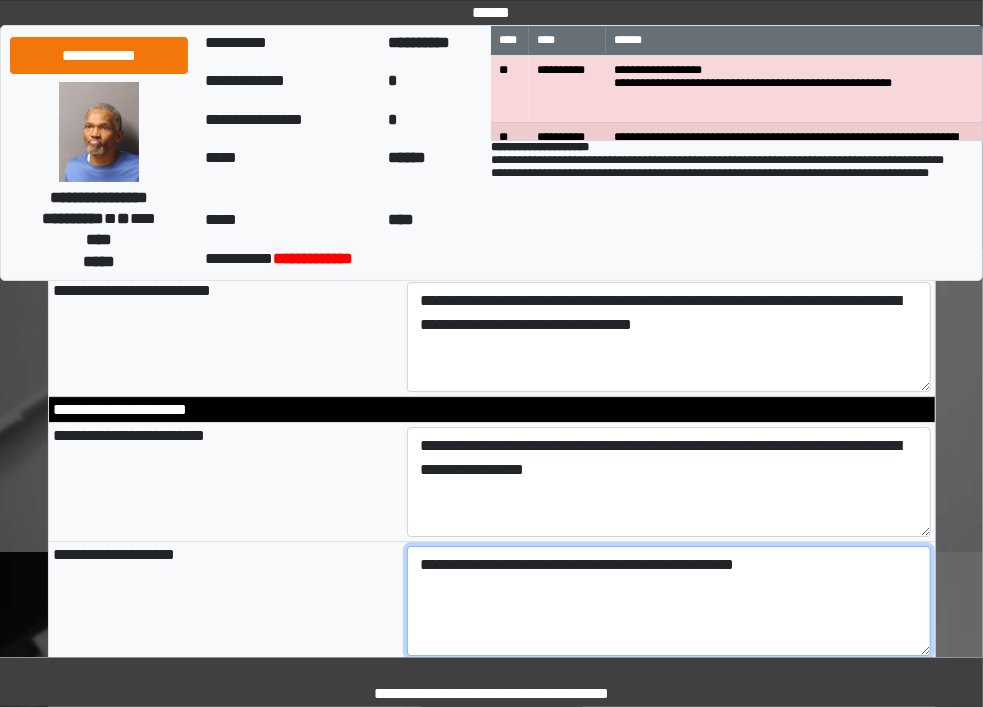click on "**********" at bounding box center (669, 601) 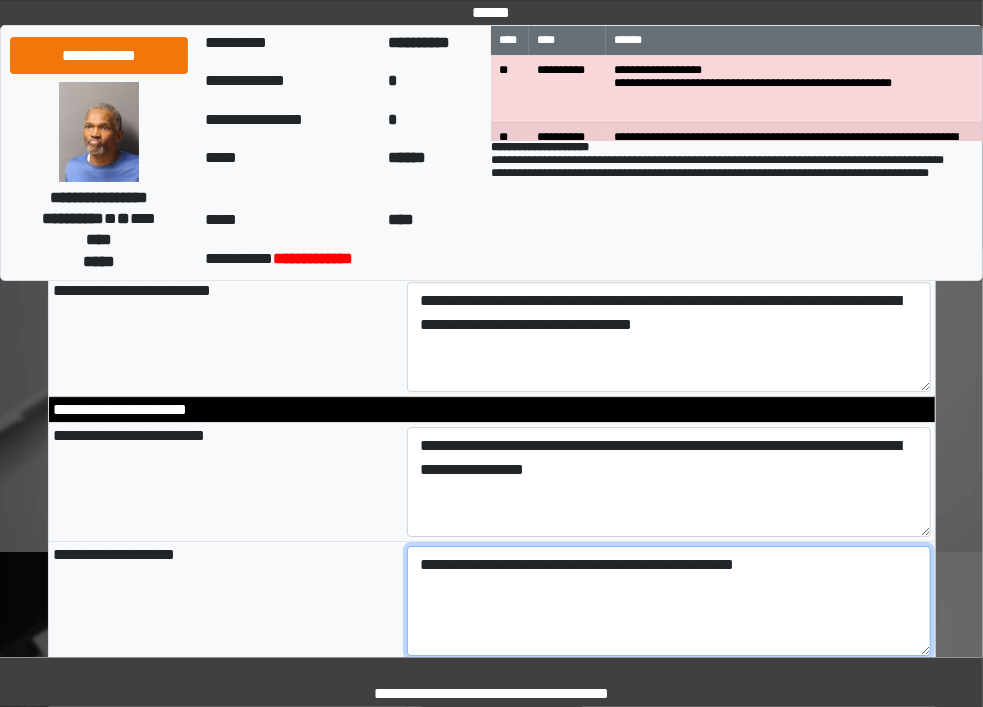 type on "**********" 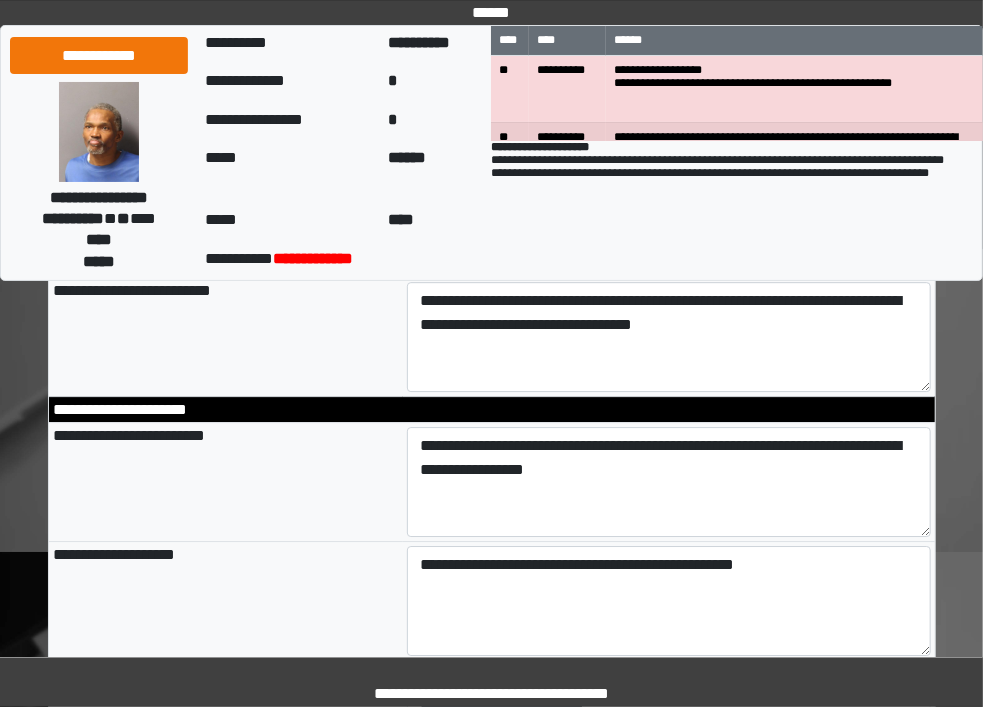 type on "**********" 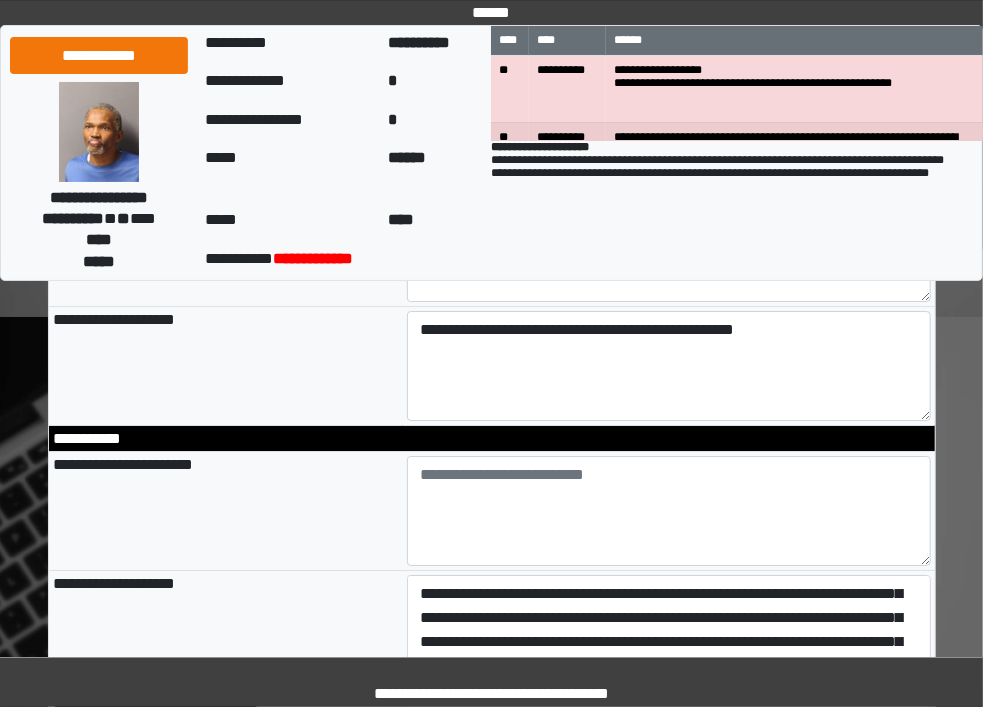 scroll, scrollTop: 2517, scrollLeft: 0, axis: vertical 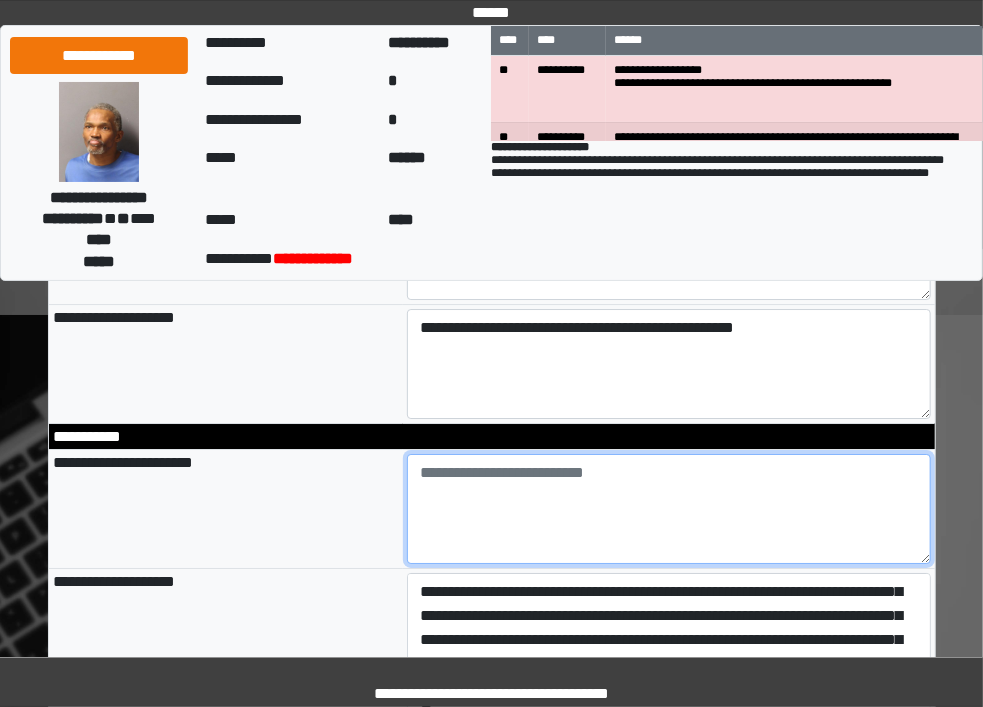 paste on "**********" 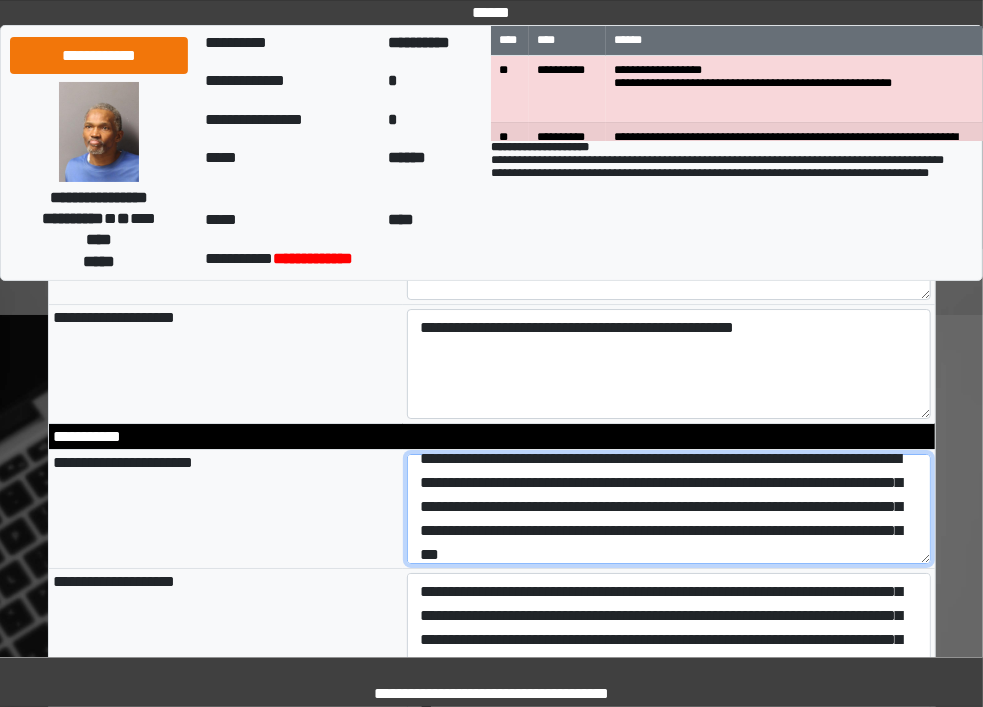 scroll, scrollTop: 0, scrollLeft: 0, axis: both 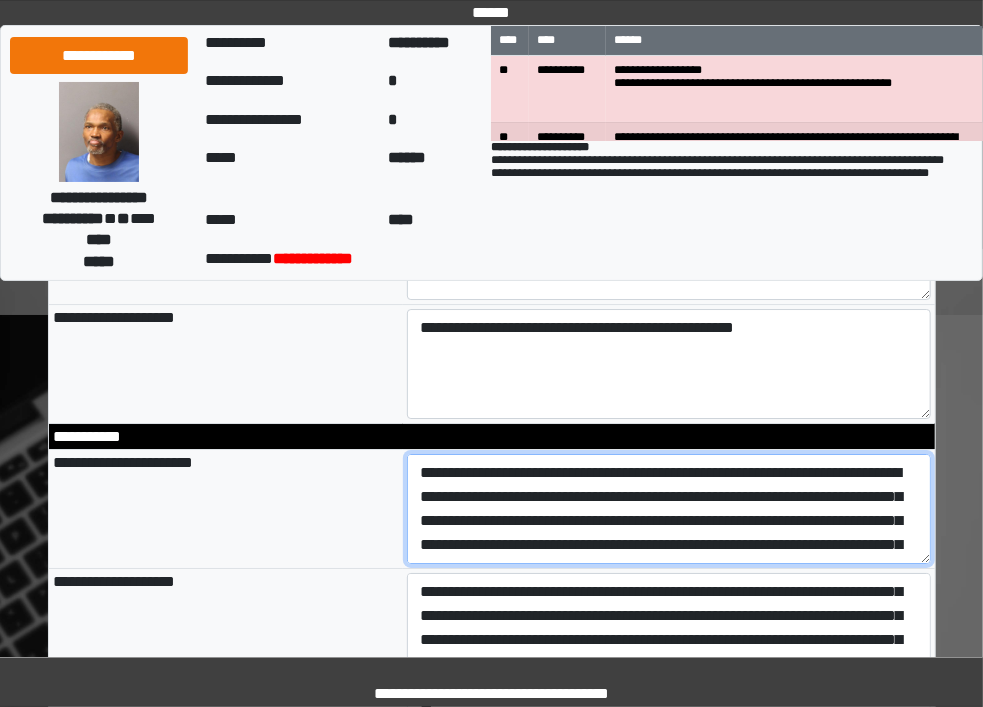 click at bounding box center (669, 509) 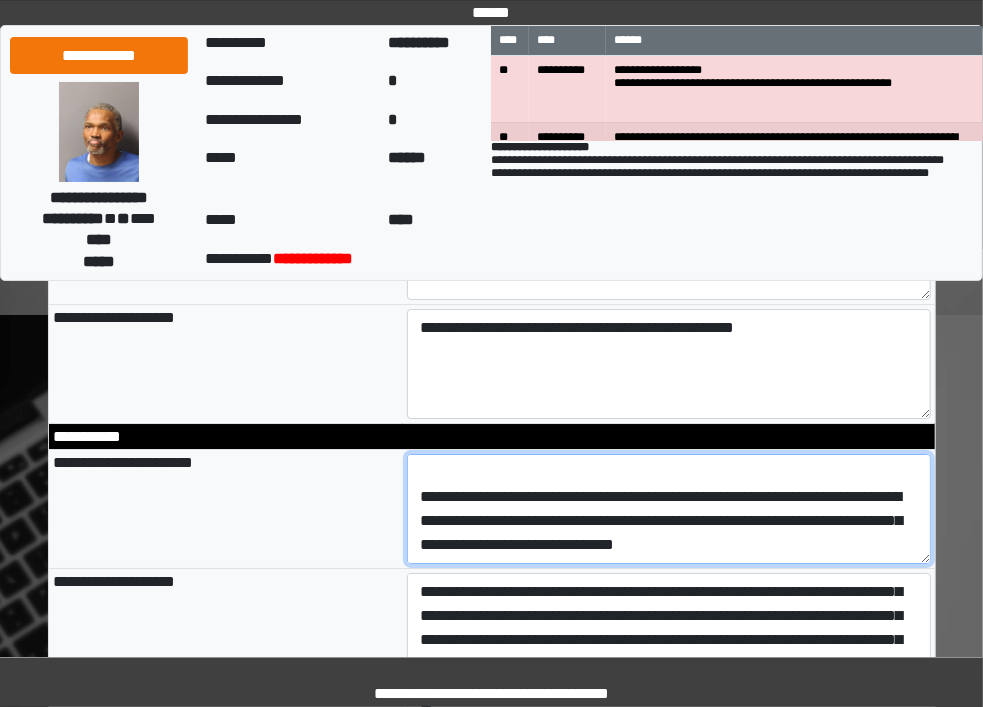 scroll, scrollTop: 383, scrollLeft: 0, axis: vertical 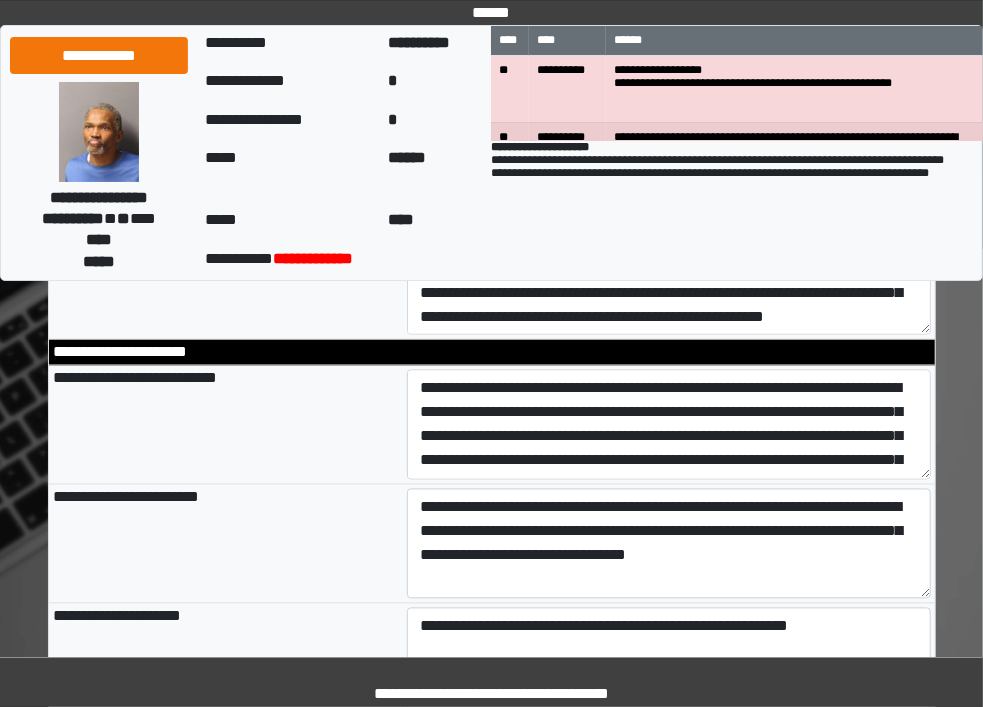 type on "**********" 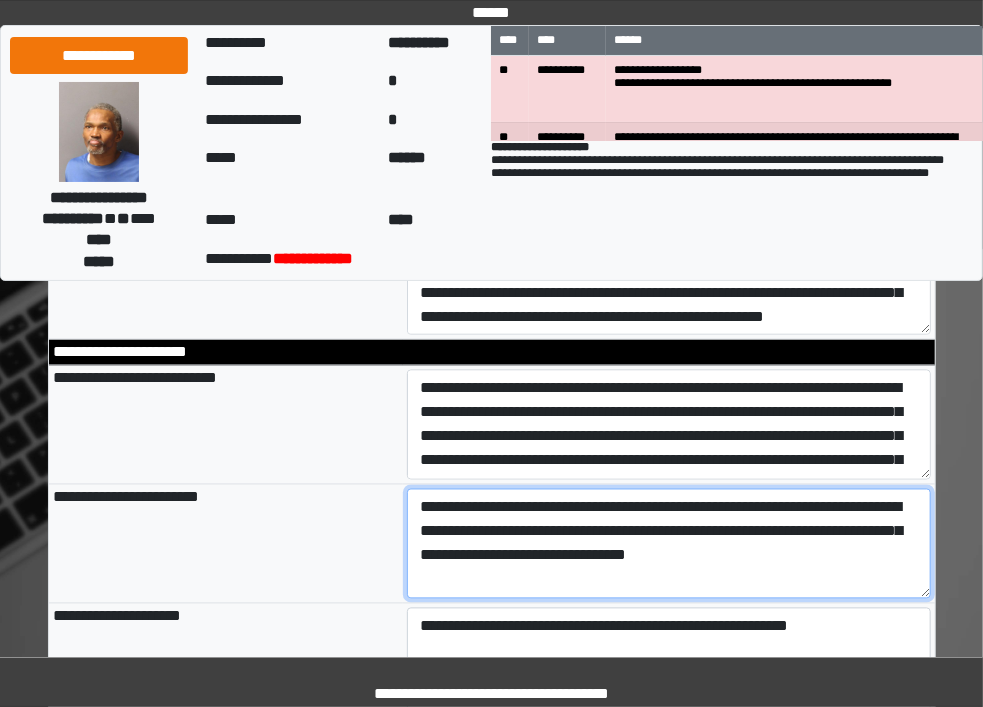 type on "**********" 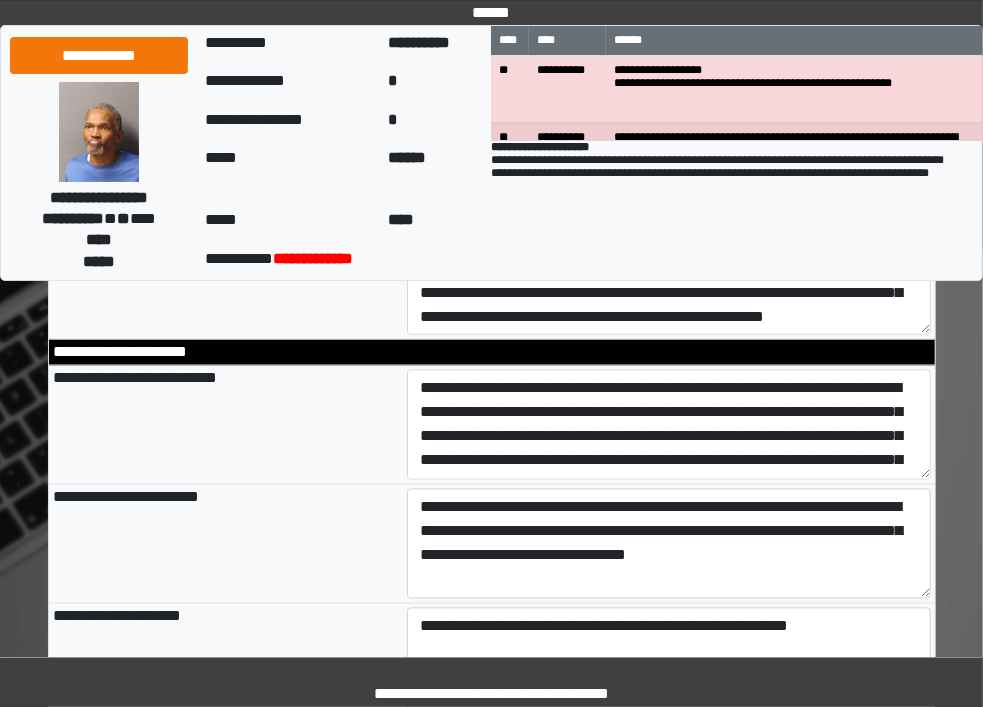 type on "**********" 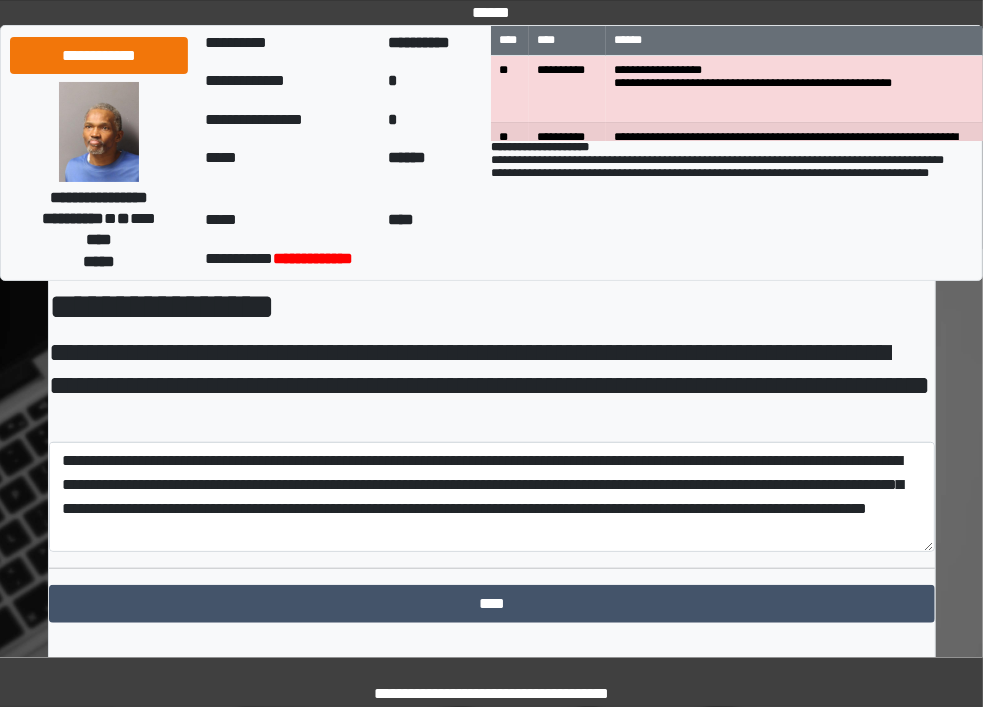 scroll, scrollTop: 3267, scrollLeft: 0, axis: vertical 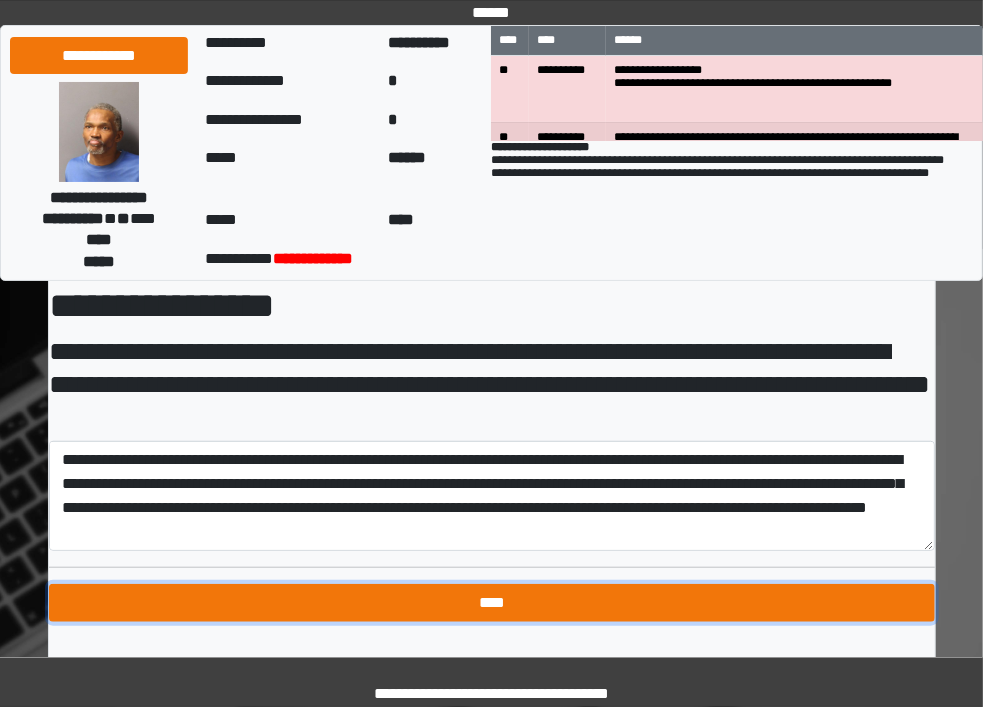 click on "****" at bounding box center (492, 603) 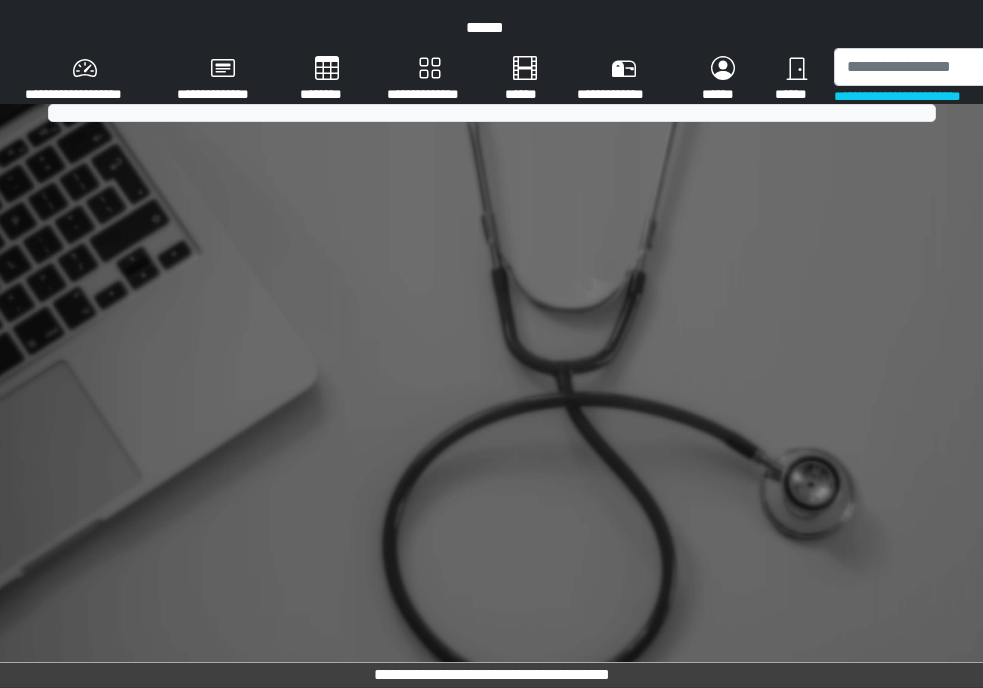 scroll, scrollTop: 0, scrollLeft: 0, axis: both 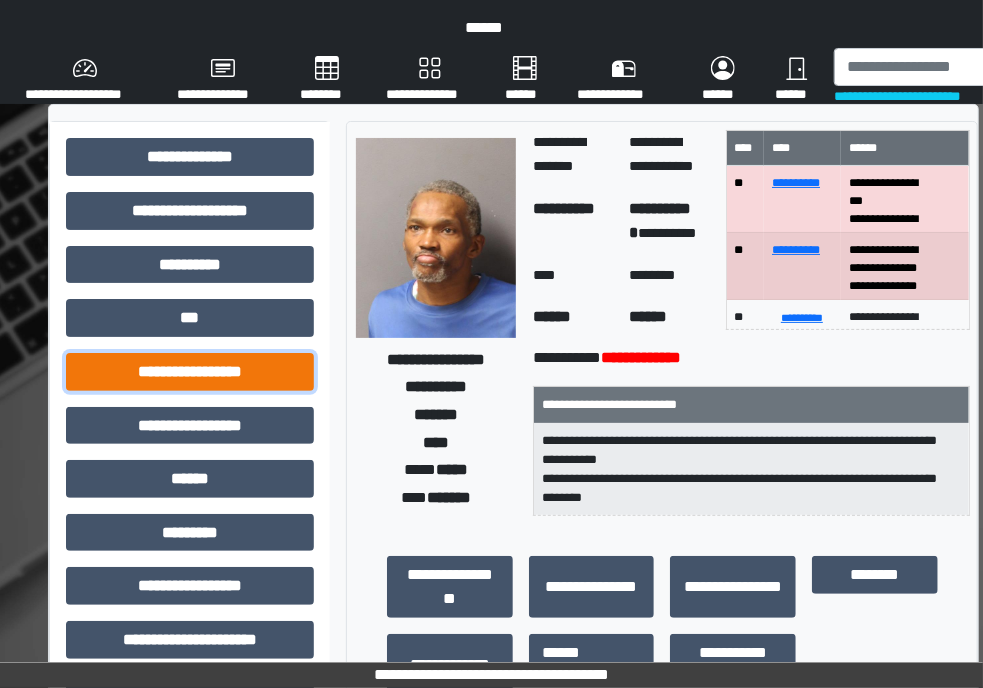 click on "**********" at bounding box center [190, 372] 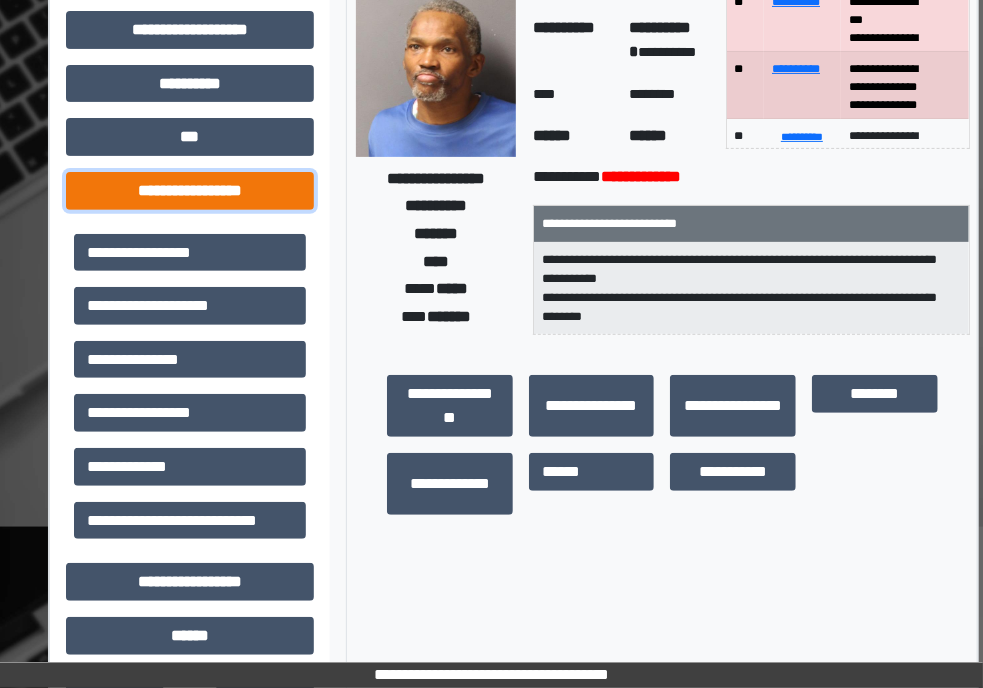 scroll, scrollTop: 186, scrollLeft: 0, axis: vertical 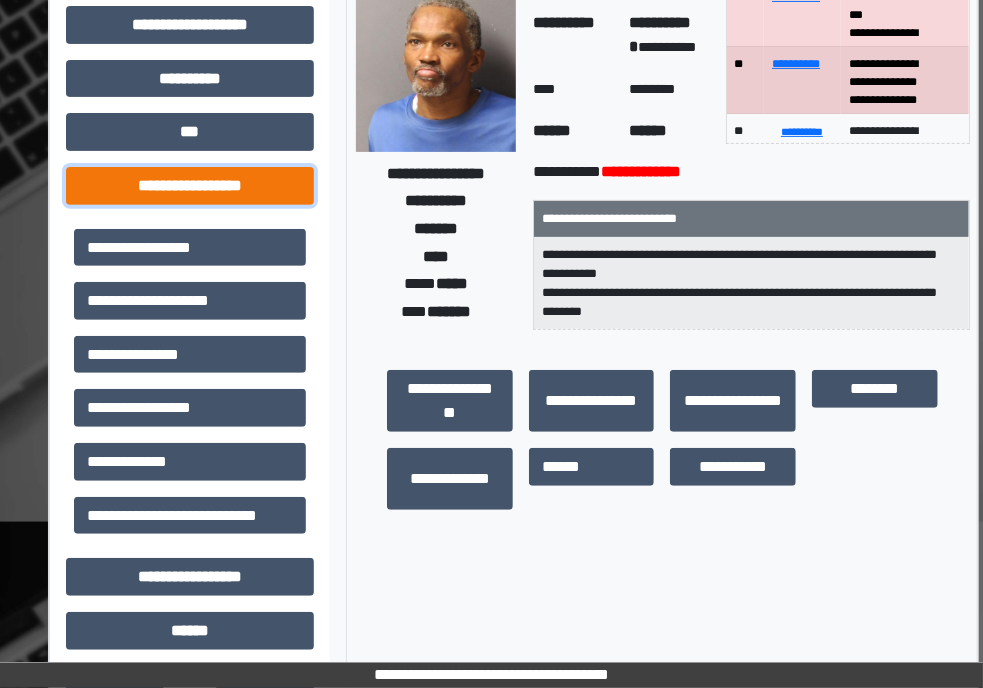 click on "**********" at bounding box center [190, 186] 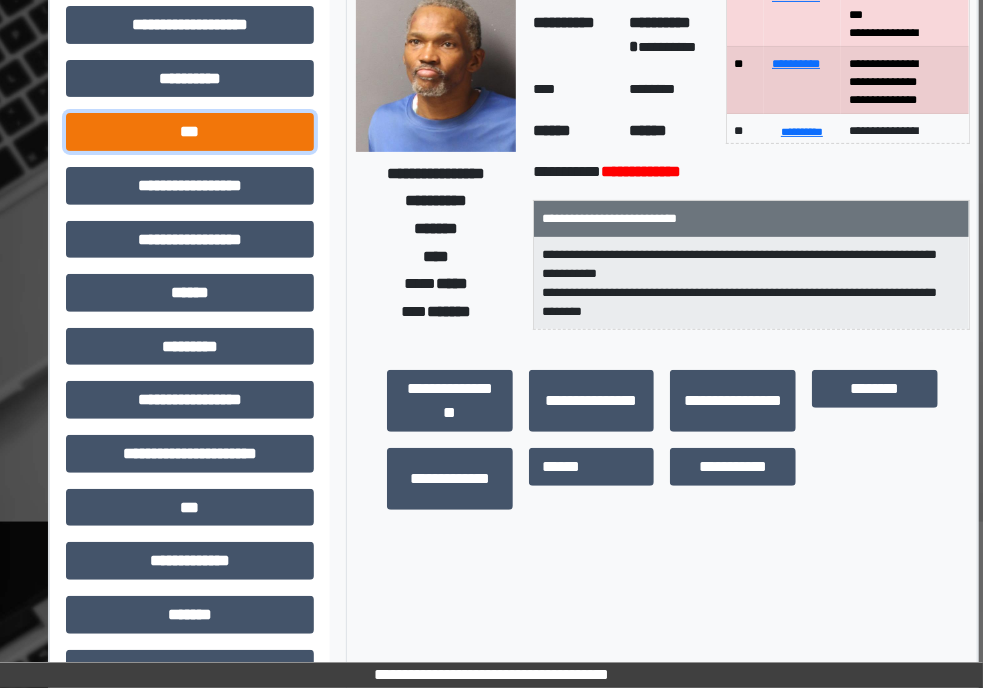 click on "***" at bounding box center [190, 132] 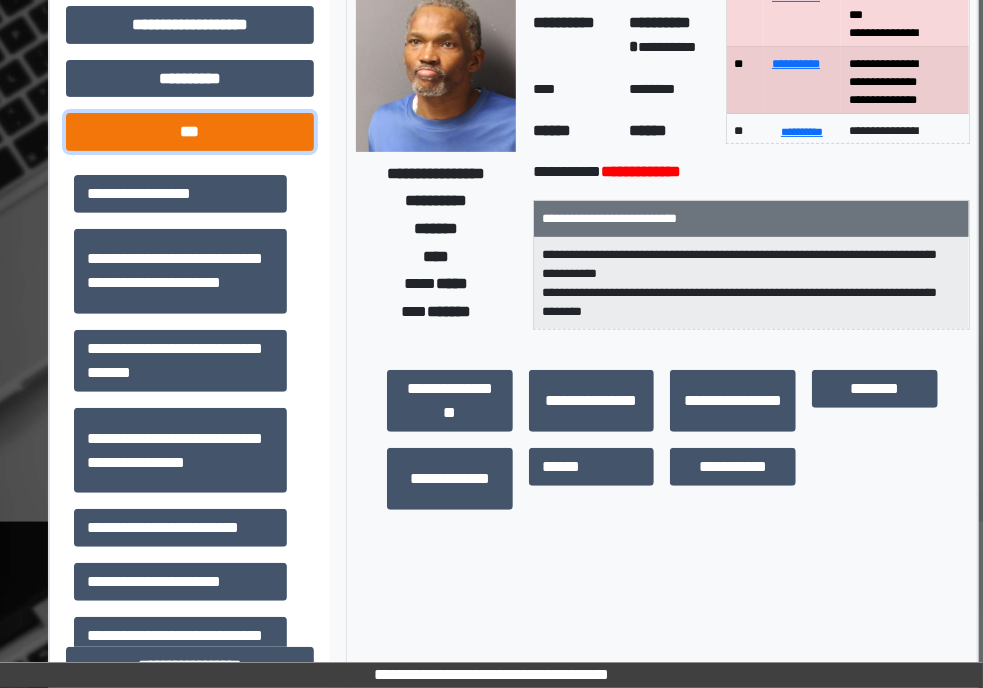 click on "***" at bounding box center (190, 132) 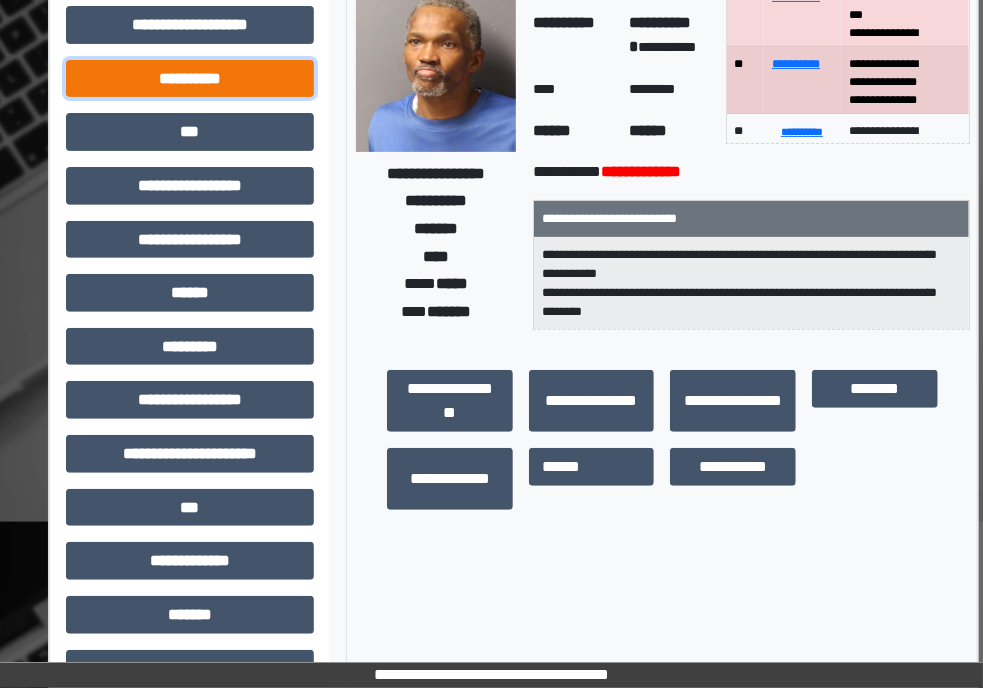click on "**********" at bounding box center (190, 79) 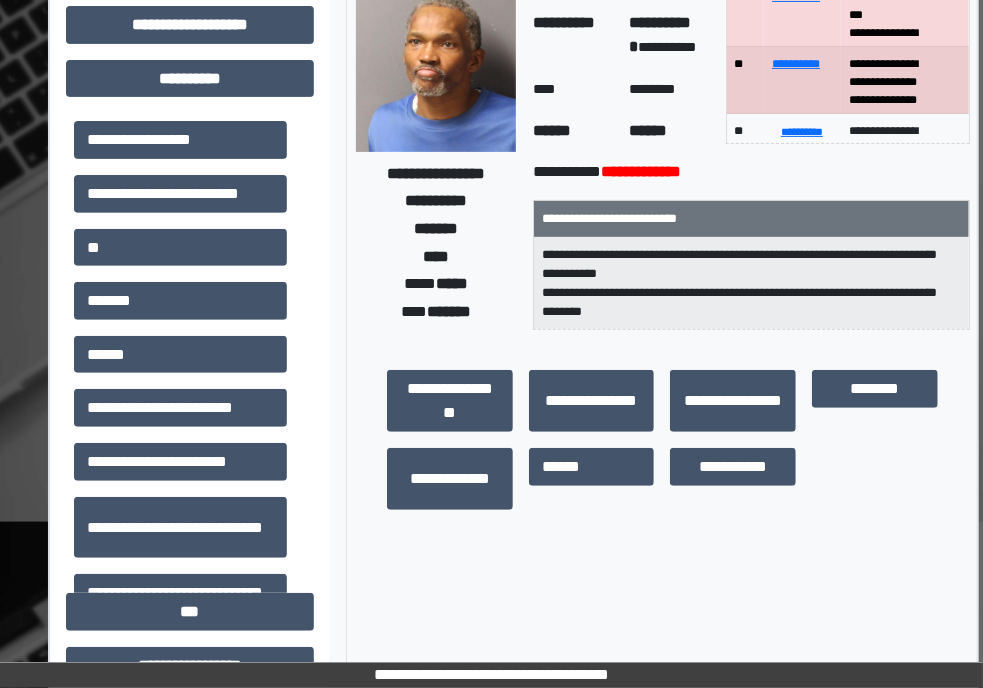 click on "**********" at bounding box center (180, 462) 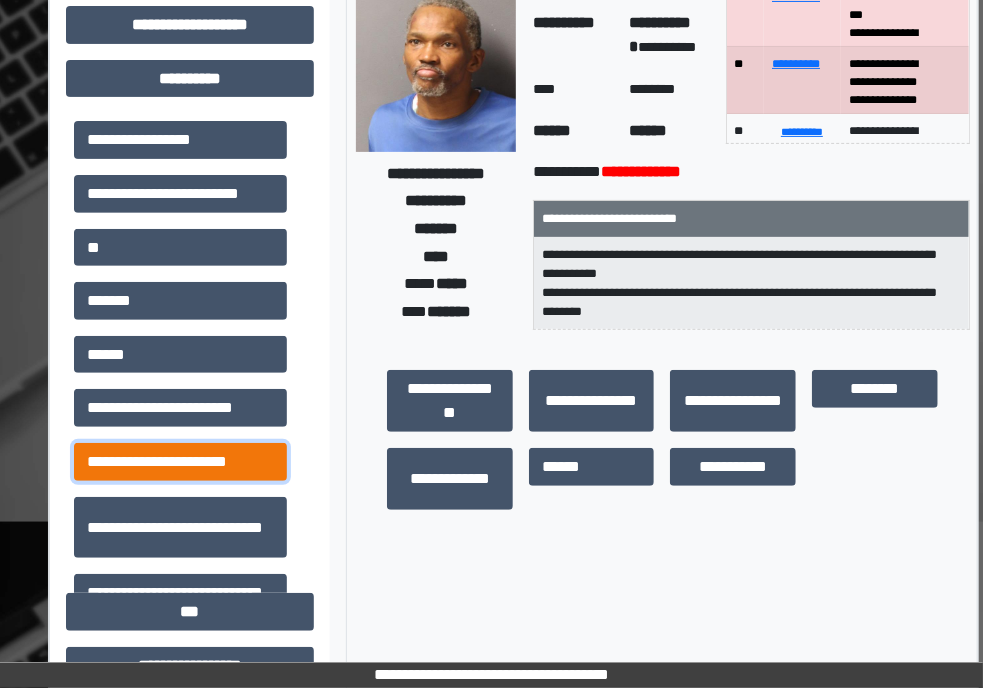 click on "**********" at bounding box center [180, 462] 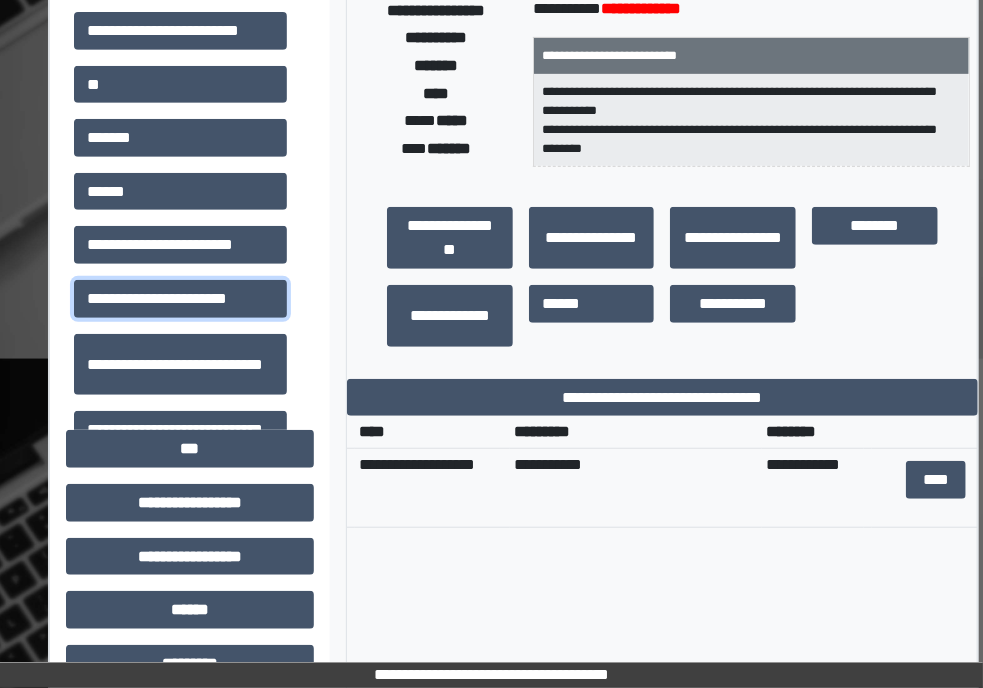 scroll, scrollTop: 350, scrollLeft: 0, axis: vertical 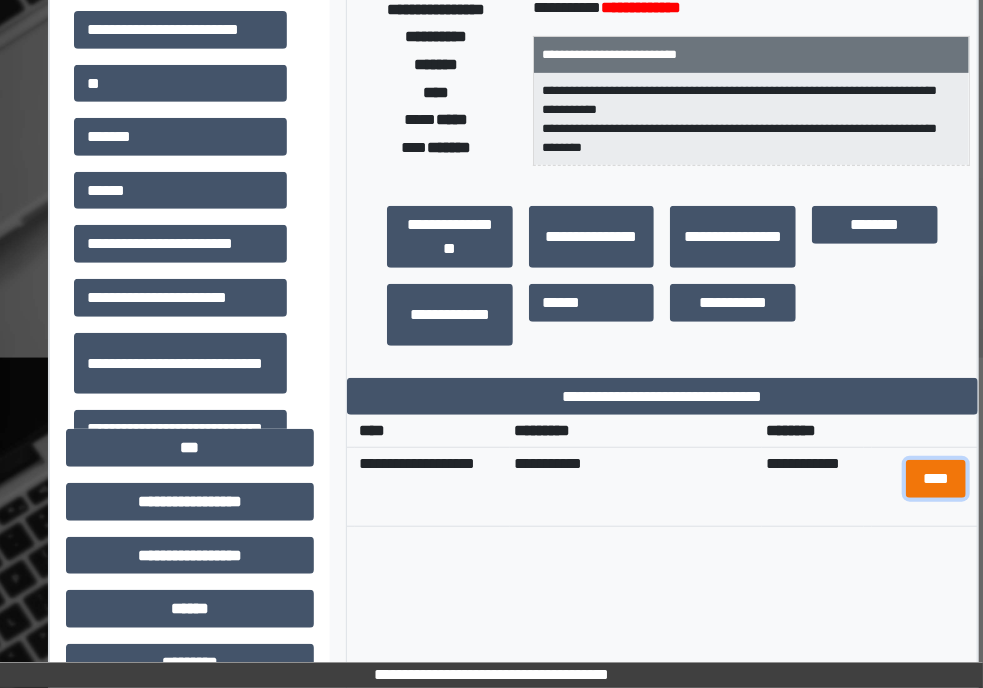 click on "****" at bounding box center [935, 479] 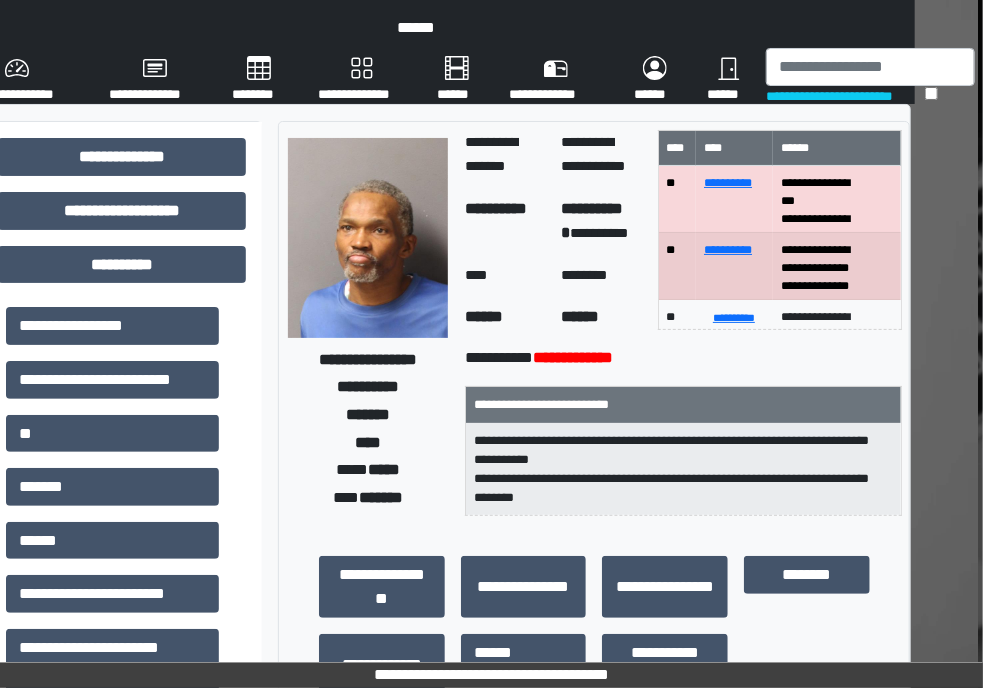 scroll, scrollTop: 0, scrollLeft: 92, axis: horizontal 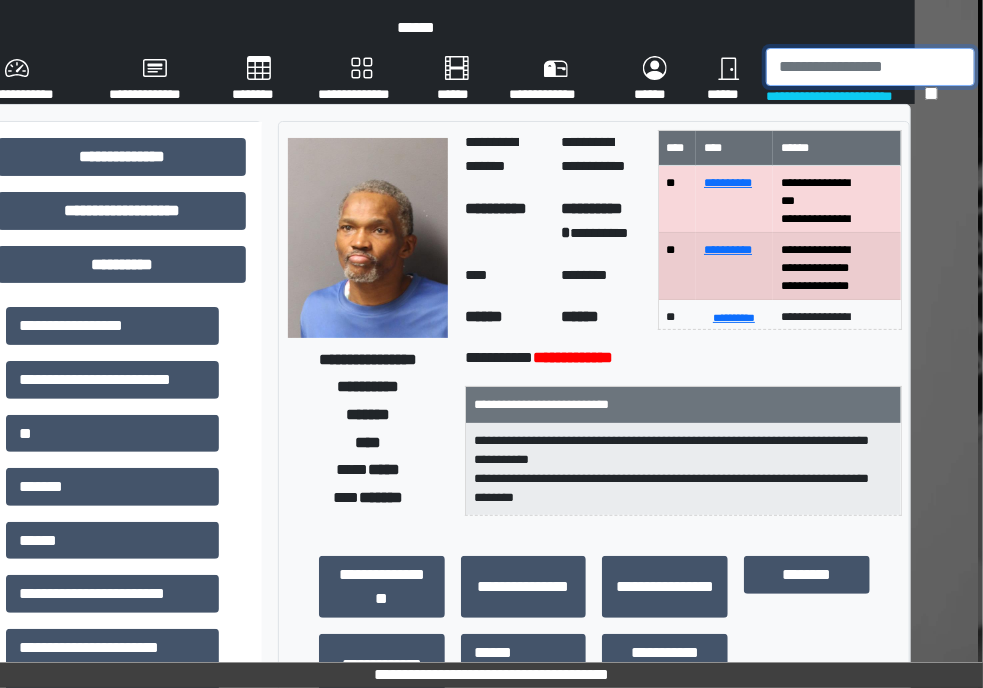 click at bounding box center [870, 67] 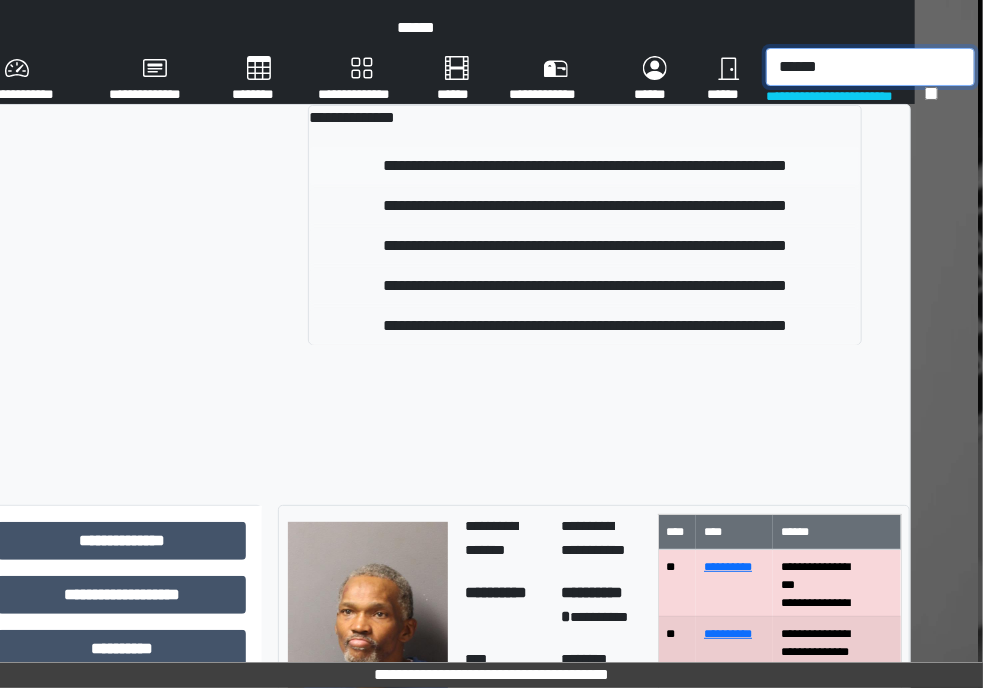 type on "******" 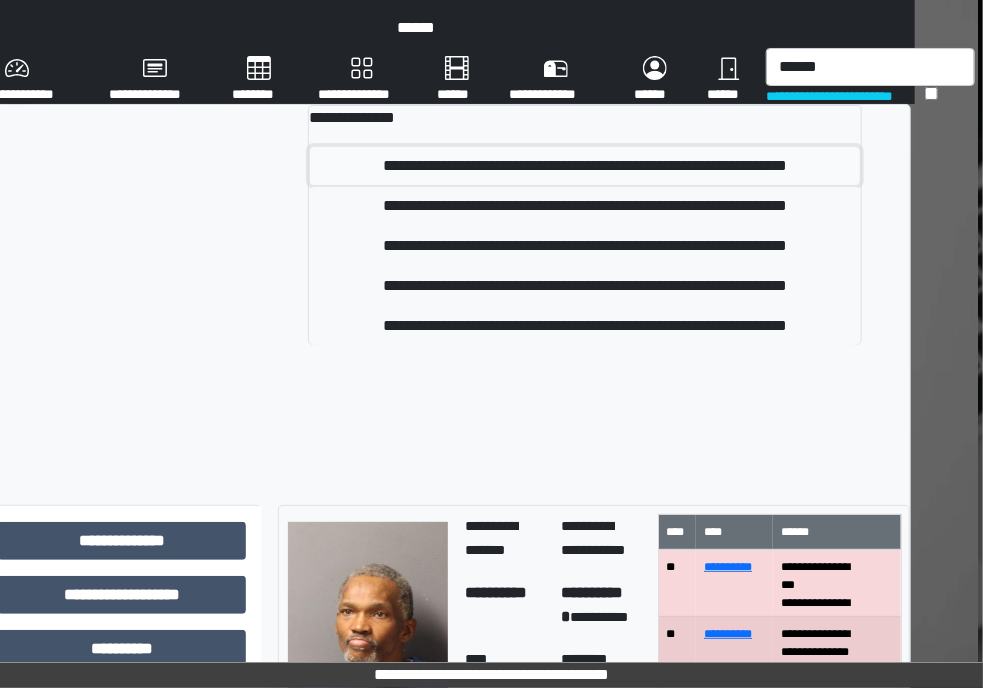 click on "**********" at bounding box center (585, 166) 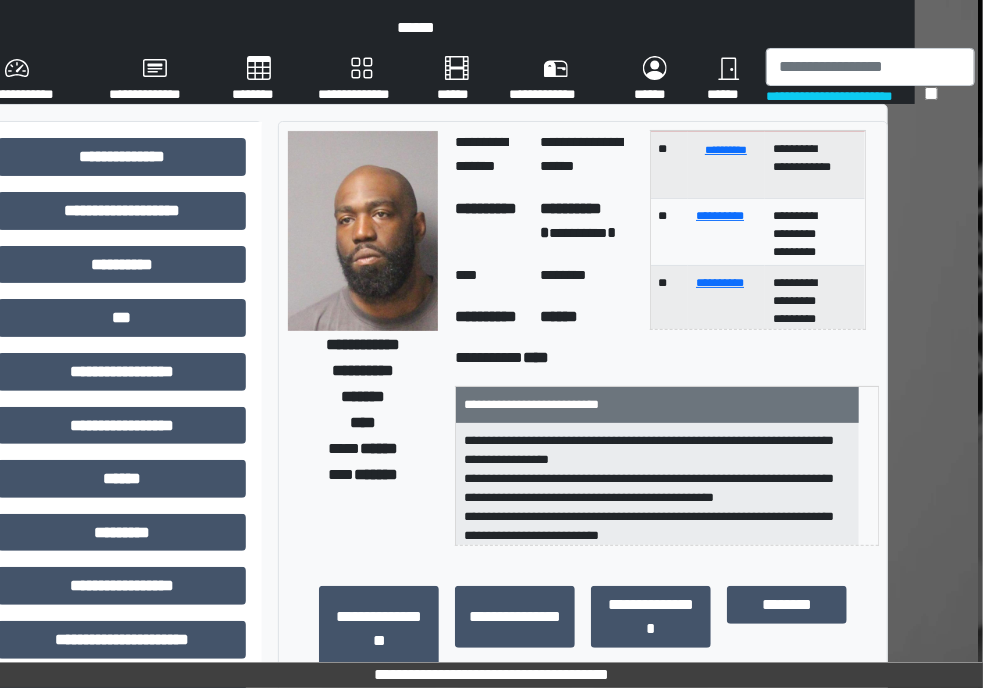 scroll, scrollTop: 97, scrollLeft: 0, axis: vertical 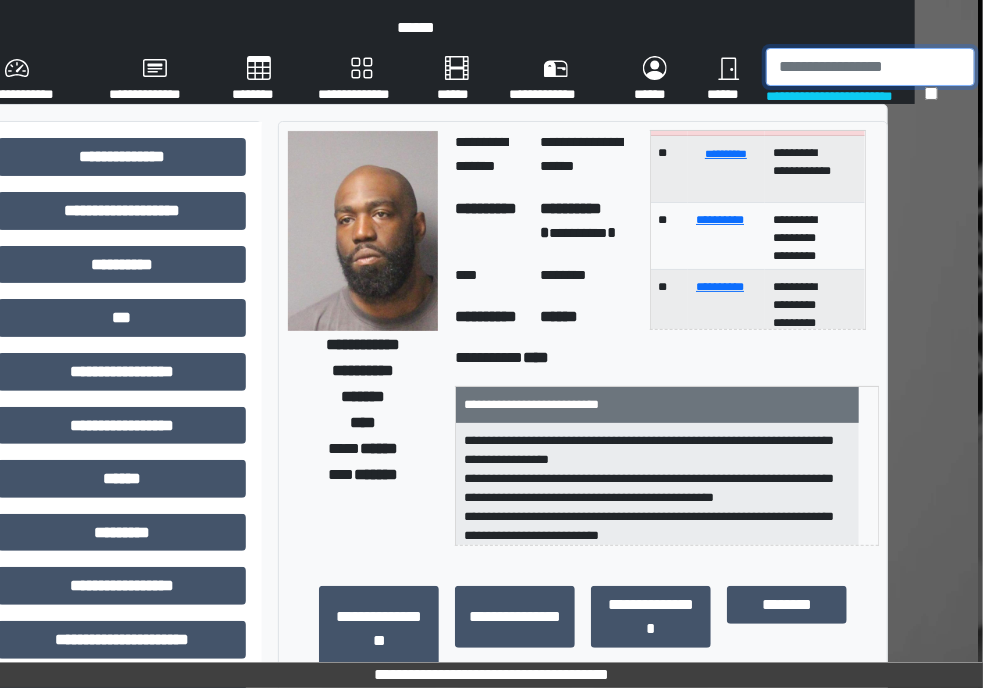 click at bounding box center (870, 67) 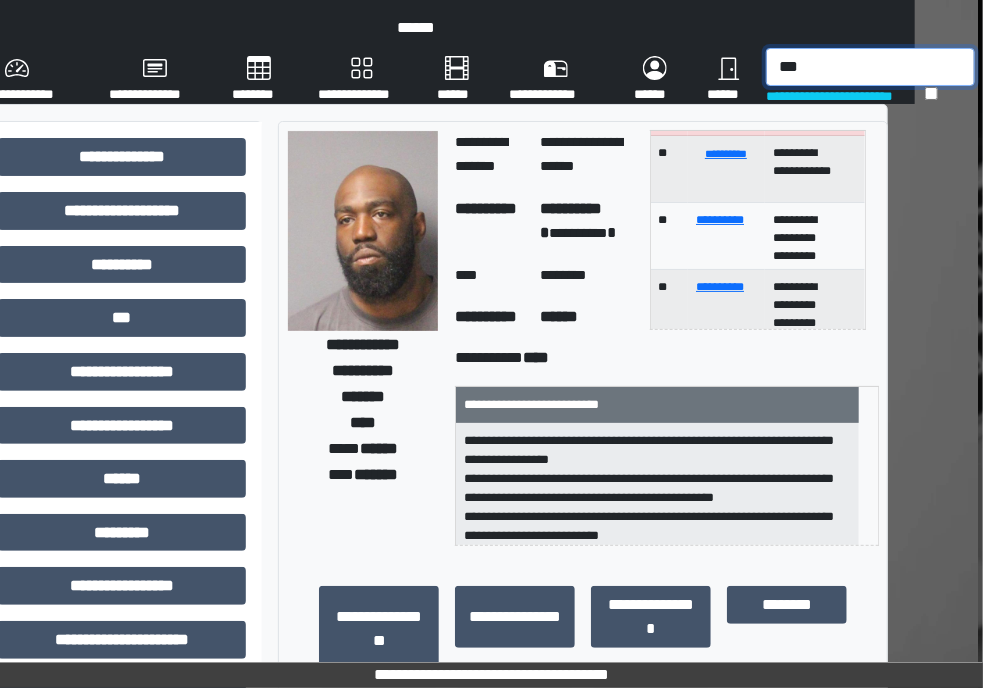 type on "****" 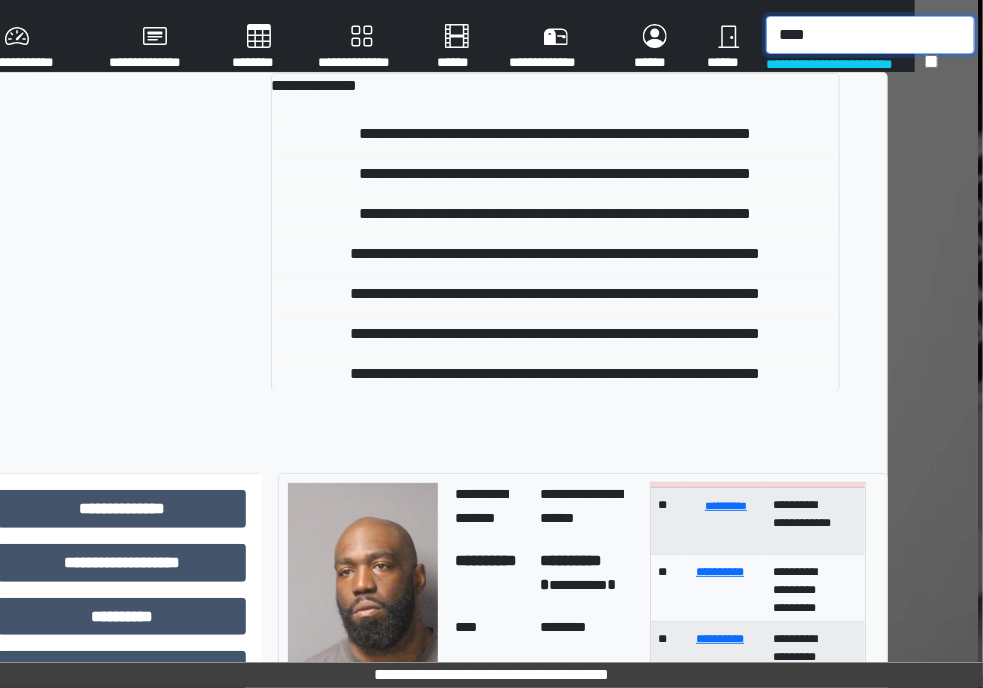 scroll, scrollTop: 24, scrollLeft: 92, axis: both 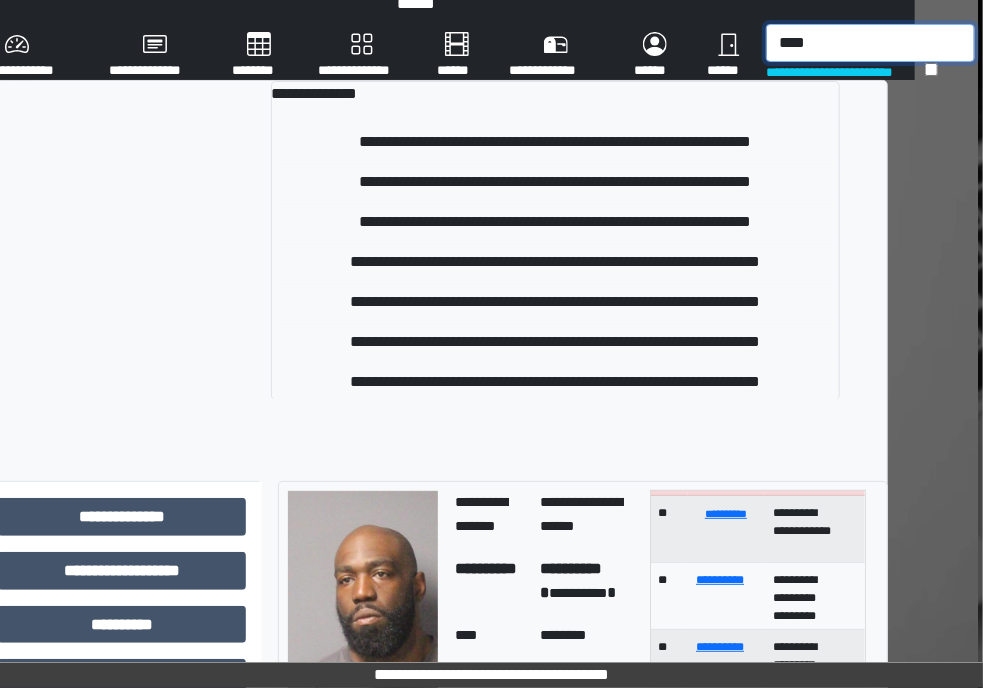 click on "****" at bounding box center [870, 43] 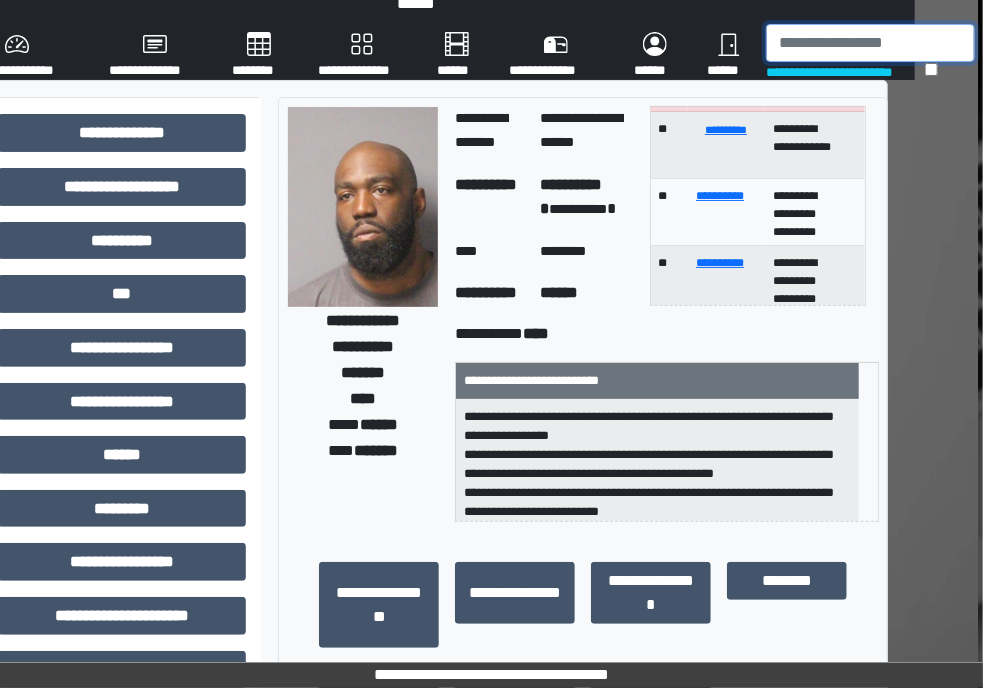 scroll, scrollTop: 24, scrollLeft: 0, axis: vertical 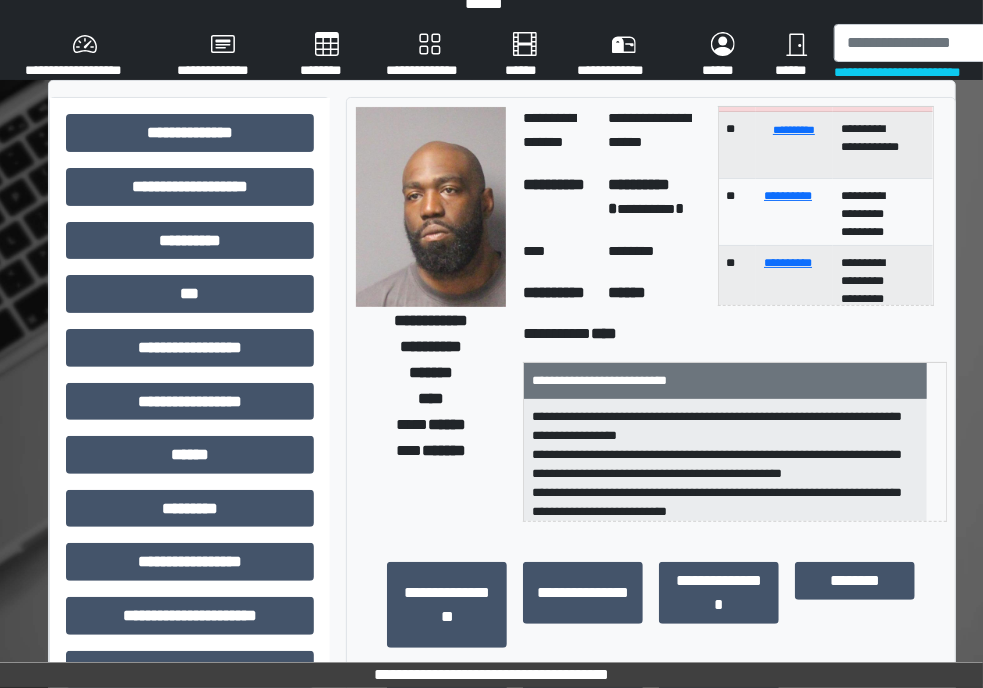 click on "****" at bounding box center (-25, 56) 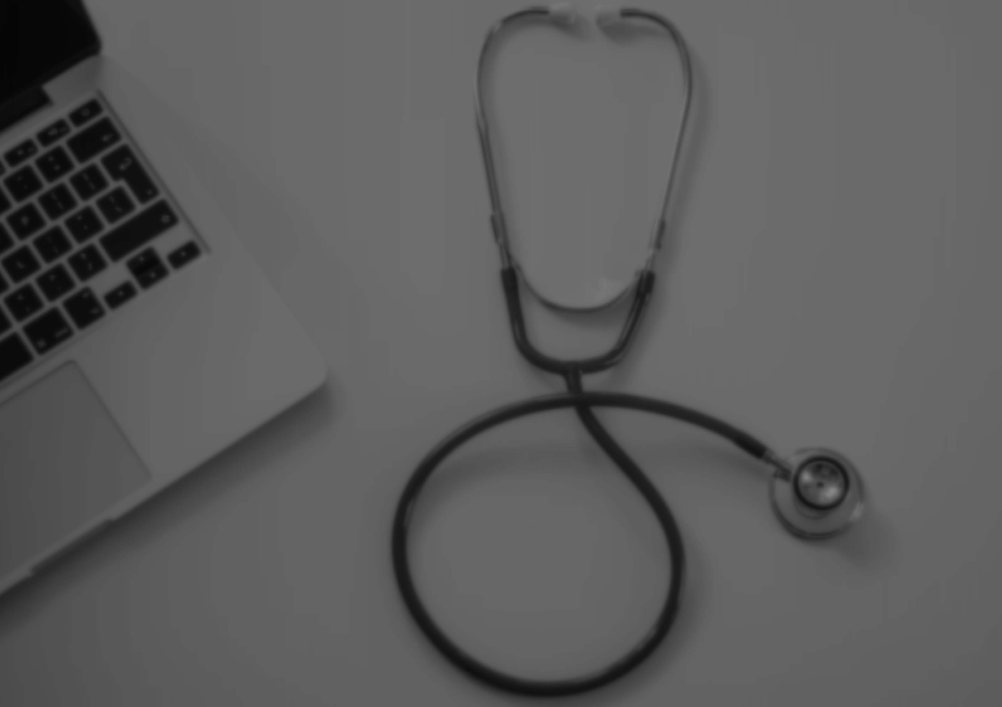 scroll, scrollTop: 0, scrollLeft: 0, axis: both 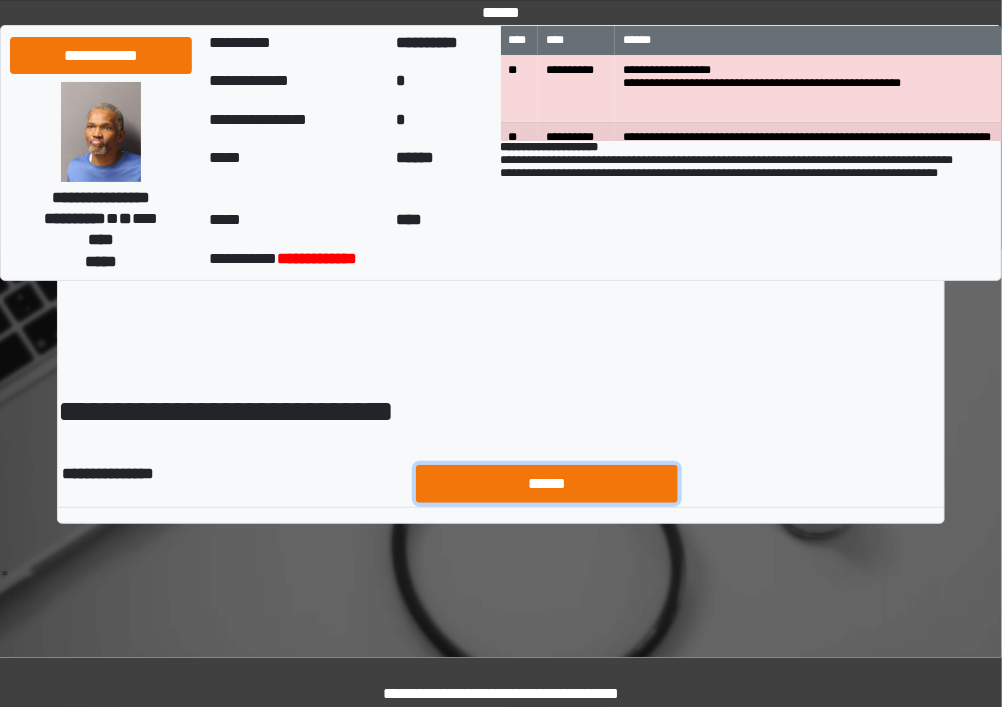 click on "******" at bounding box center (547, 484) 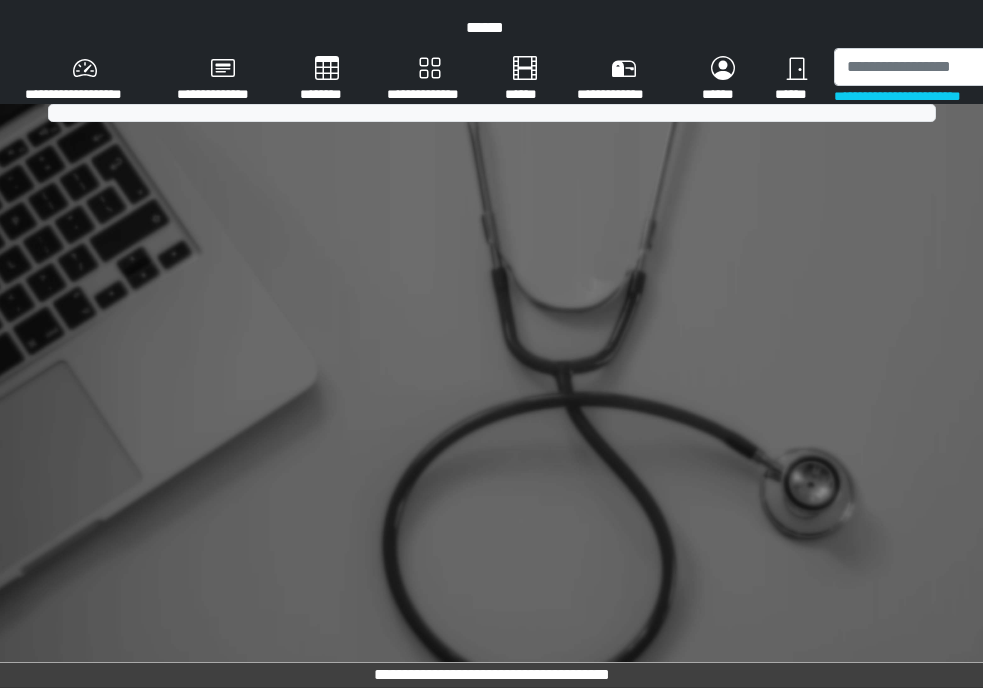 scroll, scrollTop: 0, scrollLeft: 0, axis: both 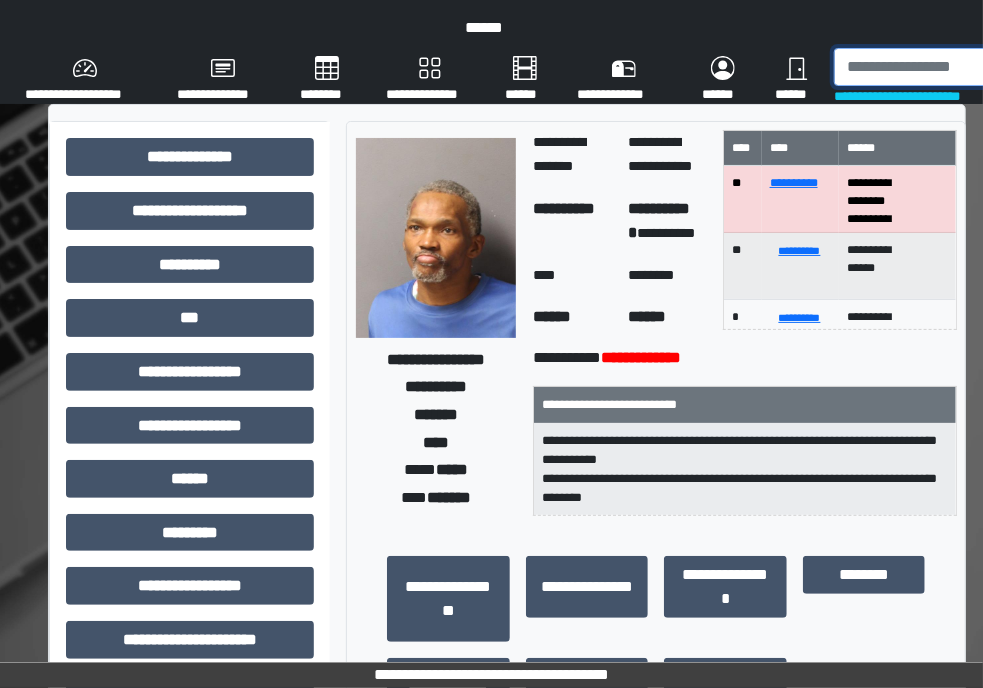 click at bounding box center [938, 67] 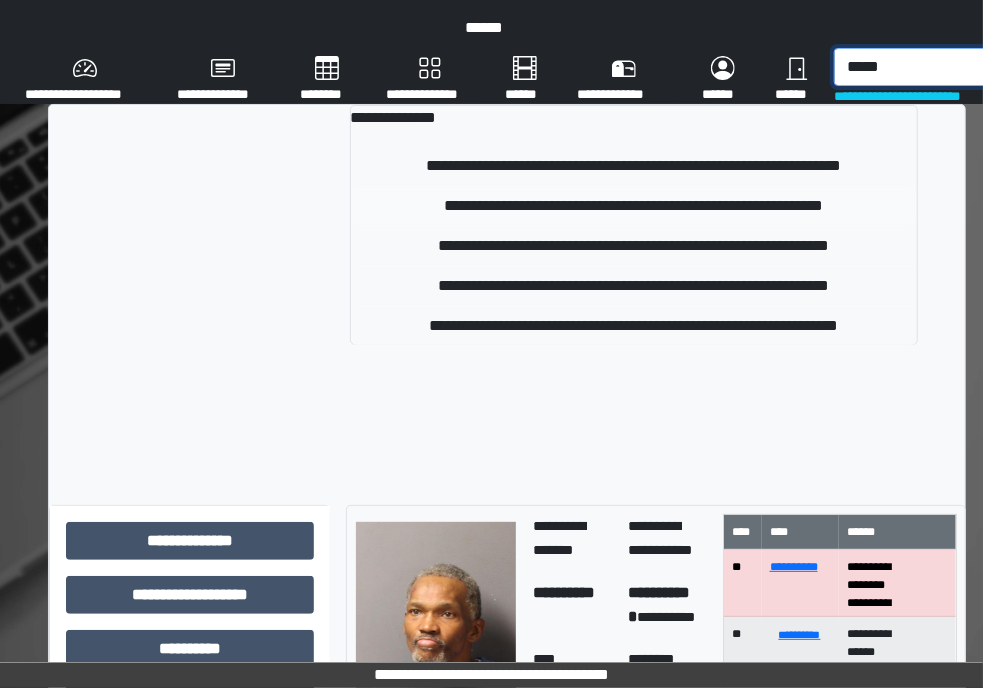 type on "*****" 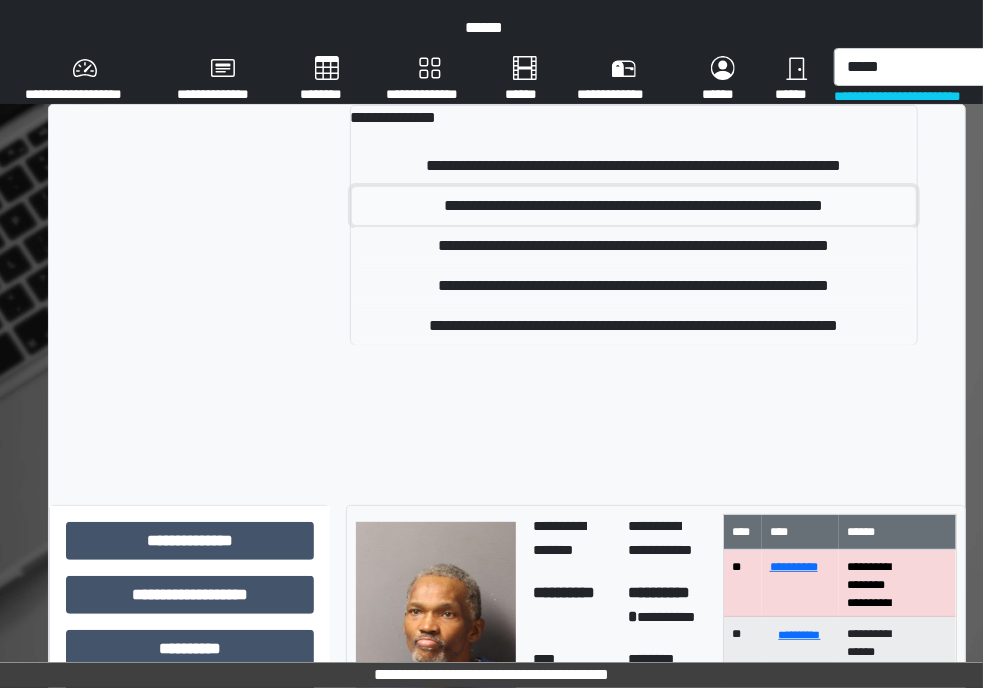 click on "**********" at bounding box center (634, 206) 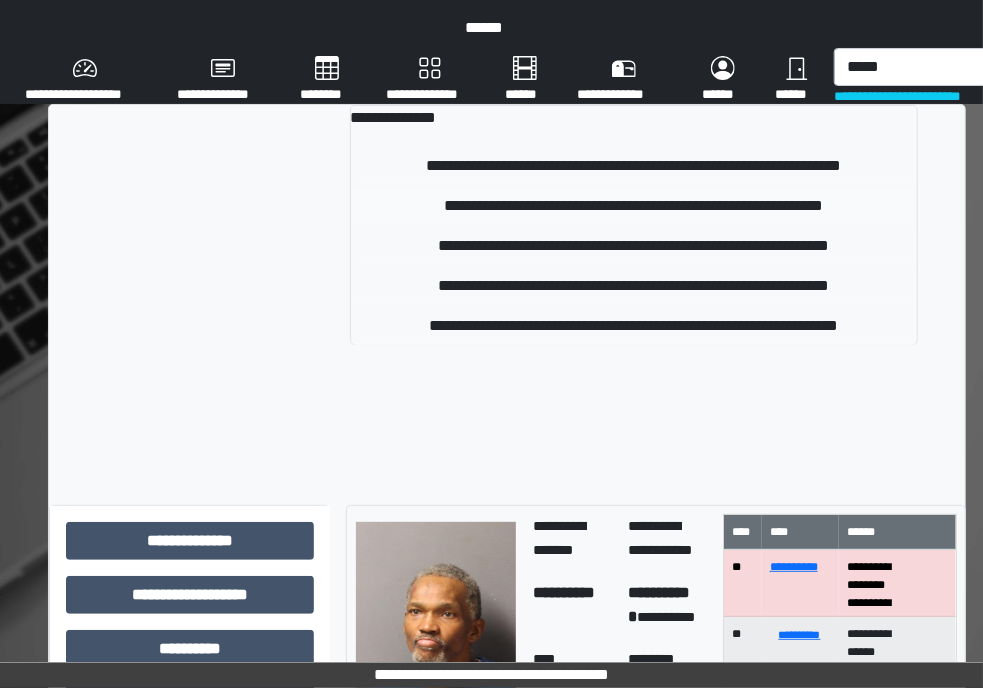 type 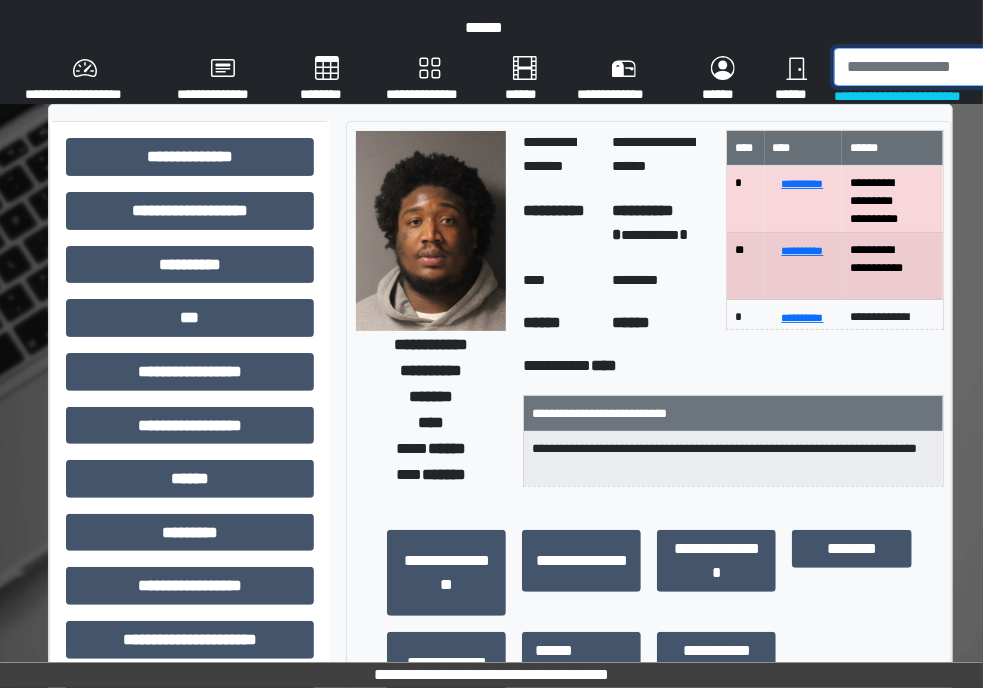 click at bounding box center [938, 67] 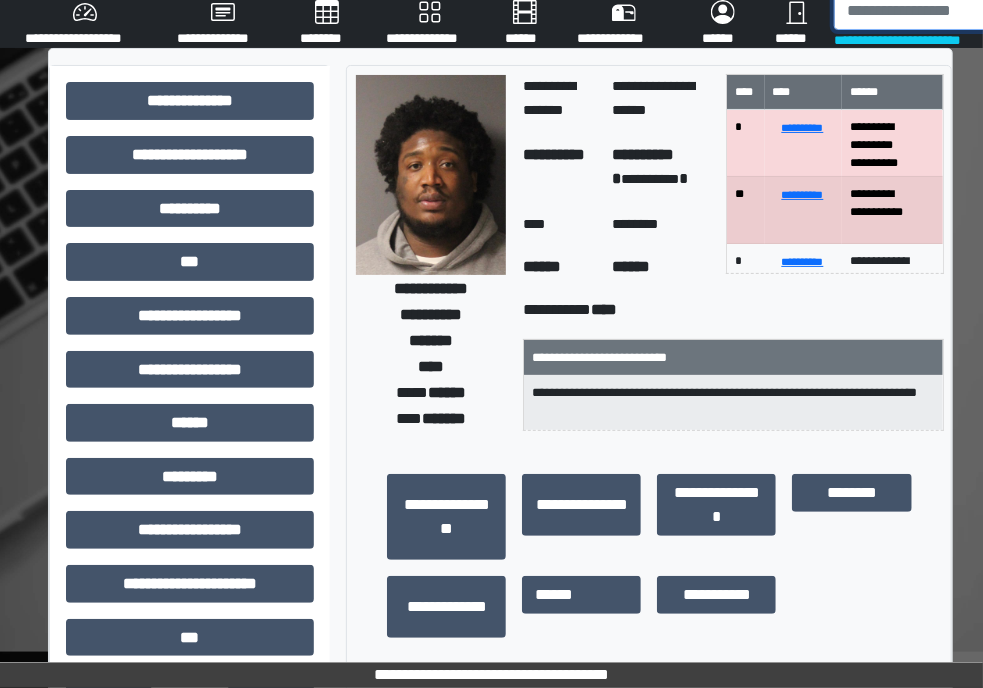 scroll, scrollTop: 0, scrollLeft: 0, axis: both 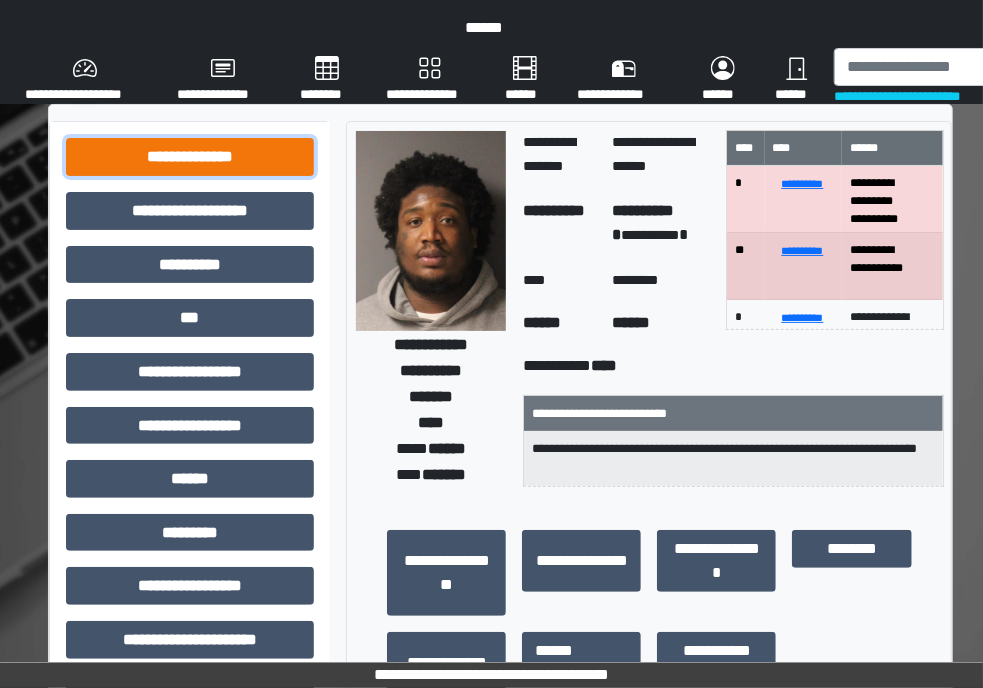 click on "**********" at bounding box center (190, 157) 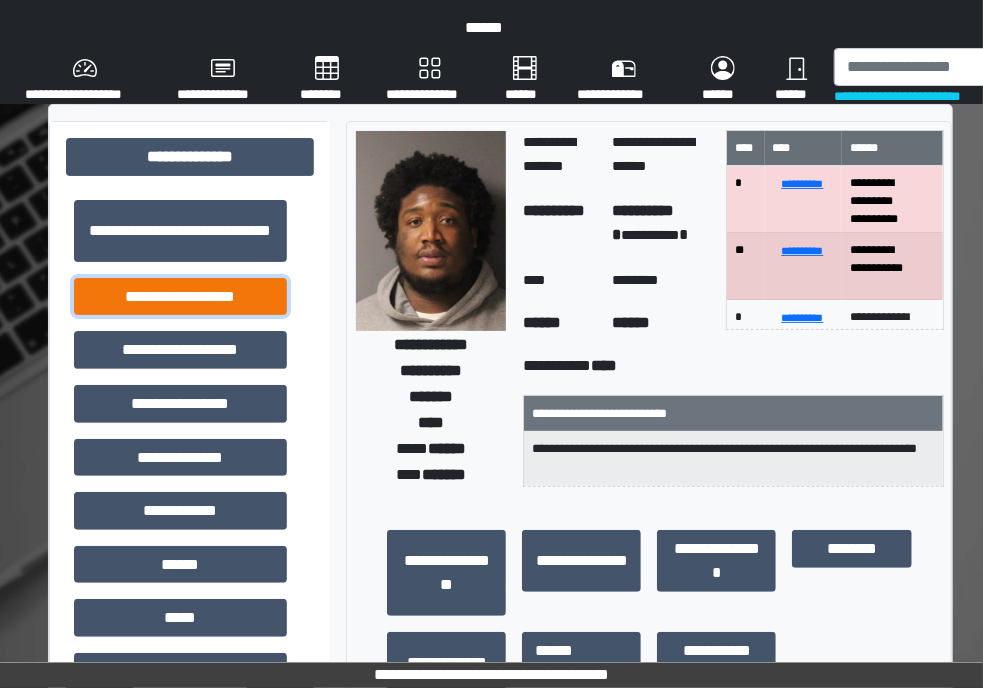 click on "**********" at bounding box center [180, 297] 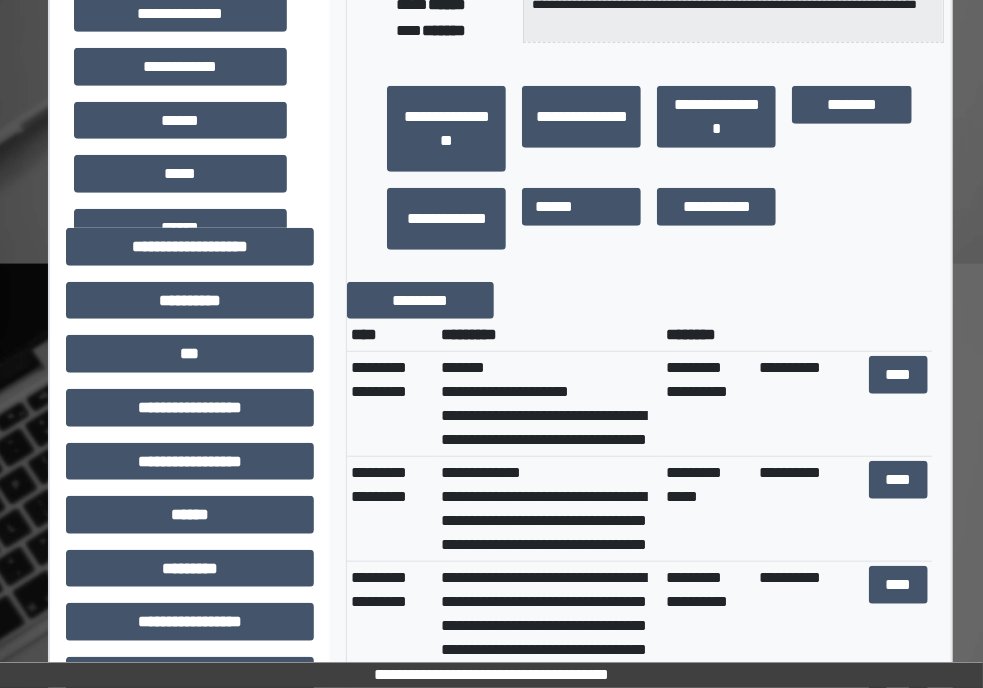 scroll, scrollTop: 444, scrollLeft: 0, axis: vertical 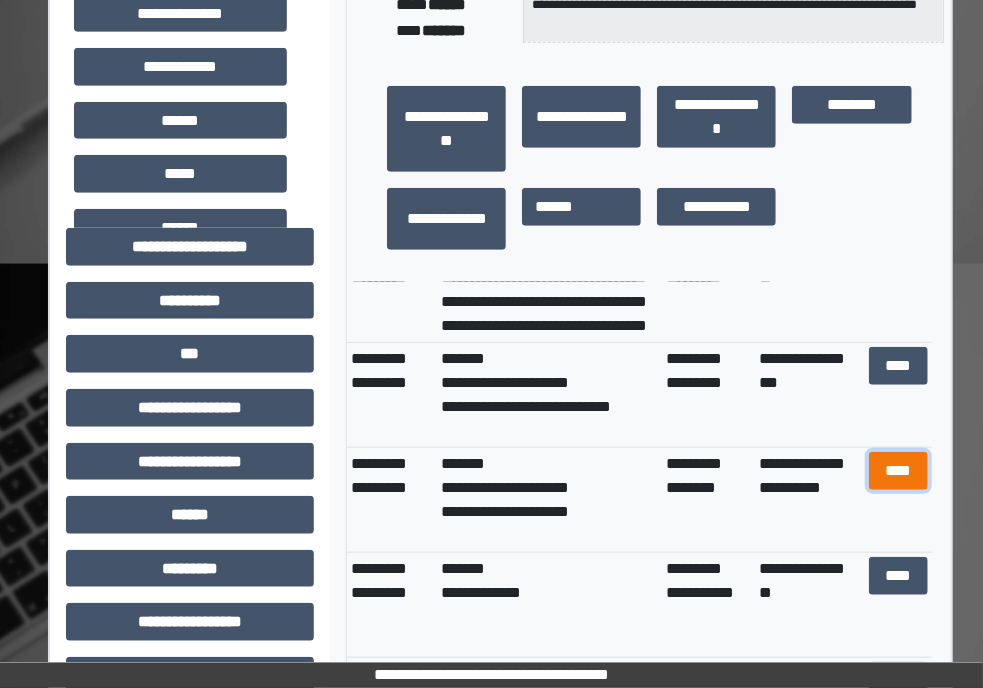 click on "****" at bounding box center [898, 471] 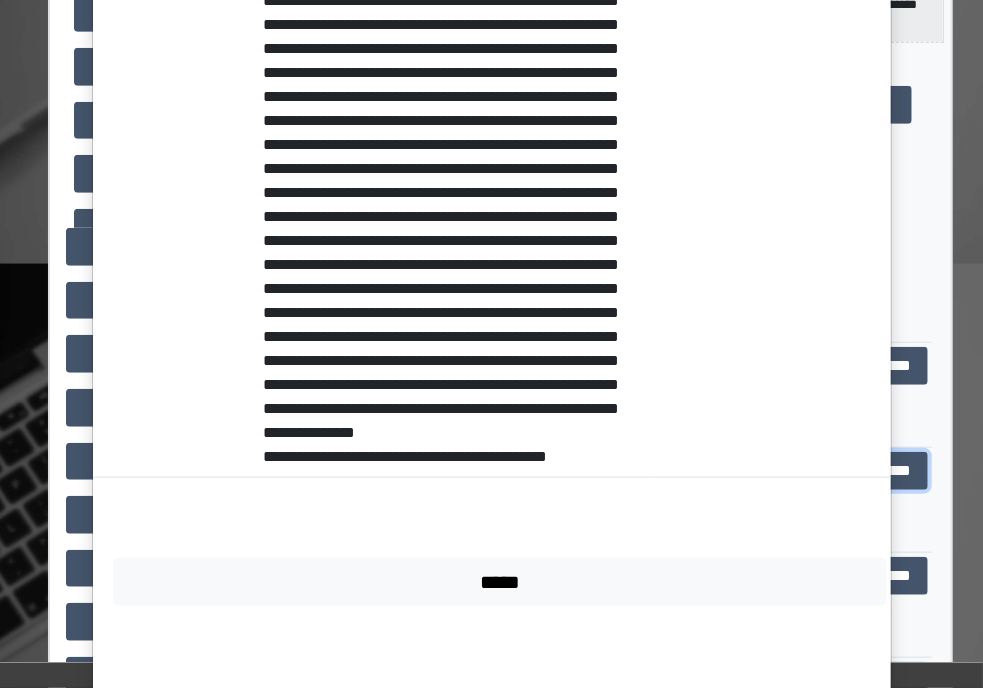 scroll, scrollTop: 621, scrollLeft: 0, axis: vertical 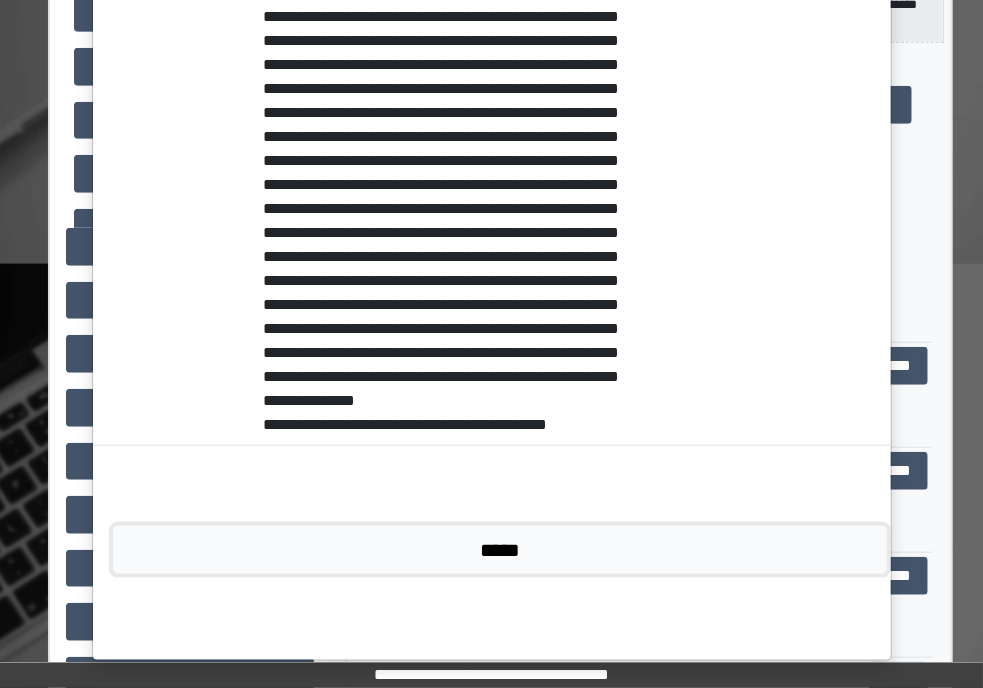 click on "*****" at bounding box center (500, 550) 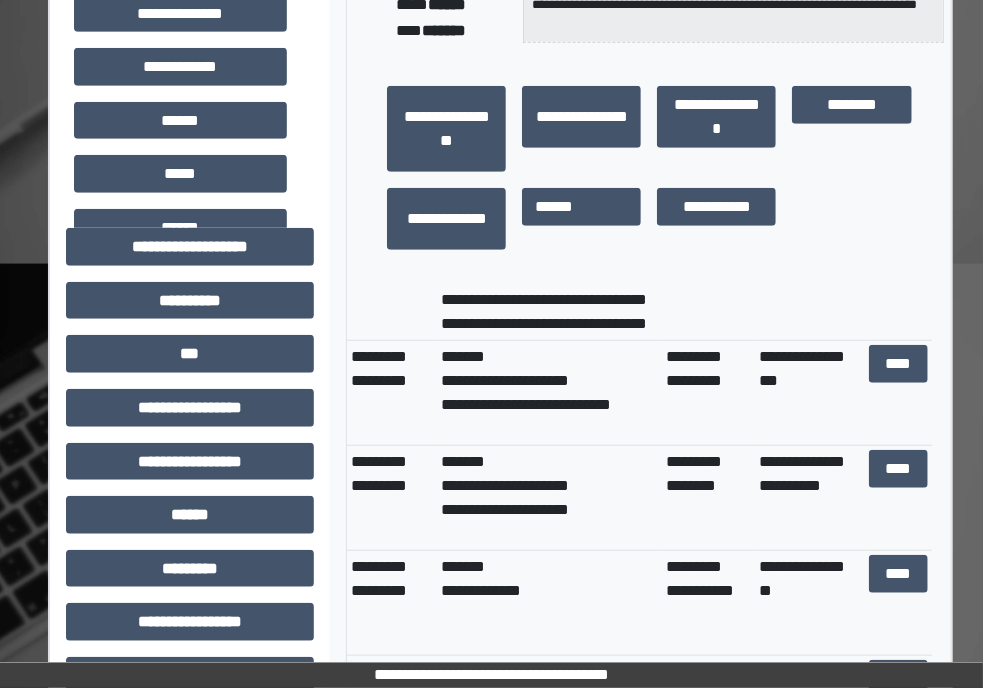 scroll, scrollTop: 852, scrollLeft: 0, axis: vertical 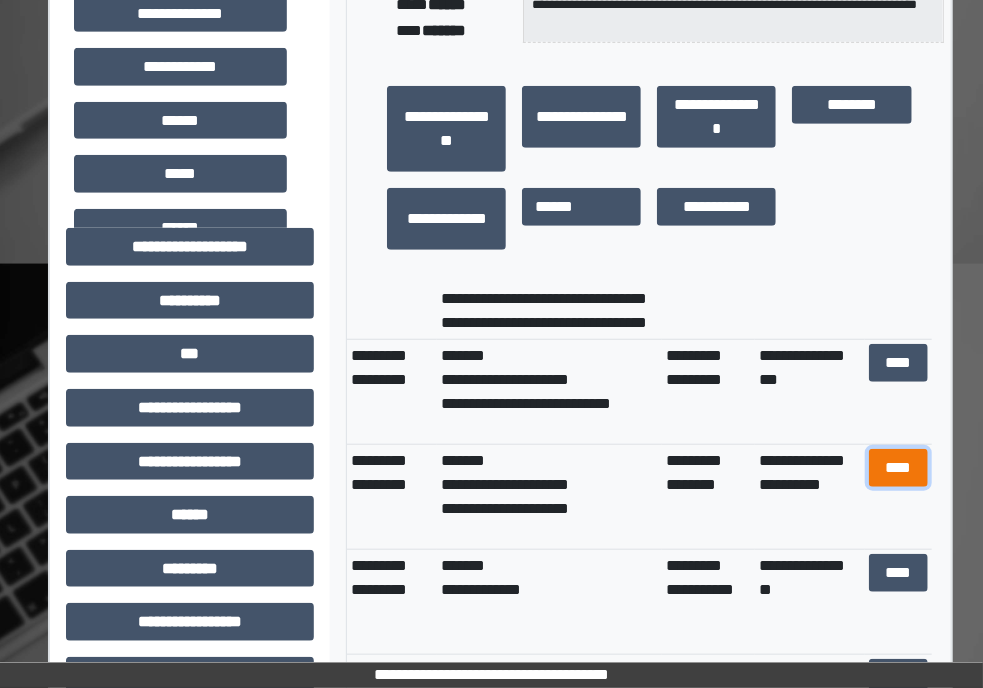 click on "****" at bounding box center (898, 468) 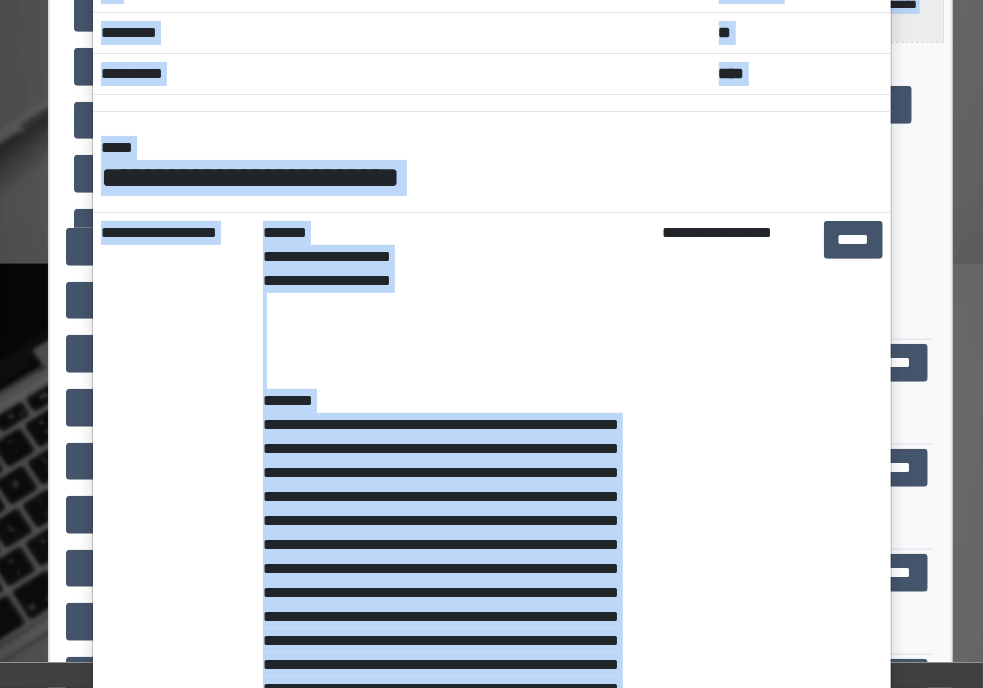 scroll, scrollTop: 82, scrollLeft: 0, axis: vertical 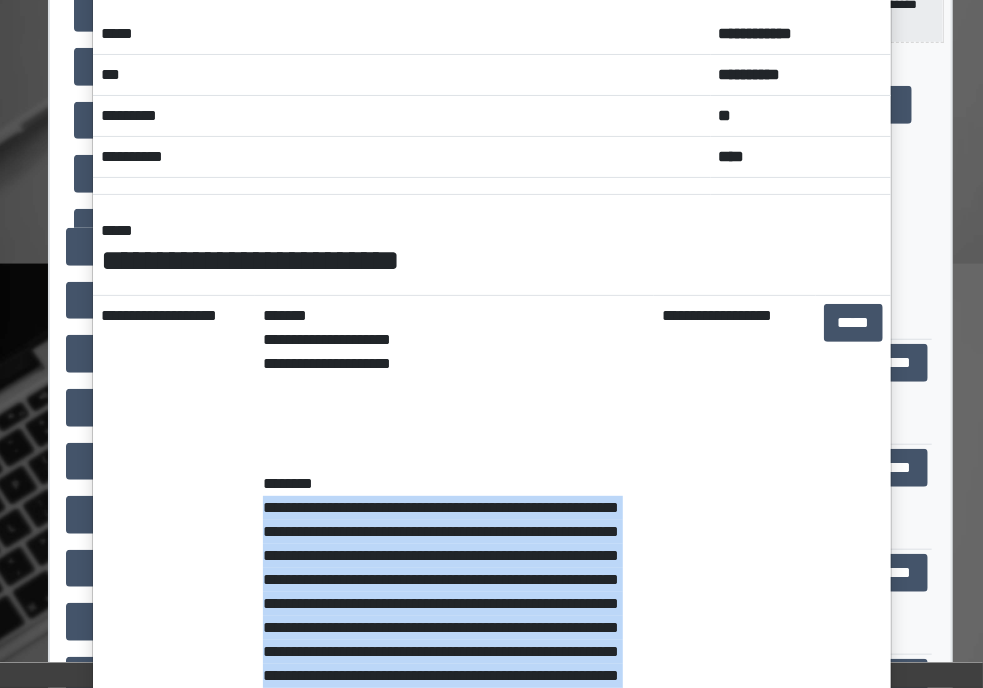 drag, startPoint x: 605, startPoint y: 502, endPoint x: 254, endPoint y: 517, distance: 351.32037 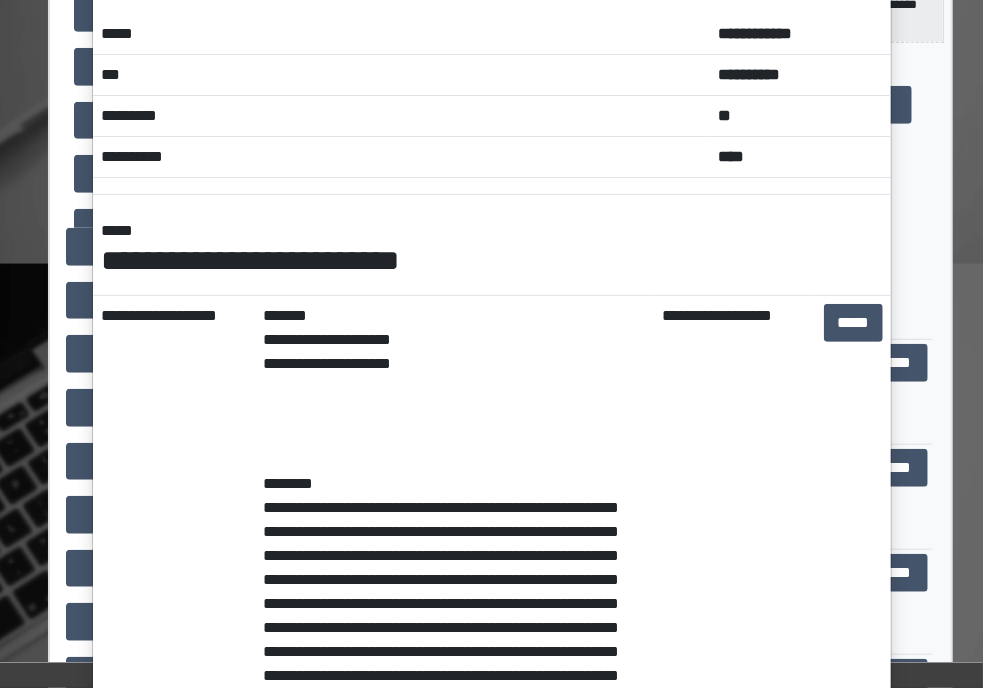 click on "**********" at bounding box center (801, 34) 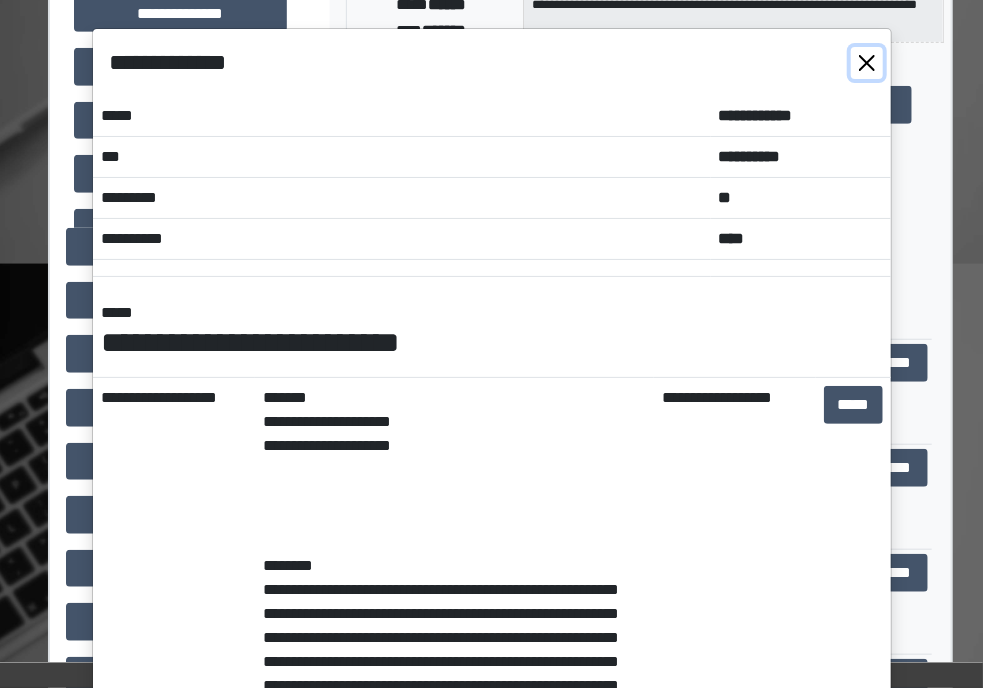 click at bounding box center (867, 63) 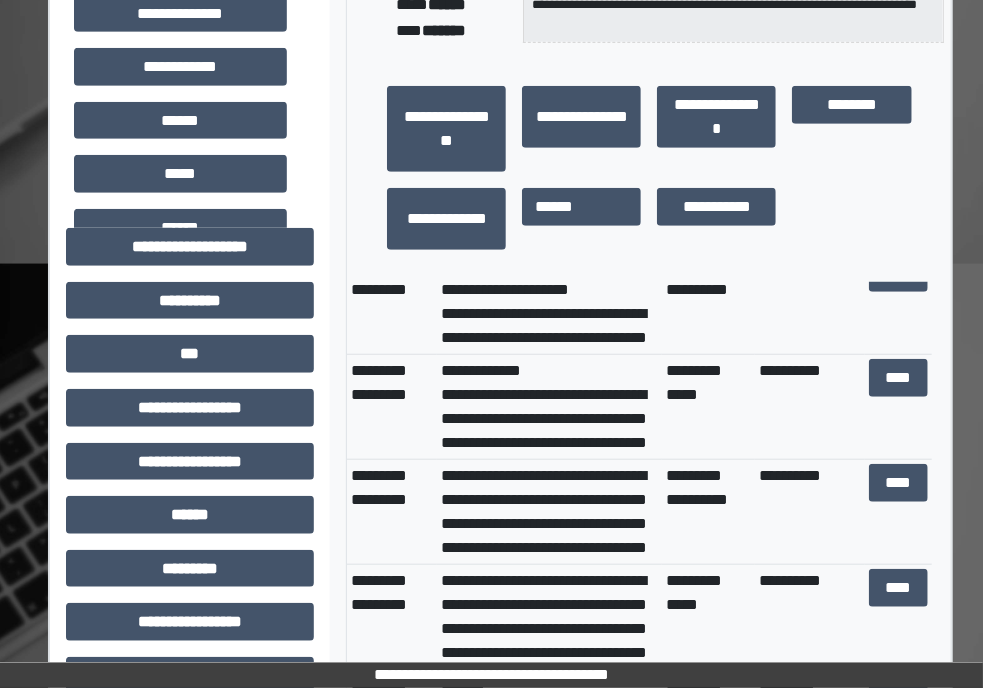 scroll, scrollTop: 0, scrollLeft: 0, axis: both 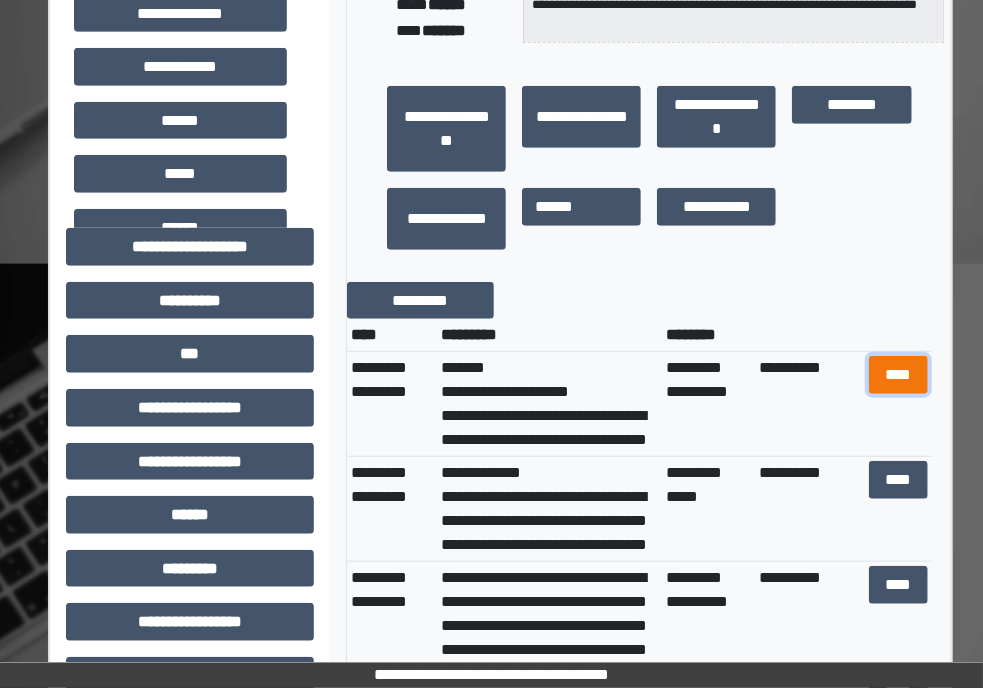 click on "****" at bounding box center [898, 375] 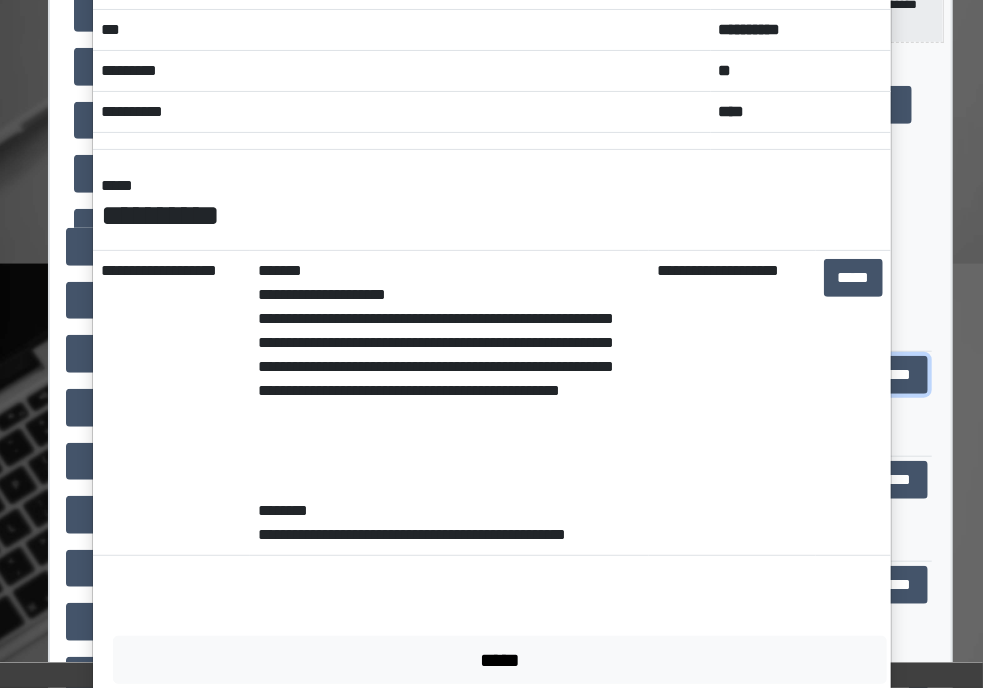 scroll, scrollTop: 190, scrollLeft: 0, axis: vertical 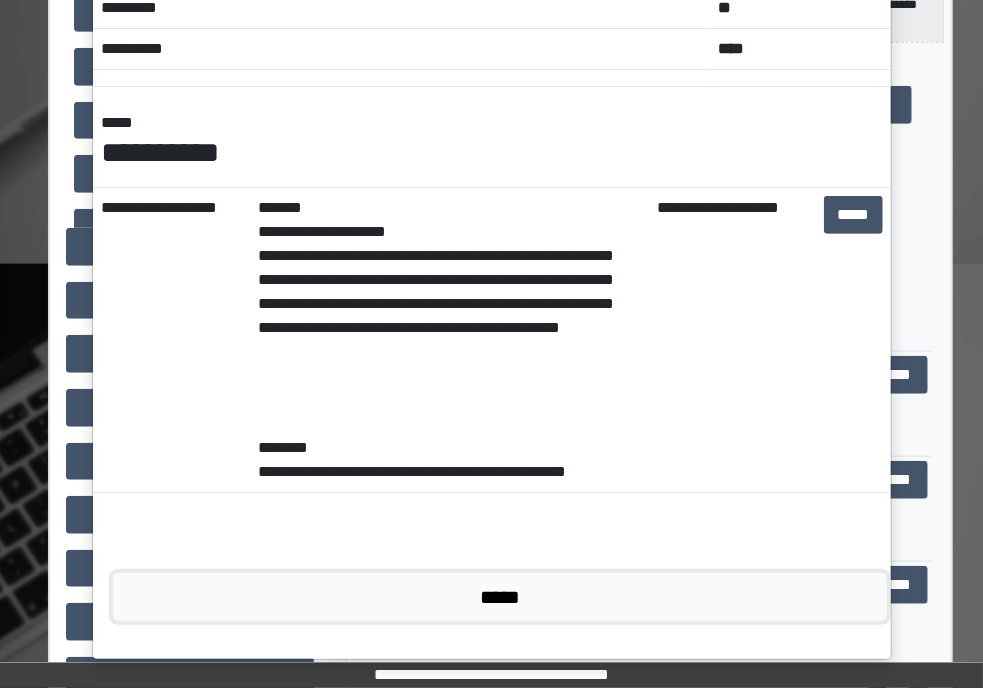 click on "*****" at bounding box center [500, 597] 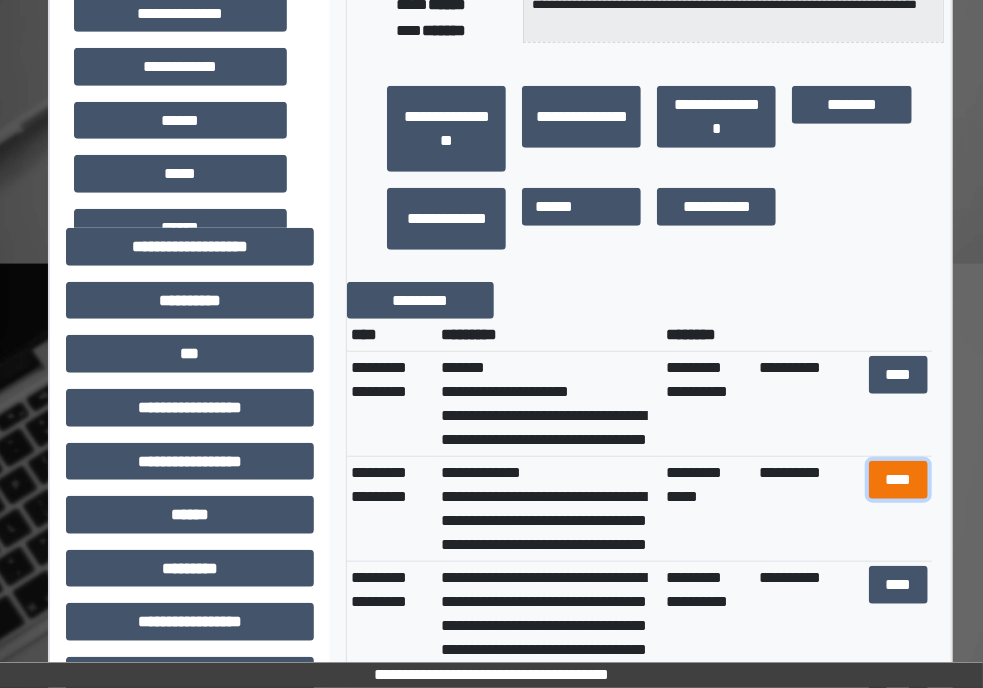 click on "****" at bounding box center (898, 480) 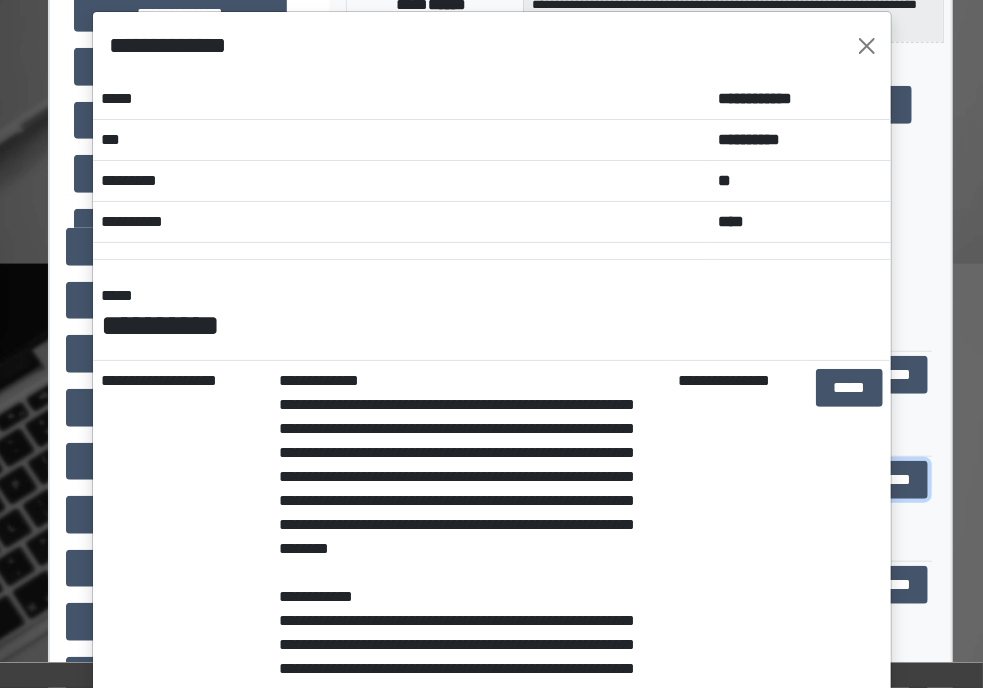 scroll, scrollTop: 16, scrollLeft: 0, axis: vertical 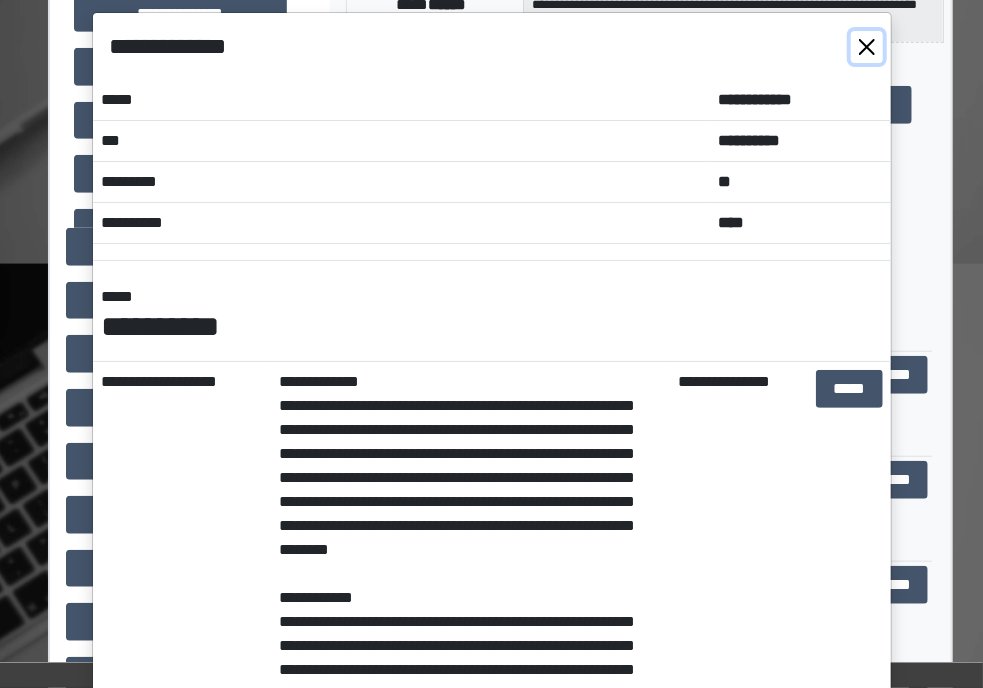 click at bounding box center (867, 47) 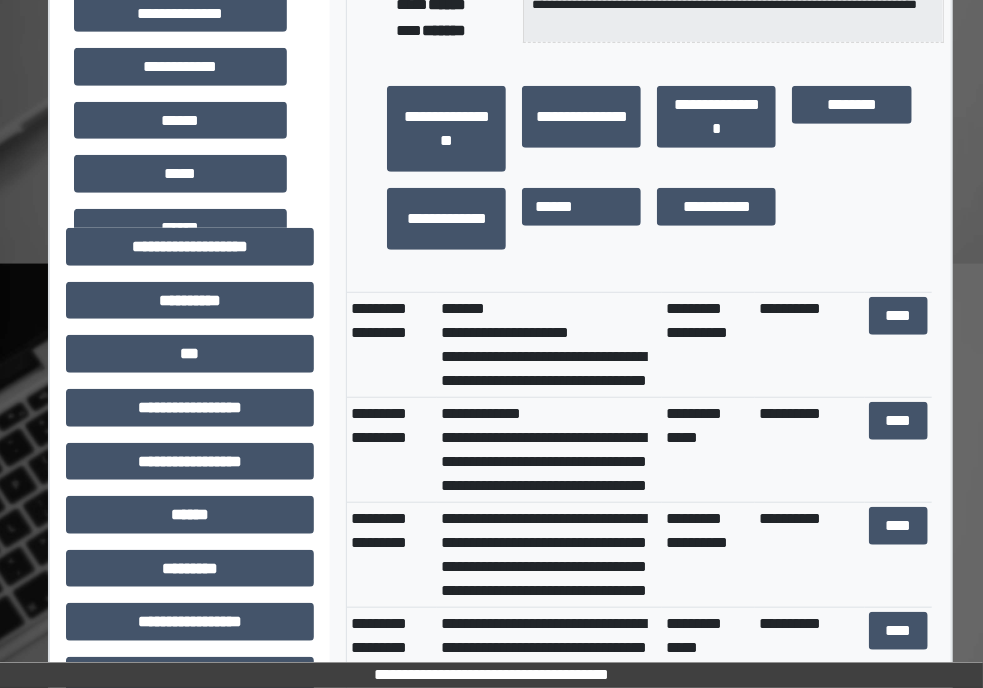 scroll, scrollTop: 64, scrollLeft: 0, axis: vertical 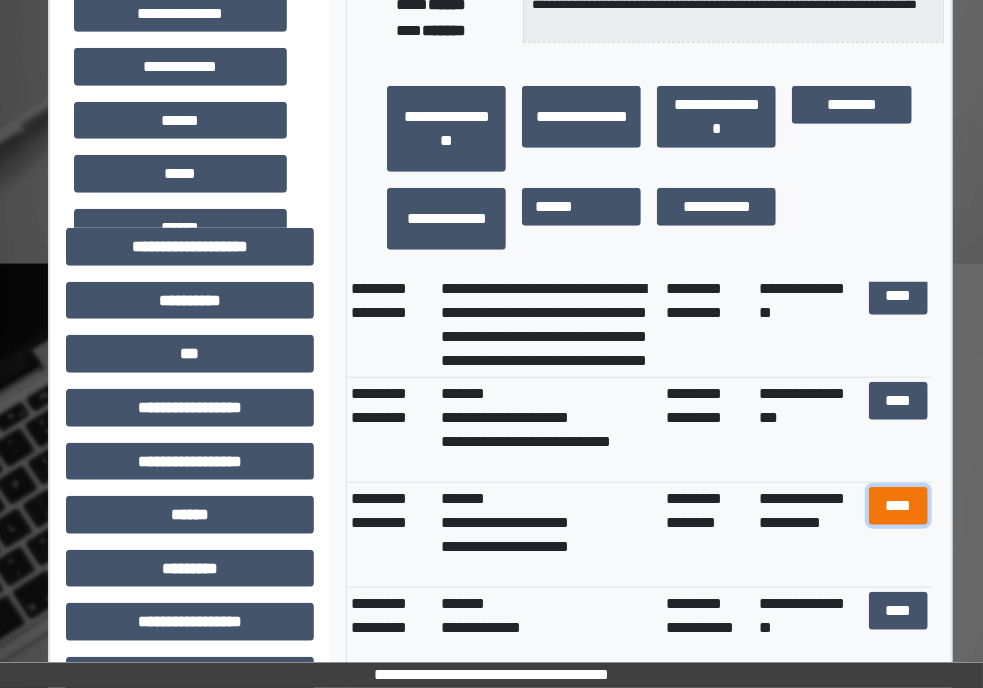 click on "****" at bounding box center [898, 506] 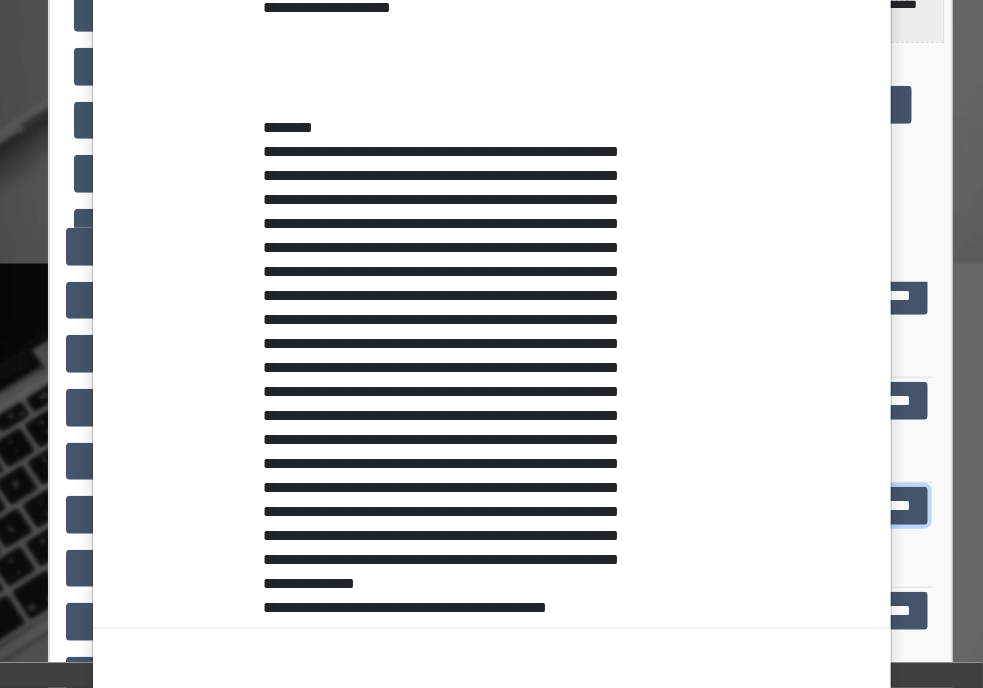 scroll, scrollTop: 440, scrollLeft: 0, axis: vertical 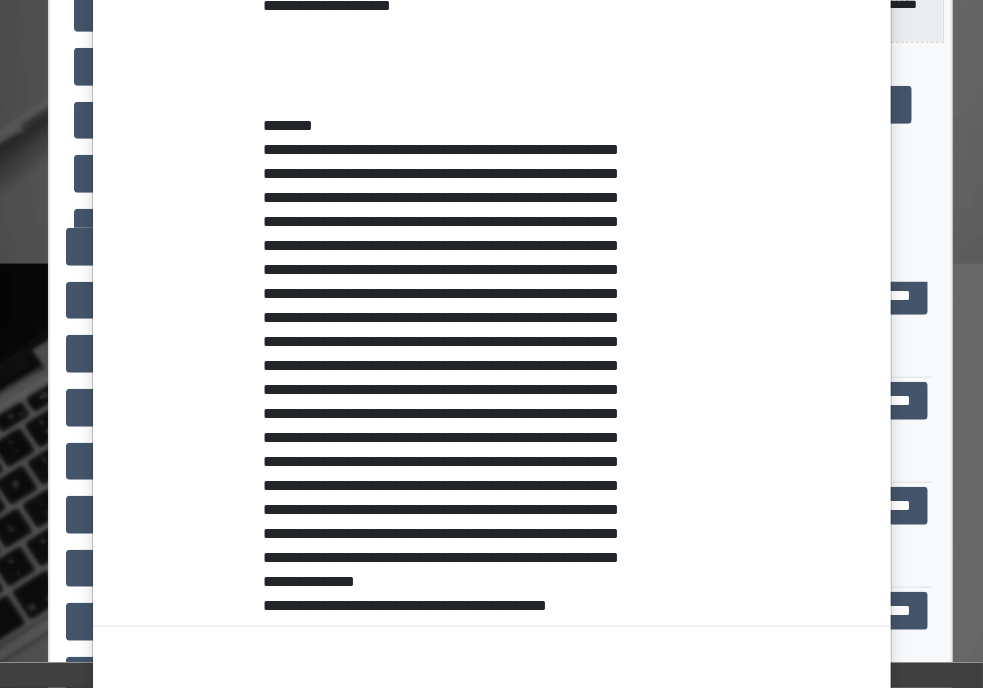 click on "**********" at bounding box center (734, 282) 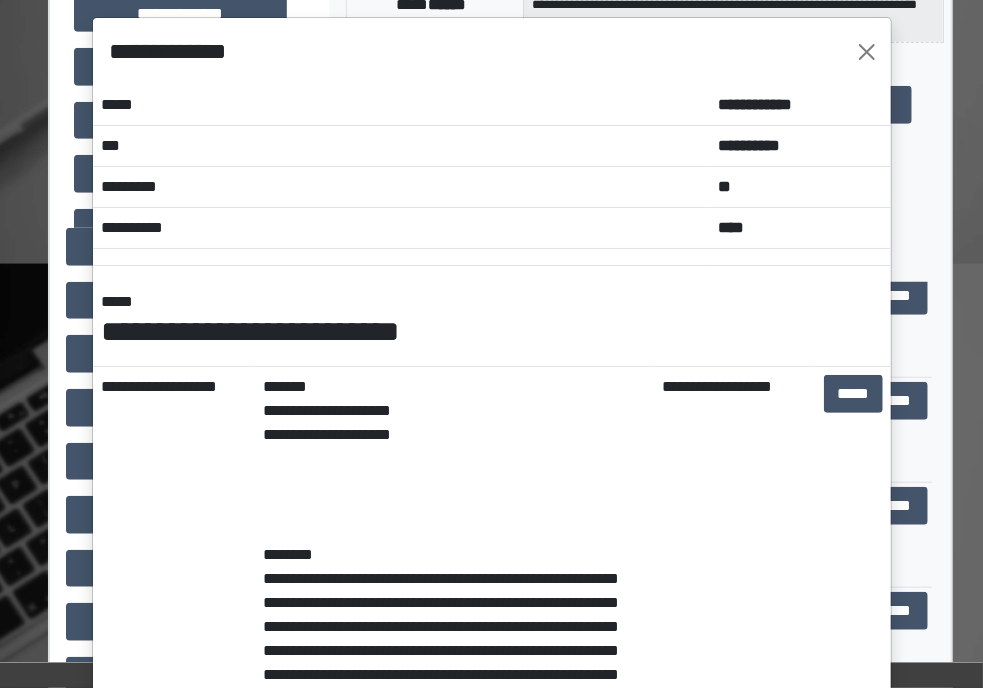 scroll, scrollTop: 10, scrollLeft: 0, axis: vertical 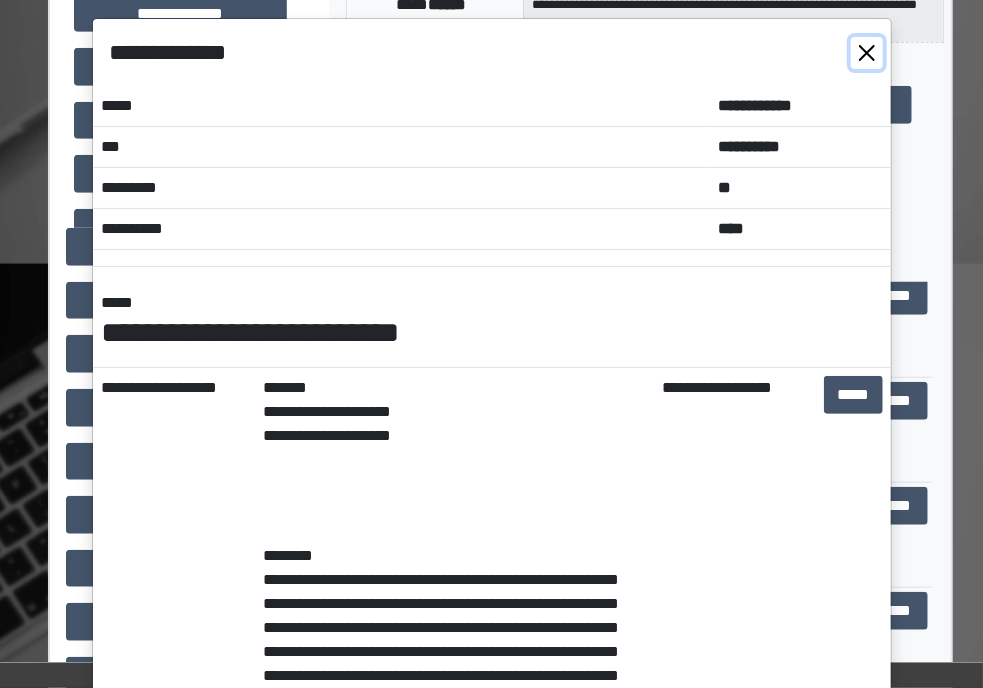 click at bounding box center [867, 53] 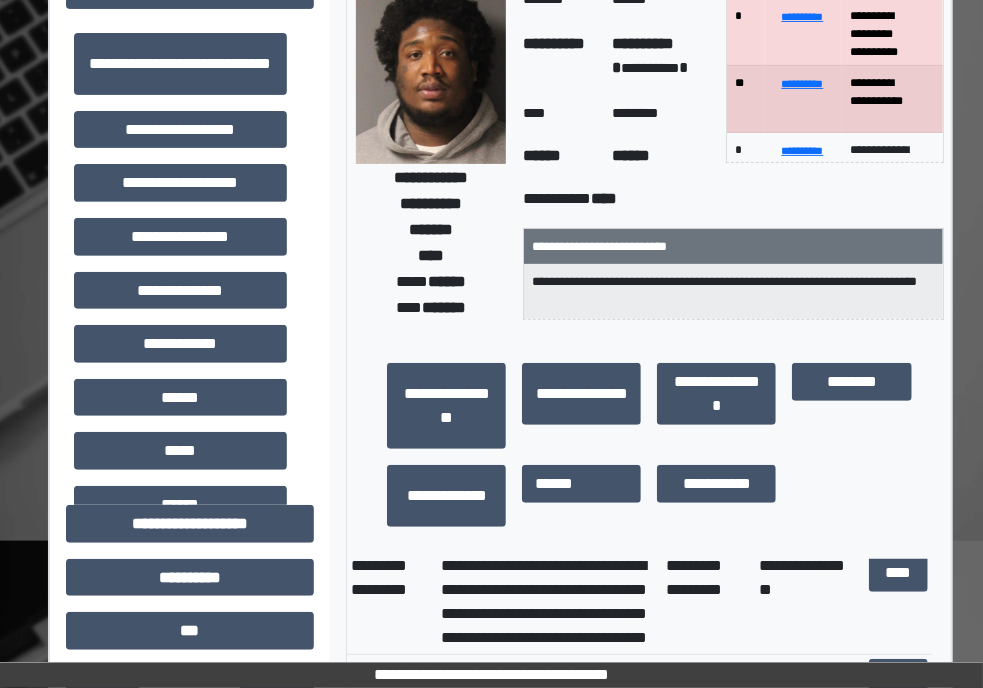 scroll, scrollTop: 0, scrollLeft: 0, axis: both 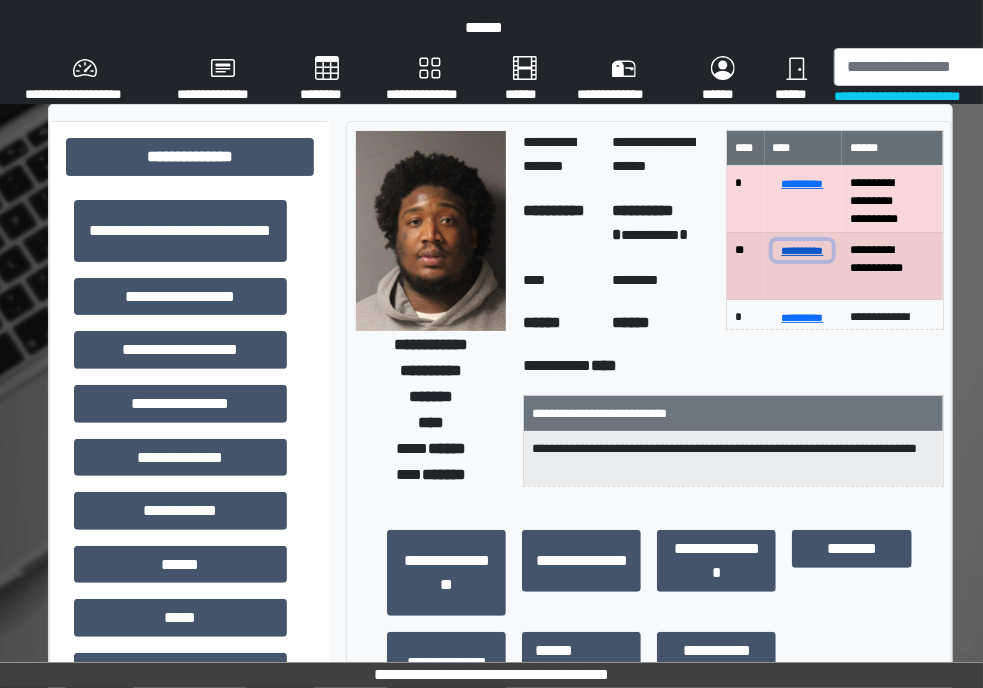 click on "**********" at bounding box center (803, 250) 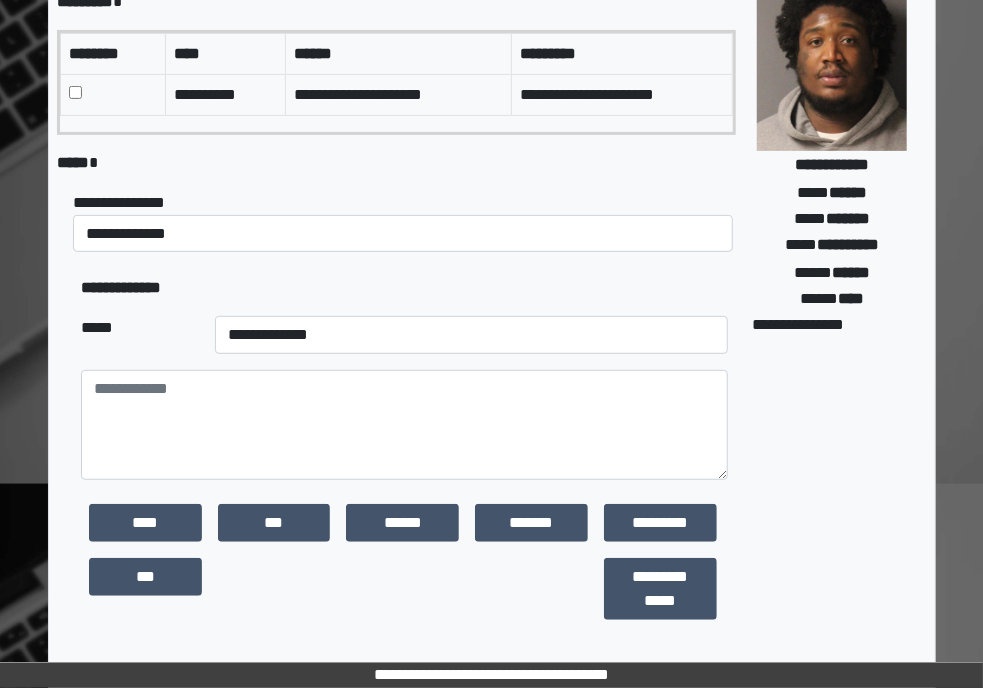 scroll, scrollTop: 224, scrollLeft: 0, axis: vertical 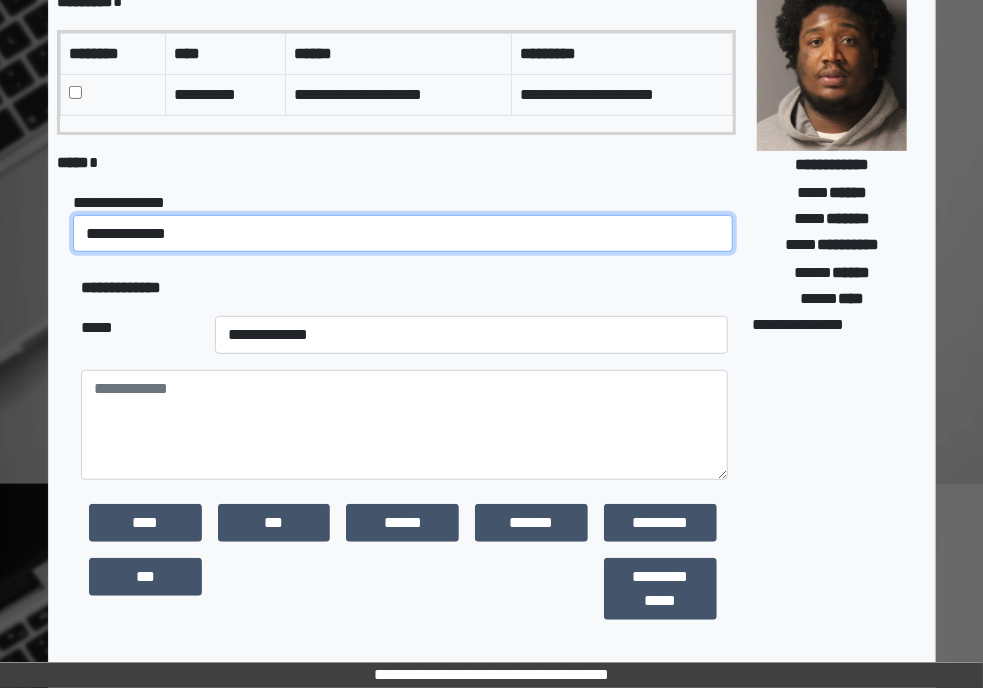 click on "**********" at bounding box center (403, 234) 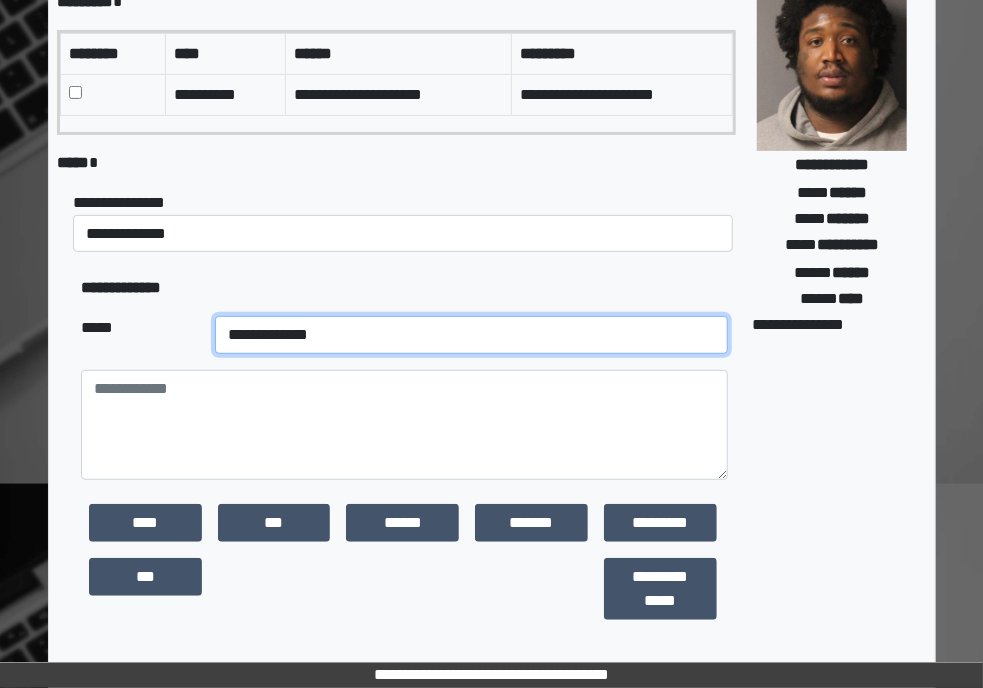 click on "**********" at bounding box center [471, 335] 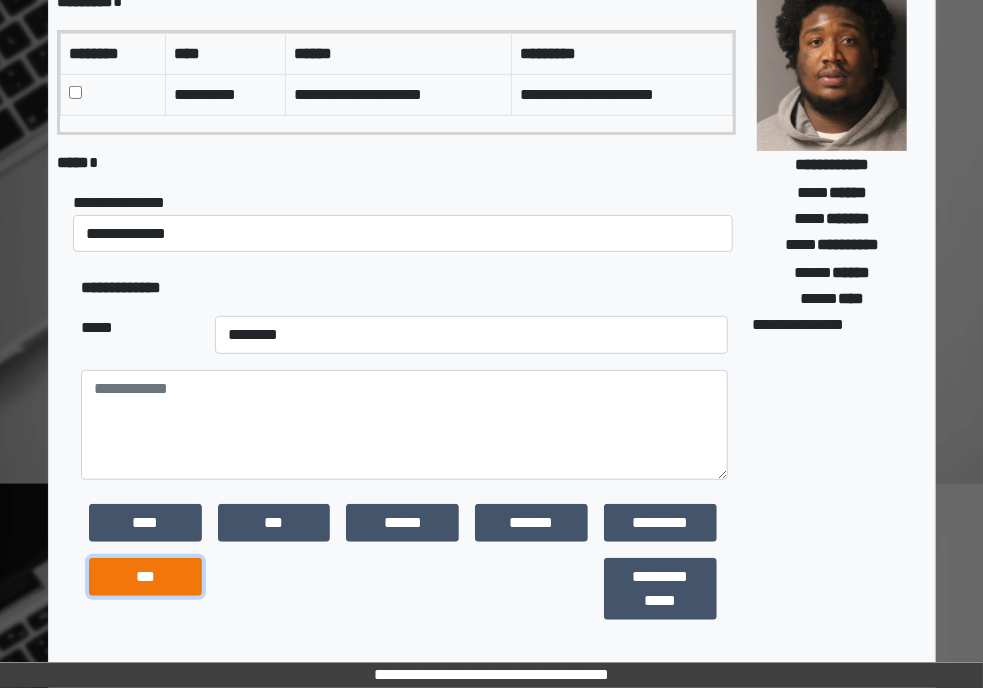 click on "***" at bounding box center (145, 577) 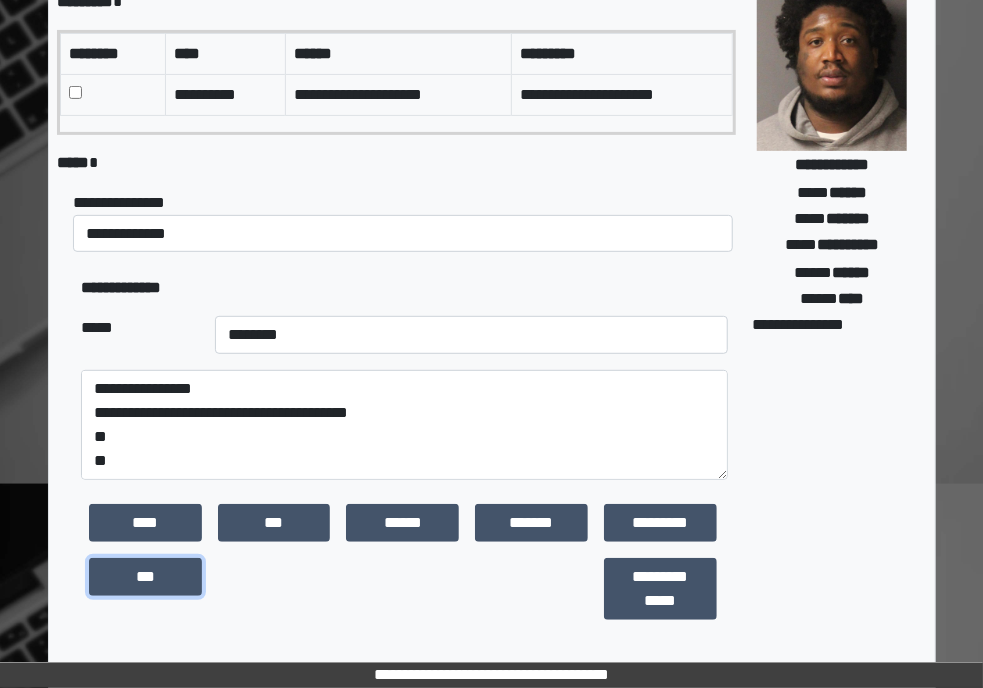 scroll, scrollTop: 23, scrollLeft: 0, axis: vertical 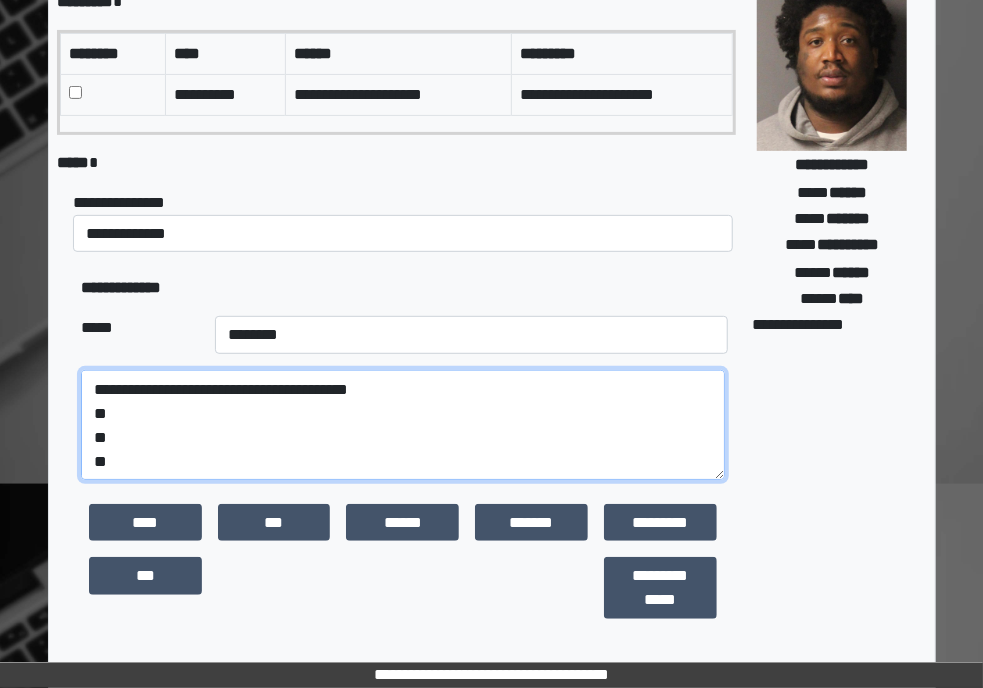 drag, startPoint x: 123, startPoint y: 455, endPoint x: 66, endPoint y: 415, distance: 69.63476 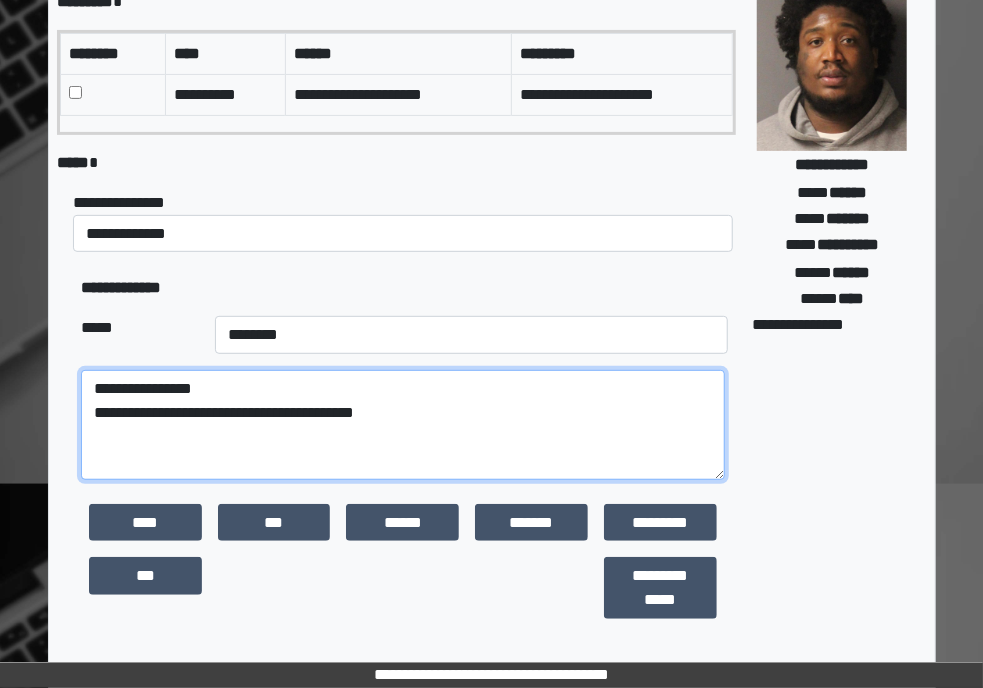 scroll, scrollTop: 0, scrollLeft: 0, axis: both 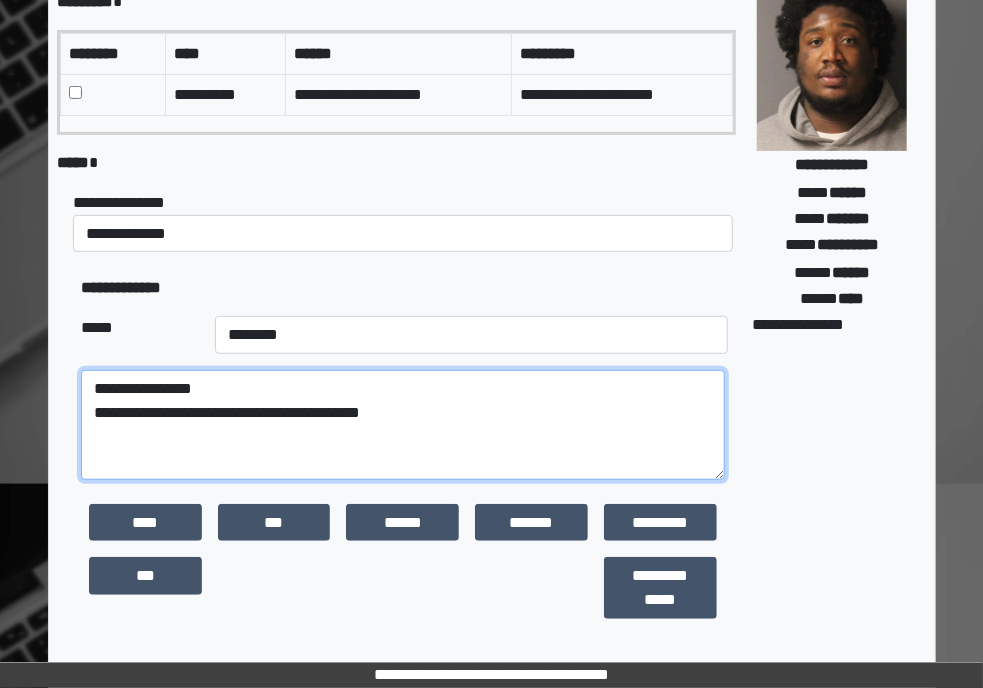 paste on "**********" 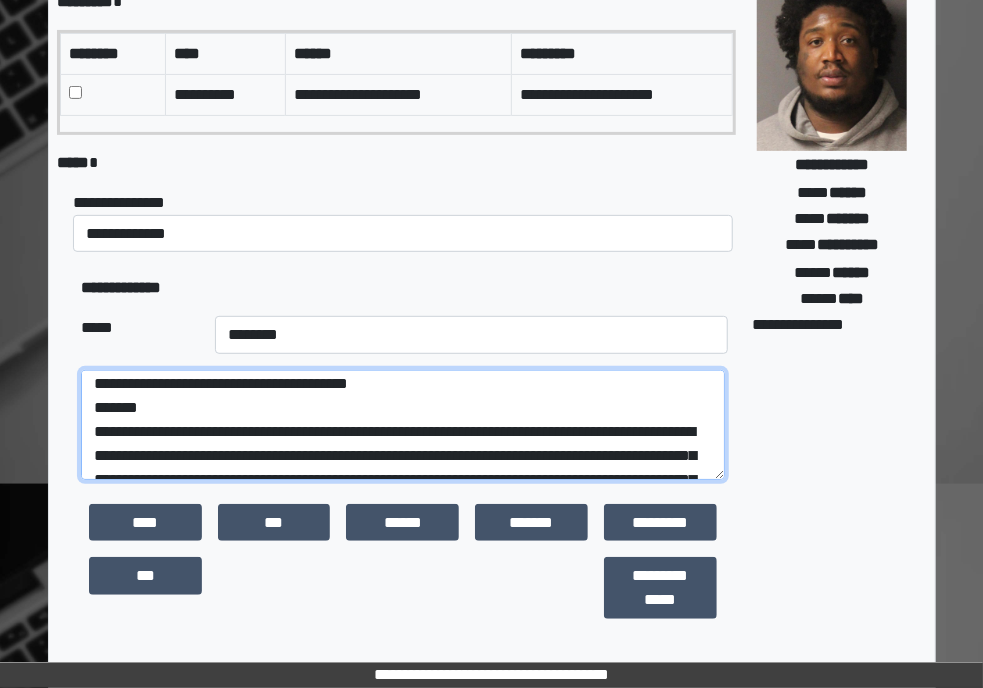 scroll, scrollTop: 5, scrollLeft: 0, axis: vertical 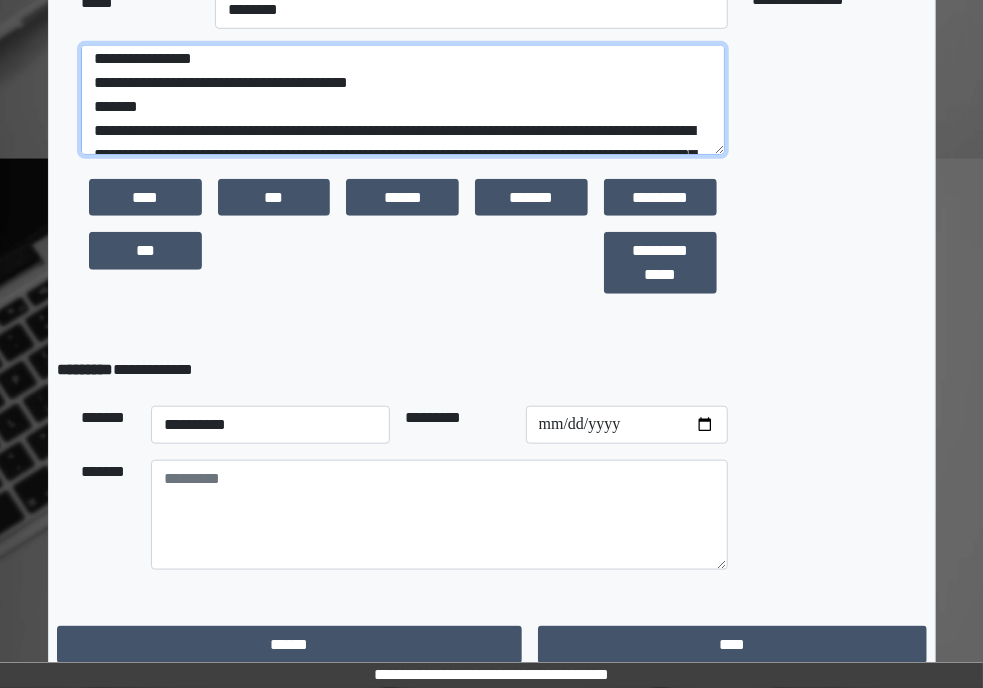 type on "**********" 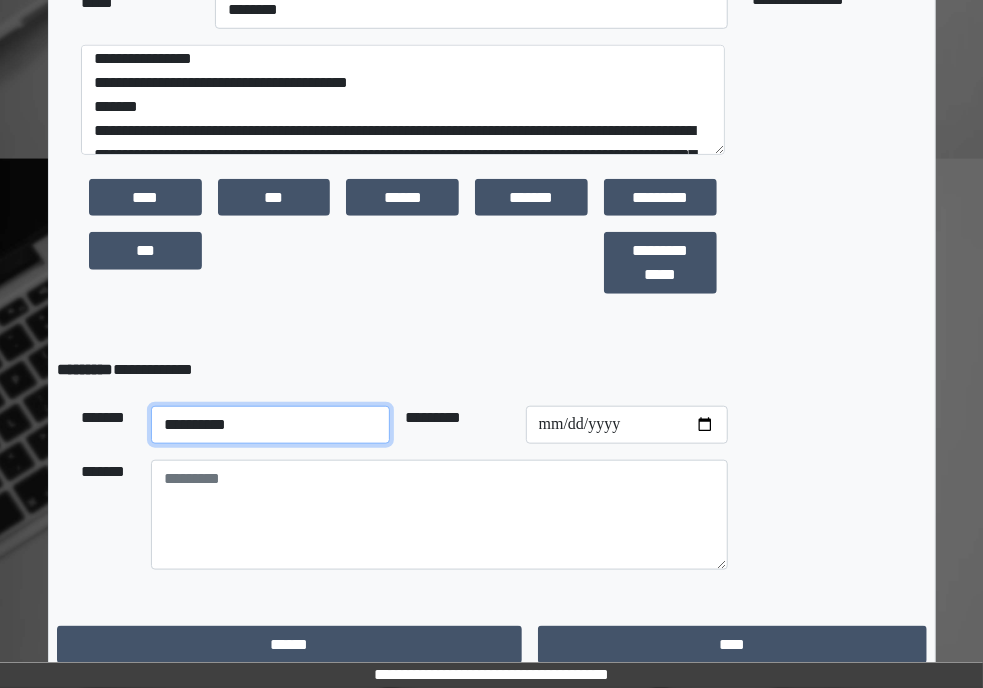 click on "**********" at bounding box center (270, 425) 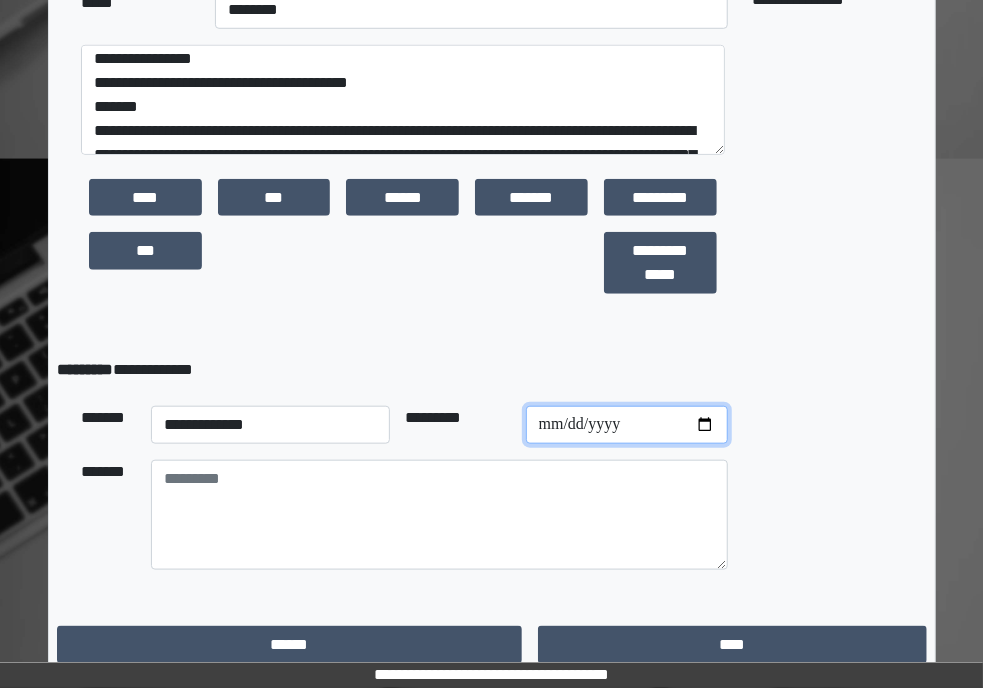 click at bounding box center [627, 425] 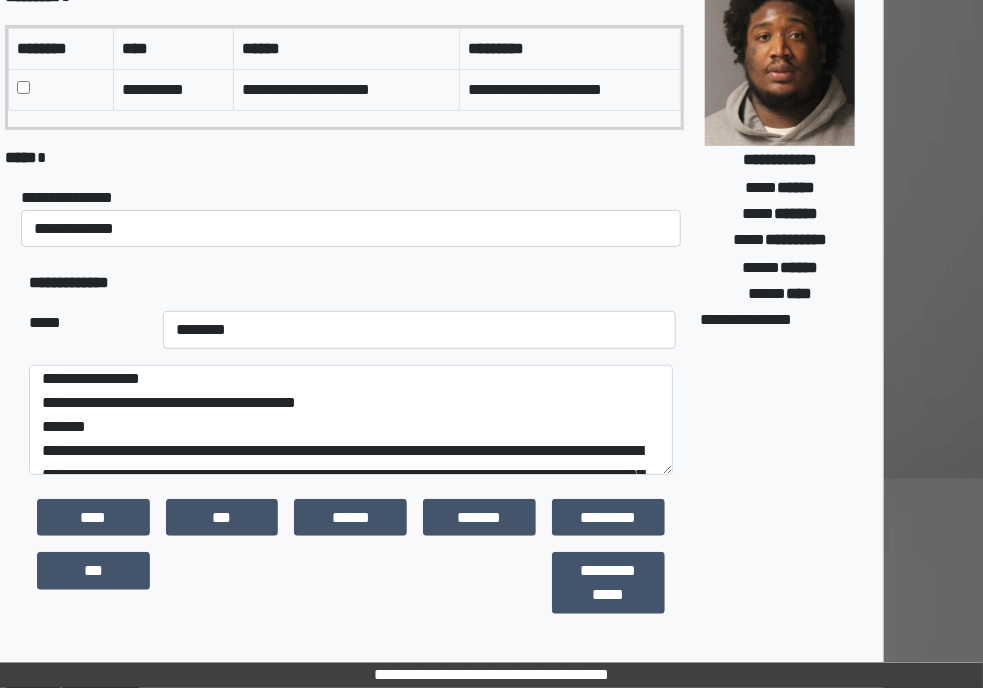 scroll, scrollTop: 229, scrollLeft: 52, axis: both 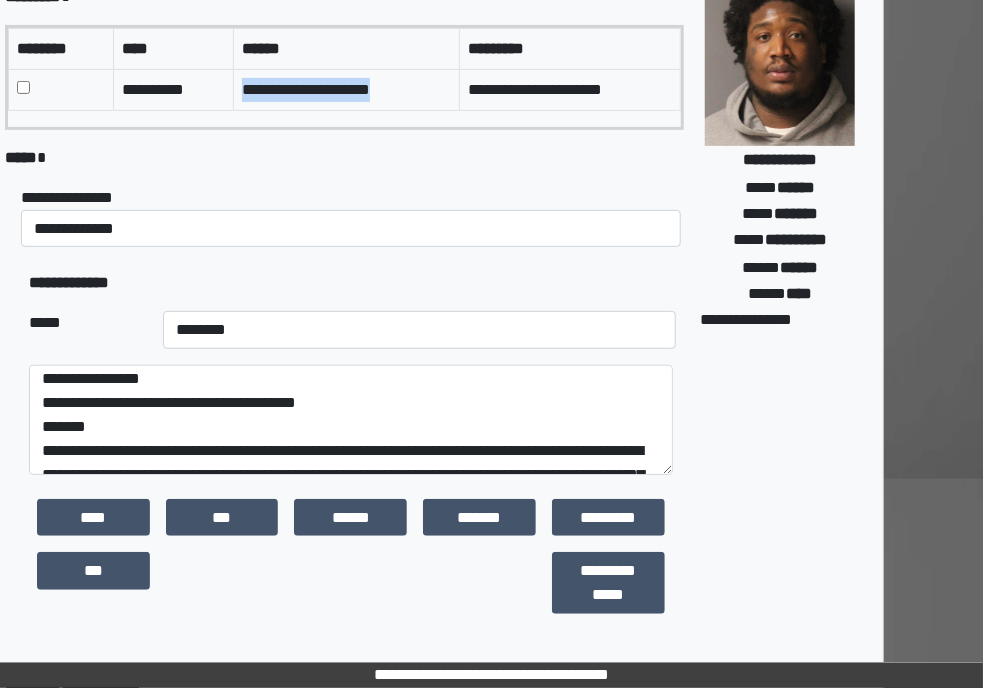 drag, startPoint x: 240, startPoint y: 86, endPoint x: 407, endPoint y: 95, distance: 167.24234 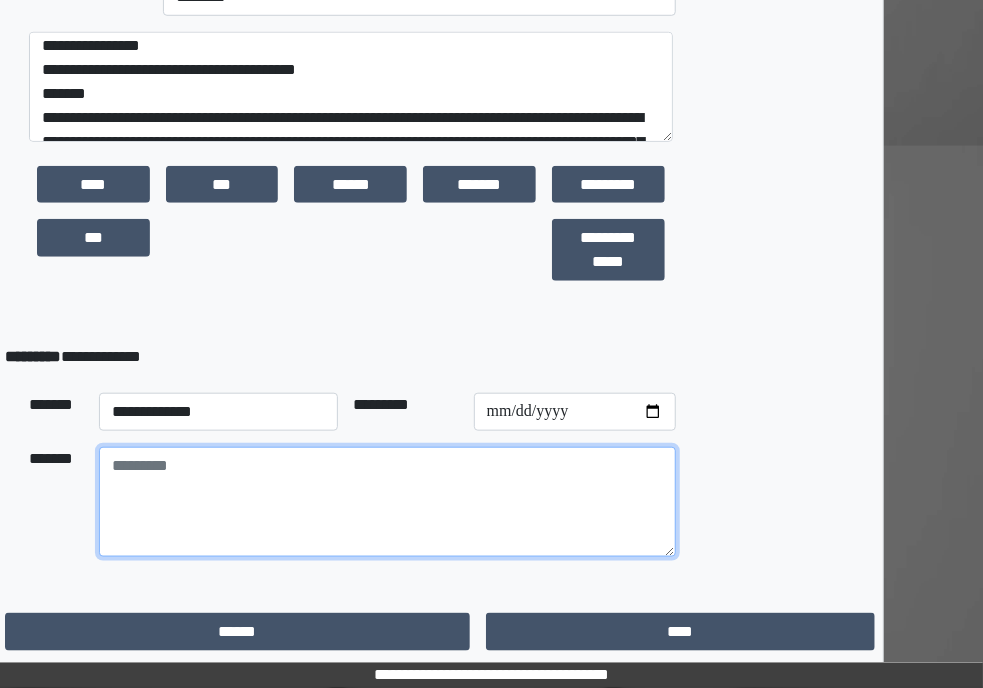 paste on "**********" 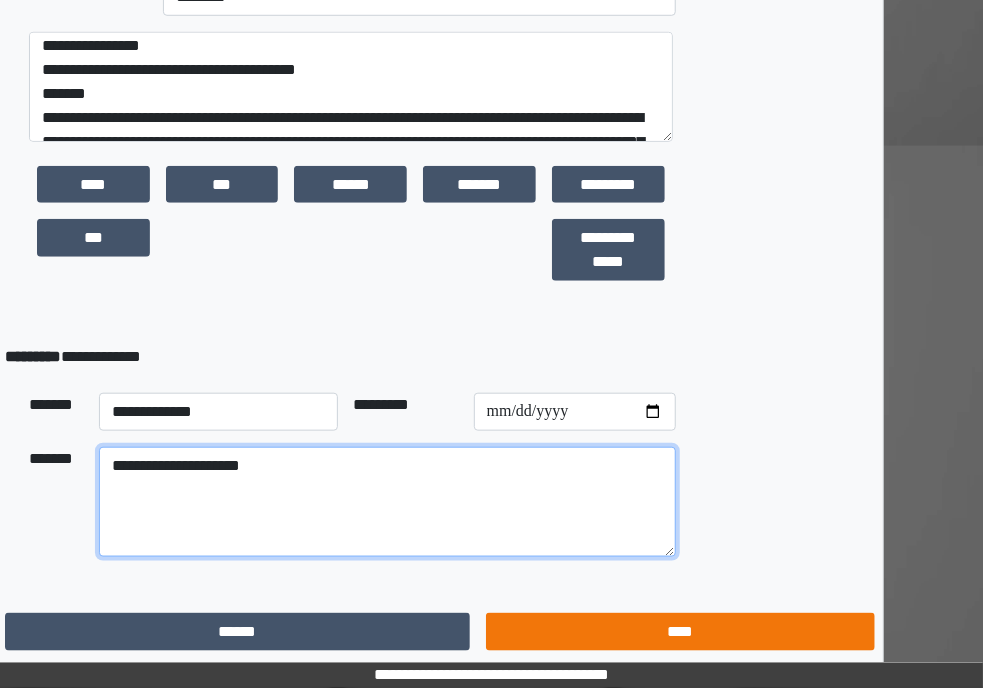 type on "**********" 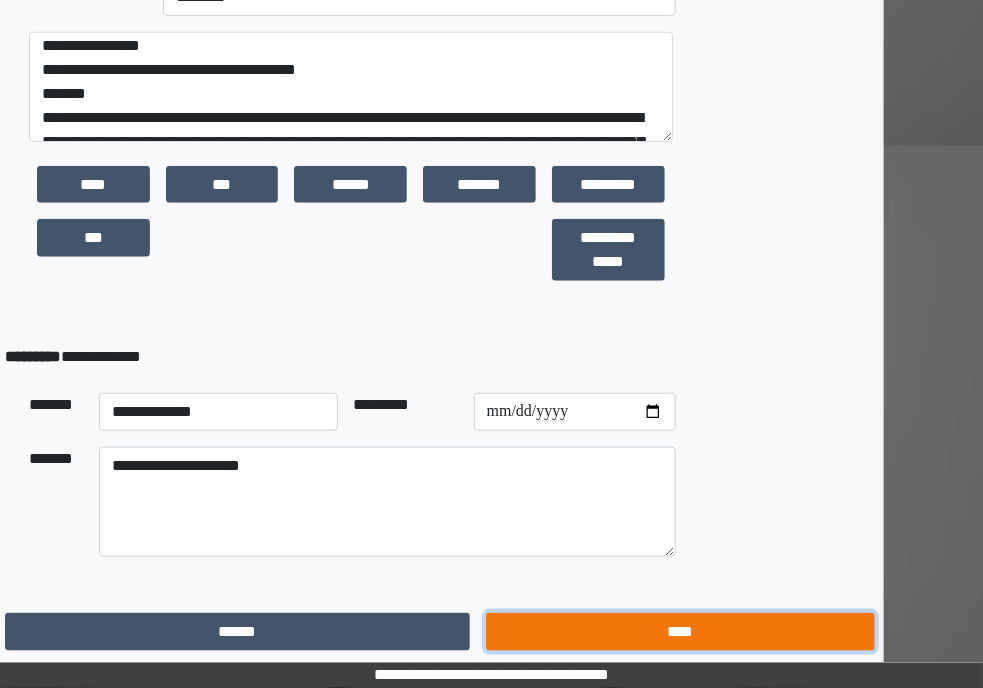 click on "****" at bounding box center (680, 632) 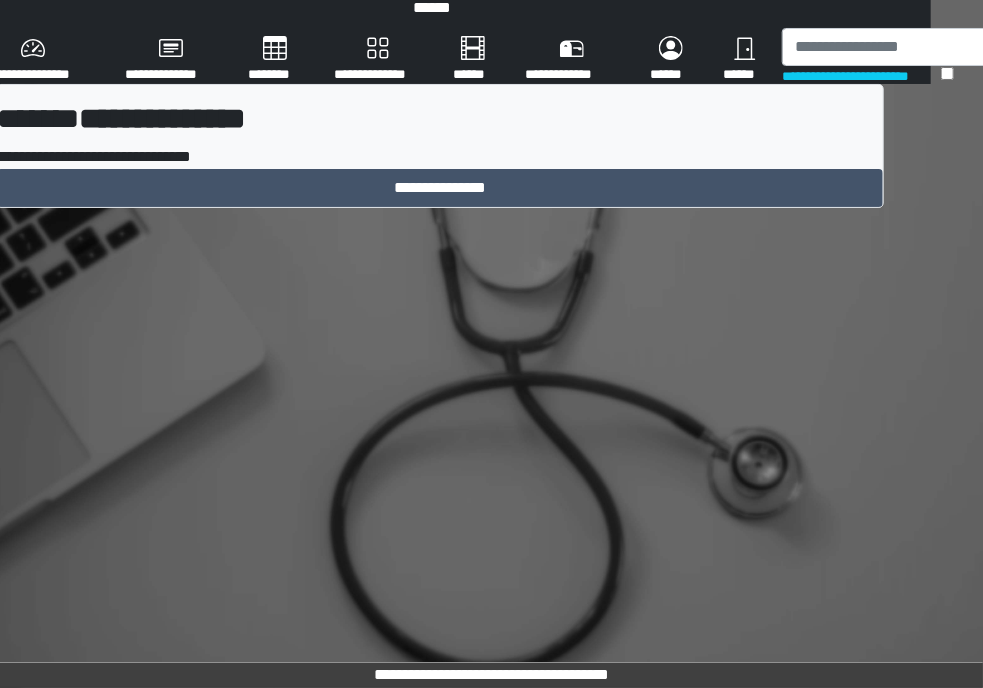 scroll, scrollTop: 19, scrollLeft: 52, axis: both 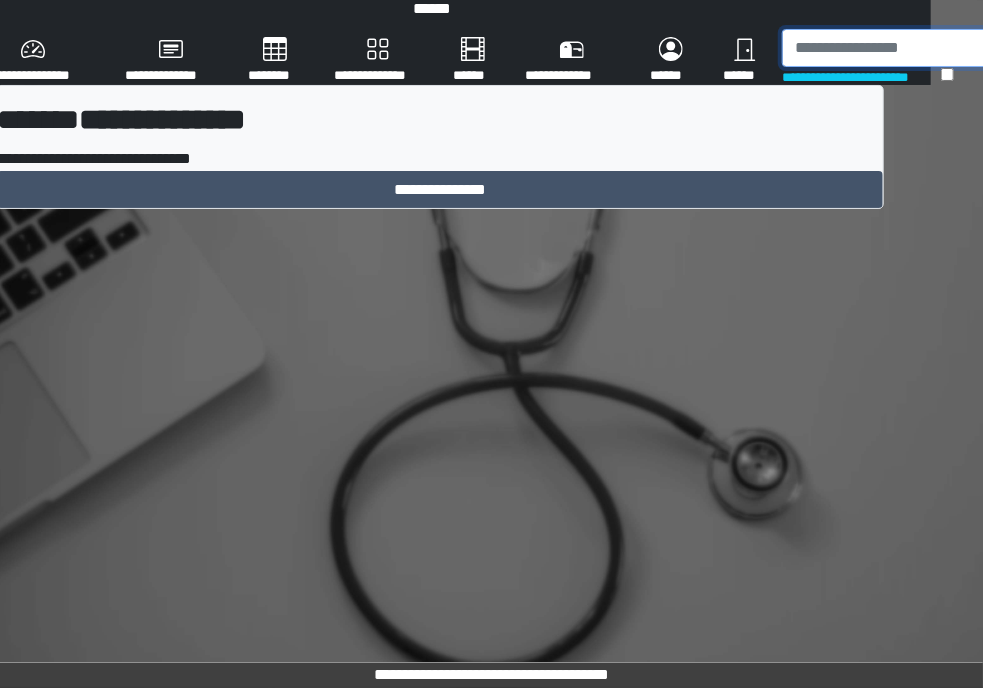 drag, startPoint x: 928, startPoint y: 36, endPoint x: 944, endPoint y: 11, distance: 29.681644 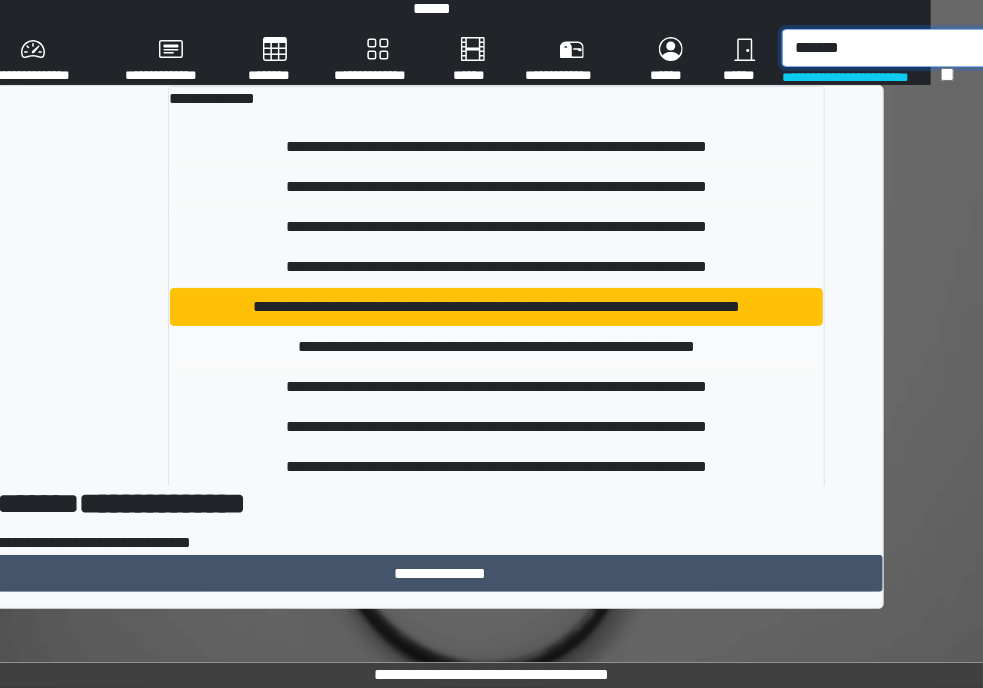 type on "*******" 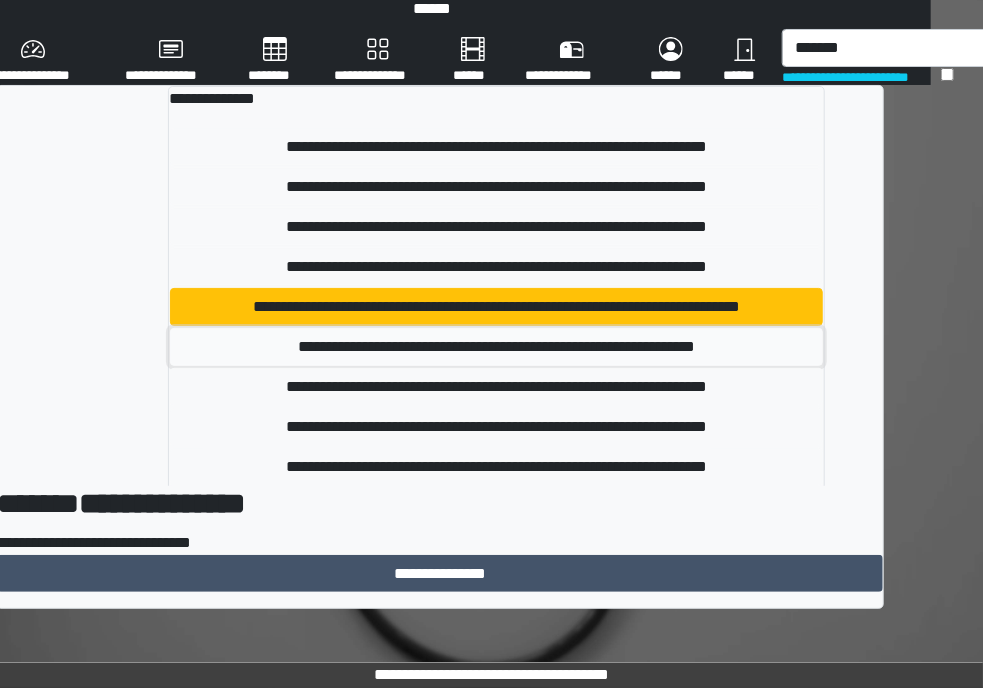 click on "**********" at bounding box center [496, 347] 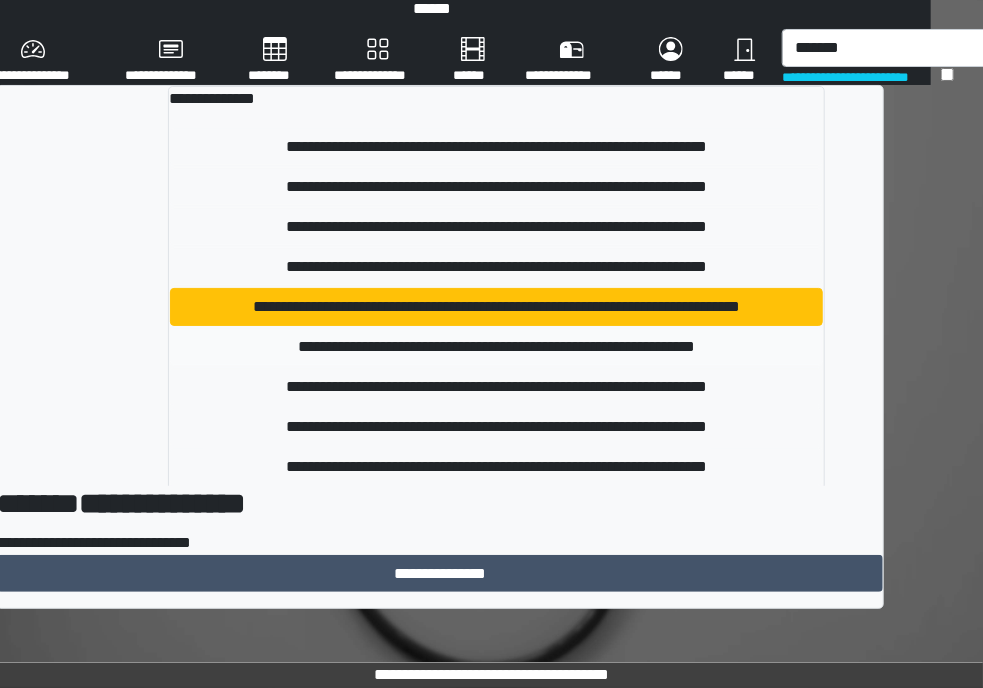type 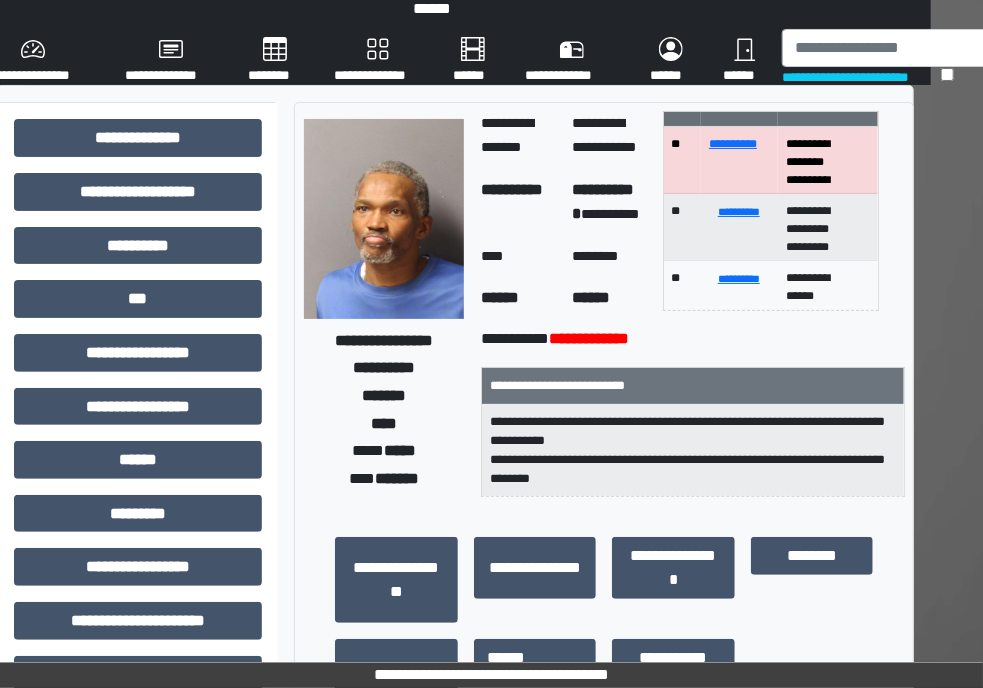 scroll, scrollTop: 0, scrollLeft: 0, axis: both 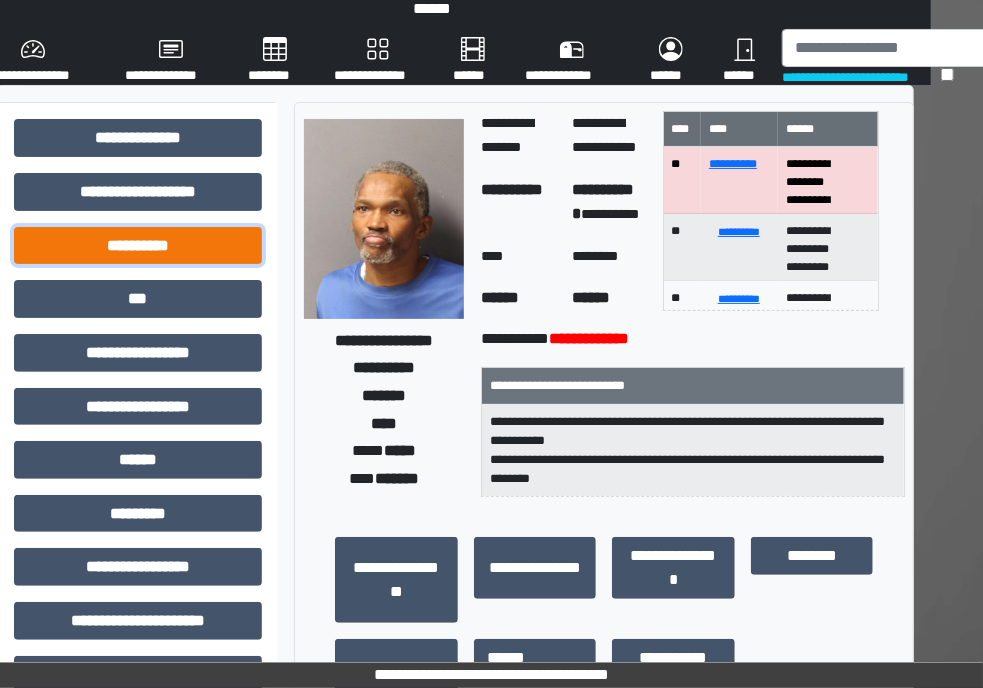 click on "**********" at bounding box center [138, 246] 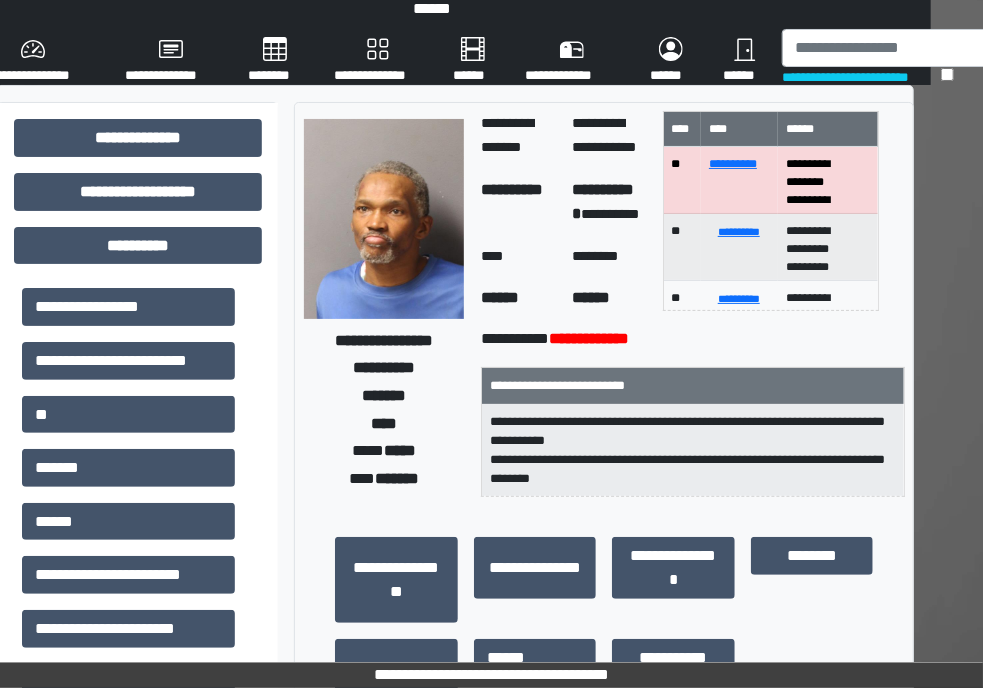 click on "**********" at bounding box center [128, 629] 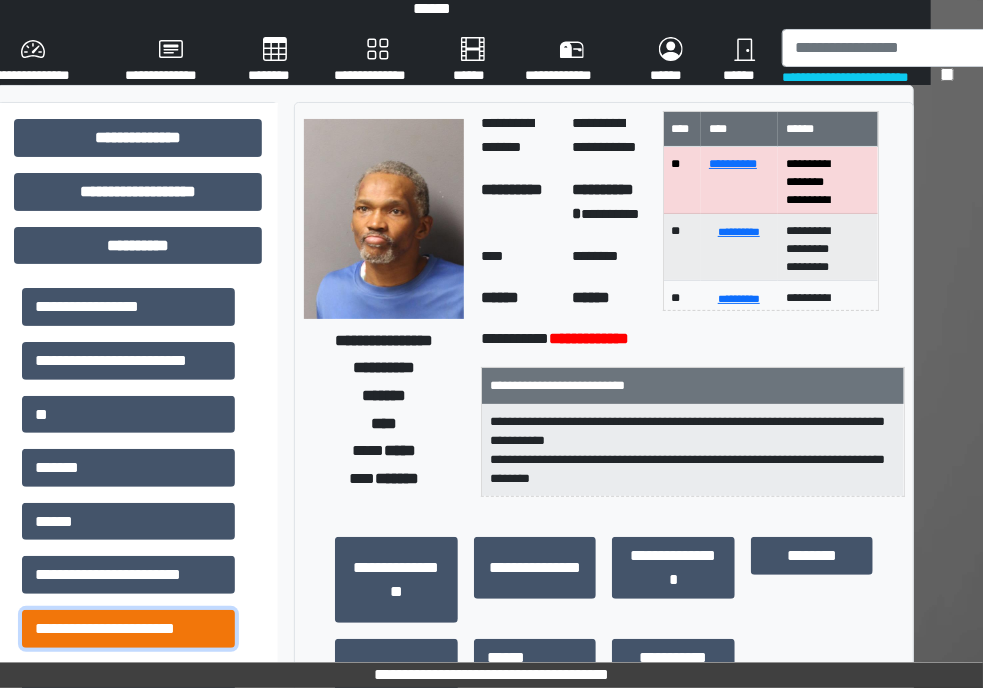 click on "**********" at bounding box center (128, 629) 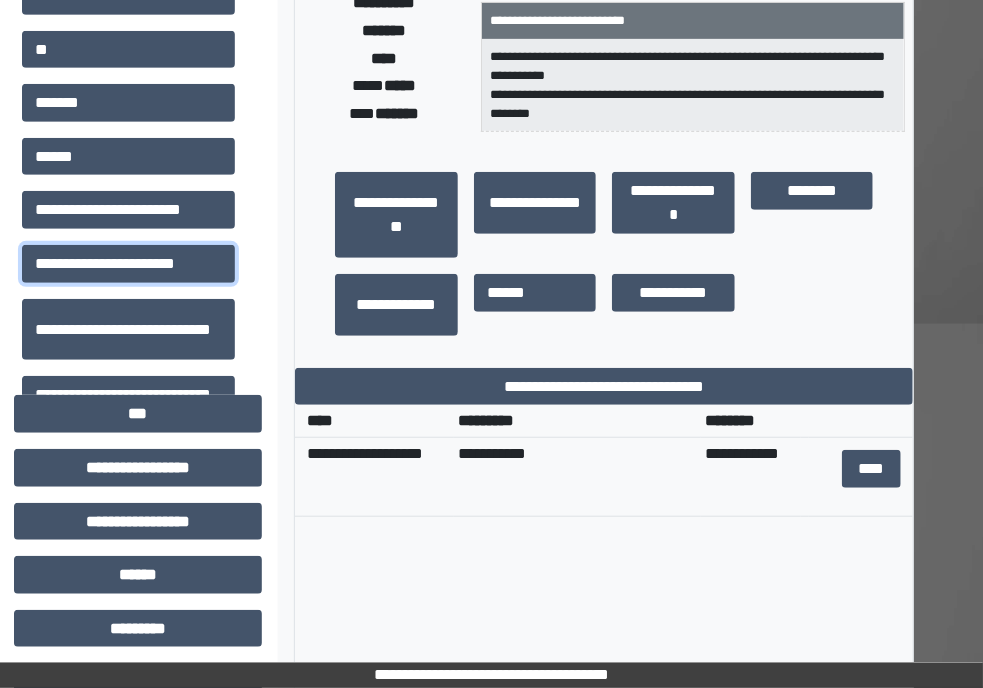 scroll, scrollTop: 385, scrollLeft: 52, axis: both 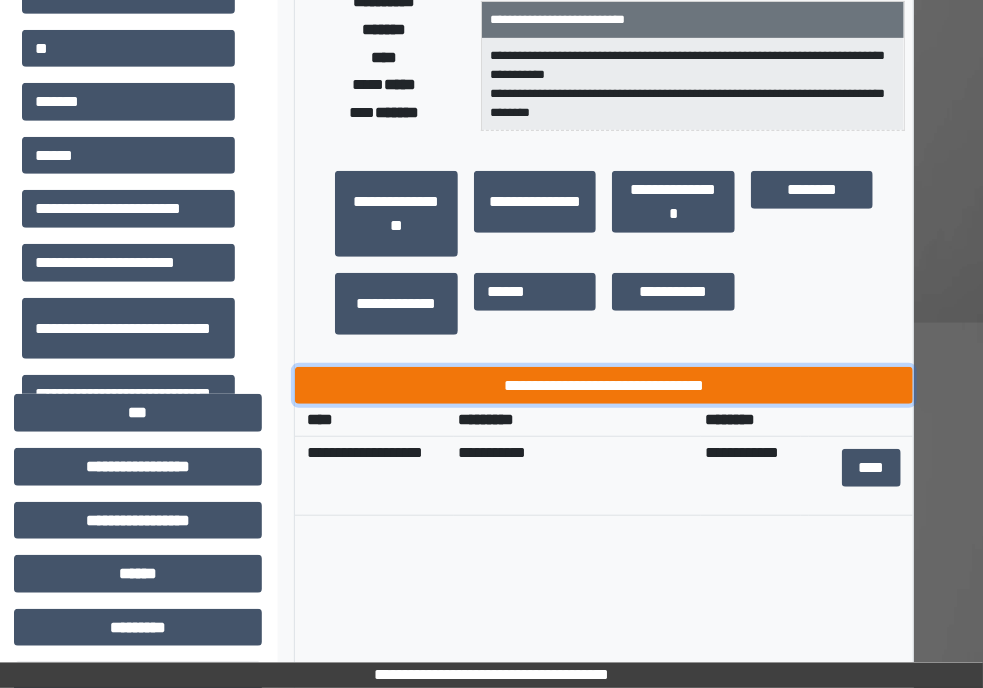 click on "**********" at bounding box center (604, 386) 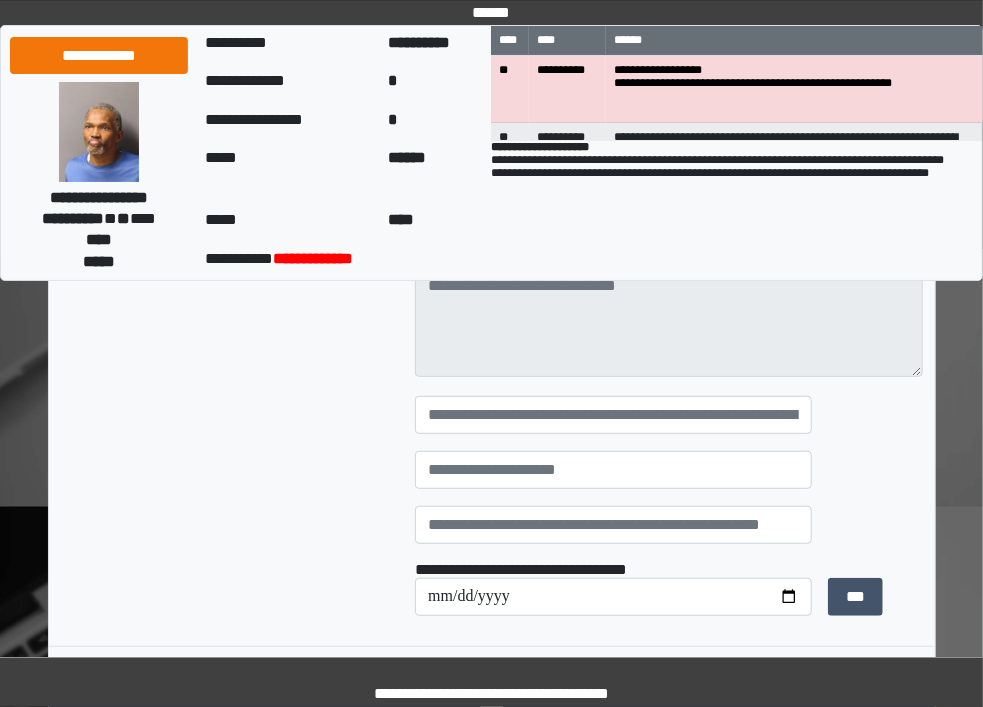 scroll, scrollTop: 202, scrollLeft: 0, axis: vertical 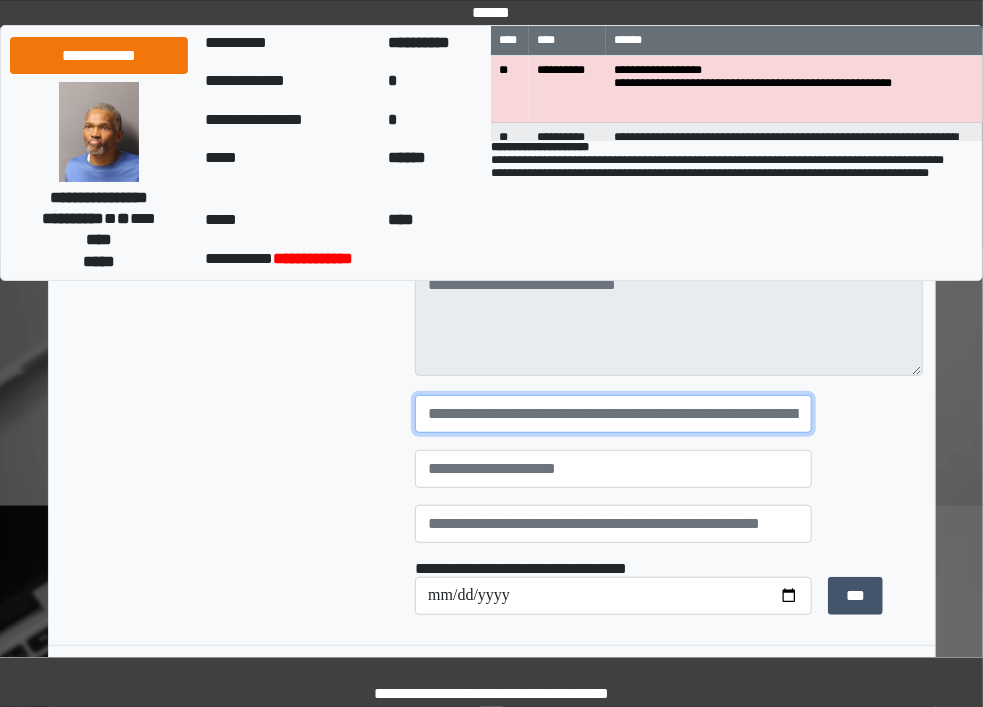 click at bounding box center [613, 414] 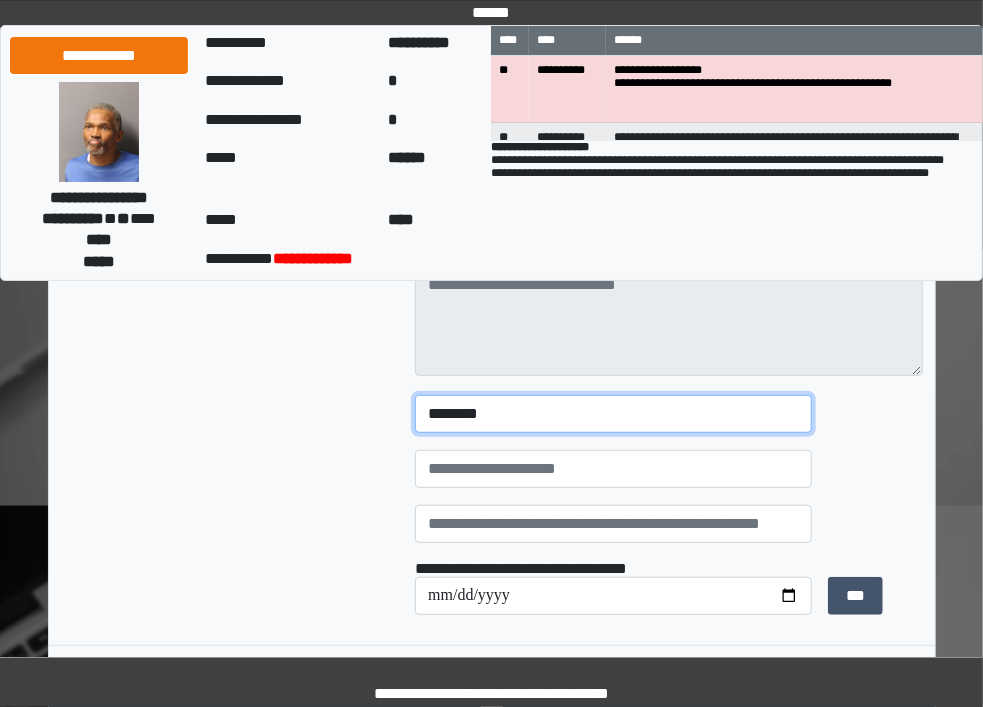 type on "********" 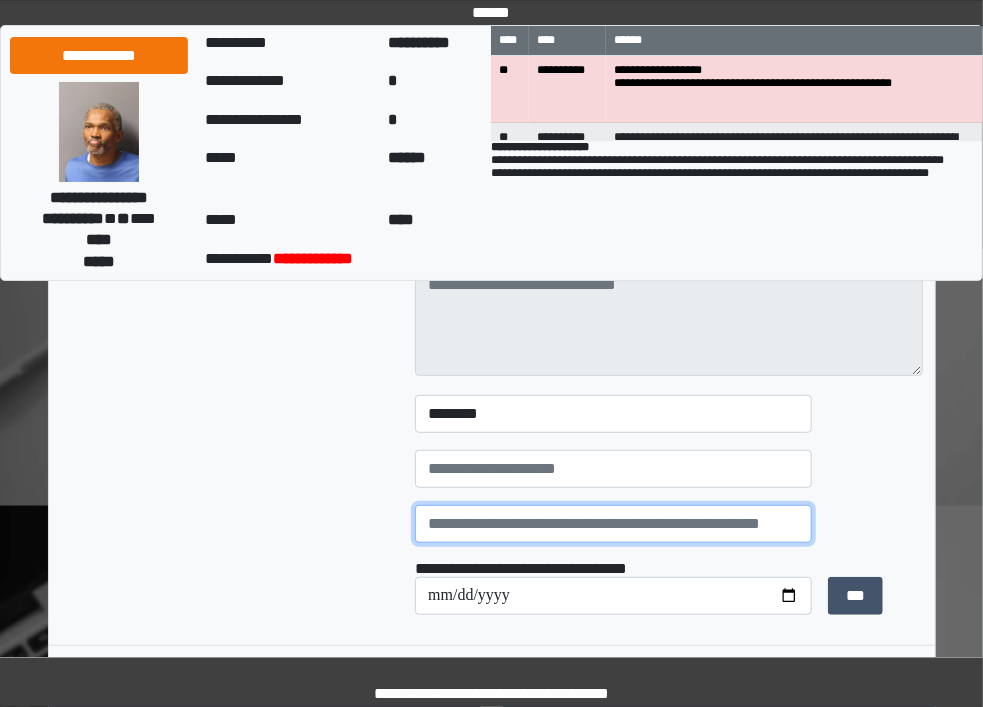 click at bounding box center (613, 524) 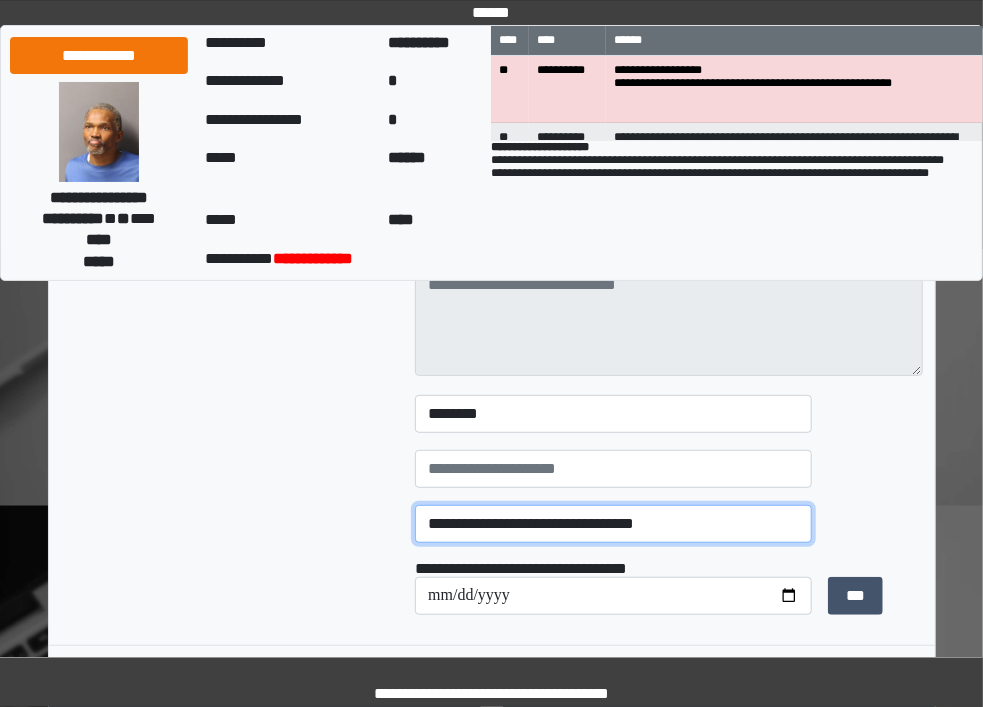 click on "**********" at bounding box center (613, 524) 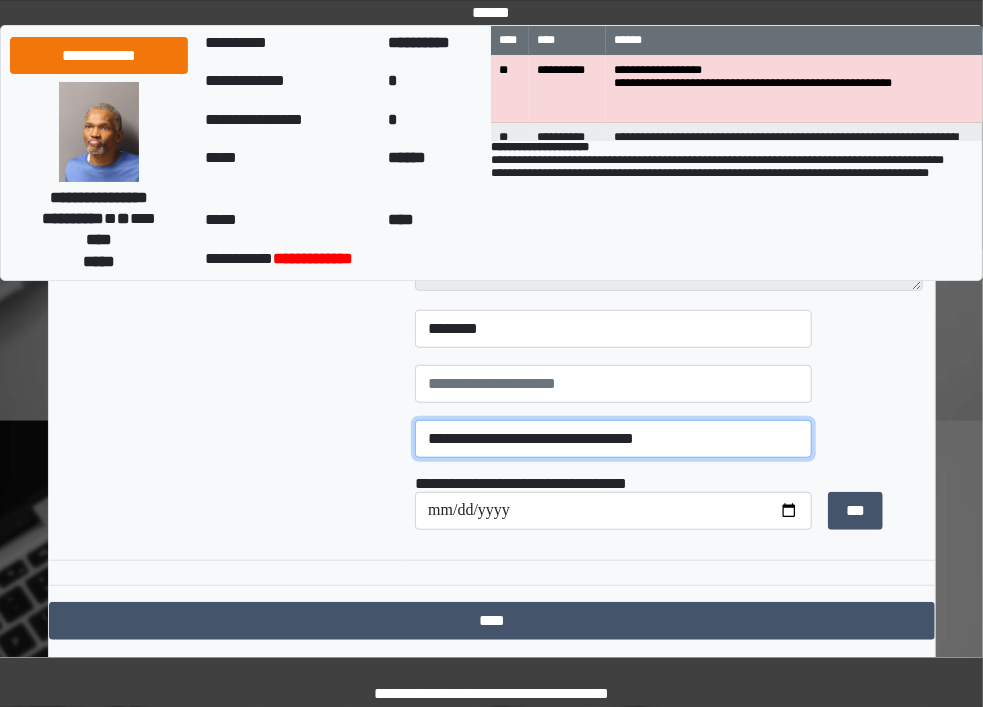 scroll, scrollTop: 321, scrollLeft: 0, axis: vertical 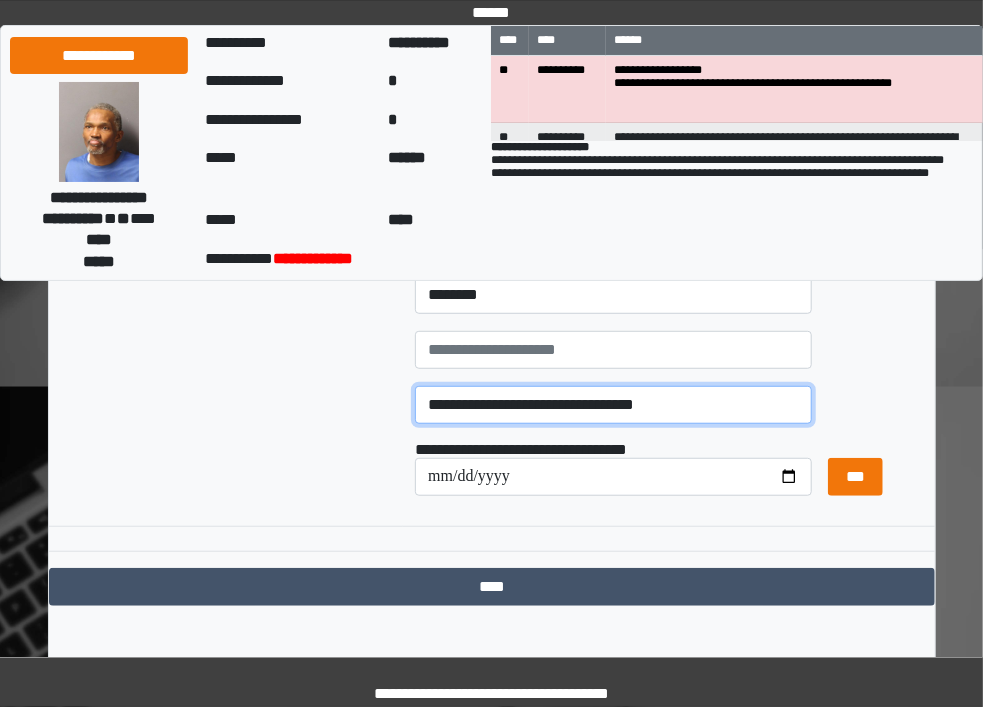 type on "**********" 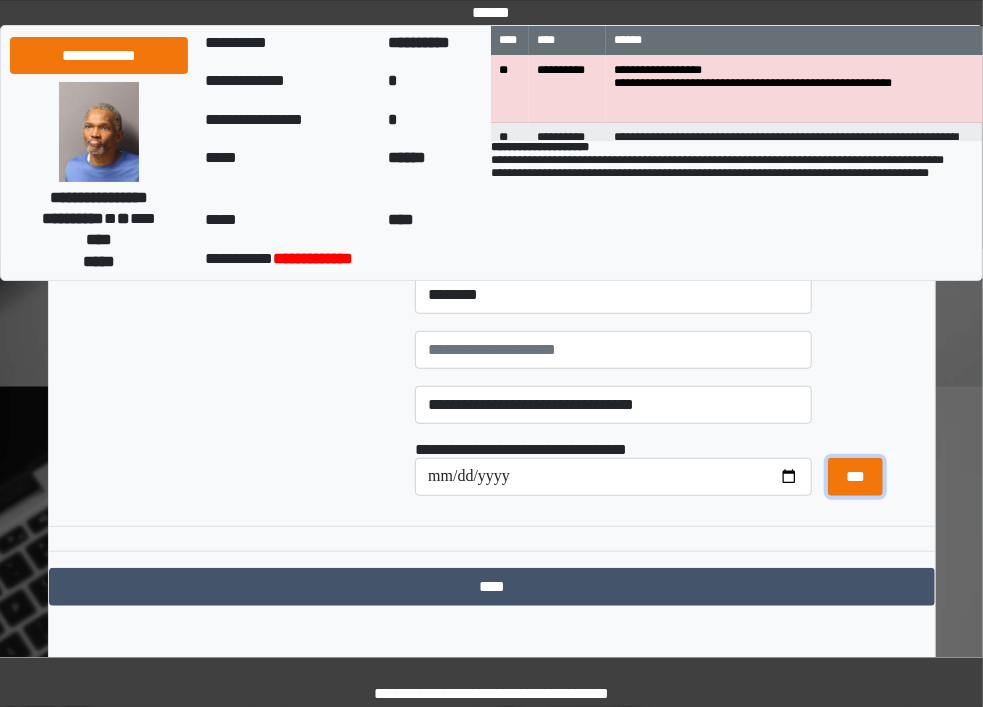 click on "***" at bounding box center (855, 477) 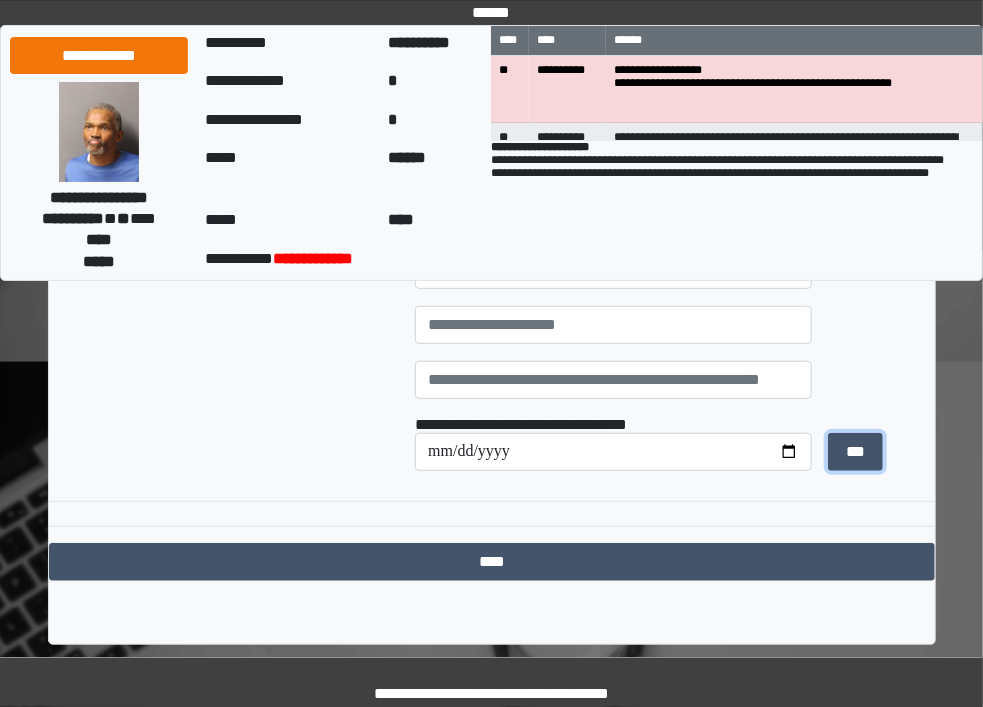scroll, scrollTop: 0, scrollLeft: 0, axis: both 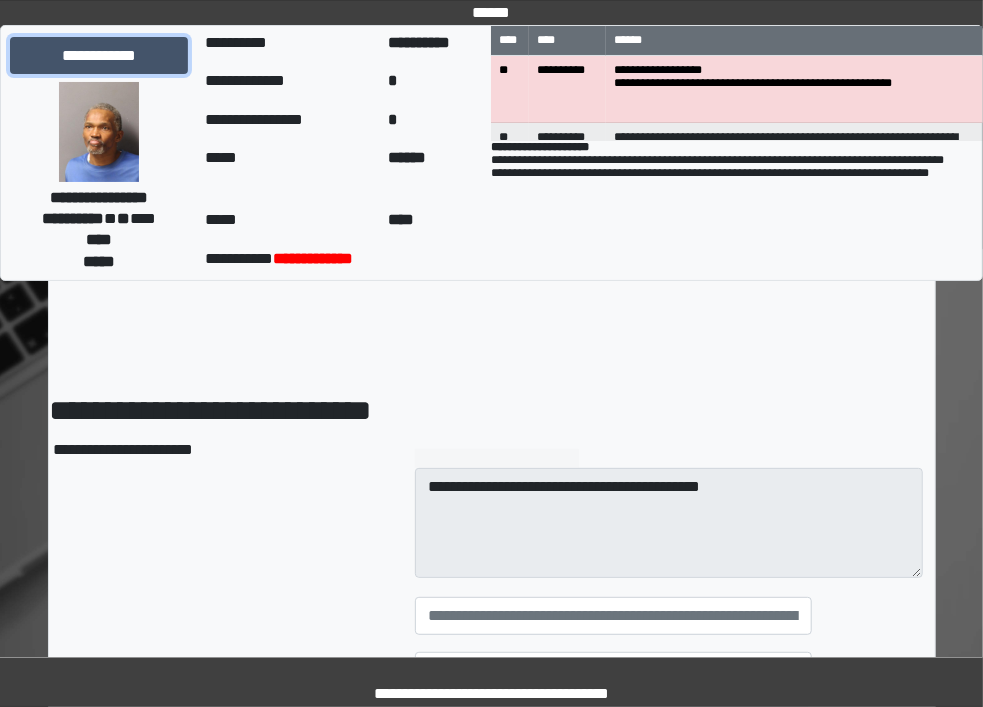 click on "**********" at bounding box center (99, 56) 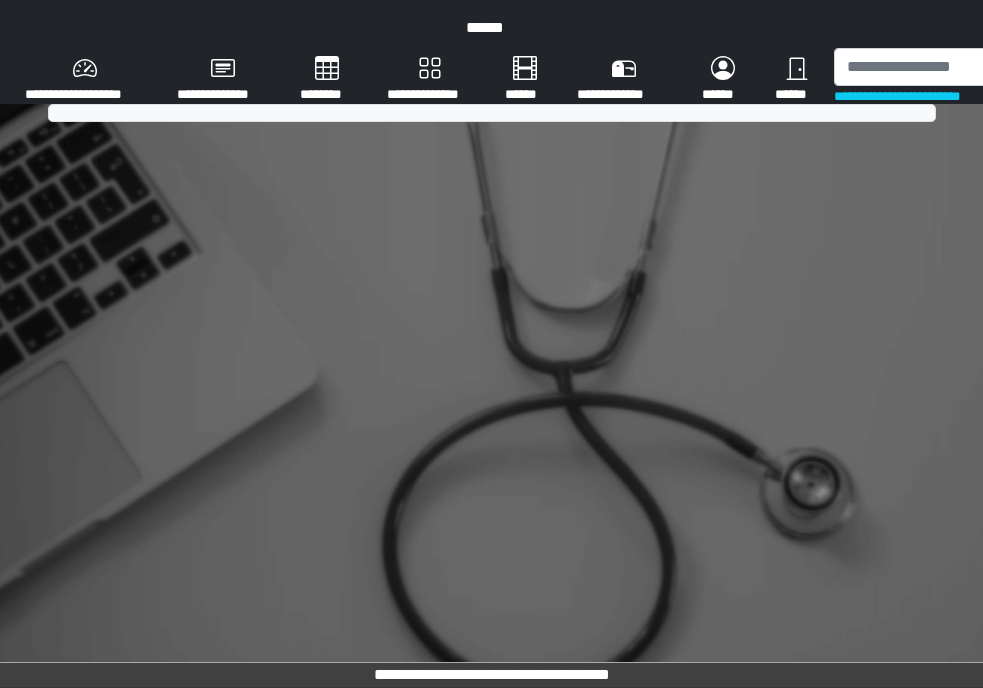 scroll, scrollTop: 0, scrollLeft: 0, axis: both 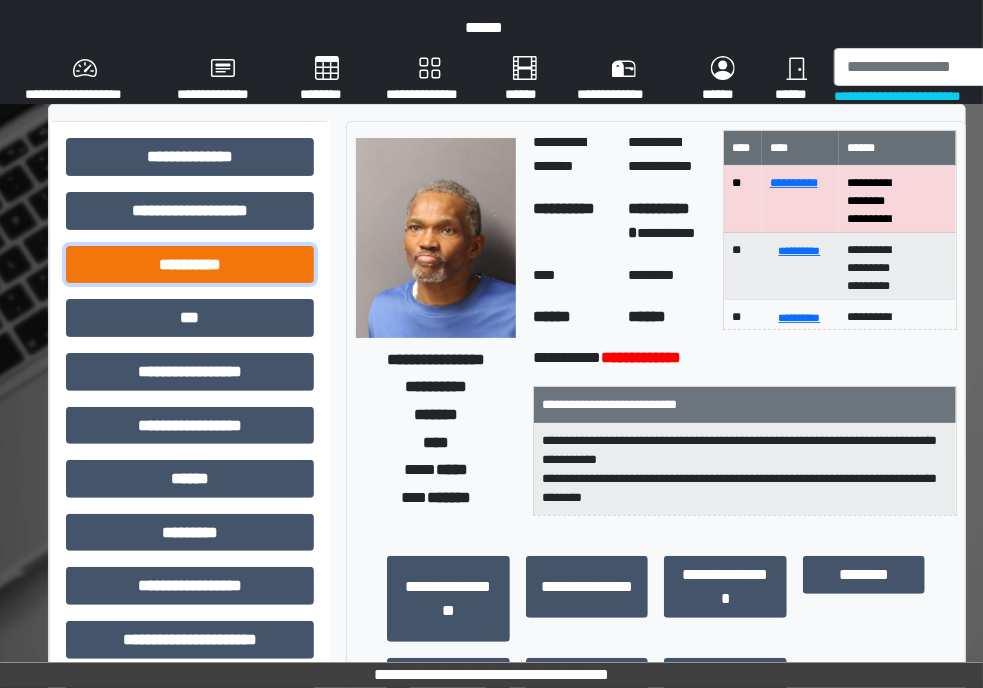 click on "**********" at bounding box center [190, 265] 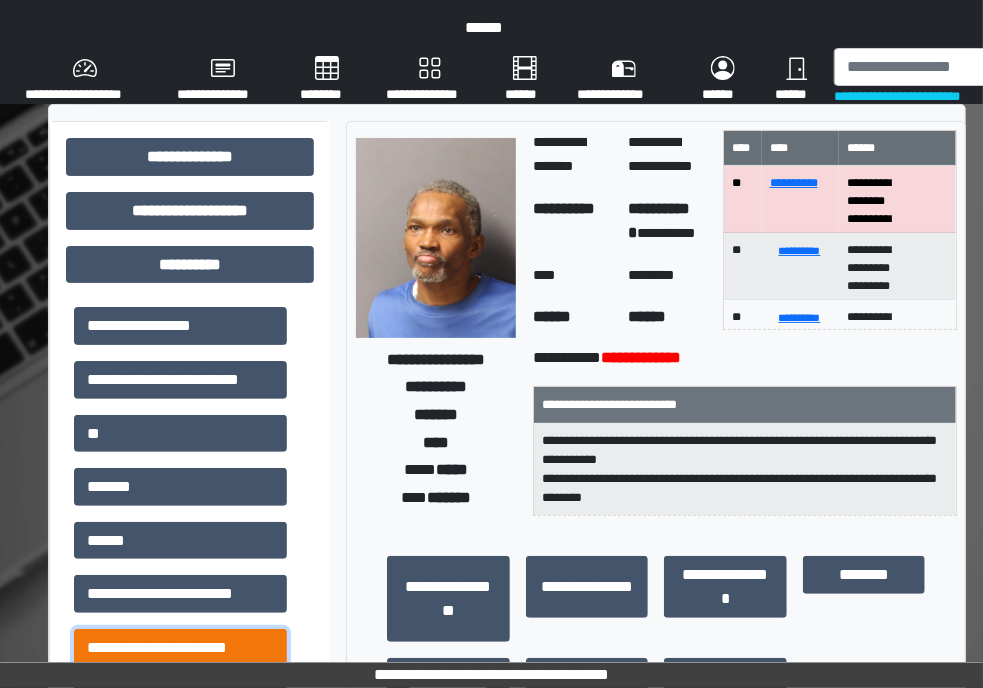 click on "**********" at bounding box center (180, 648) 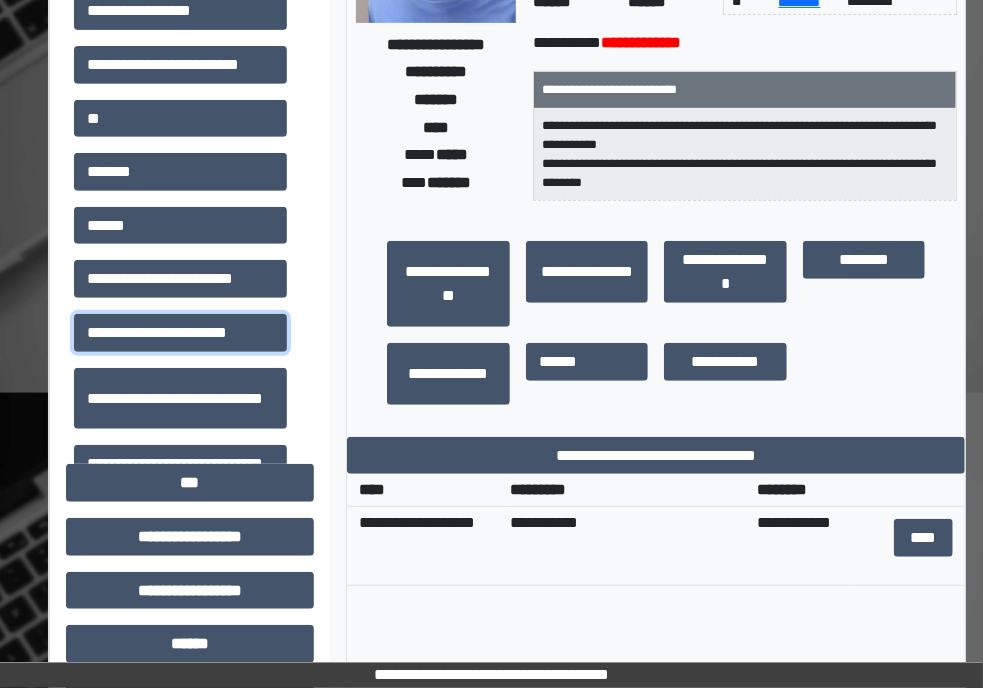 scroll, scrollTop: 317, scrollLeft: 0, axis: vertical 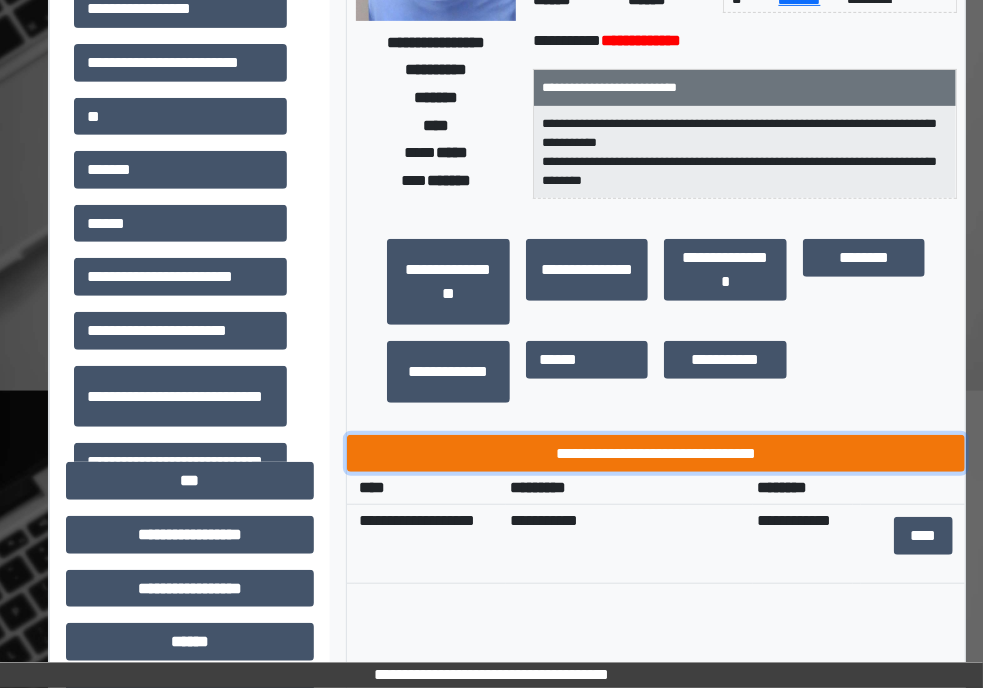 click on "**********" at bounding box center [656, 454] 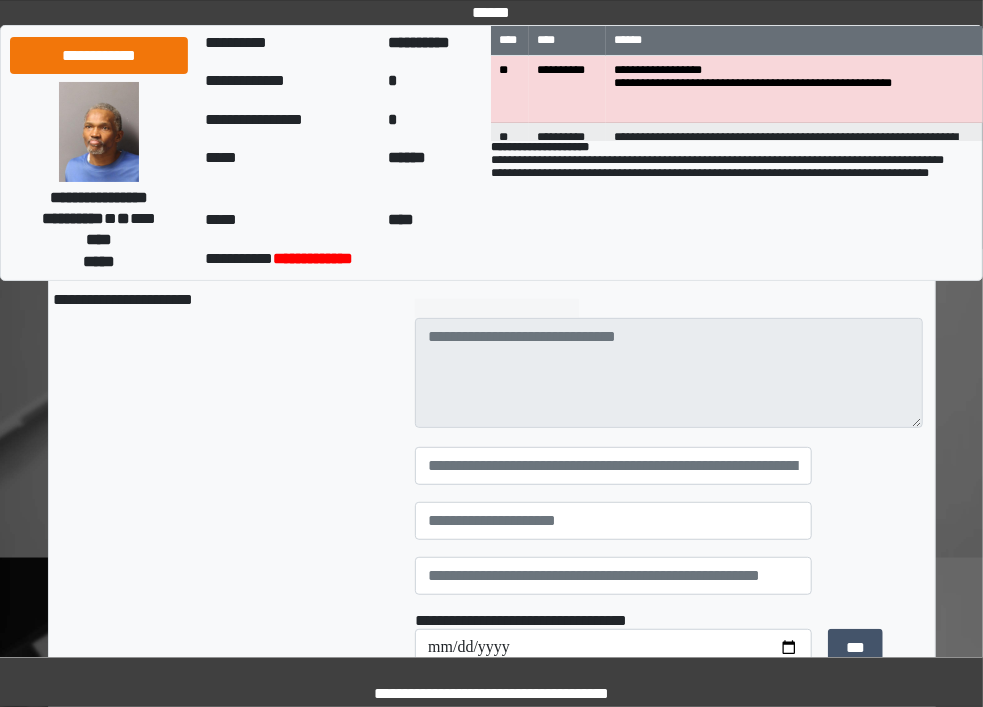 scroll, scrollTop: 156, scrollLeft: 0, axis: vertical 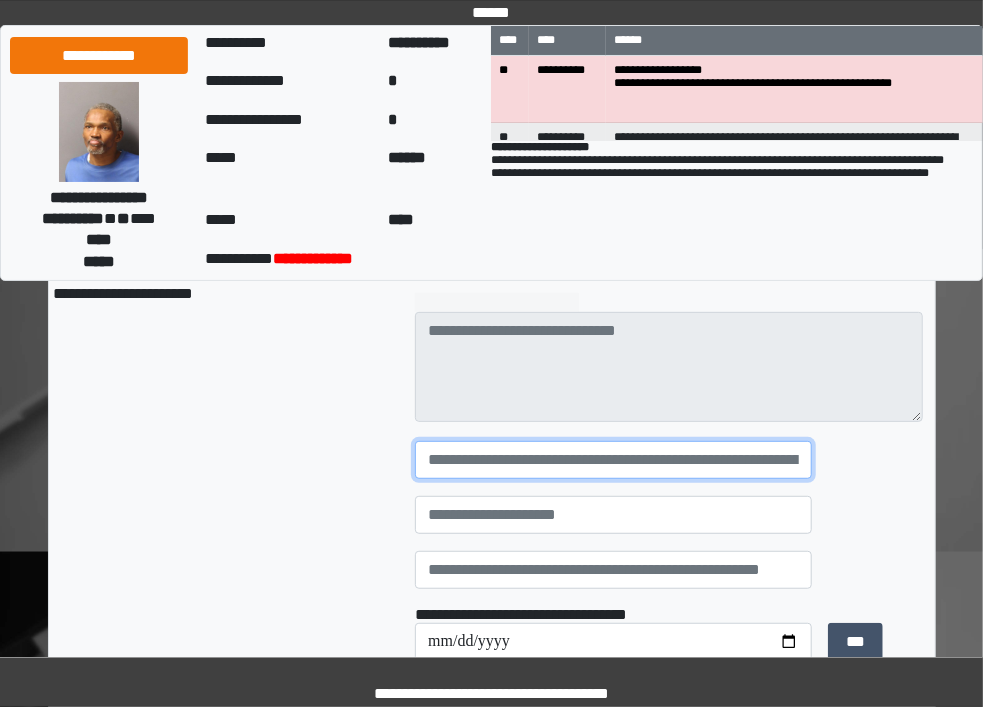 click at bounding box center (613, 460) 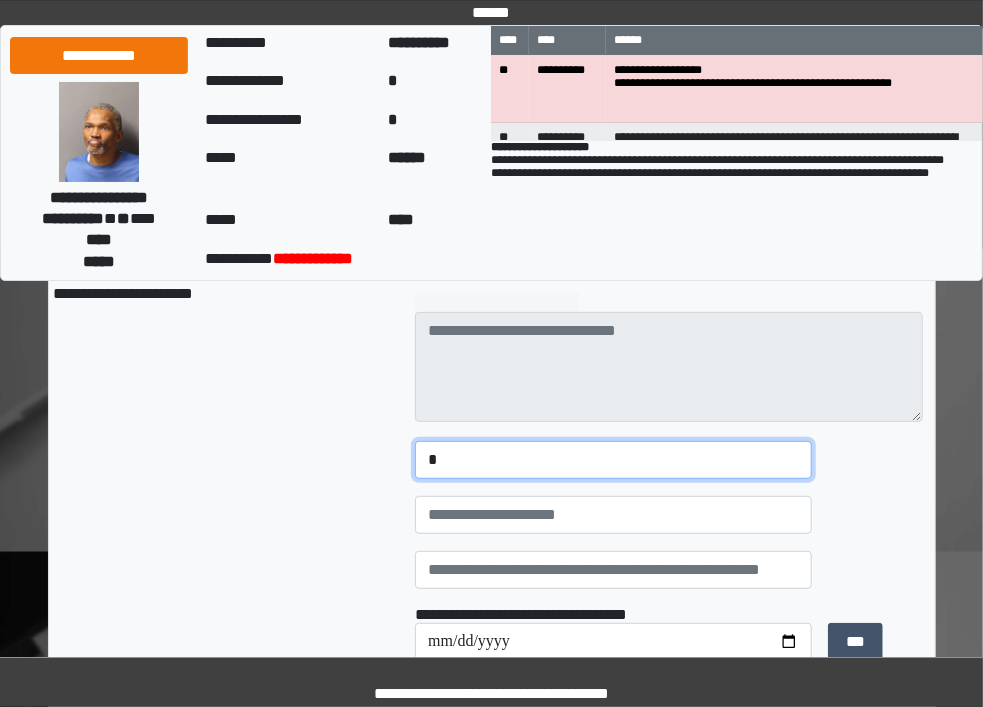 click on "*" at bounding box center (613, 460) 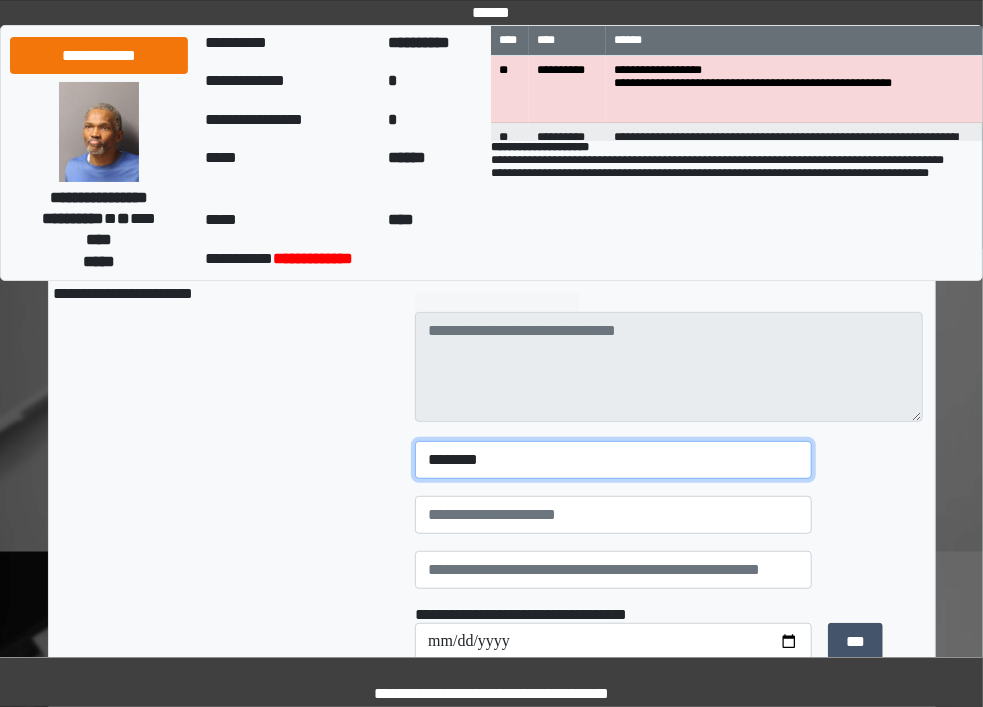 type on "********" 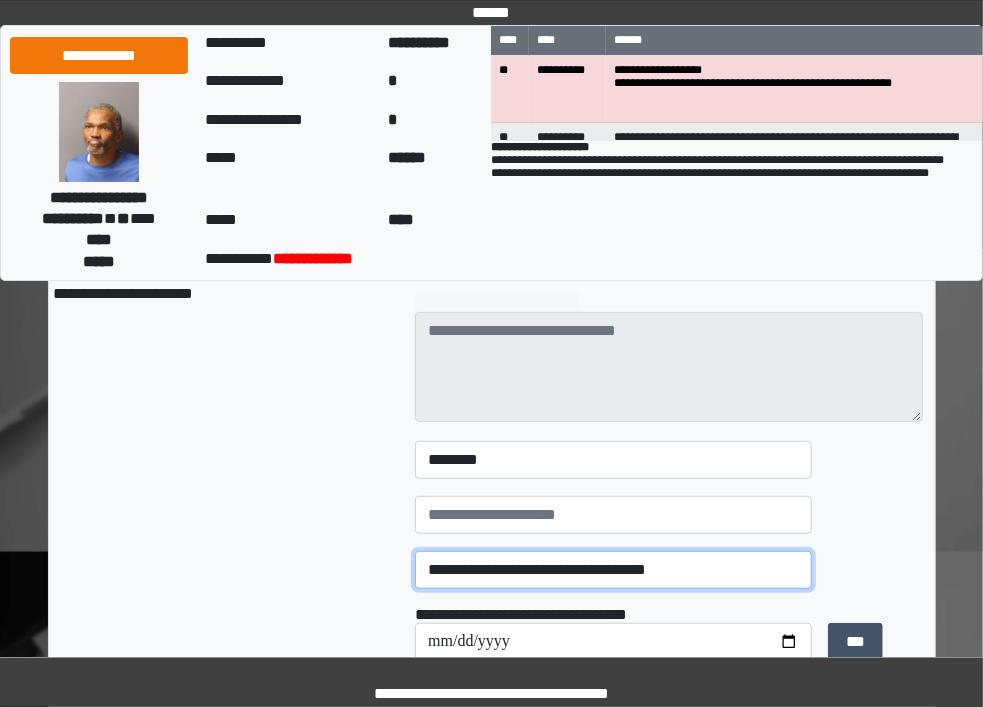 paste on "**********" 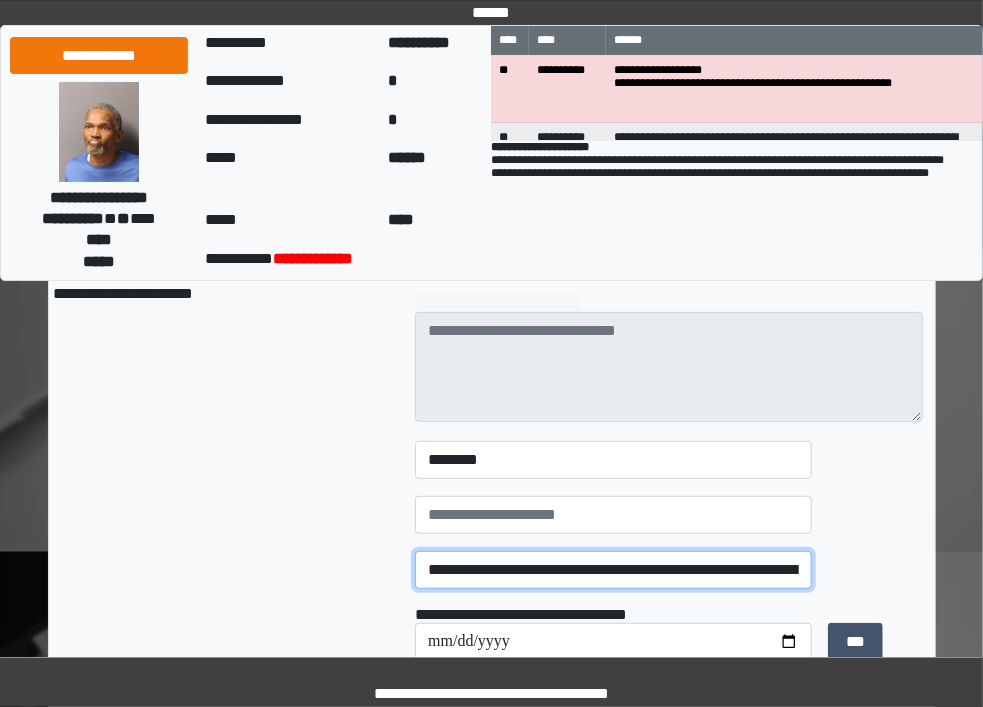 scroll, scrollTop: 0, scrollLeft: 119, axis: horizontal 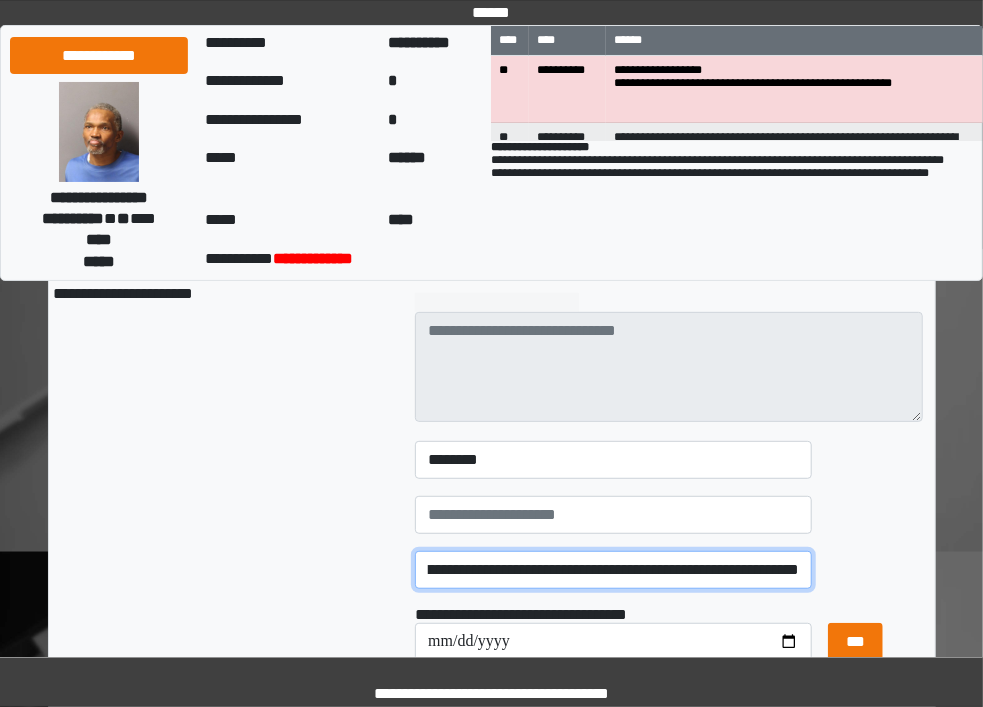 type on "**********" 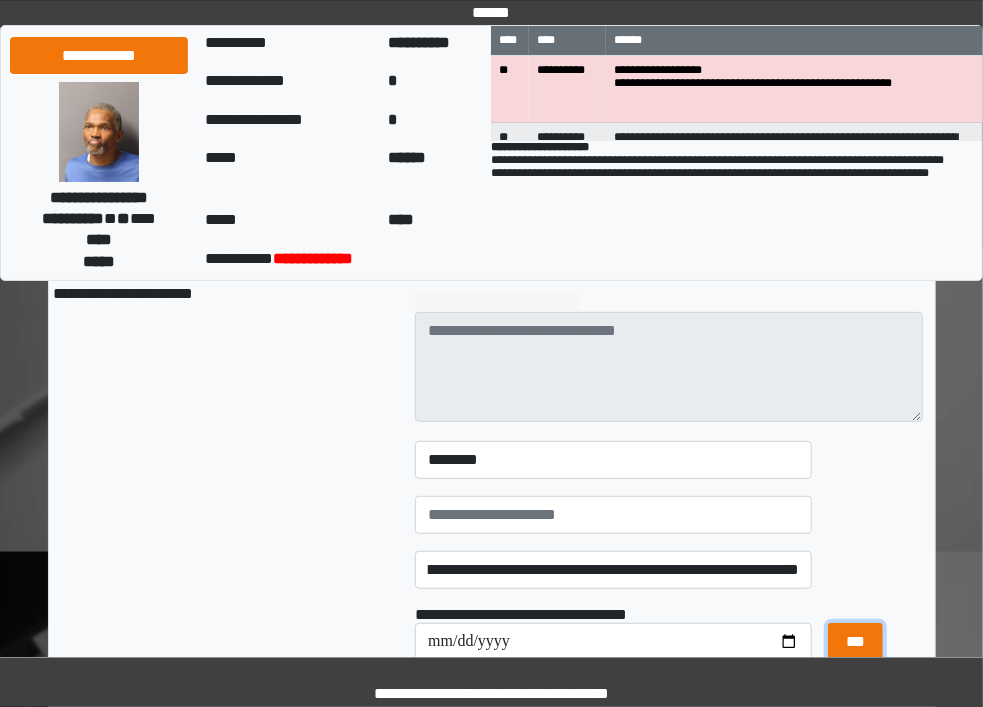 click on "***" at bounding box center [855, 642] 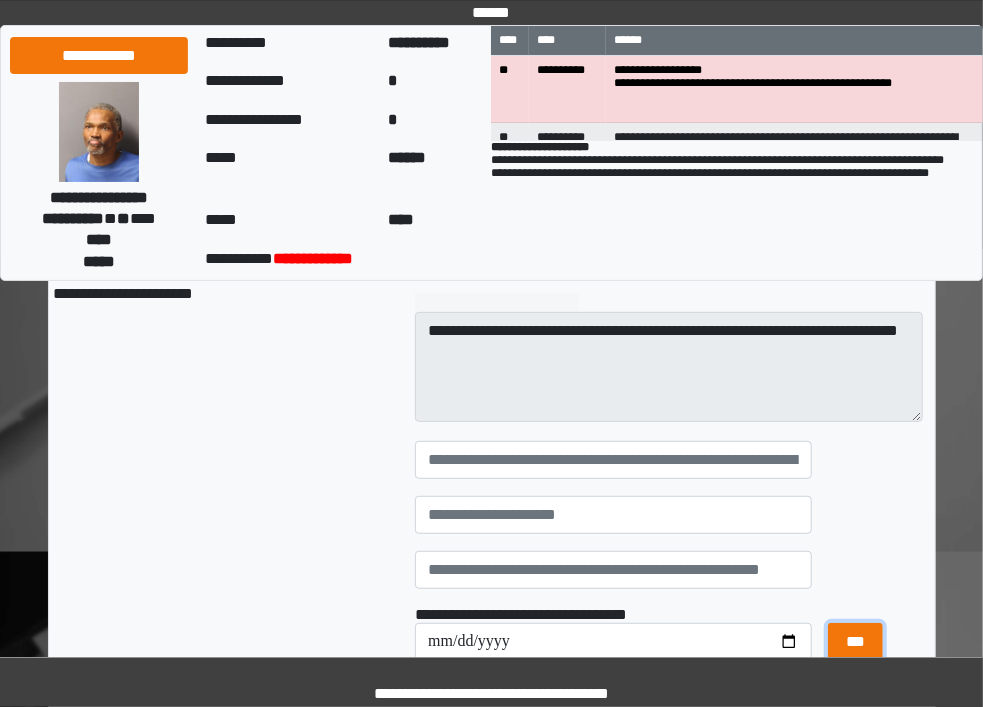 scroll, scrollTop: 0, scrollLeft: 0, axis: both 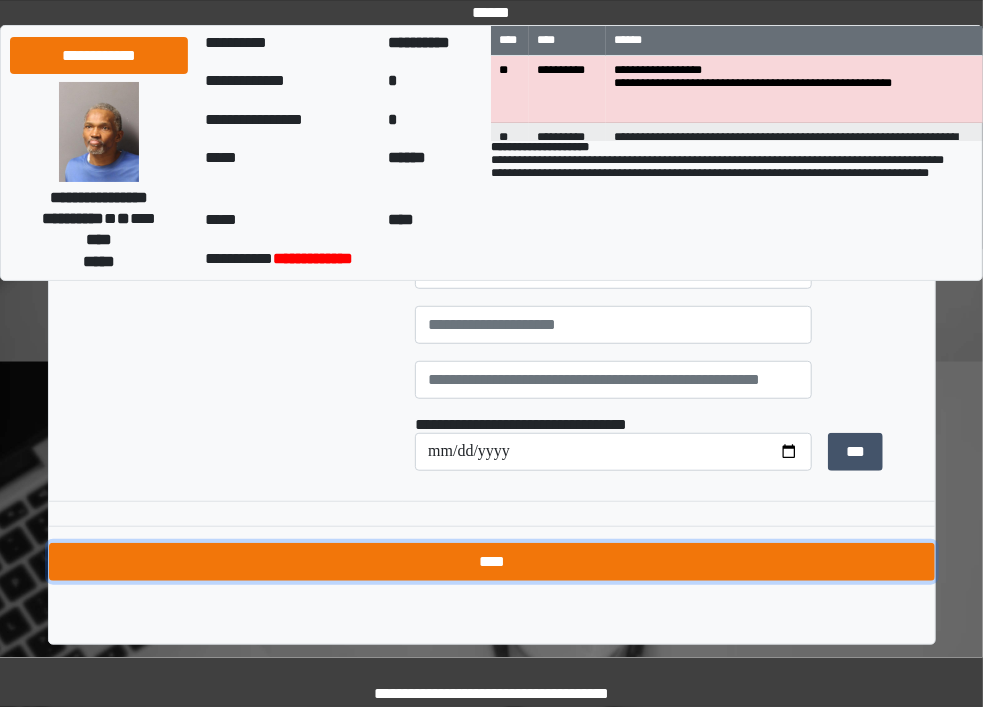 click on "****" at bounding box center (492, 562) 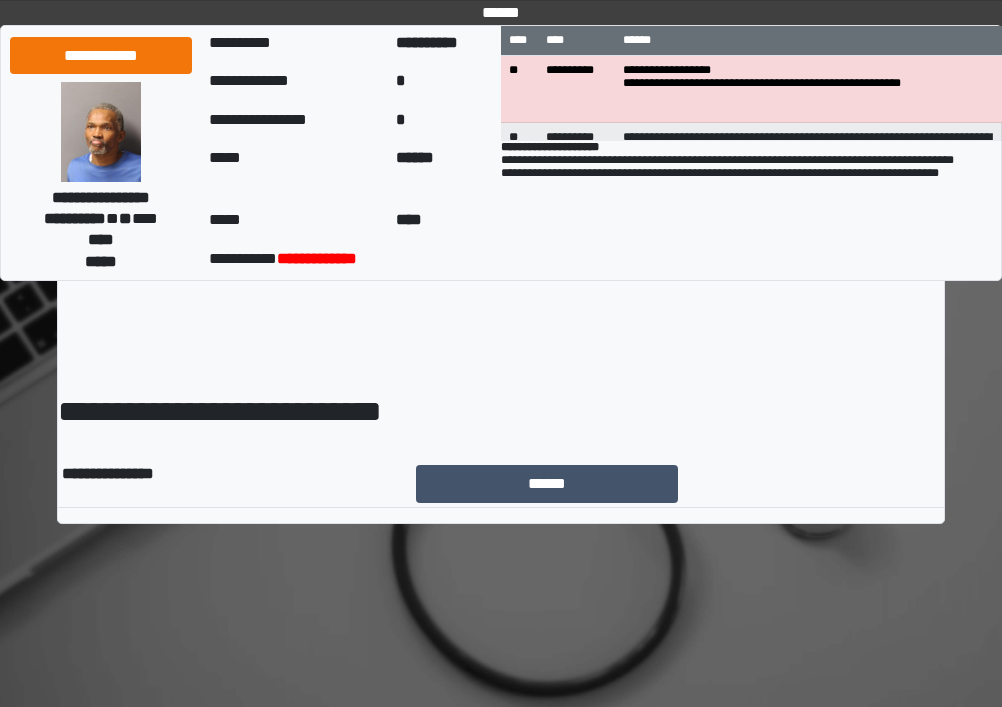 scroll, scrollTop: 0, scrollLeft: 0, axis: both 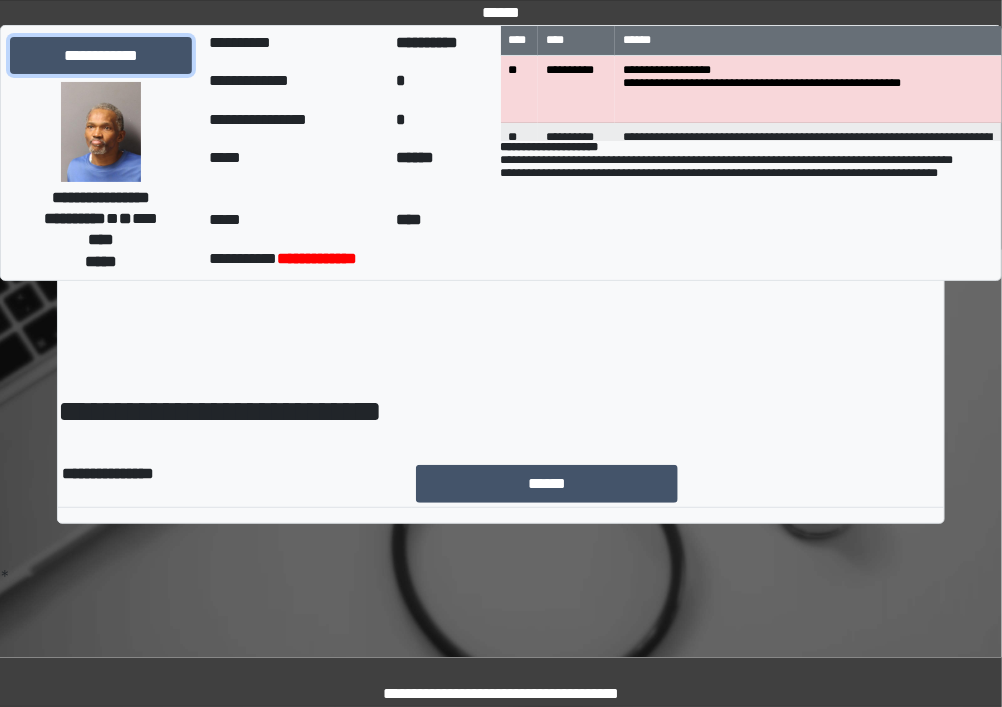 click on "**********" at bounding box center [101, 56] 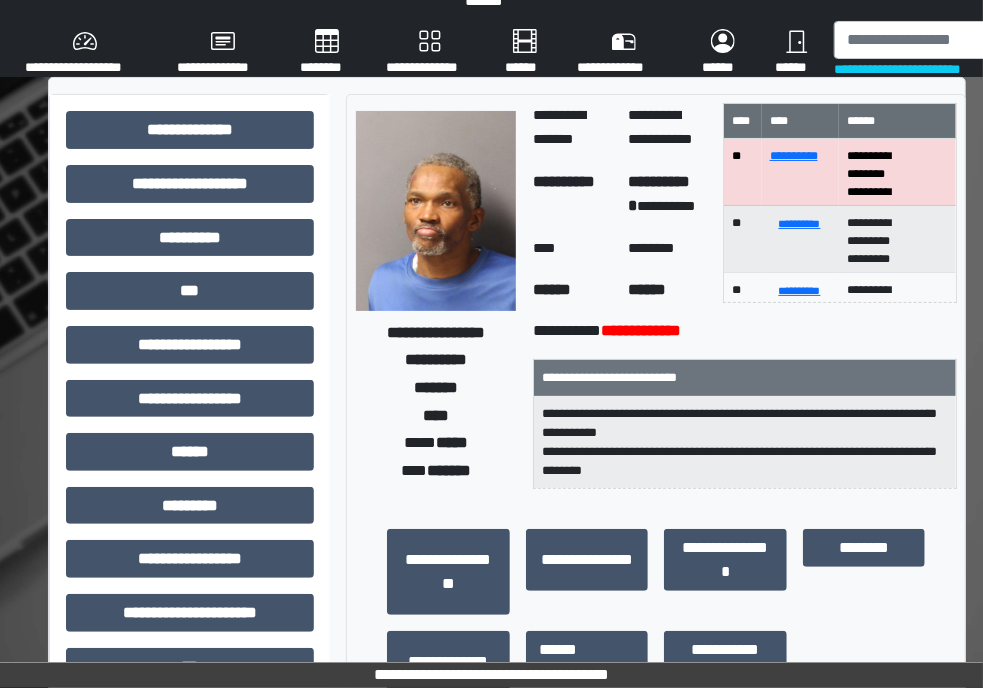 scroll, scrollTop: 39, scrollLeft: 0, axis: vertical 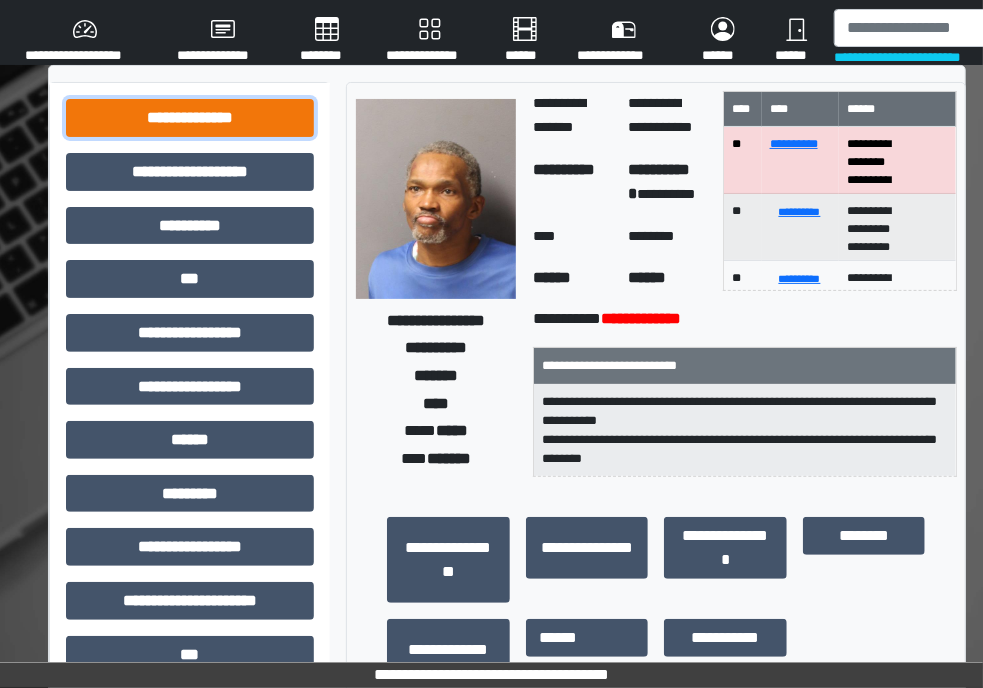 click on "**********" at bounding box center (190, 118) 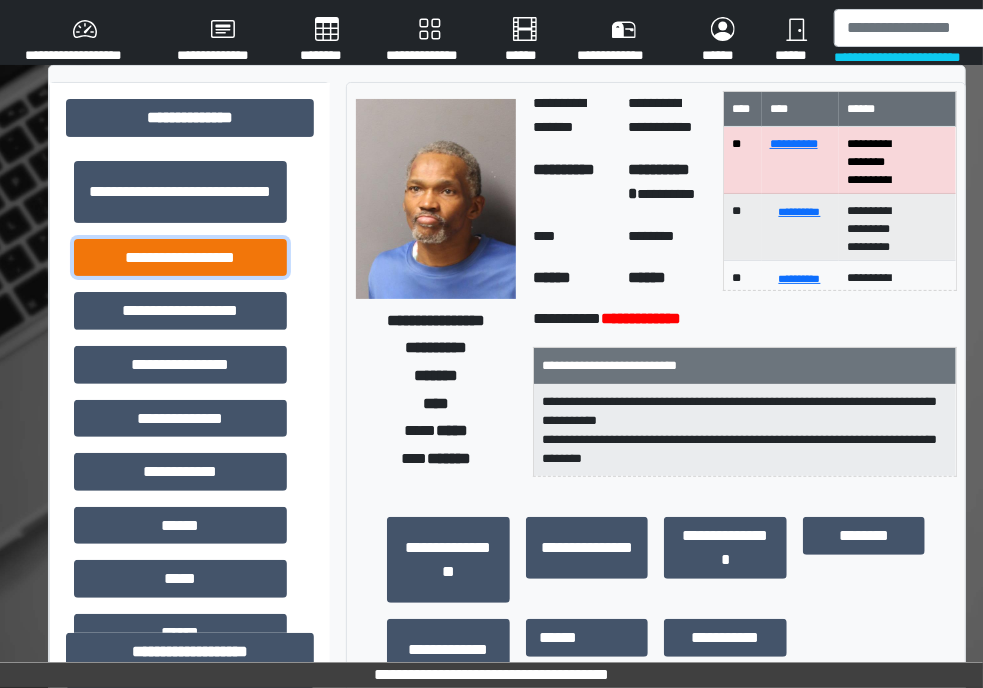click on "**********" at bounding box center [180, 258] 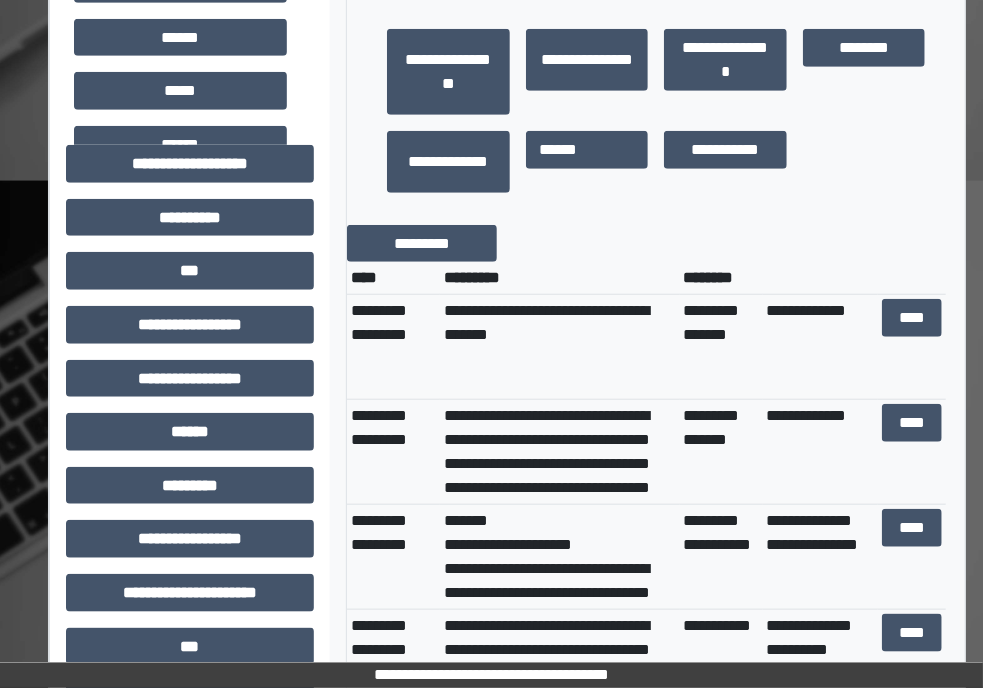 scroll, scrollTop: 529, scrollLeft: 0, axis: vertical 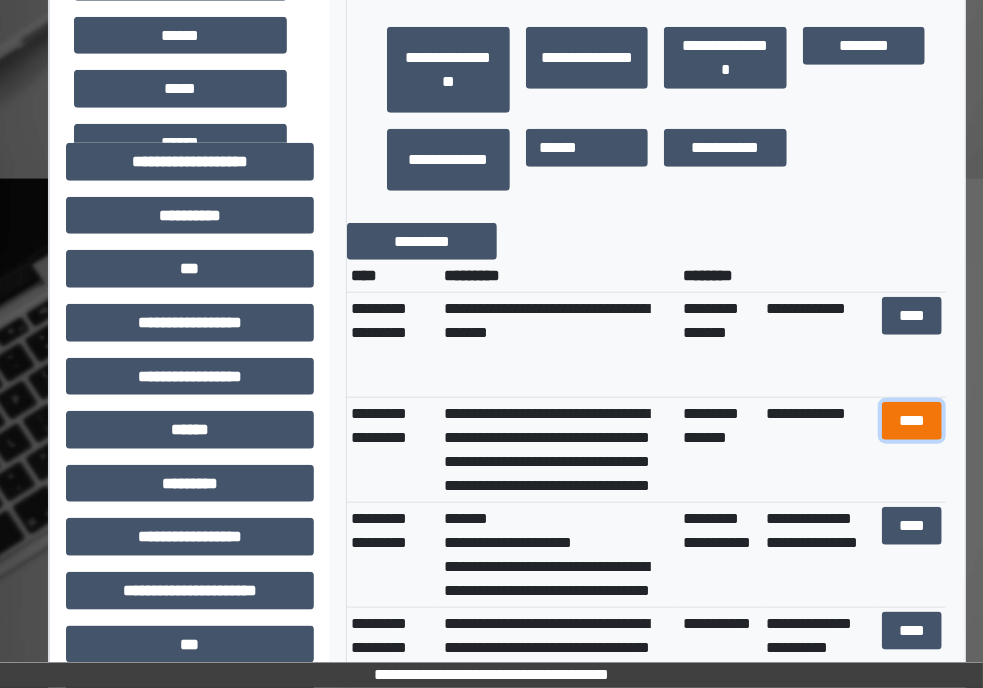 click on "****" at bounding box center [911, 421] 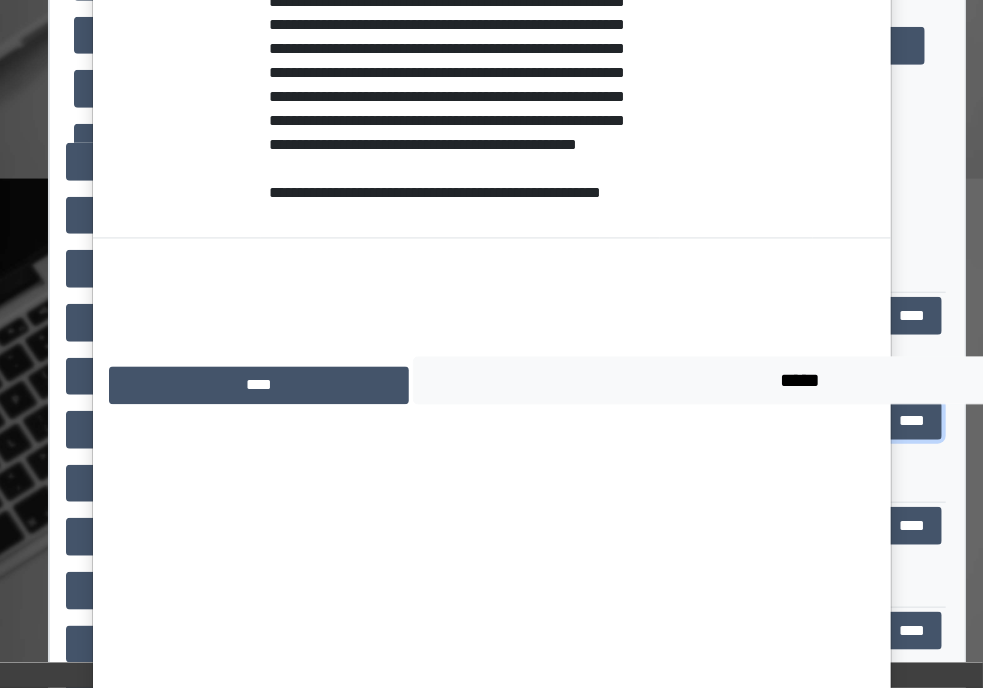 scroll, scrollTop: 4667, scrollLeft: 0, axis: vertical 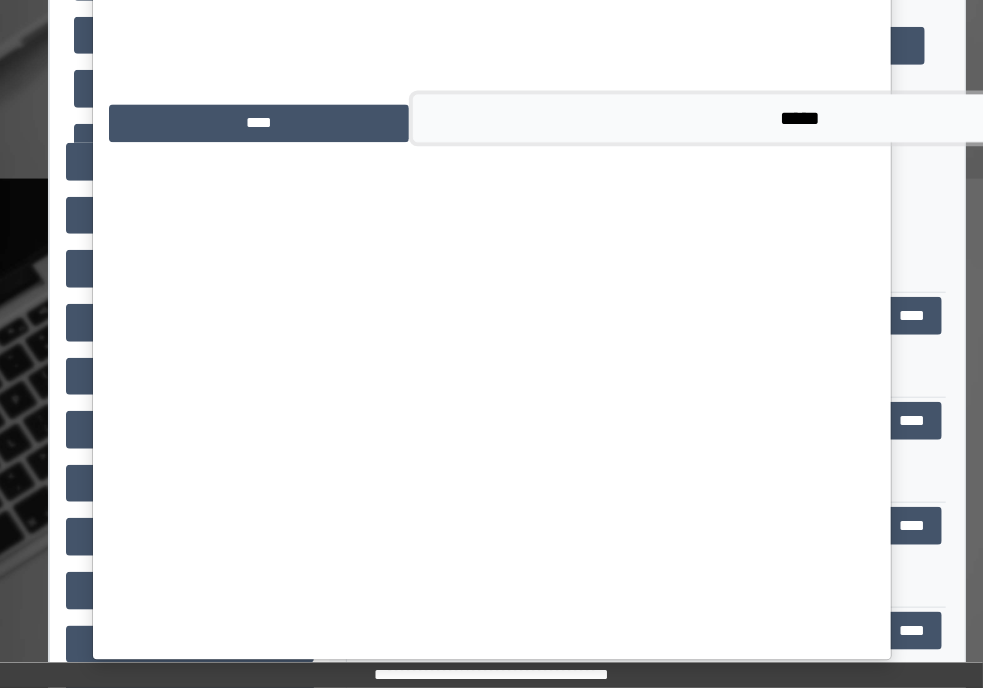 click on "*****" at bounding box center [800, 118] 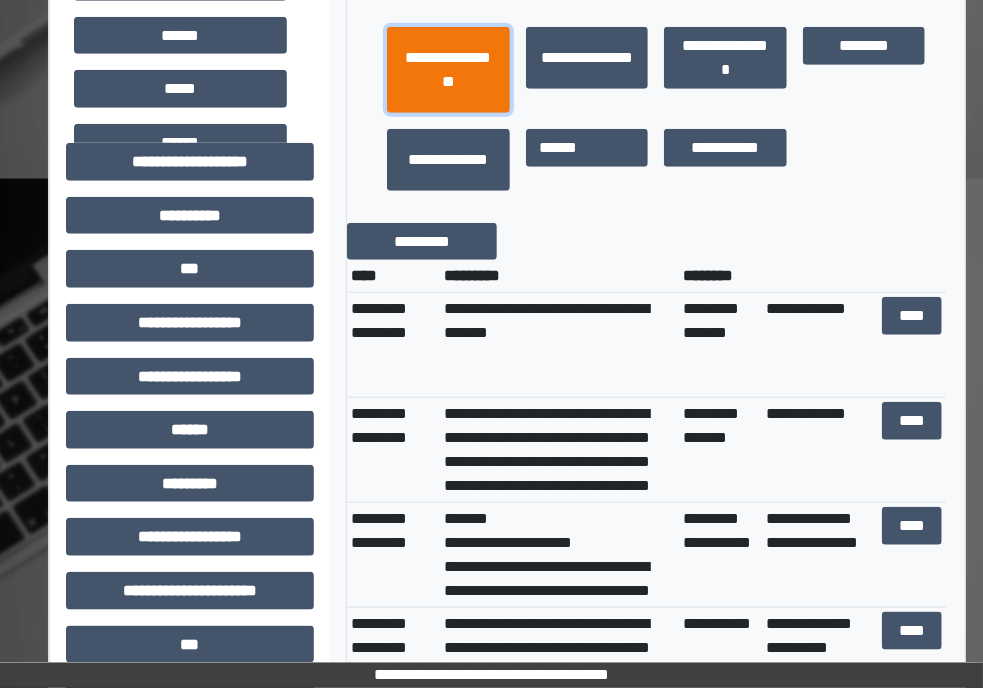 click on "**********" at bounding box center [448, 70] 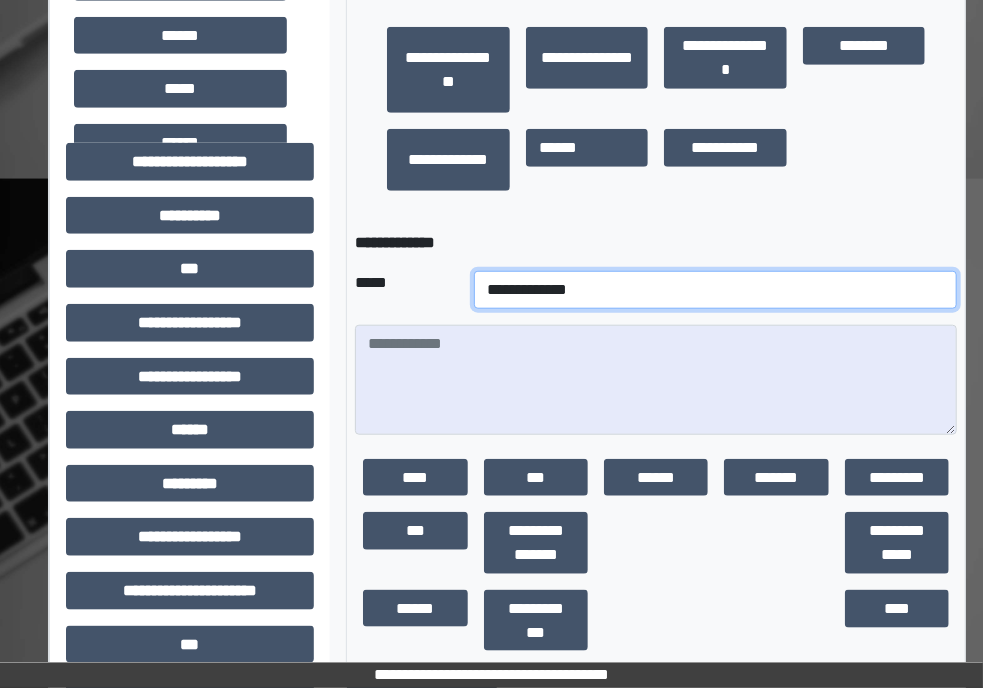click on "**********" at bounding box center [715, 290] 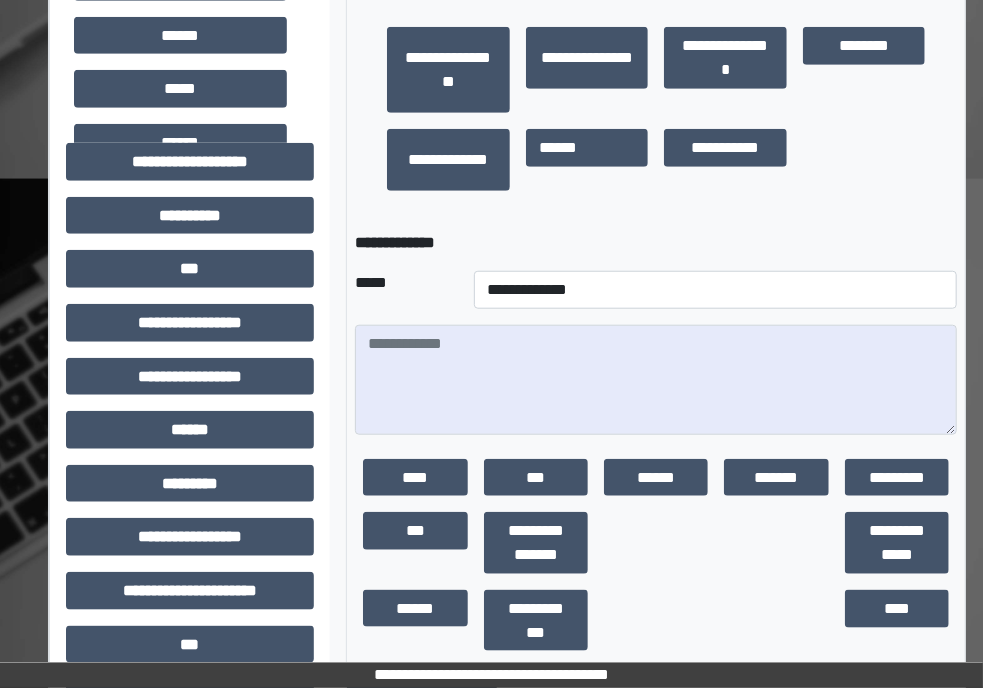 click on "**********" at bounding box center [655, 404] 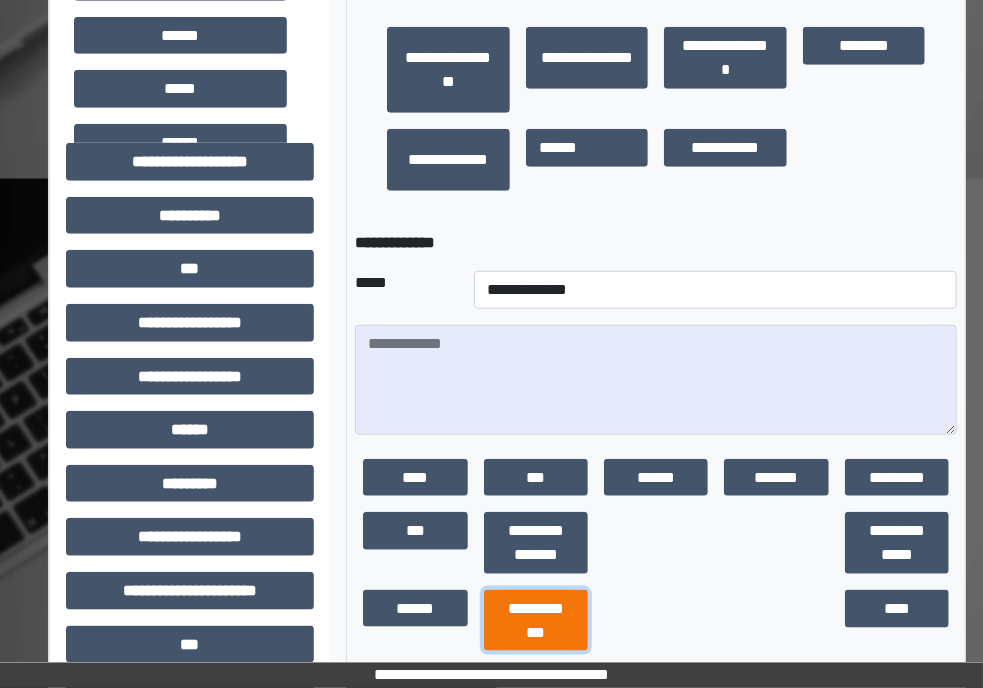 click on "**********" at bounding box center (536, 621) 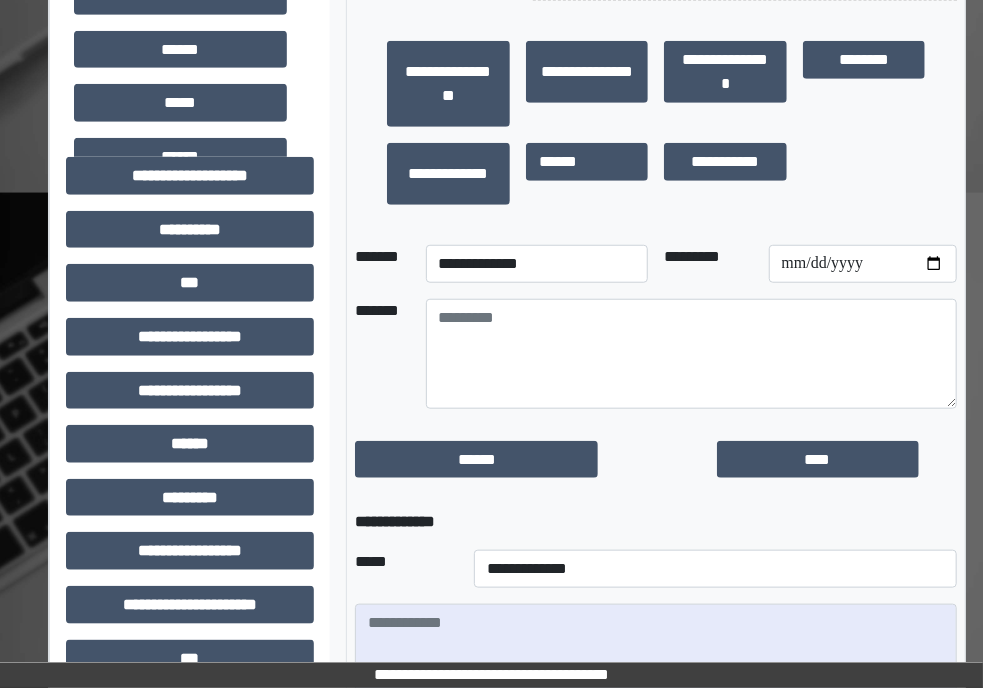 scroll, scrollTop: 509, scrollLeft: 0, axis: vertical 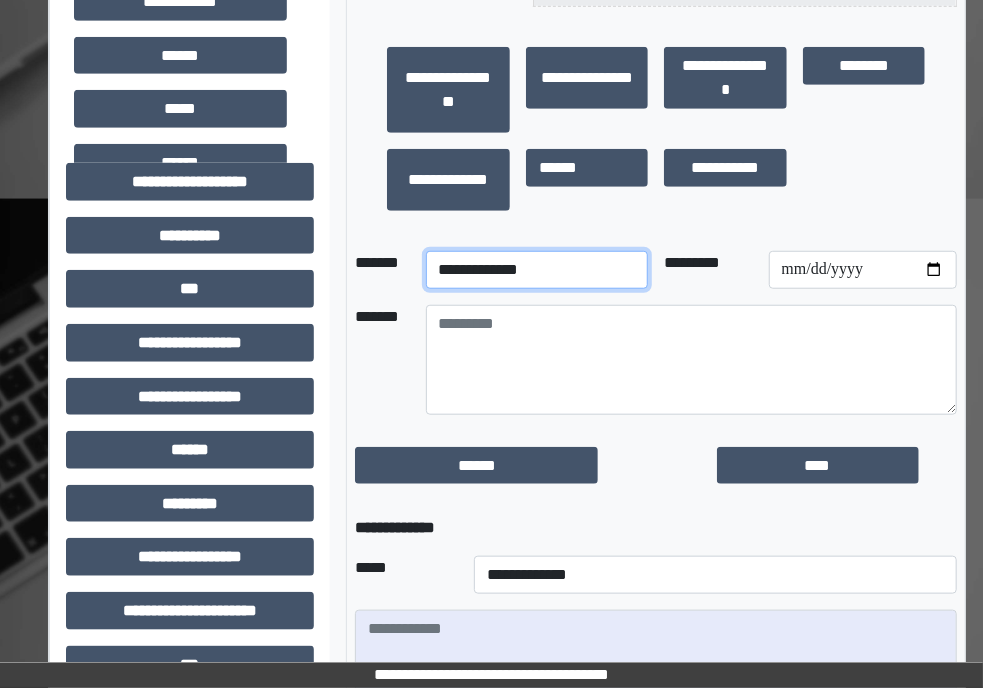 click on "**********" at bounding box center (537, 270) 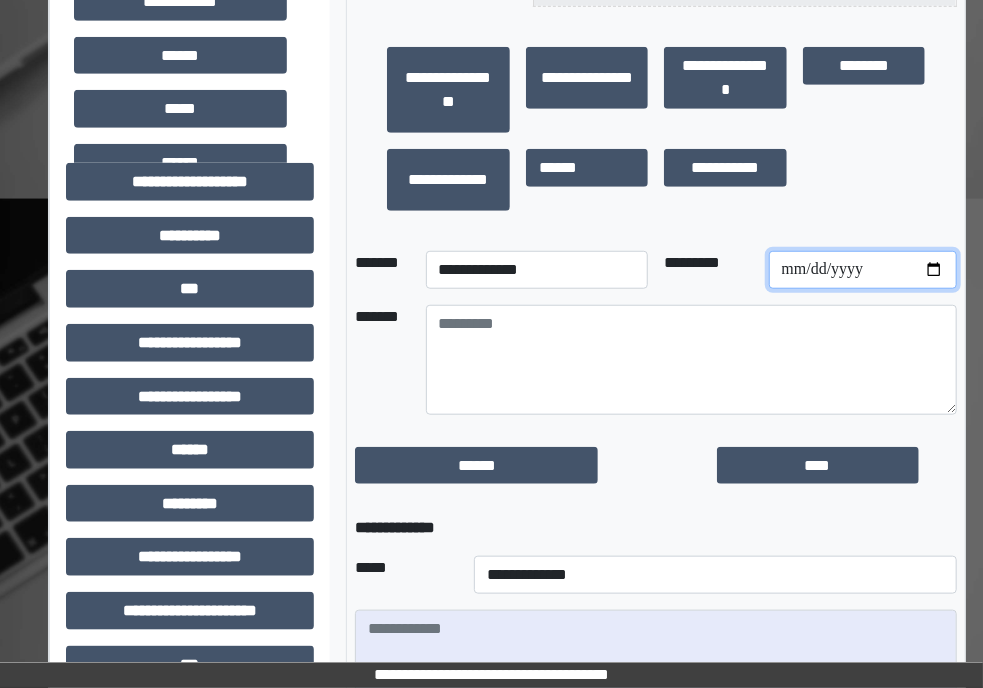 click at bounding box center (863, 270) 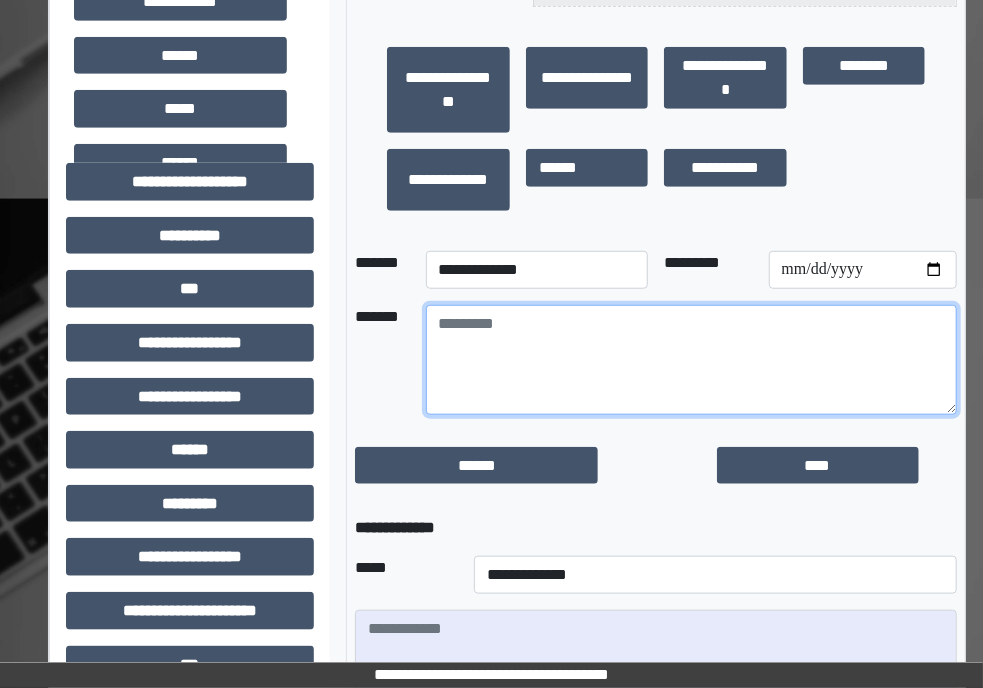 click at bounding box center [691, 360] 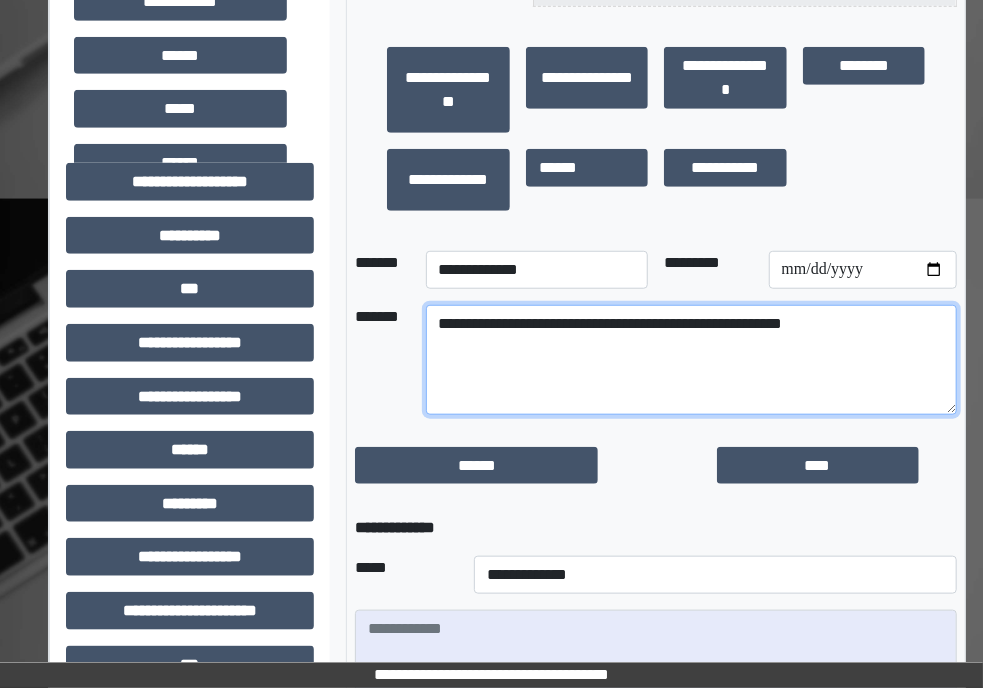 click on "**********" at bounding box center [691, 360] 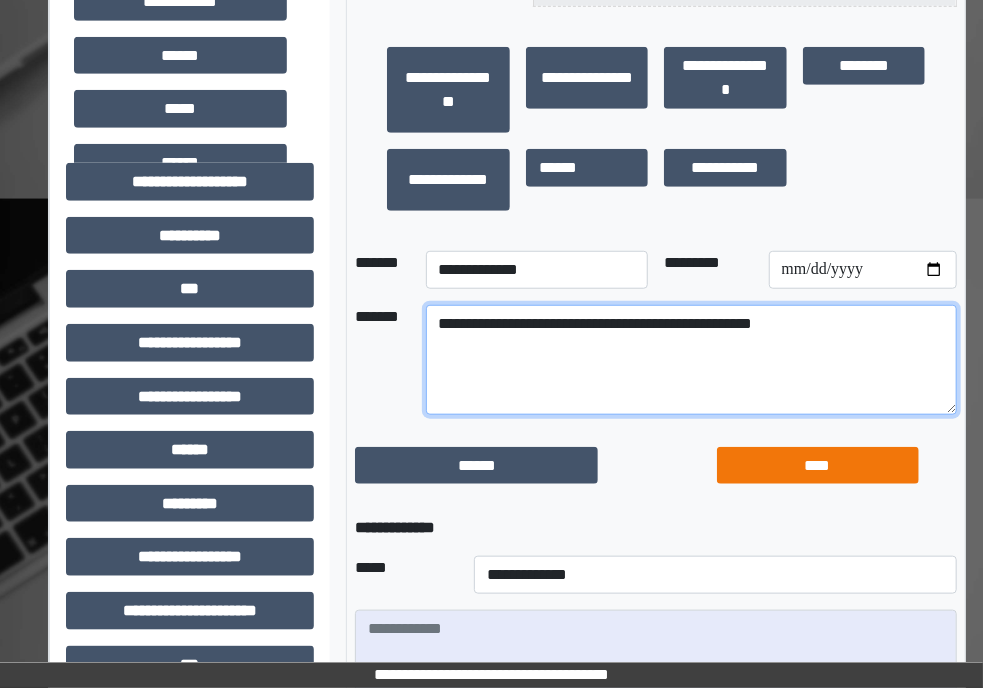 type on "**********" 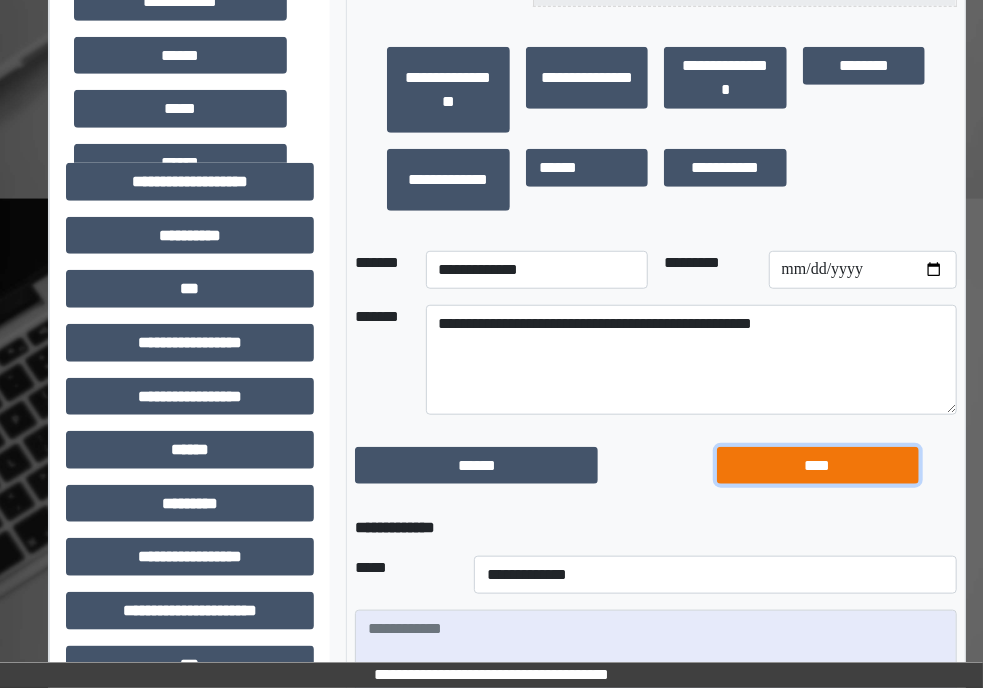 click on "****" at bounding box center [818, 466] 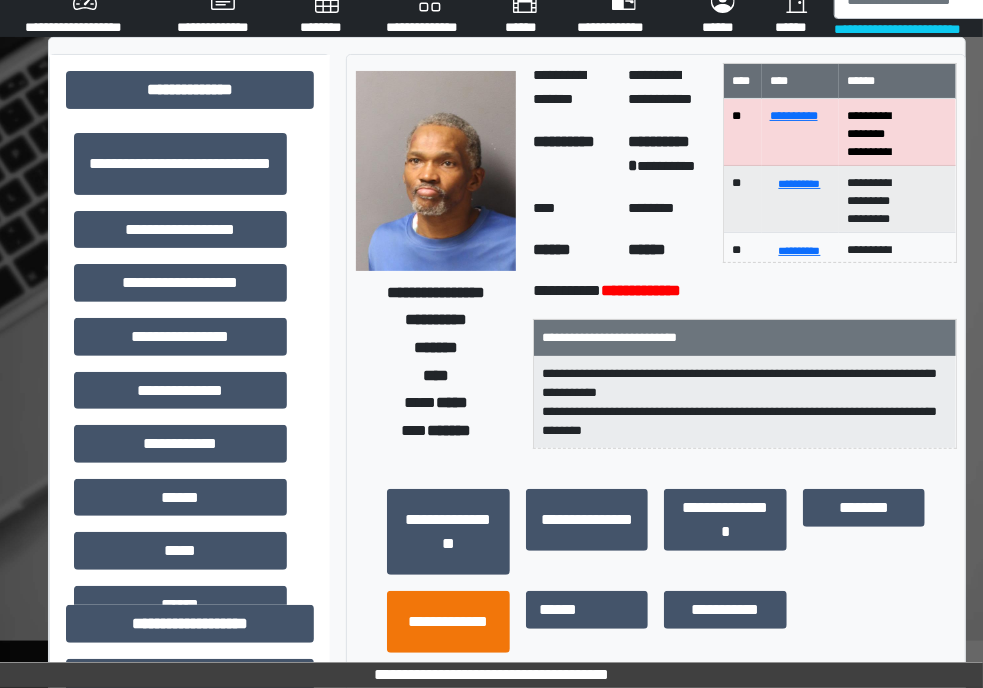 scroll, scrollTop: 0, scrollLeft: 0, axis: both 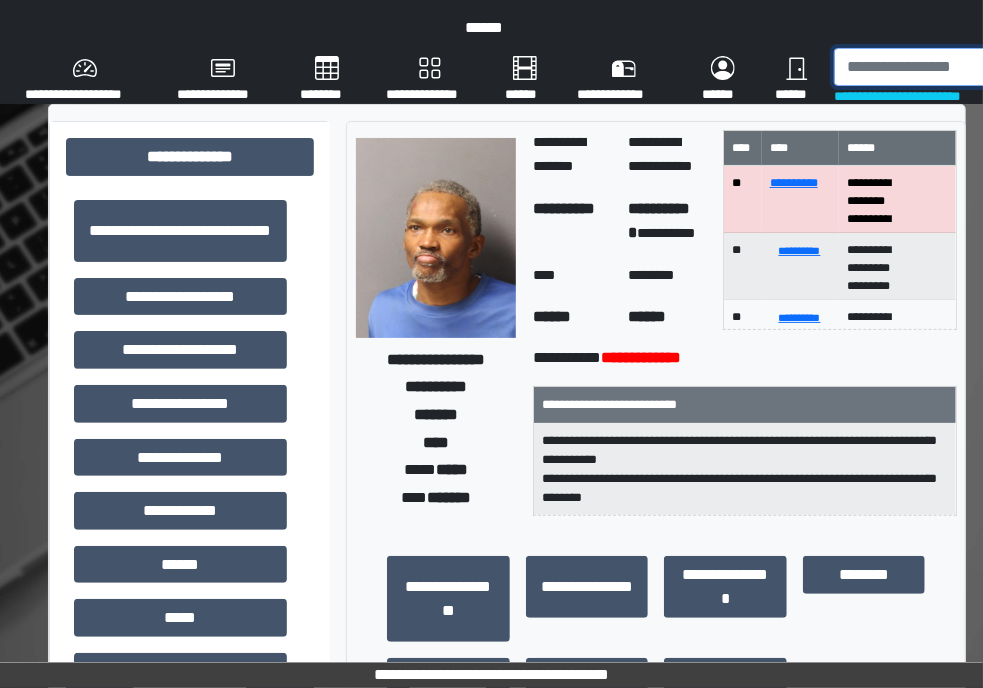 click at bounding box center [938, 67] 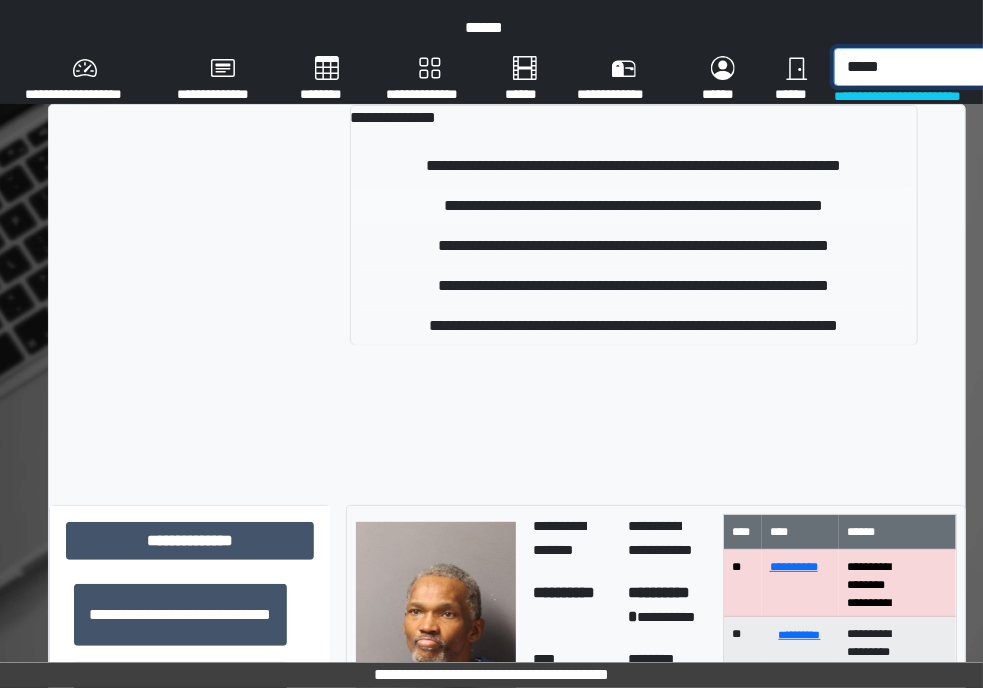 type on "*****" 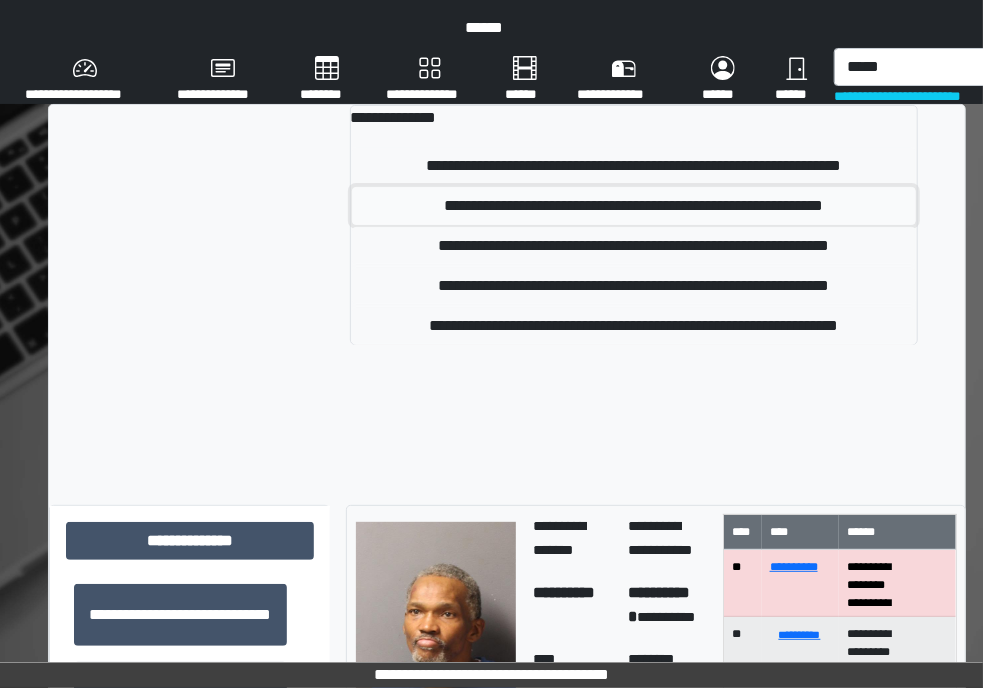click on "**********" at bounding box center [634, 206] 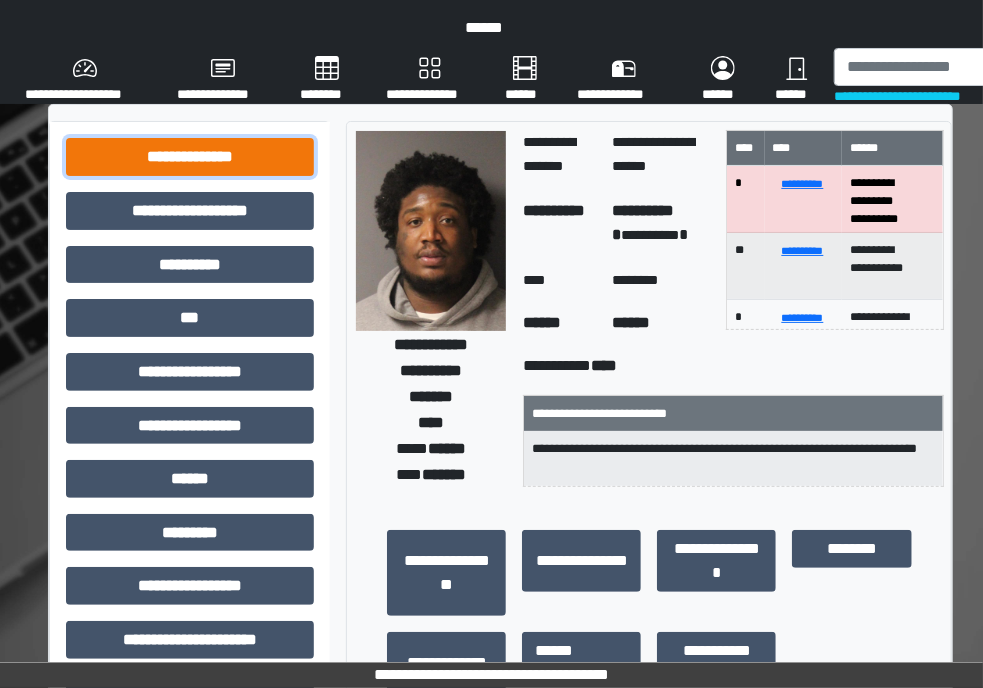 click on "**********" at bounding box center (190, 157) 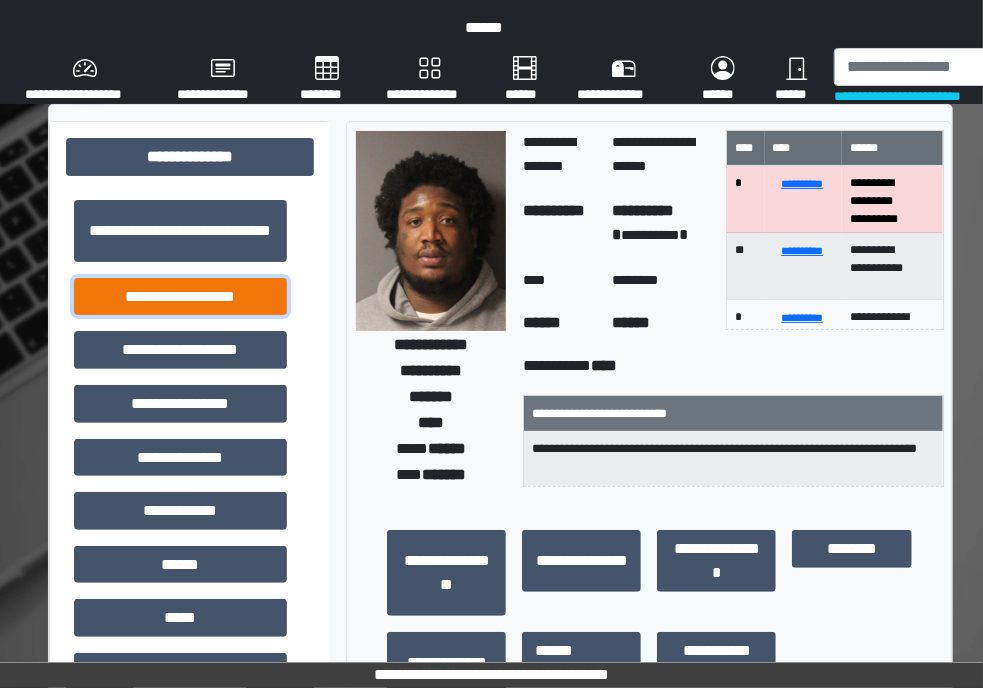 click on "**********" at bounding box center (180, 297) 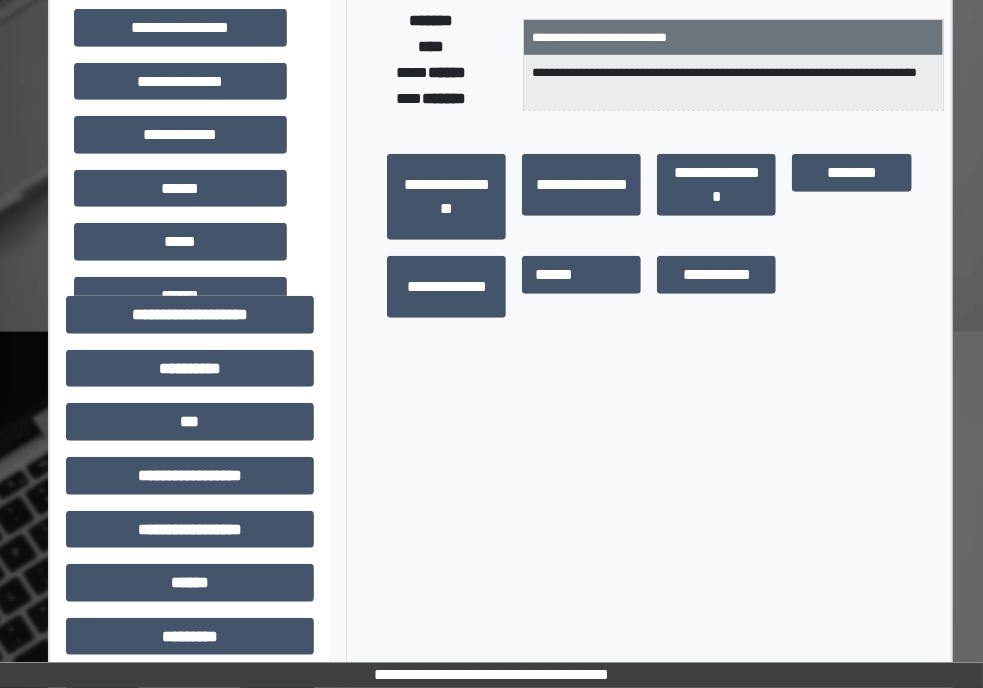 scroll, scrollTop: 520, scrollLeft: 0, axis: vertical 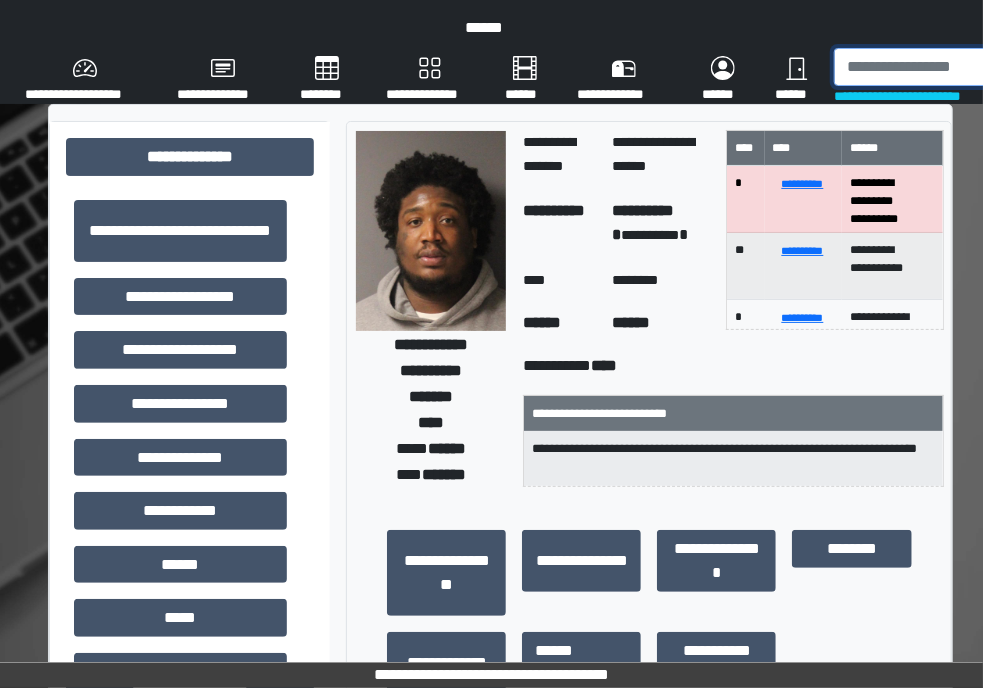 click at bounding box center (938, 67) 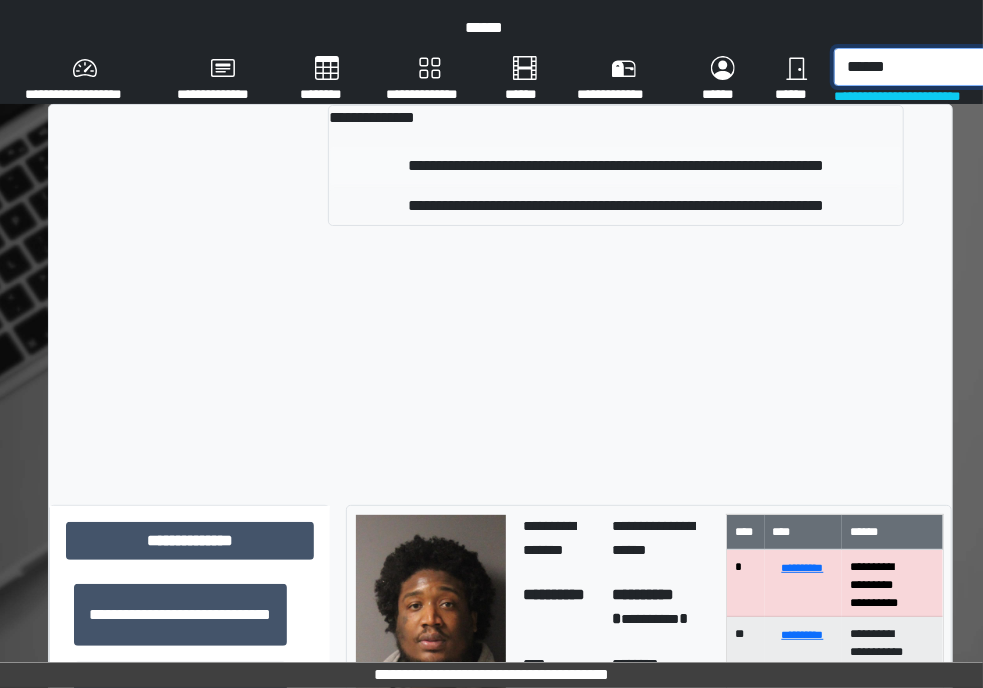 type on "******" 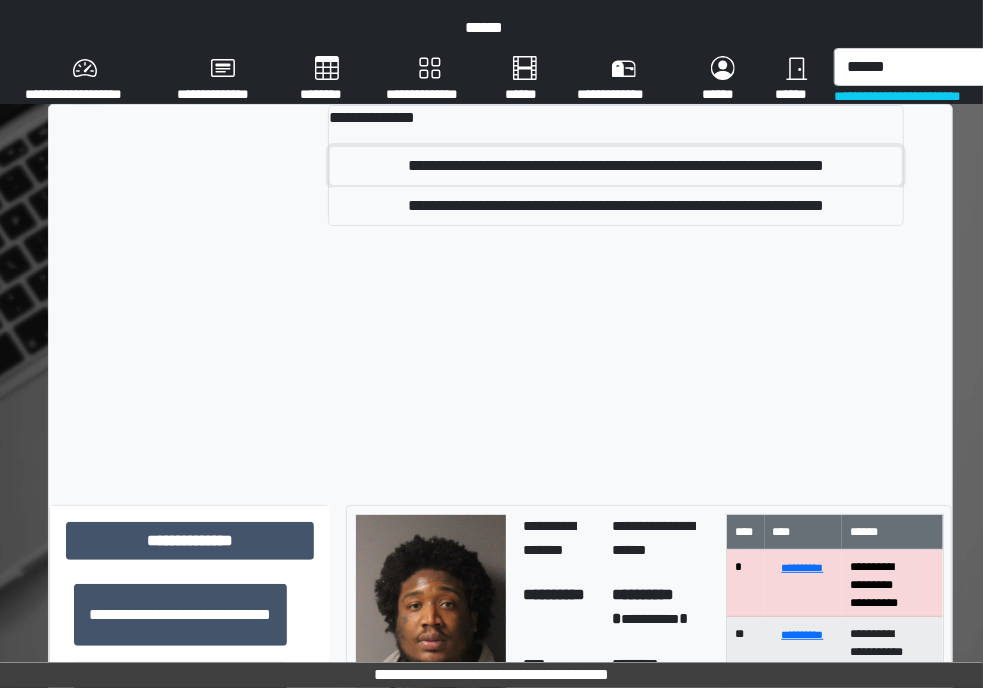 click on "**********" at bounding box center [616, 166] 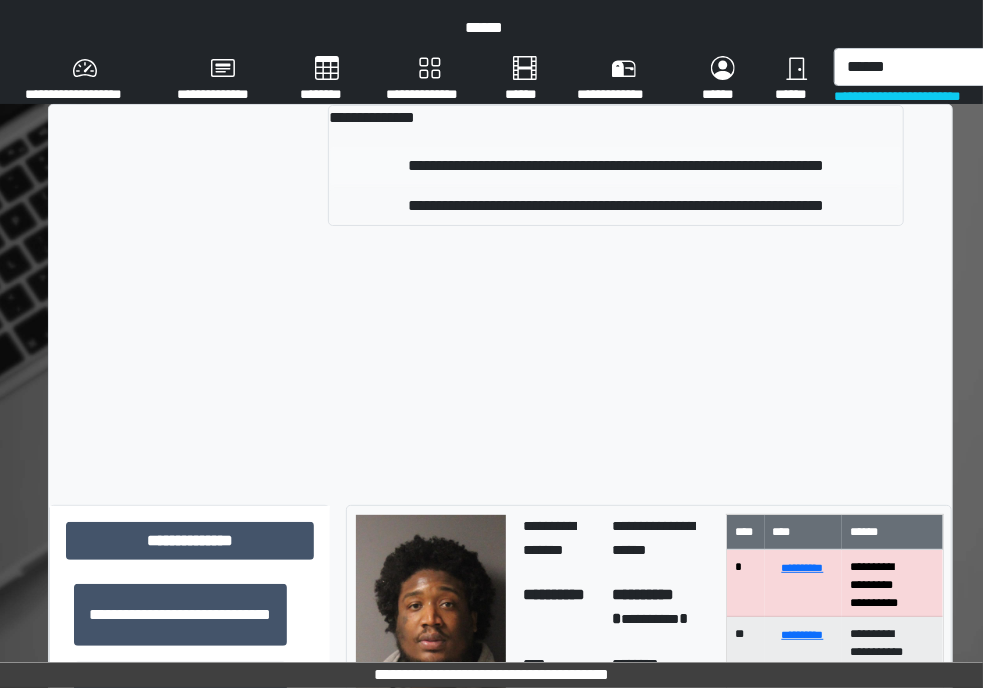 type 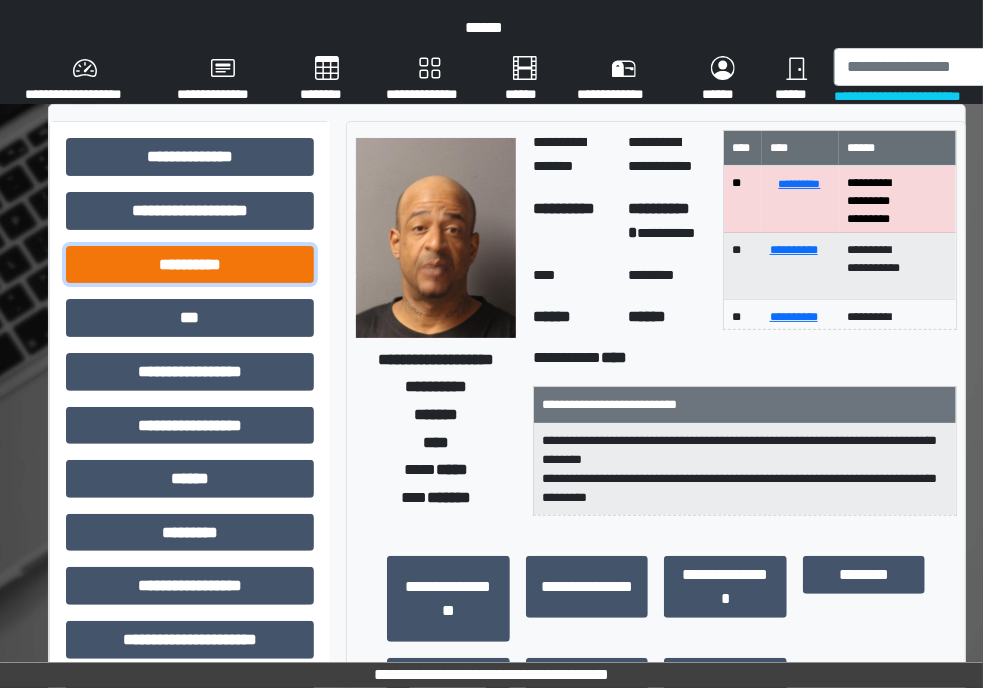 click on "**********" at bounding box center [190, 265] 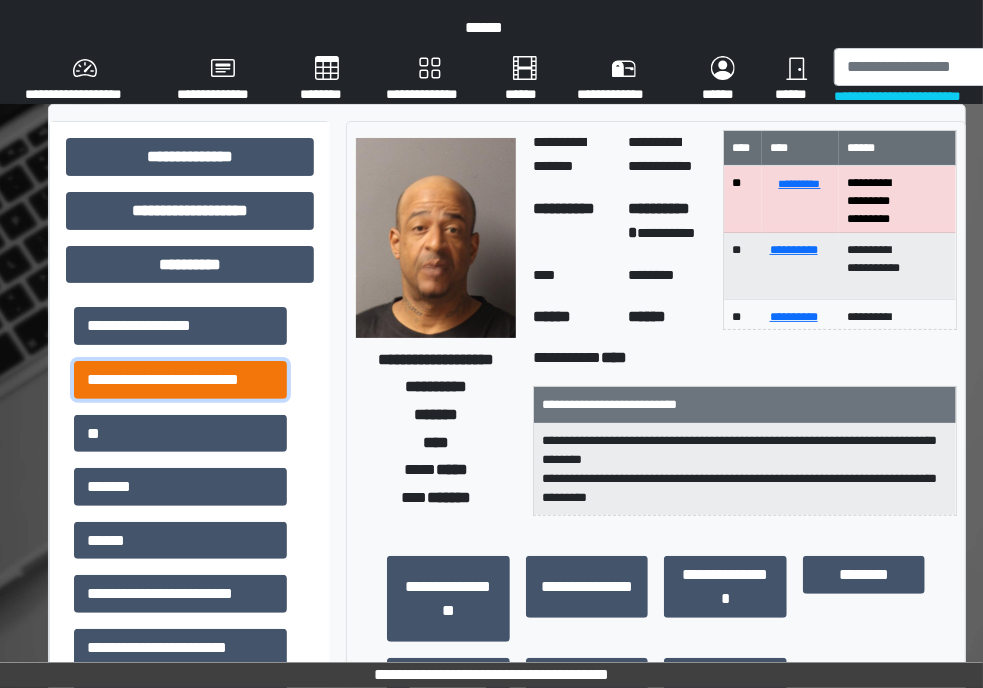 click on "**********" at bounding box center [180, 380] 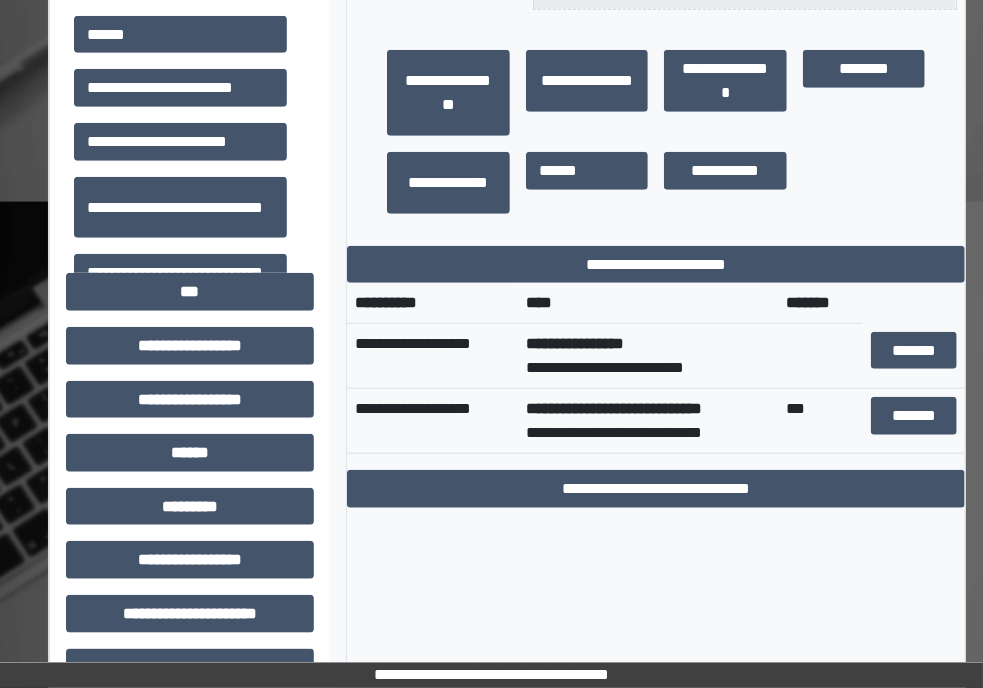scroll, scrollTop: 507, scrollLeft: 0, axis: vertical 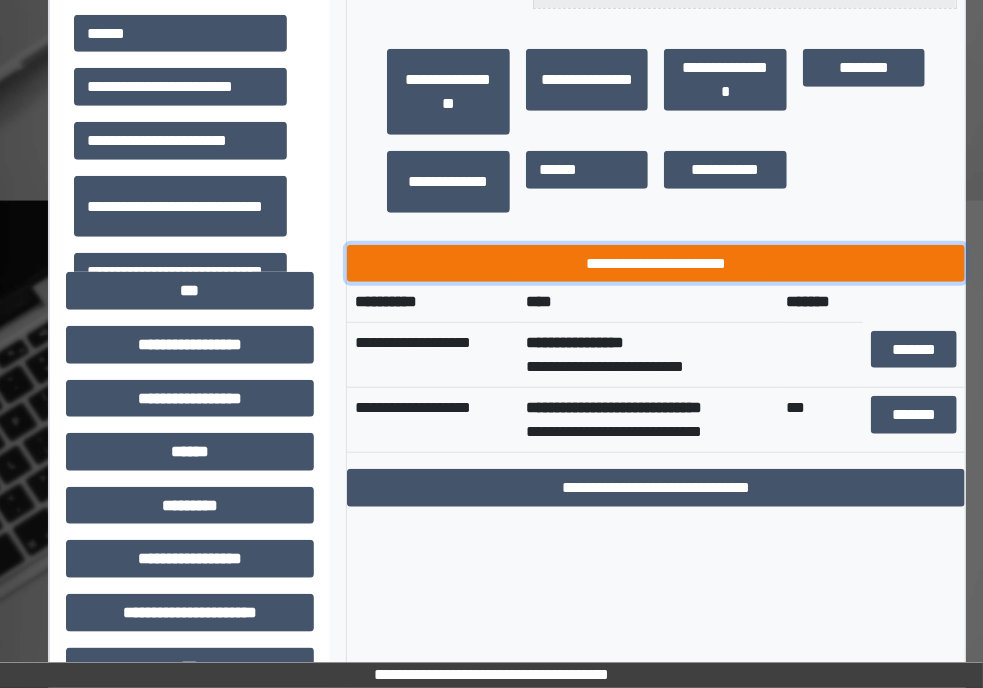 click on "**********" at bounding box center [656, 264] 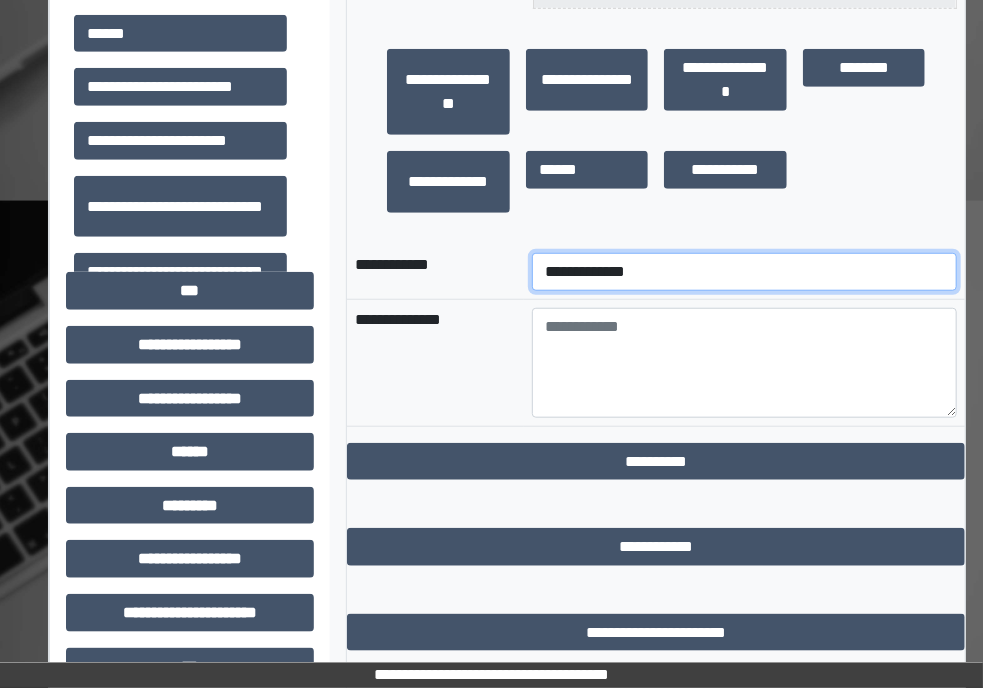 click on "**********" at bounding box center [744, 272] 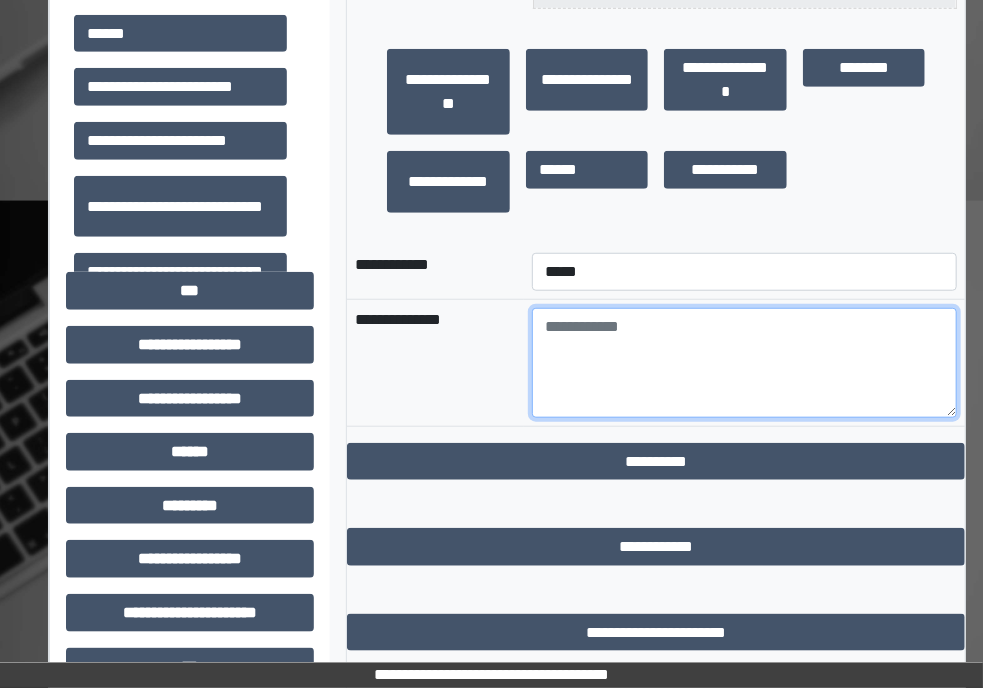 click at bounding box center (744, 363) 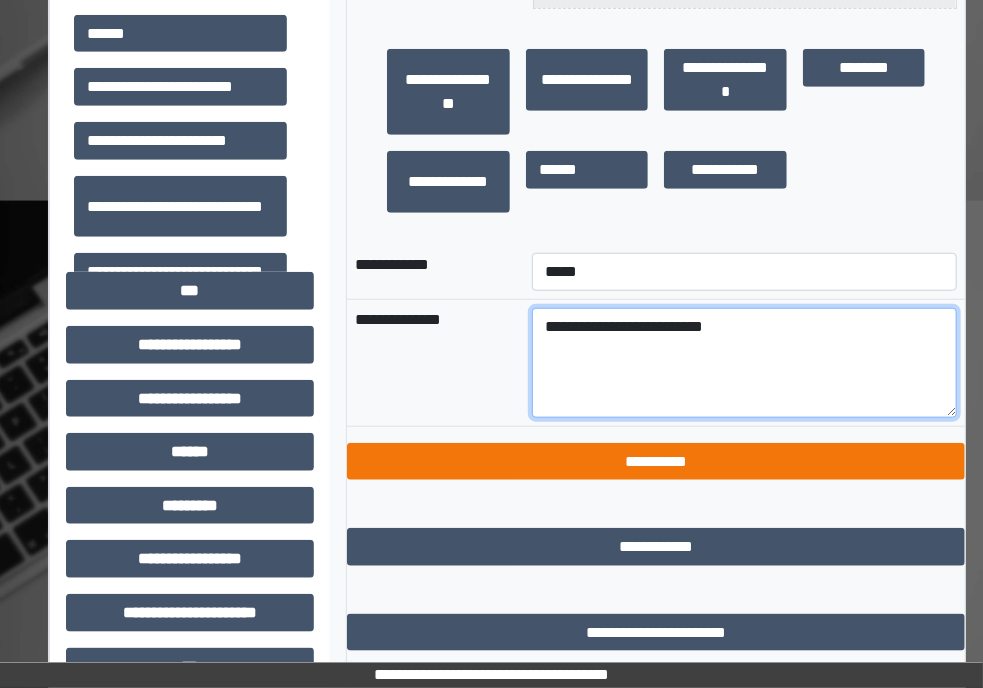 type on "**********" 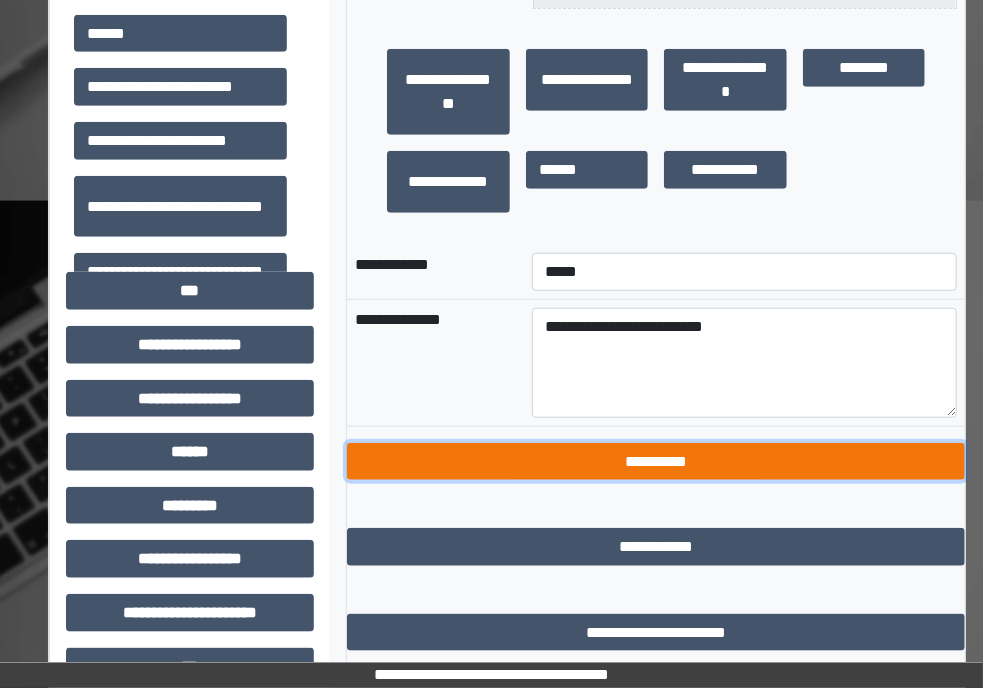 click on "**********" at bounding box center [656, 462] 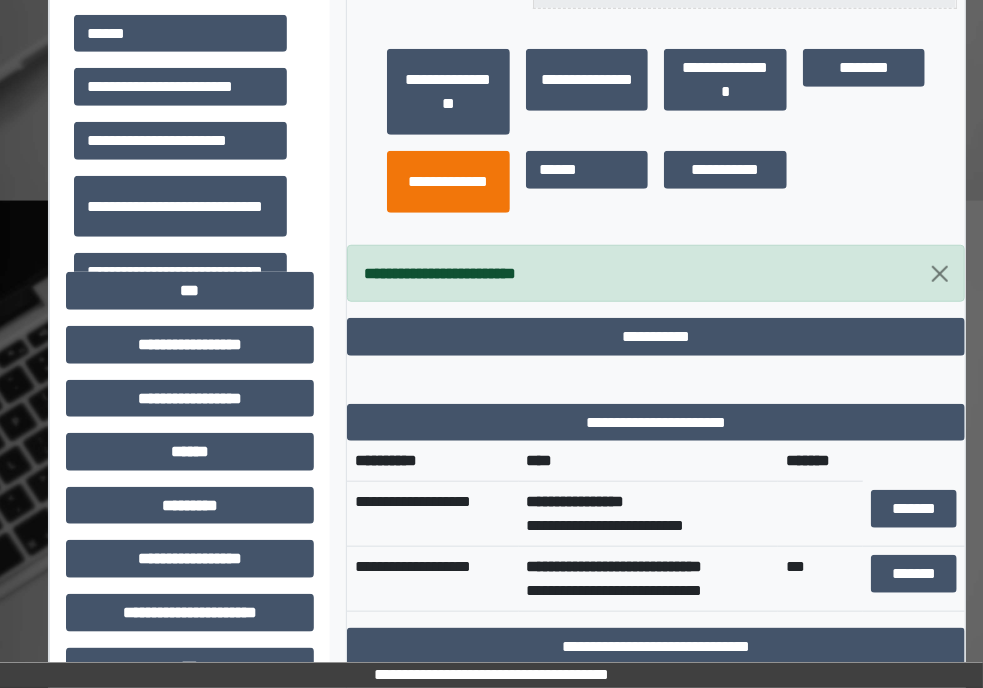 scroll, scrollTop: 0, scrollLeft: 0, axis: both 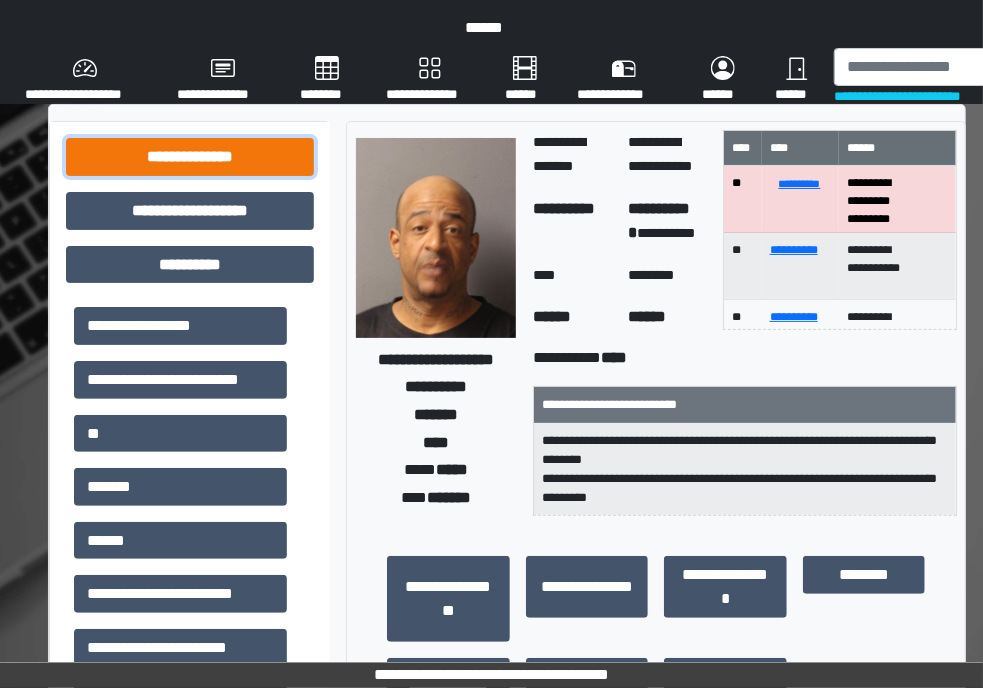 click on "**********" at bounding box center [190, 157] 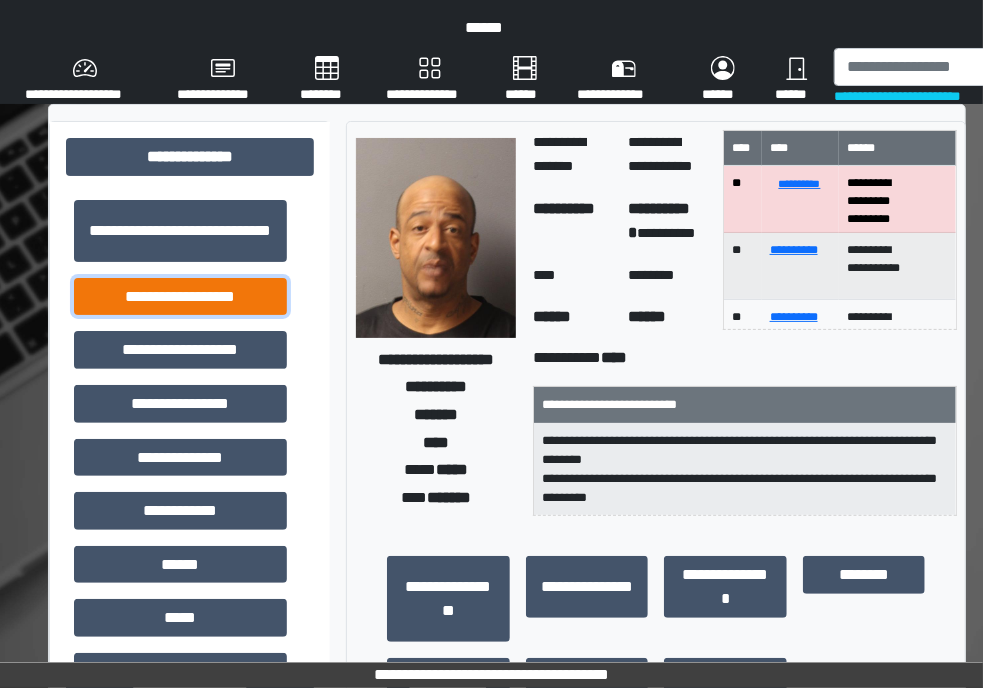 click on "**********" at bounding box center (180, 297) 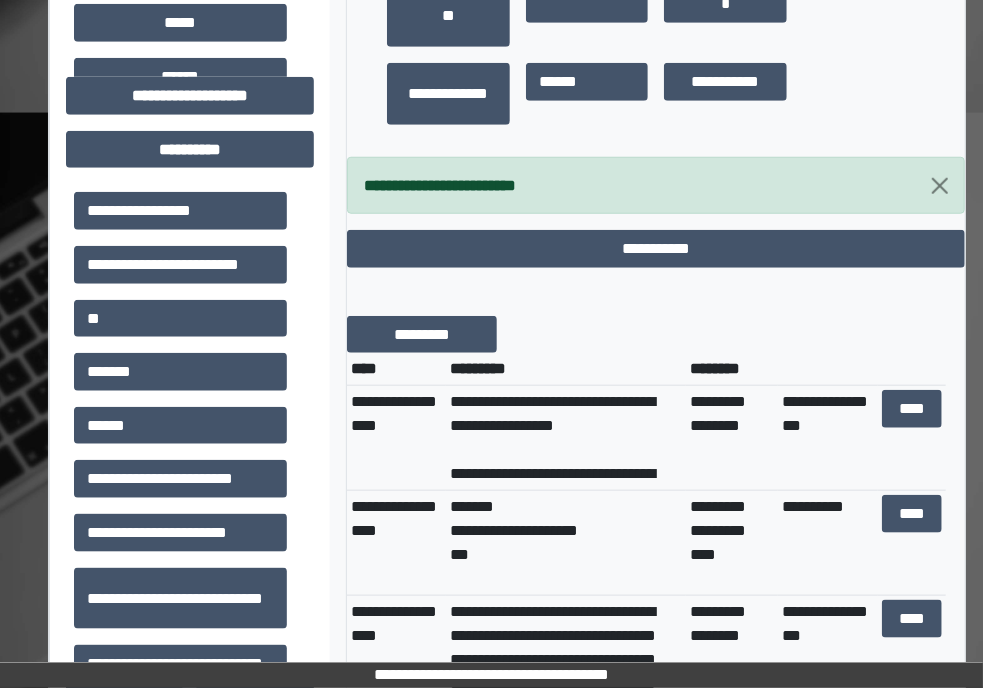 scroll, scrollTop: 596, scrollLeft: 0, axis: vertical 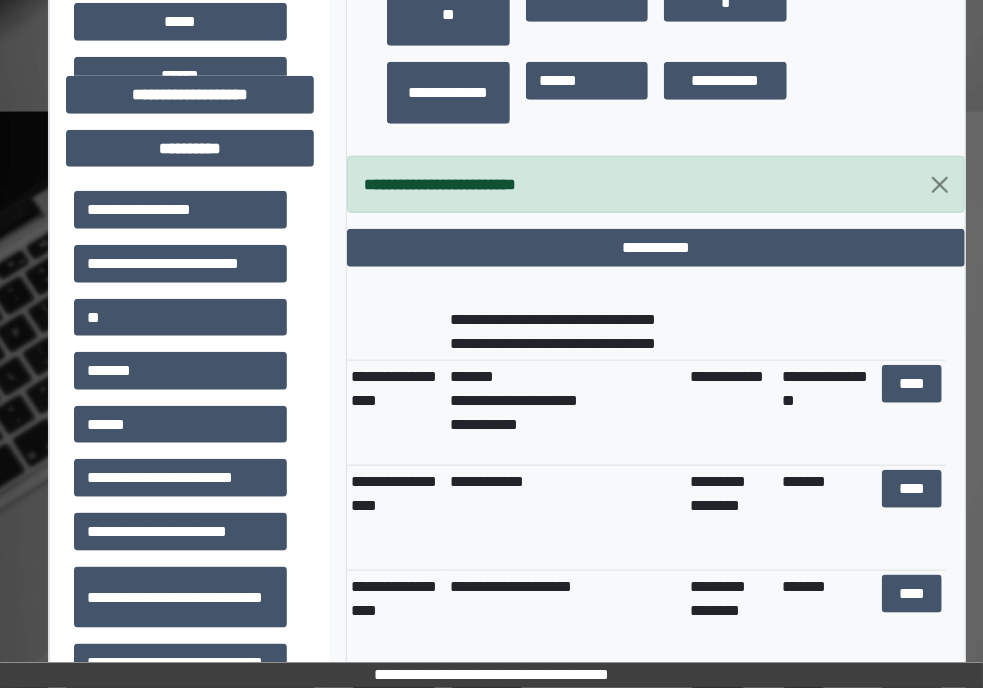 click on "**********" at bounding box center (655, 531) 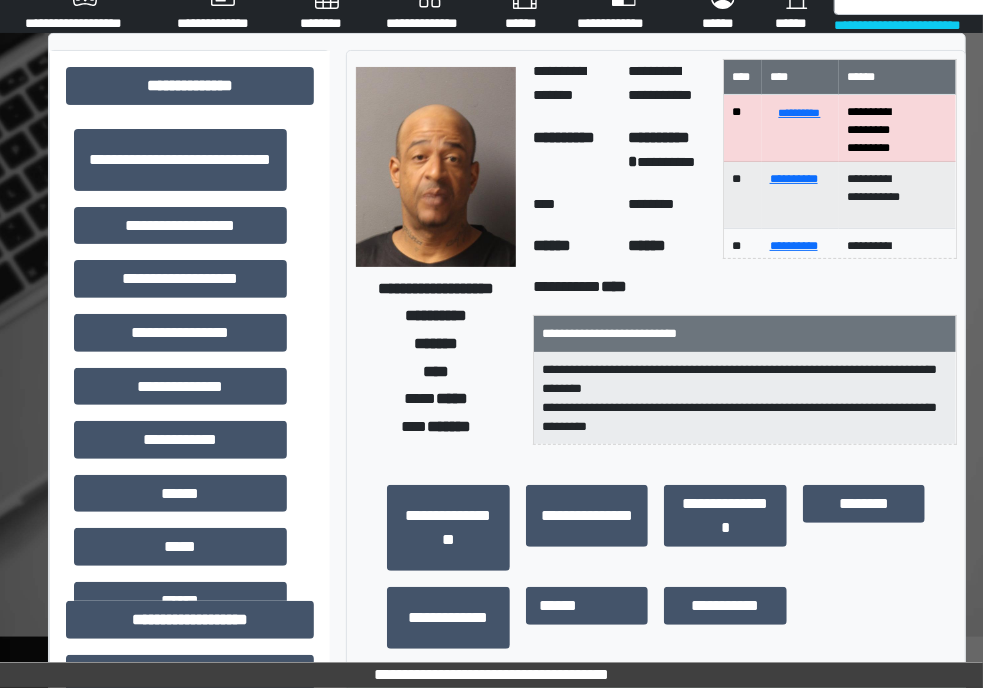 scroll, scrollTop: 67, scrollLeft: 0, axis: vertical 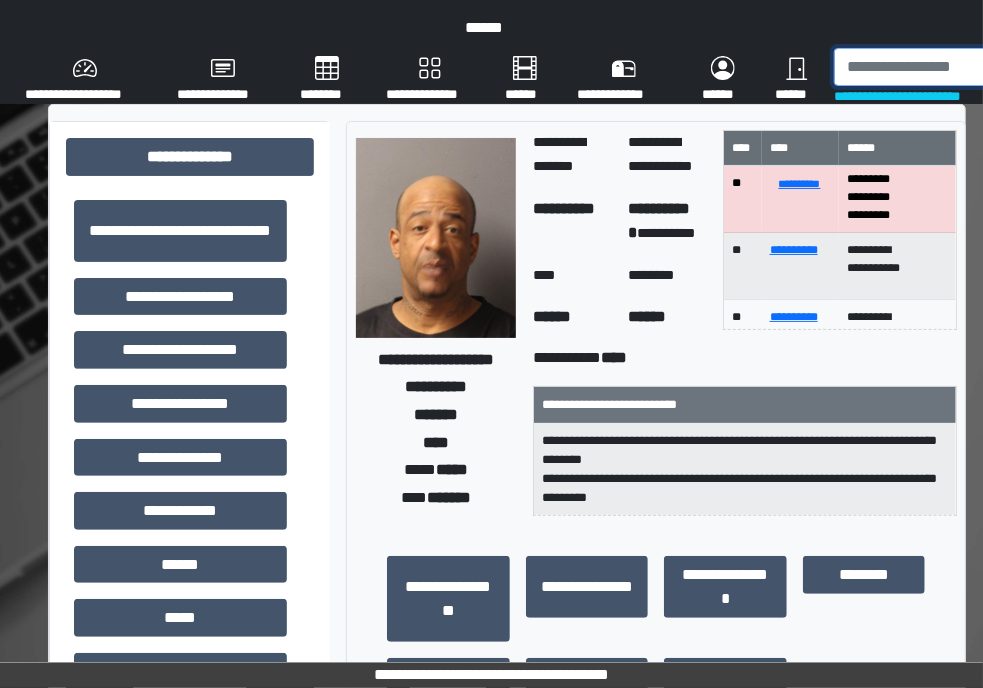 click at bounding box center [938, 67] 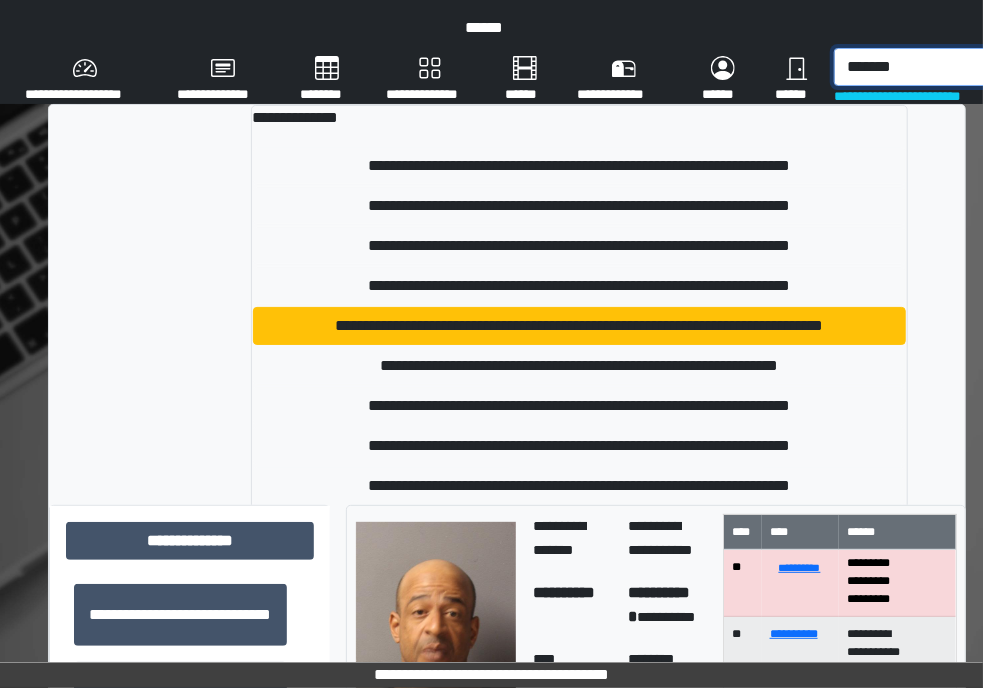 scroll, scrollTop: 0, scrollLeft: 9, axis: horizontal 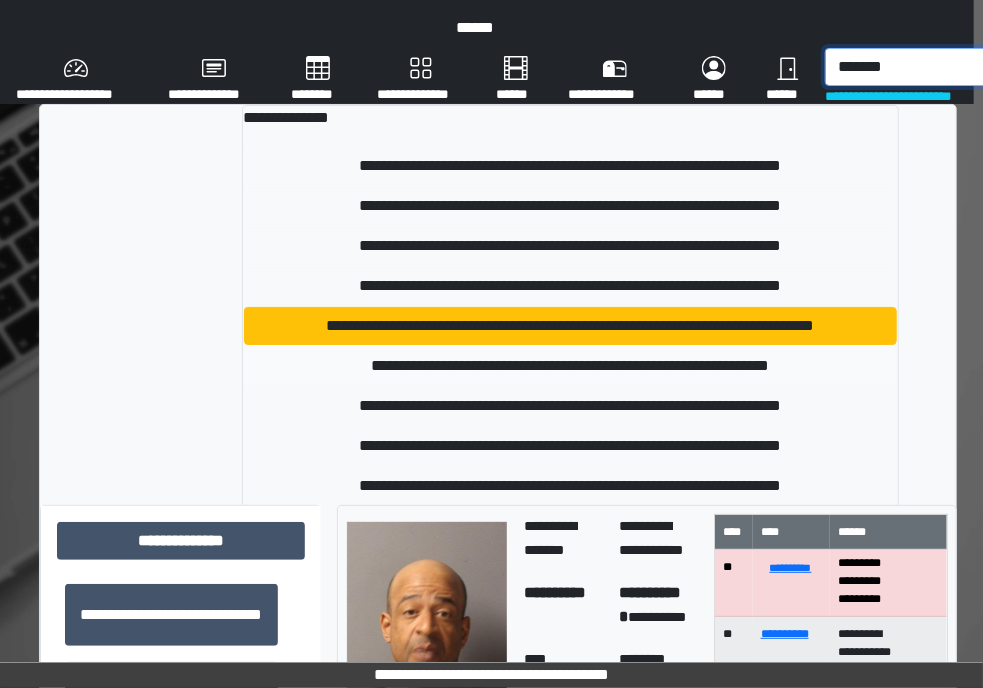 type on "*******" 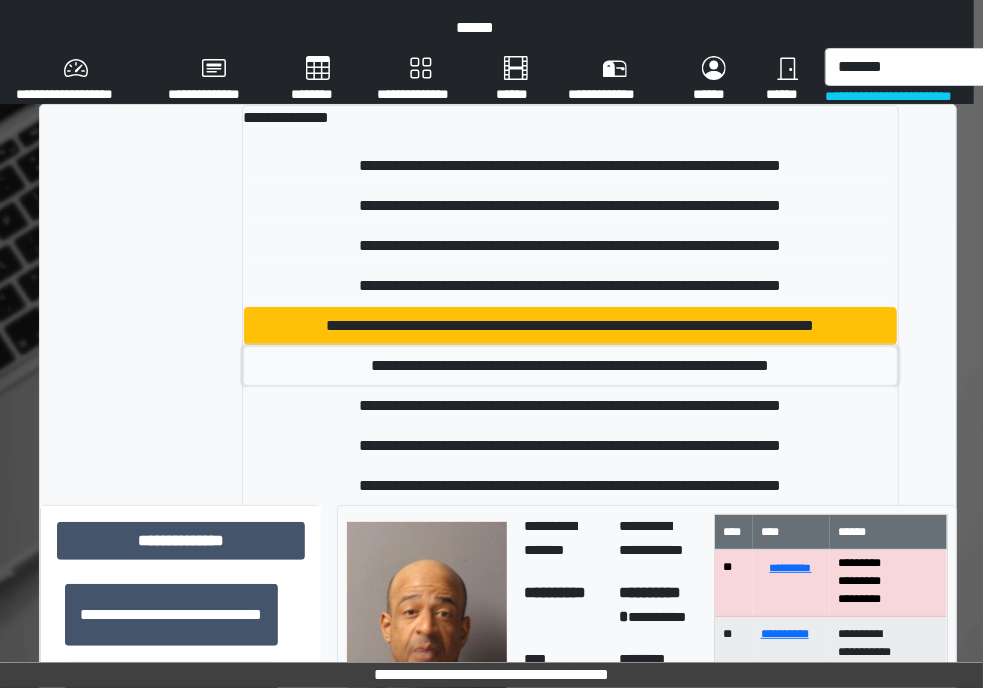 click on "**********" at bounding box center [570, 366] 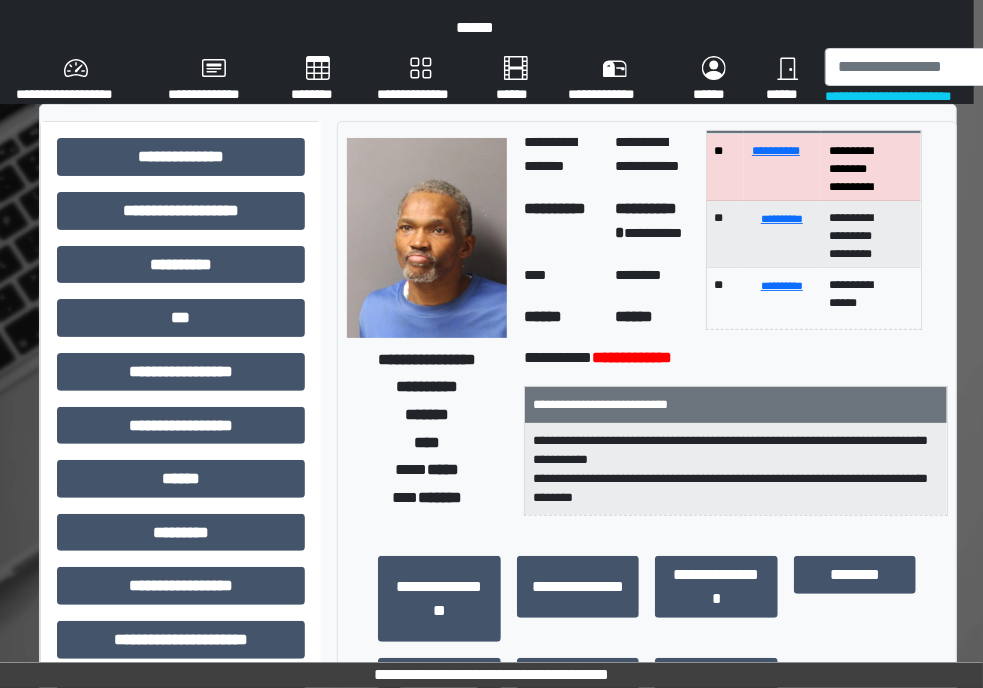 scroll, scrollTop: 0, scrollLeft: 0, axis: both 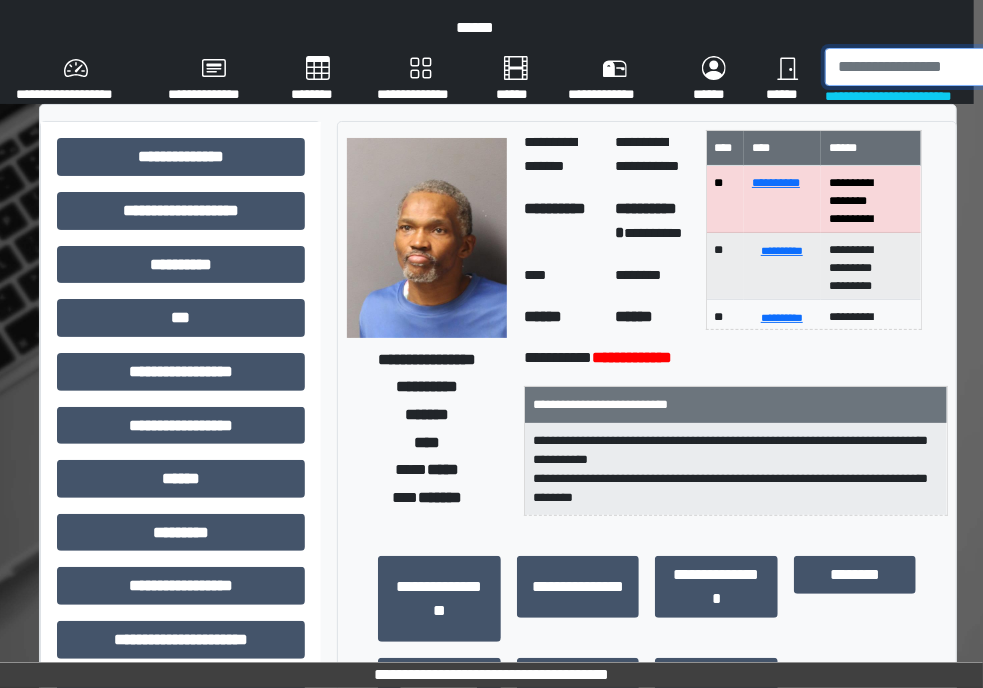 click at bounding box center [929, 67] 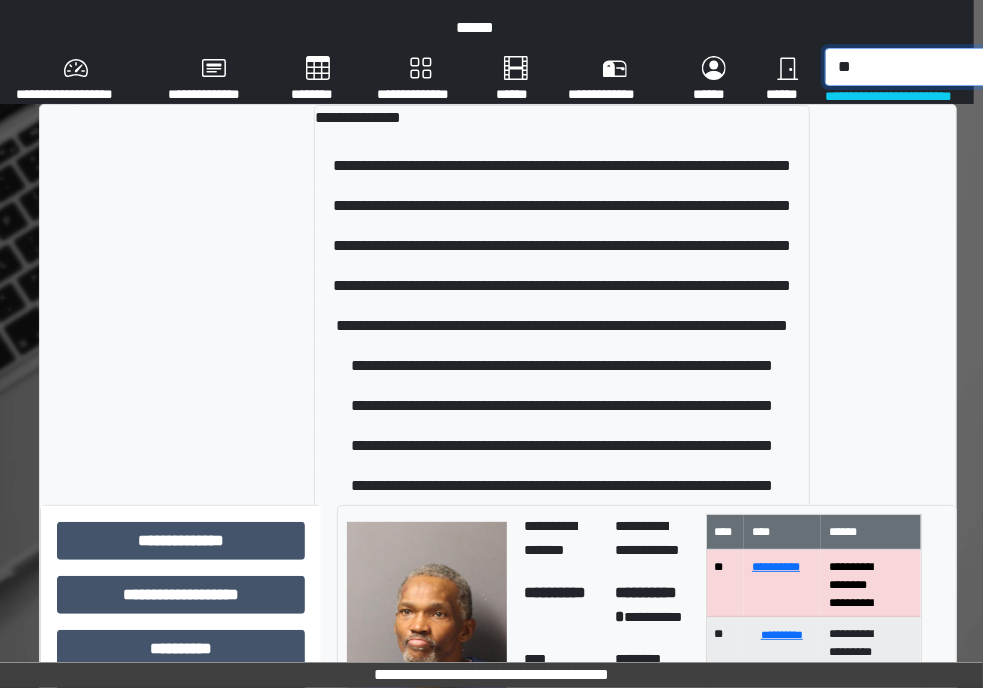 type on "*" 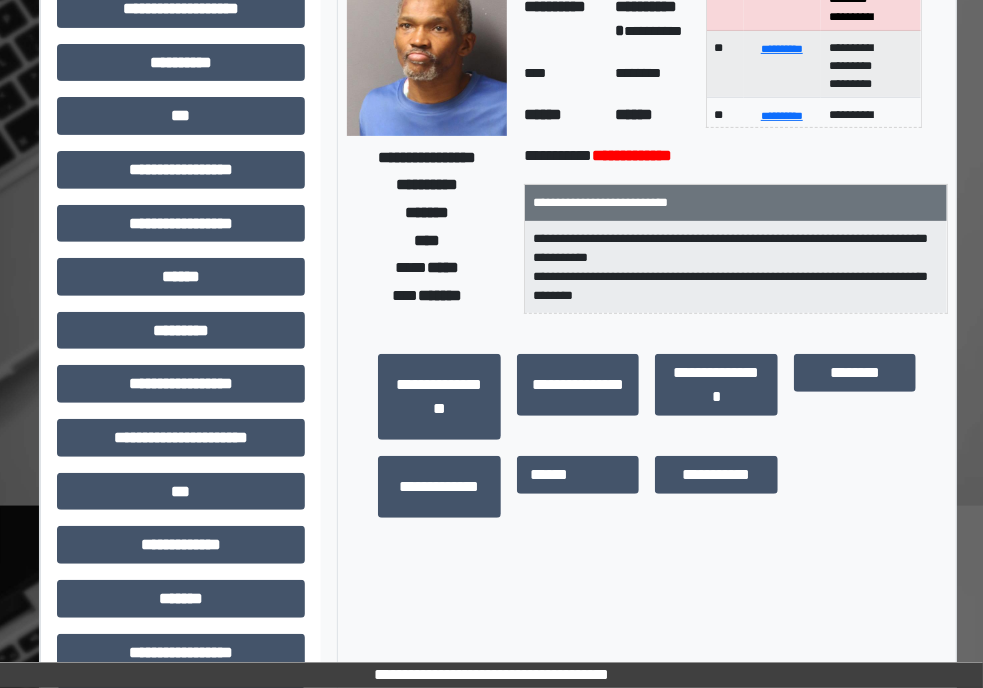 scroll, scrollTop: 0, scrollLeft: 9, axis: horizontal 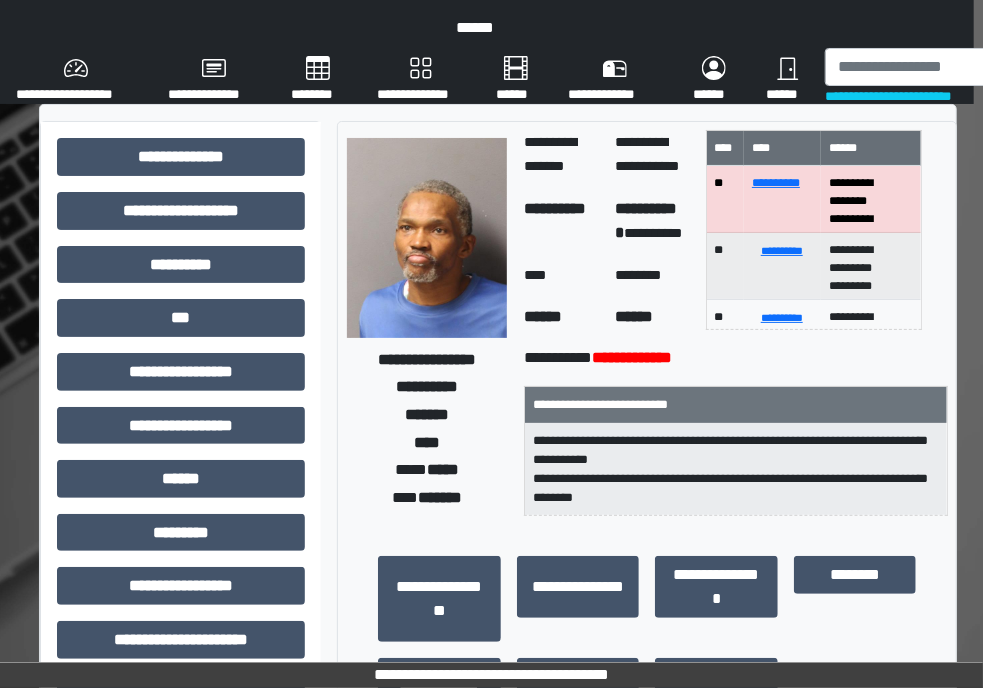 click on "**********" at bounding box center (647, 154) 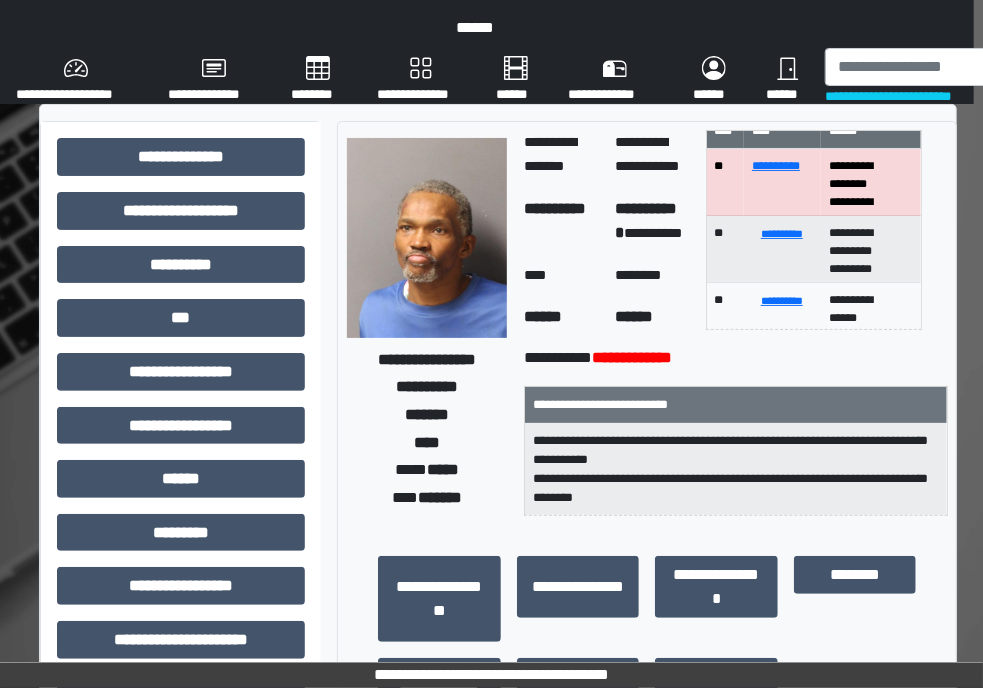 scroll, scrollTop: 0, scrollLeft: 0, axis: both 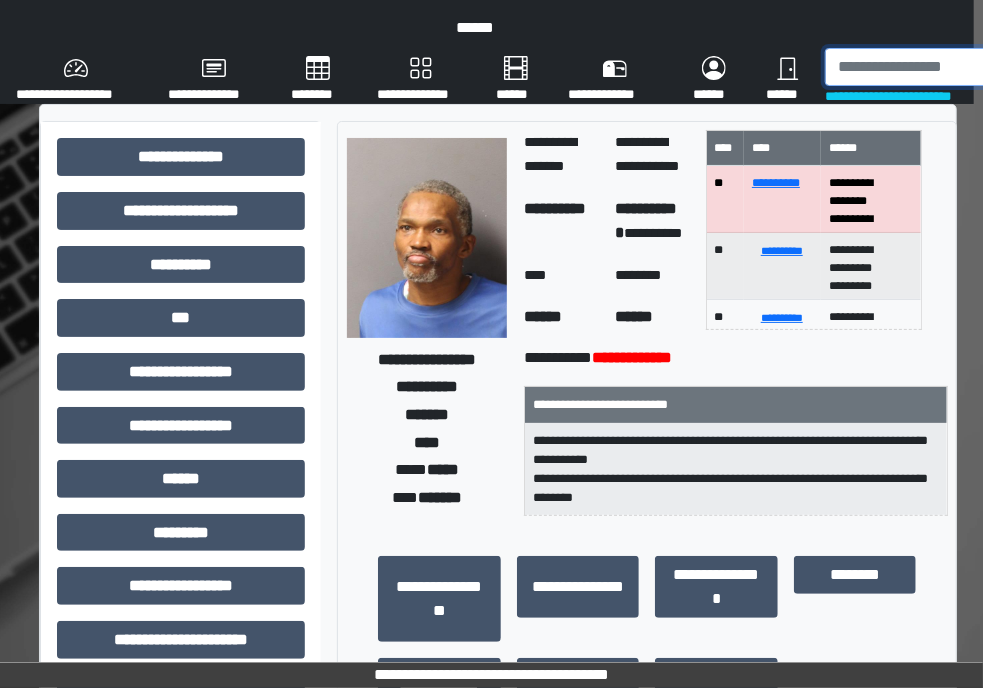 click at bounding box center (929, 67) 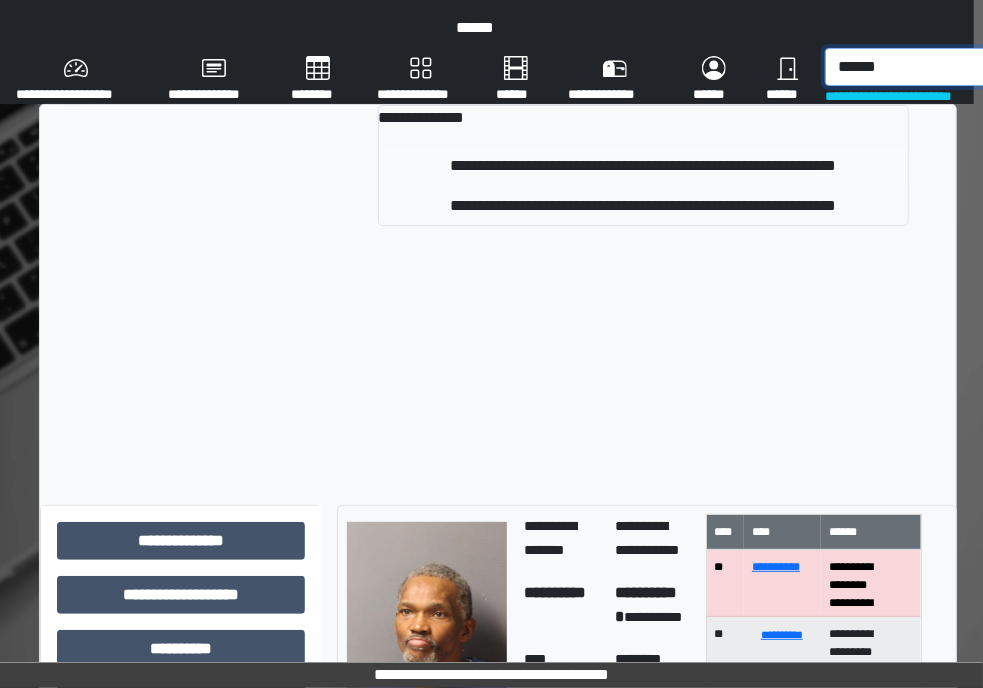 type on "******" 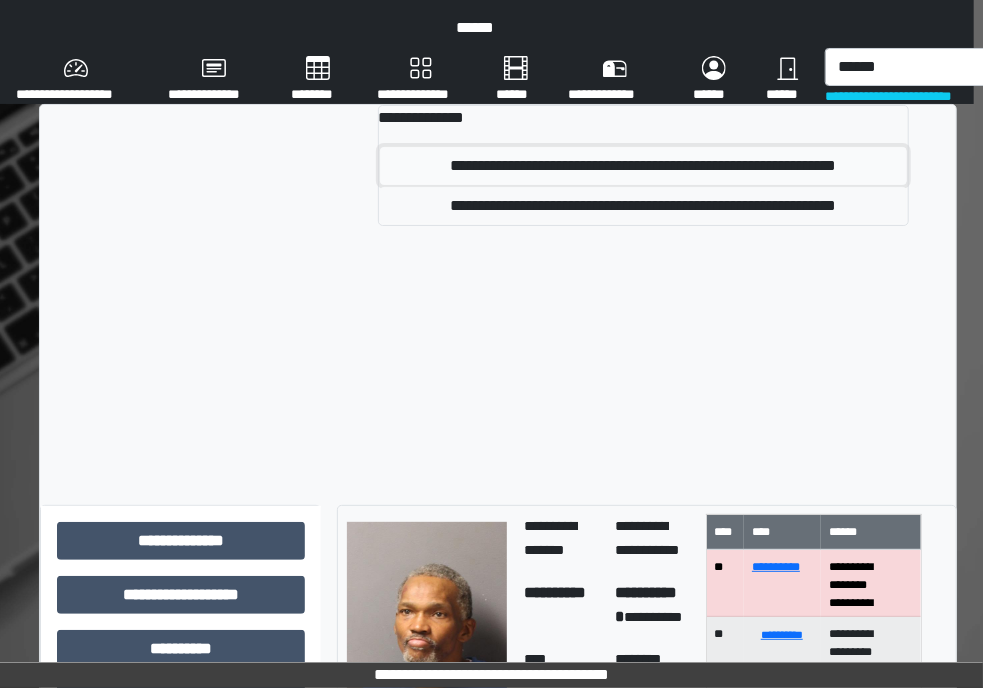click on "**********" at bounding box center [643, 166] 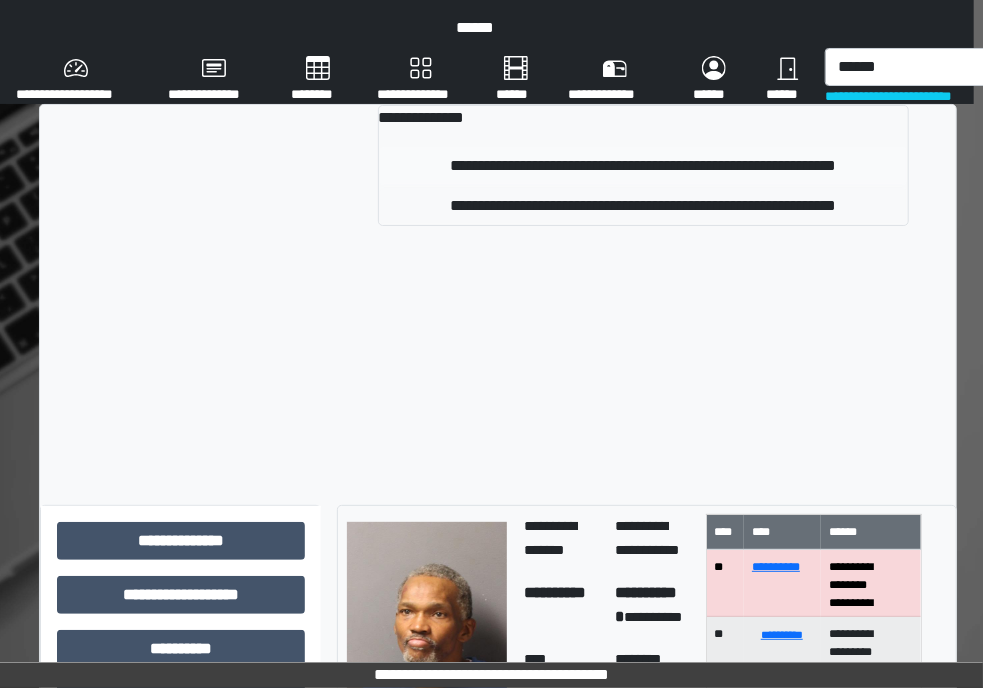 type 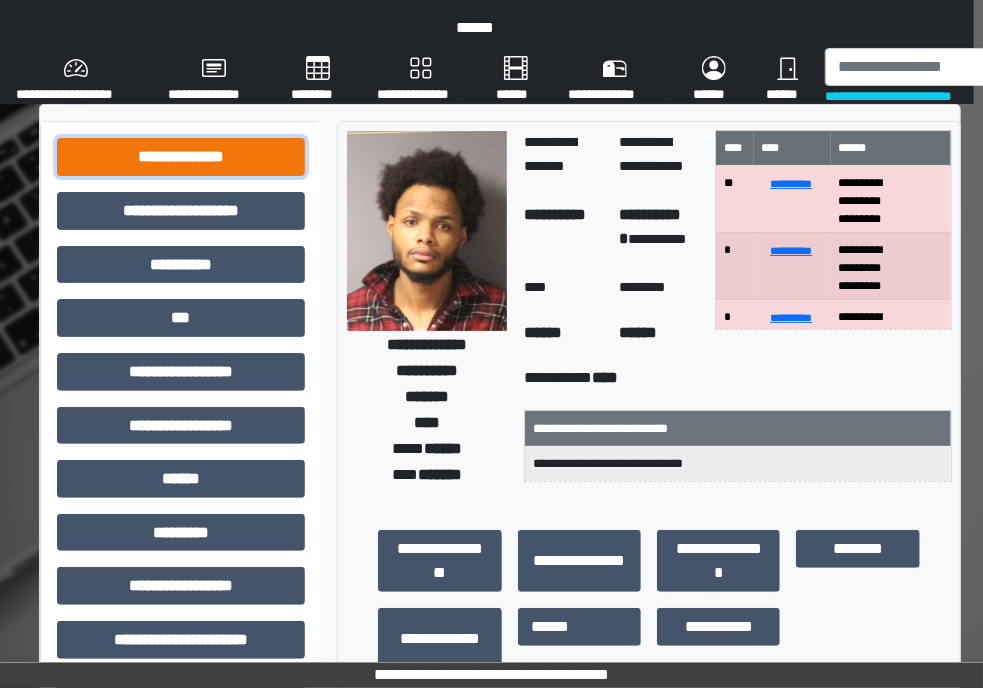 click on "**********" at bounding box center (181, 157) 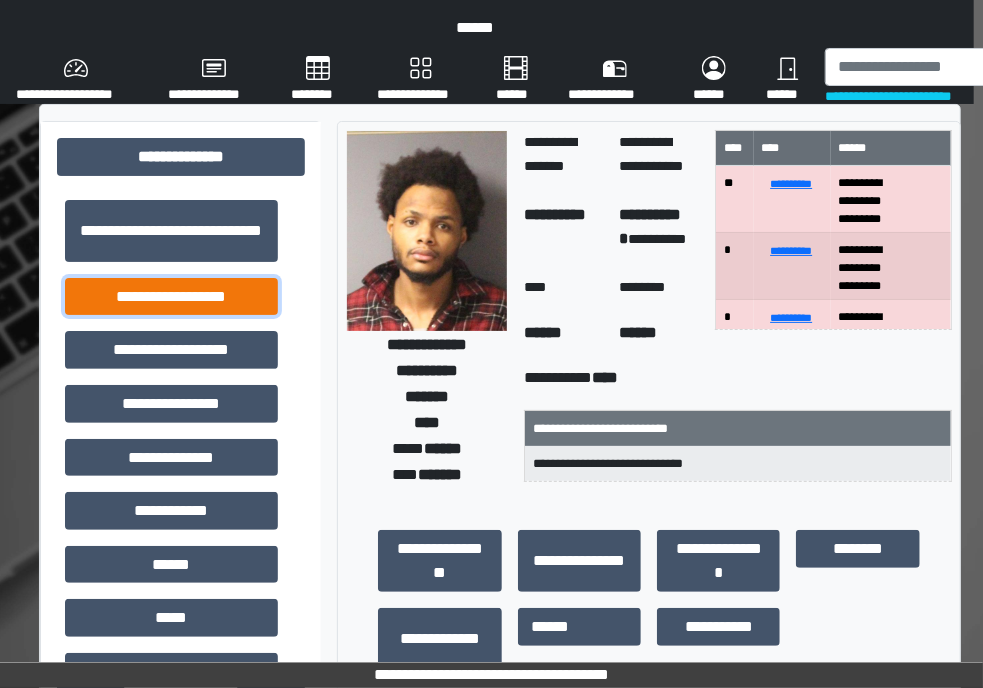 click on "**********" at bounding box center (171, 297) 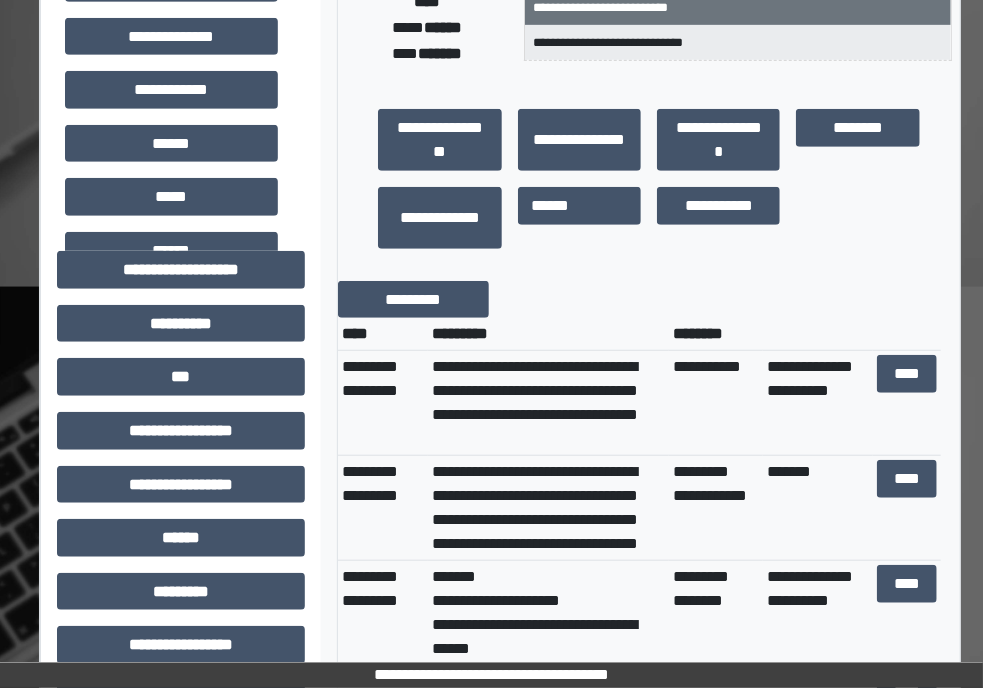 scroll, scrollTop: 422, scrollLeft: 9, axis: both 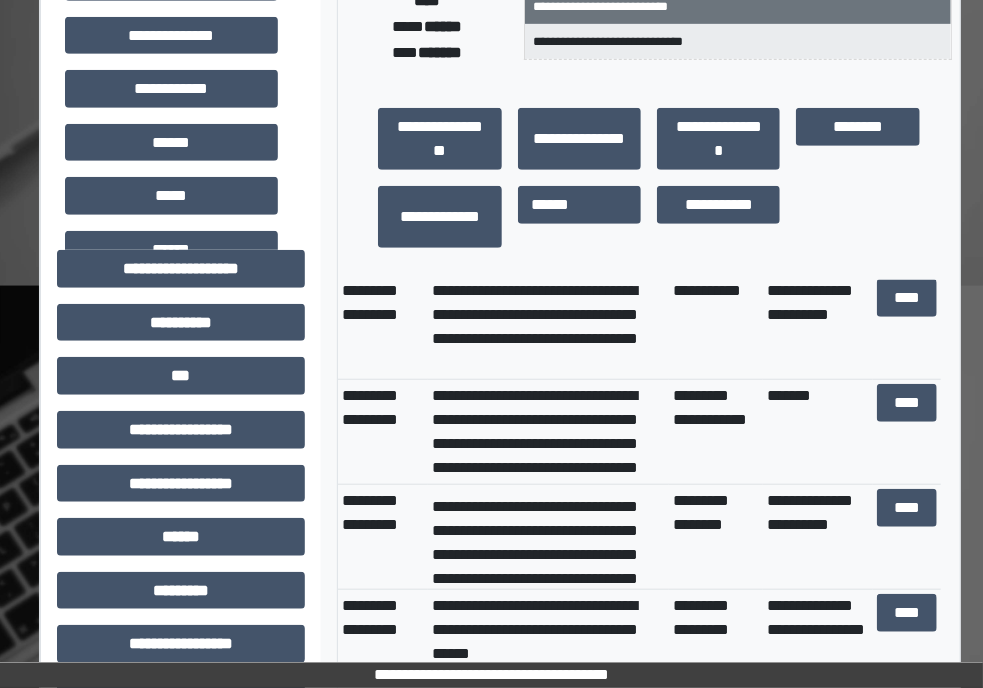 click on "**********" at bounding box center [738, 41] 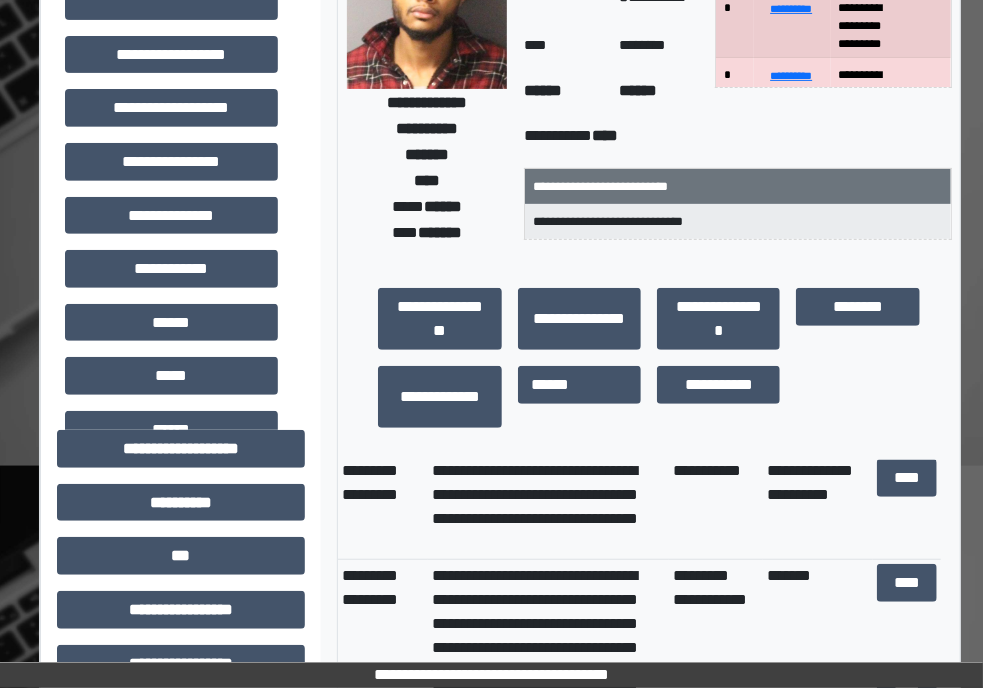 scroll, scrollTop: 244, scrollLeft: 9, axis: both 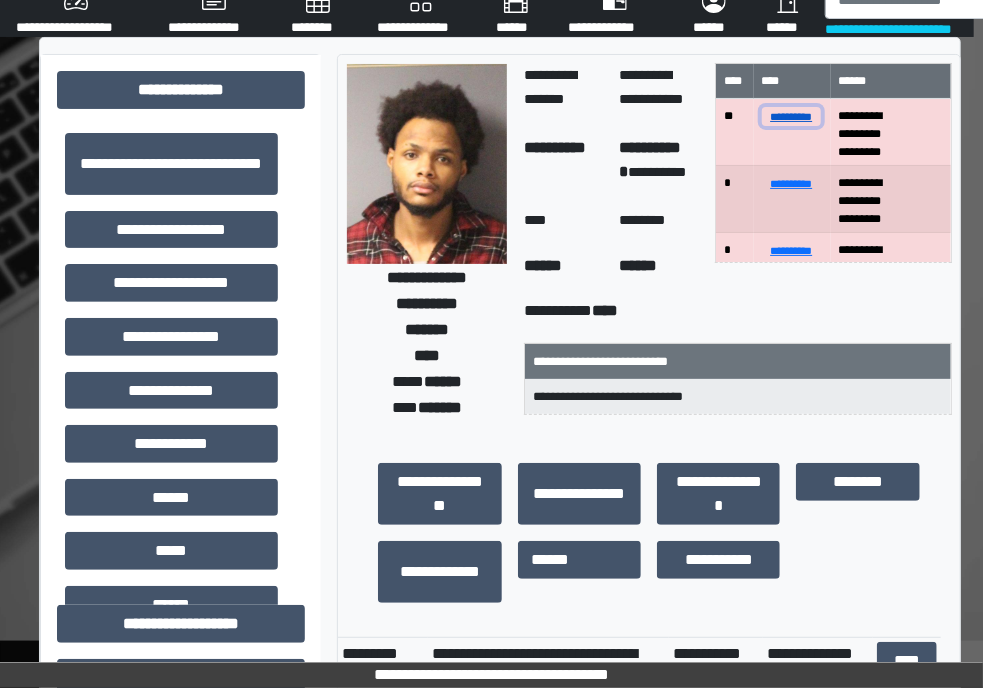 click on "**********" at bounding box center [792, 116] 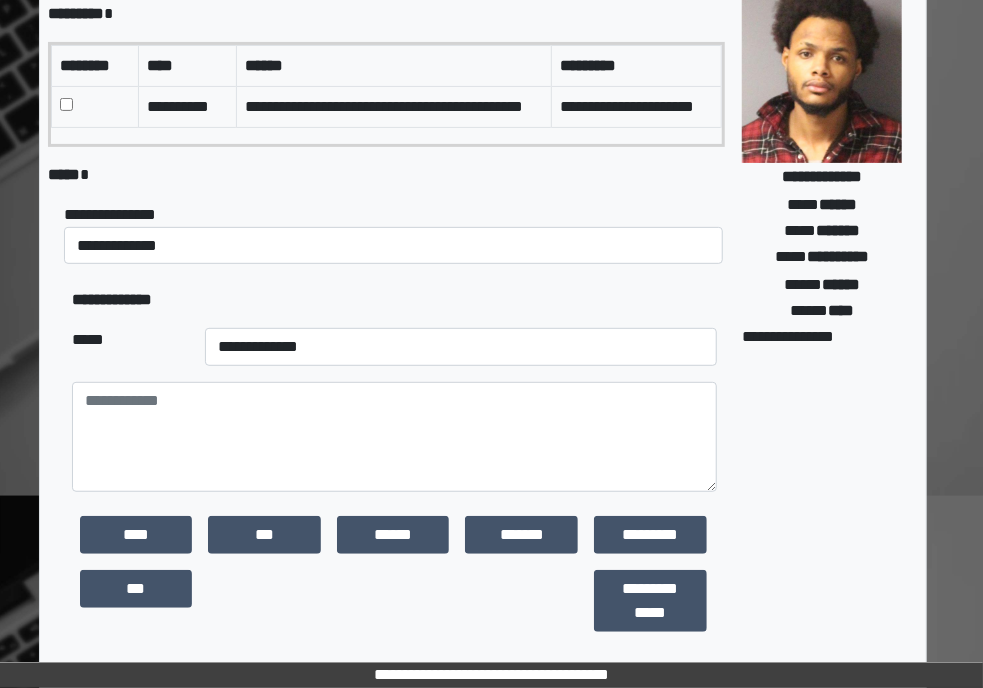 scroll, scrollTop: 214, scrollLeft: 9, axis: both 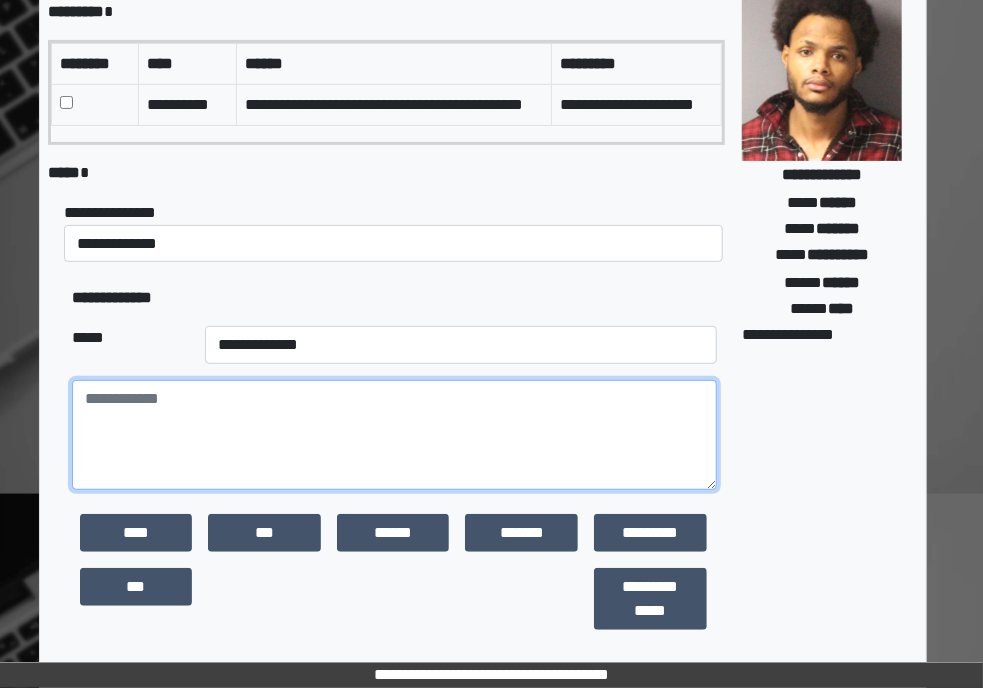 click at bounding box center (394, 435) 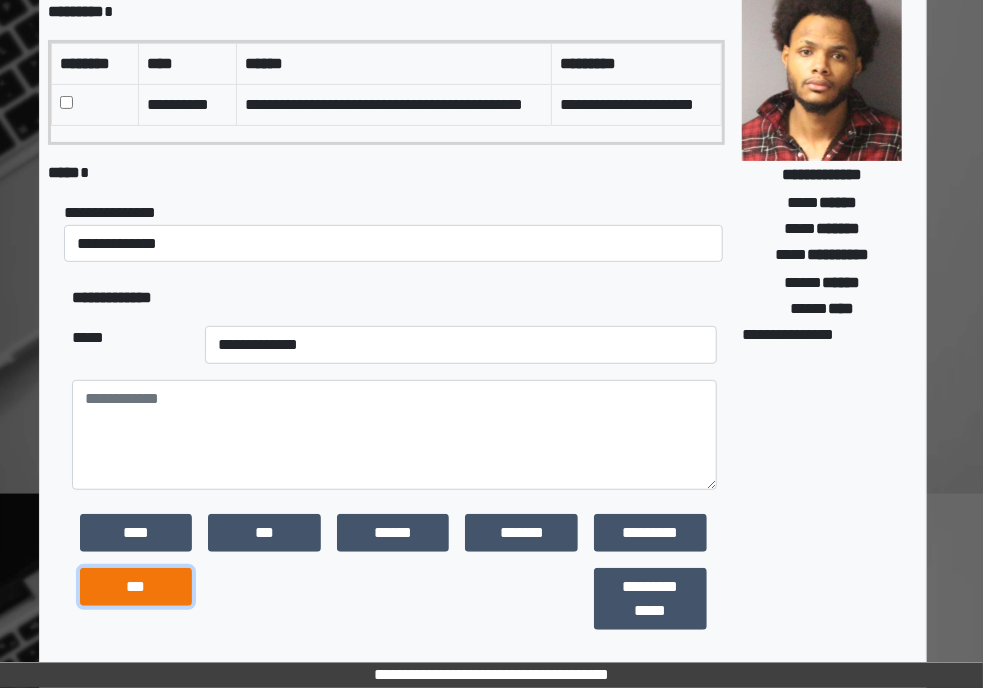 click on "***" at bounding box center [136, 587] 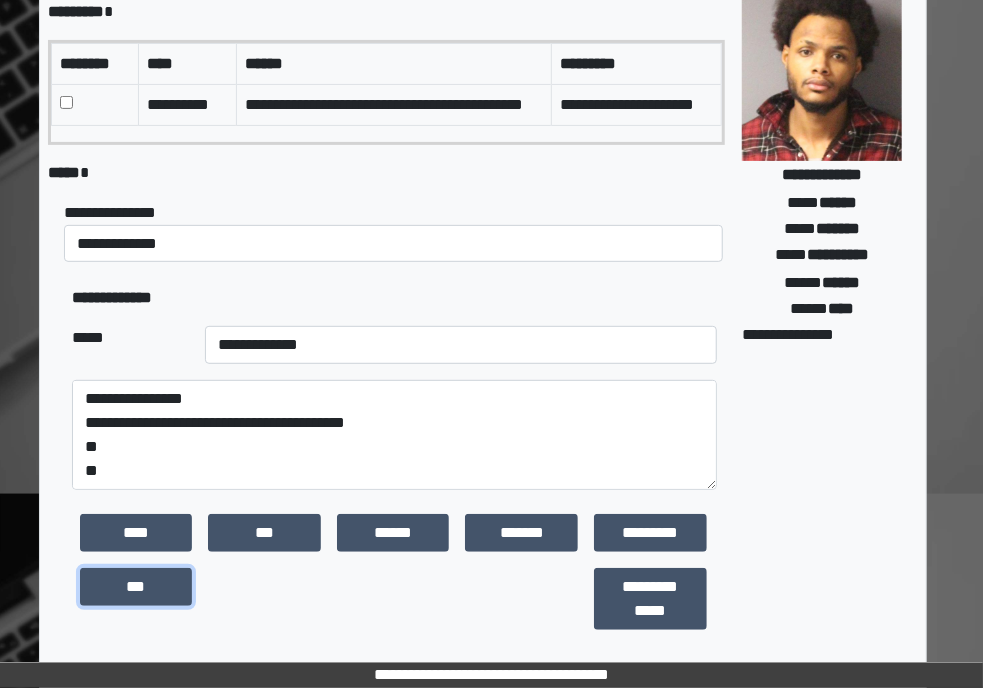 scroll, scrollTop: 23, scrollLeft: 0, axis: vertical 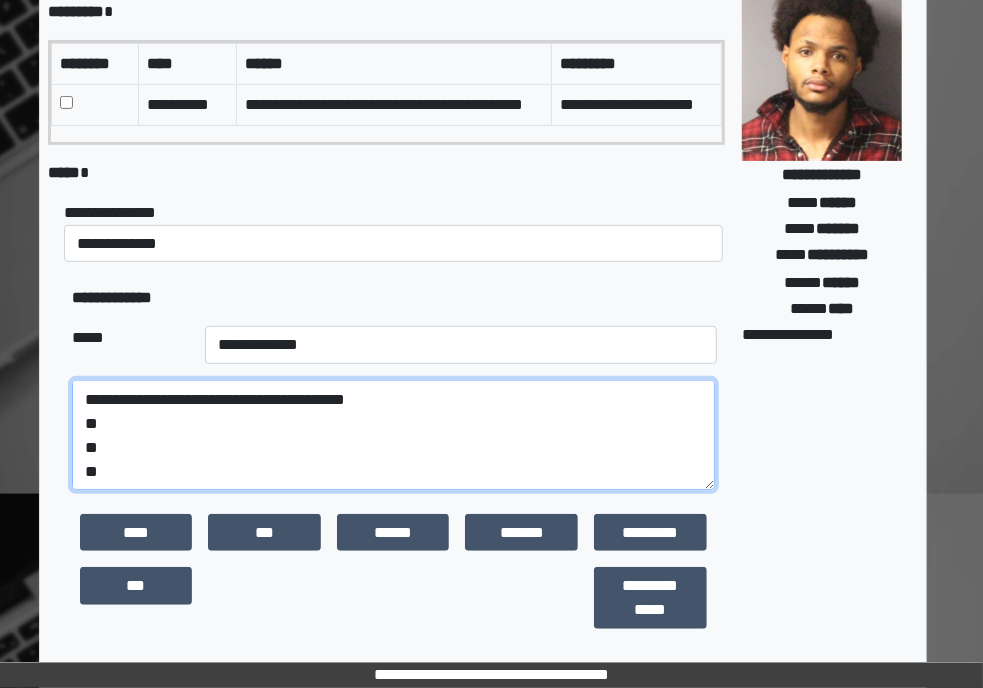 drag, startPoint x: 120, startPoint y: 499, endPoint x: 79, endPoint y: 437, distance: 74.330345 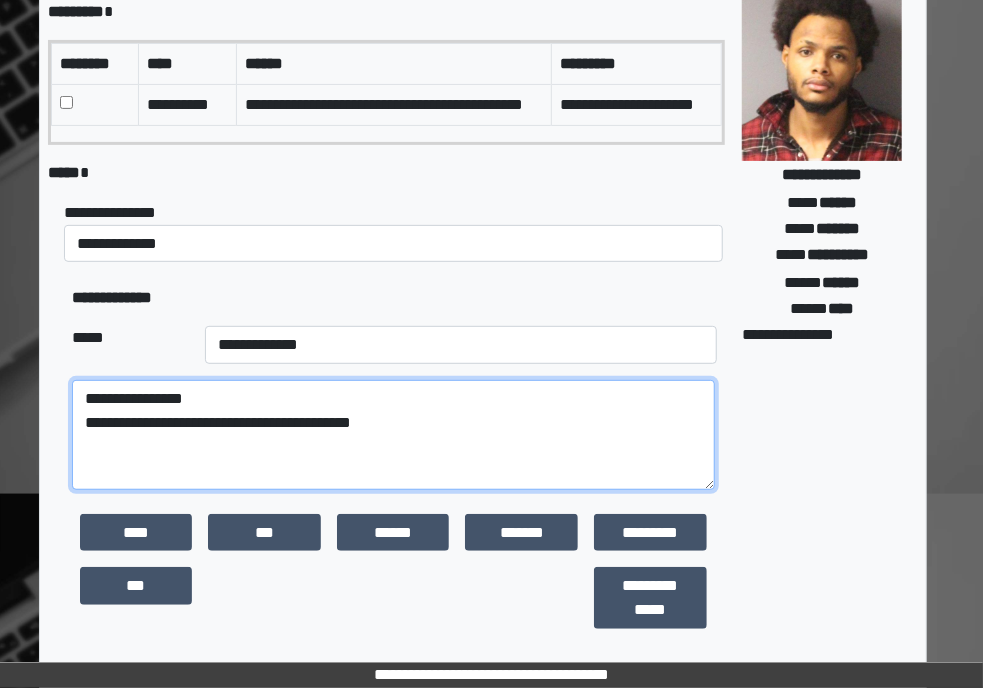 scroll, scrollTop: 0, scrollLeft: 0, axis: both 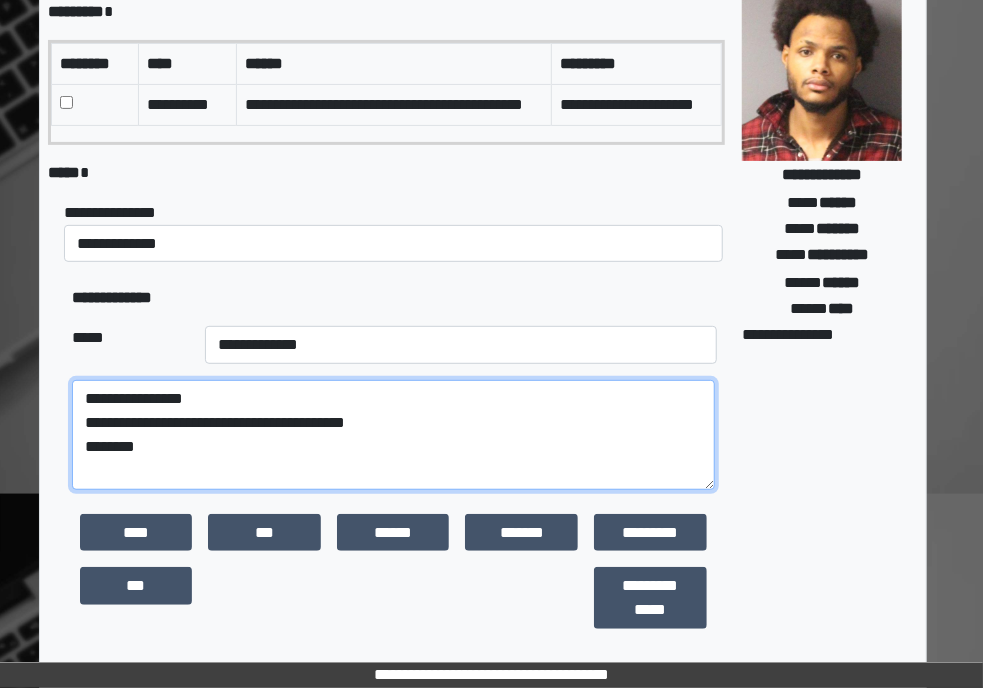 paste on "**********" 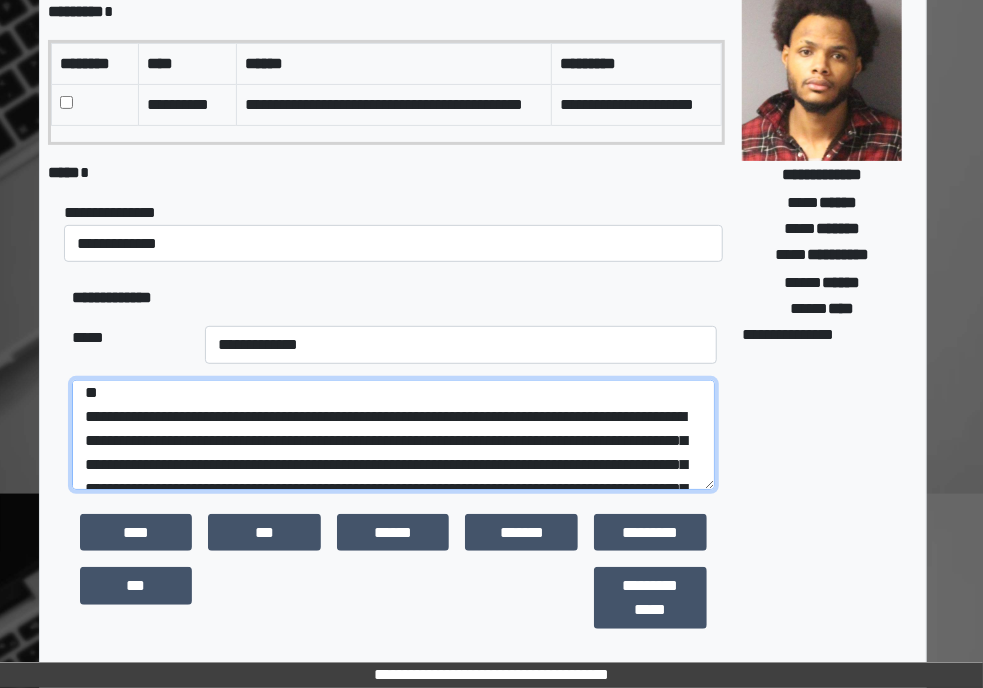 scroll, scrollTop: 54, scrollLeft: 0, axis: vertical 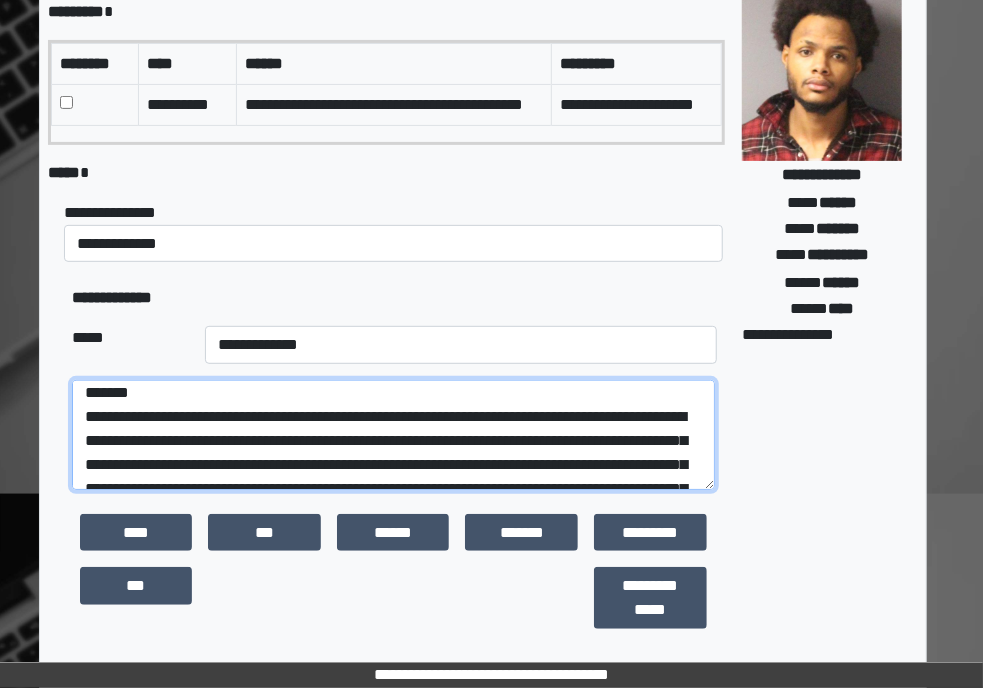 type on "**********" 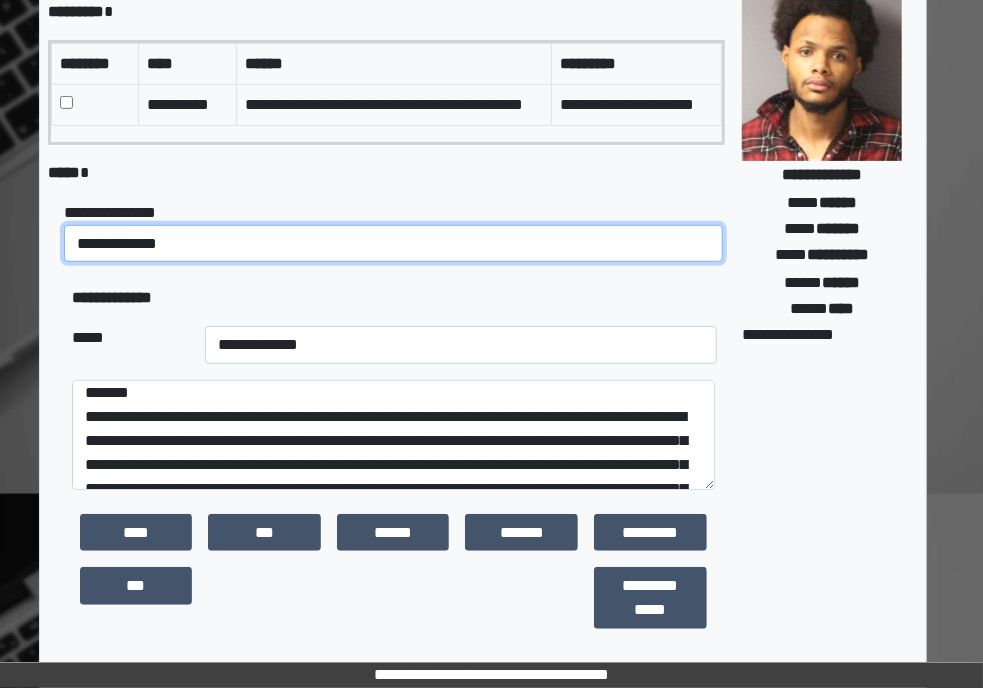 click on "**********" at bounding box center [393, 244] 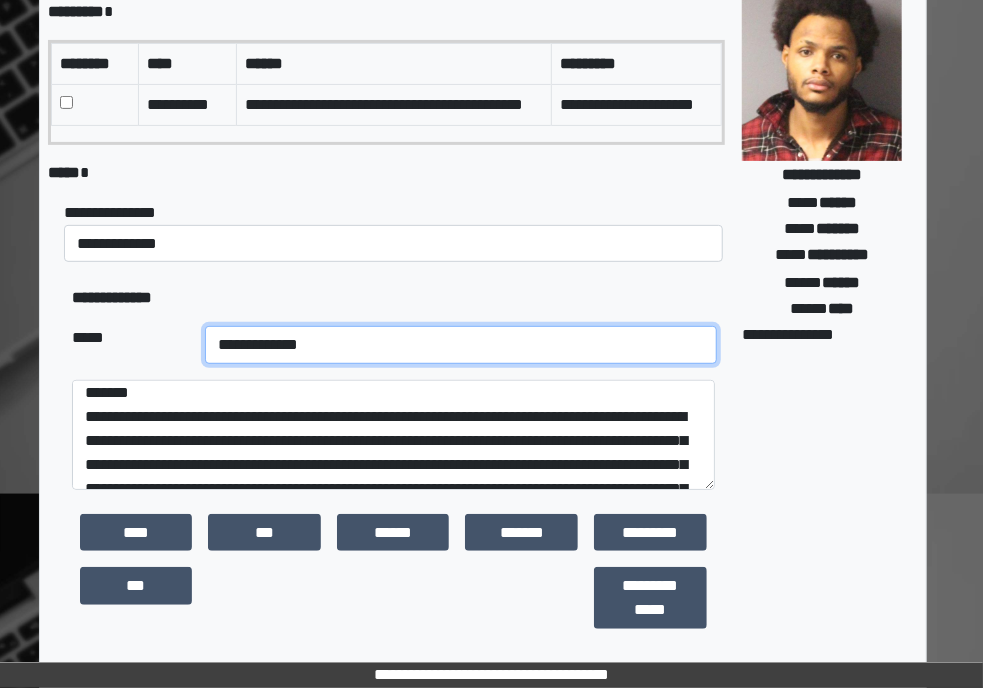 click on "**********" at bounding box center (461, 345) 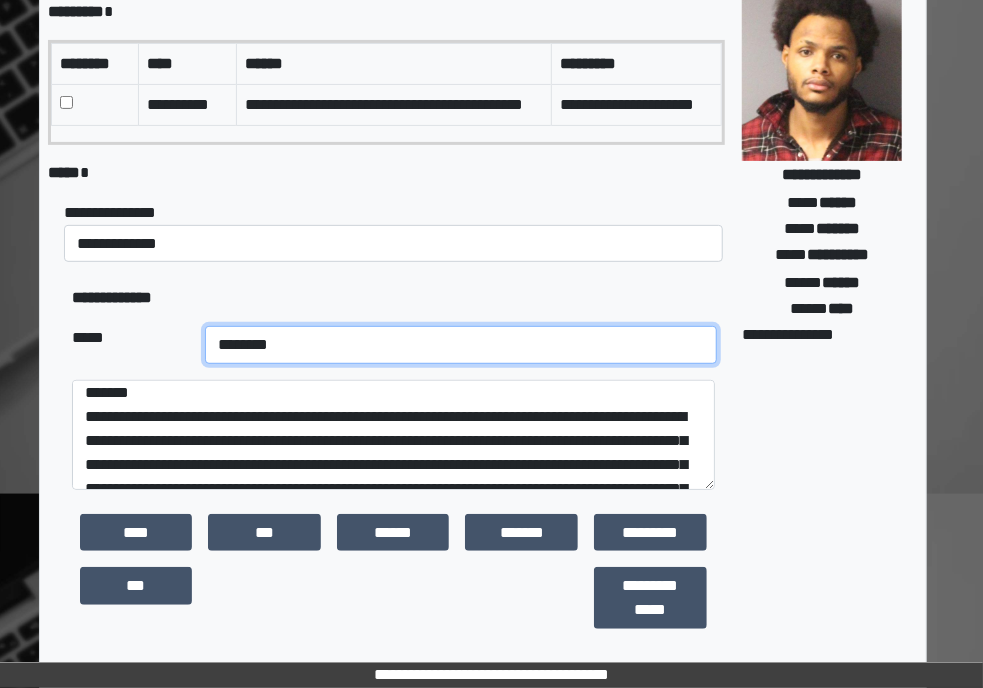 click on "**********" at bounding box center (461, 345) 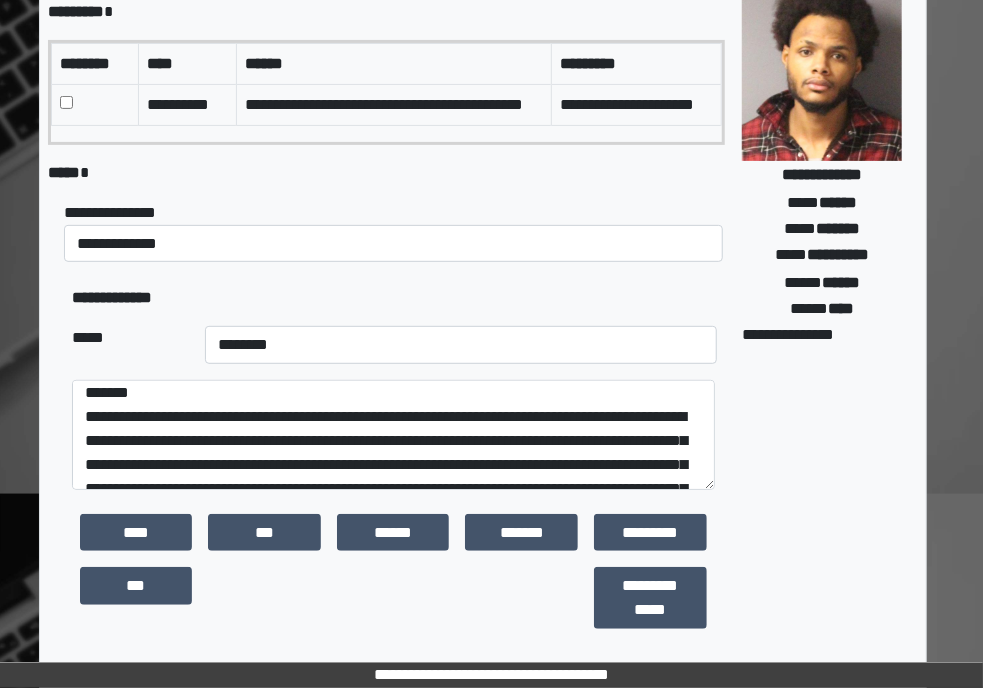 click on "***** *" at bounding box center [387, 173] 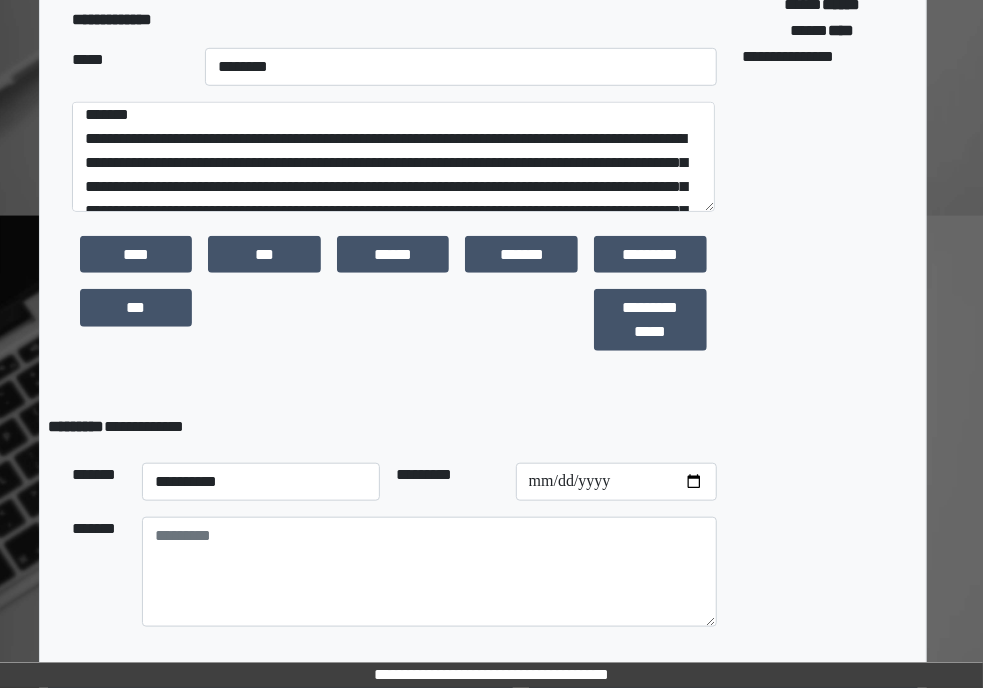 scroll, scrollTop: 517, scrollLeft: 9, axis: both 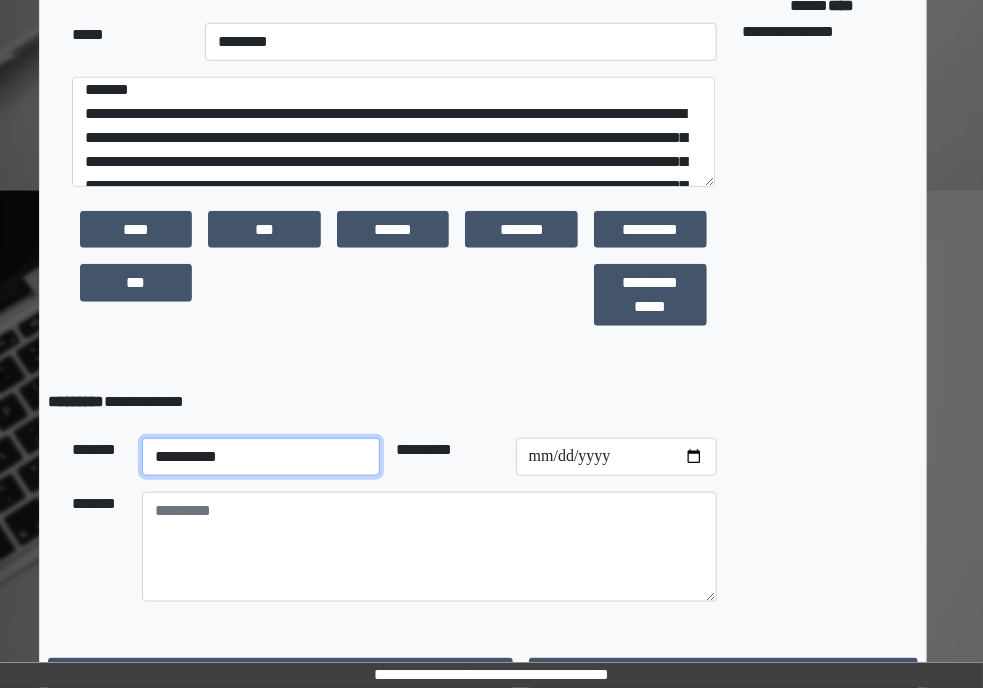 click on "**********" at bounding box center [261, 457] 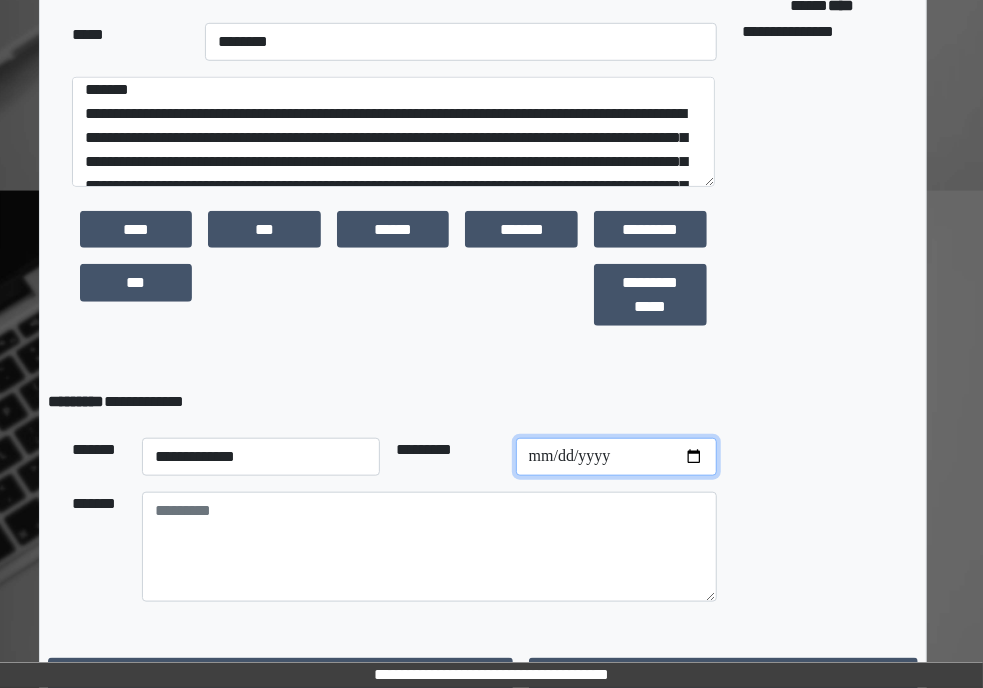 click at bounding box center [616, 457] 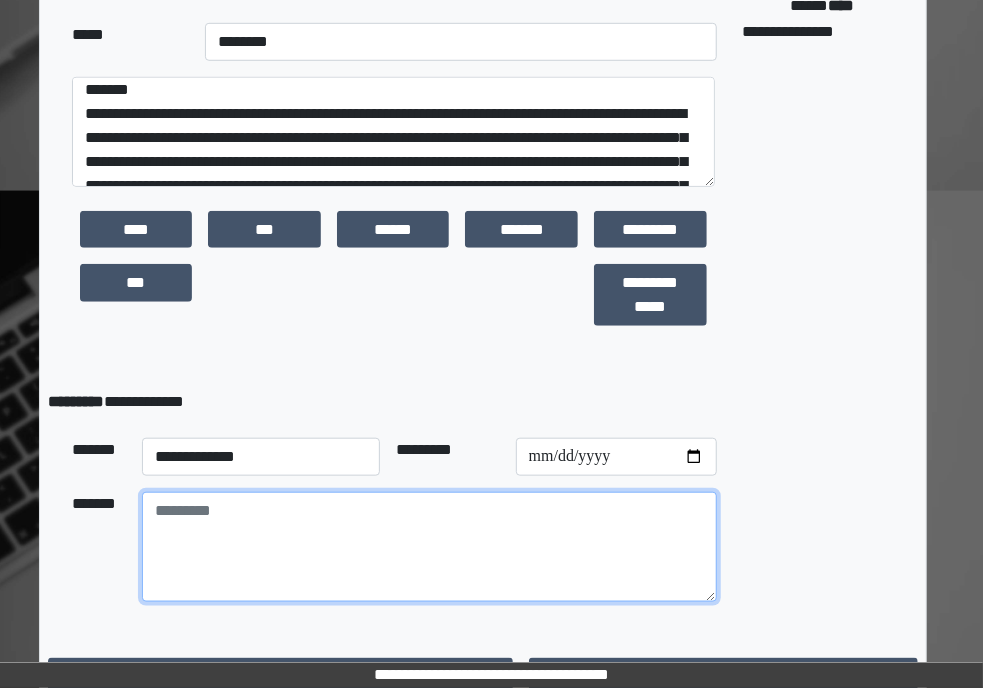 click at bounding box center (429, 547) 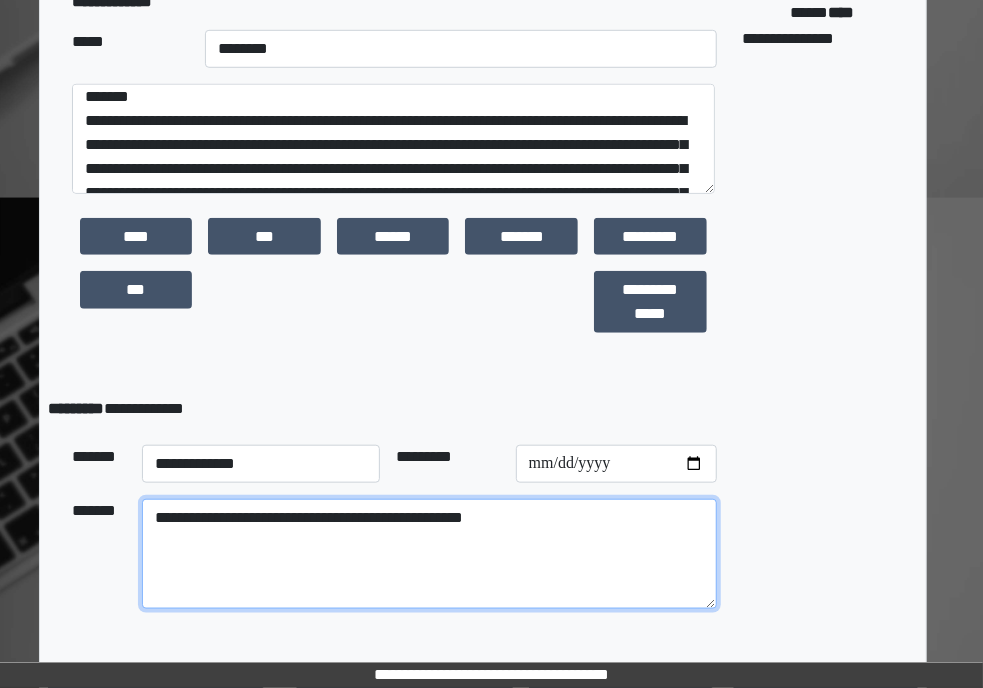 scroll, scrollTop: 585, scrollLeft: 9, axis: both 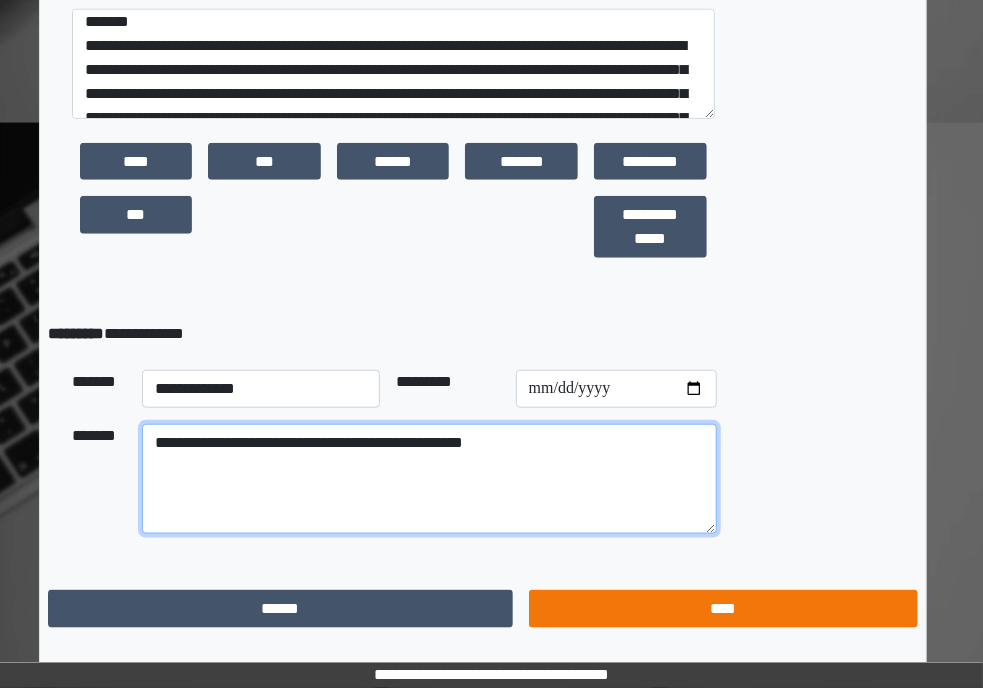 type on "**********" 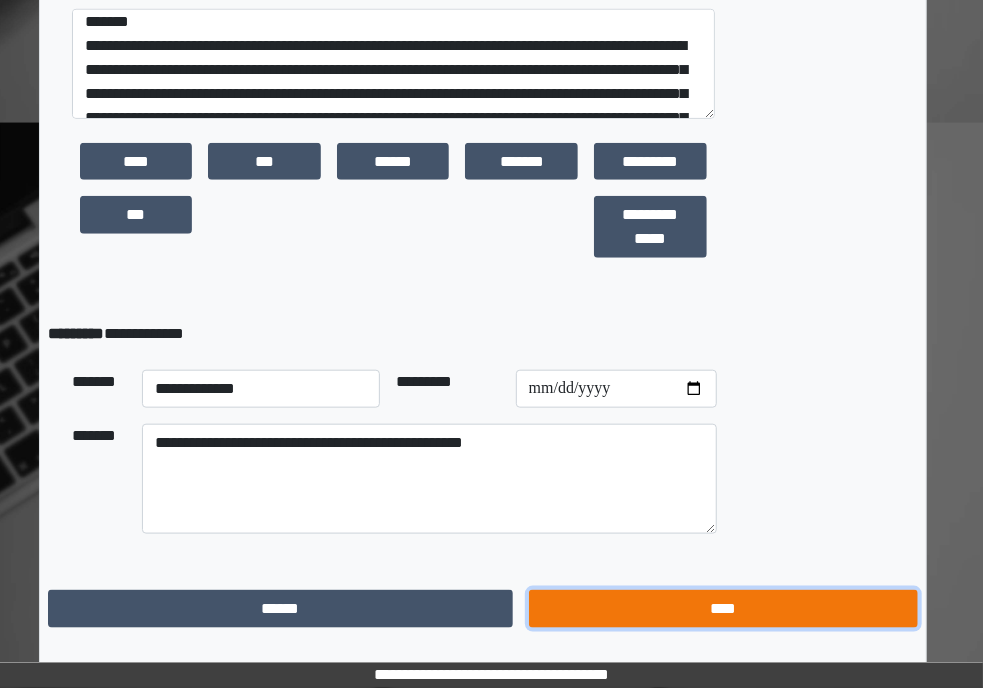 click on "****" at bounding box center [723, 609] 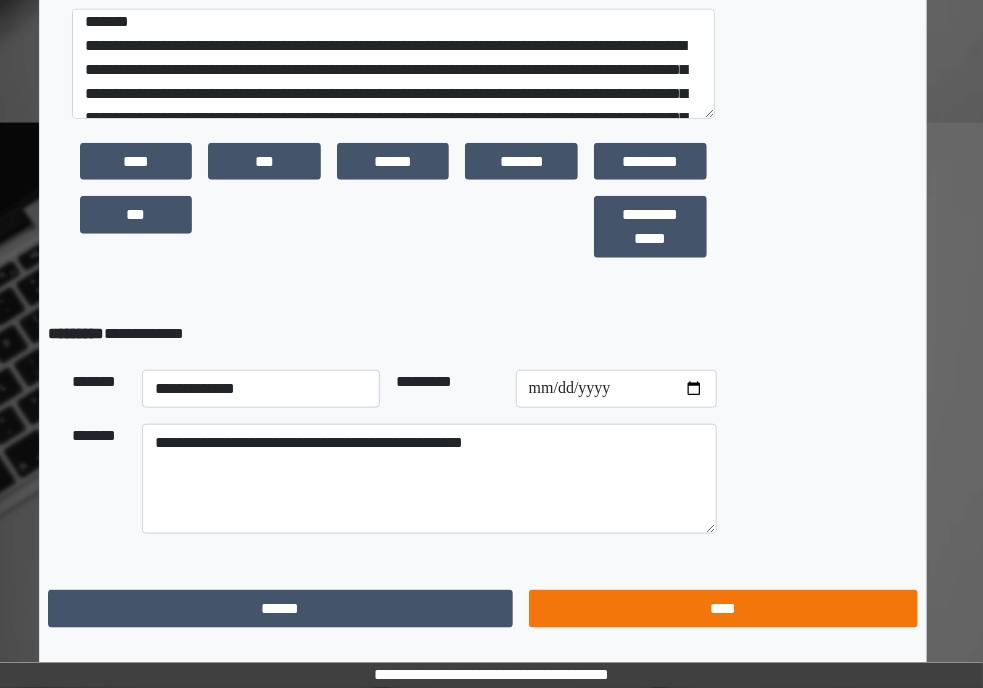 scroll, scrollTop: 19, scrollLeft: 9, axis: both 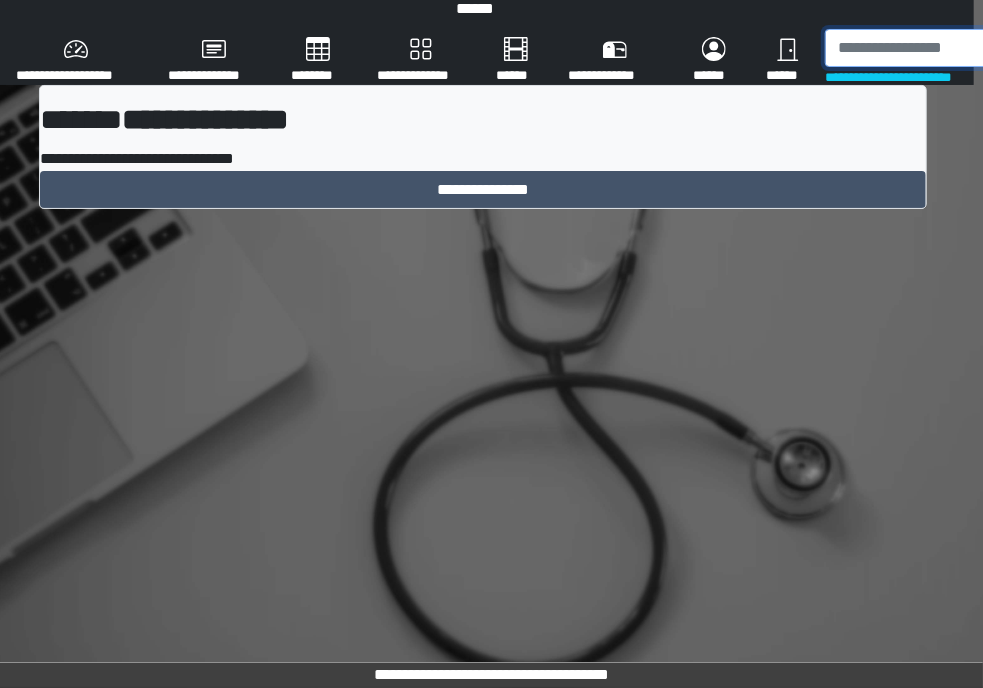 click at bounding box center (929, 48) 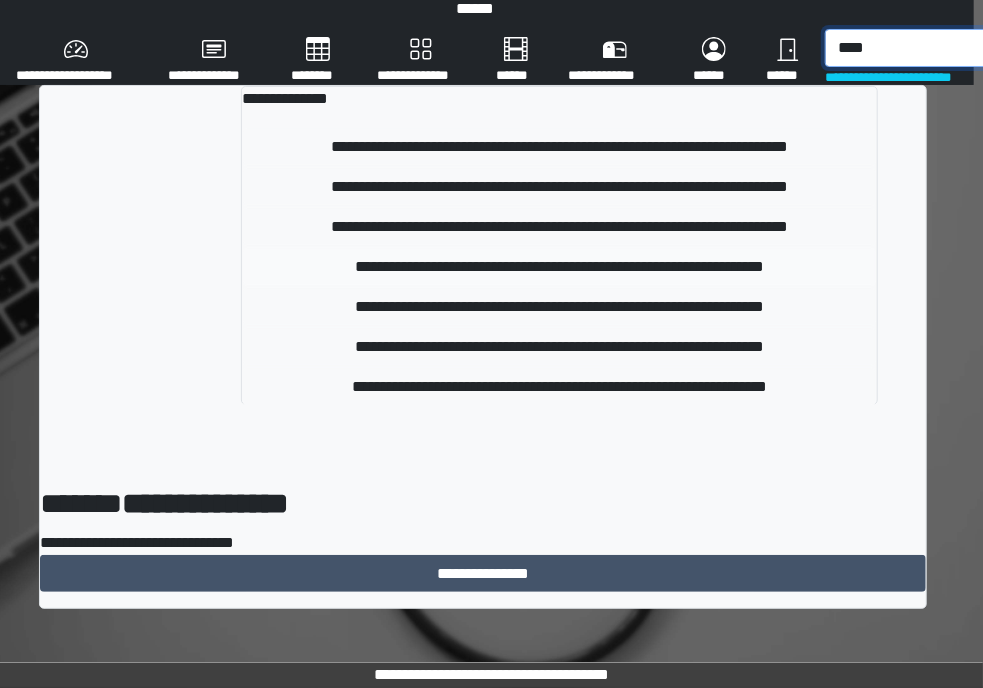type on "****" 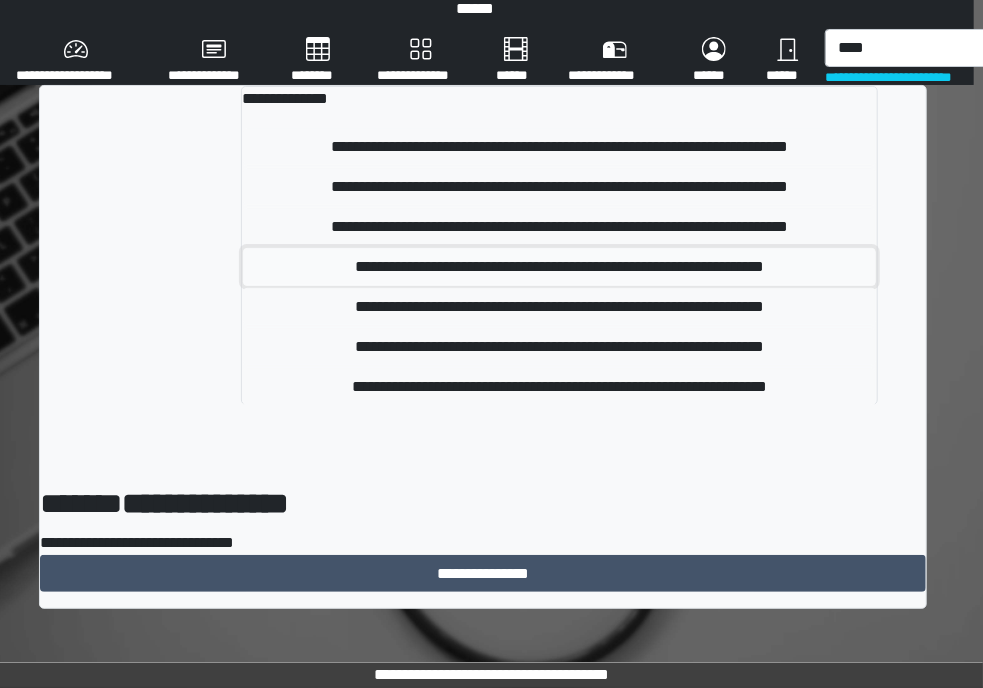 click on "**********" at bounding box center [559, 267] 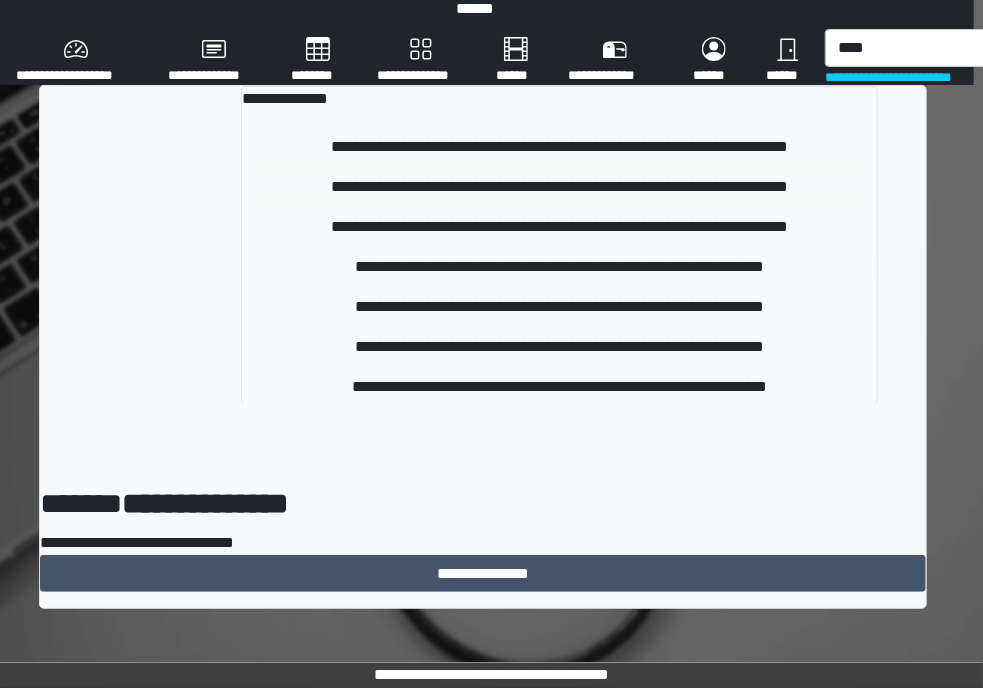 type 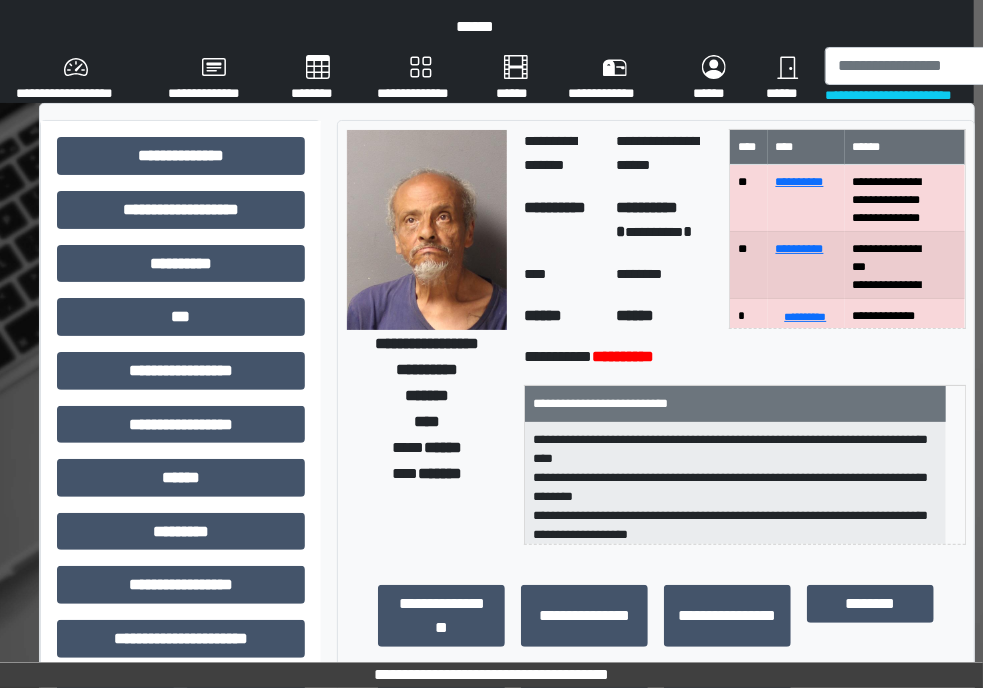 scroll, scrollTop: 0, scrollLeft: 9, axis: horizontal 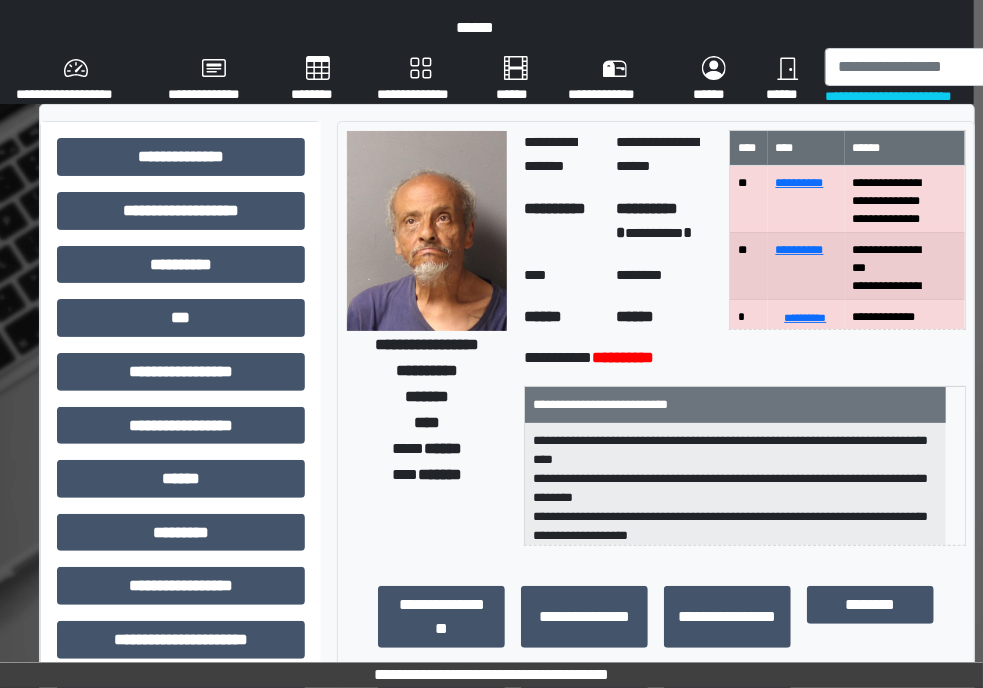 click on "**********" at bounding box center [427, 338] 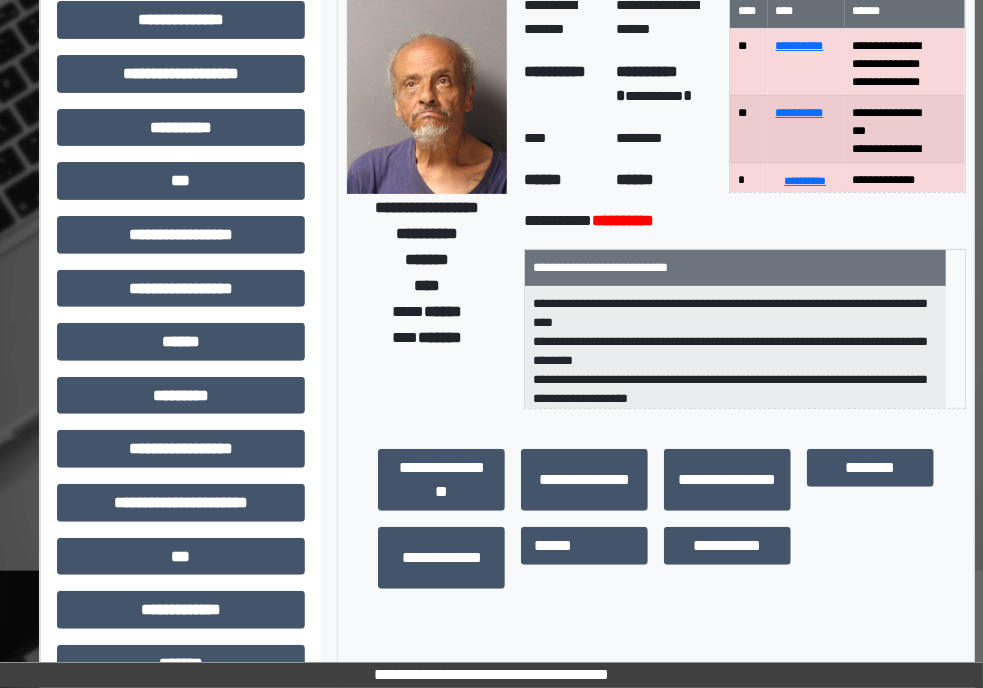 scroll, scrollTop: 162, scrollLeft: 9, axis: both 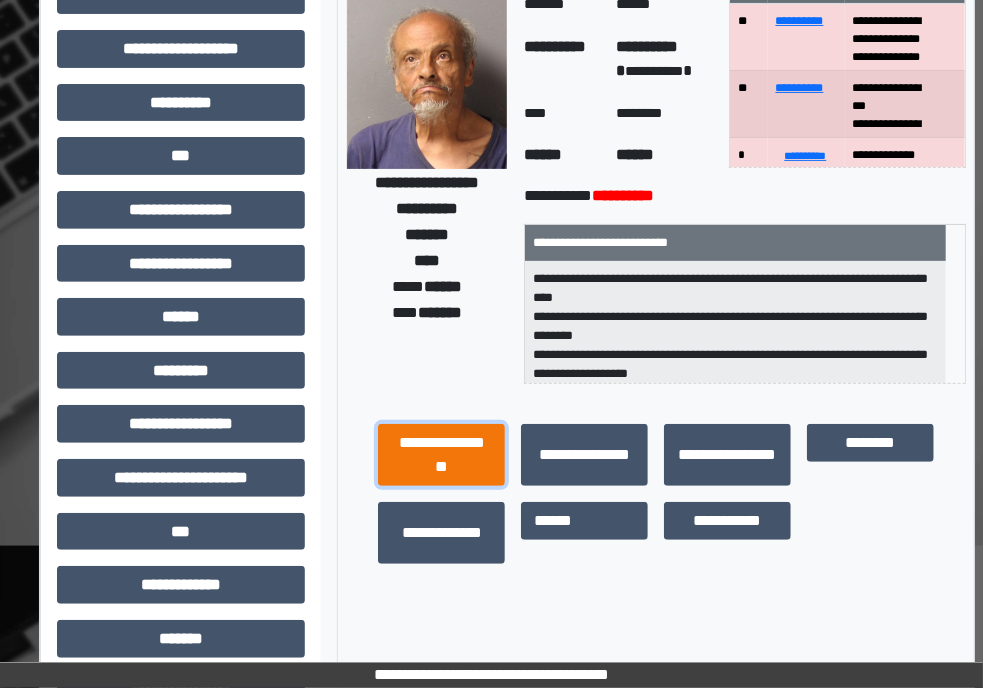 click on "**********" at bounding box center [441, 455] 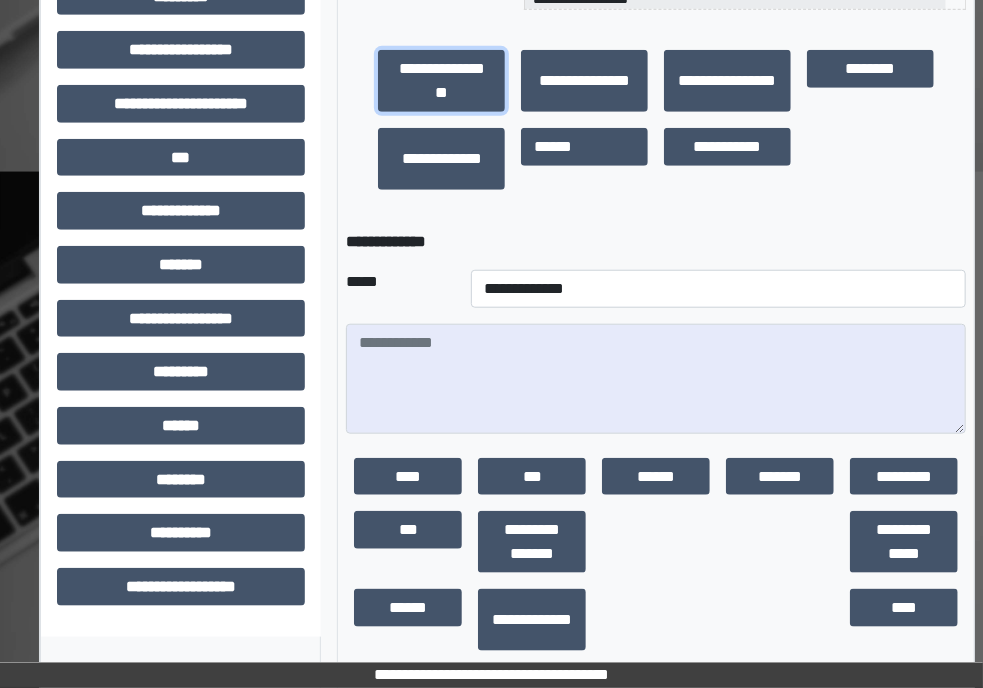 scroll, scrollTop: 537, scrollLeft: 9, axis: both 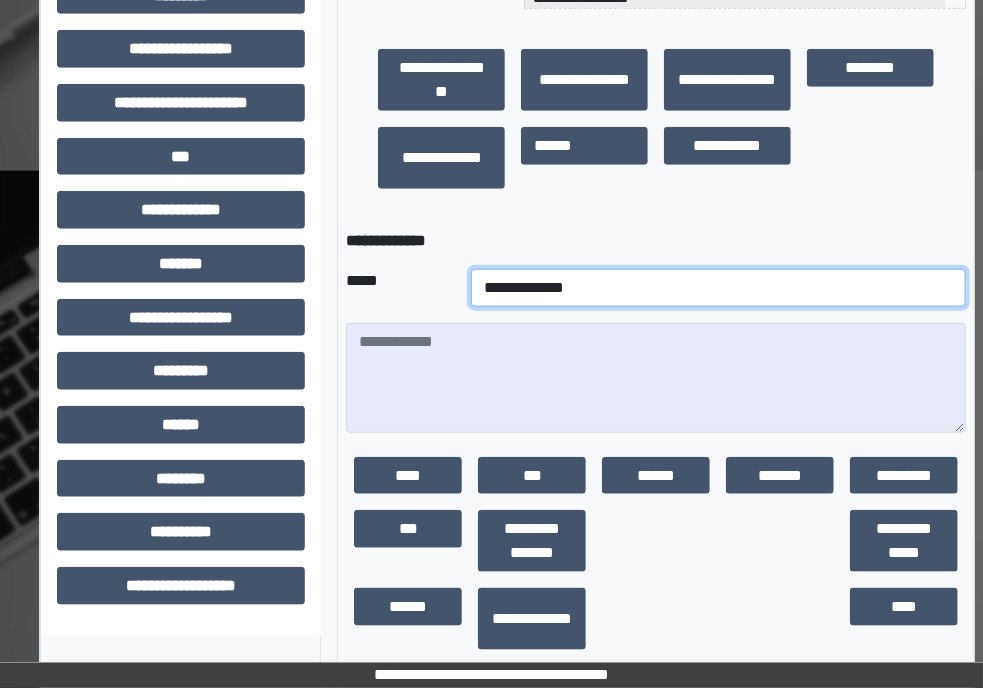 click on "**********" at bounding box center (718, 288) 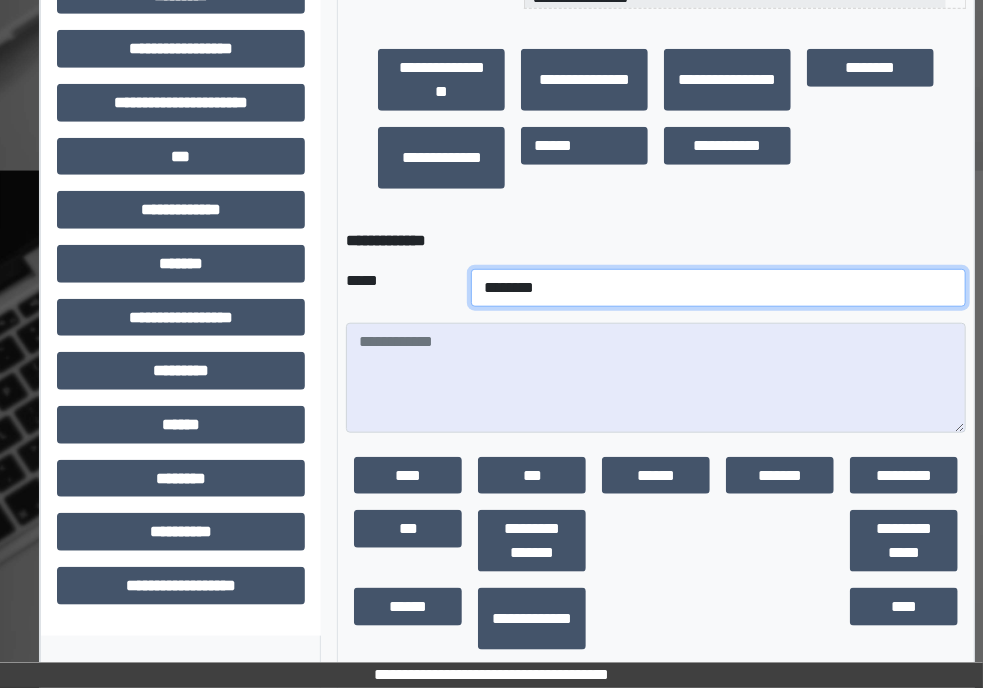 click on "**********" at bounding box center (718, 288) 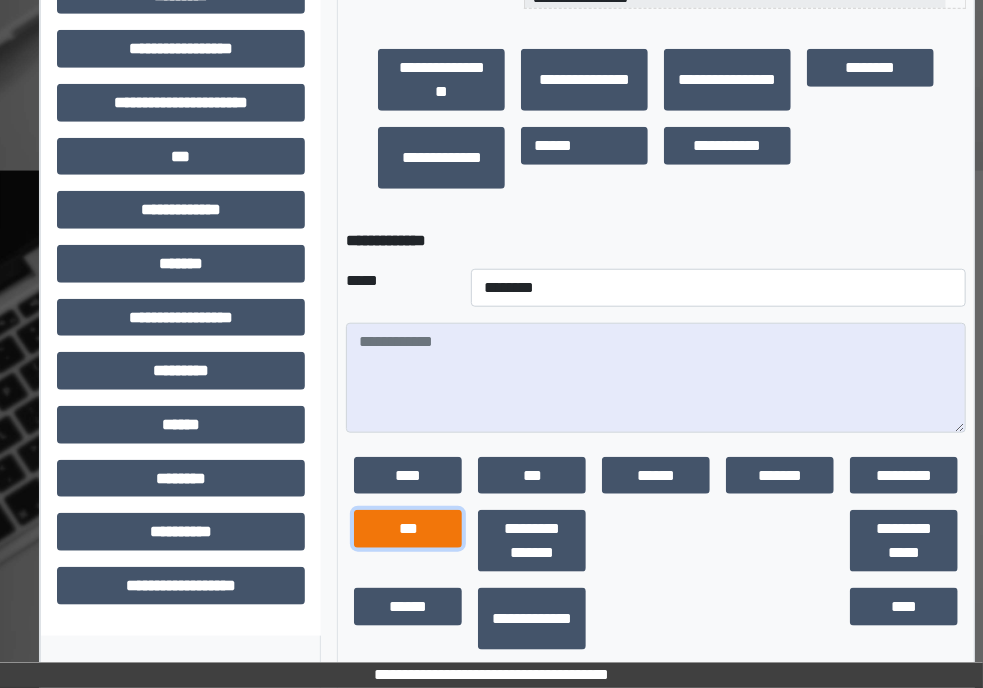 click on "***" at bounding box center [408, 529] 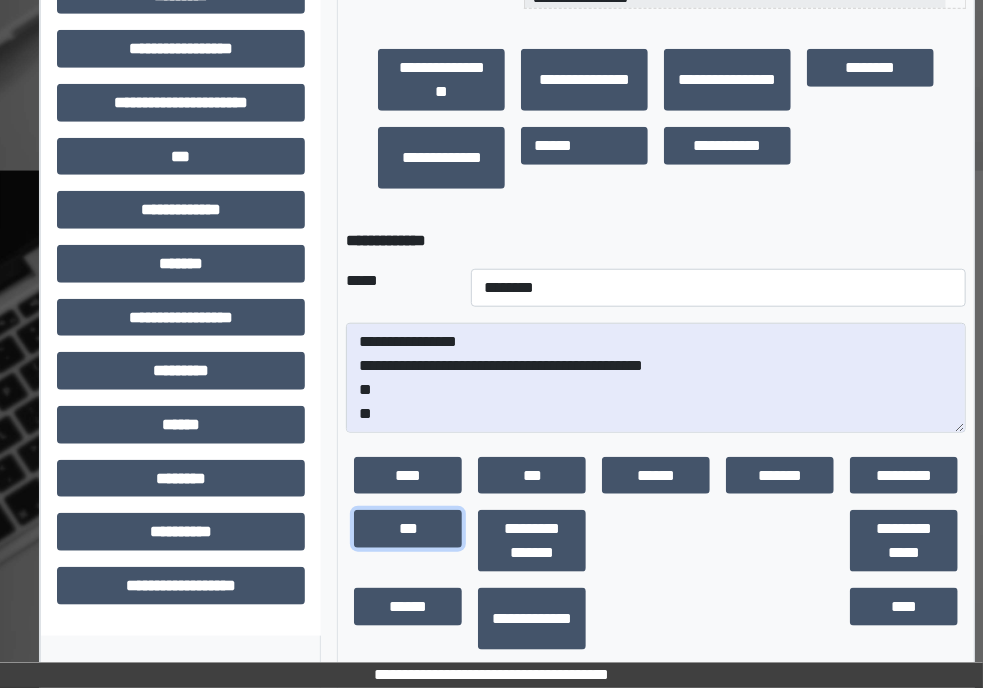 scroll, scrollTop: 23, scrollLeft: 0, axis: vertical 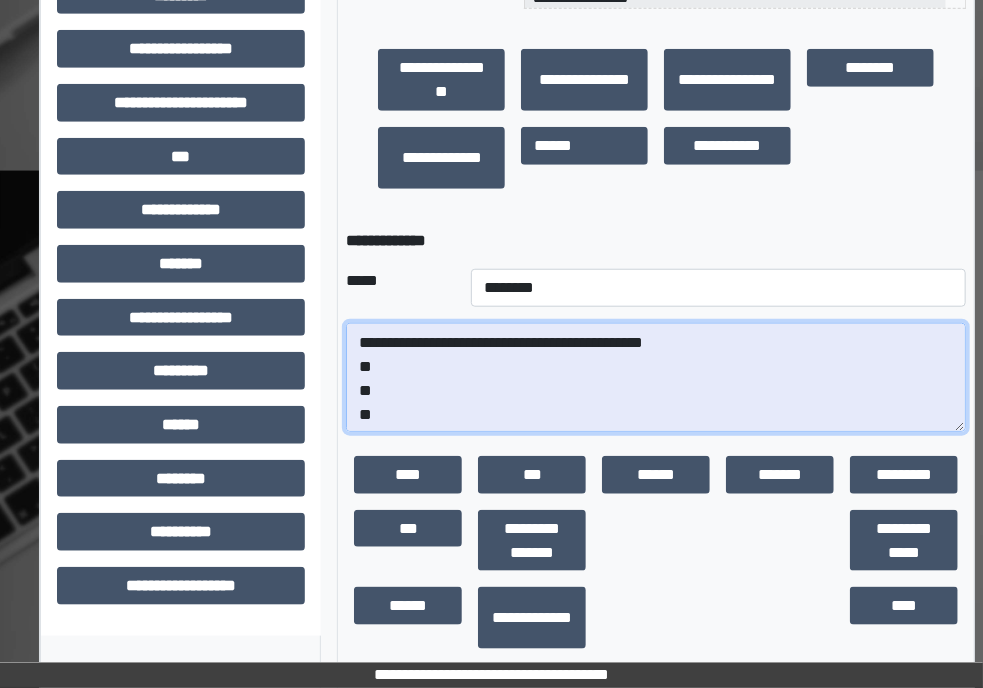 drag, startPoint x: 375, startPoint y: 409, endPoint x: 357, endPoint y: 370, distance: 42.953465 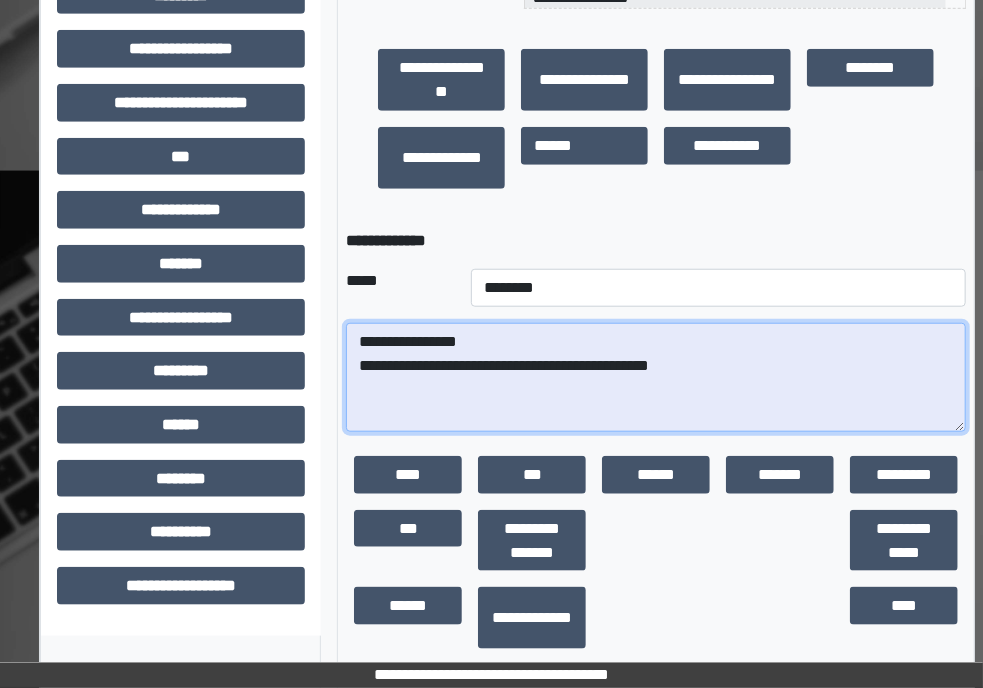 scroll, scrollTop: 0, scrollLeft: 0, axis: both 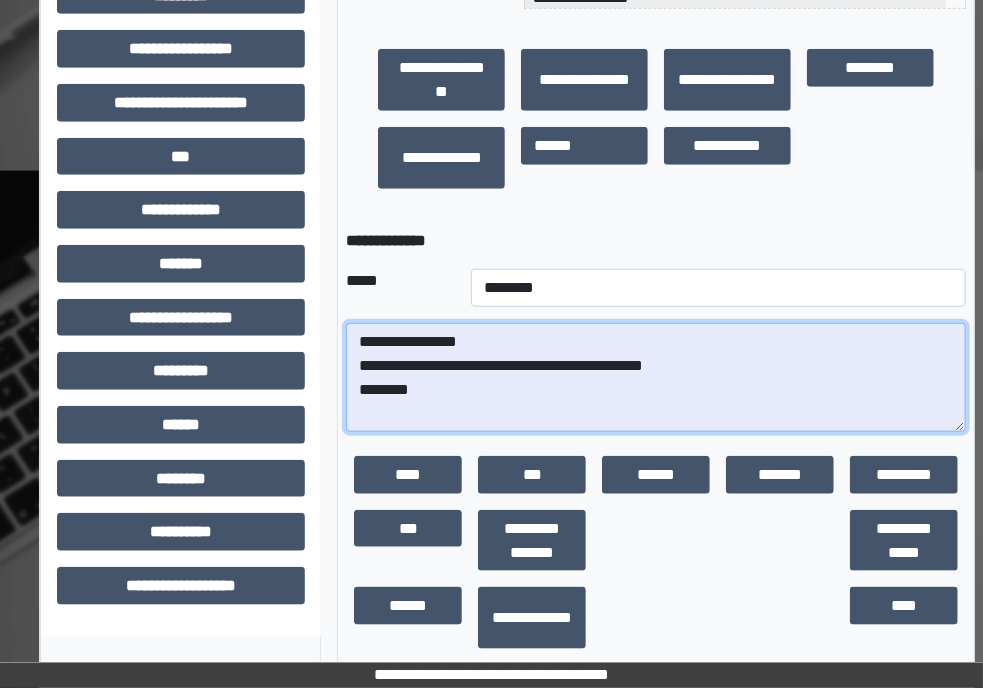 paste on "**********" 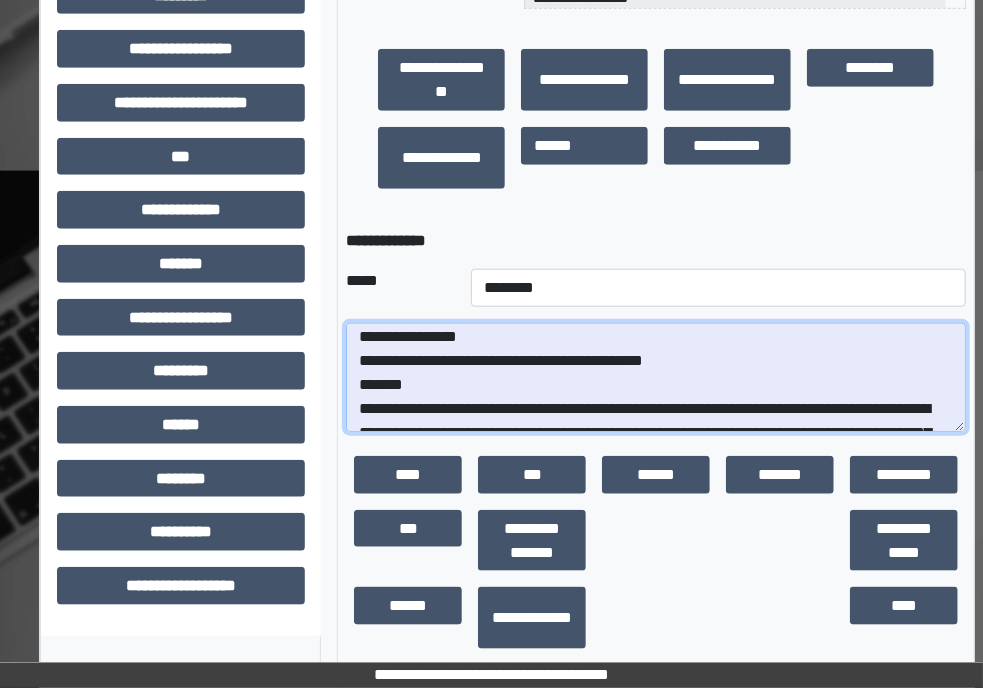 scroll, scrollTop: 0, scrollLeft: 0, axis: both 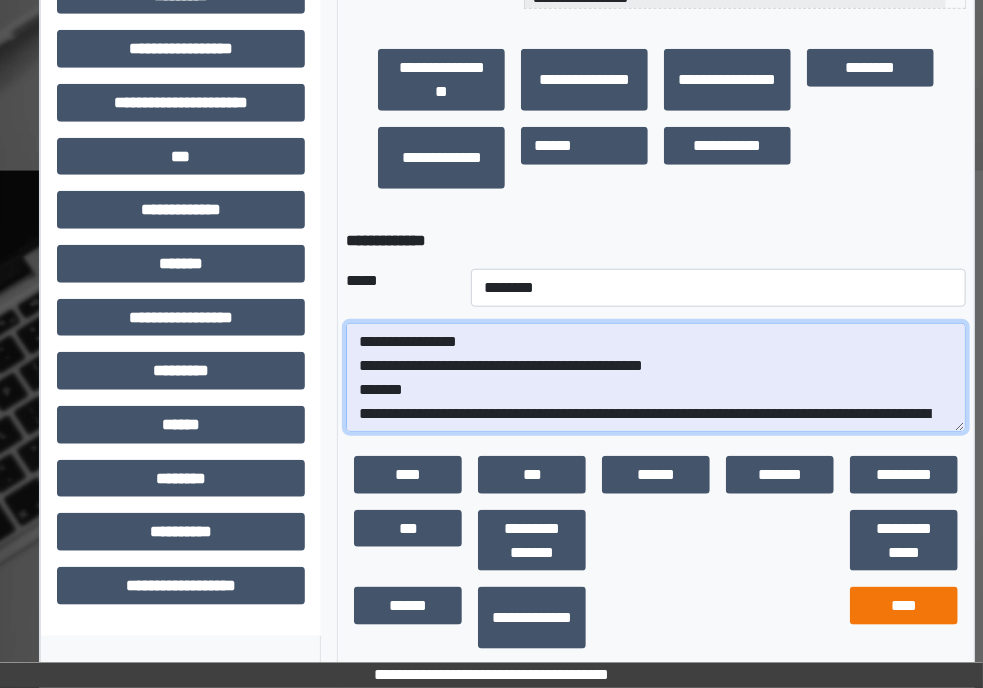 type on "**********" 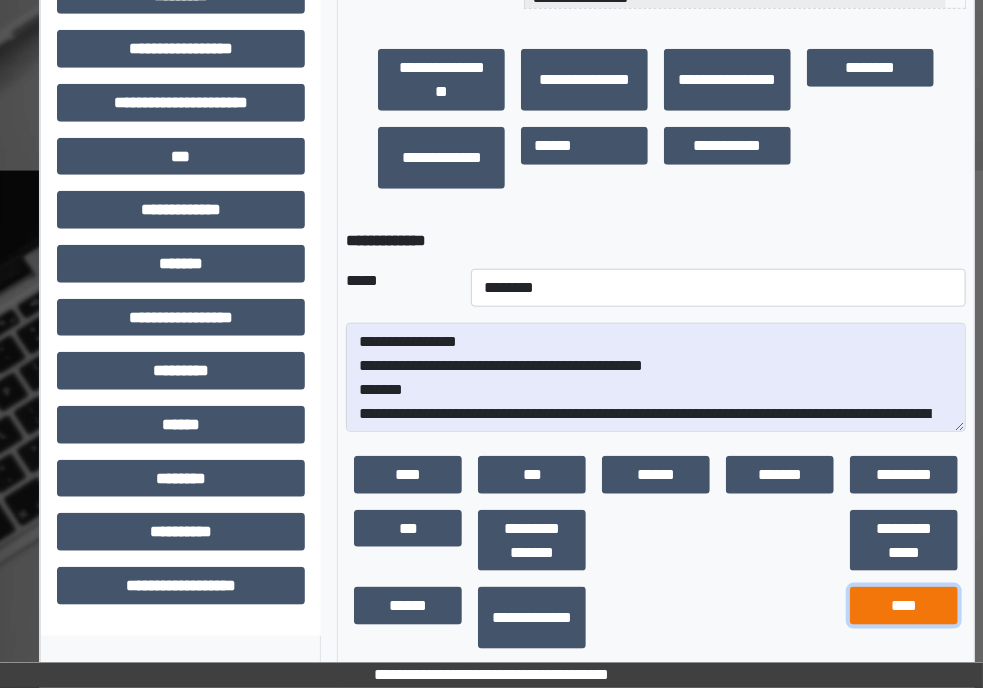 click on "****" at bounding box center (904, 606) 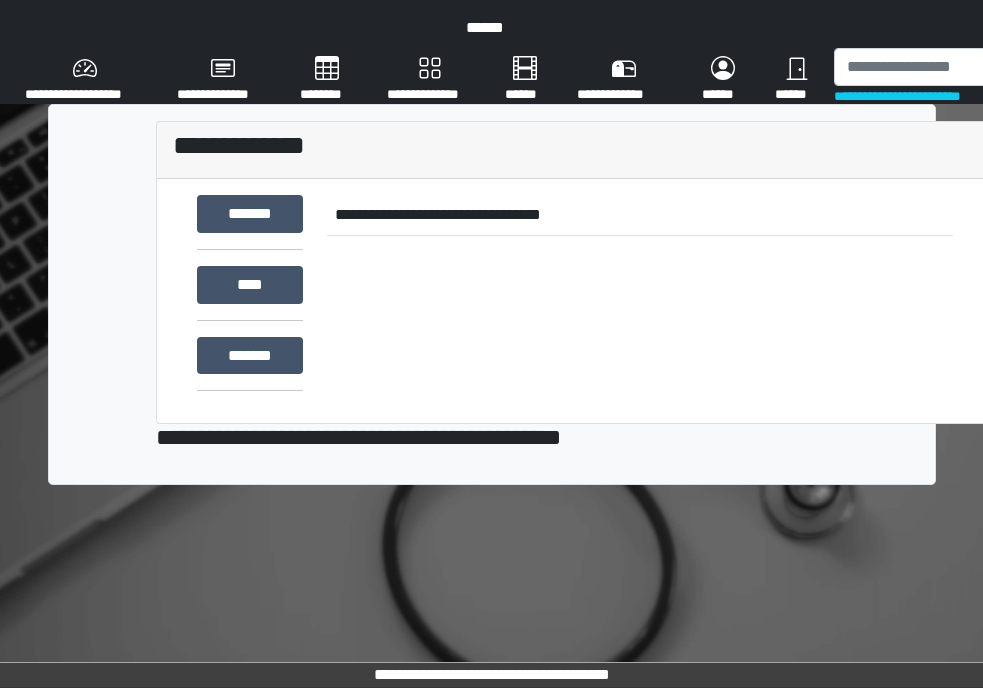 scroll, scrollTop: 0, scrollLeft: 0, axis: both 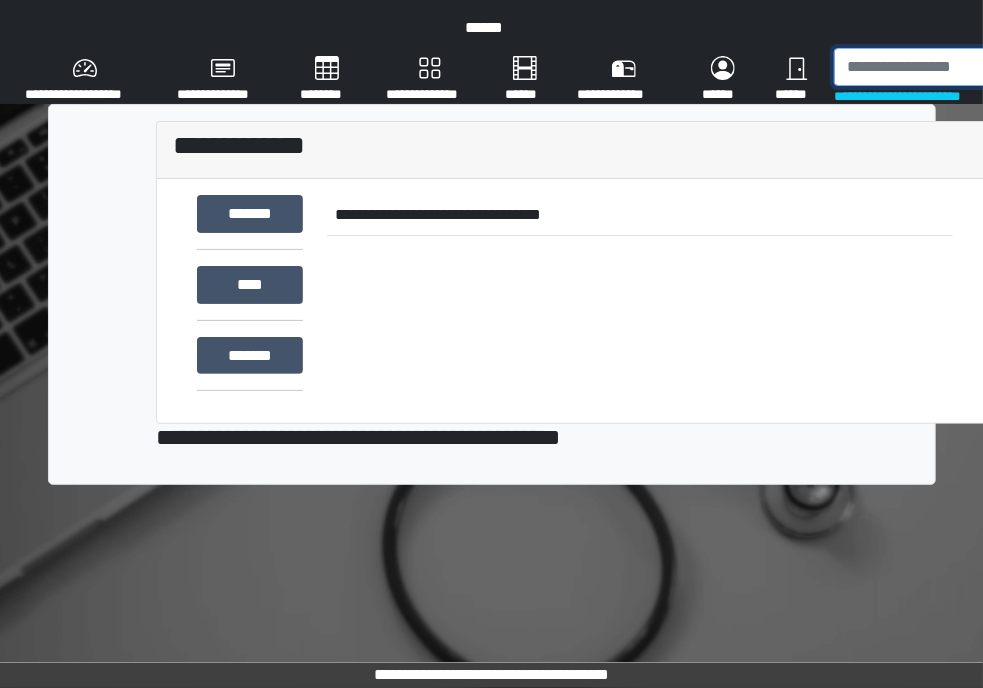 click at bounding box center (938, 67) 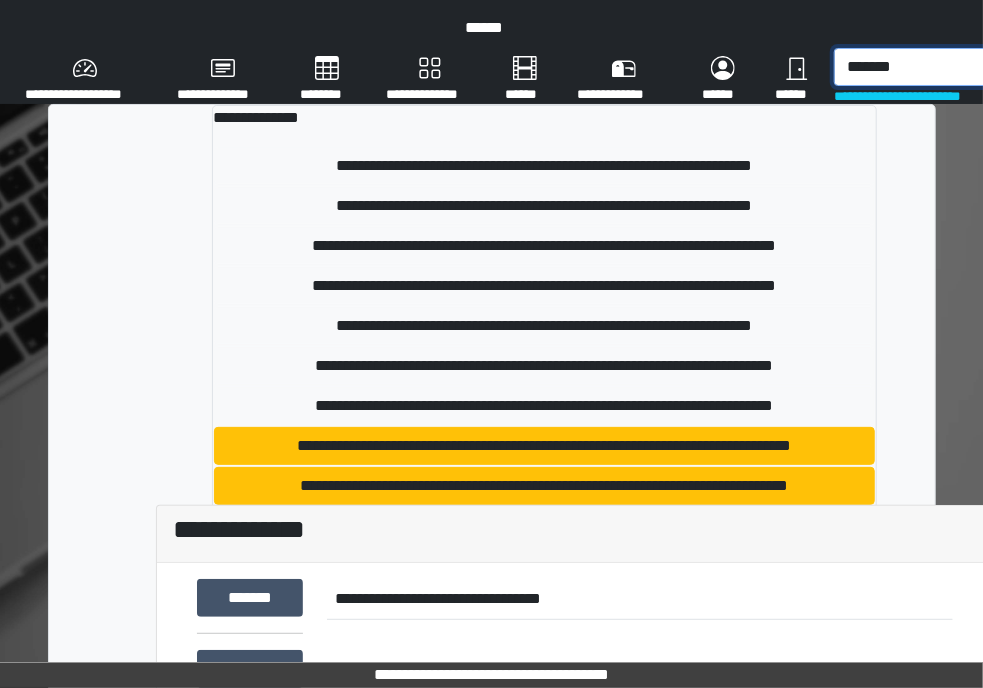 scroll, scrollTop: 0, scrollLeft: 7, axis: horizontal 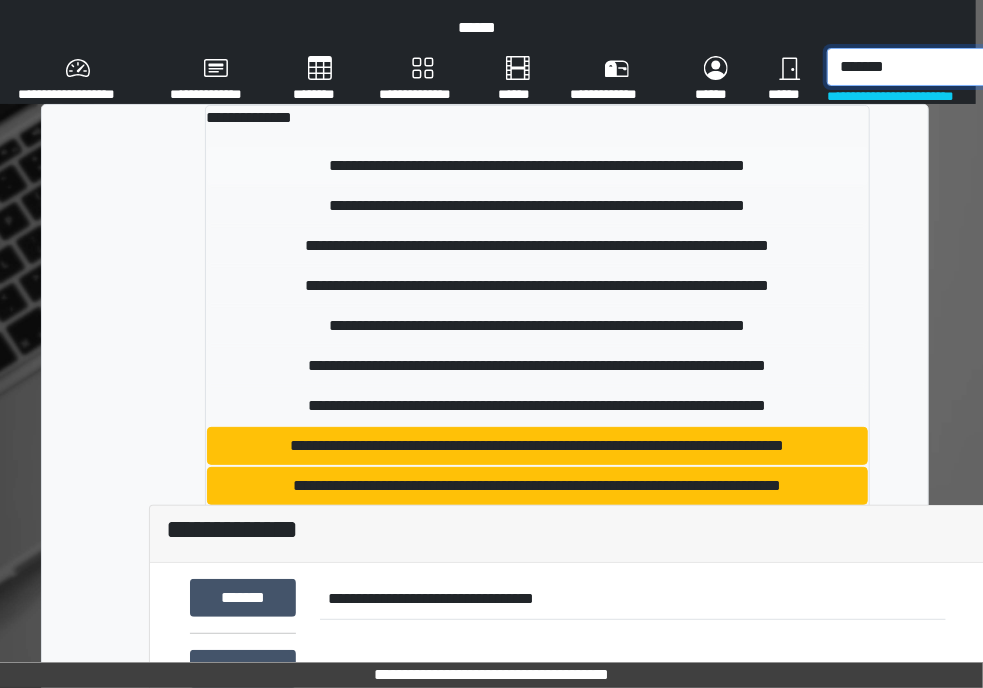 type on "*******" 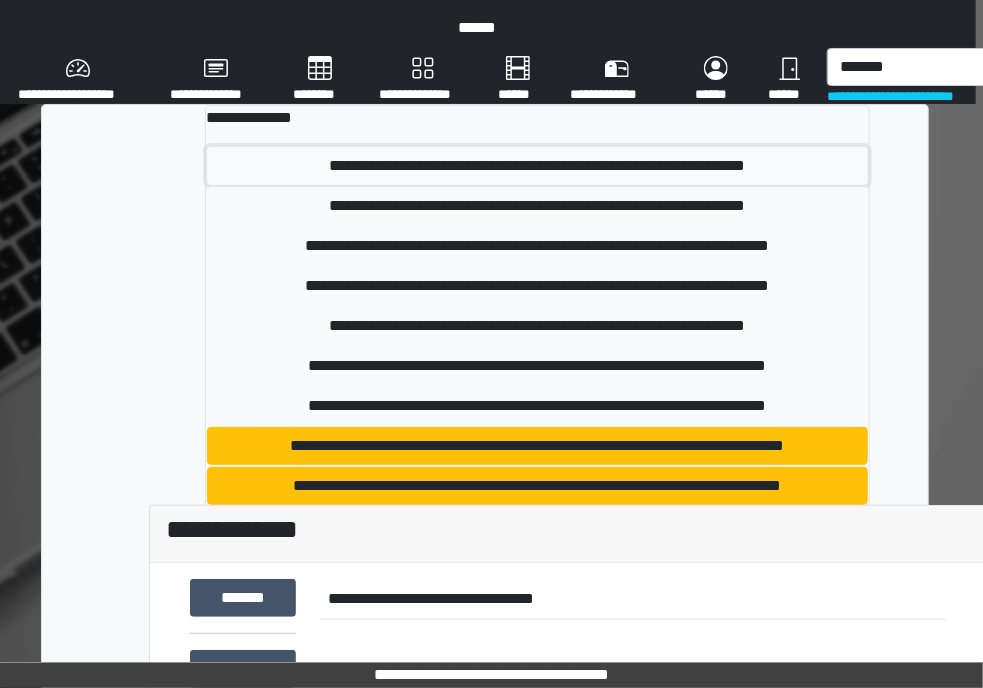 click on "**********" at bounding box center (538, 166) 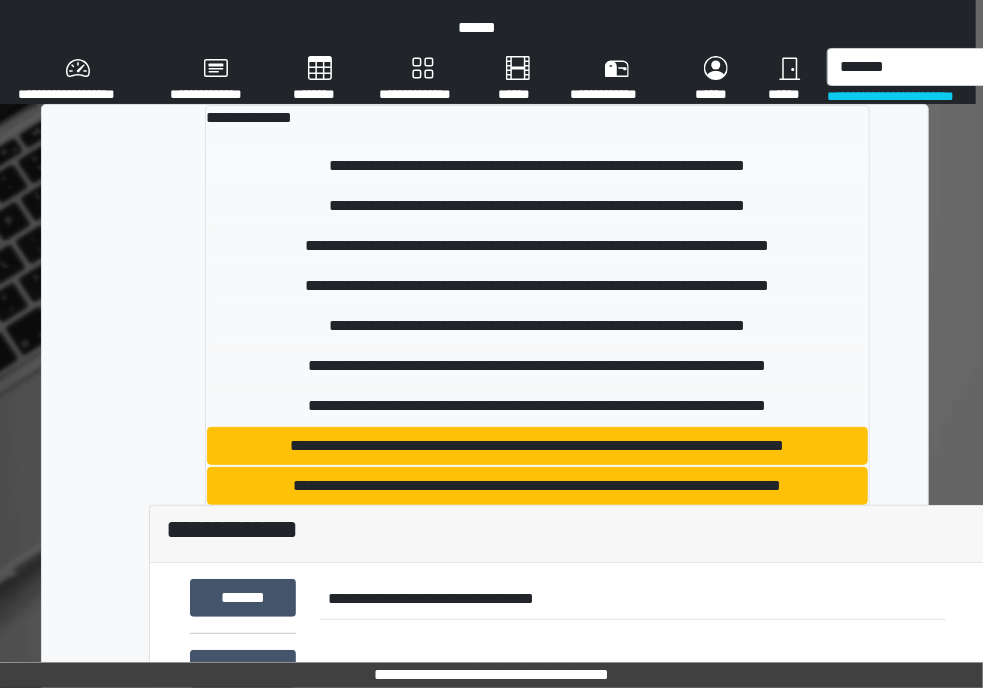 type 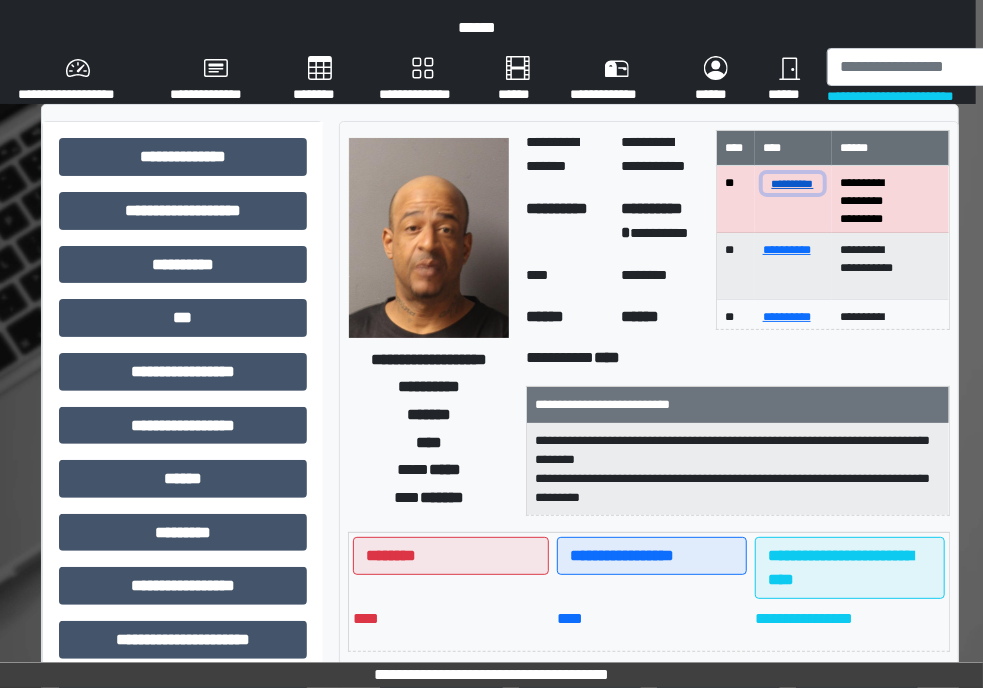 click on "**********" at bounding box center (793, 183) 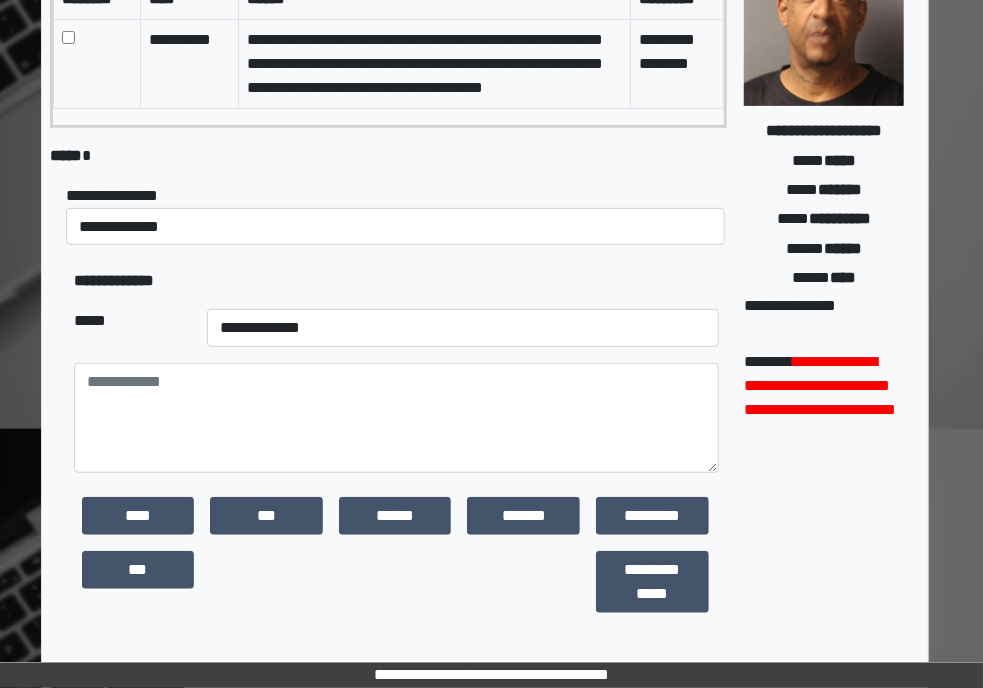 scroll, scrollTop: 280, scrollLeft: 7, axis: both 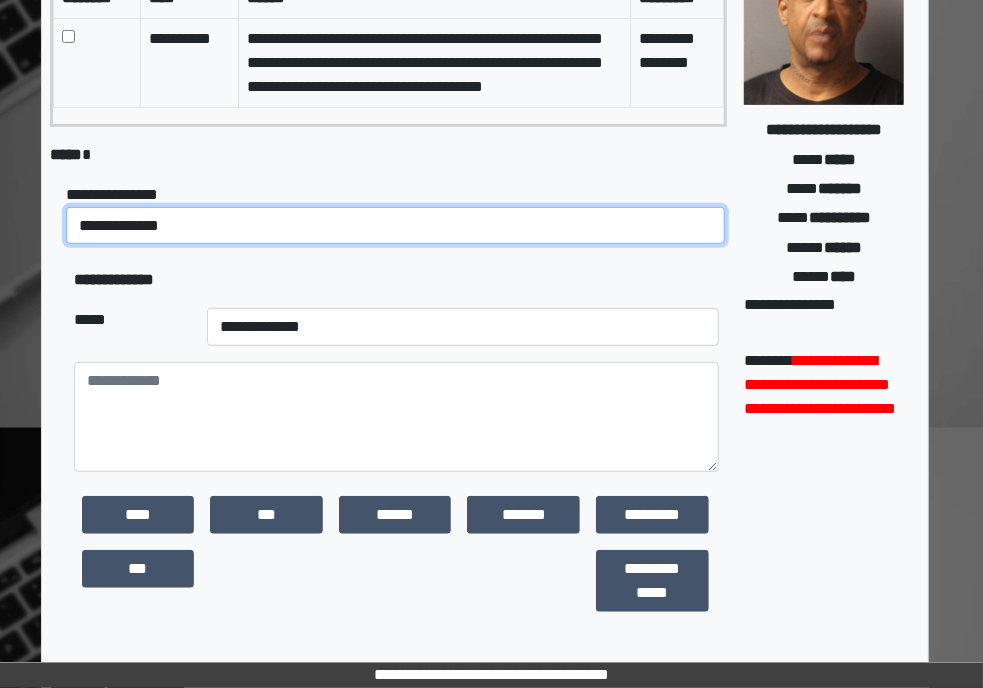 click on "**********" at bounding box center [395, 226] 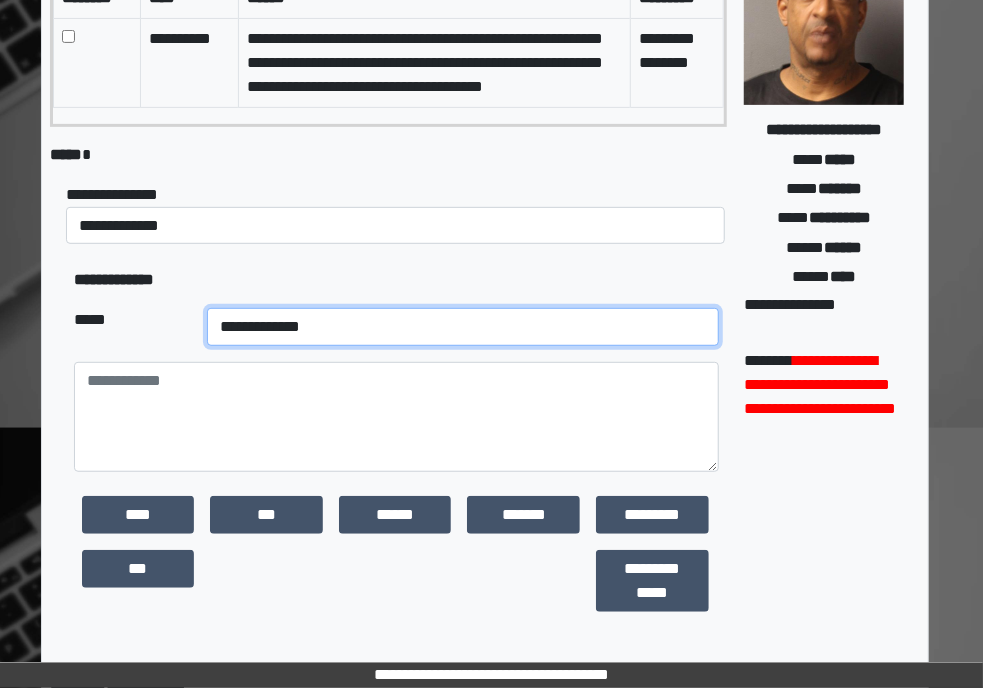 click on "**********" at bounding box center [463, 327] 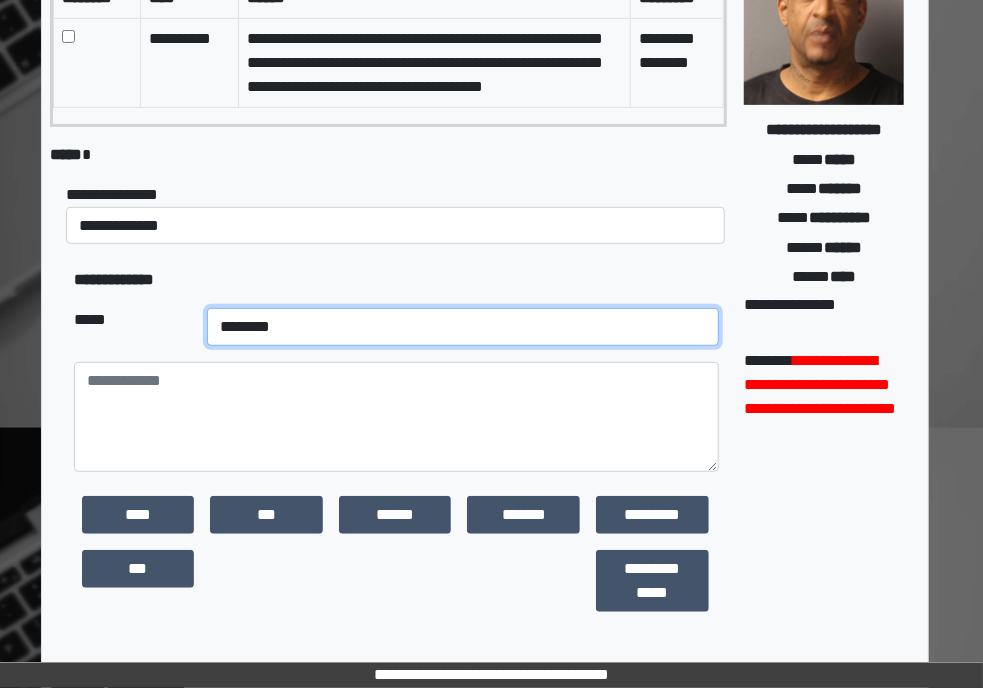 click on "**********" at bounding box center [463, 327] 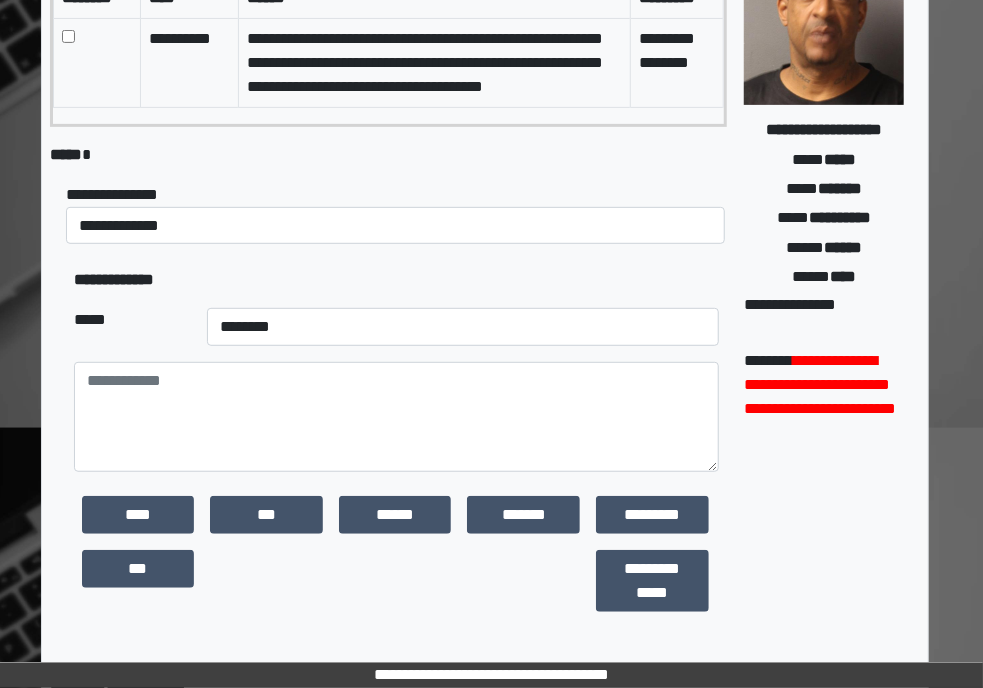 click on "**********" at bounding box center (396, 459) 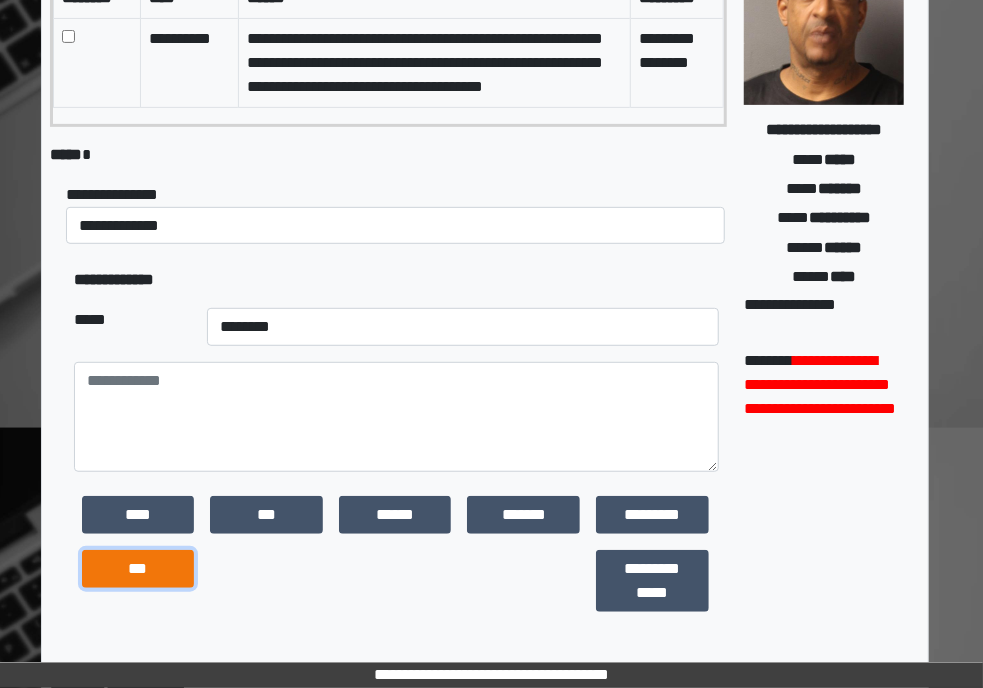 click on "***" at bounding box center (138, 569) 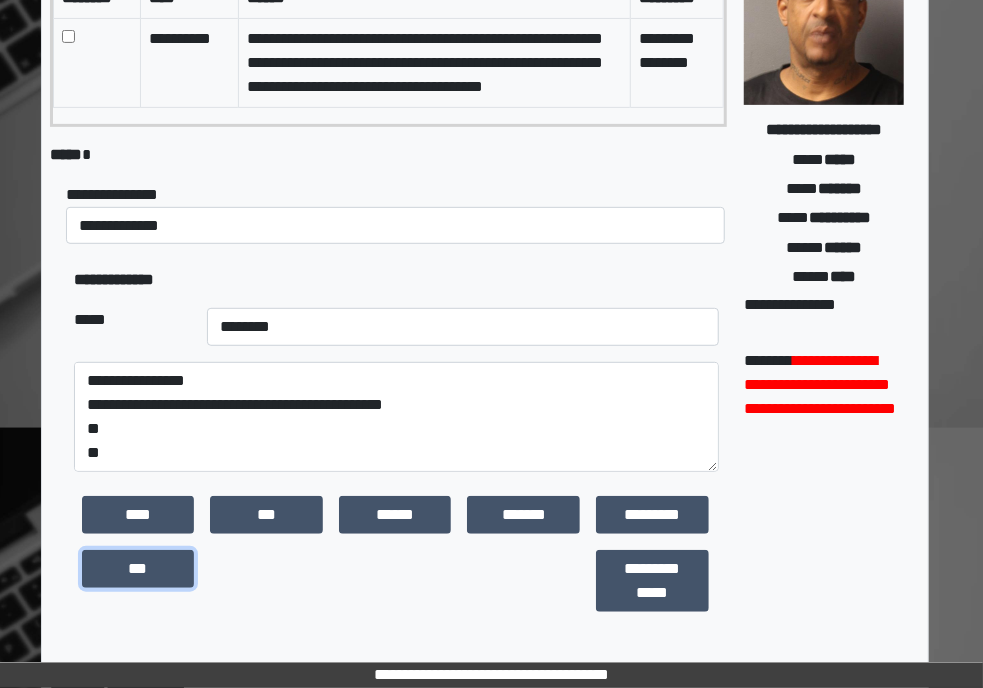 scroll, scrollTop: 23, scrollLeft: 0, axis: vertical 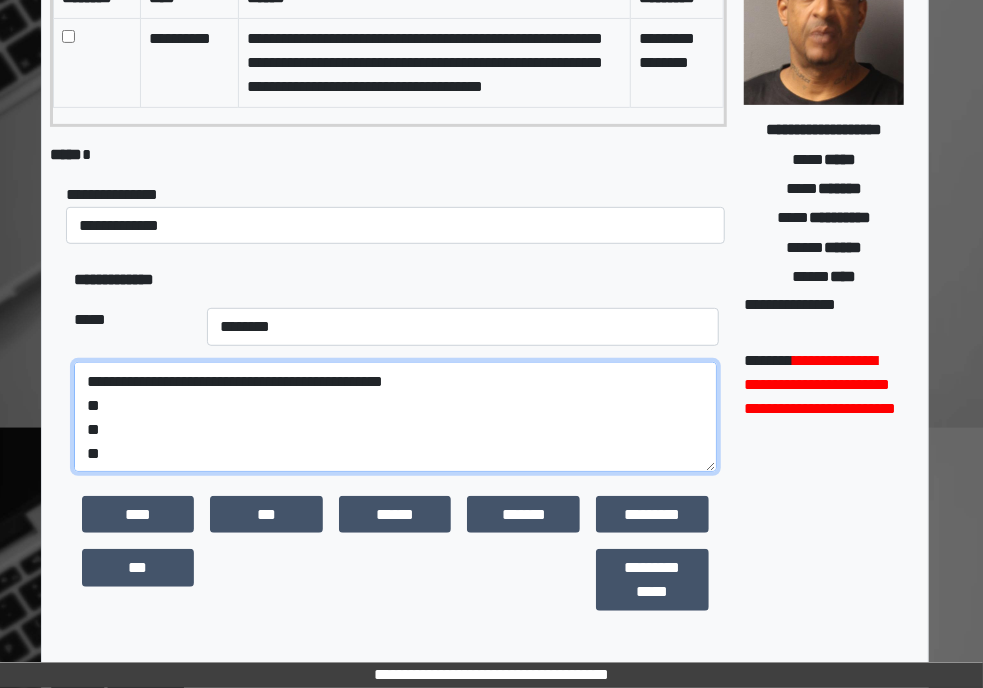 drag, startPoint x: 108, startPoint y: 442, endPoint x: 84, endPoint y: 405, distance: 44.102154 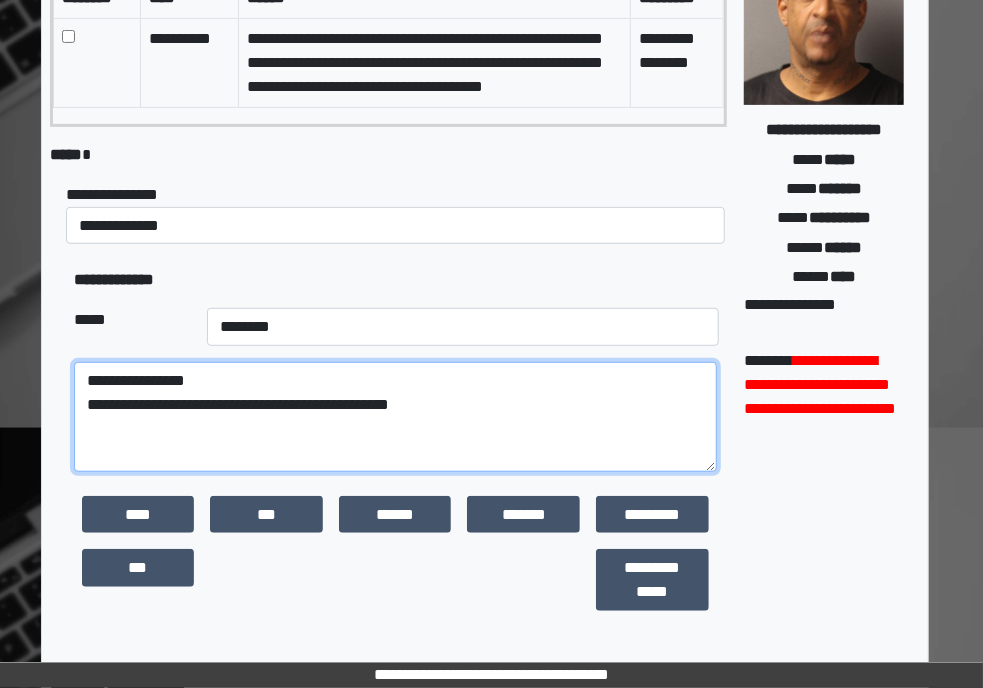 scroll, scrollTop: 0, scrollLeft: 0, axis: both 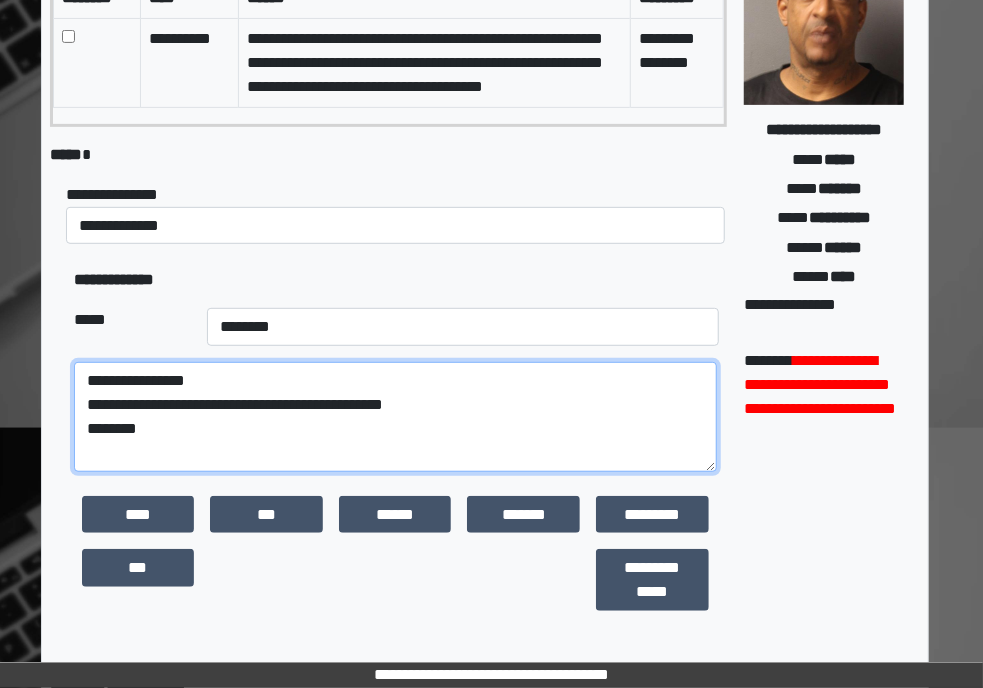 click on "**********" at bounding box center (395, 417) 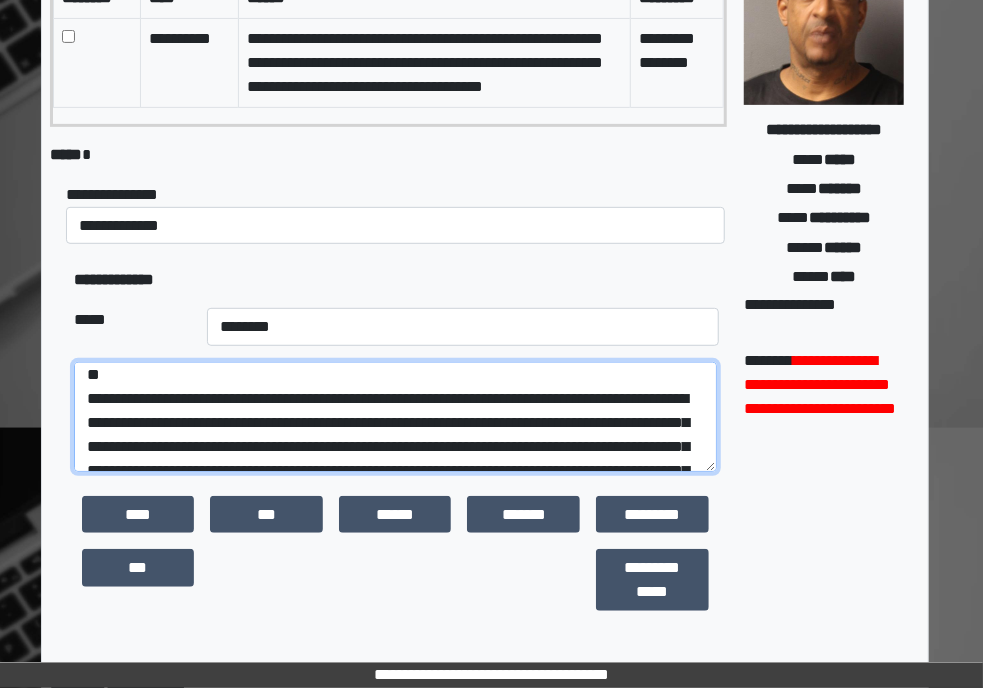 scroll, scrollTop: 54, scrollLeft: 0, axis: vertical 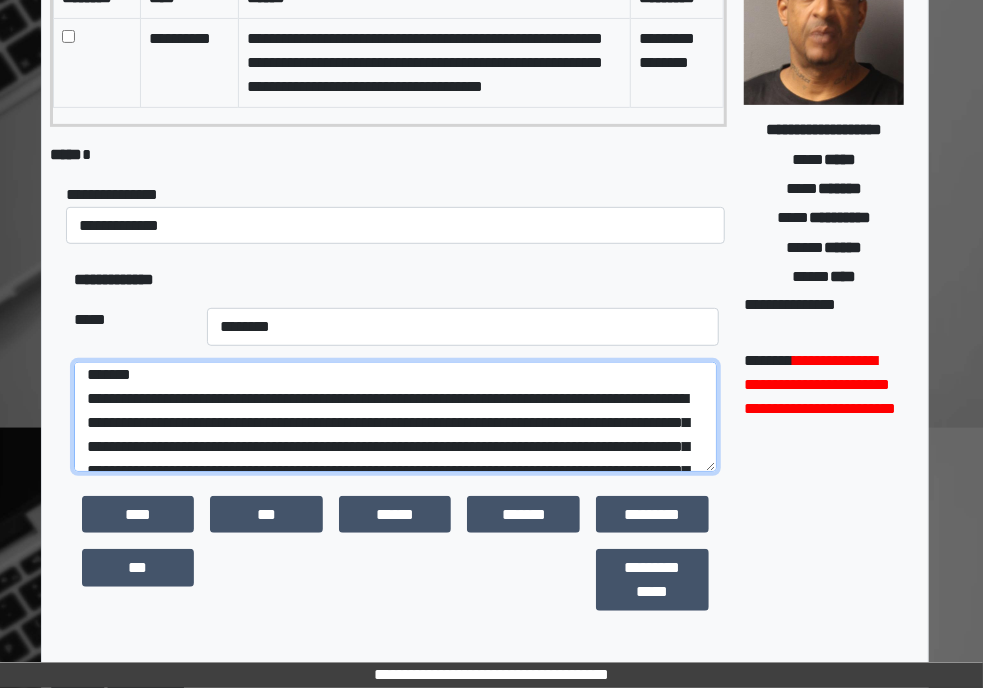 type on "**********" 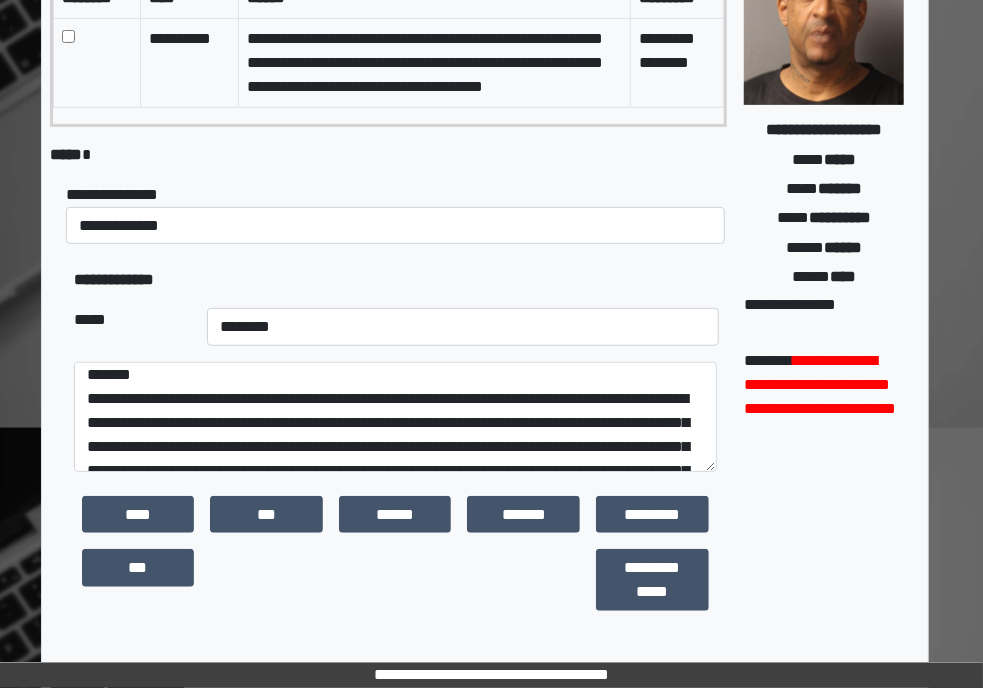click on "**********" at bounding box center (396, 280) 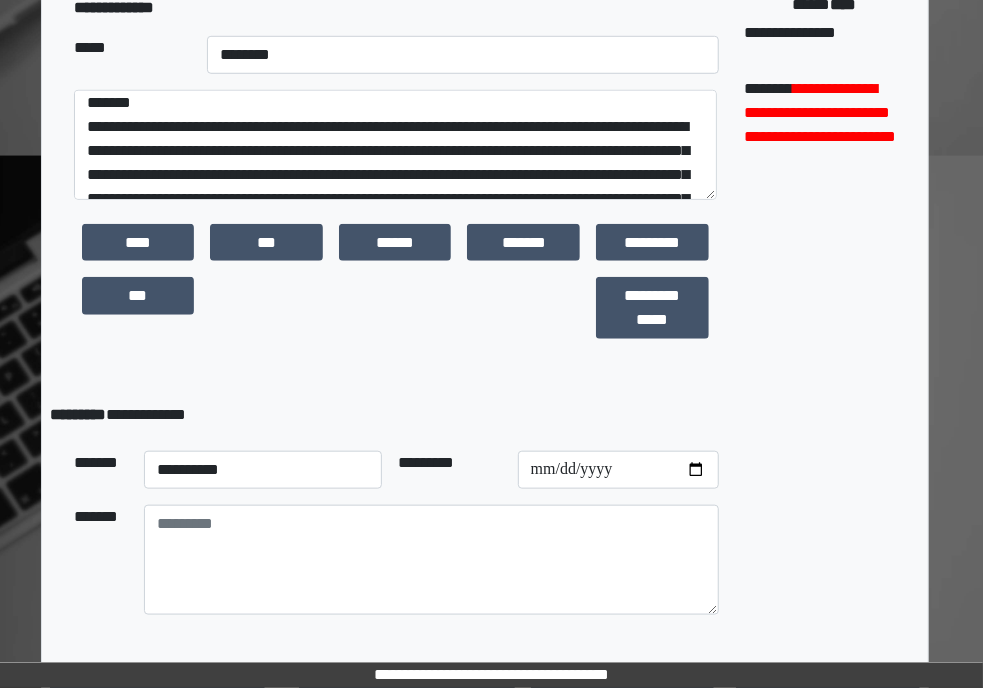 scroll, scrollTop: 610, scrollLeft: 7, axis: both 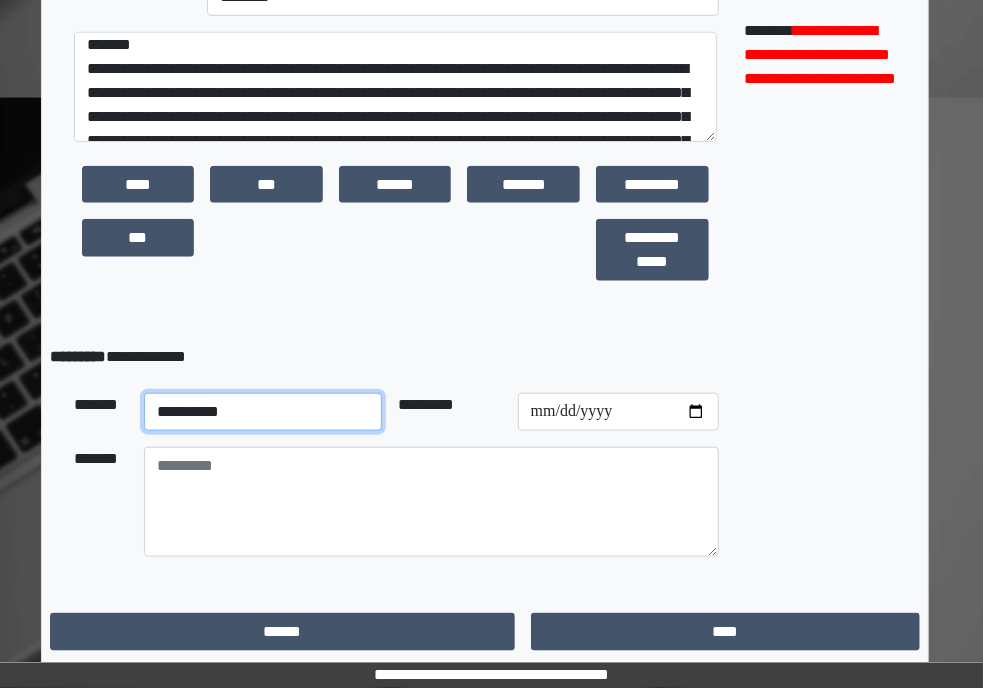 click on "**********" at bounding box center (263, 412) 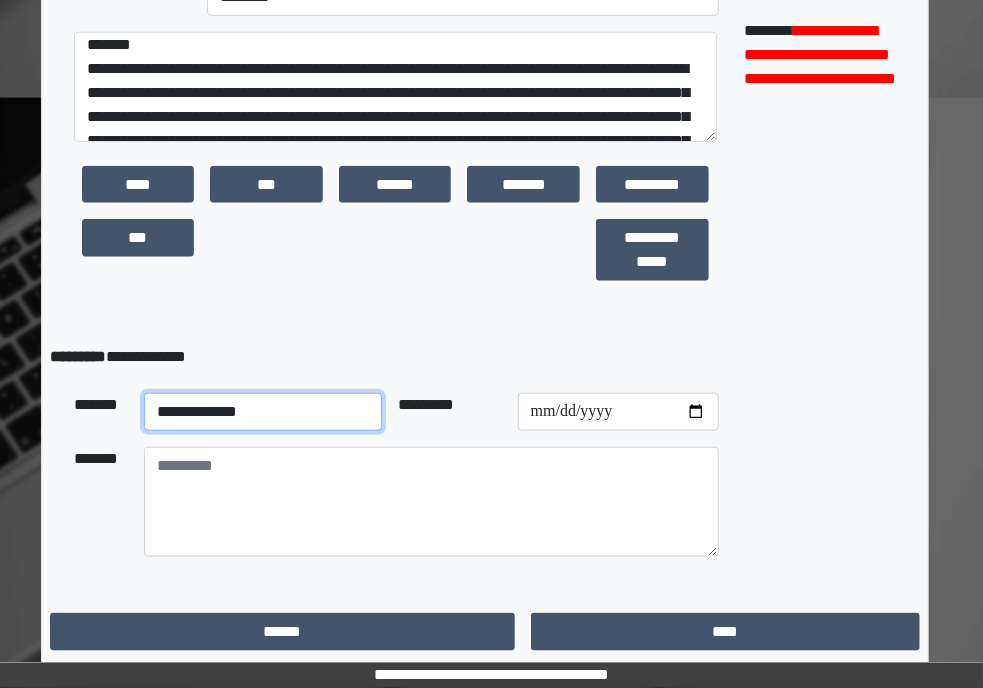 click on "**********" at bounding box center [263, 412] 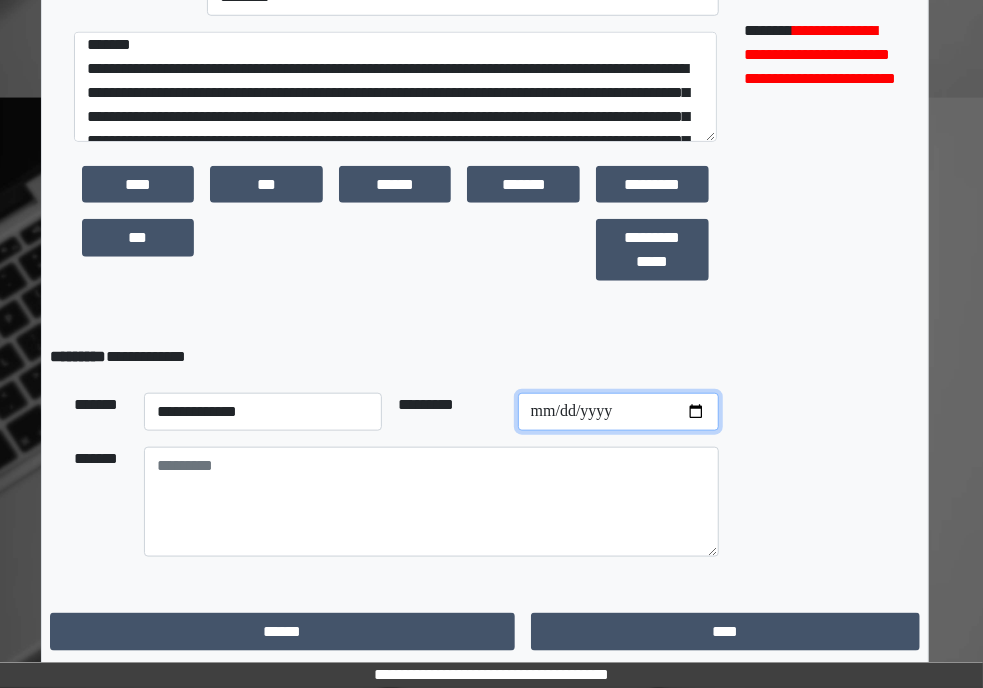 click at bounding box center (618, 412) 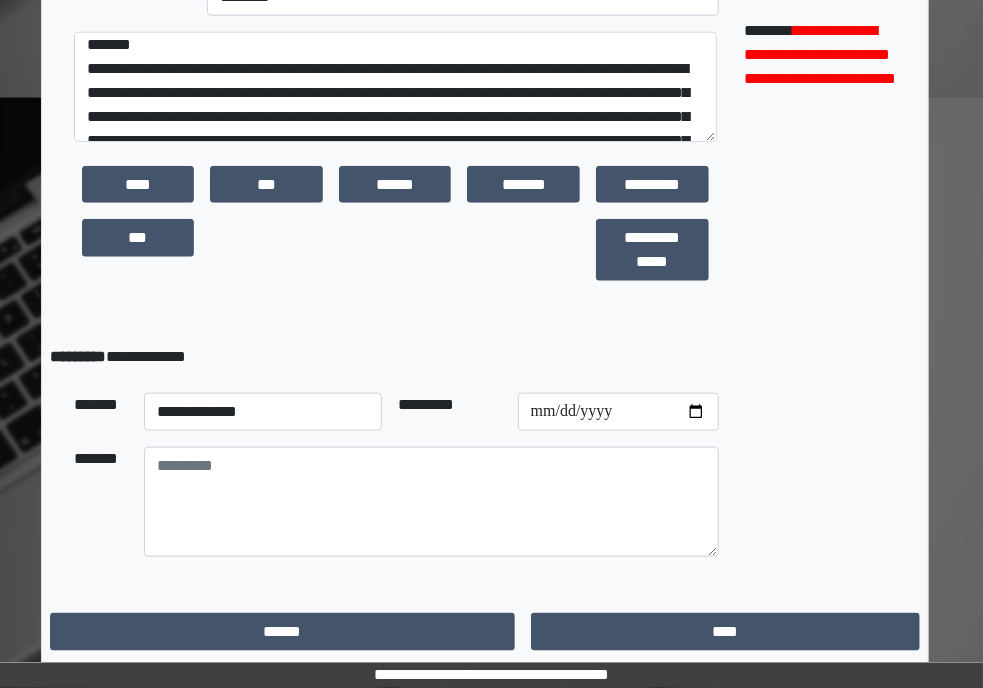 click on "**********" at bounding box center (396, 129) 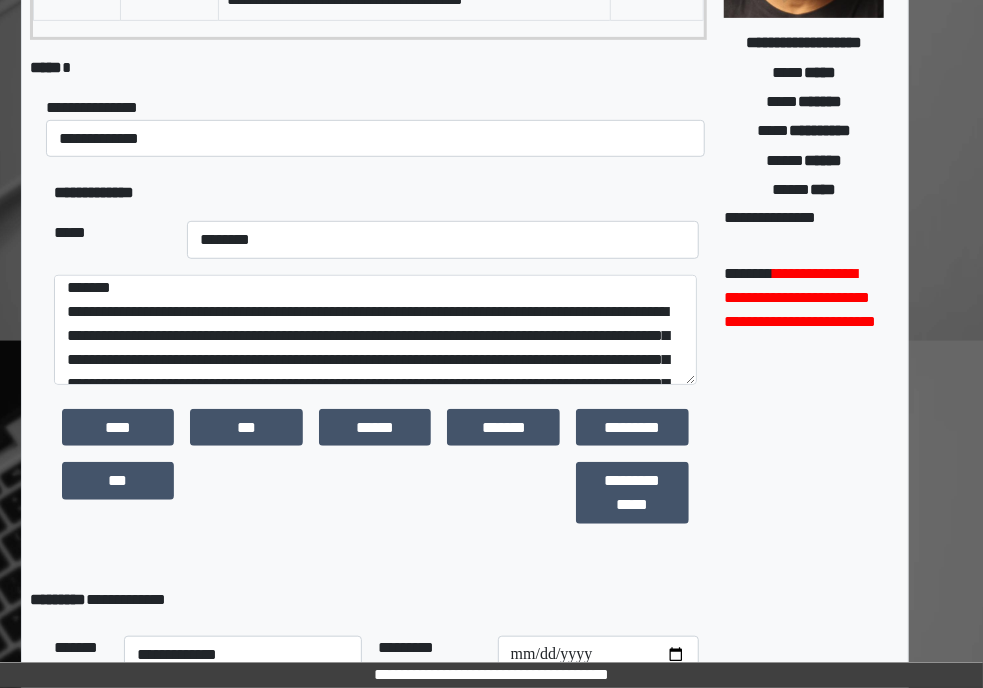 scroll, scrollTop: 610, scrollLeft: 27, axis: both 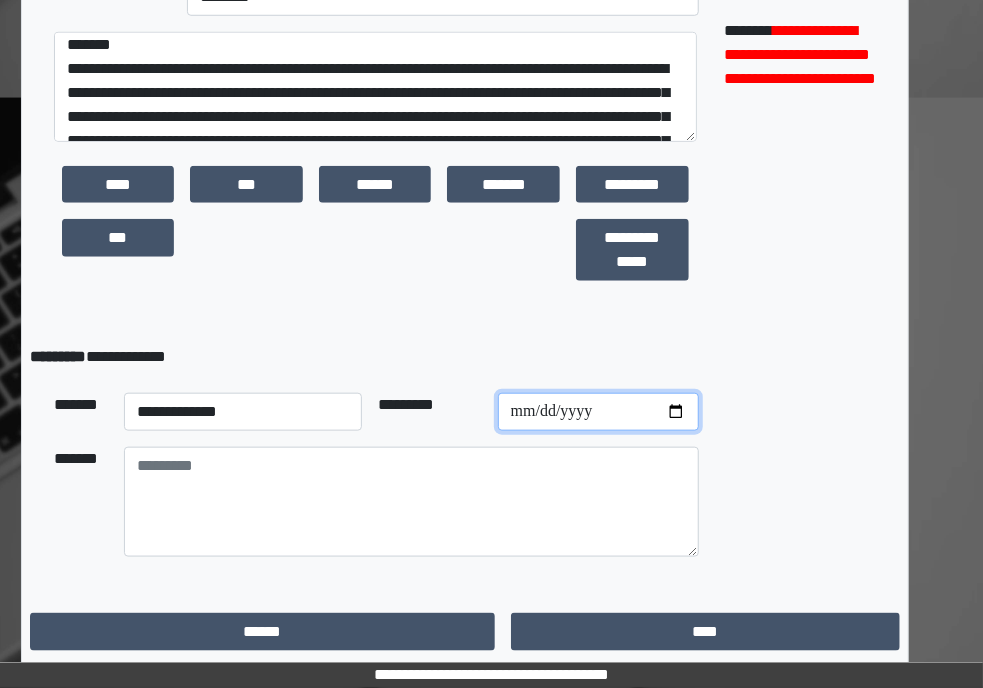 click at bounding box center [598, 412] 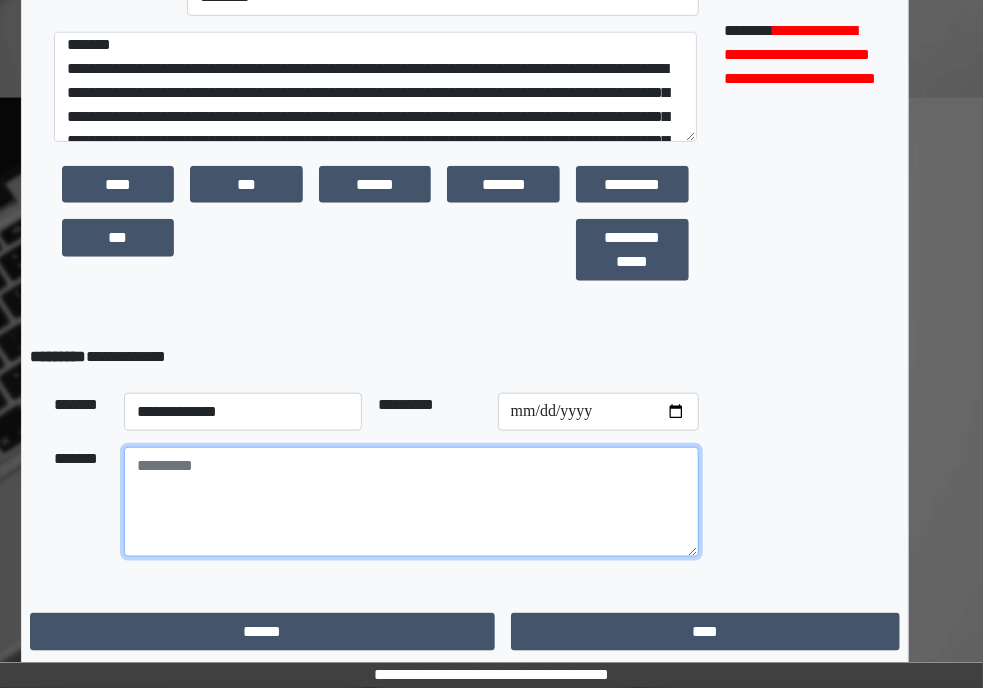 click at bounding box center [411, 502] 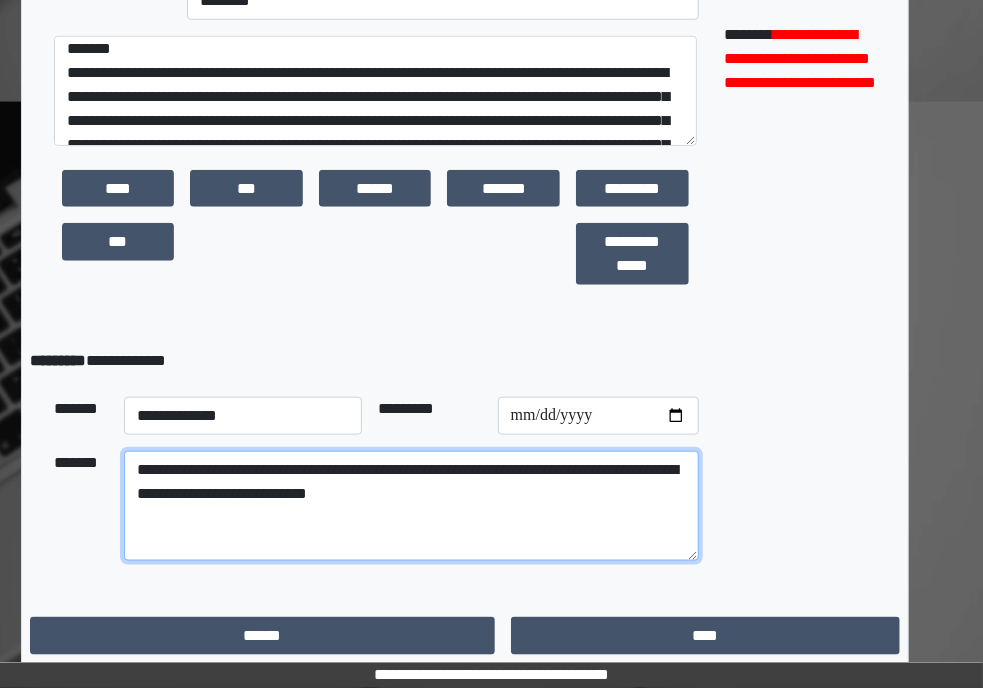 scroll, scrollTop: 610, scrollLeft: 27, axis: both 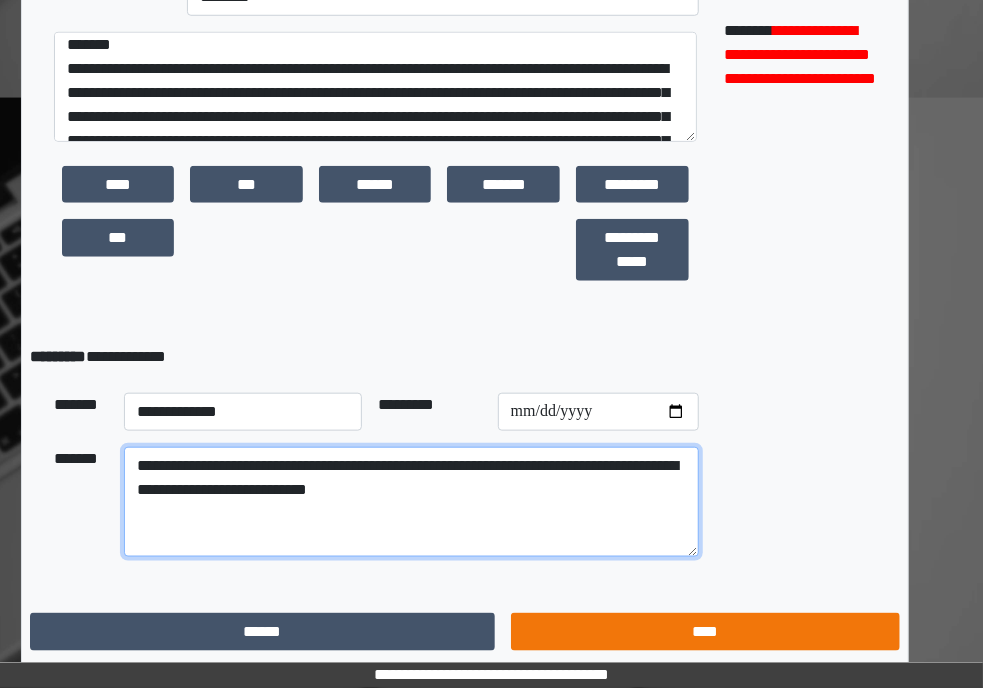 type on "**********" 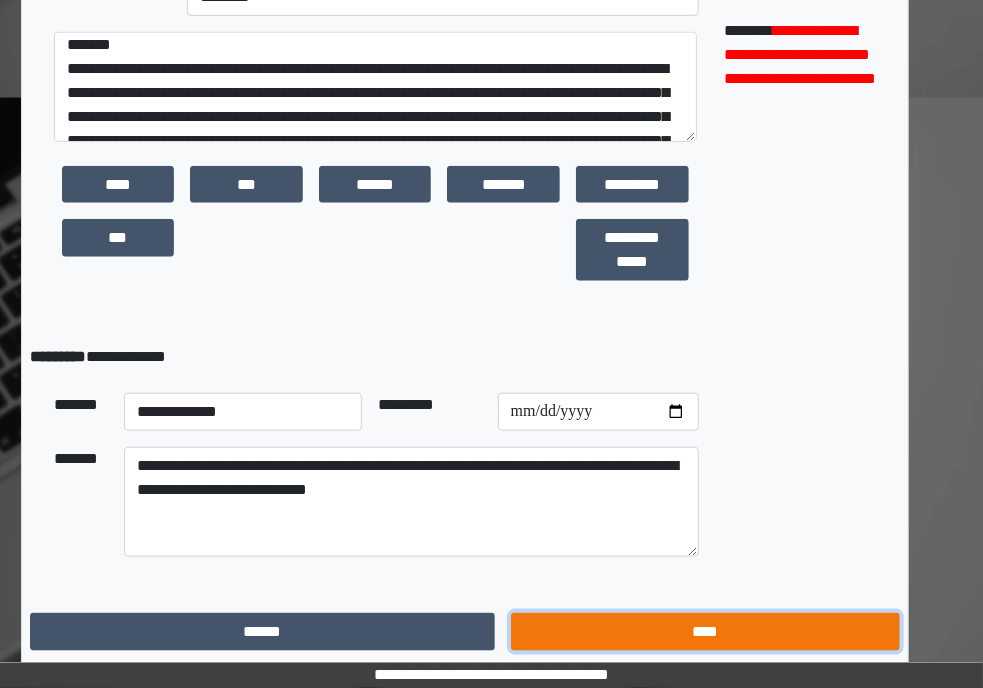 click on "****" at bounding box center (705, 632) 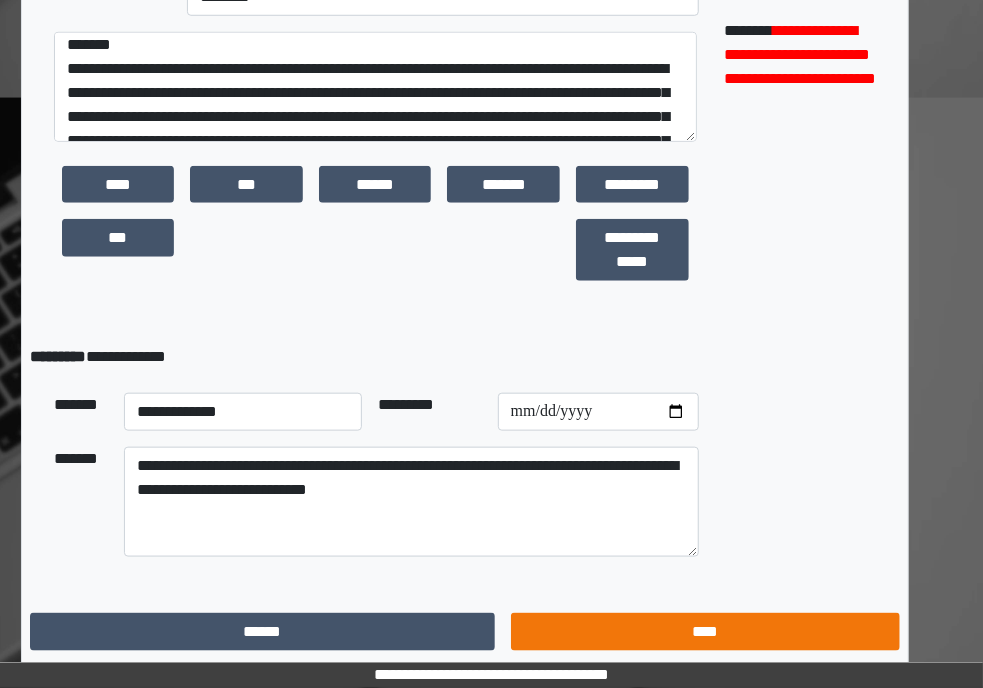 scroll, scrollTop: 19, scrollLeft: 27, axis: both 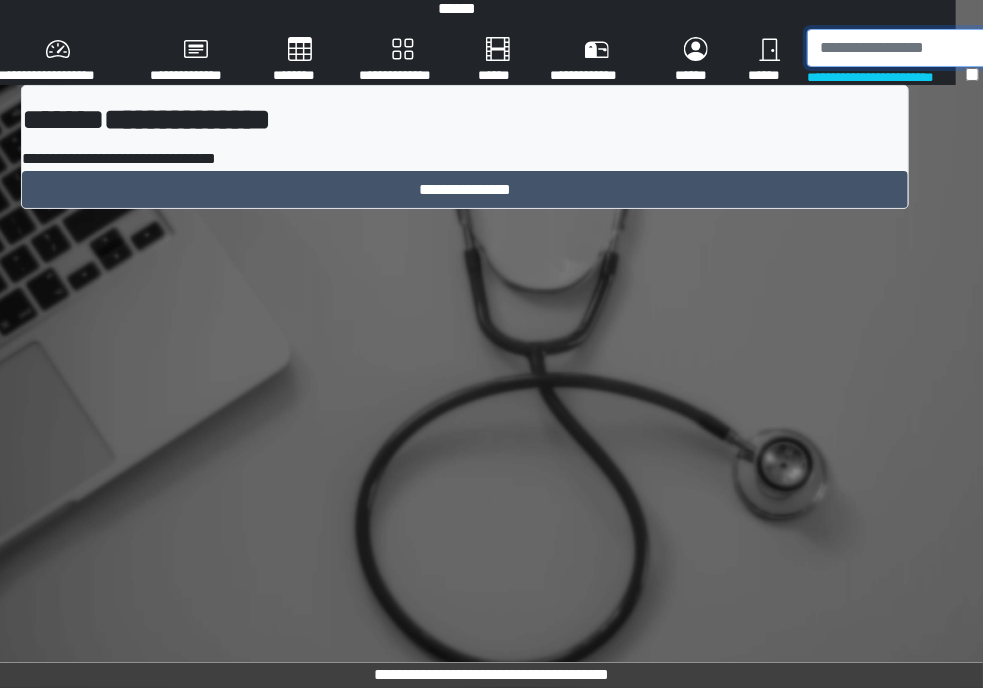 click at bounding box center [911, 48] 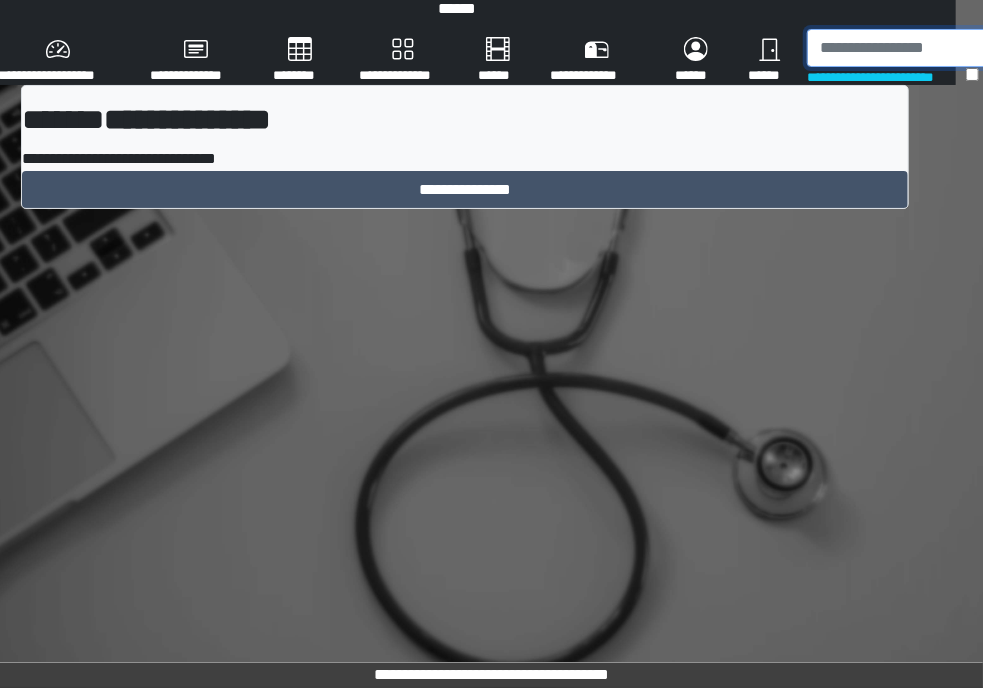 click at bounding box center (911, 48) 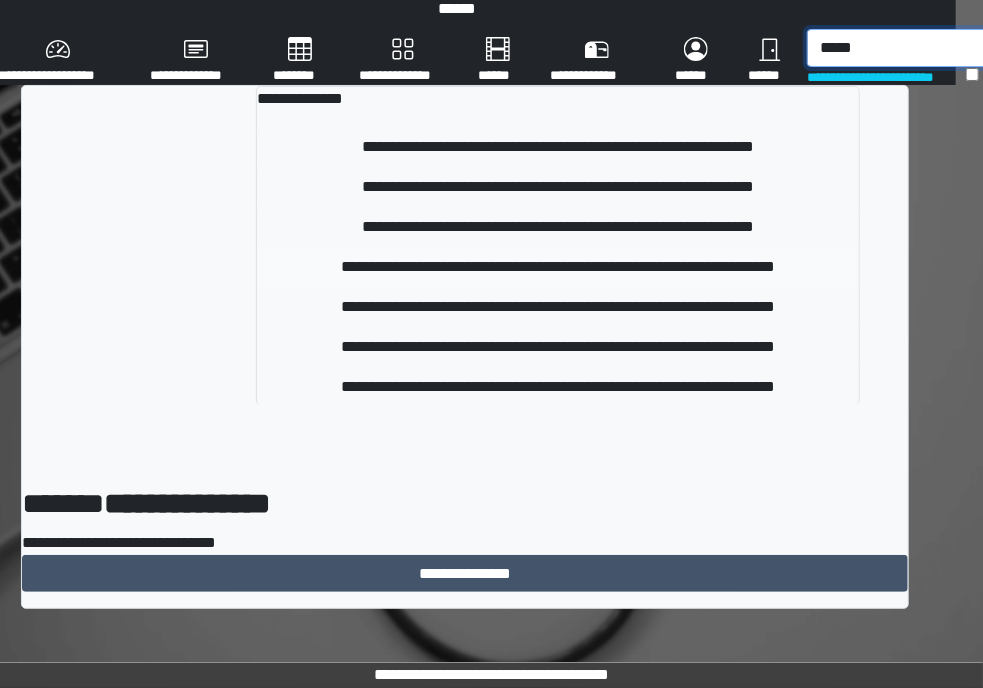 type on "*****" 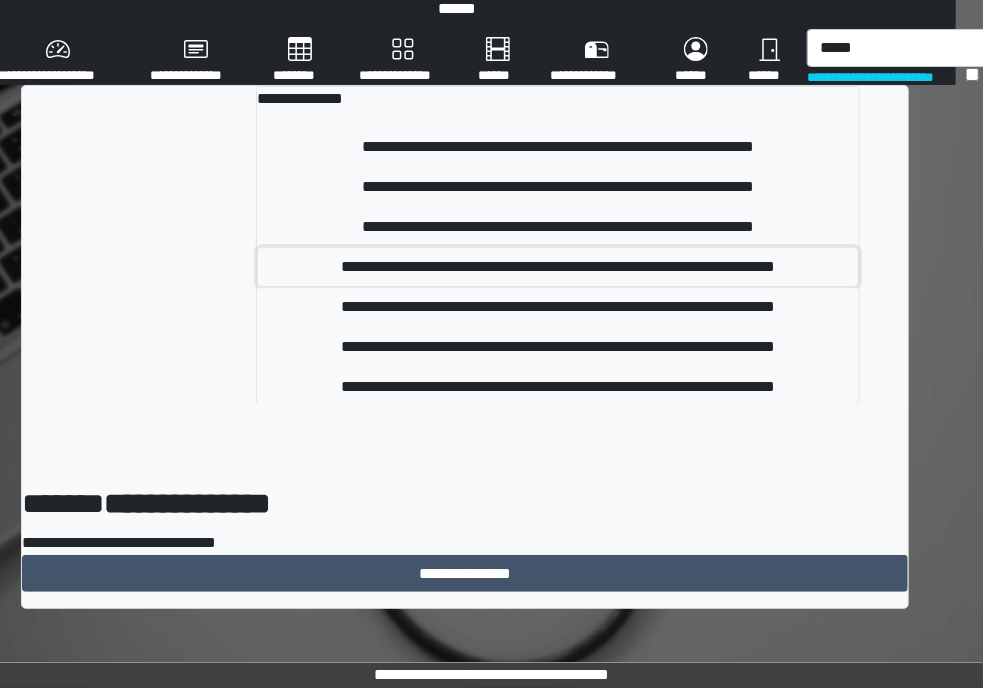 click on "**********" at bounding box center [558, 267] 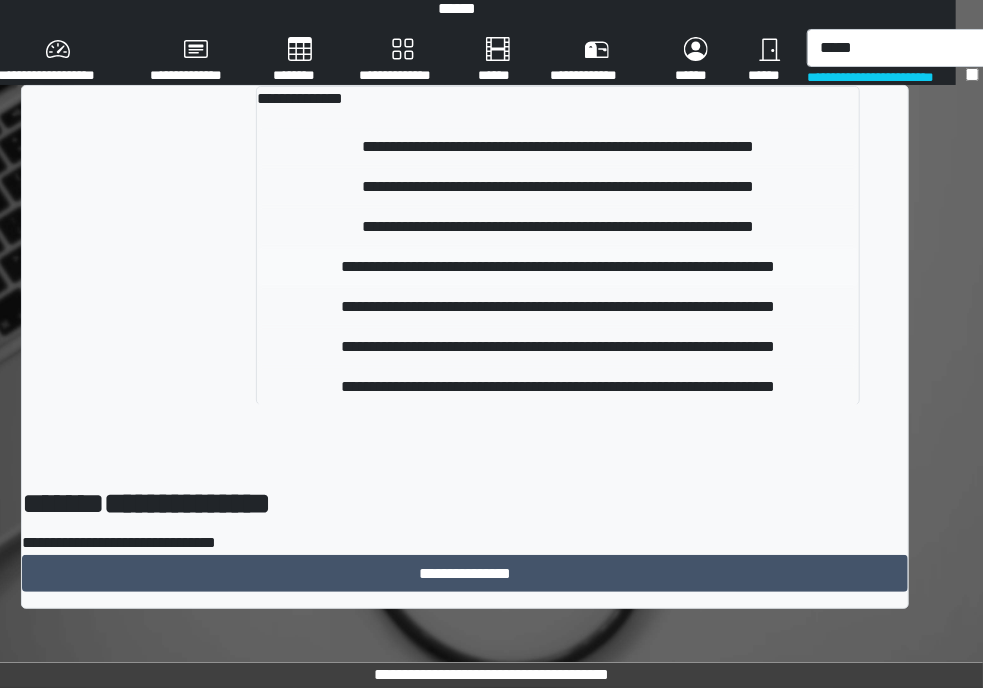 type 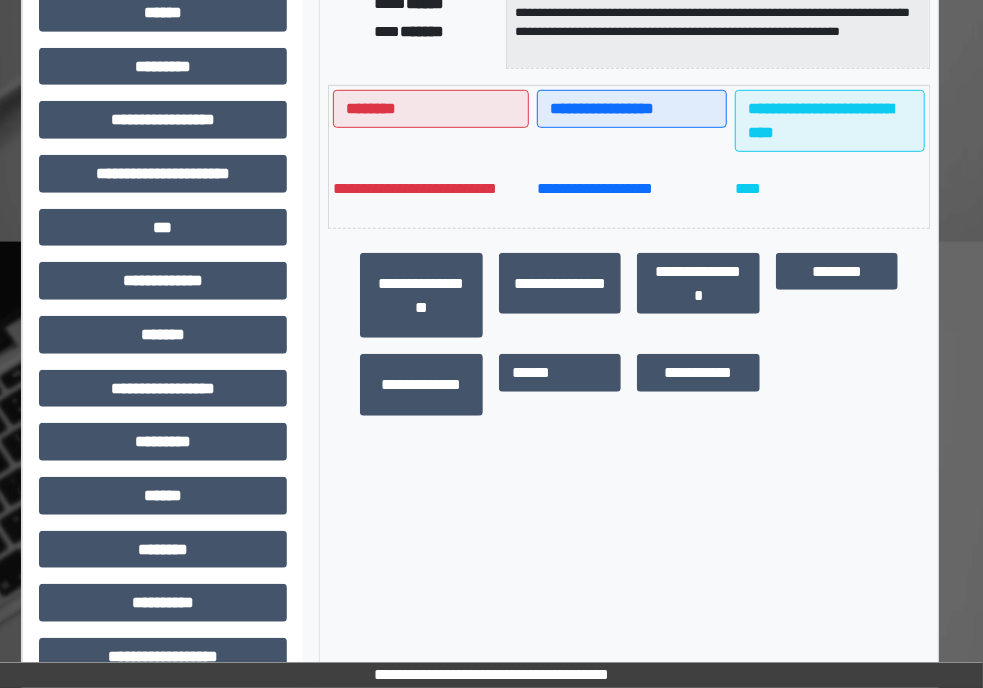 scroll, scrollTop: 502, scrollLeft: 27, axis: both 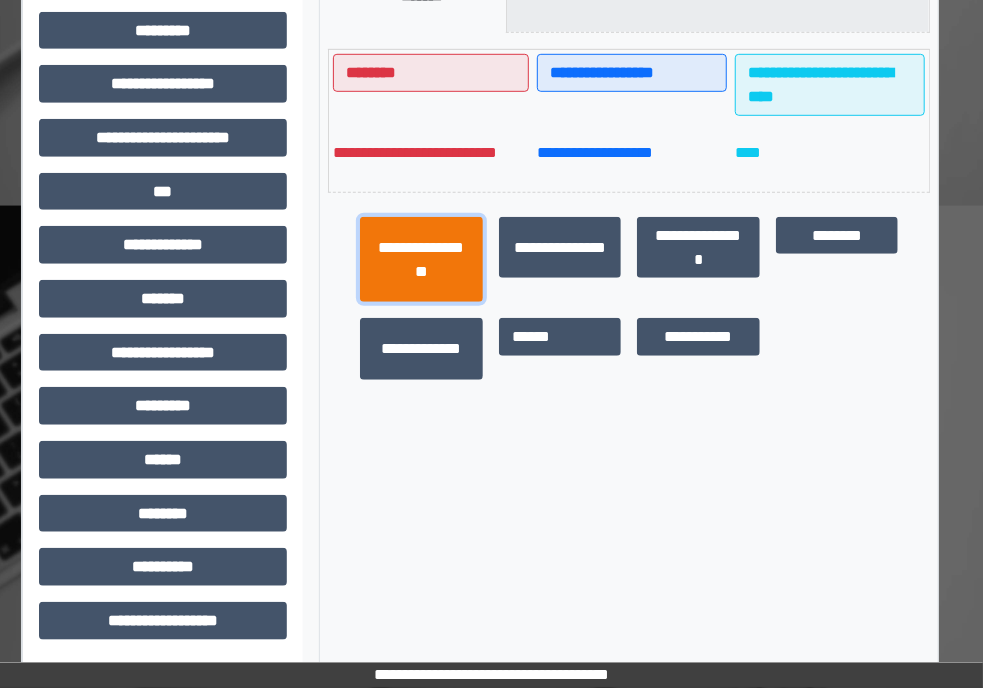 click on "**********" at bounding box center (421, 260) 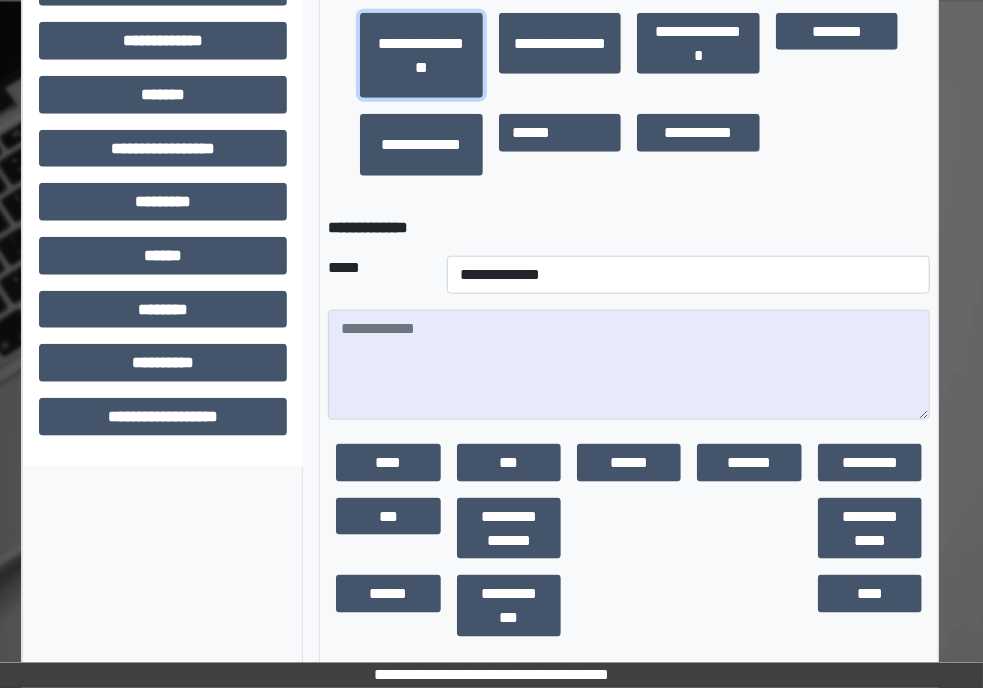 scroll, scrollTop: 711, scrollLeft: 27, axis: both 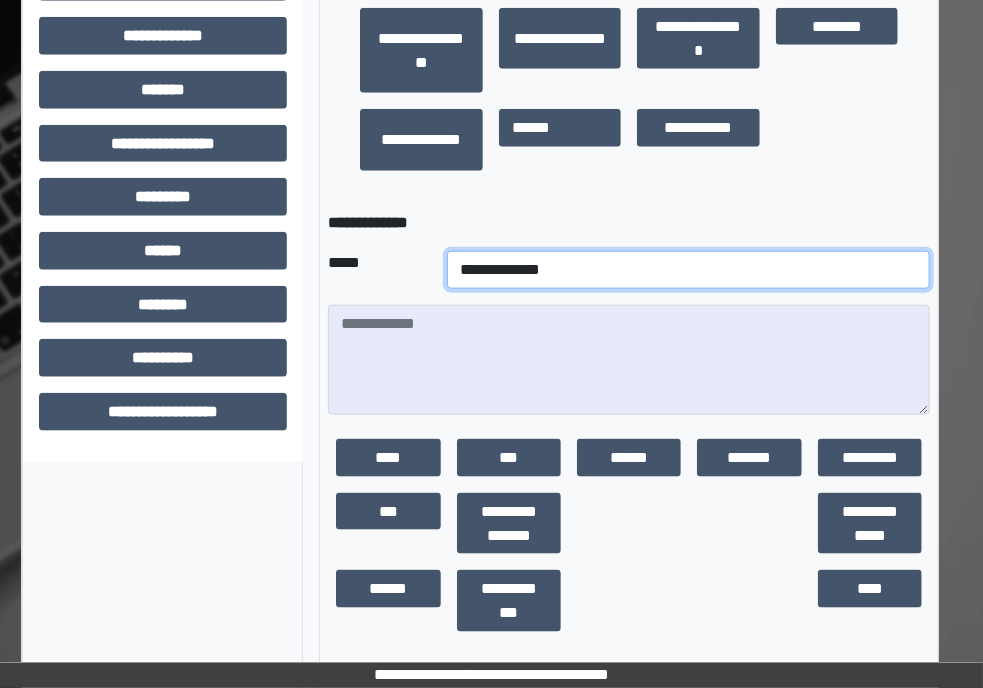 click on "**********" at bounding box center [688, 270] 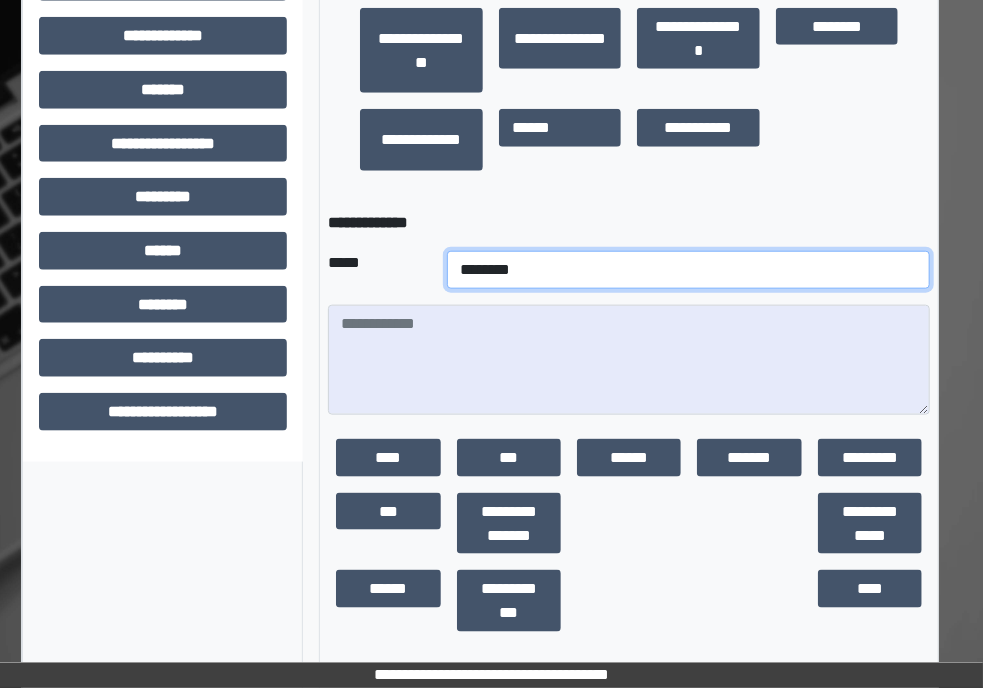 click on "**********" at bounding box center (688, 270) 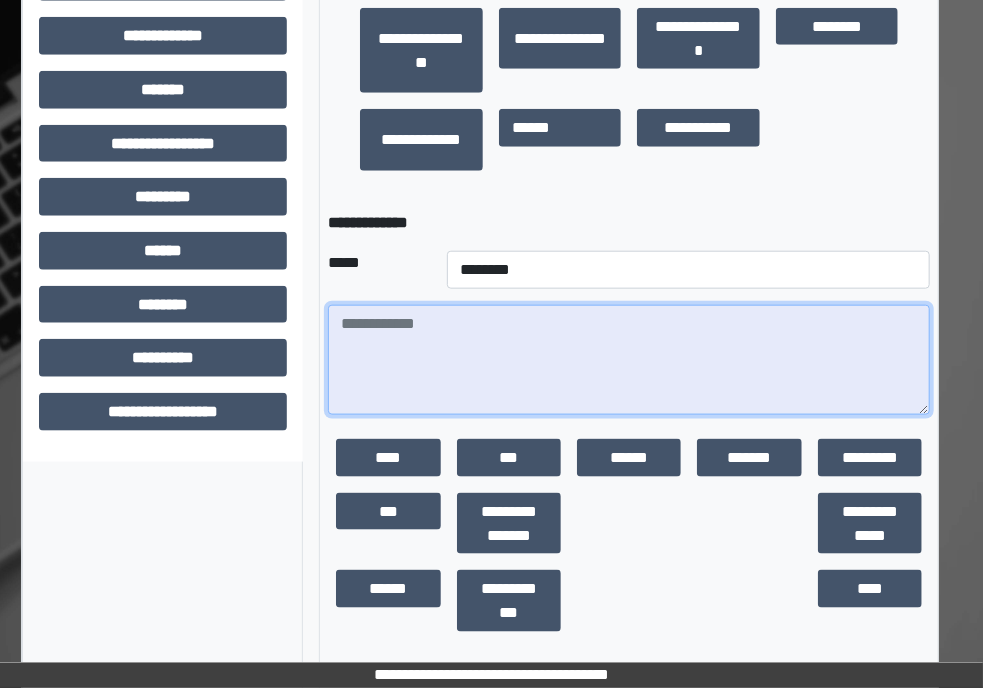 click at bounding box center [629, 360] 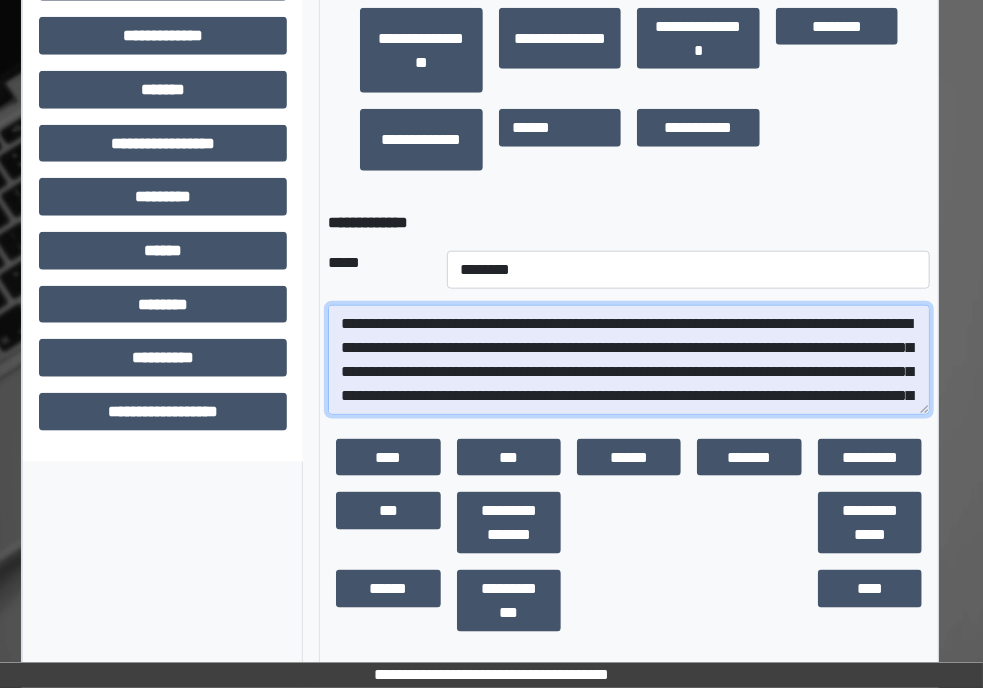 scroll, scrollTop: 47, scrollLeft: 0, axis: vertical 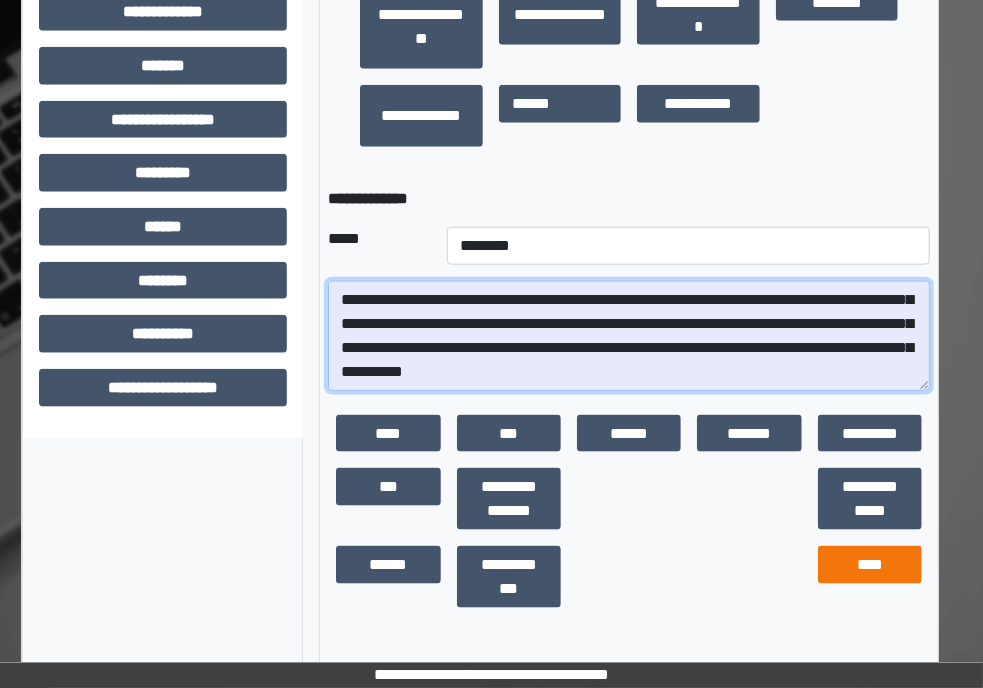 type on "**********" 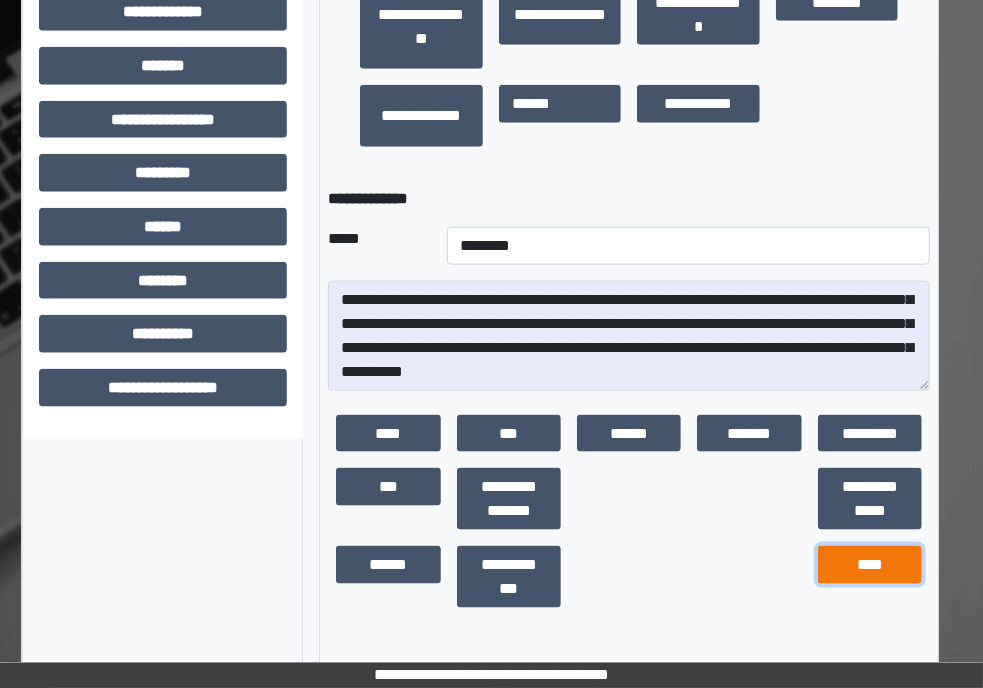 click on "****" at bounding box center (870, 565) 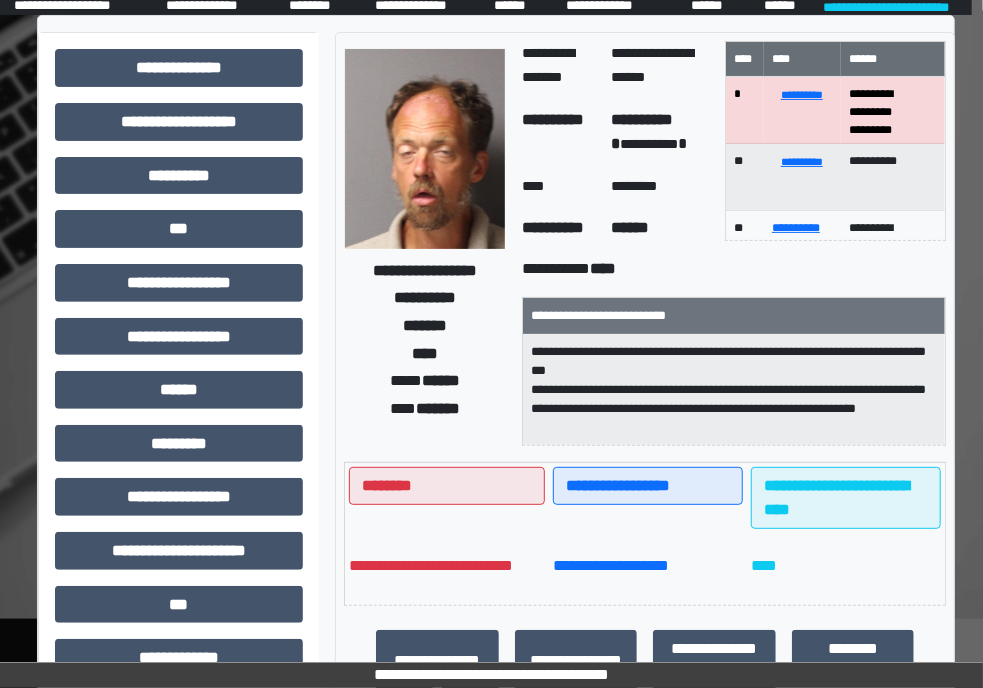 scroll, scrollTop: 79, scrollLeft: 11, axis: both 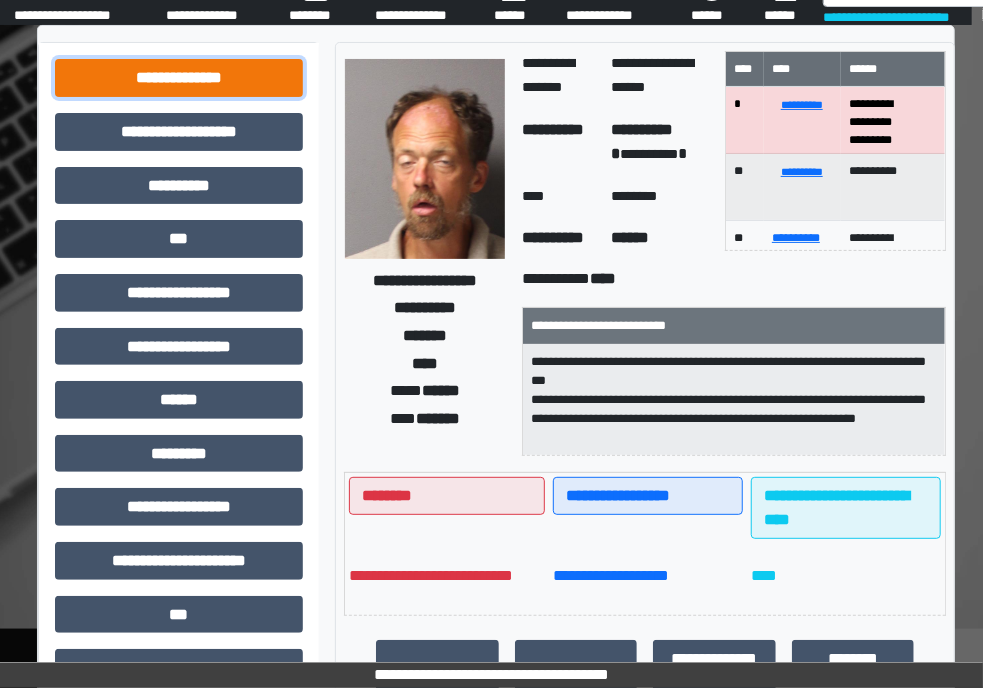 click on "**********" at bounding box center (179, 78) 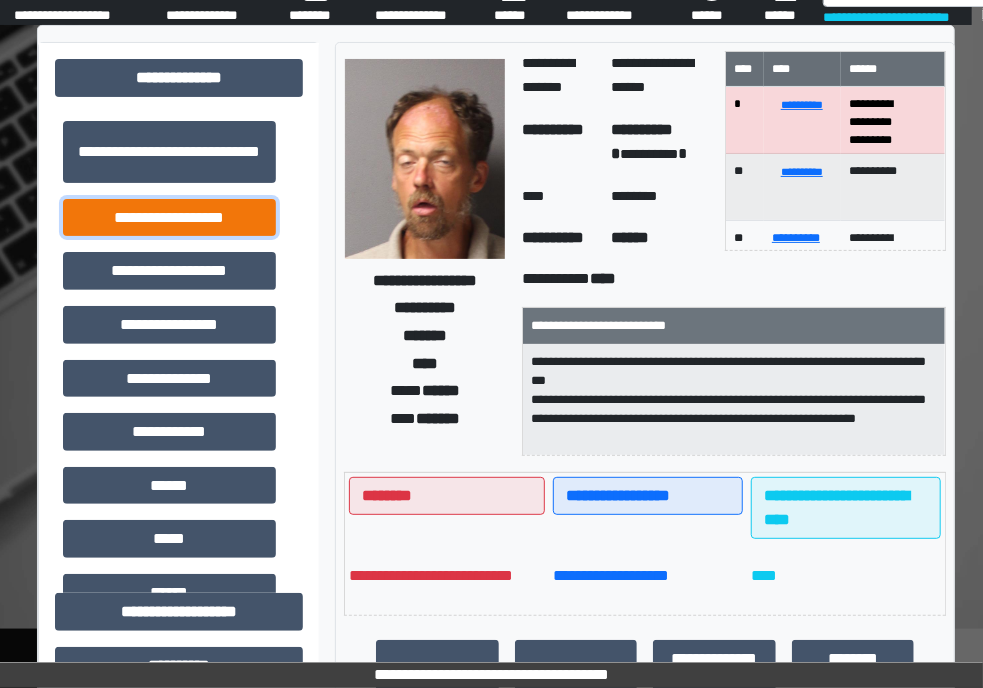 click on "**********" at bounding box center [169, 218] 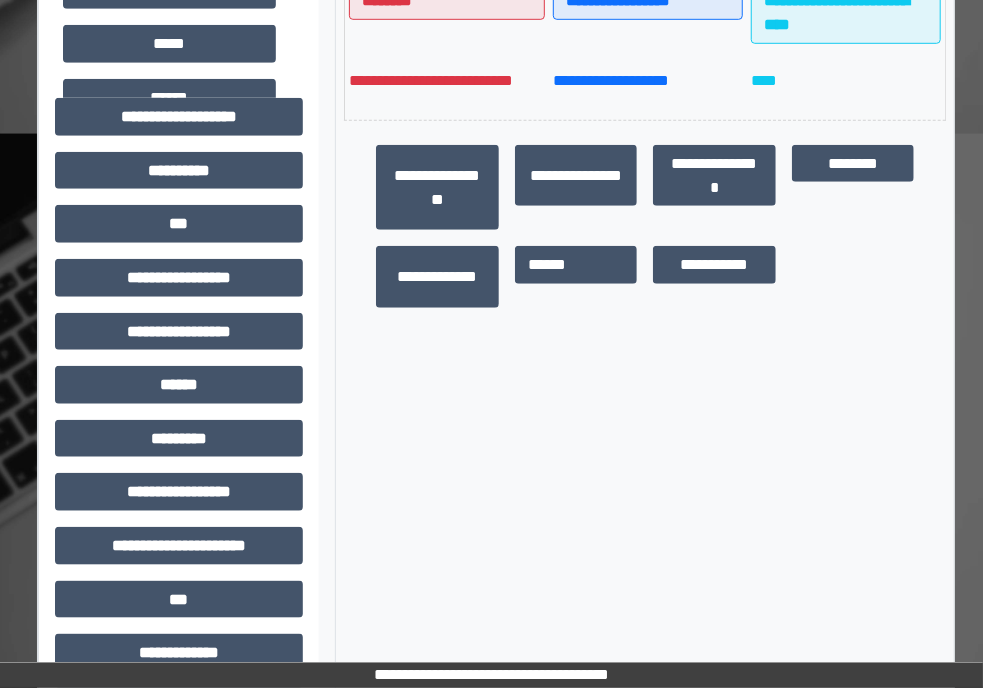 scroll, scrollTop: 587, scrollLeft: 11, axis: both 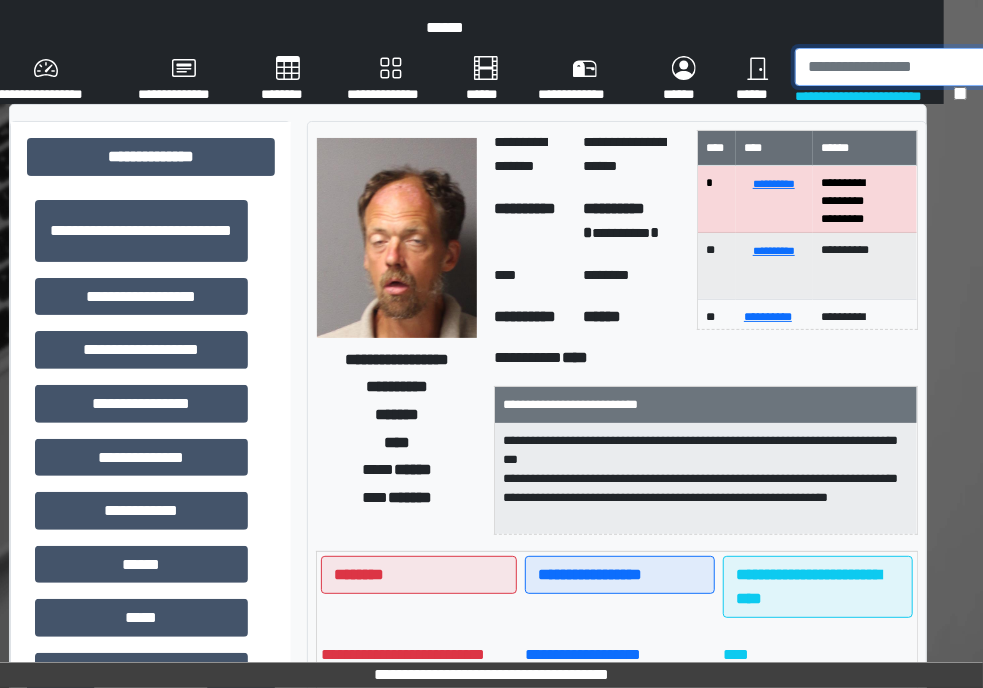 click at bounding box center [899, 67] 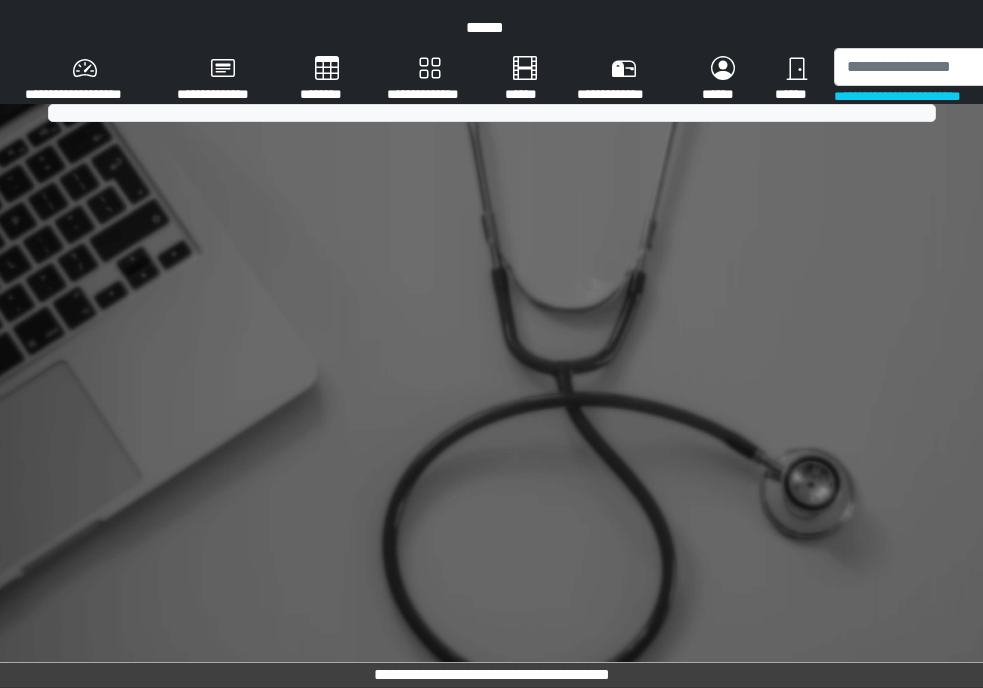 scroll, scrollTop: 0, scrollLeft: 0, axis: both 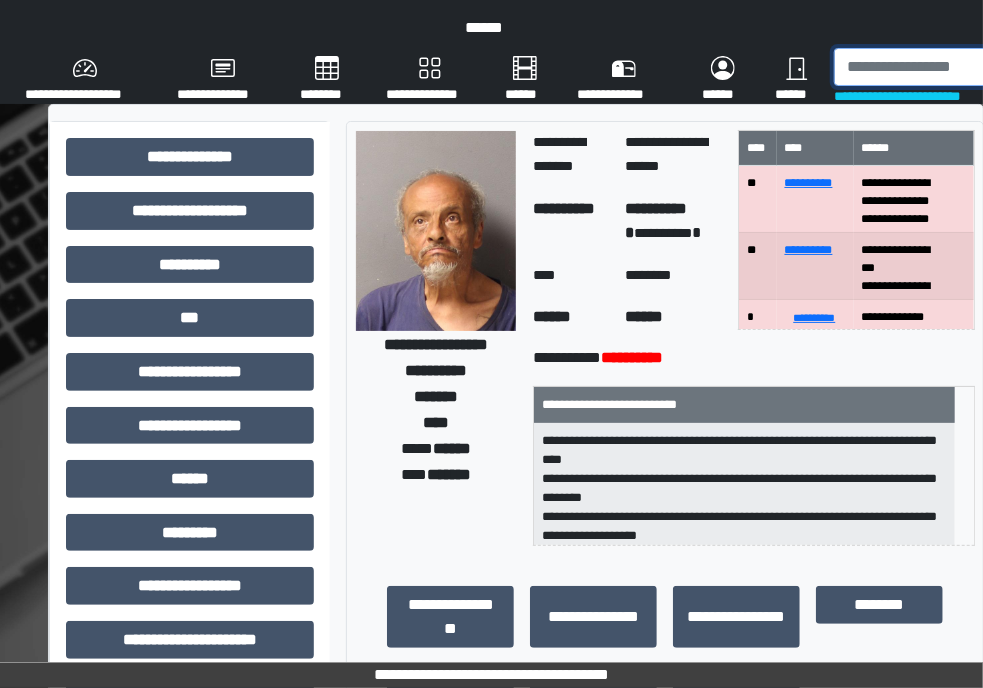 click at bounding box center [938, 67] 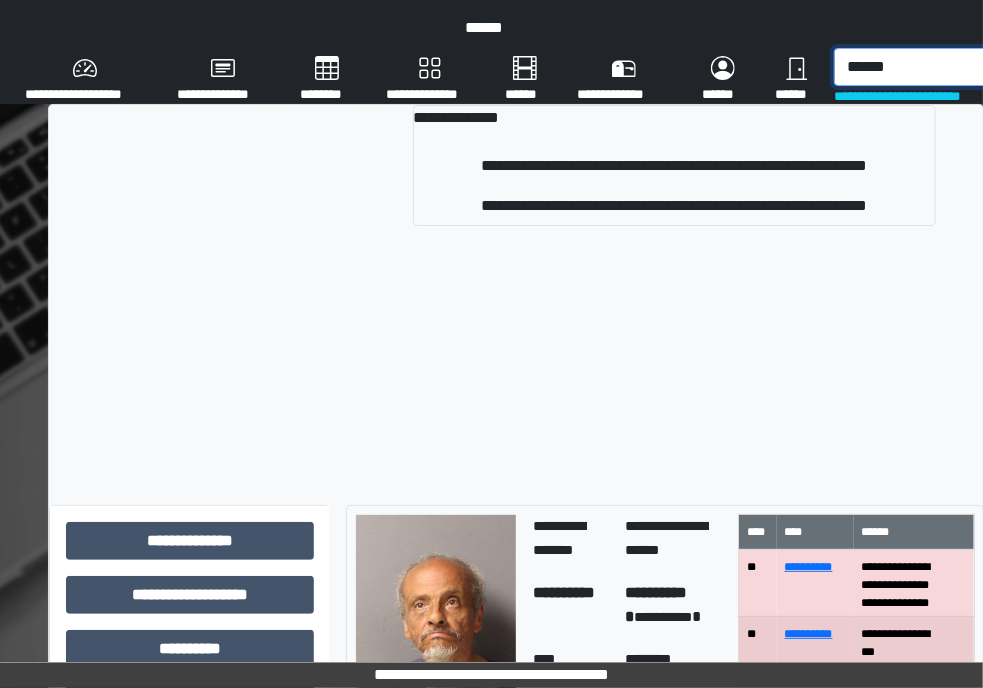 scroll, scrollTop: 0, scrollLeft: 0, axis: both 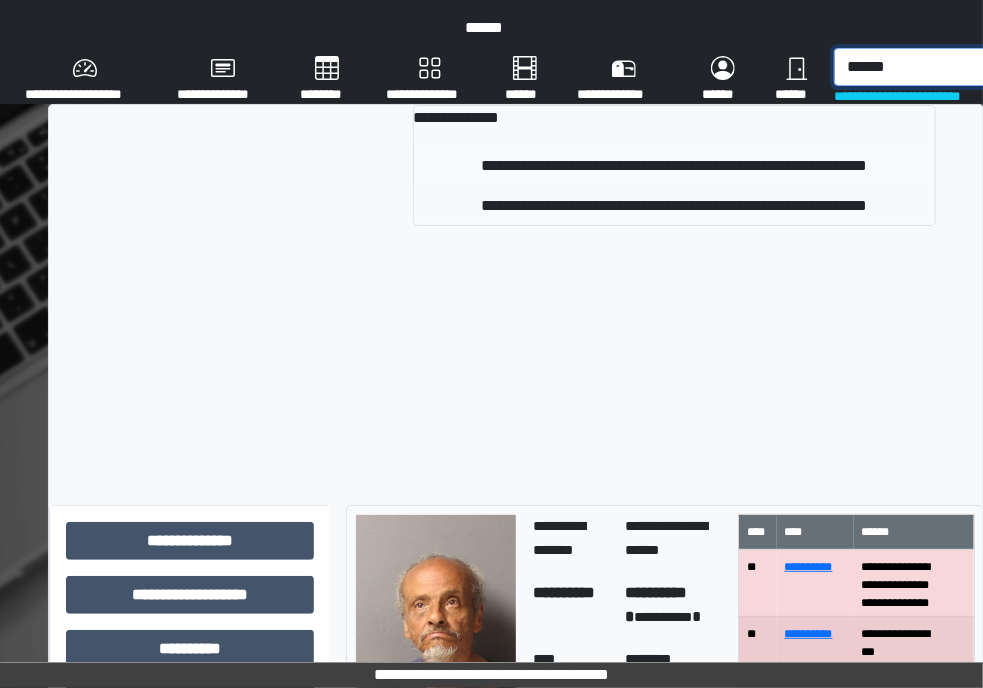 type on "******" 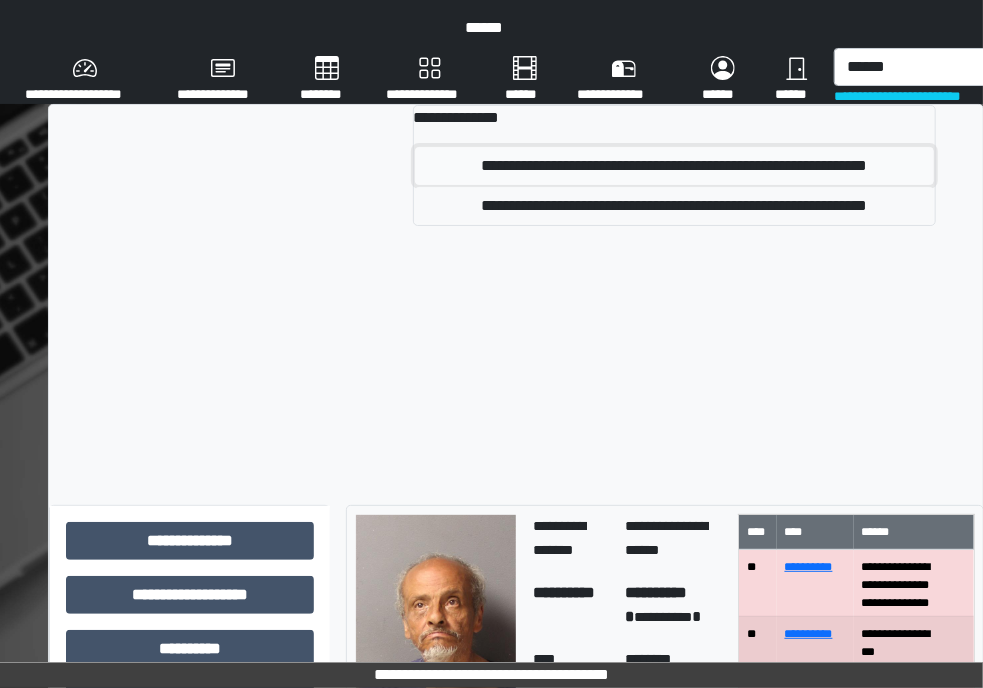 click on "**********" at bounding box center (674, 166) 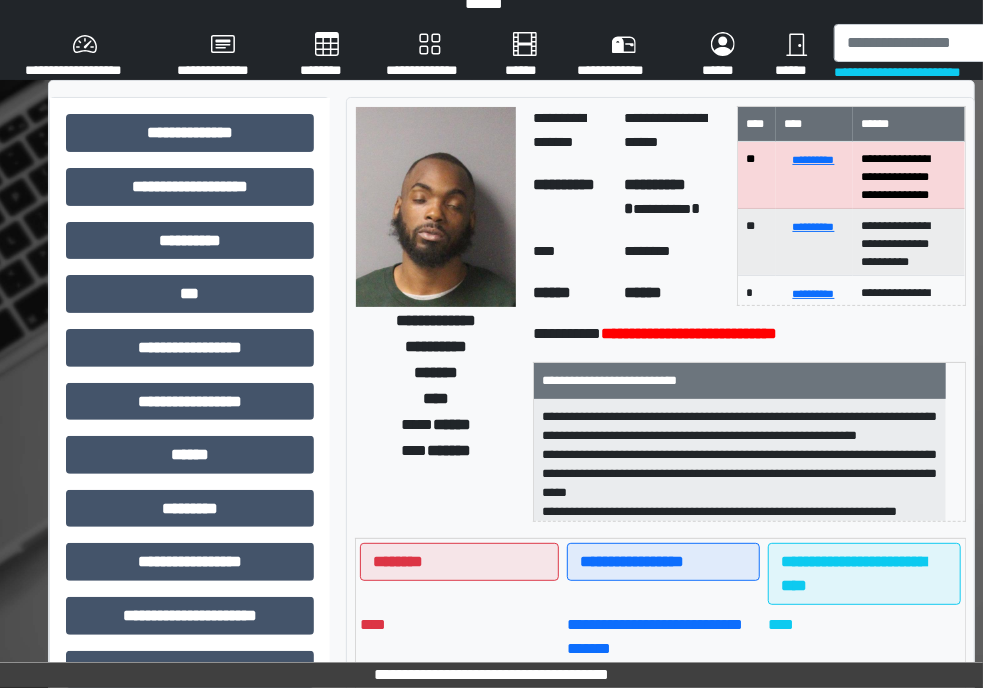 scroll, scrollTop: 11, scrollLeft: 0, axis: vertical 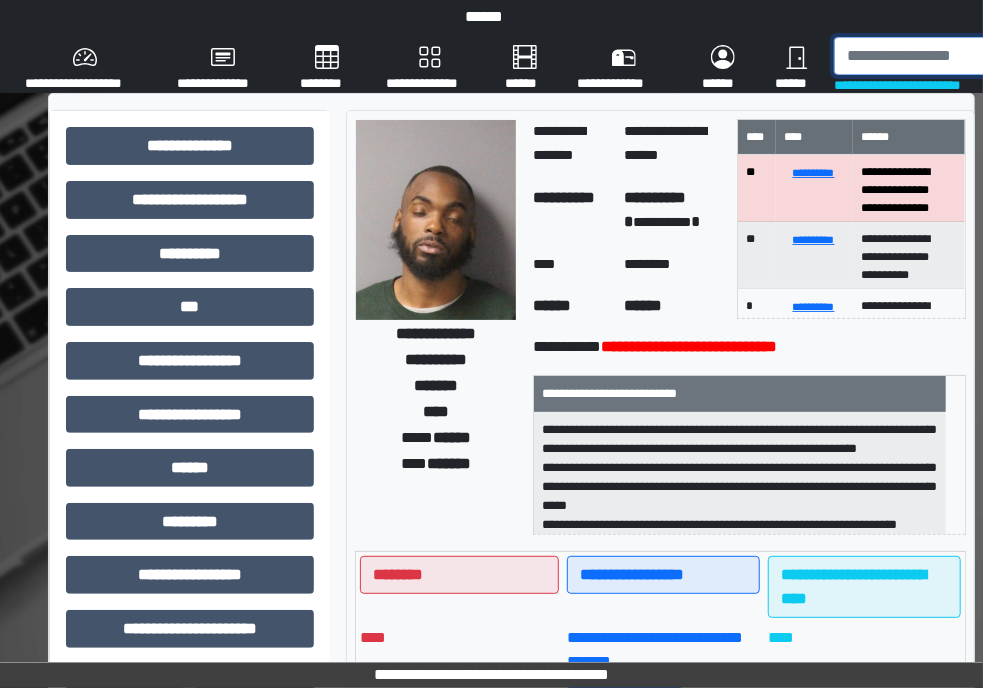 click at bounding box center (938, 56) 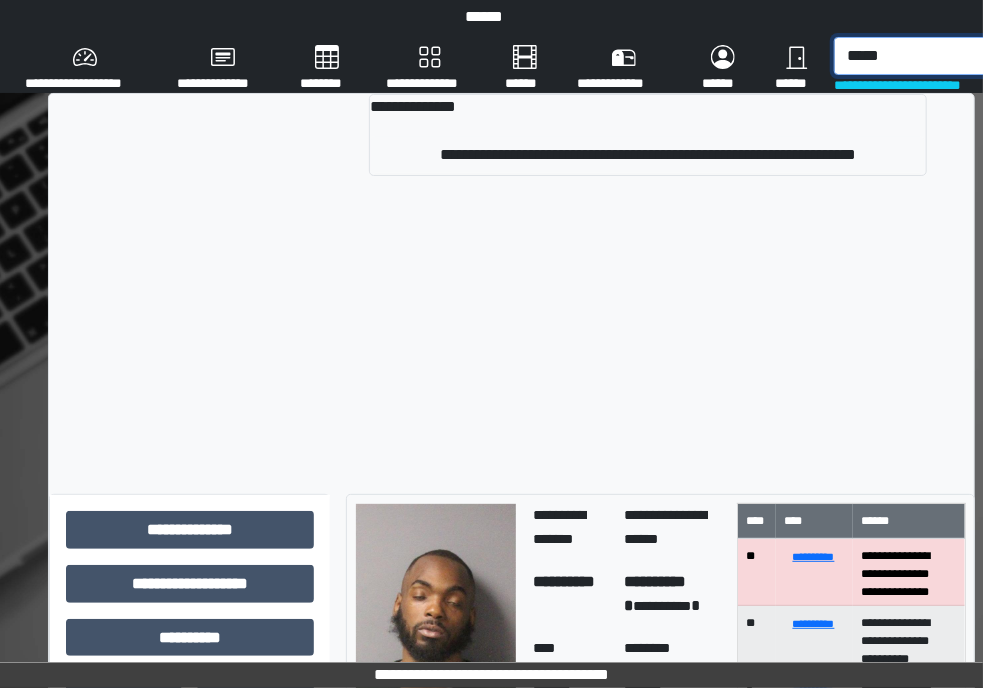 scroll, scrollTop: 11, scrollLeft: 1, axis: both 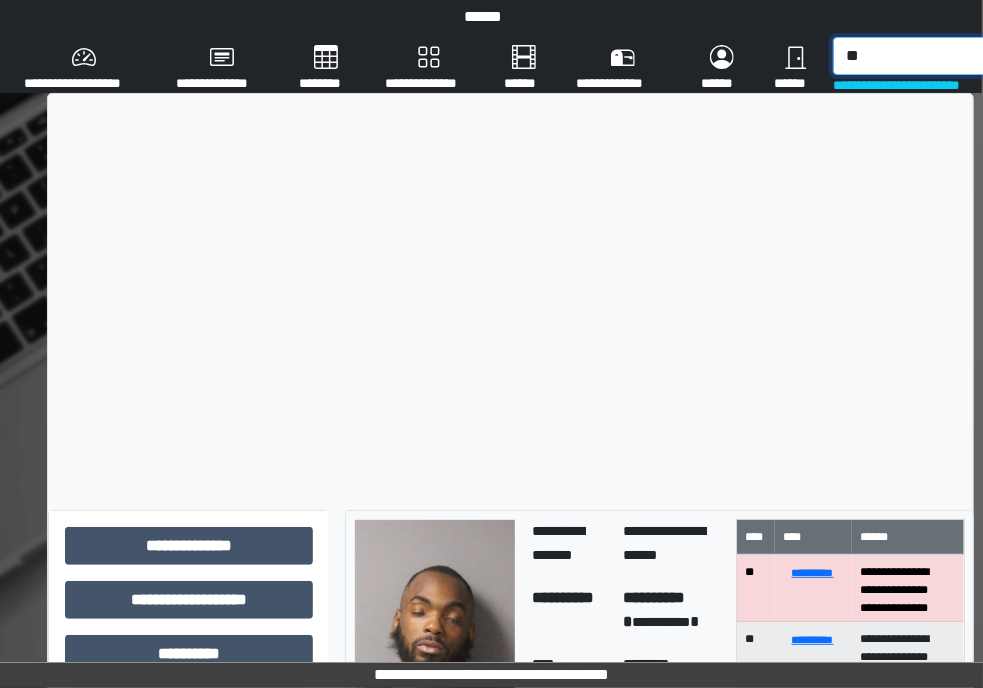 type on "*" 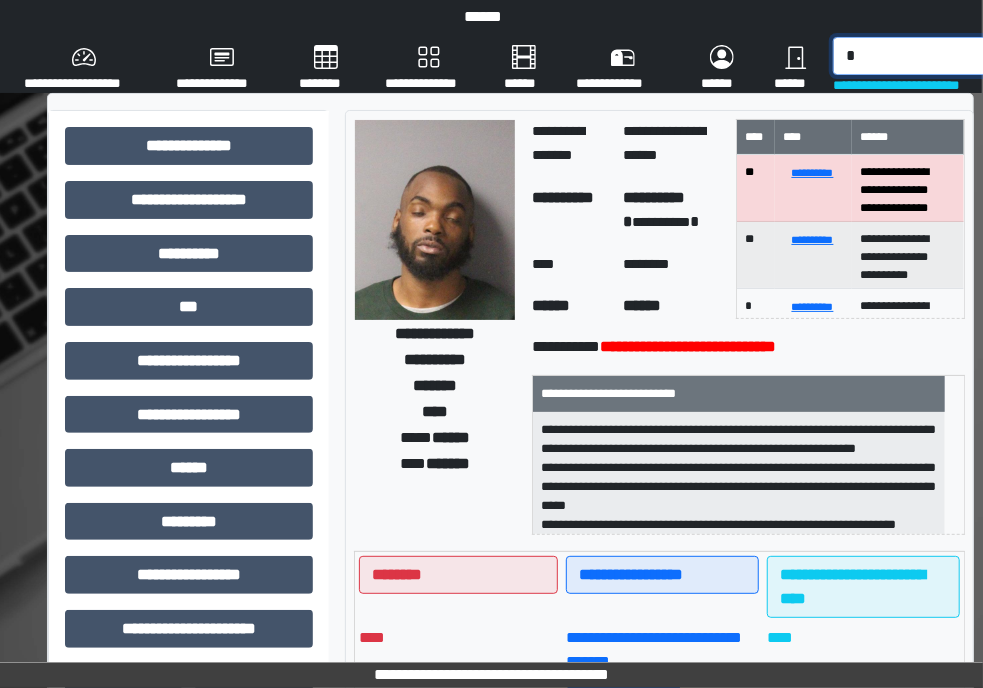 type 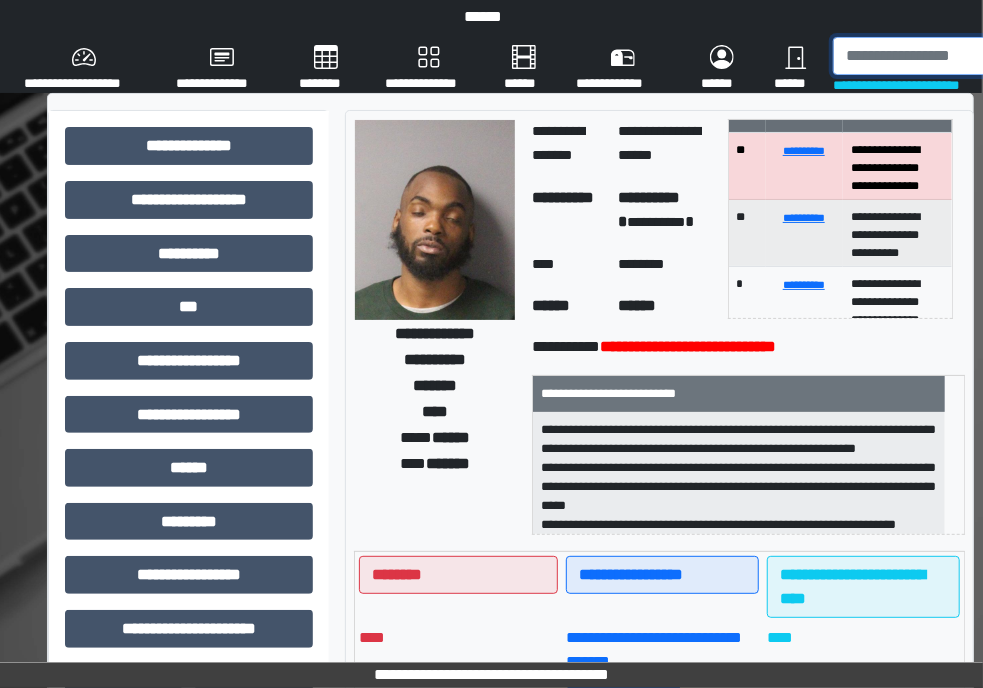 scroll, scrollTop: 24, scrollLeft: 0, axis: vertical 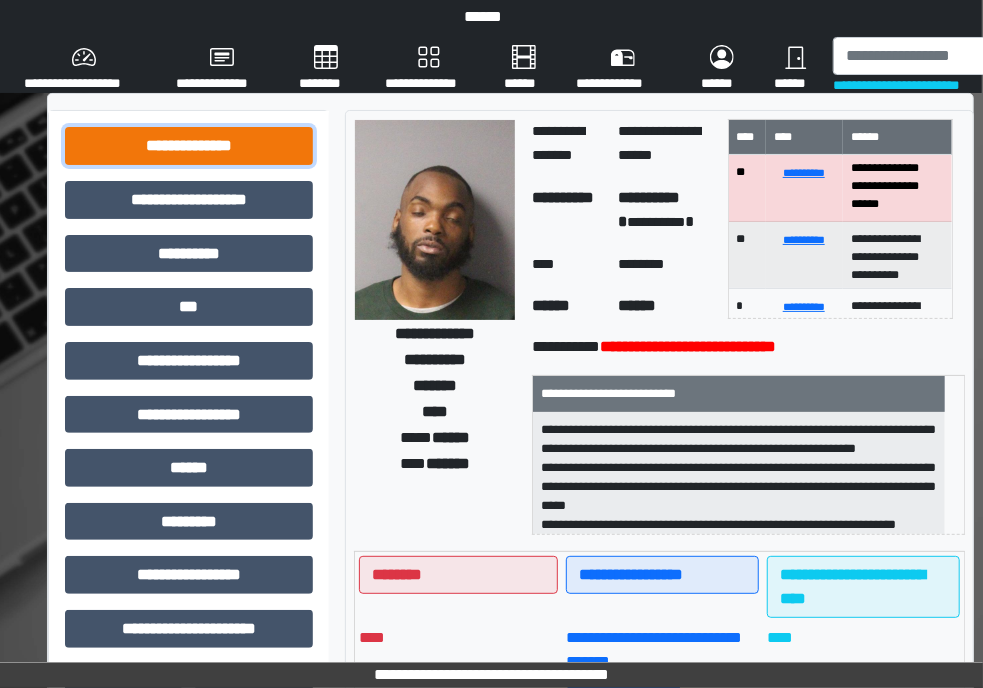click on "**********" at bounding box center [189, 146] 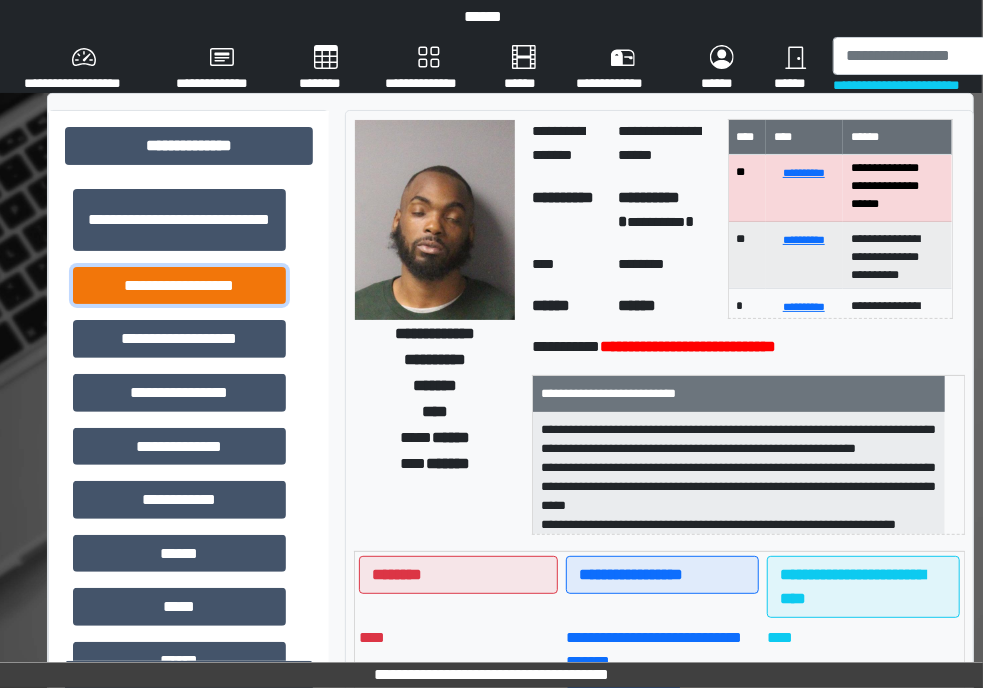 click on "**********" at bounding box center (179, 286) 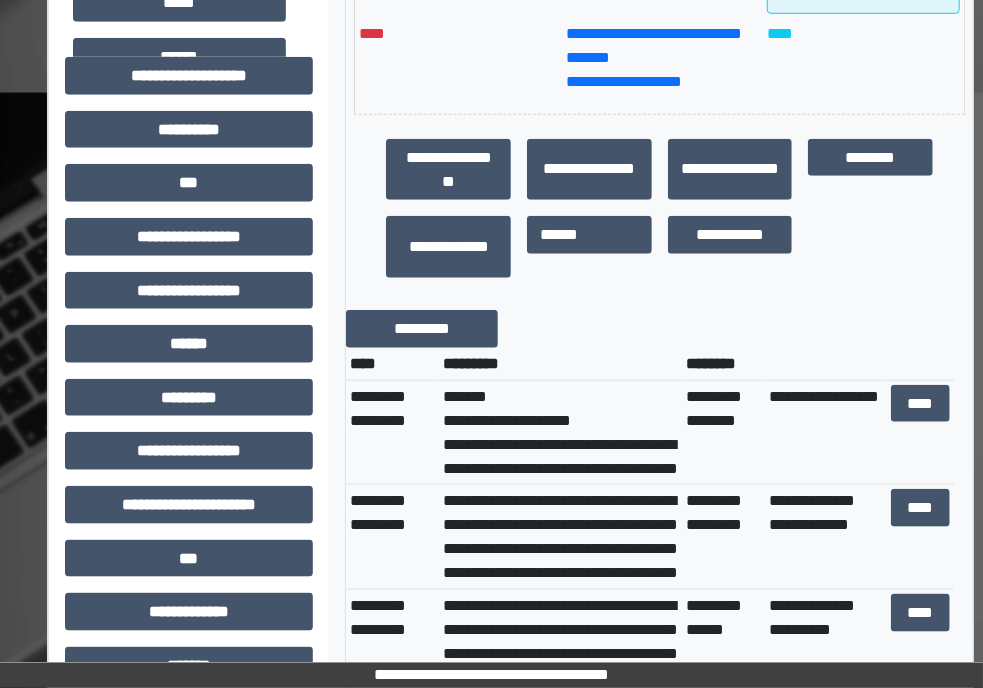 scroll, scrollTop: 658, scrollLeft: 1, axis: both 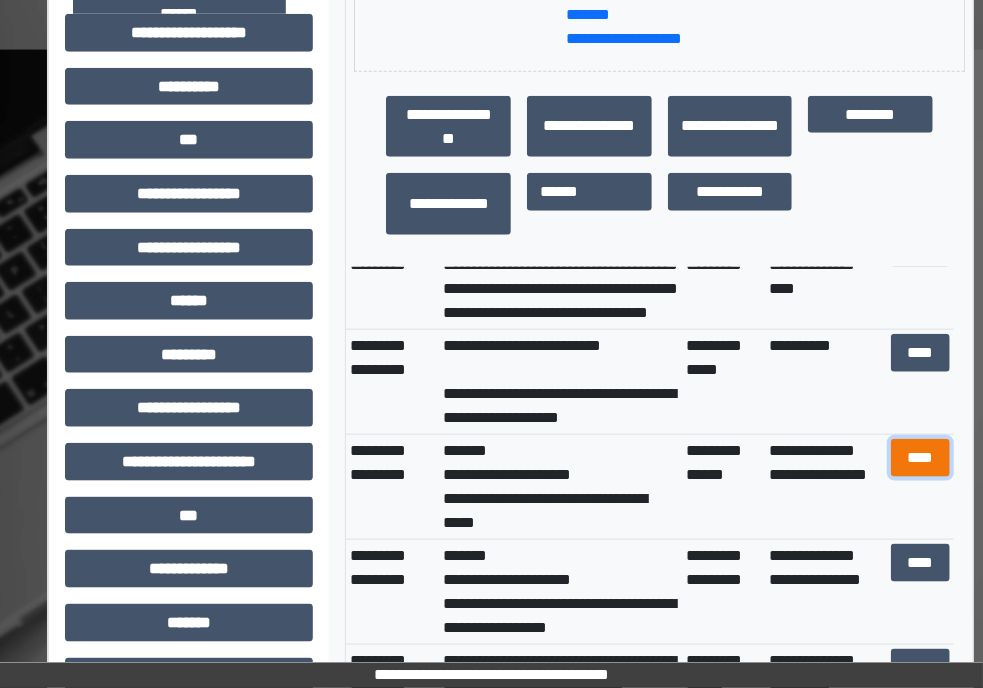 click on "****" at bounding box center (920, 458) 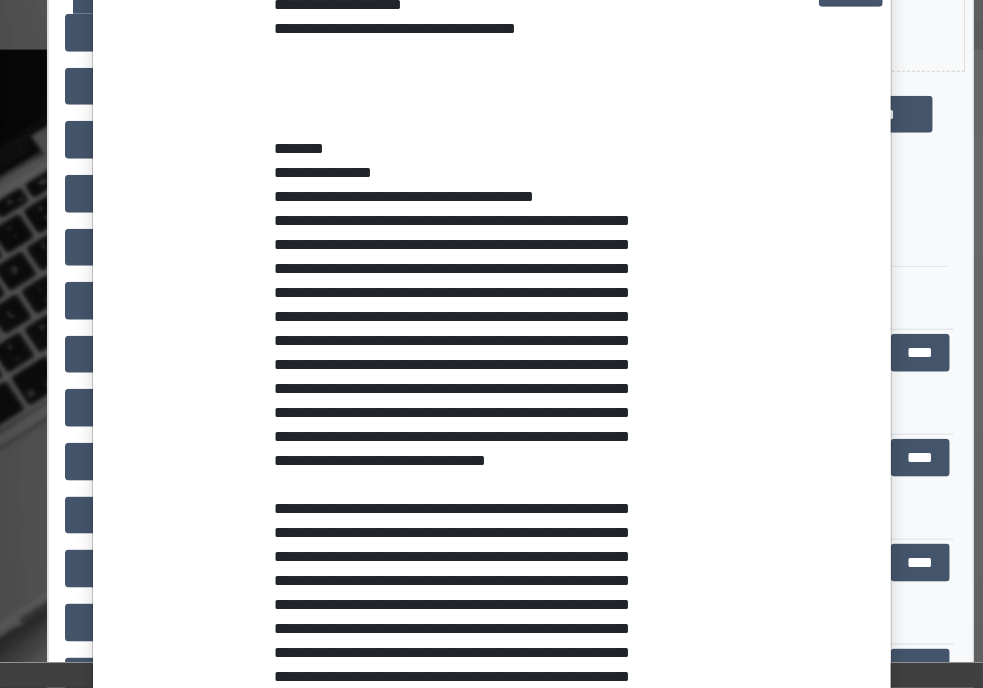 scroll, scrollTop: 0, scrollLeft: 0, axis: both 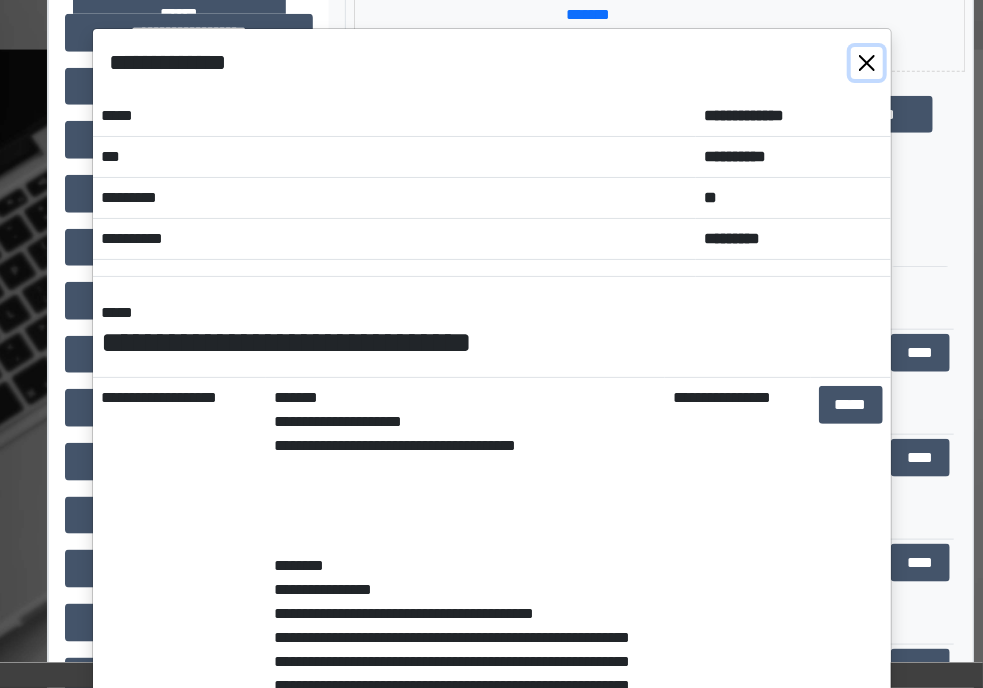 click at bounding box center (867, 63) 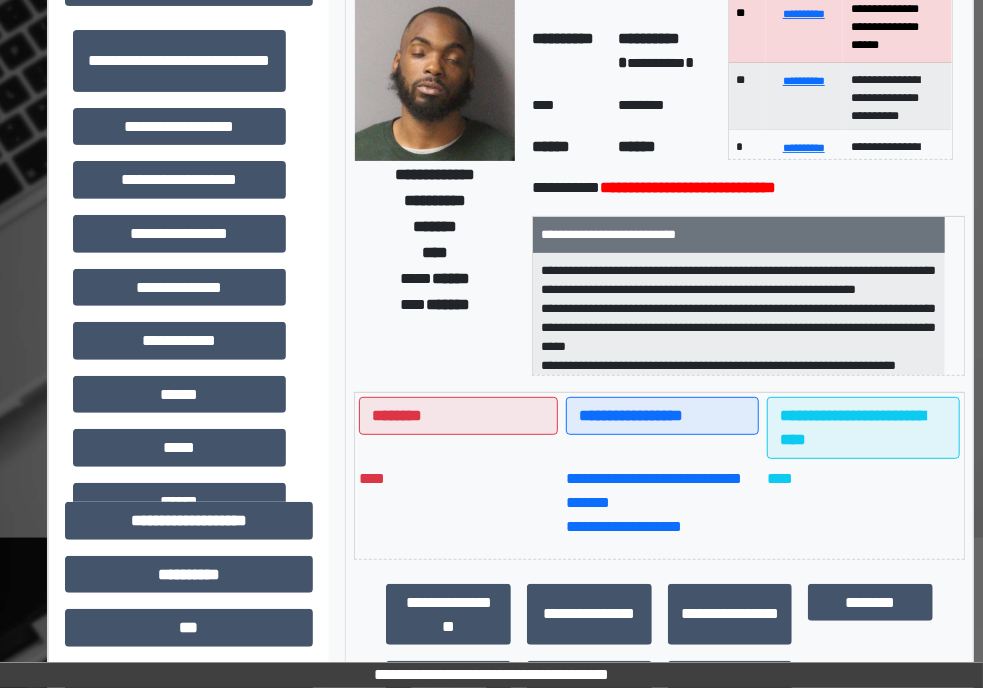 scroll, scrollTop: 161, scrollLeft: 1, axis: both 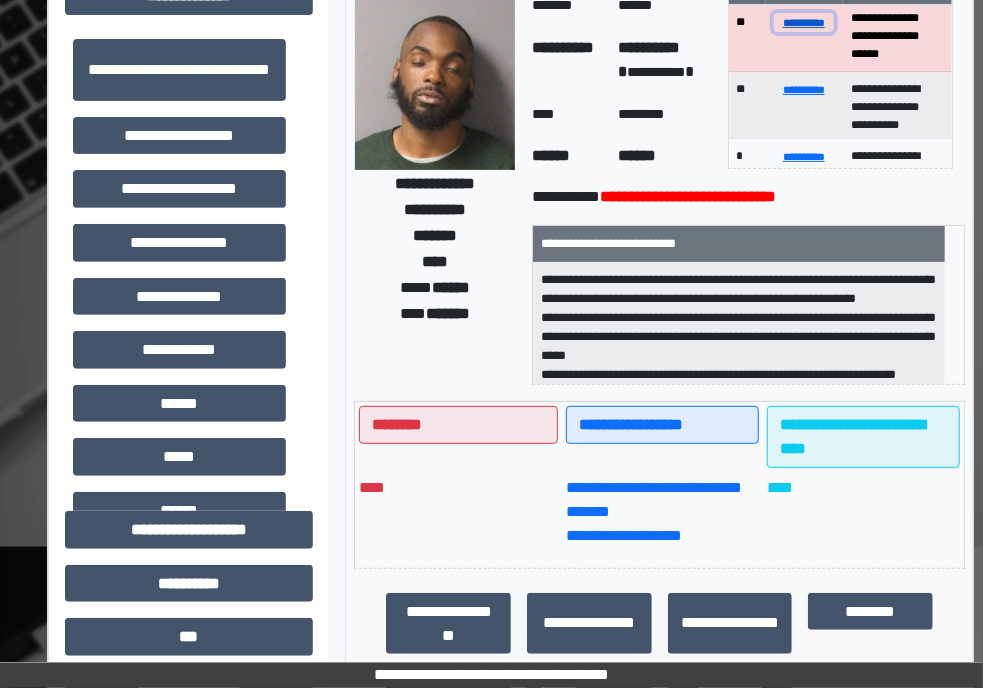 click on "**********" at bounding box center [804, 22] 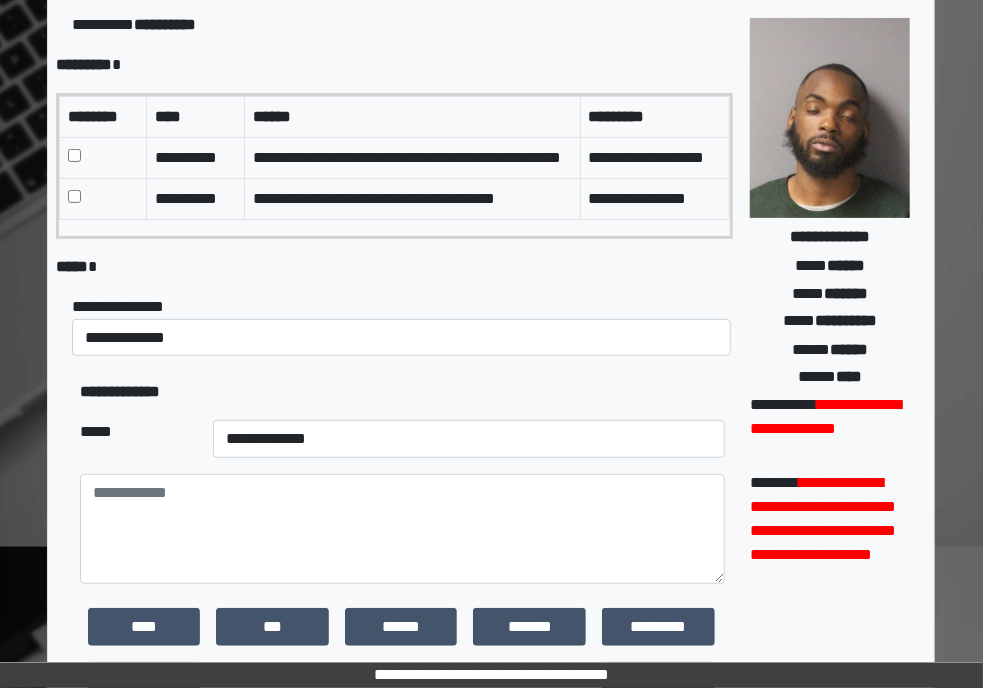 click at bounding box center (102, 157) 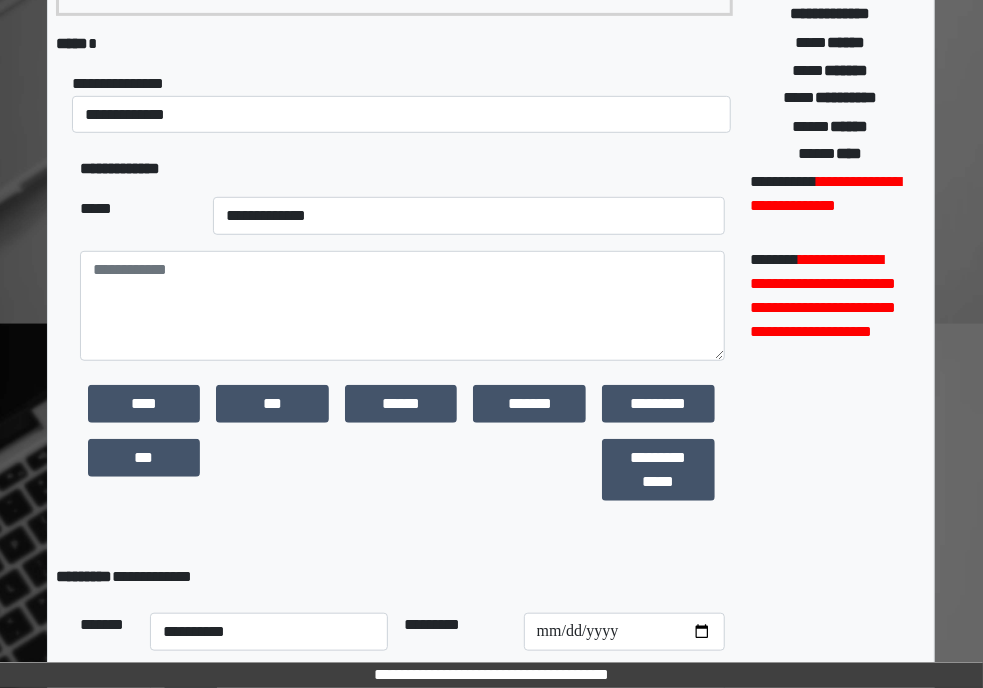 scroll, scrollTop: 385, scrollLeft: 1, axis: both 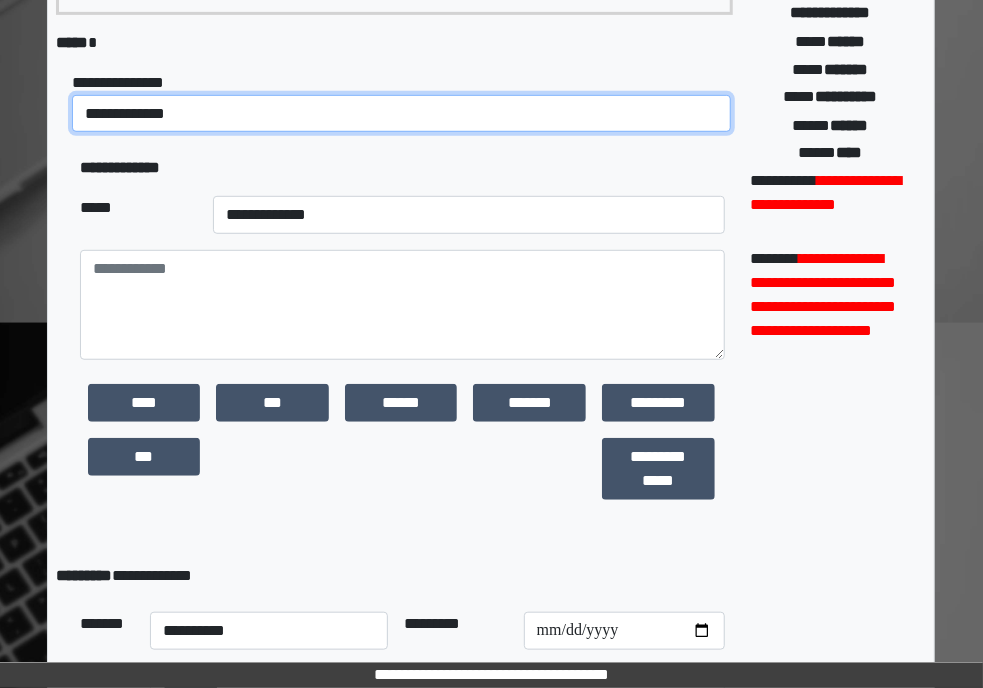 click on "**********" at bounding box center [401, 114] 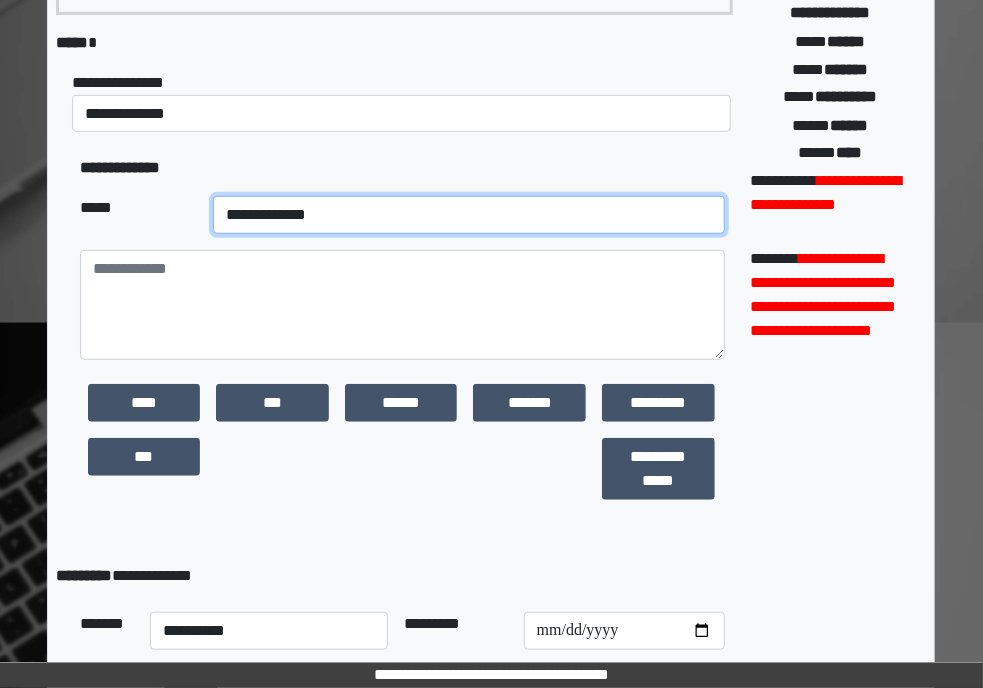 click on "**********" at bounding box center [469, 215] 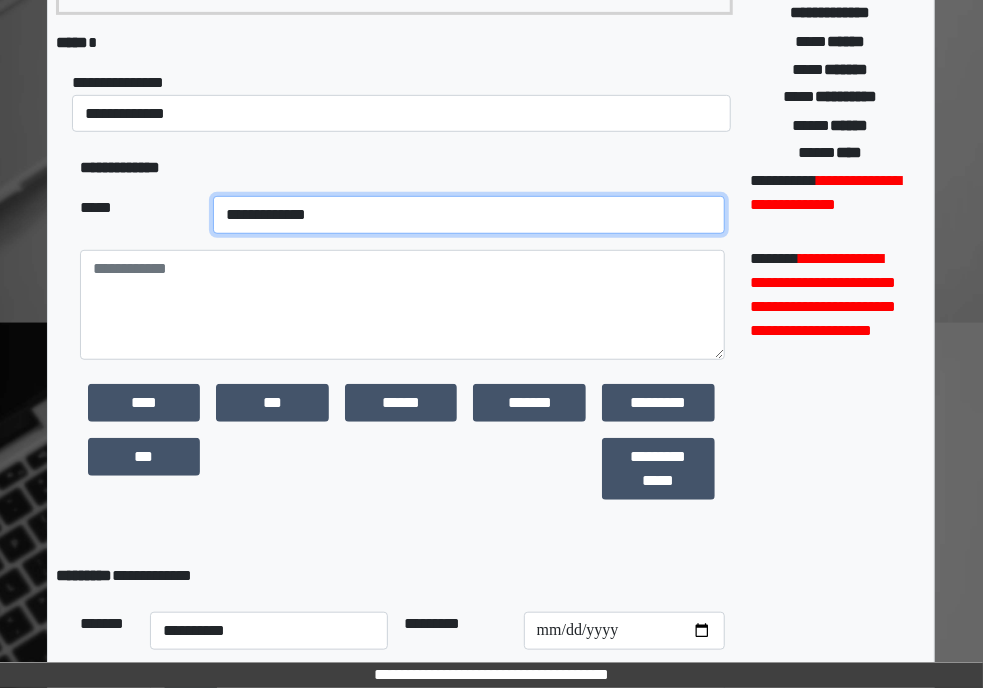 select on "***" 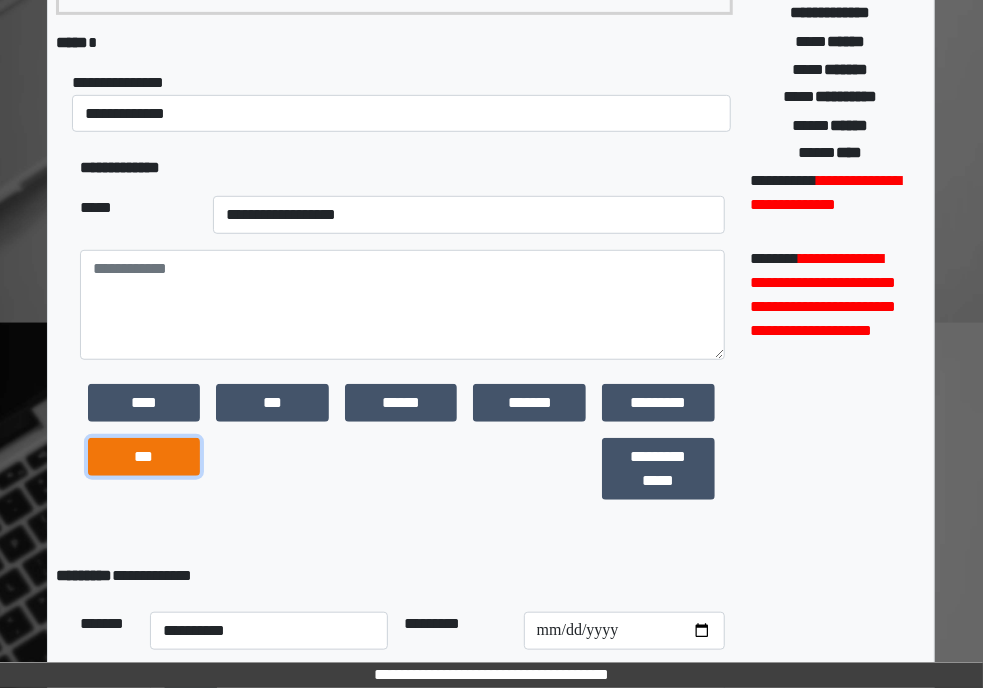 click on "***" at bounding box center [144, 457] 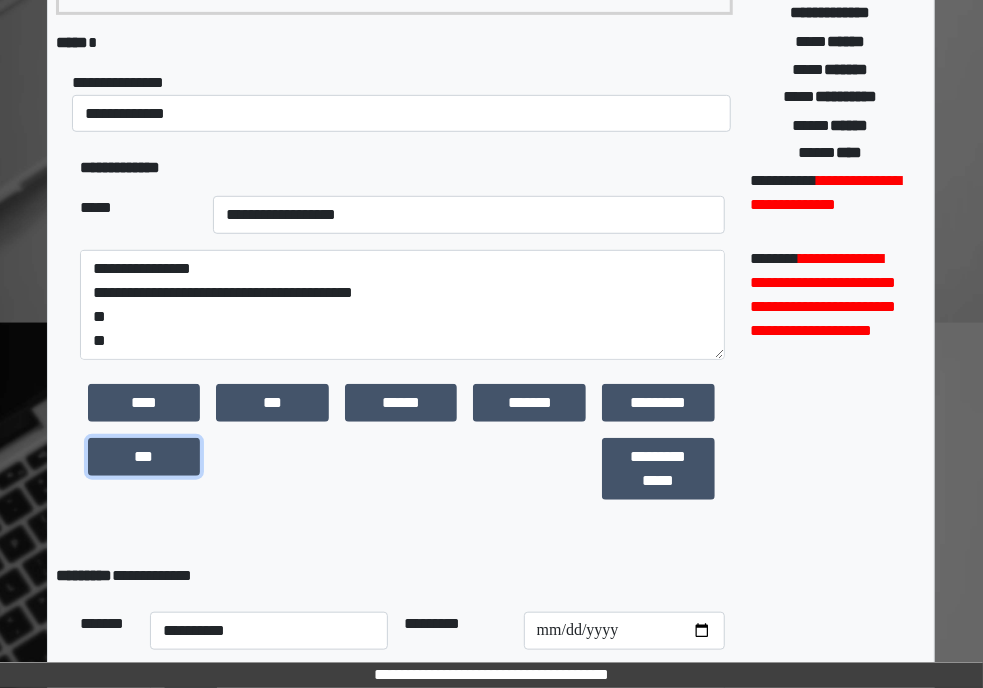 scroll, scrollTop: 23, scrollLeft: 0, axis: vertical 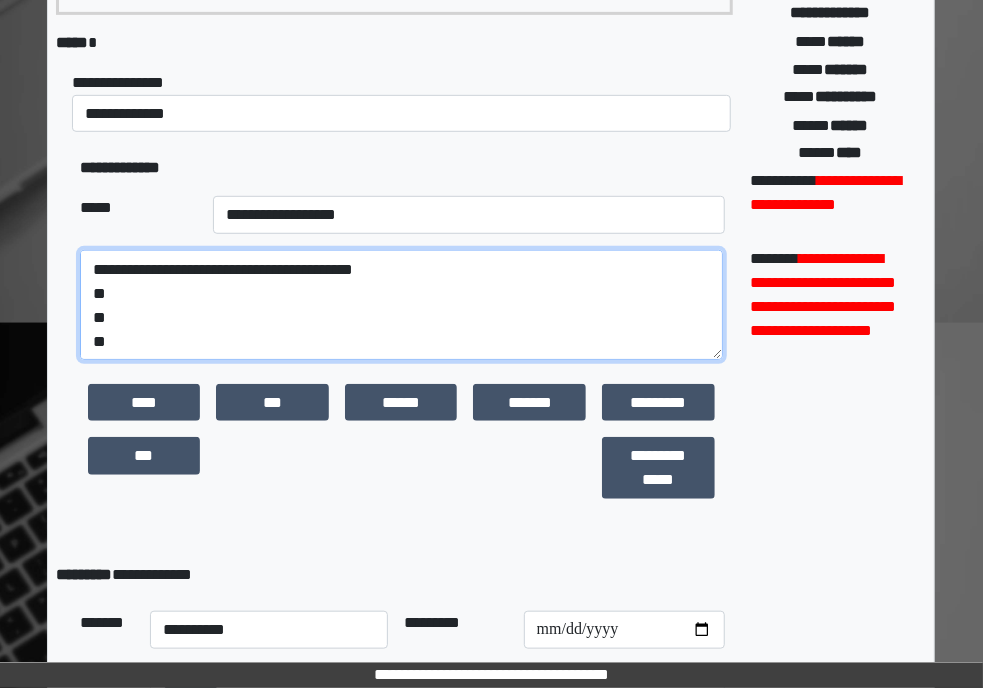 click on "**********" at bounding box center (401, 305) 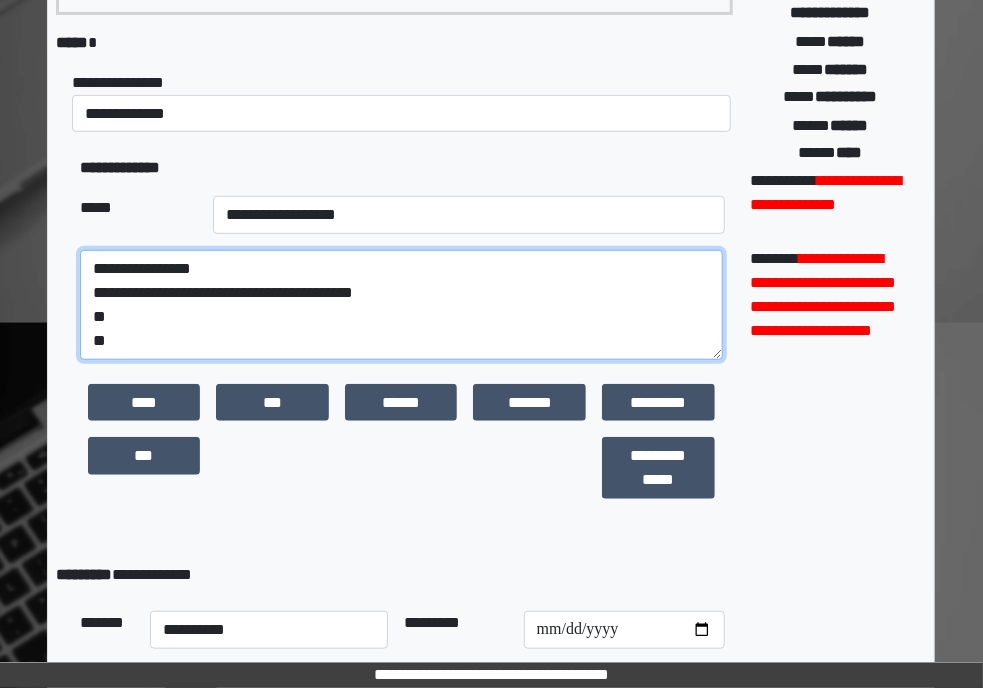 scroll, scrollTop: 0, scrollLeft: 0, axis: both 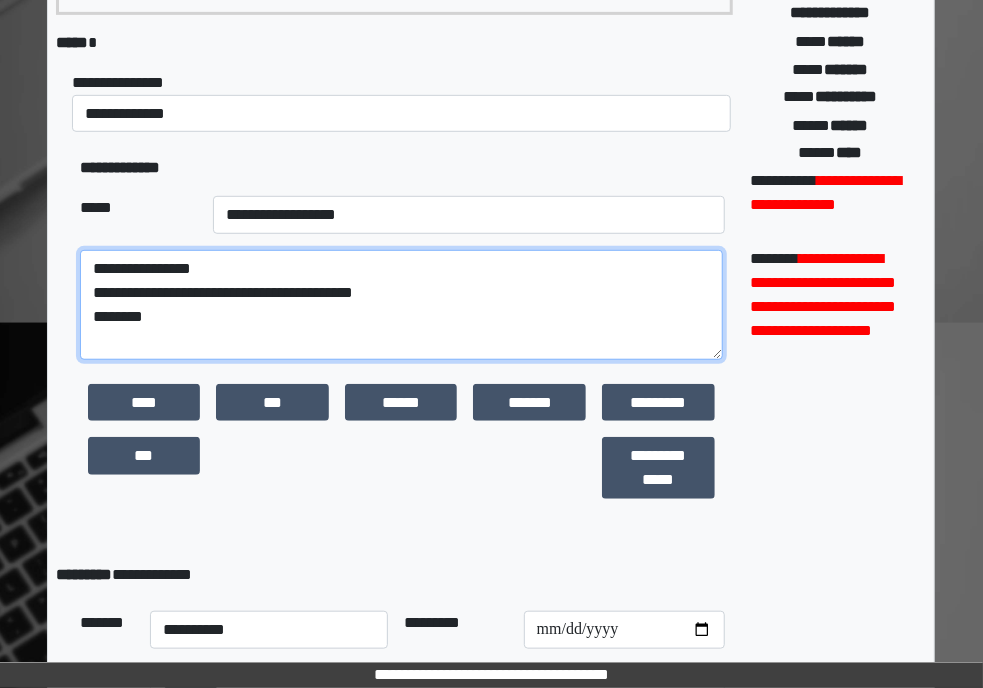 paste on "**********" 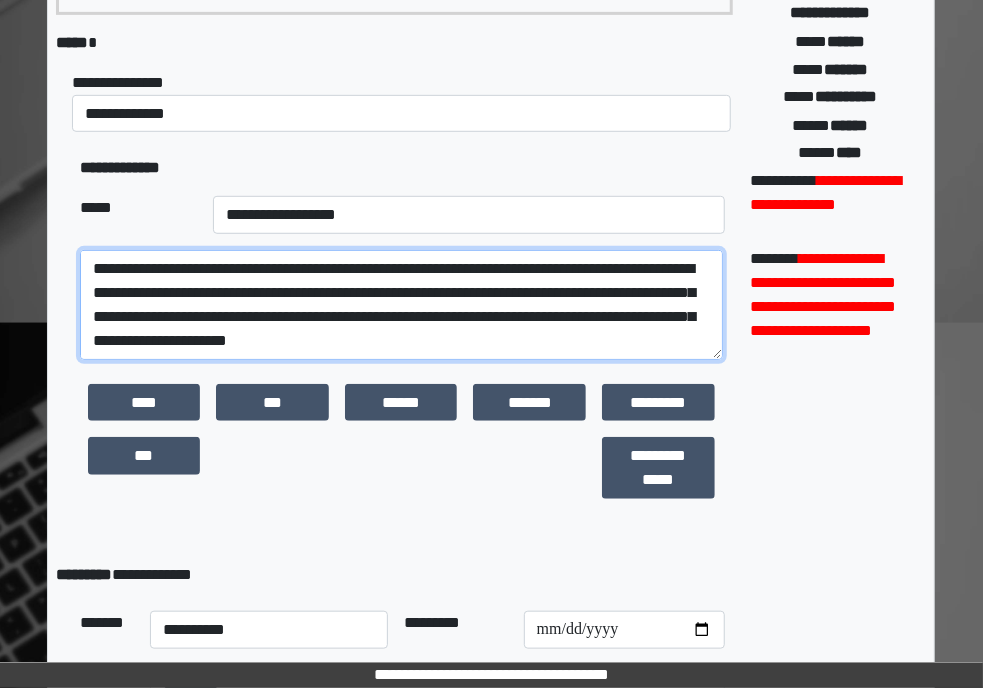 scroll, scrollTop: 976, scrollLeft: 0, axis: vertical 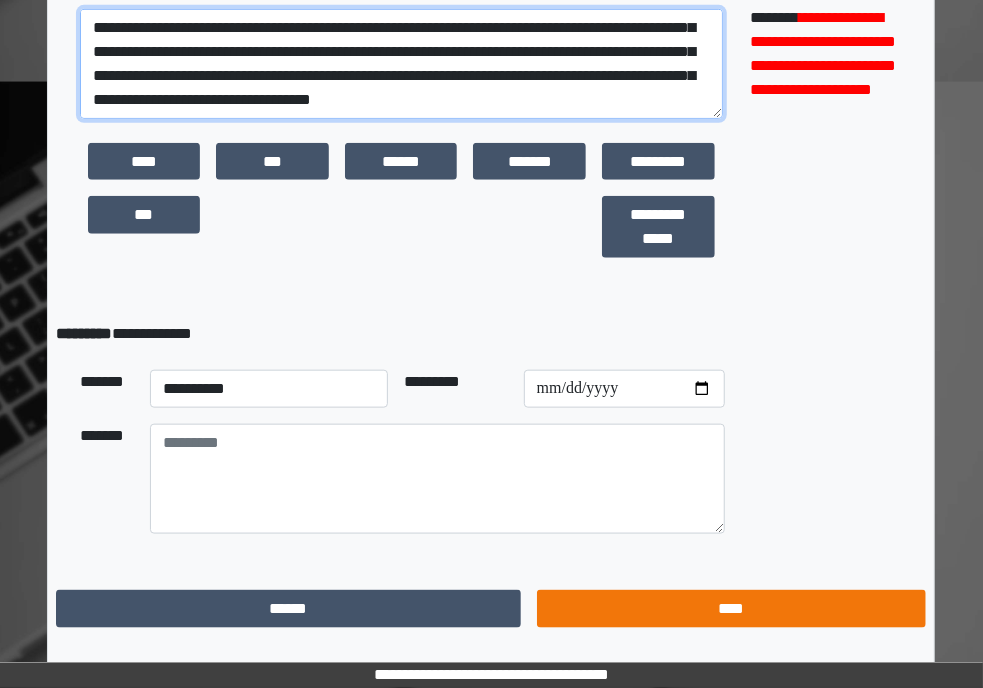 type on "**********" 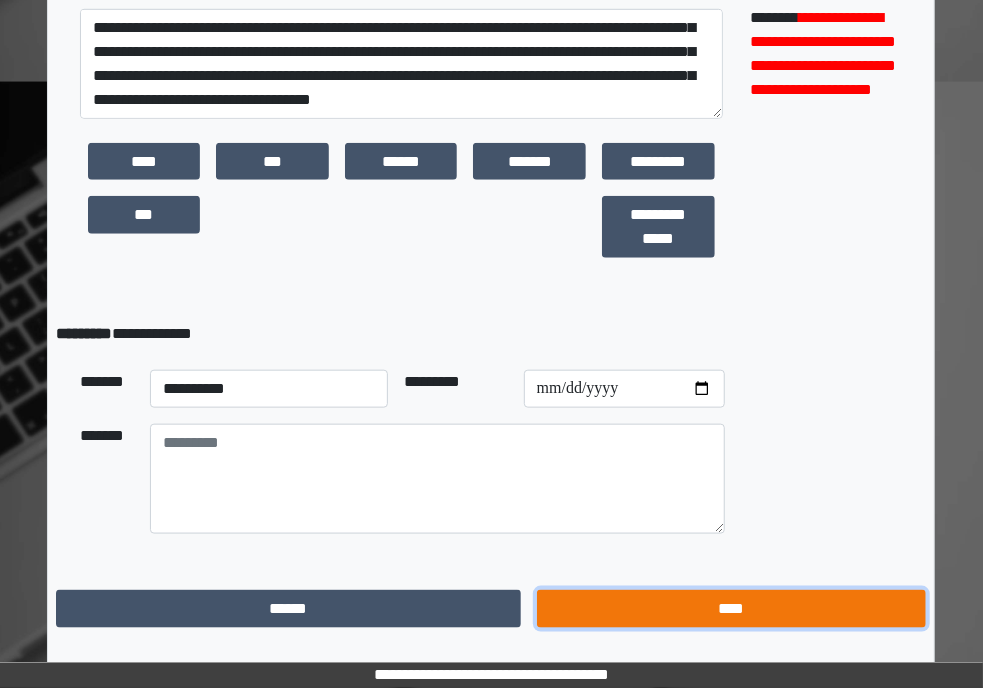 click on "****" at bounding box center [731, 609] 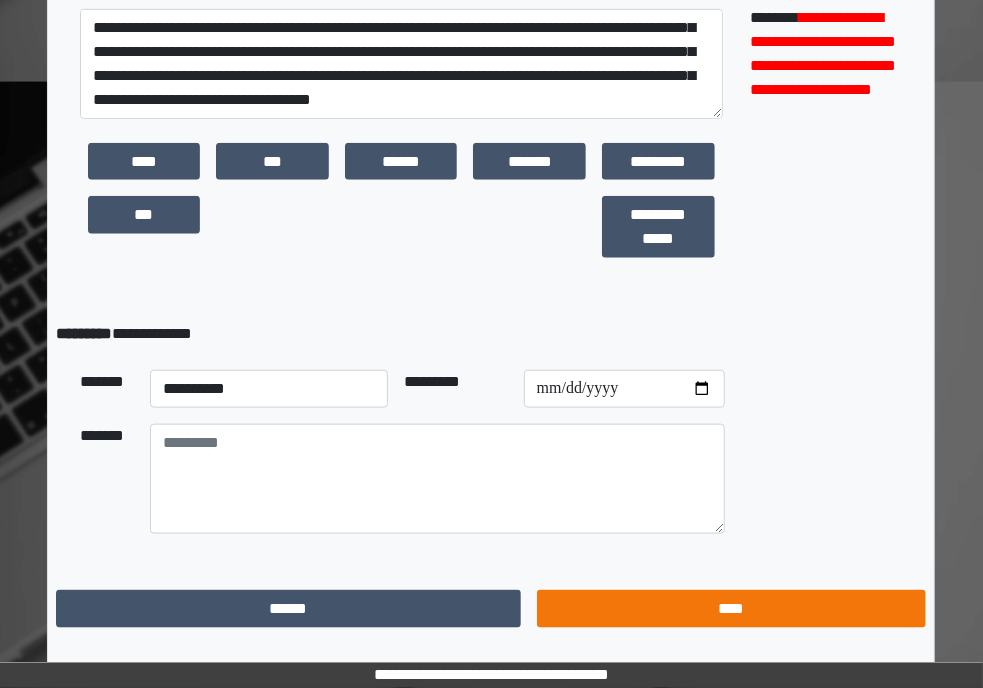 scroll, scrollTop: 19, scrollLeft: 1, axis: both 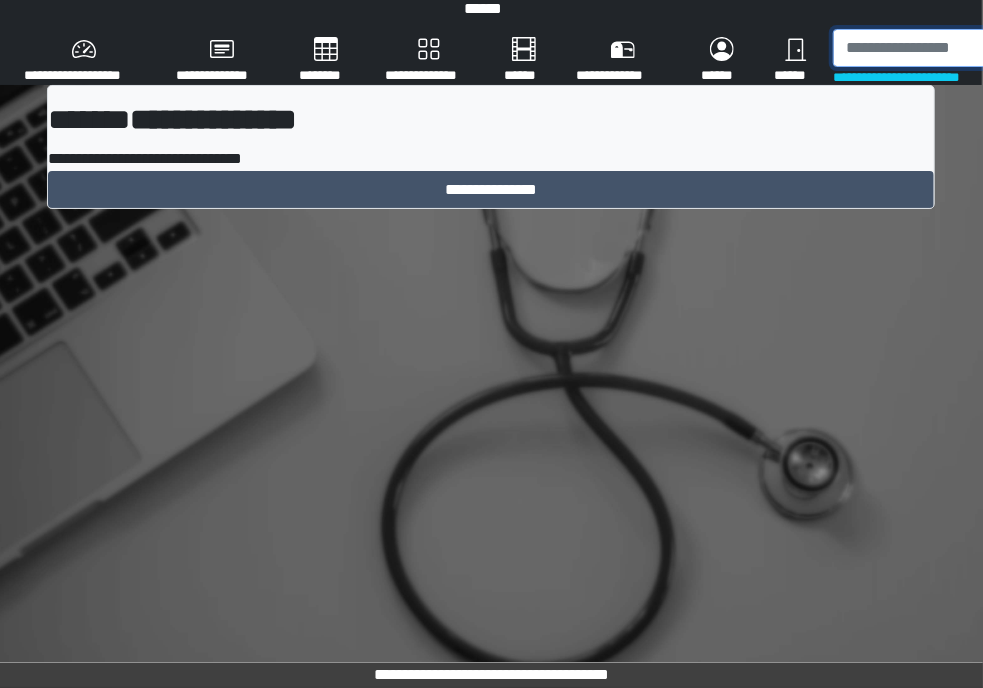 click at bounding box center (937, 48) 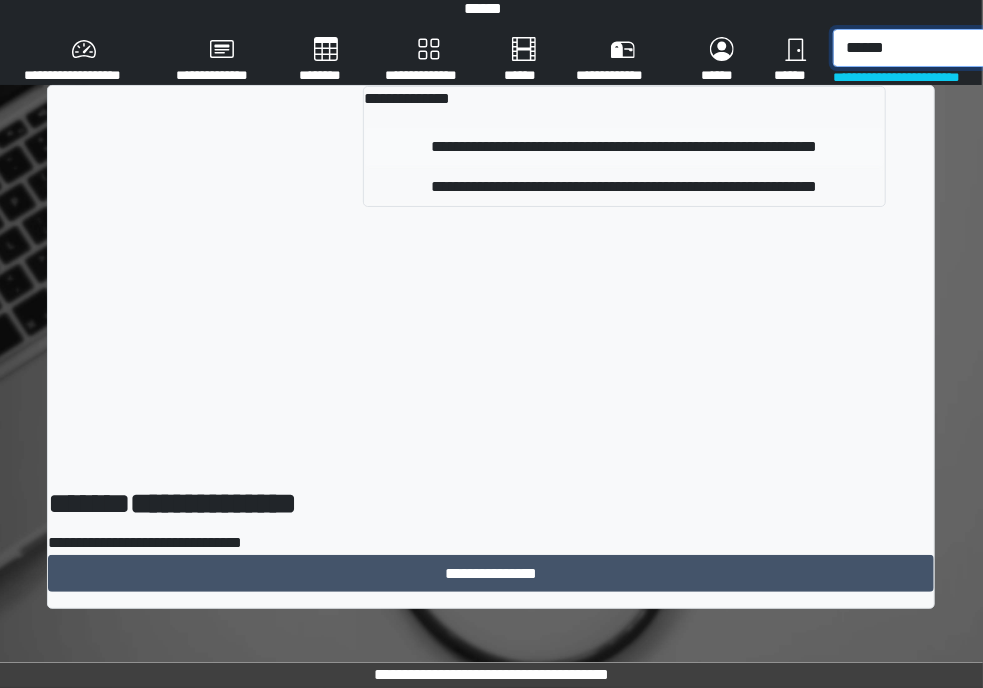type on "******" 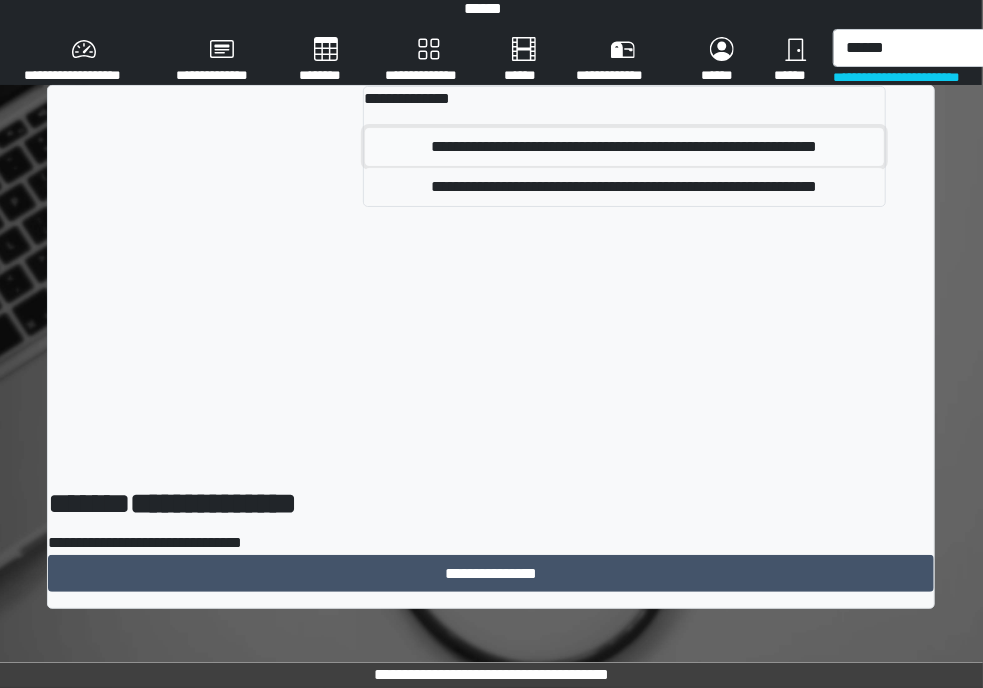 click on "**********" at bounding box center [624, 147] 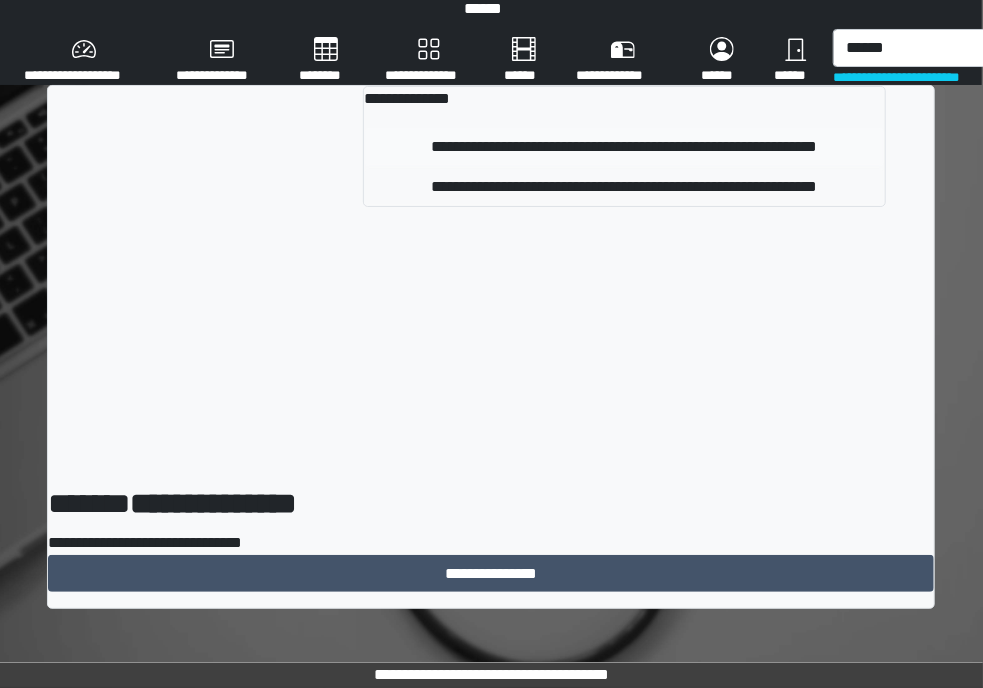 type 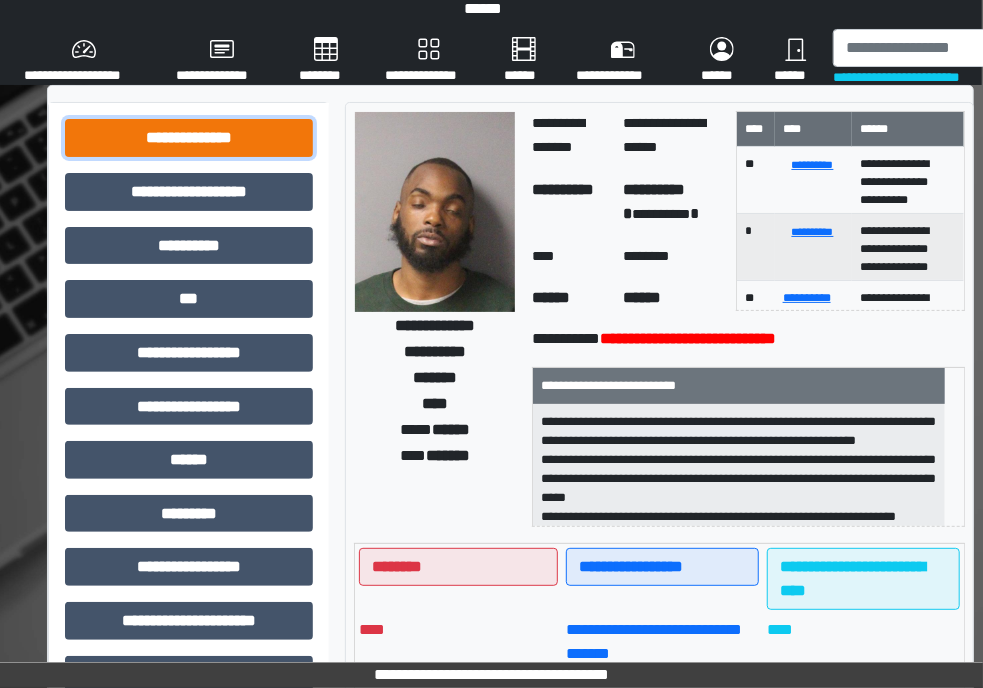 click on "**********" at bounding box center (189, 138) 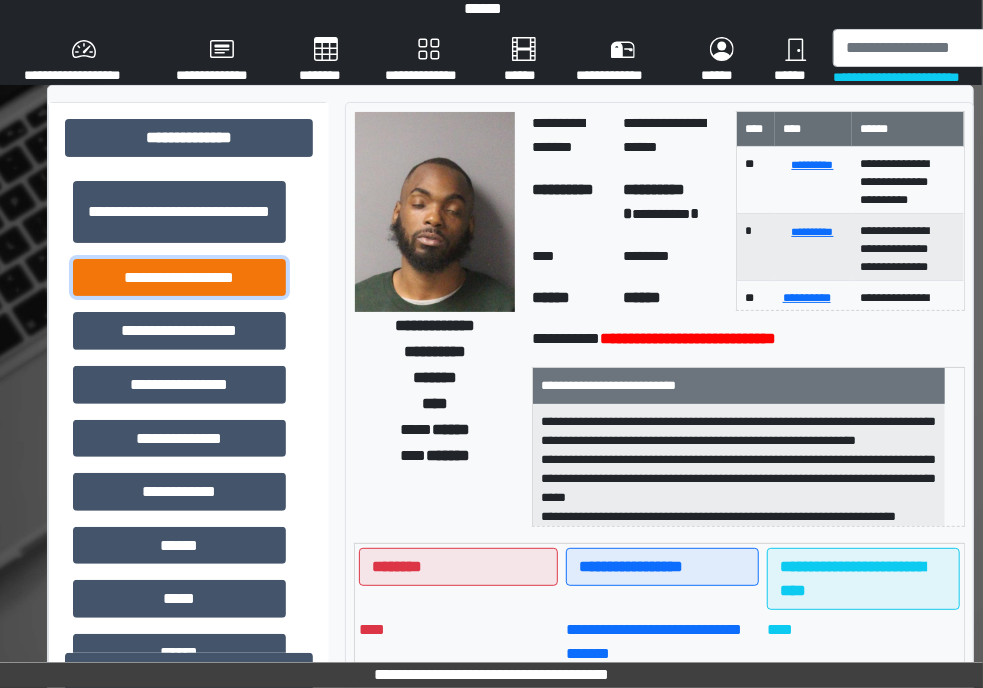 click on "**********" at bounding box center (179, 278) 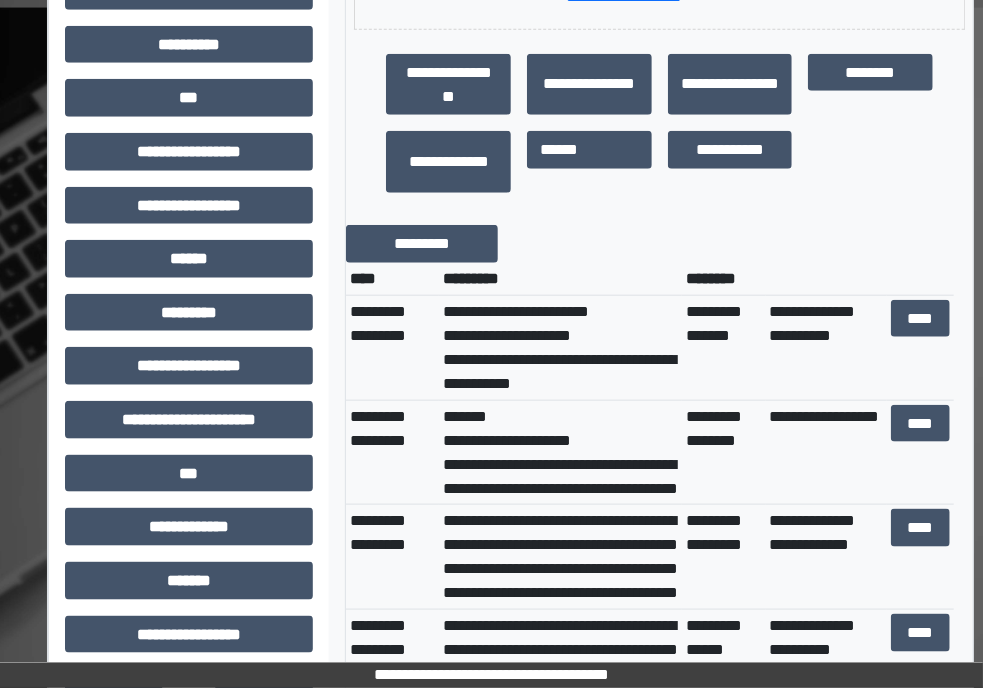 scroll, scrollTop: 704, scrollLeft: 1, axis: both 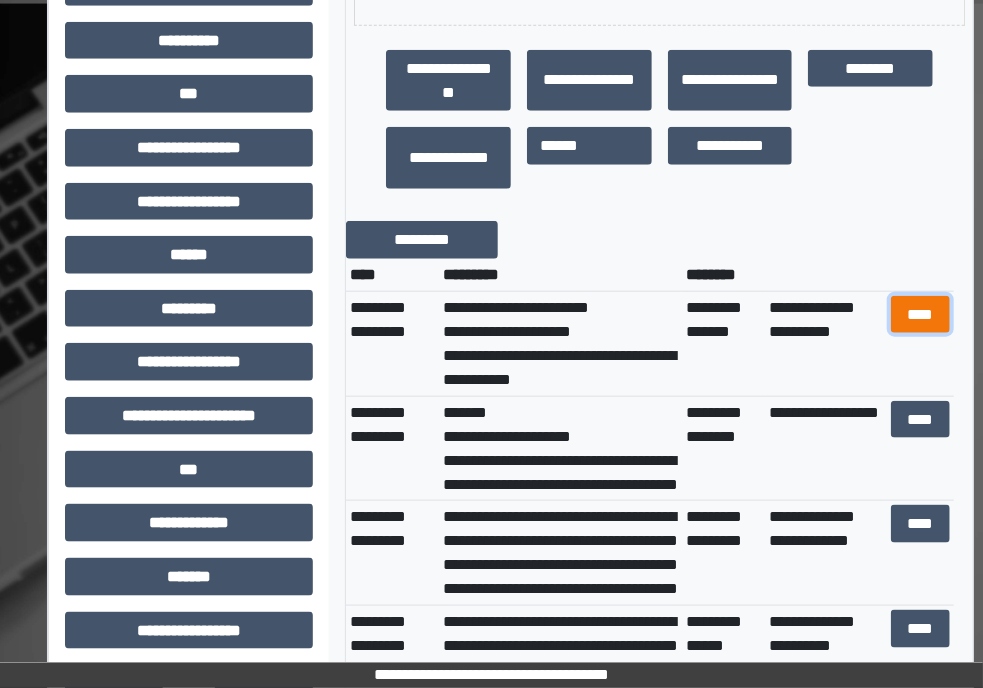 click on "****" at bounding box center [920, 315] 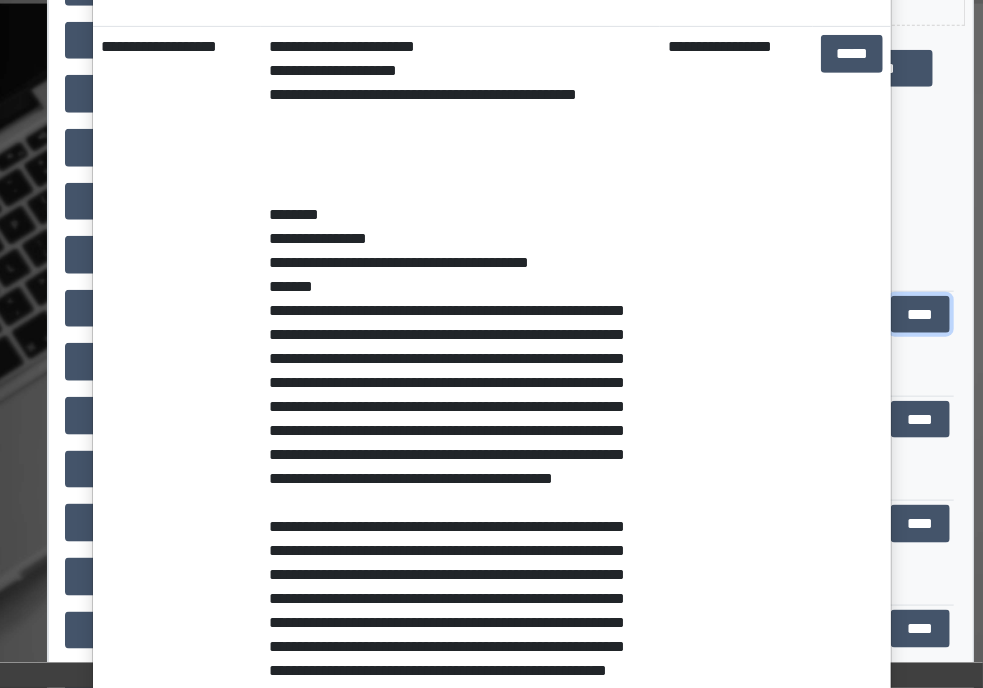 scroll, scrollTop: 354, scrollLeft: 0, axis: vertical 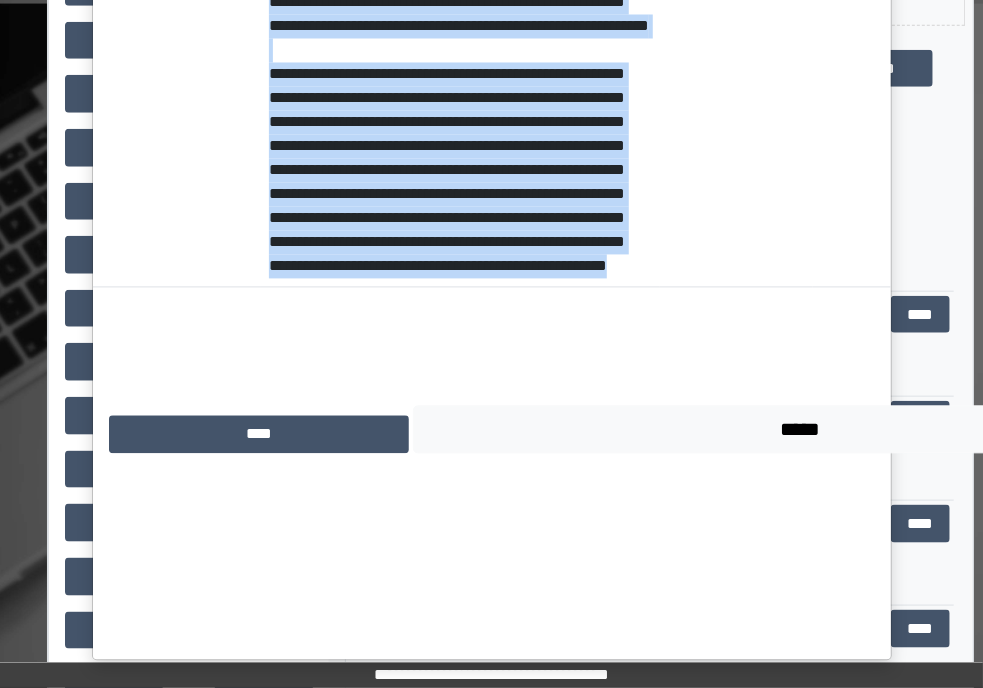 drag, startPoint x: 254, startPoint y: 302, endPoint x: 605, endPoint y: 455, distance: 382.89685 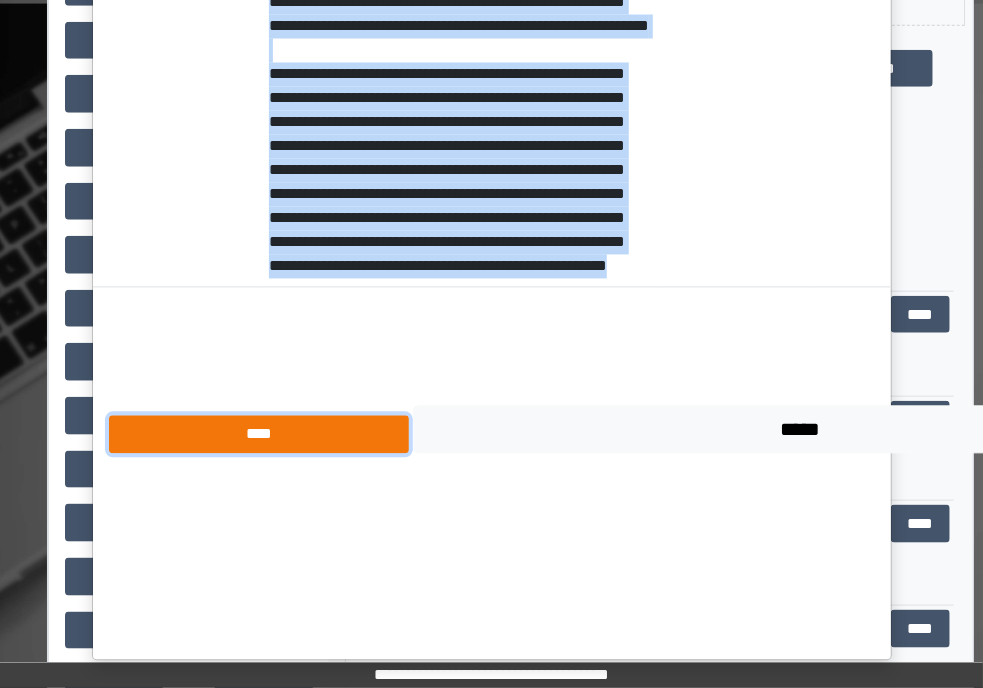 click on "****" at bounding box center [259, 435] 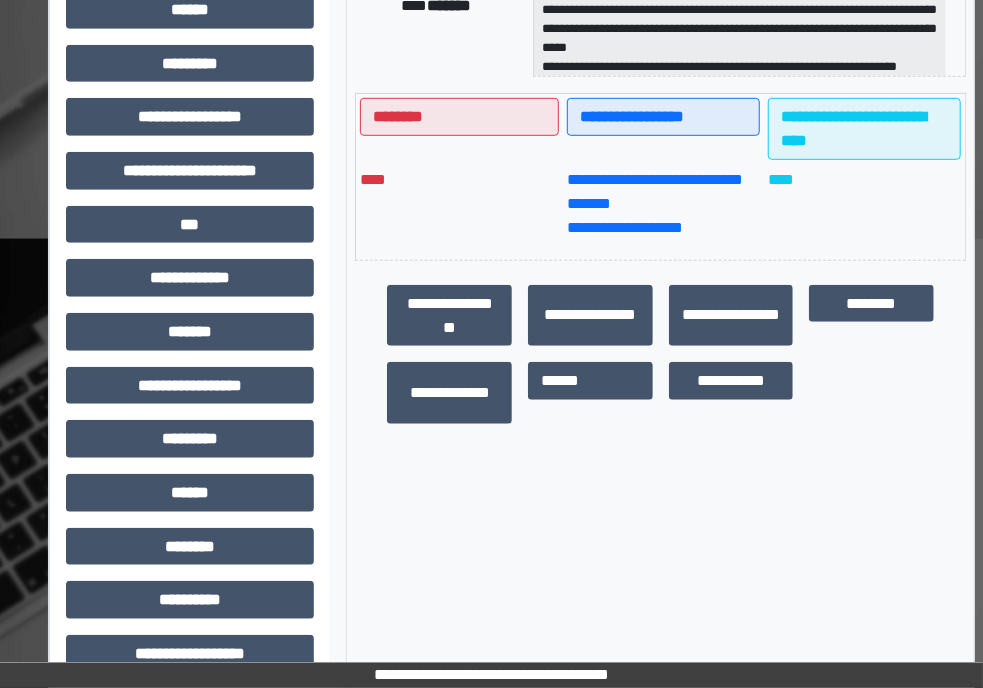 scroll, scrollTop: 502, scrollLeft: 0, axis: vertical 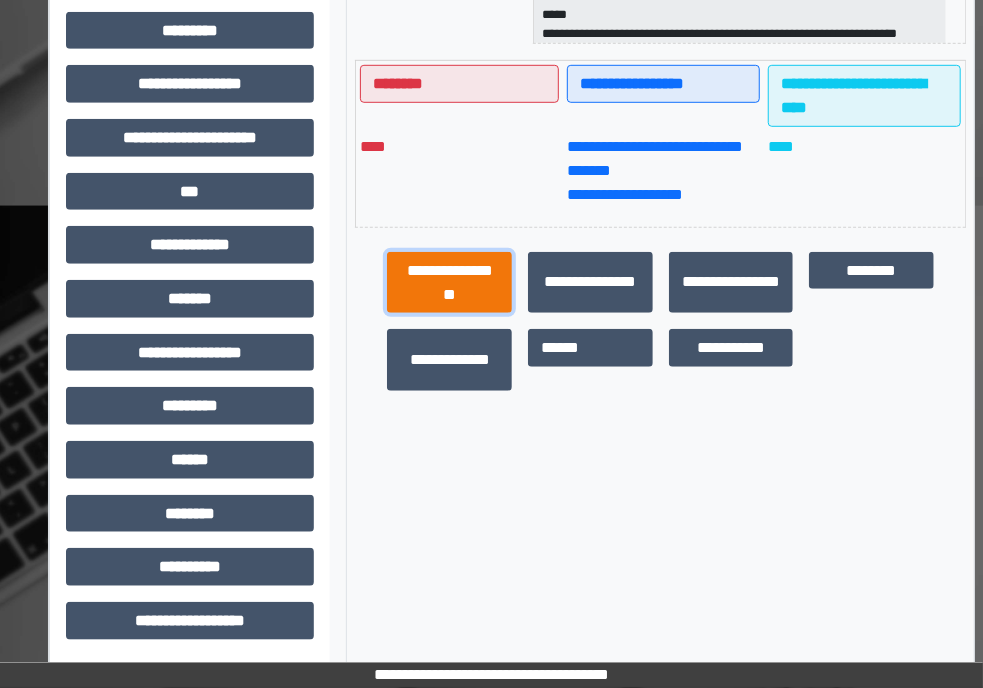 click on "**********" at bounding box center (449, 283) 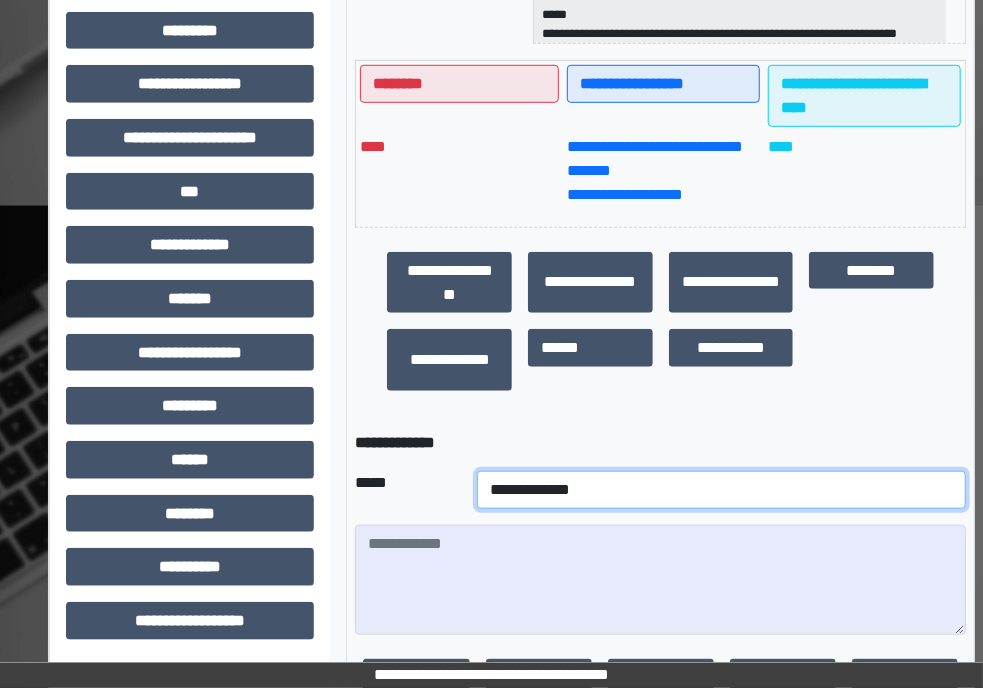 click on "**********" at bounding box center [721, 490] 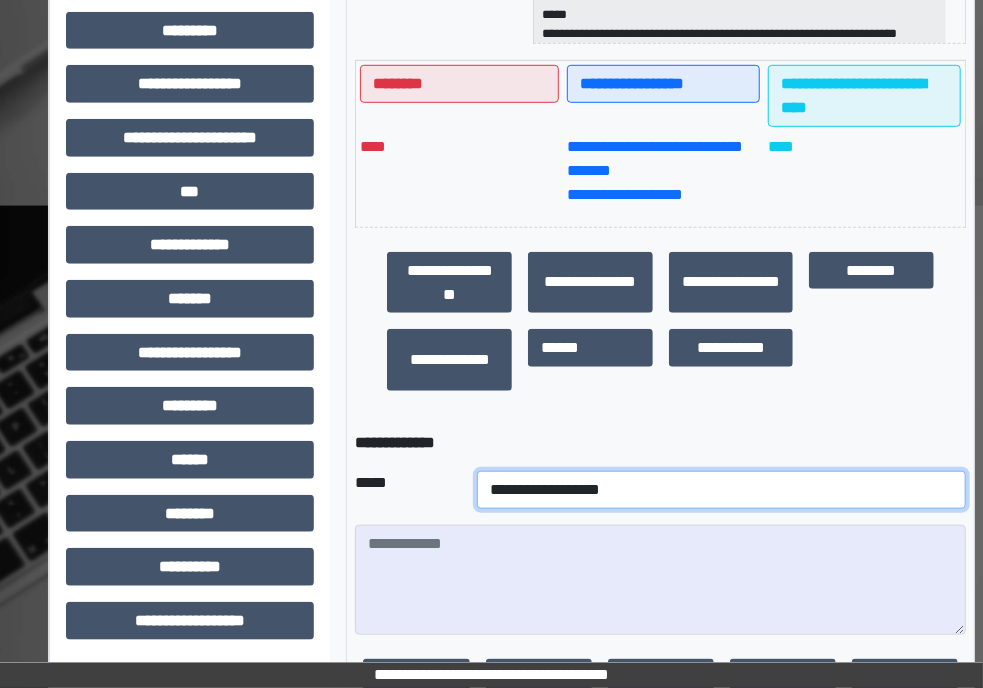 click on "**********" at bounding box center [721, 490] 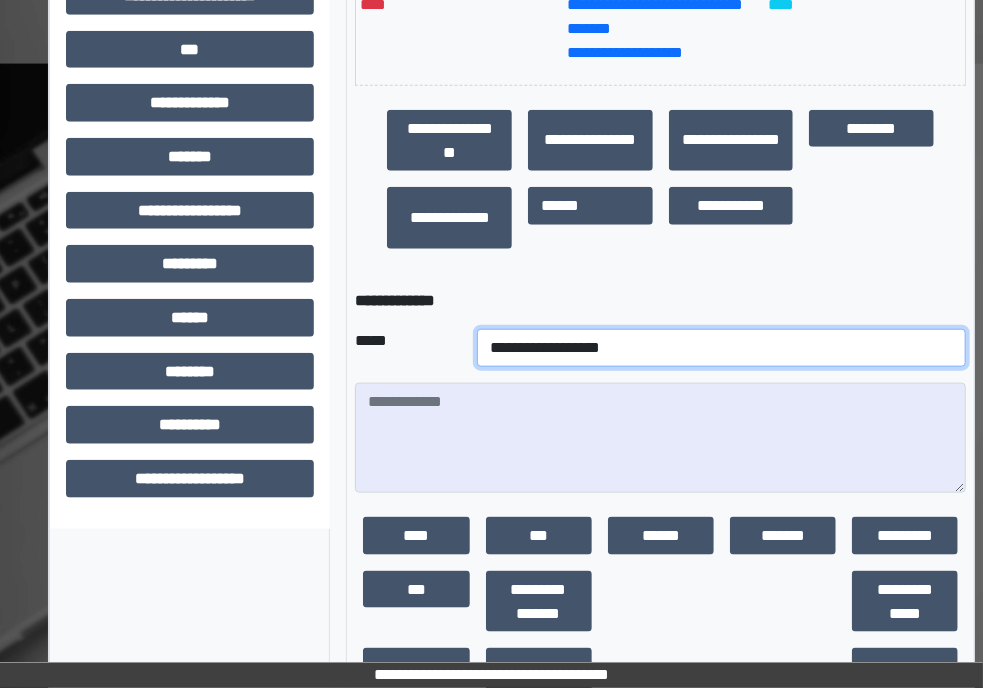 scroll, scrollTop: 646, scrollLeft: 0, axis: vertical 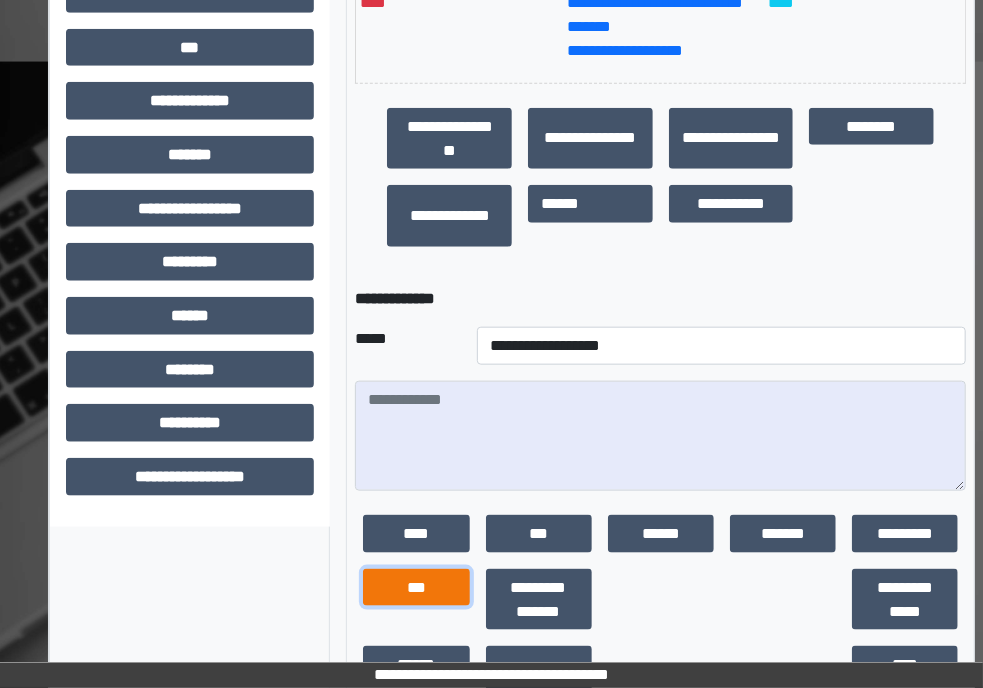 click on "***" at bounding box center [416, 588] 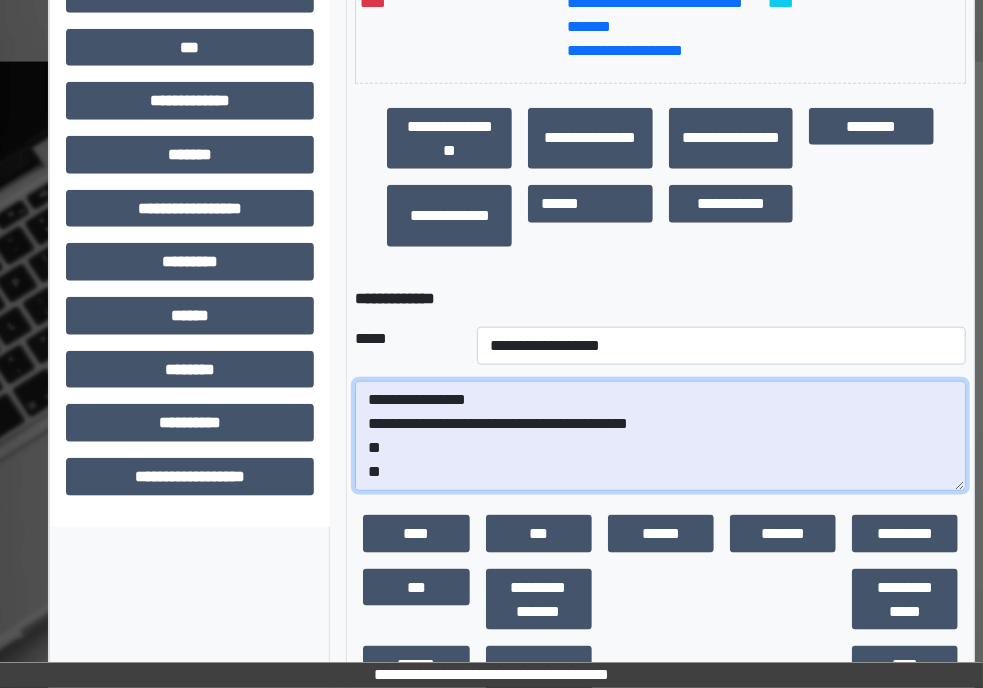 click on "**********" at bounding box center [660, 436] 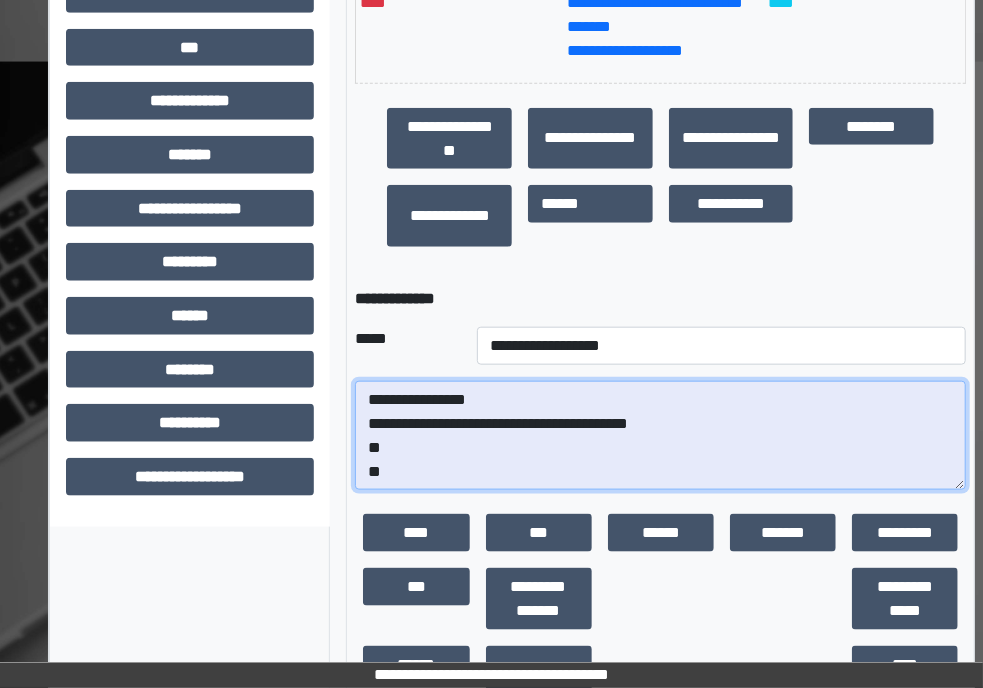 scroll, scrollTop: 0, scrollLeft: 0, axis: both 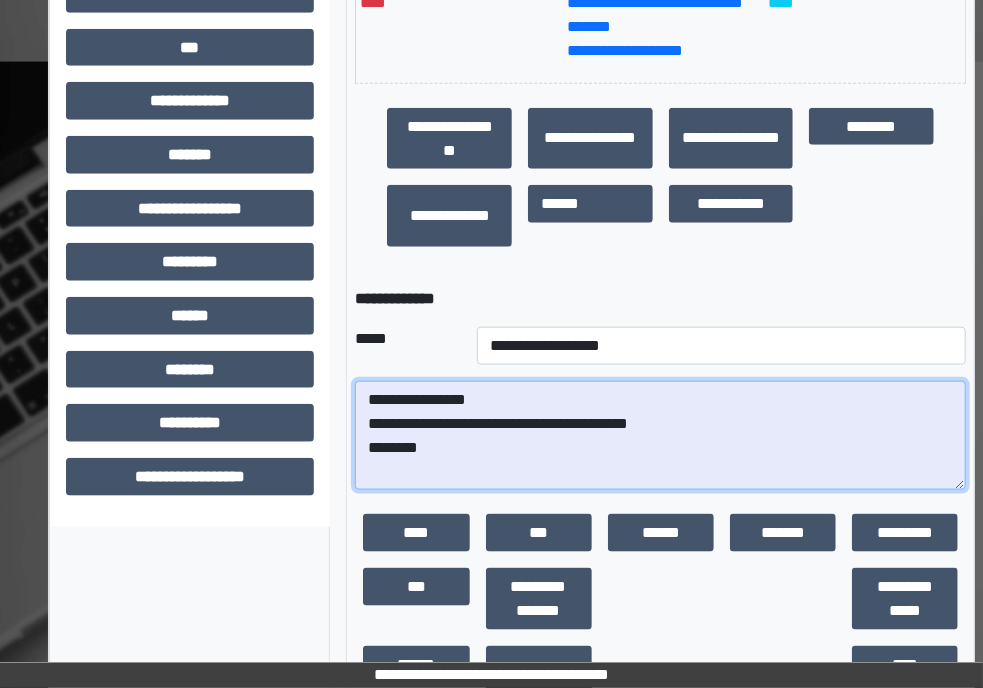 paste on "**********" 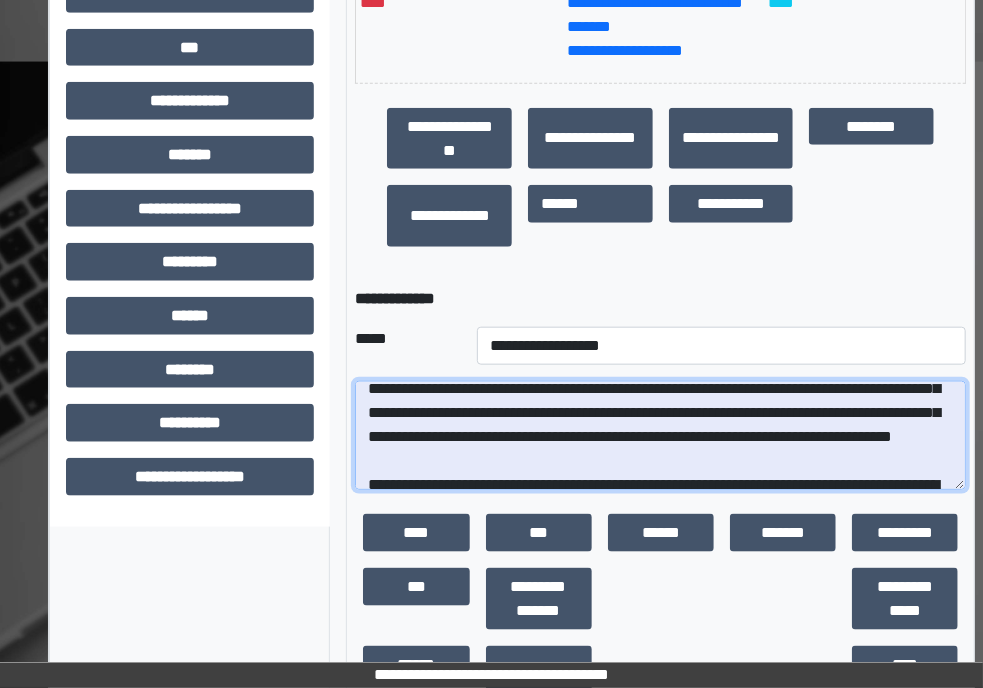 scroll, scrollTop: 132, scrollLeft: 0, axis: vertical 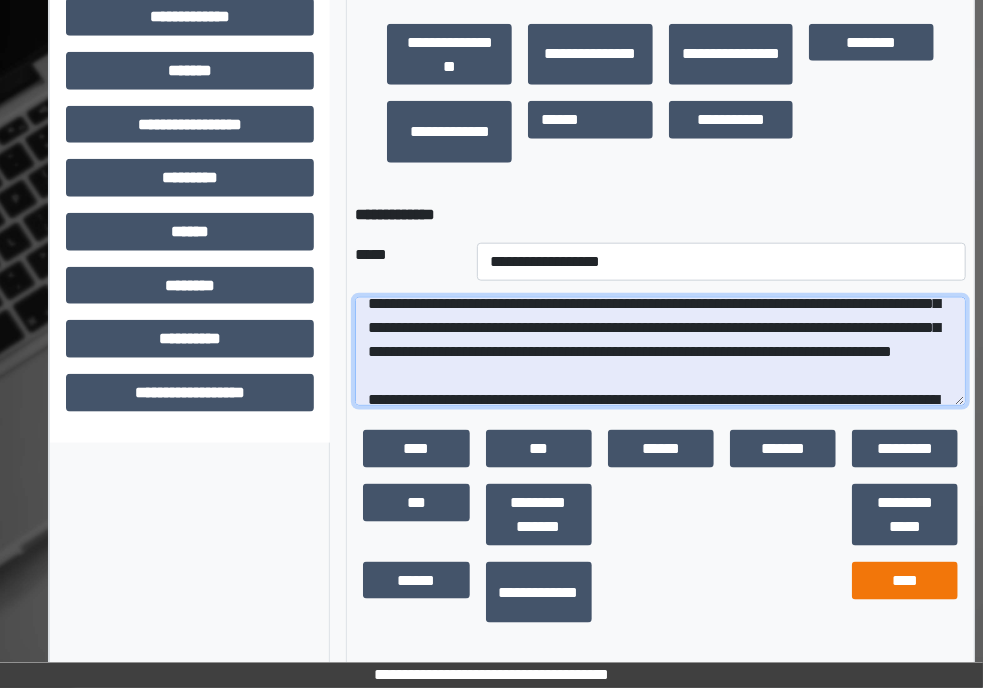 type on "**********" 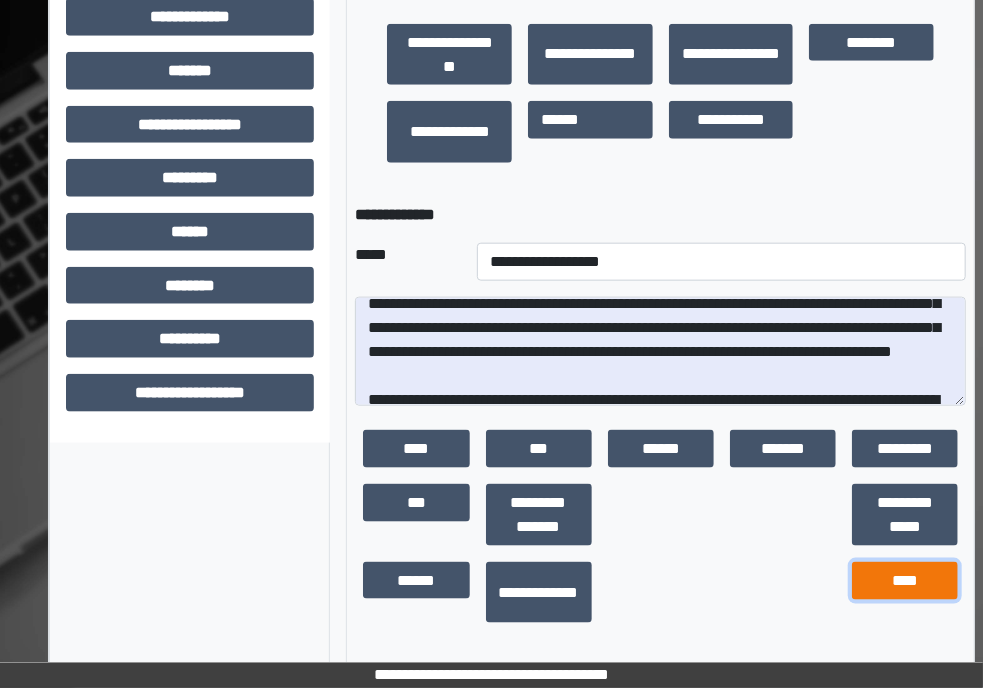 click on "****" at bounding box center [905, 581] 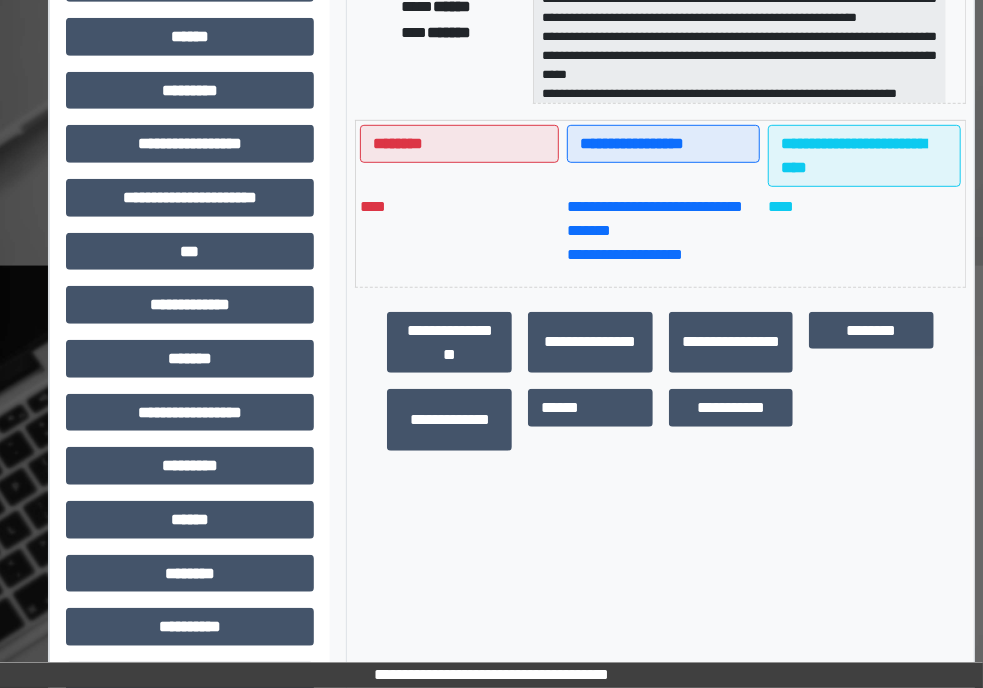 scroll, scrollTop: 444, scrollLeft: 0, axis: vertical 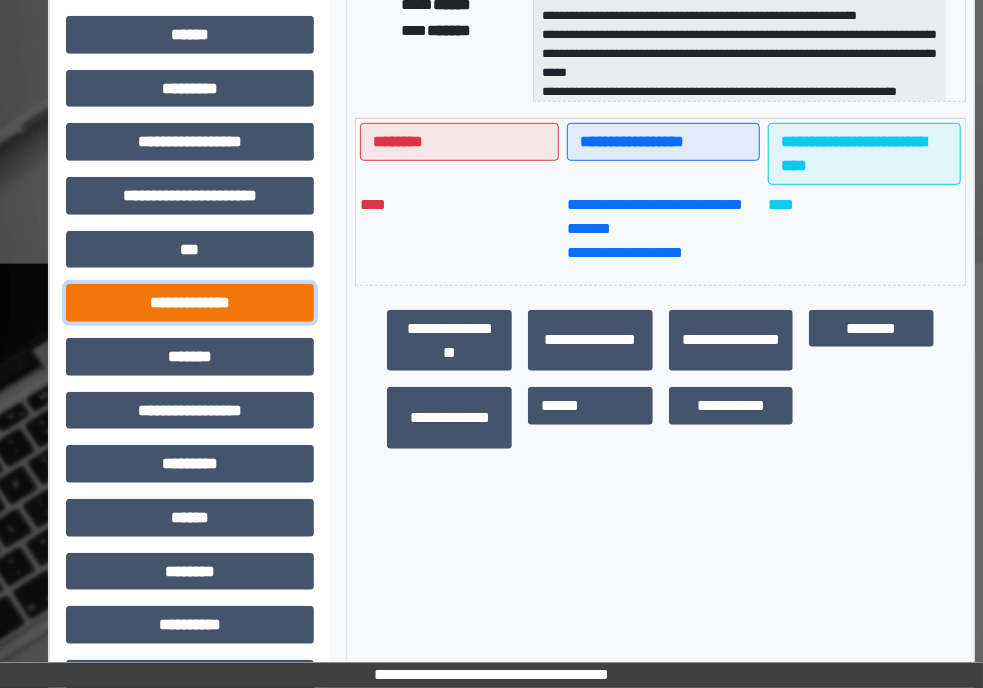click on "**********" at bounding box center (190, 303) 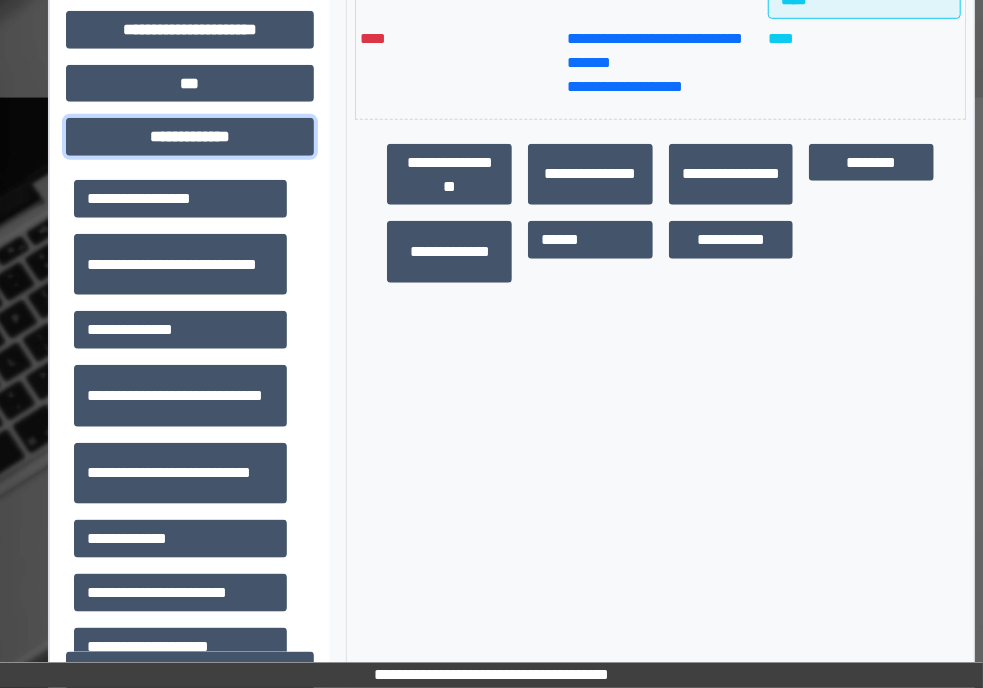 scroll, scrollTop: 622, scrollLeft: 0, axis: vertical 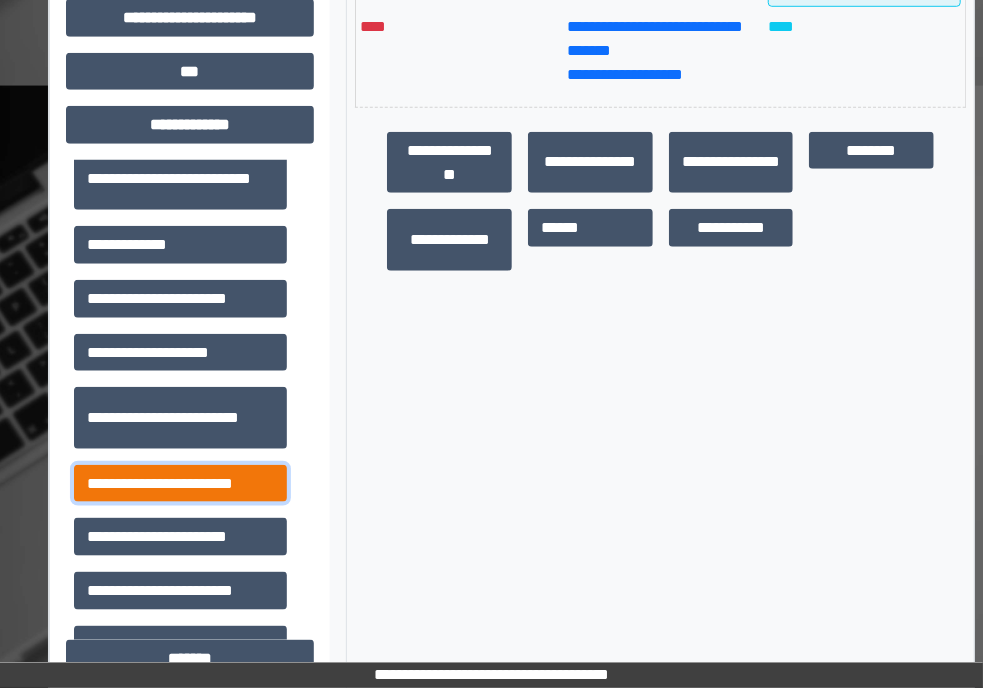 click on "**********" at bounding box center [180, 484] 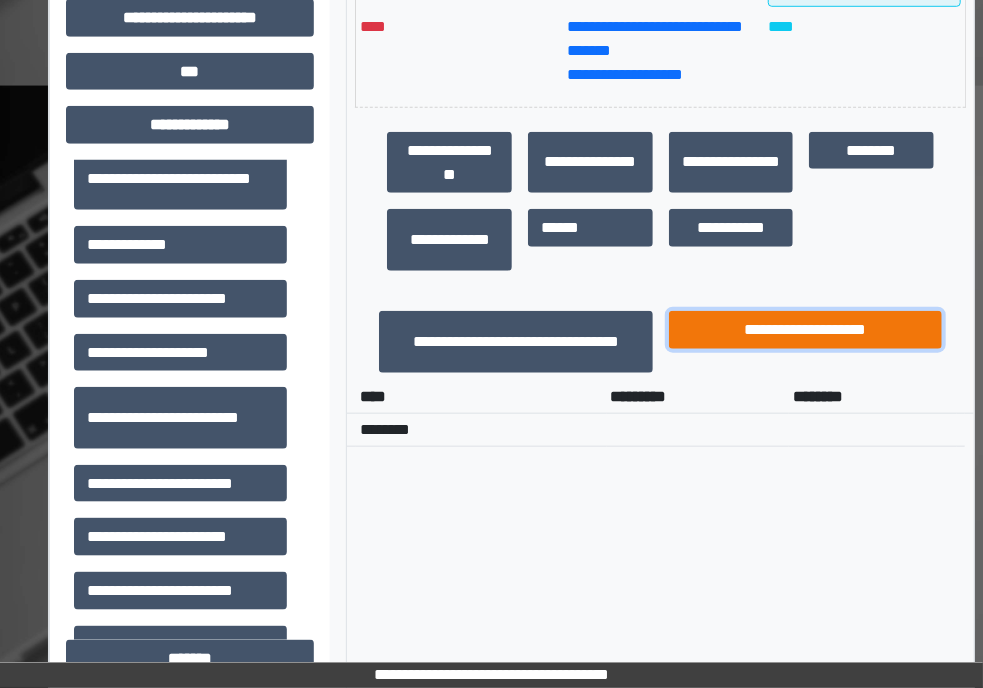 click on "**********" at bounding box center [805, 330] 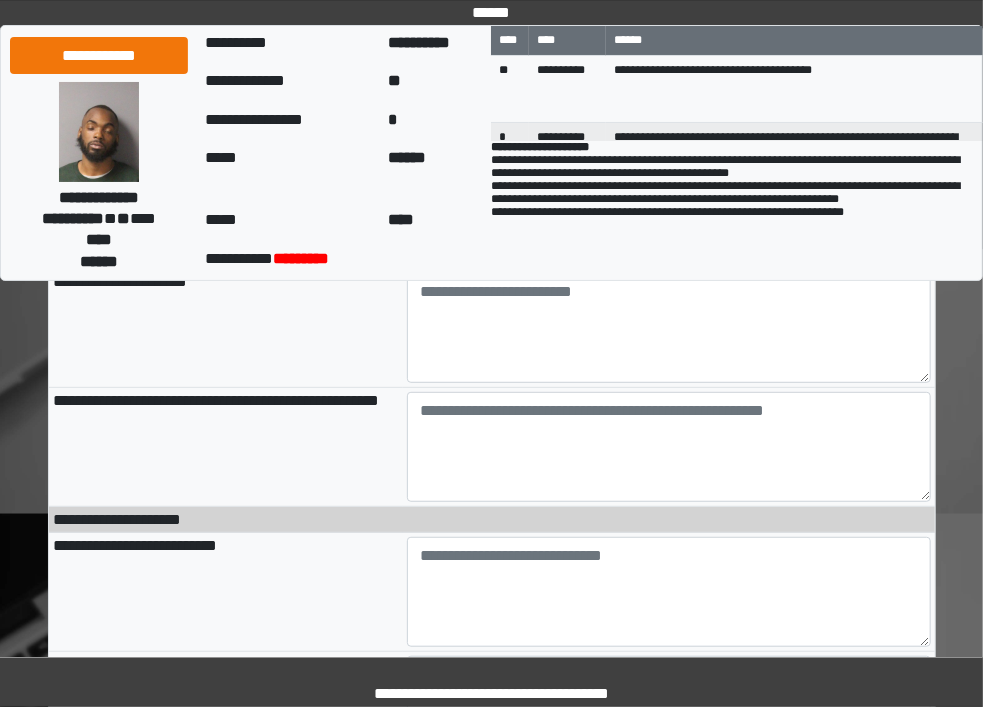 scroll, scrollTop: 0, scrollLeft: 0, axis: both 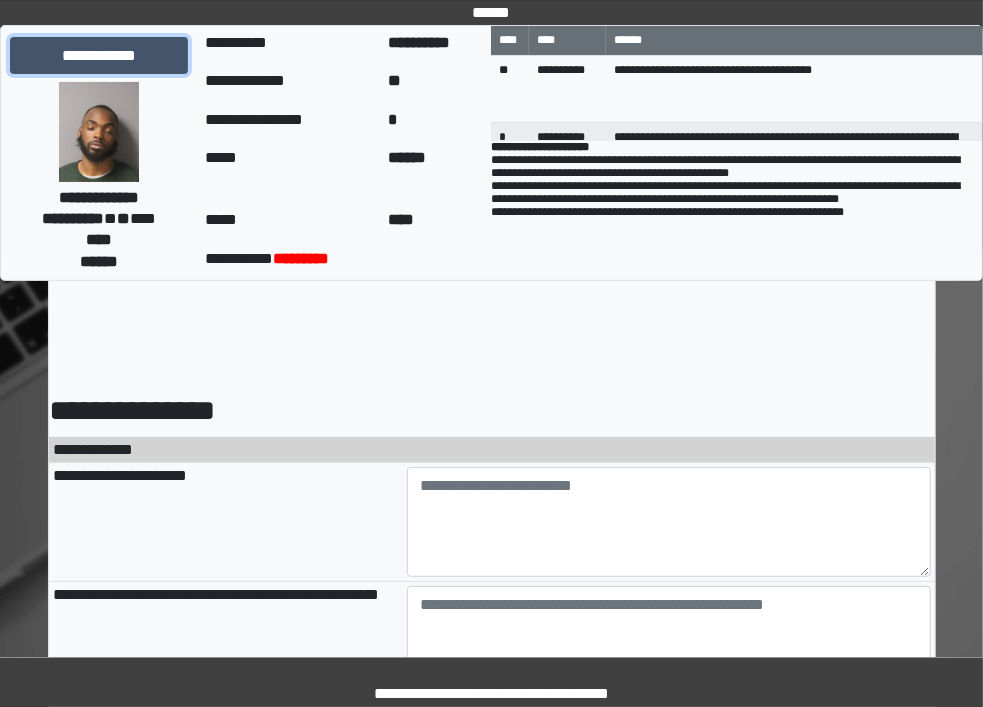 click on "**********" at bounding box center [99, 56] 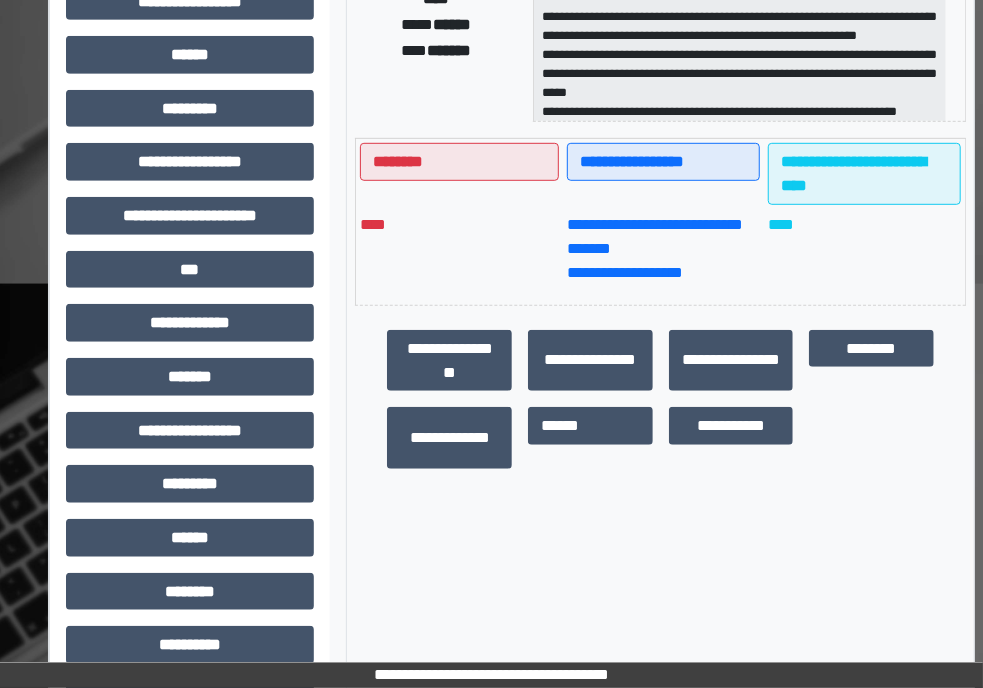 scroll, scrollTop: 434, scrollLeft: 0, axis: vertical 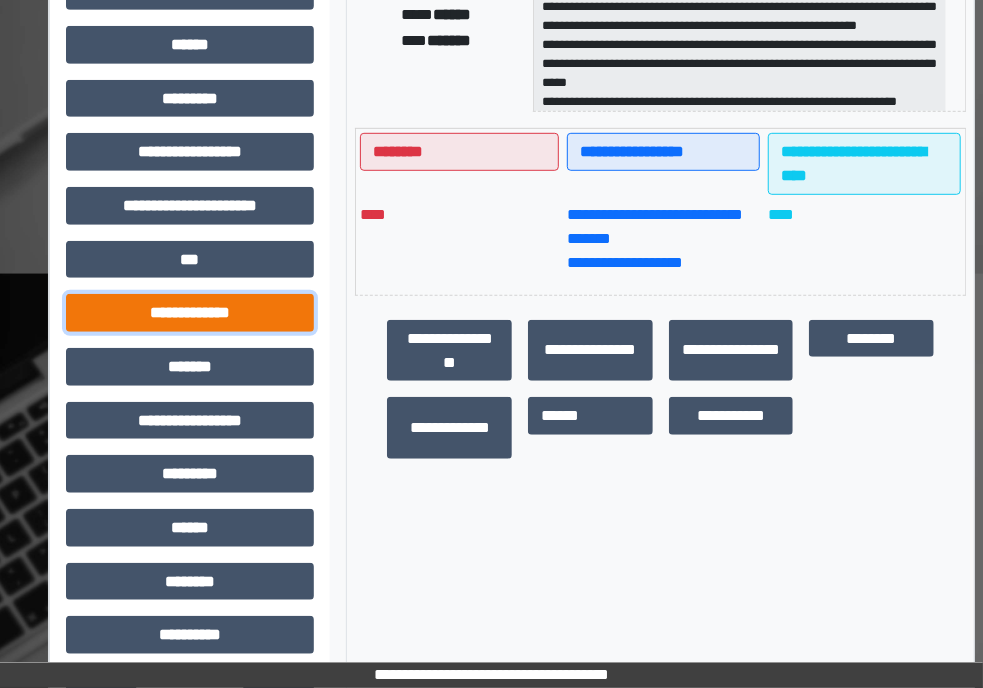 click on "**********" at bounding box center [190, 313] 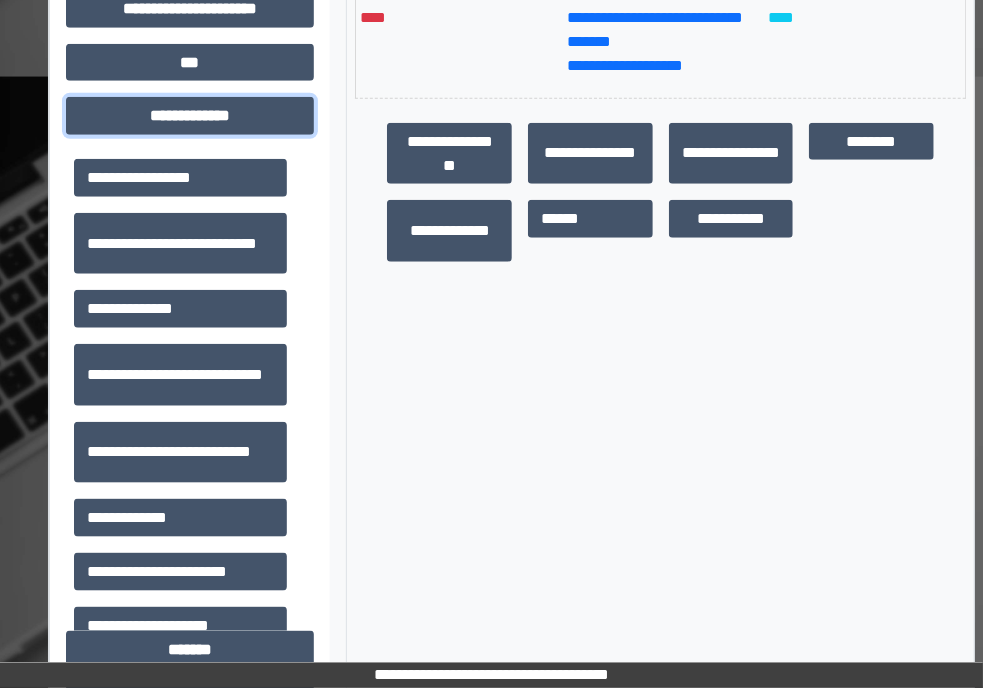 scroll, scrollTop: 639, scrollLeft: 0, axis: vertical 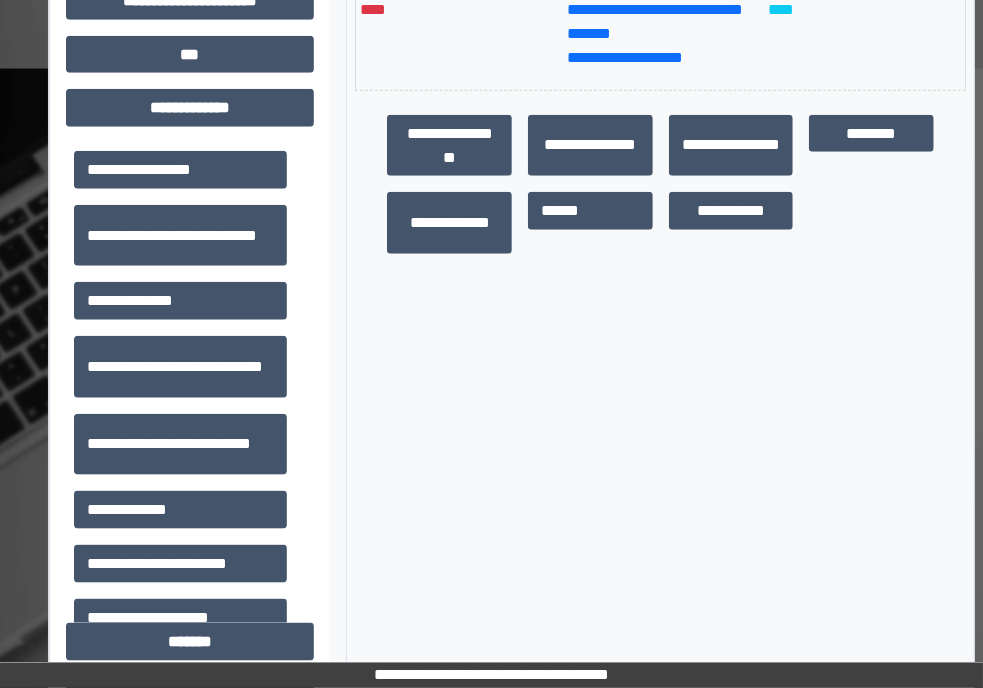click on "**********" at bounding box center (190, 248) 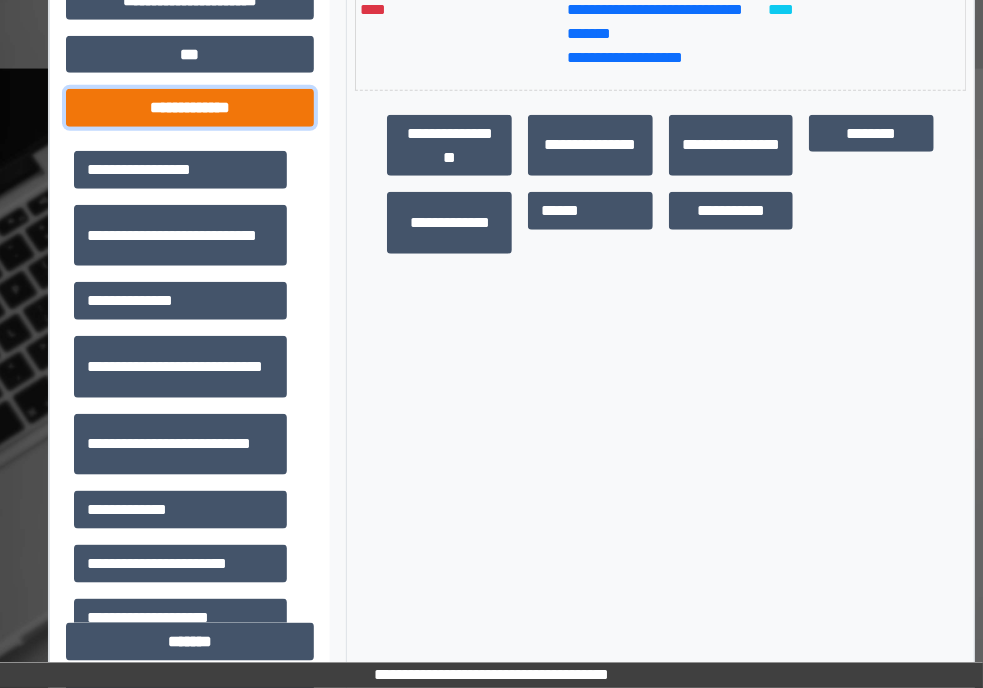 click on "**********" at bounding box center (190, 108) 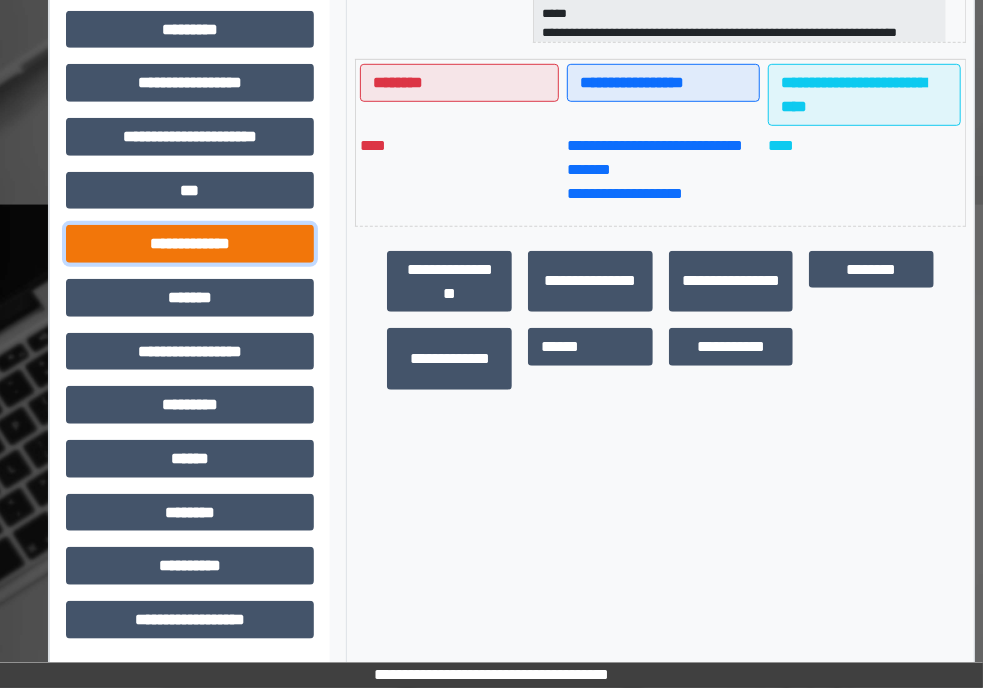 scroll, scrollTop: 502, scrollLeft: 0, axis: vertical 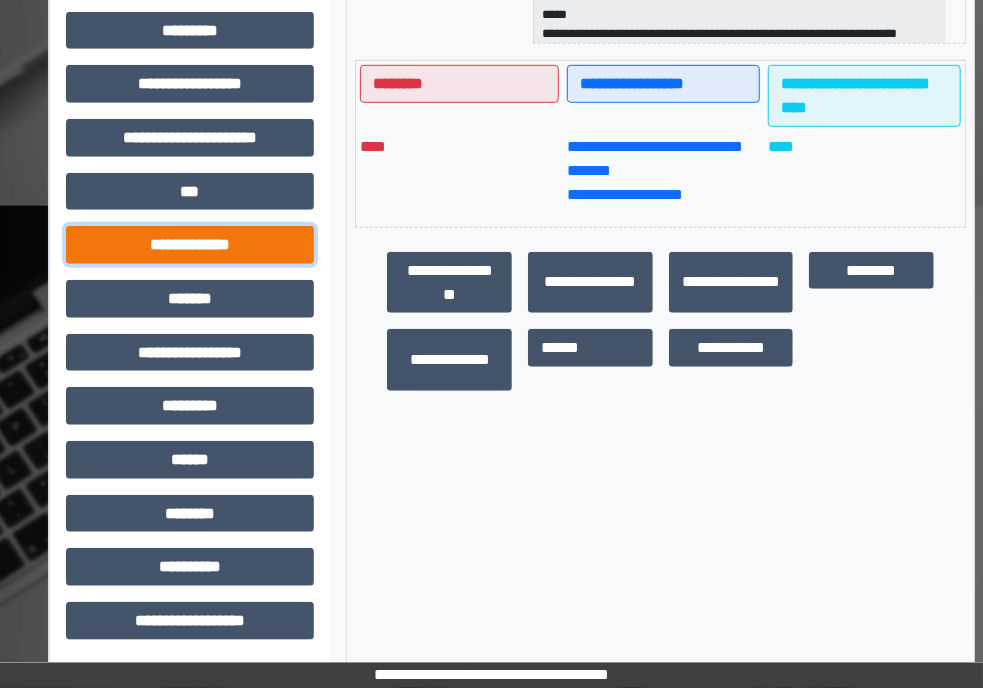 click on "**********" at bounding box center [190, 245] 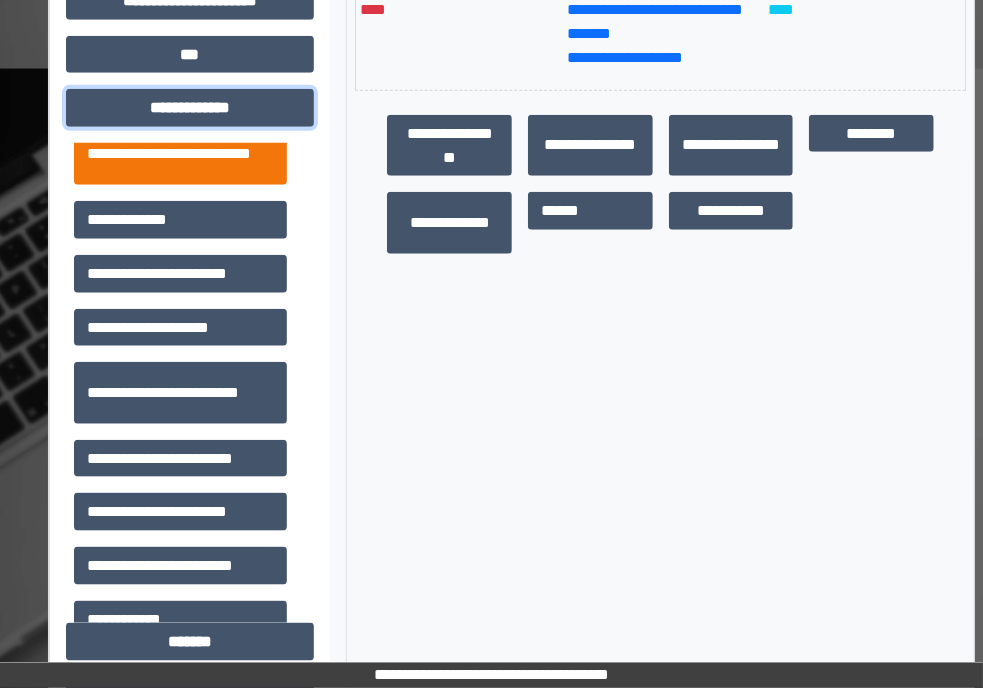 scroll, scrollTop: 291, scrollLeft: 0, axis: vertical 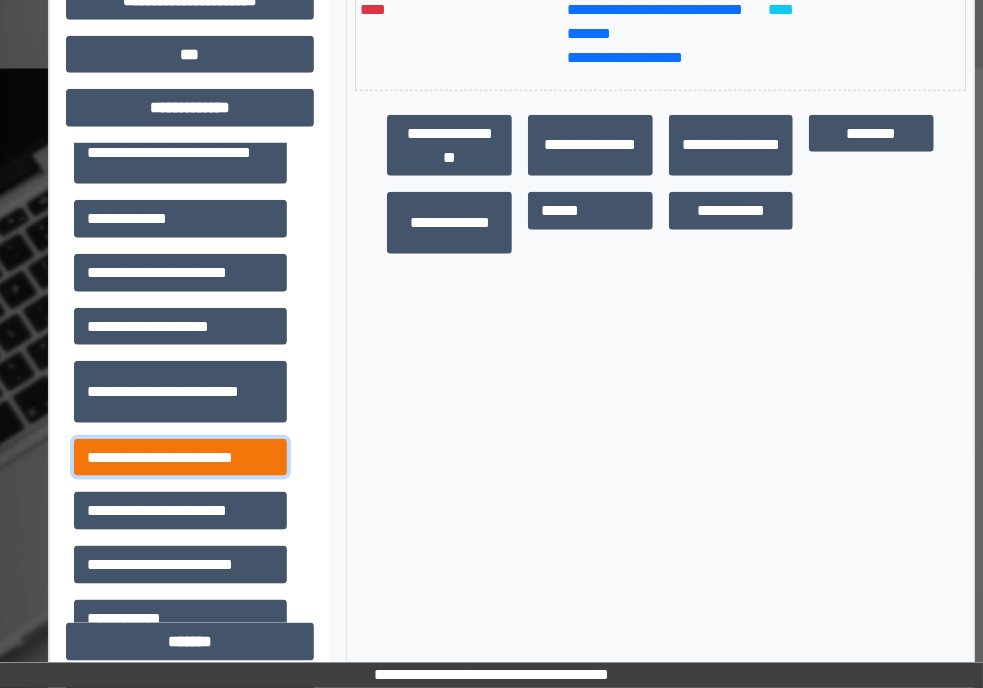 click on "**********" at bounding box center (180, 458) 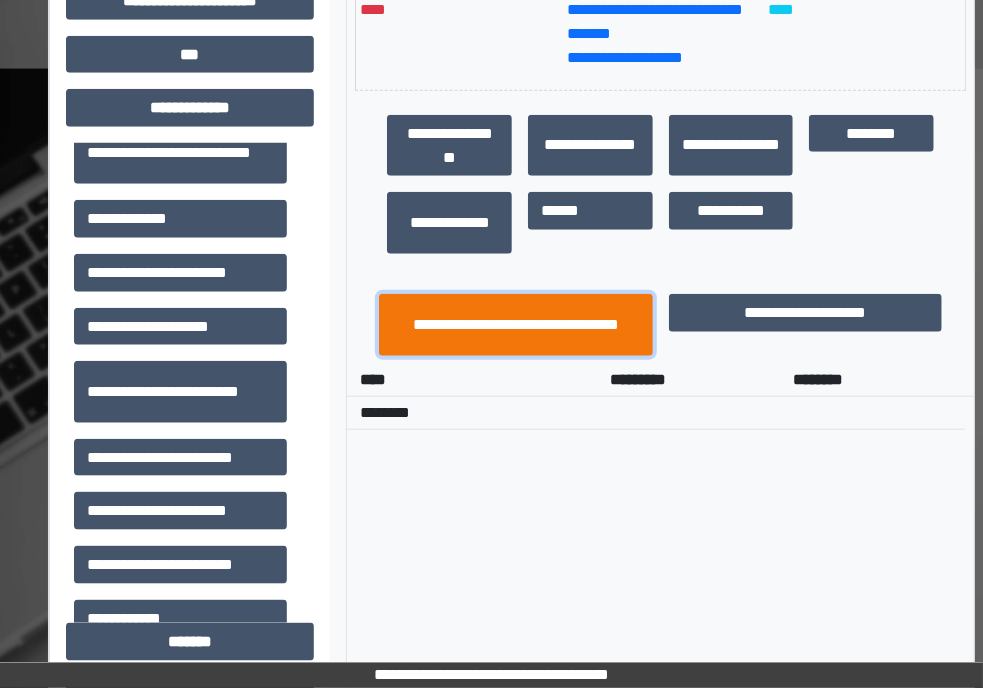 click on "**********" at bounding box center [515, 325] 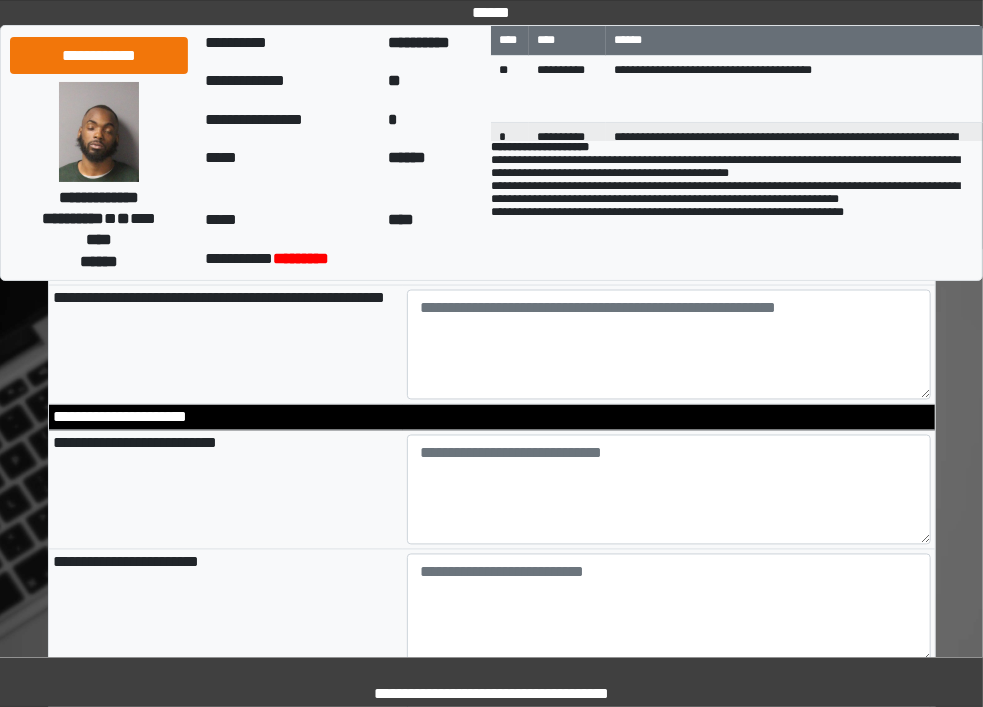 scroll, scrollTop: 1175, scrollLeft: 0, axis: vertical 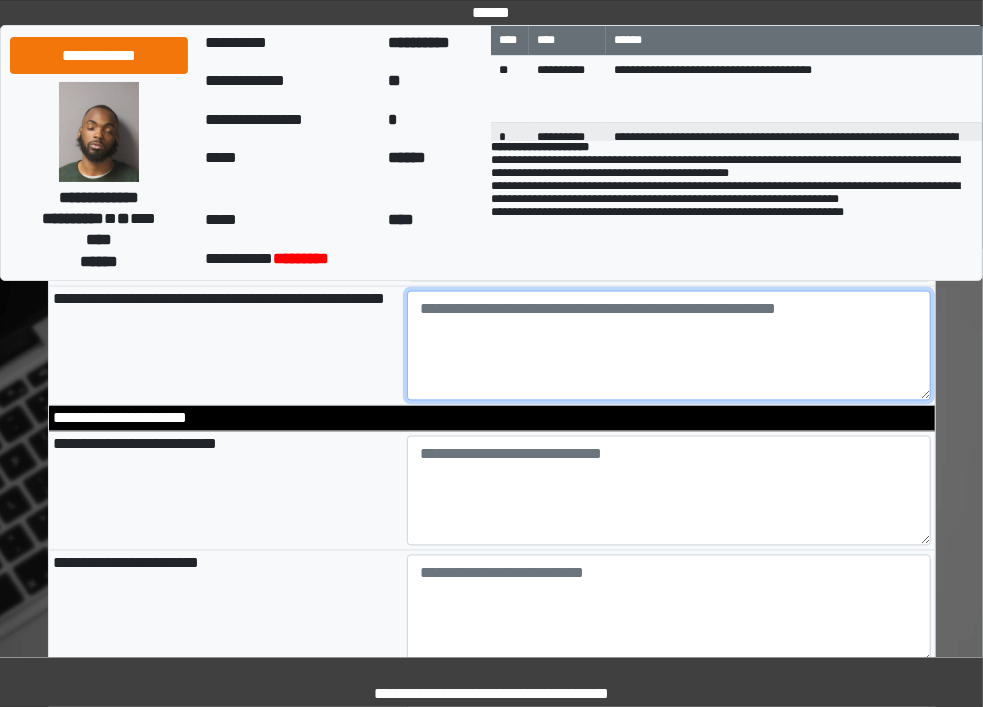 paste on "**********" 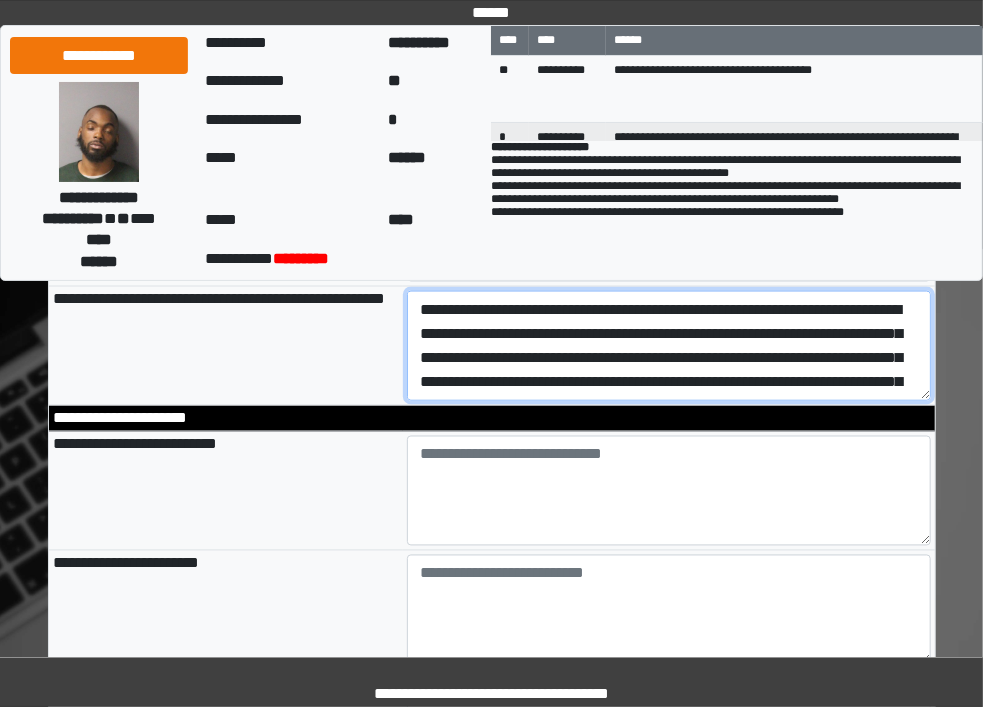 scroll, scrollTop: 160, scrollLeft: 0, axis: vertical 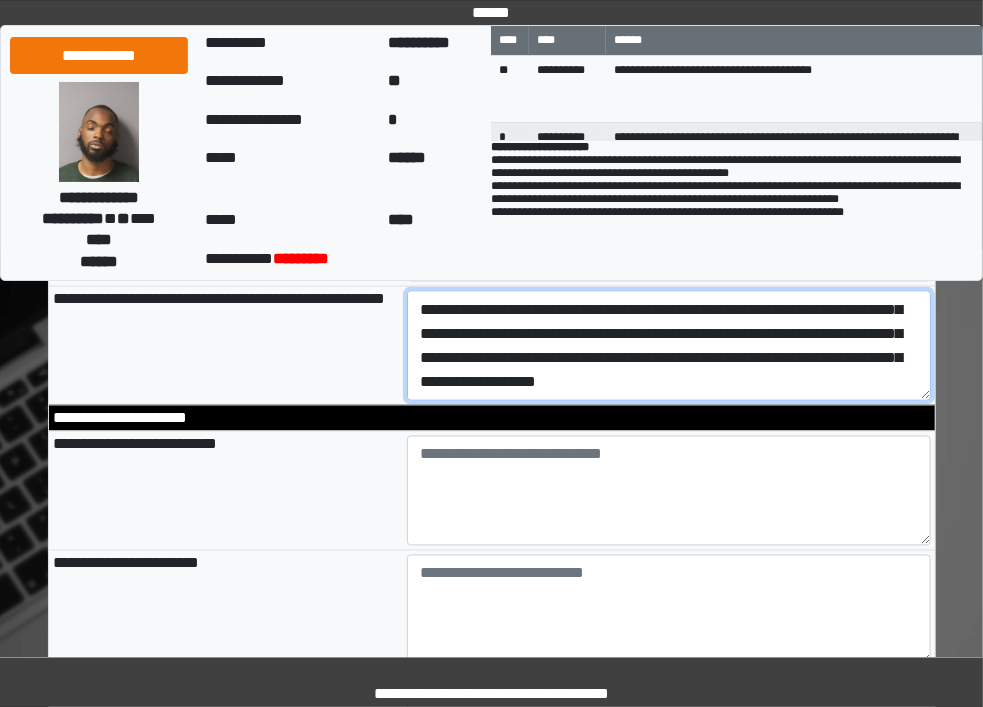 type on "**********" 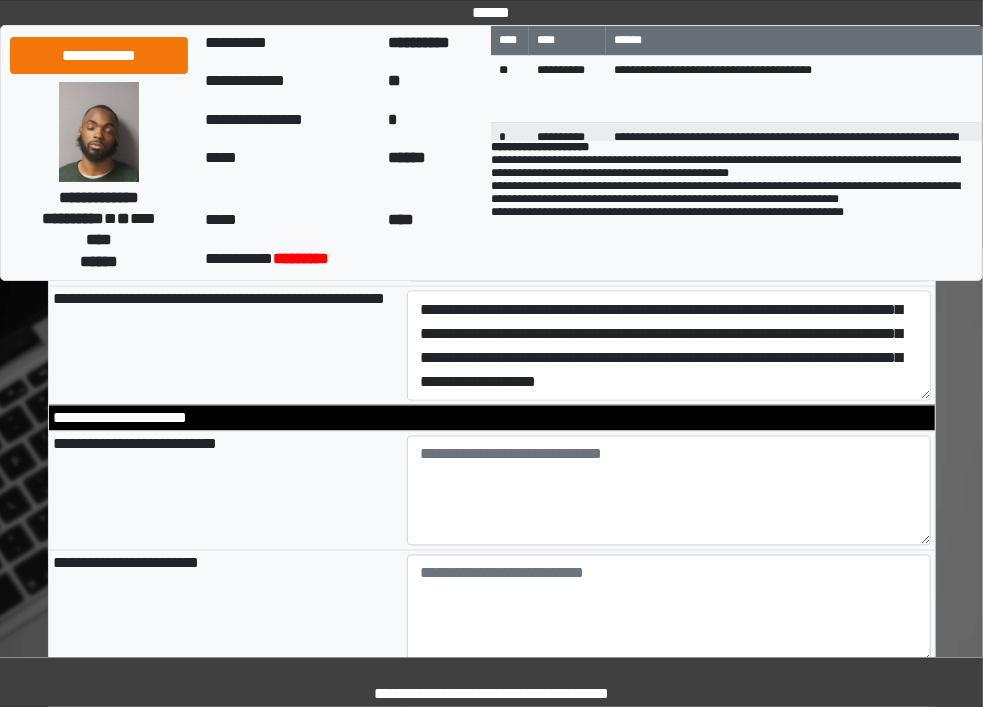 type on "**********" 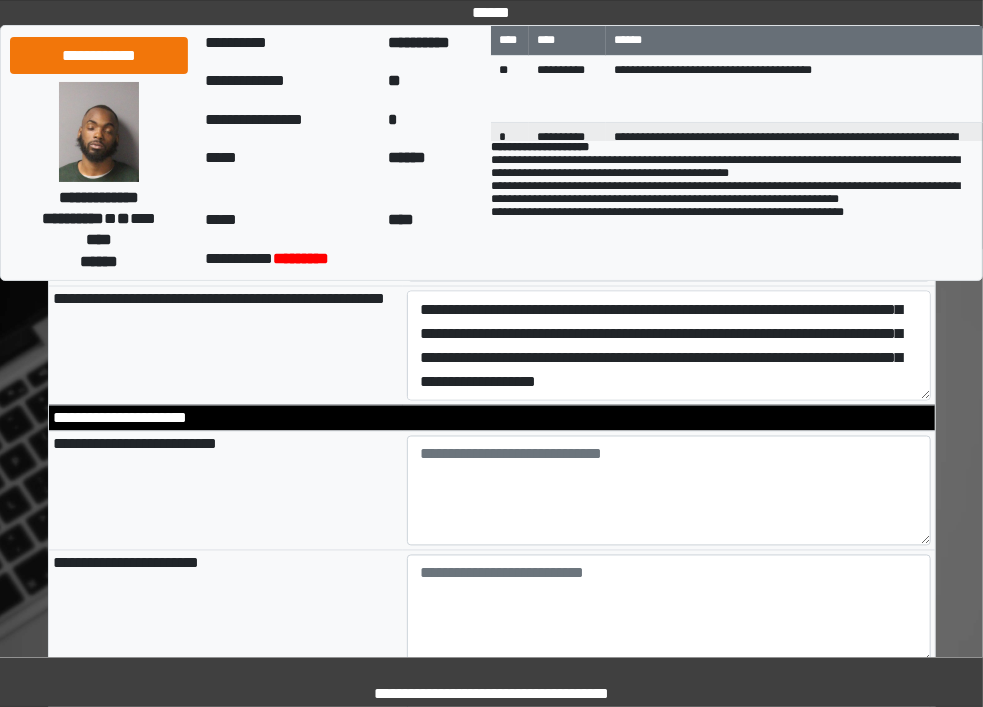 click on "**********" at bounding box center [226, 346] 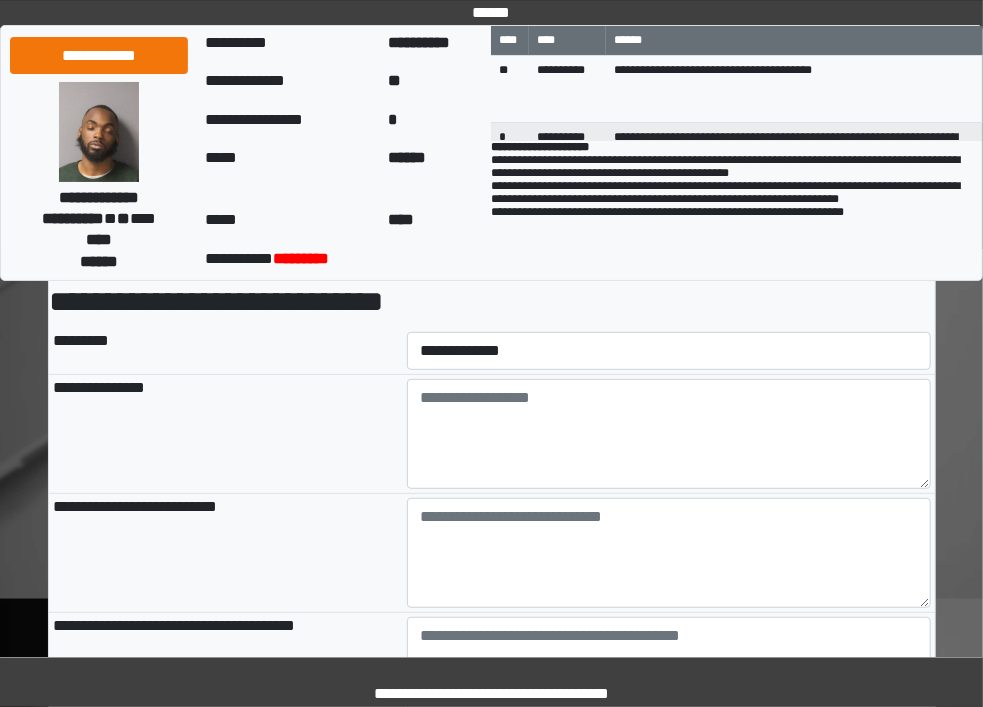 scroll, scrollTop: 0, scrollLeft: 0, axis: both 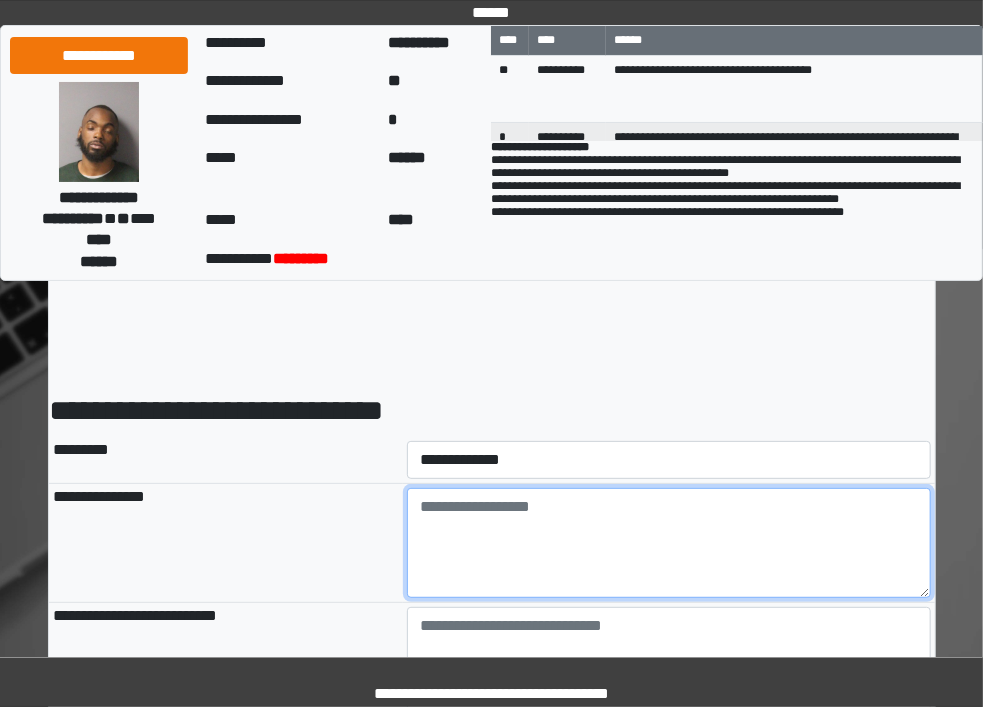 click at bounding box center [669, 543] 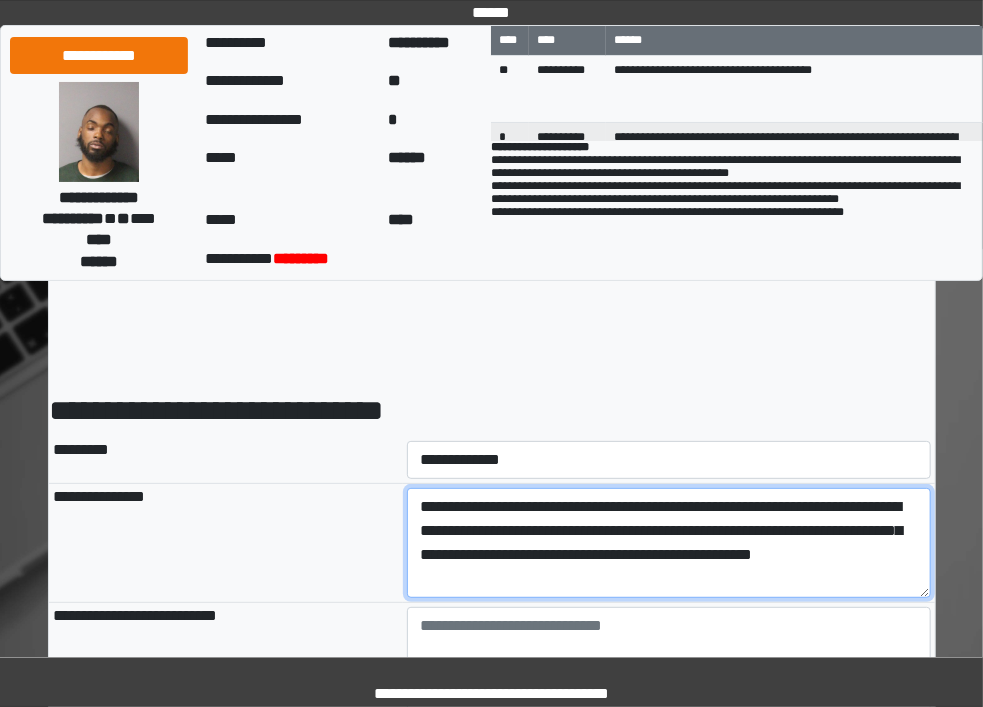 type on "**********" 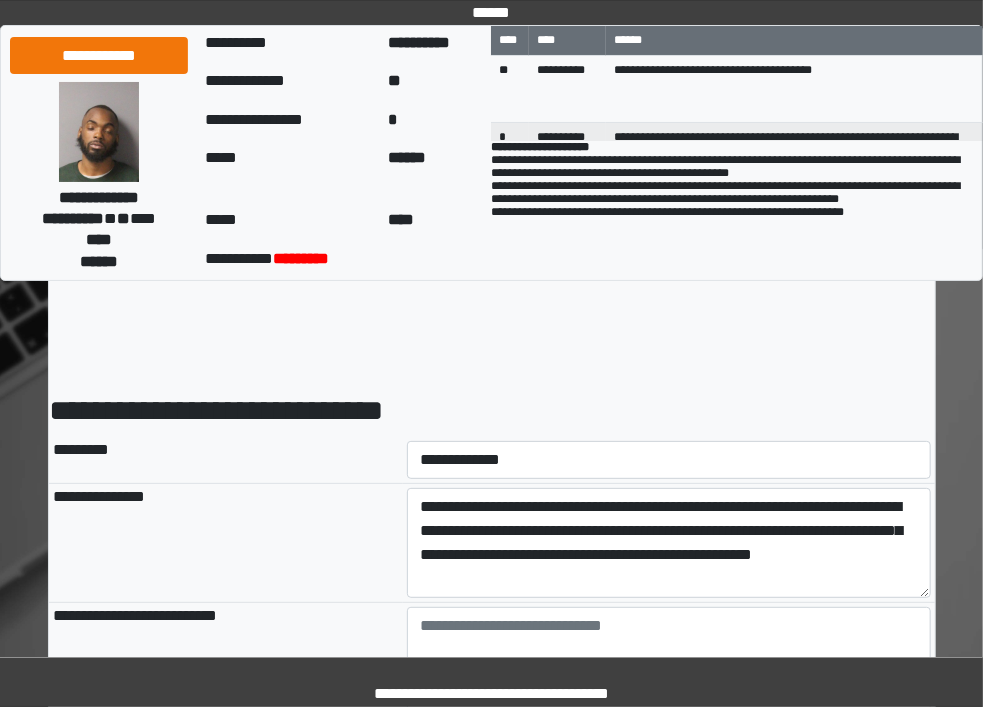 type on "**********" 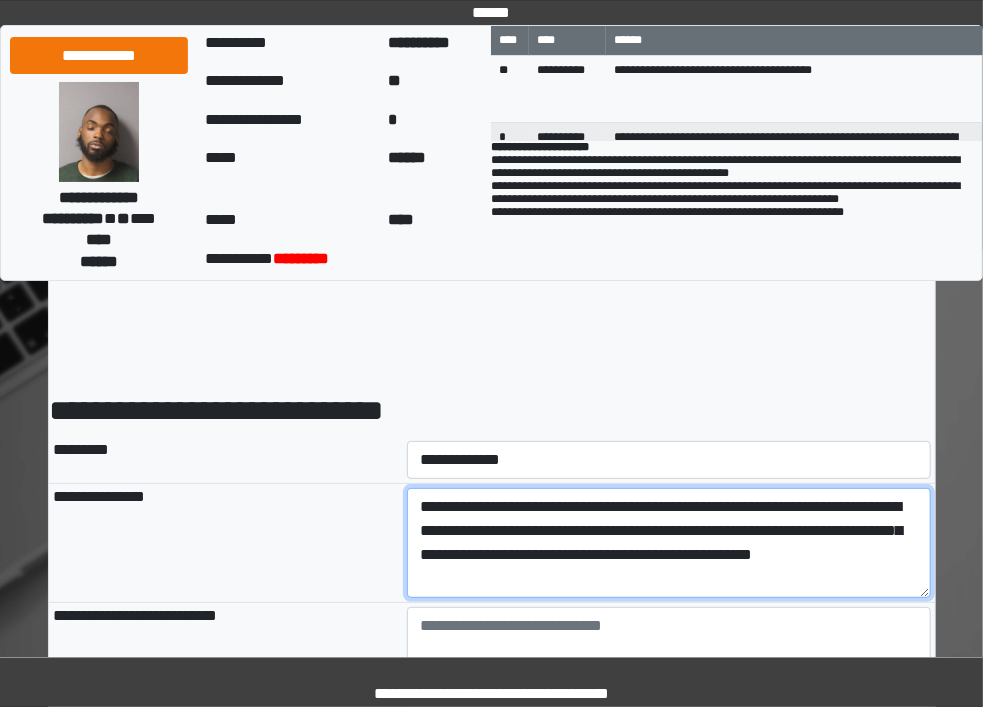 click on "**********" at bounding box center (669, 543) 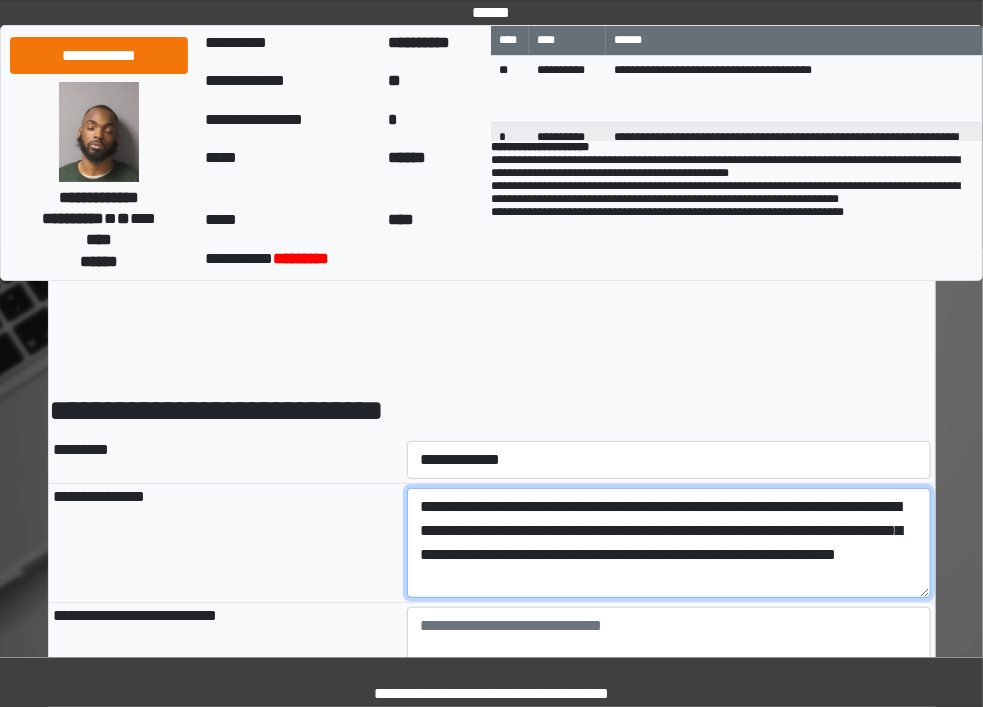click on "**********" at bounding box center [669, 543] 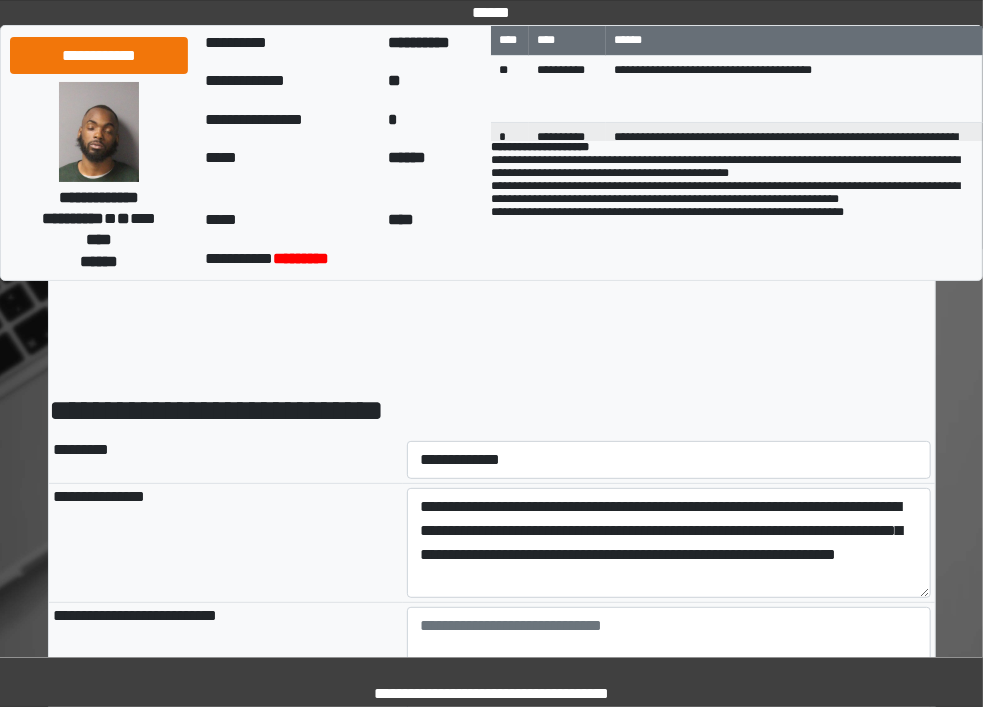 type on "**********" 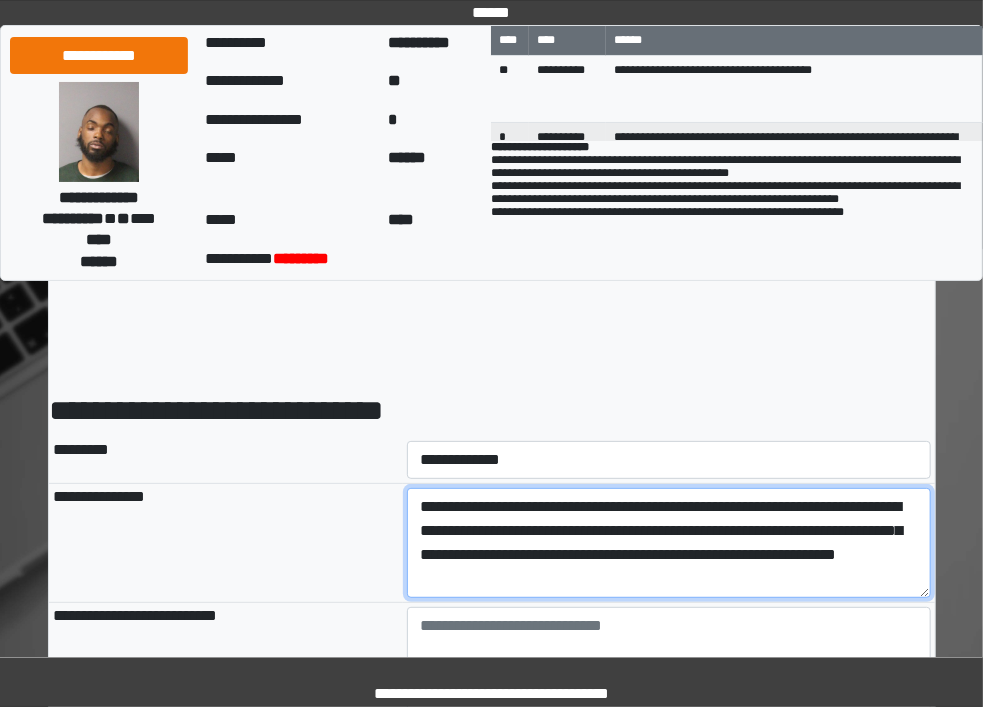 click on "**********" at bounding box center (669, 543) 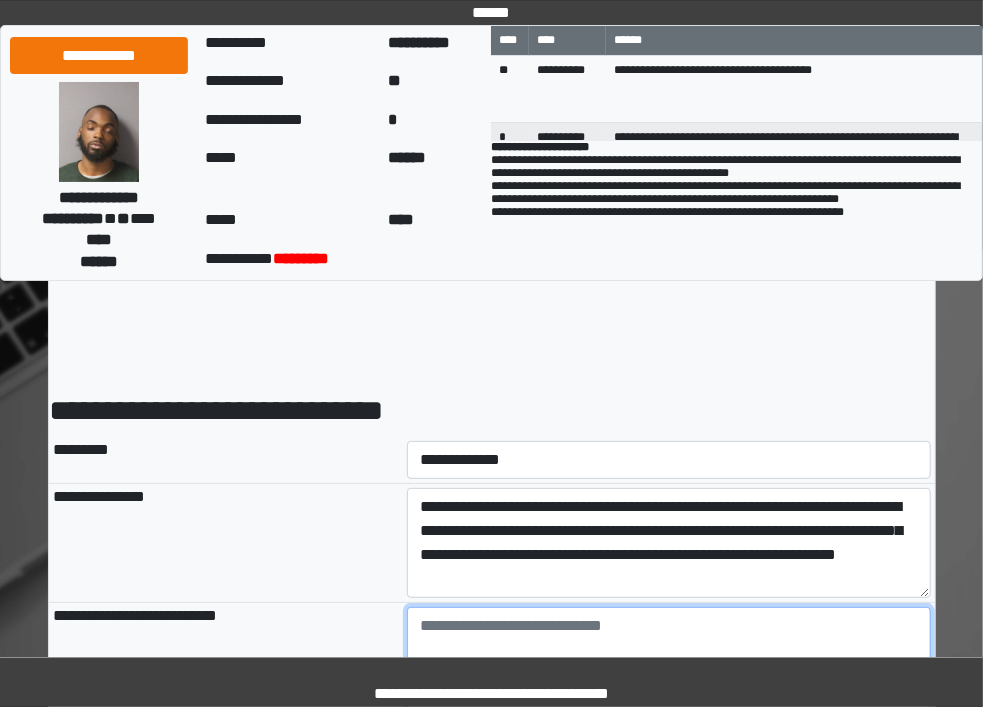 click at bounding box center [669, 662] 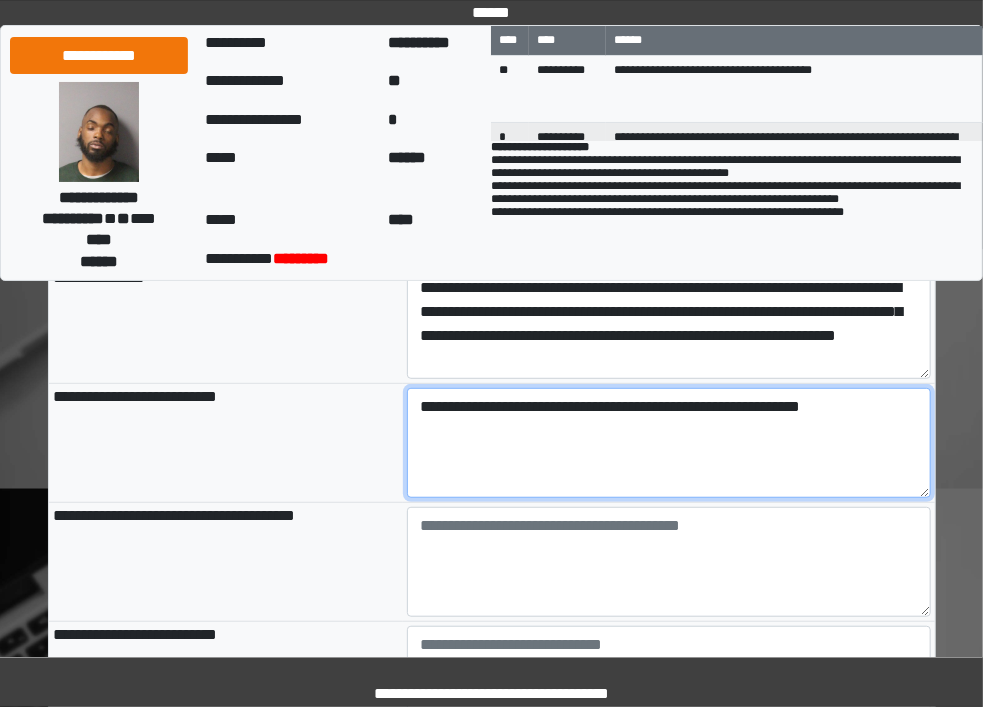 scroll, scrollTop: 219, scrollLeft: 0, axis: vertical 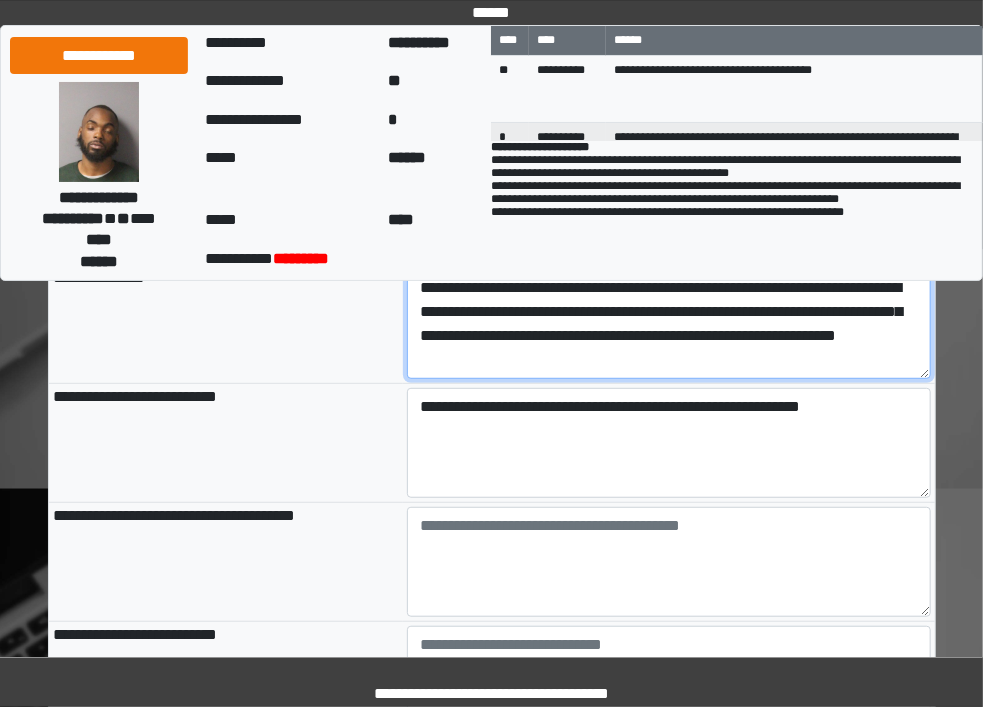 type on "**********" 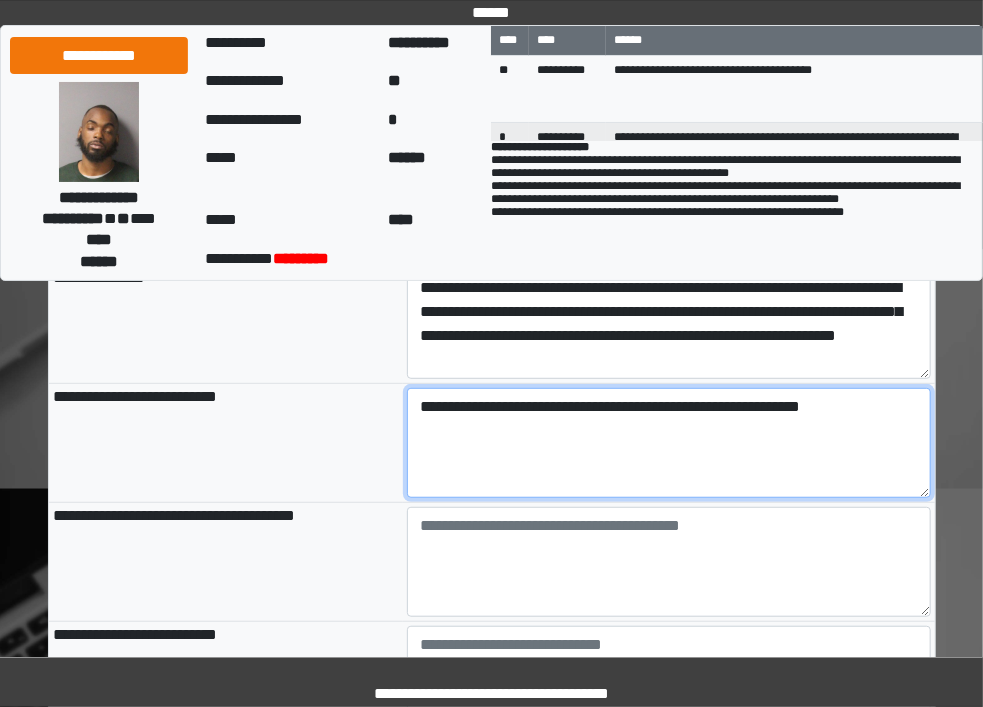 click on "**********" at bounding box center [669, 443] 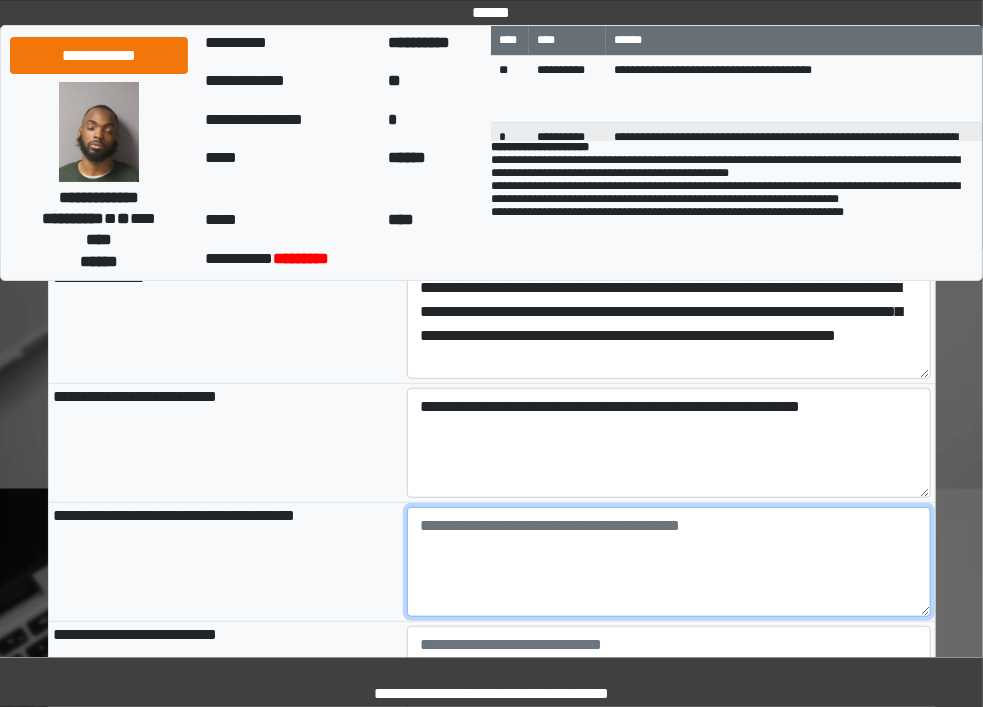 click at bounding box center (669, 562) 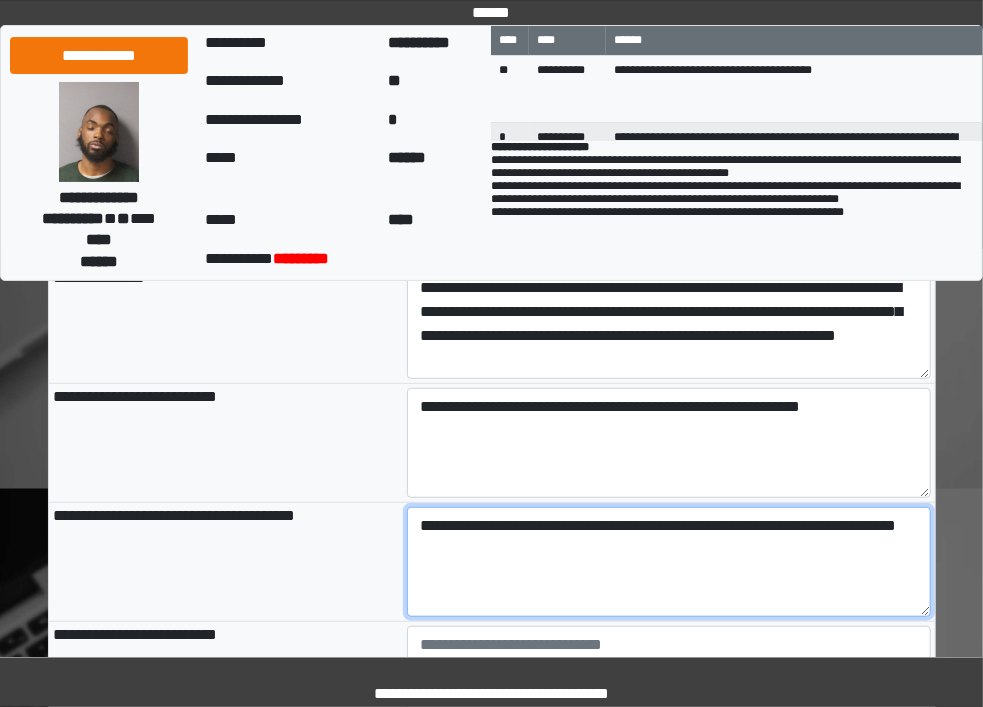 click on "**********" at bounding box center (669, 562) 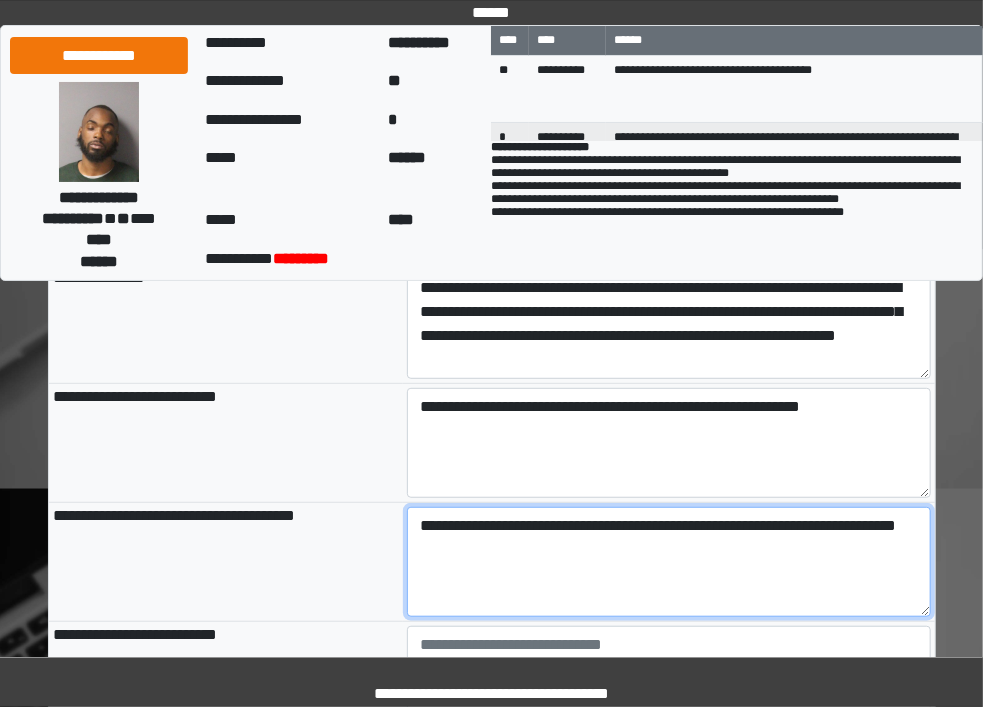 click on "**********" at bounding box center (669, 562) 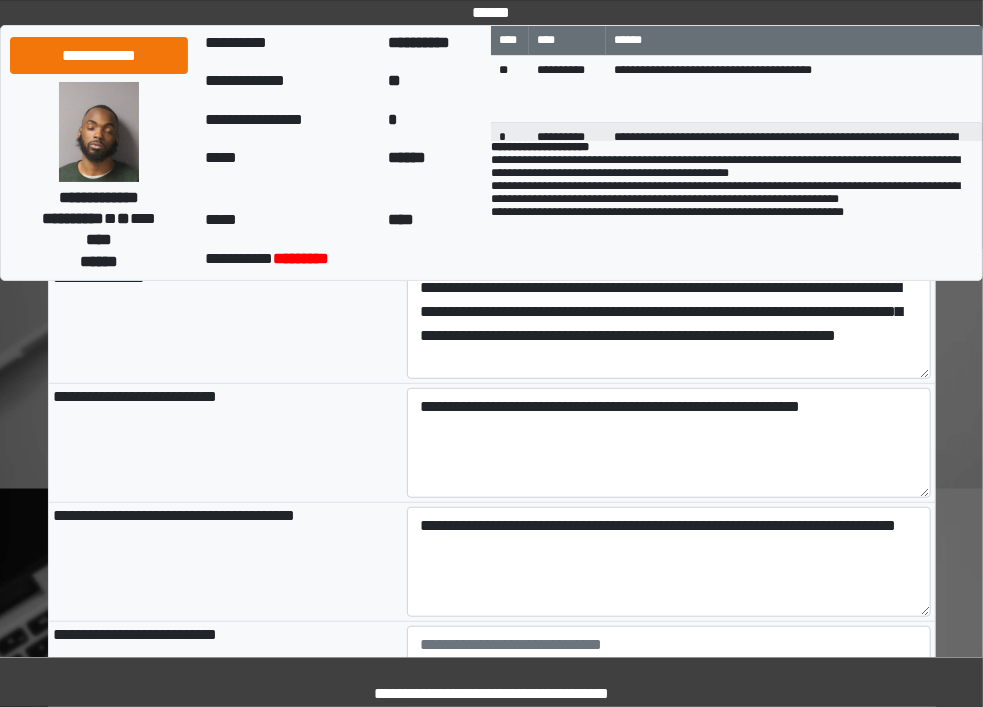 type on "**********" 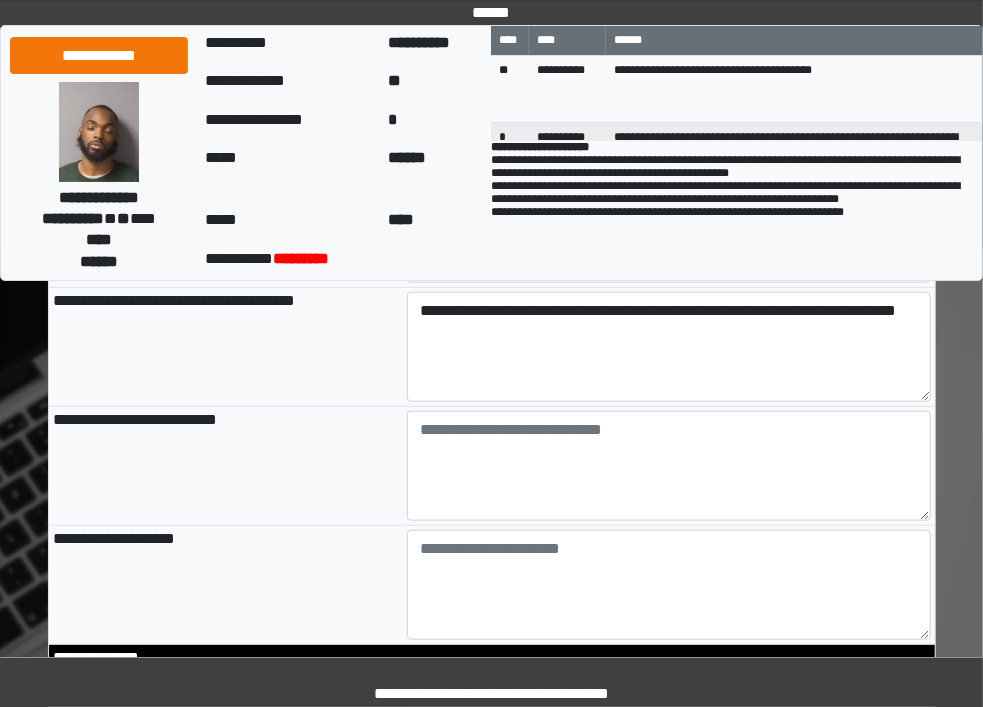 scroll, scrollTop: 436, scrollLeft: 0, axis: vertical 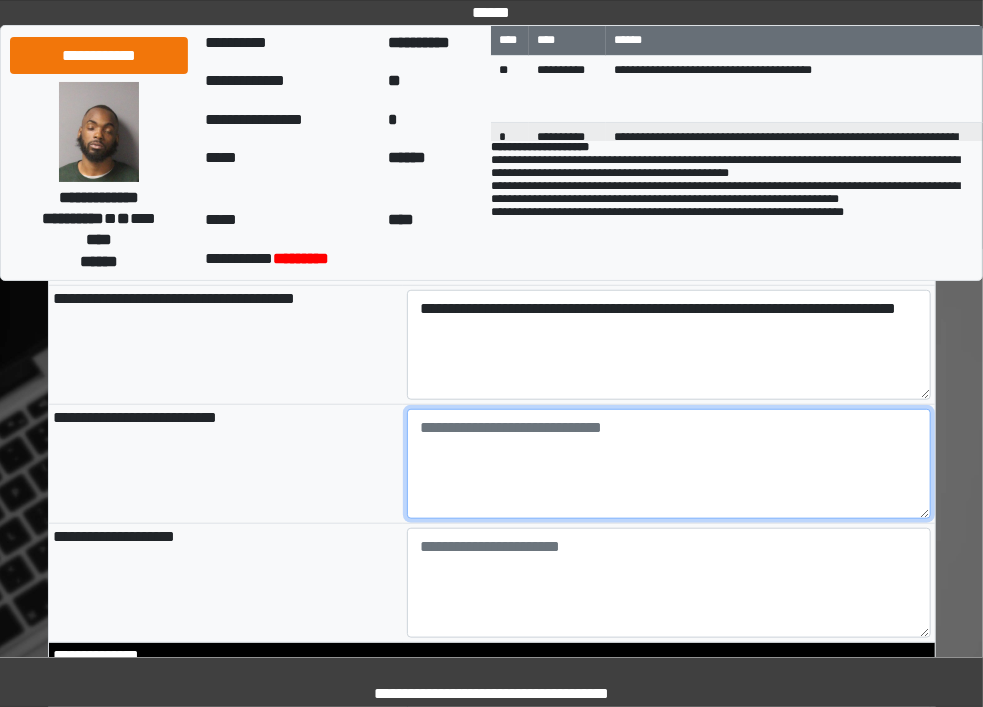 click at bounding box center [669, 464] 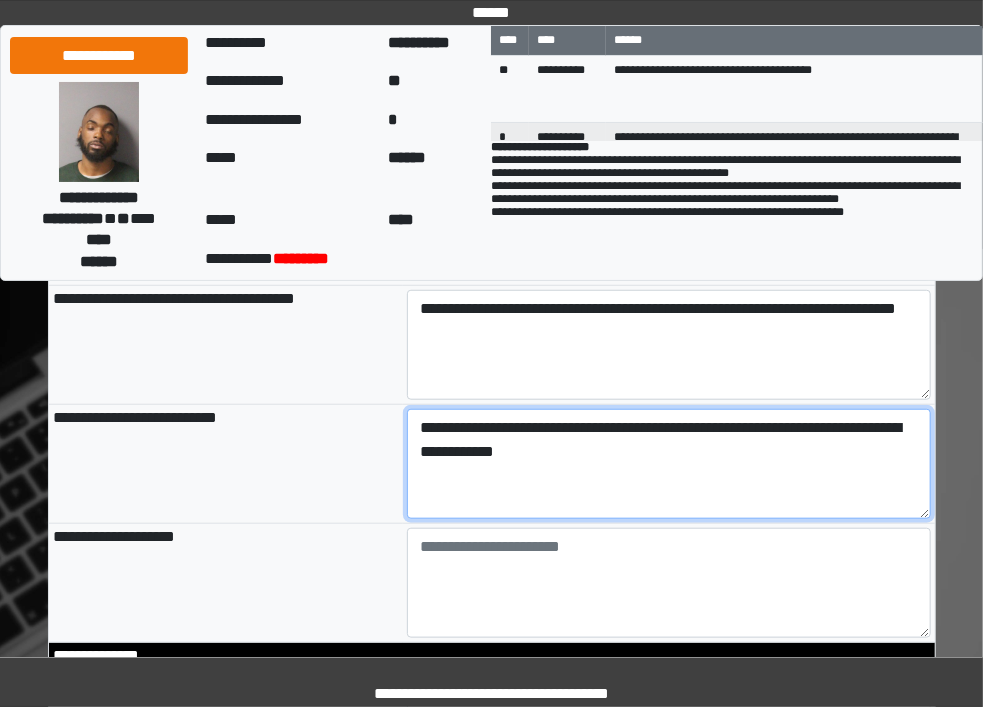 type on "**********" 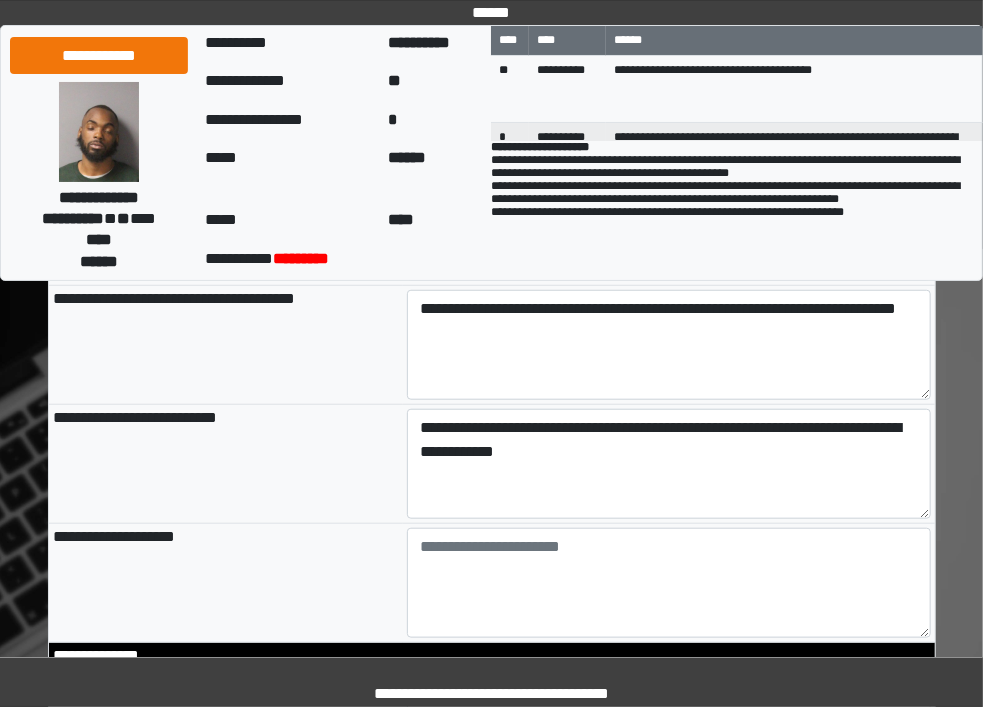 type on "**********" 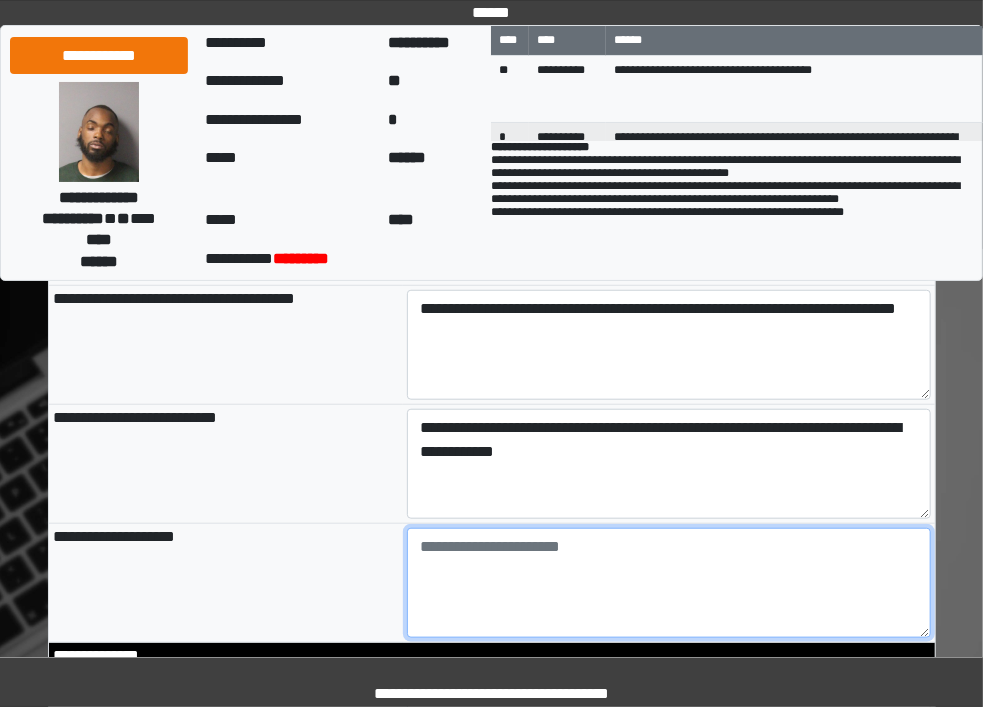 click at bounding box center (669, 583) 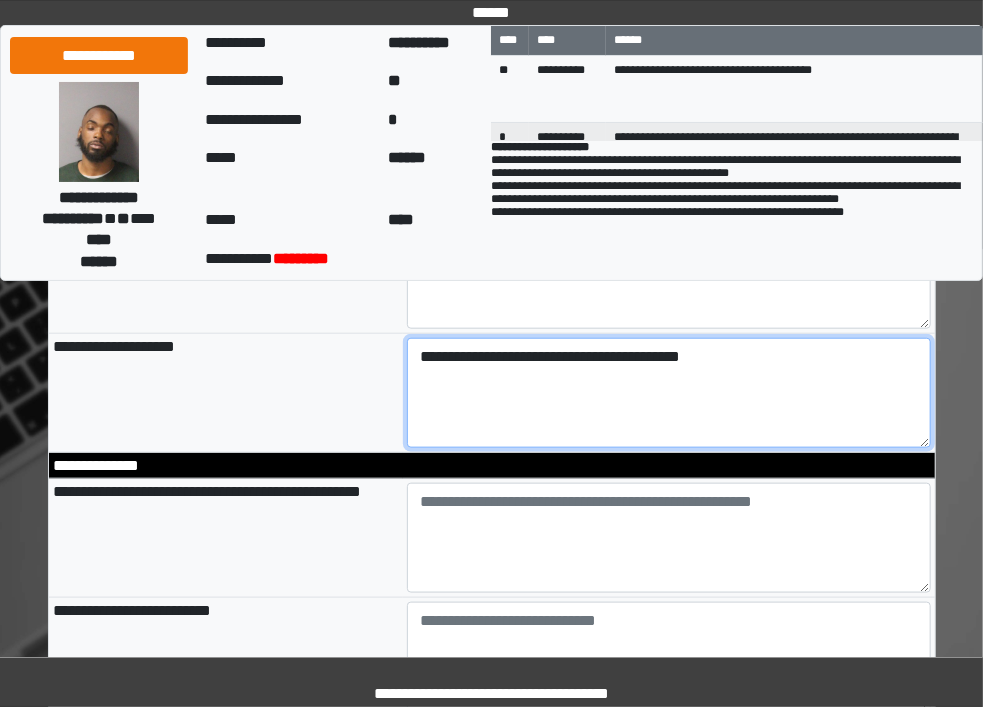 scroll, scrollTop: 629, scrollLeft: 0, axis: vertical 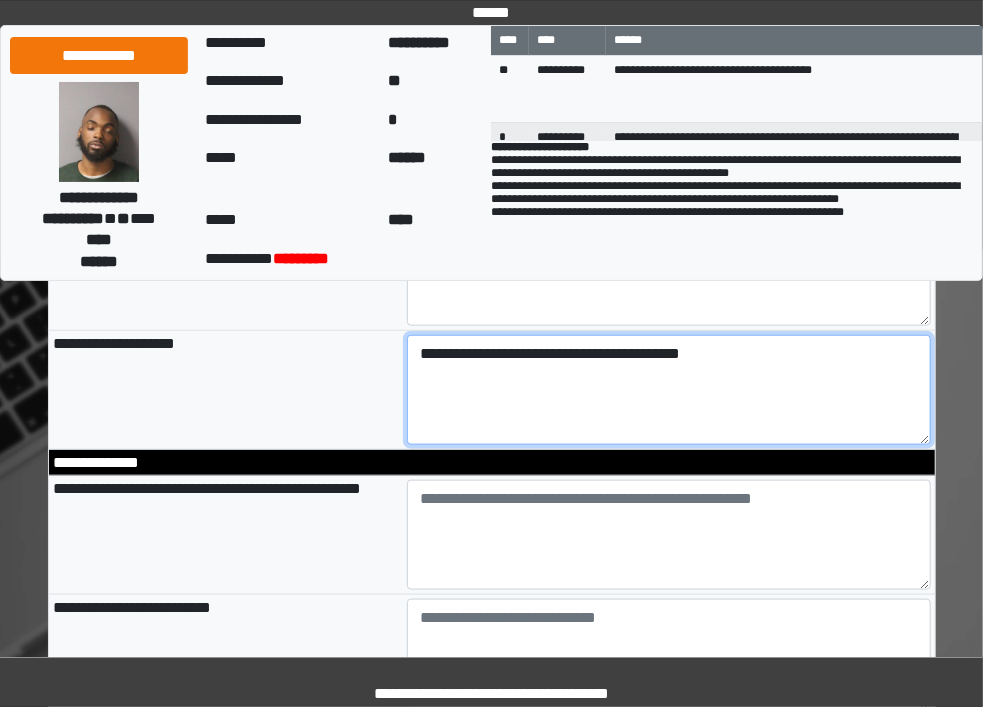 type on "**********" 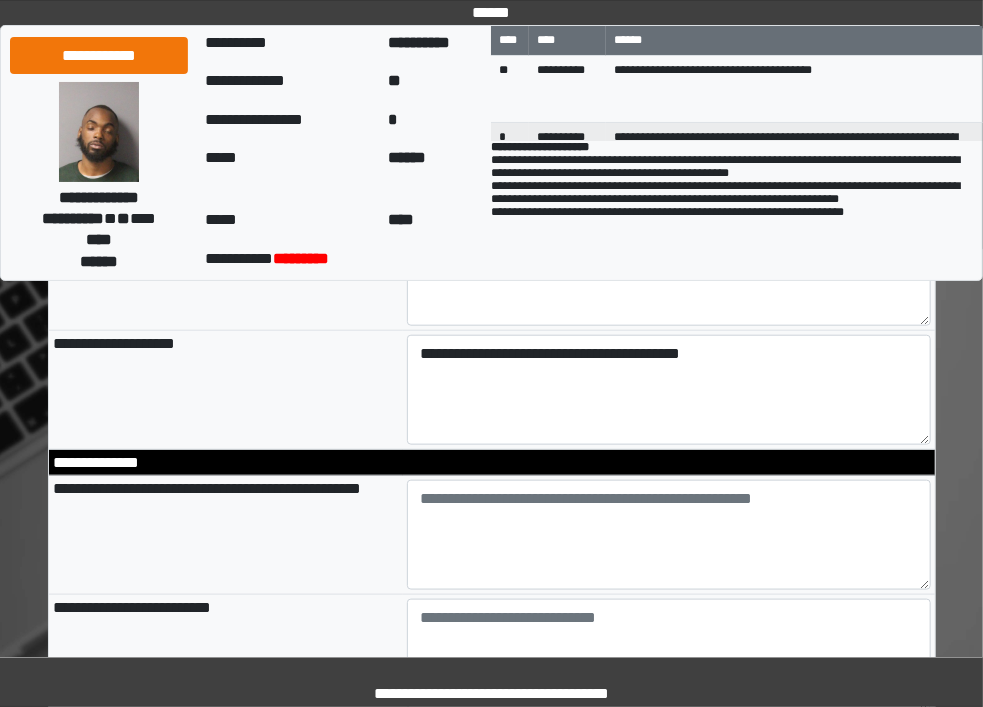 type on "**********" 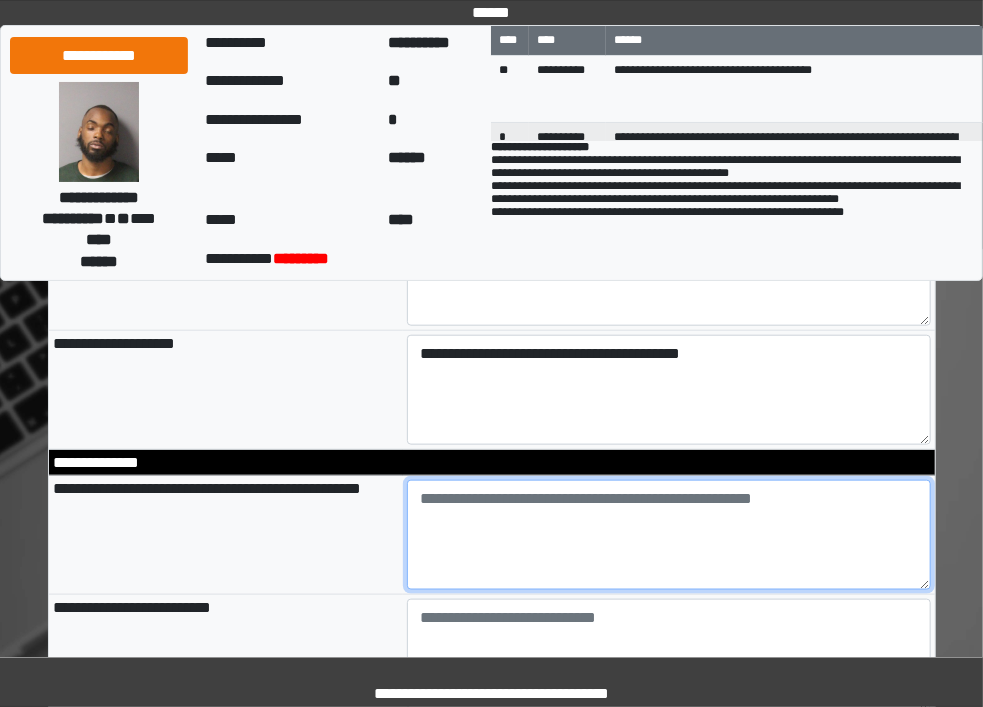 click at bounding box center (669, 535) 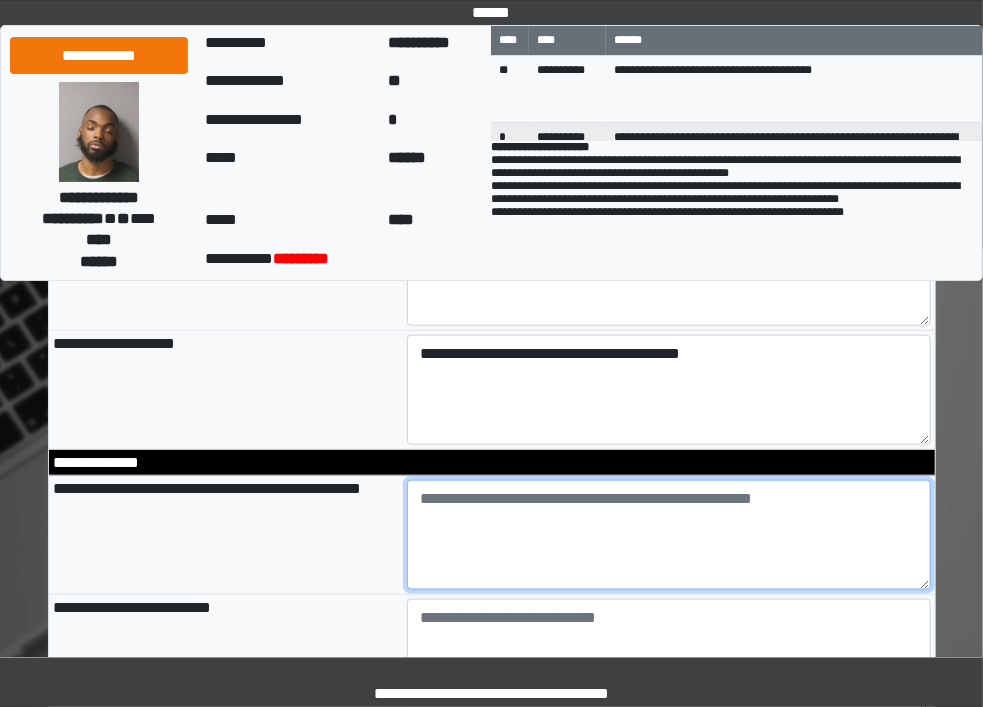 type on "*" 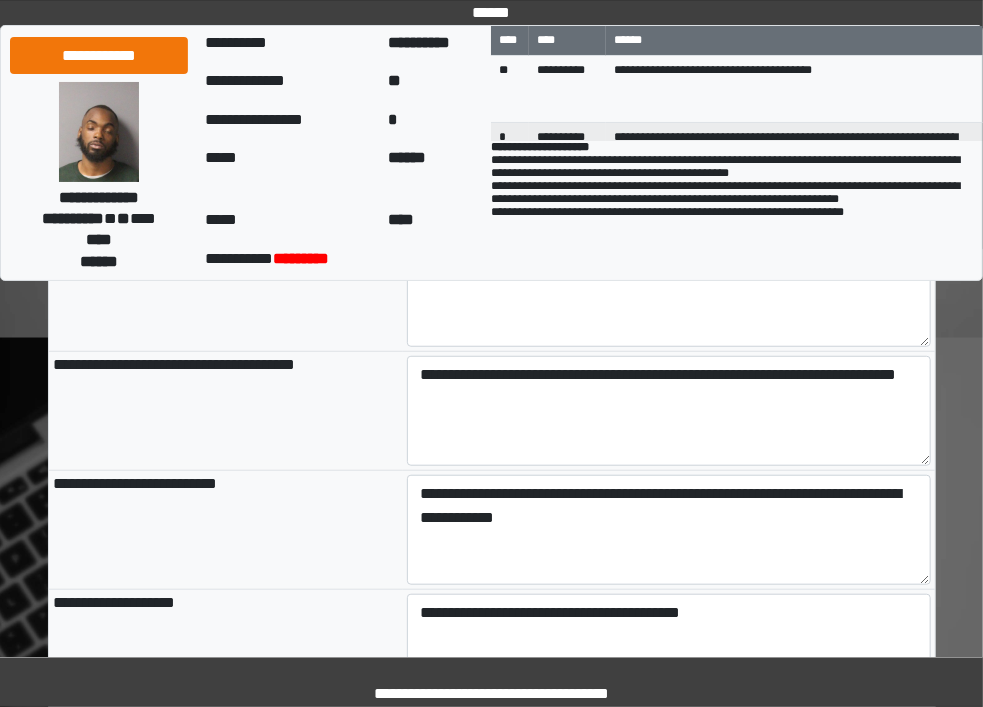 scroll, scrollTop: 369, scrollLeft: 0, axis: vertical 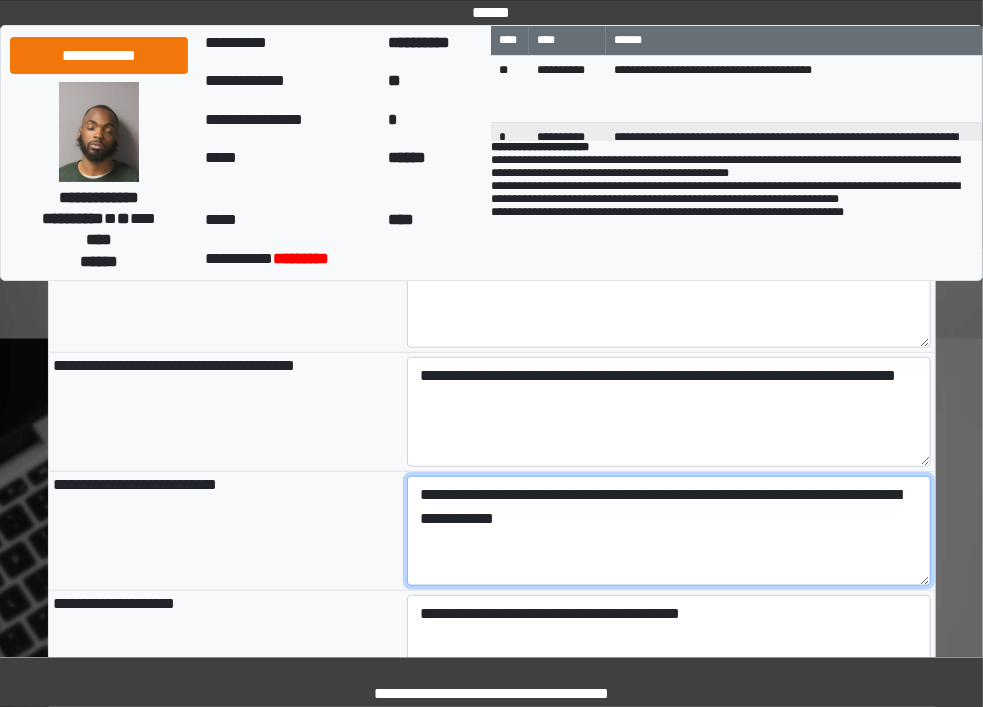 click on "**********" at bounding box center [669, 531] 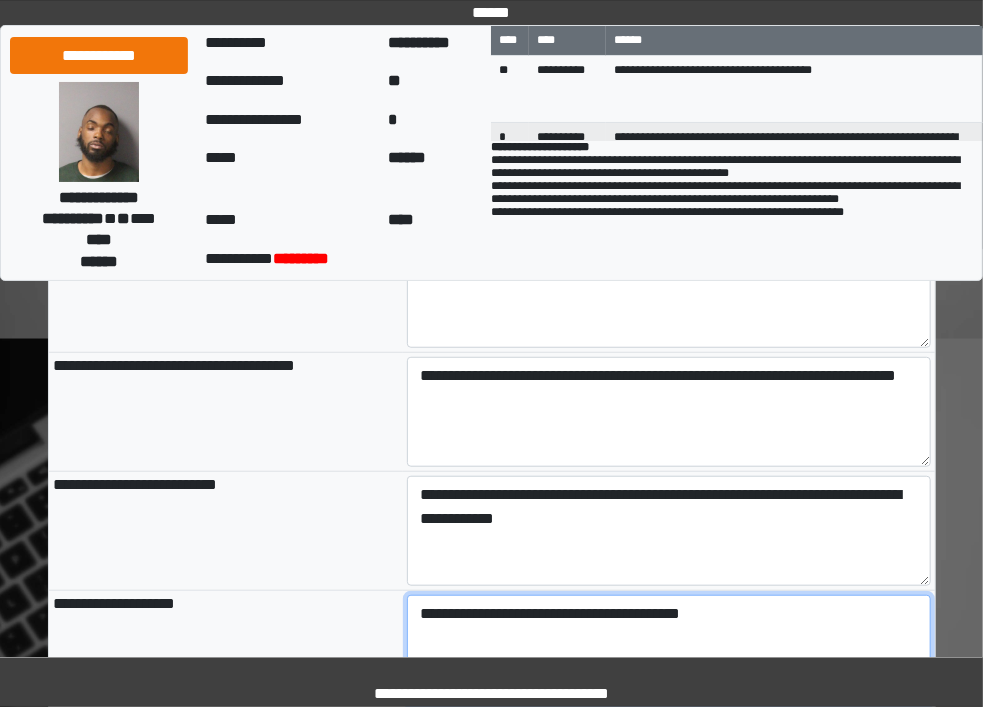 click on "**********" at bounding box center [669, 650] 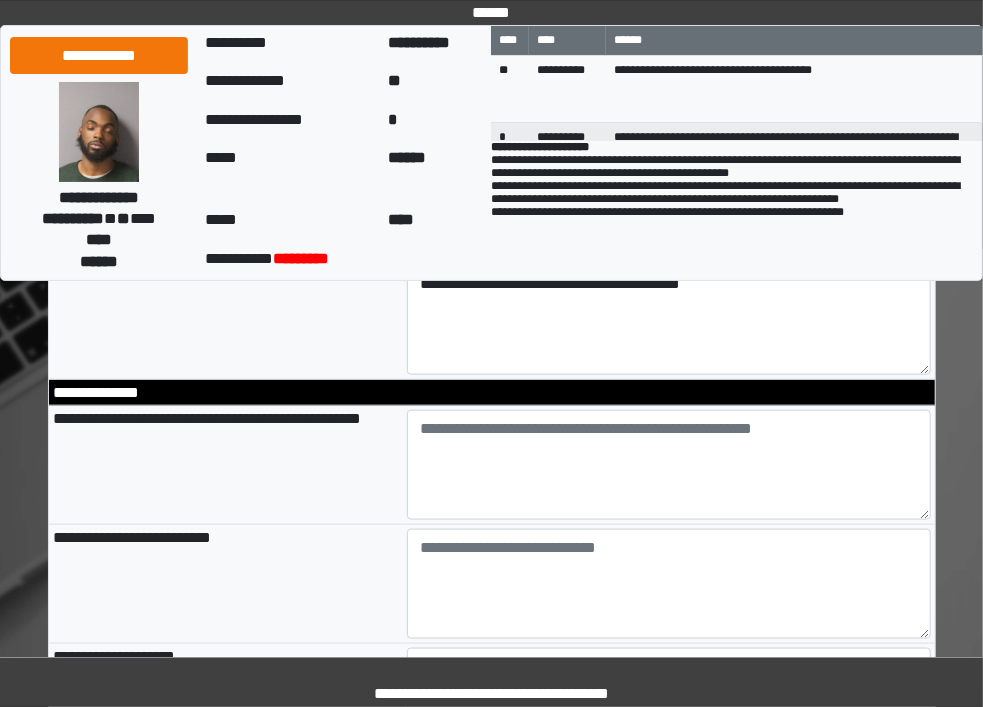 scroll, scrollTop: 700, scrollLeft: 0, axis: vertical 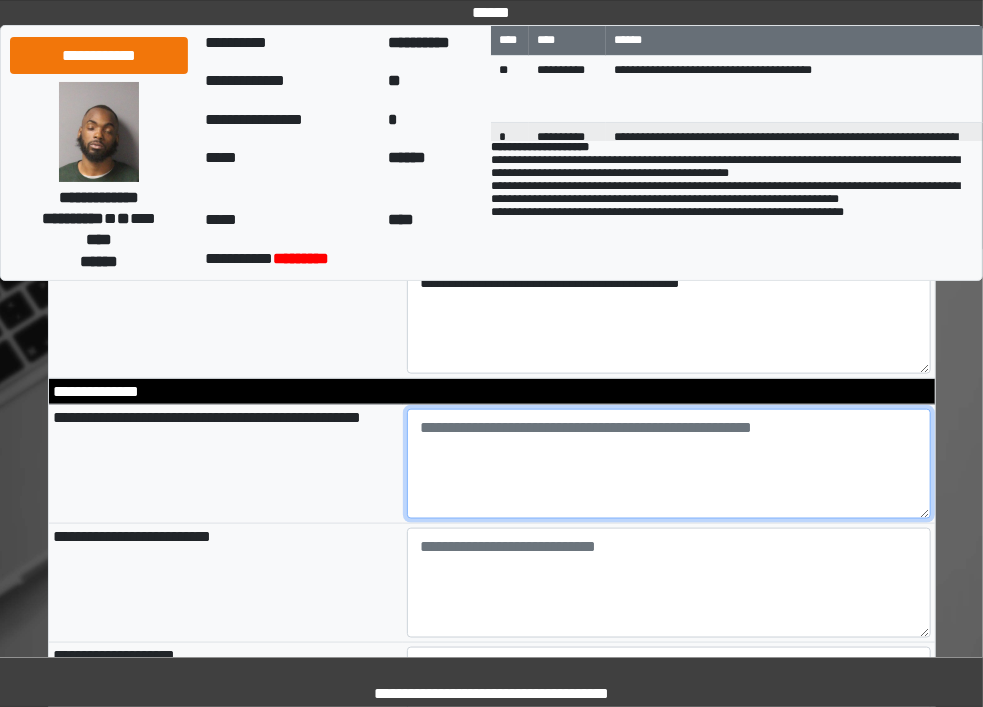 click at bounding box center [669, 464] 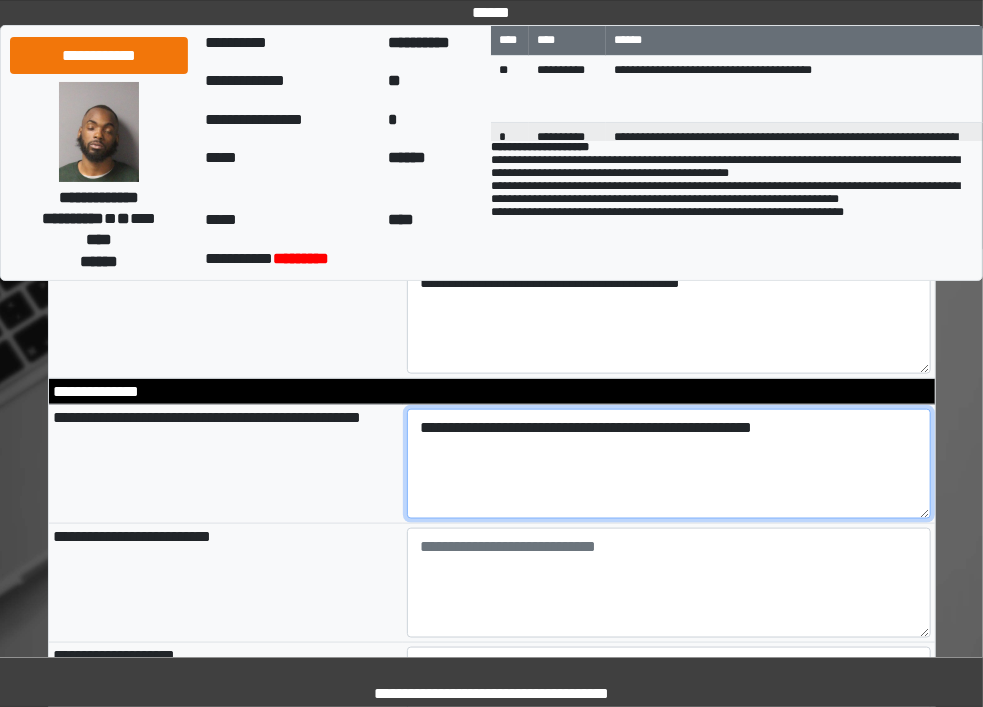 type on "**********" 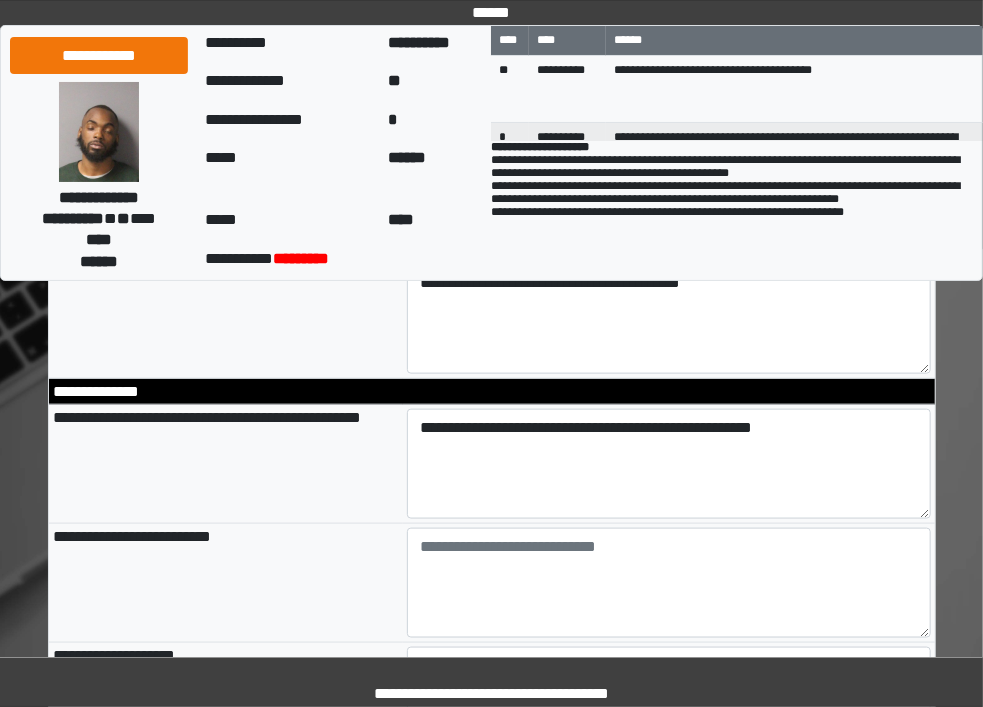 type on "**********" 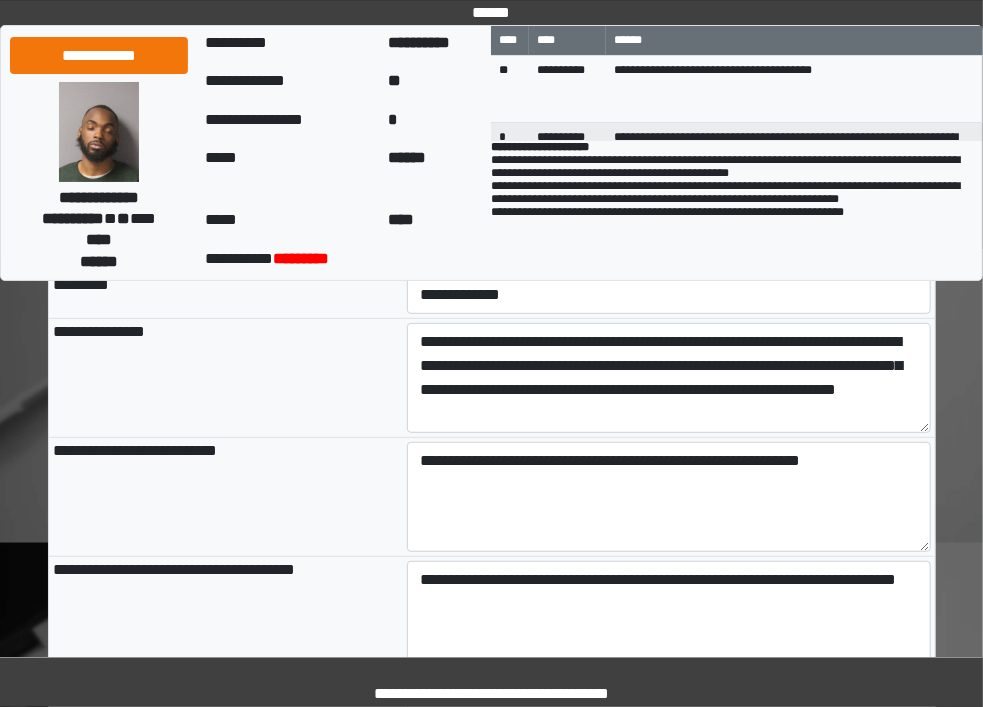 scroll, scrollTop: 164, scrollLeft: 0, axis: vertical 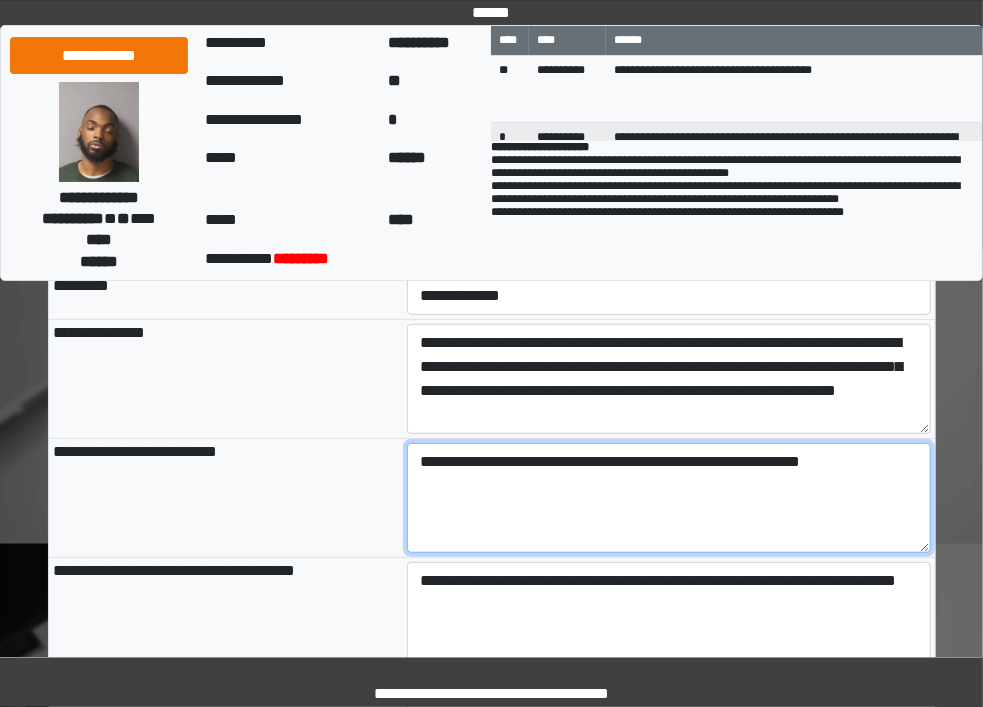 click on "**********" at bounding box center [669, 498] 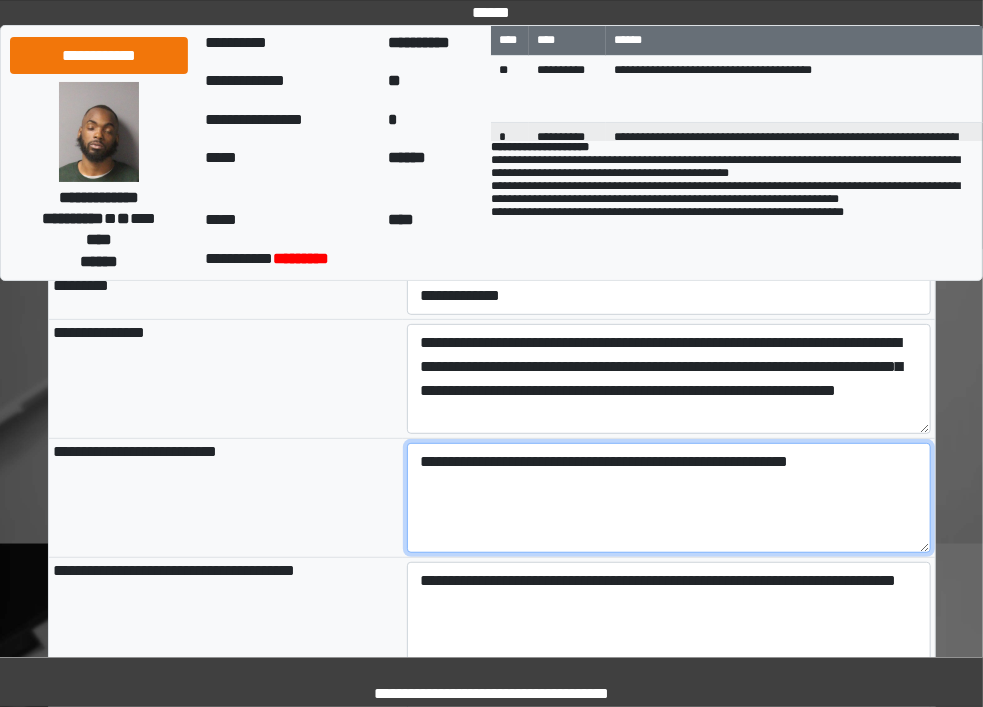 type on "**********" 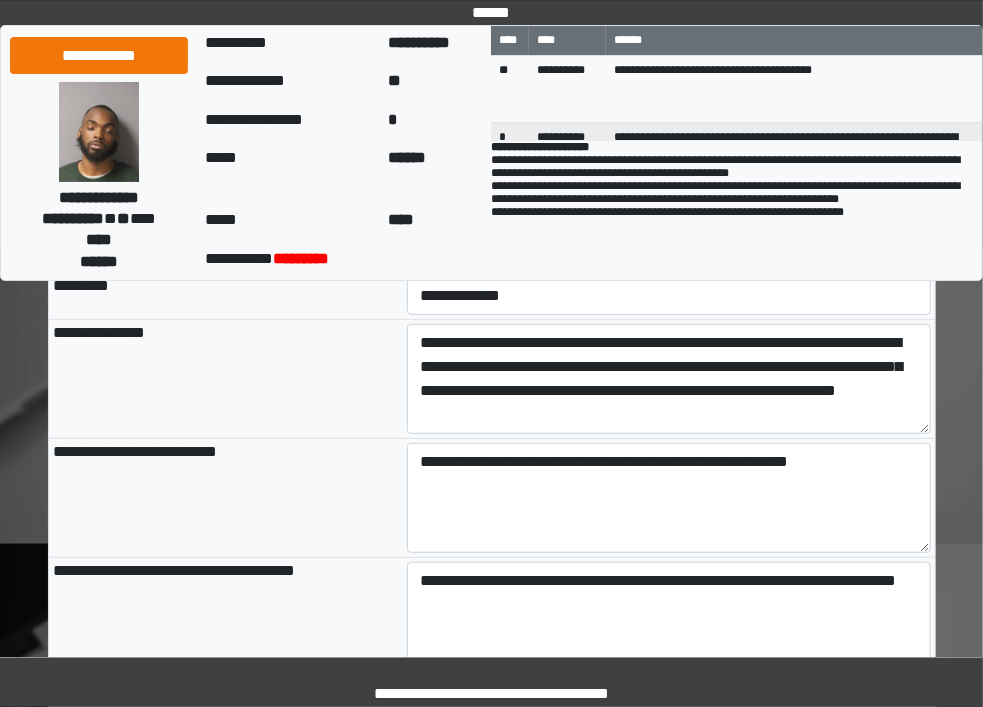 type on "**********" 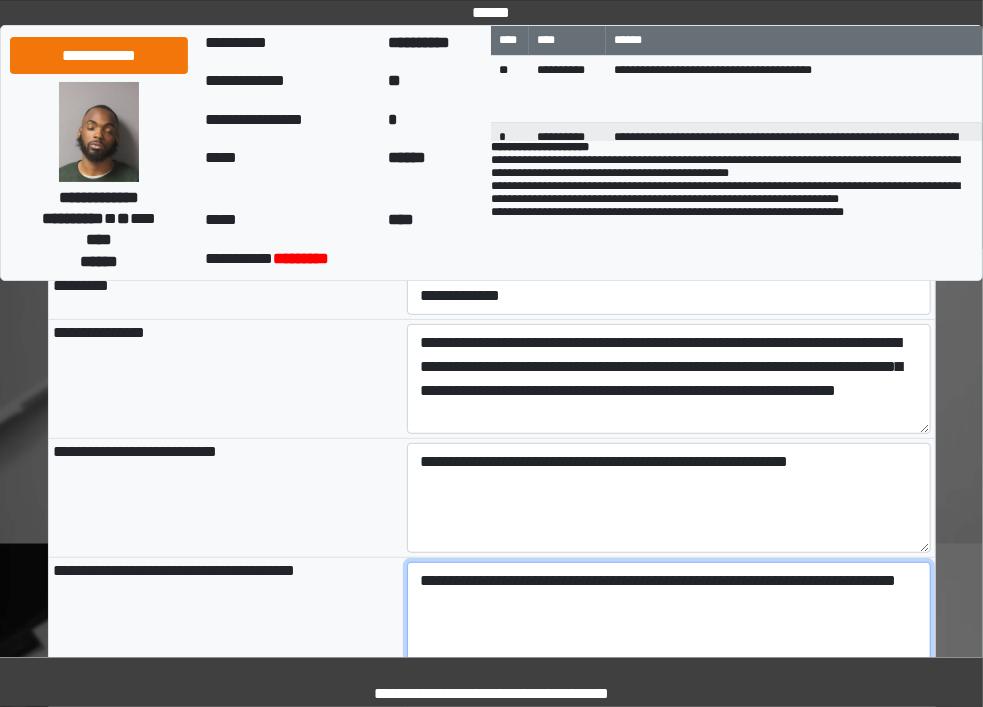 click on "**********" at bounding box center (669, 617) 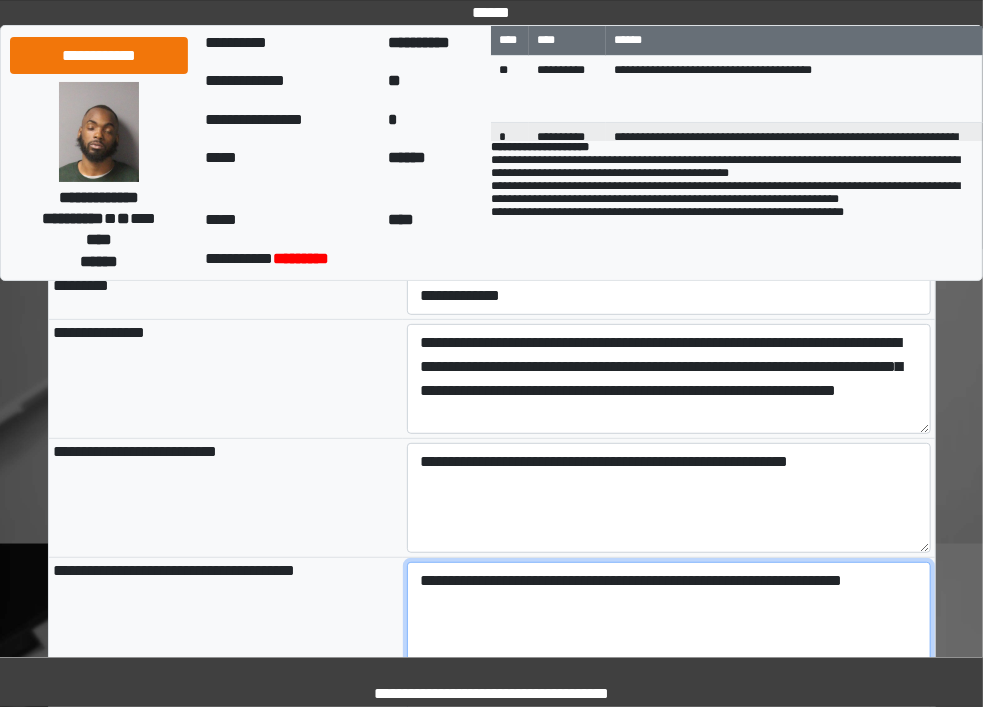type on "**********" 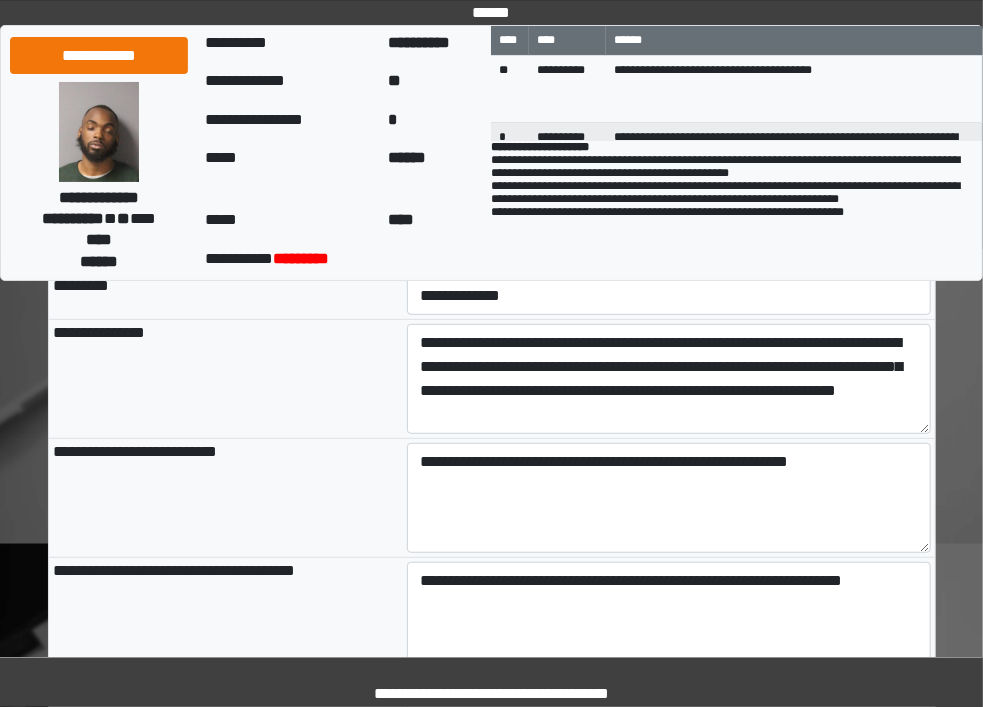 type on "**********" 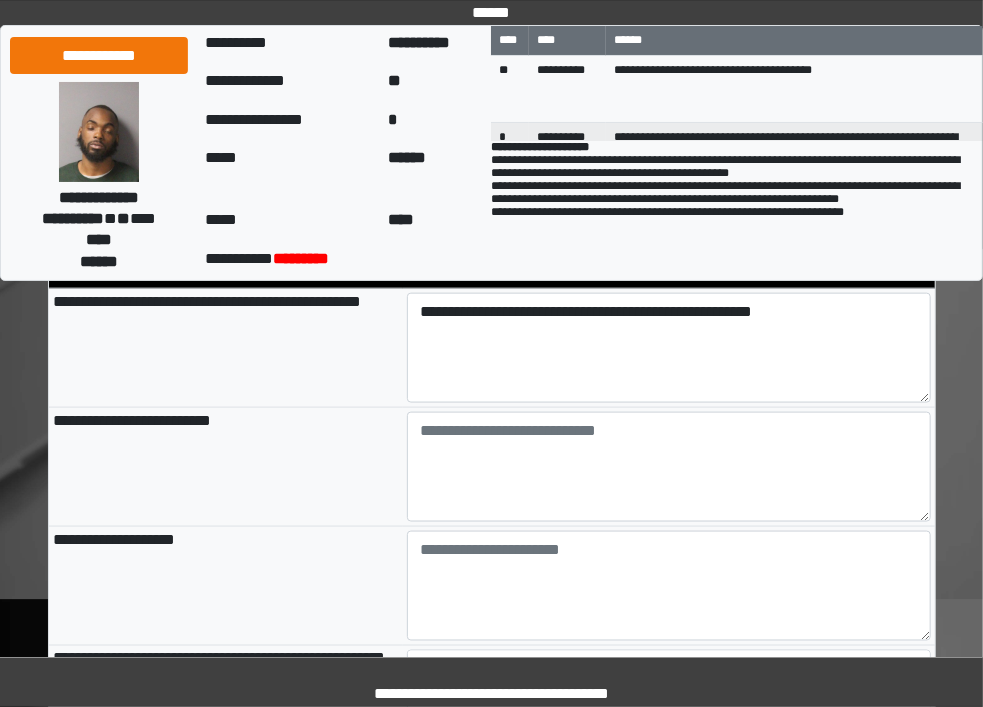 scroll, scrollTop: 817, scrollLeft: 0, axis: vertical 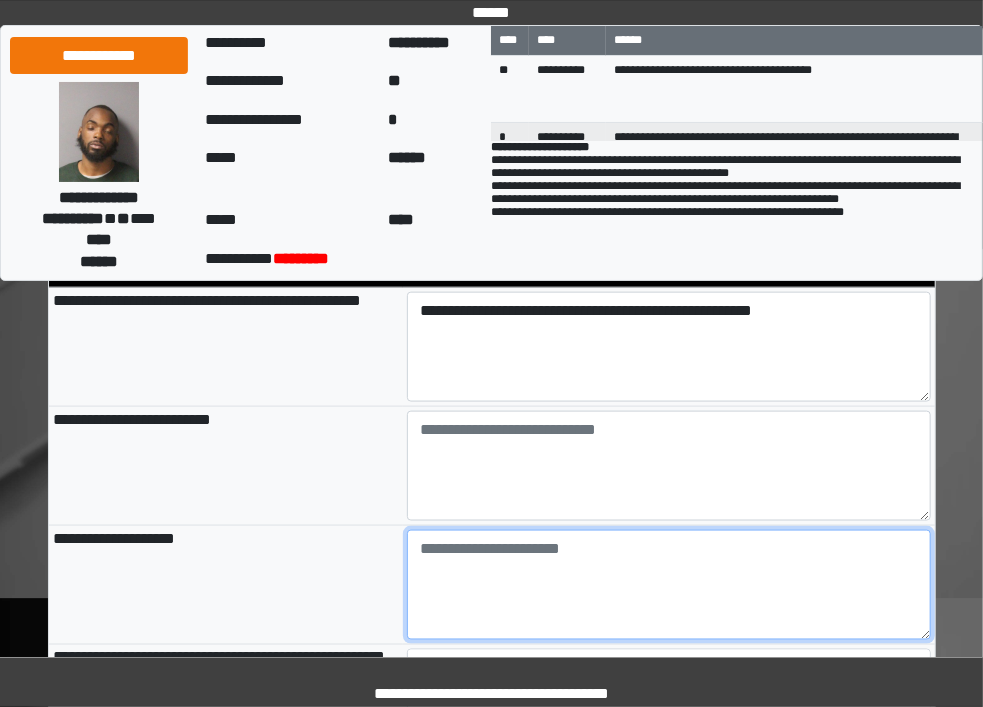 click at bounding box center (669, 585) 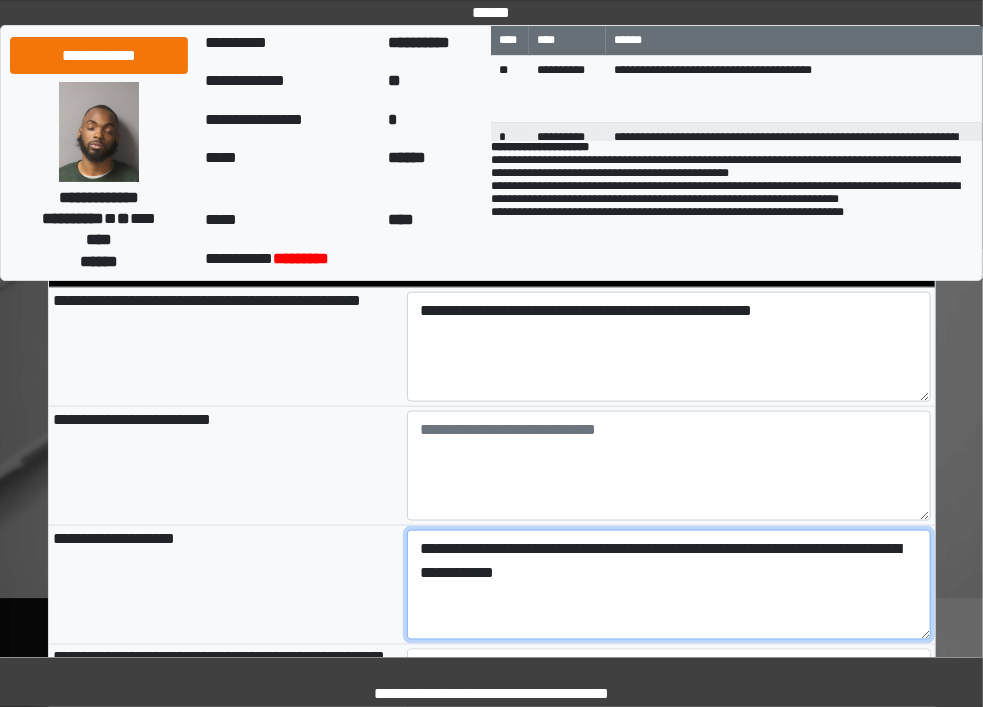 type on "**********" 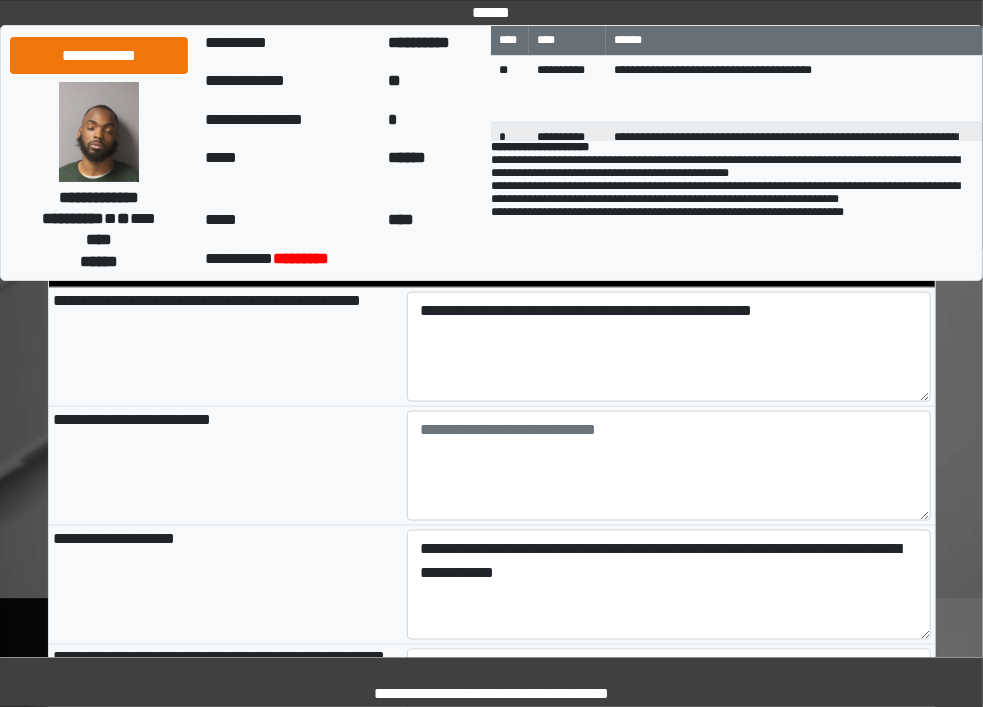 type on "**********" 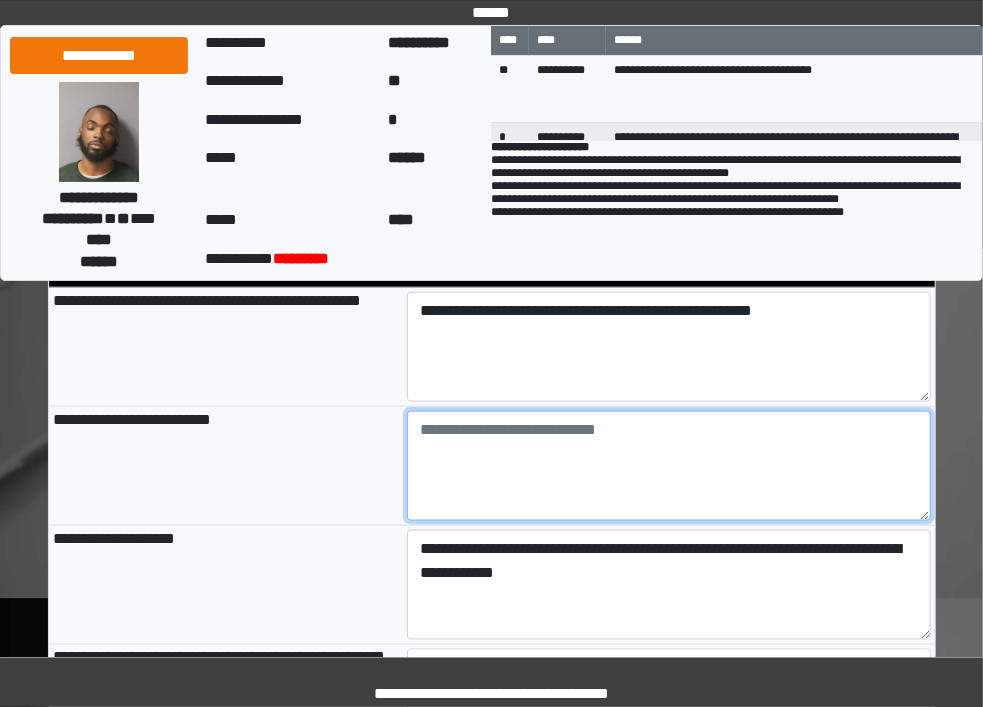 click at bounding box center (669, 466) 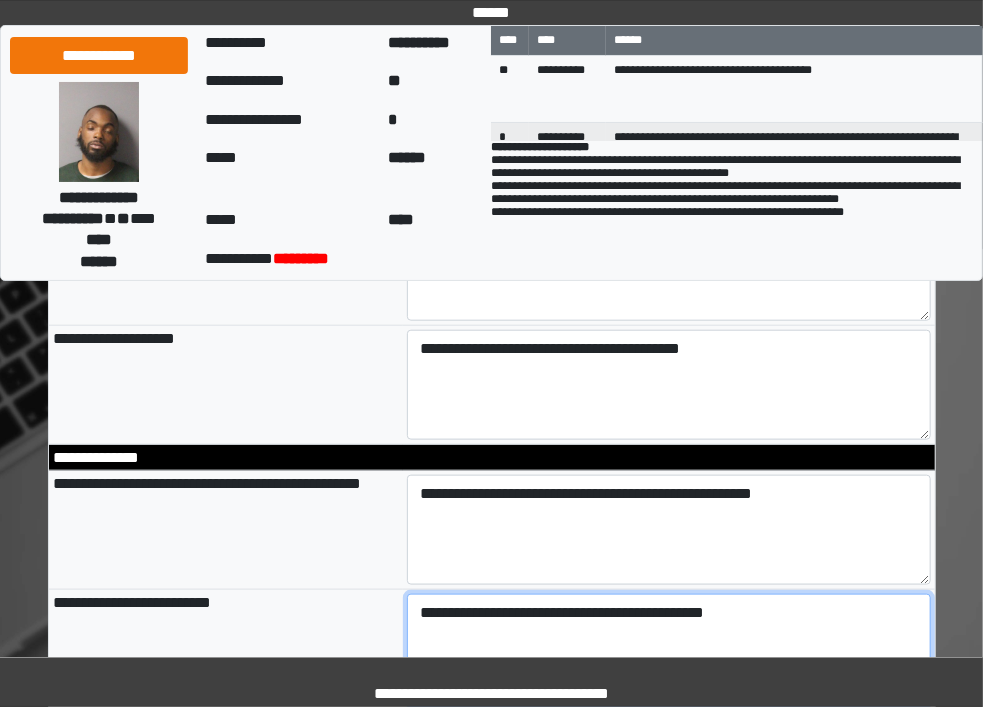 scroll, scrollTop: 635, scrollLeft: 0, axis: vertical 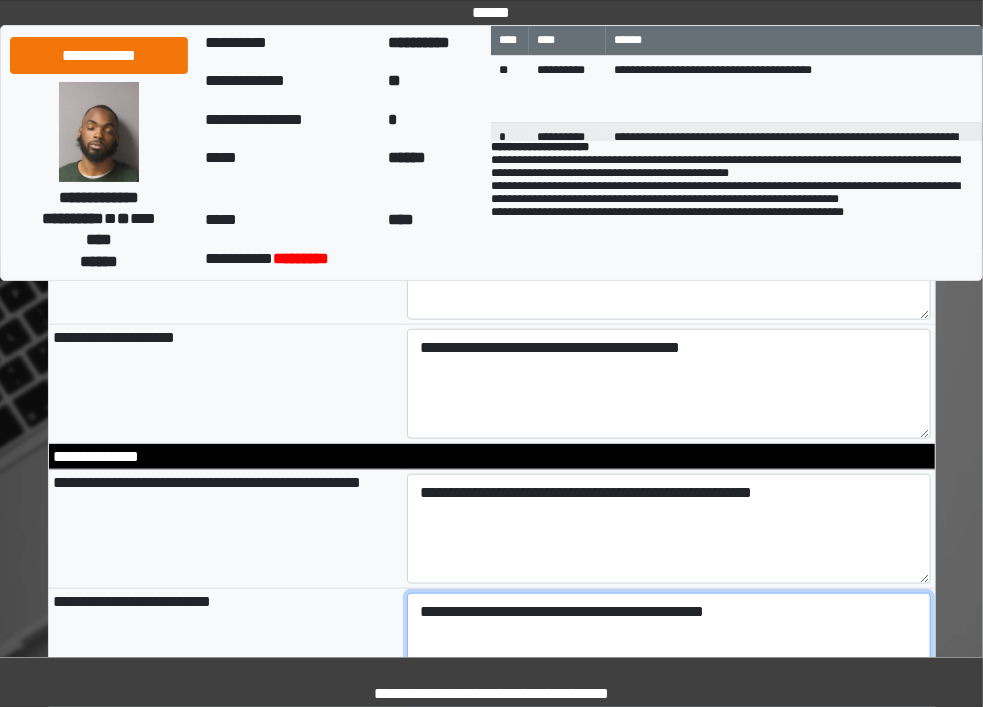 type on "**********" 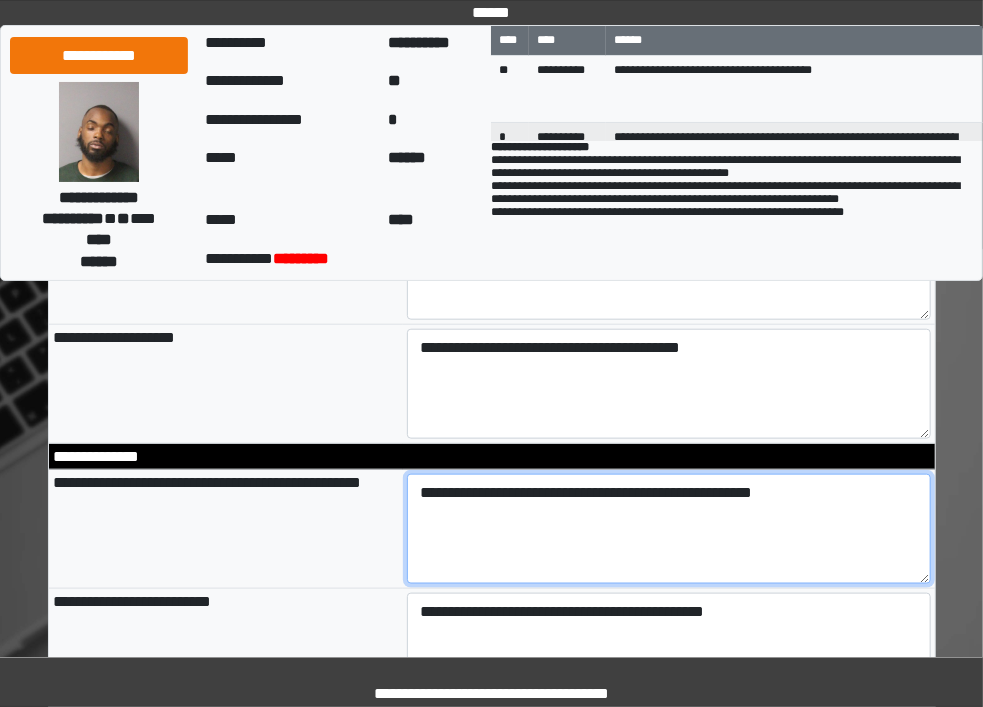 type on "**********" 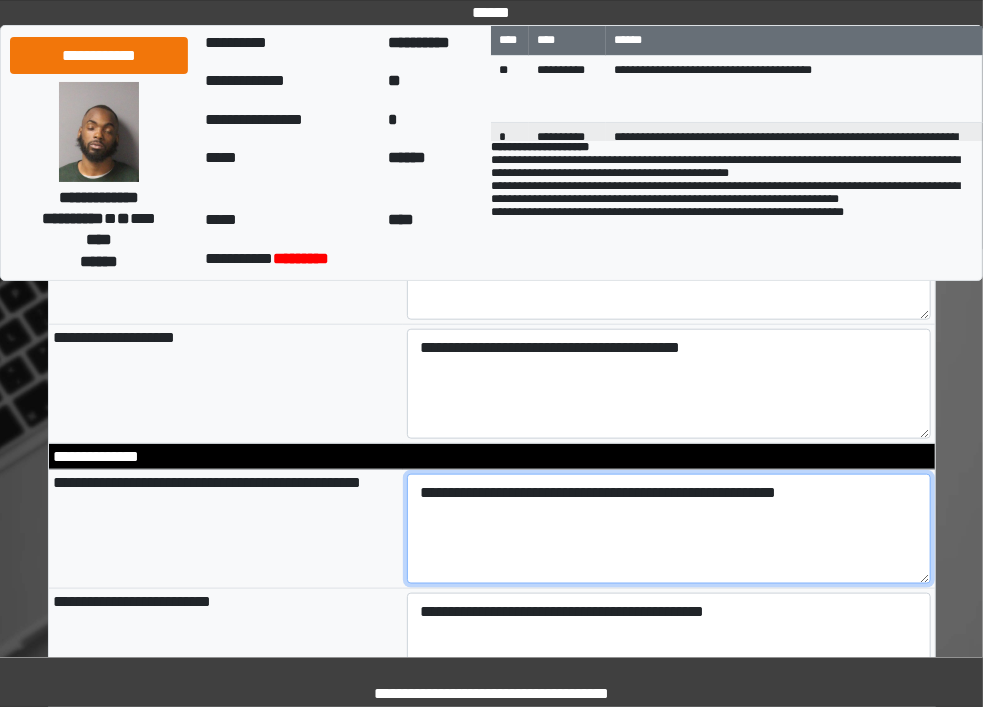 click on "**********" at bounding box center [669, 529] 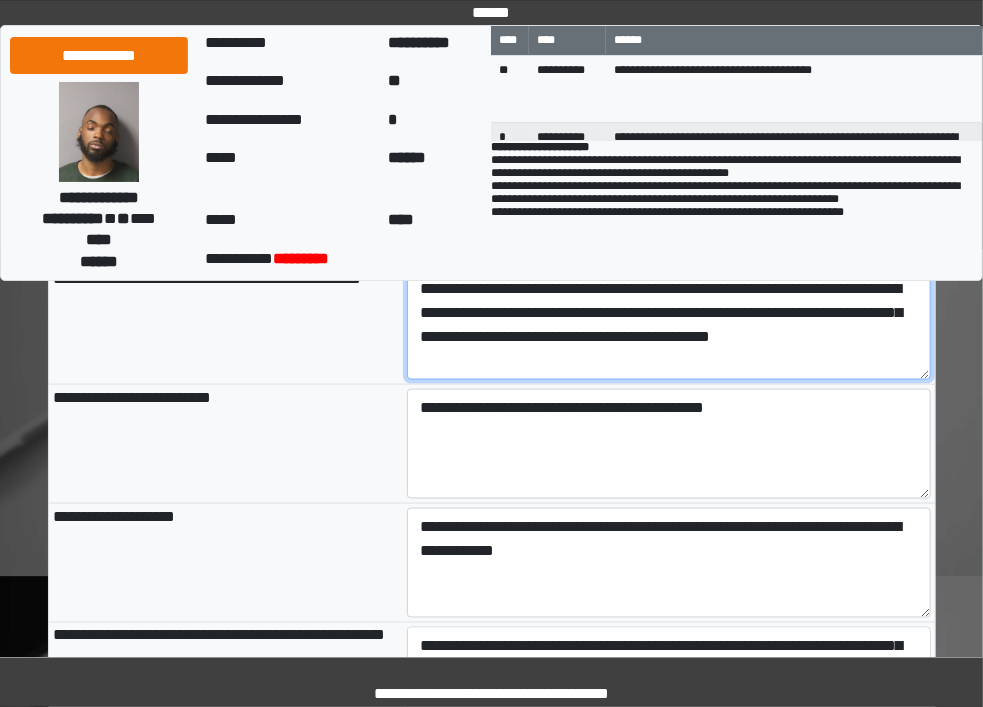 scroll, scrollTop: 799, scrollLeft: 0, axis: vertical 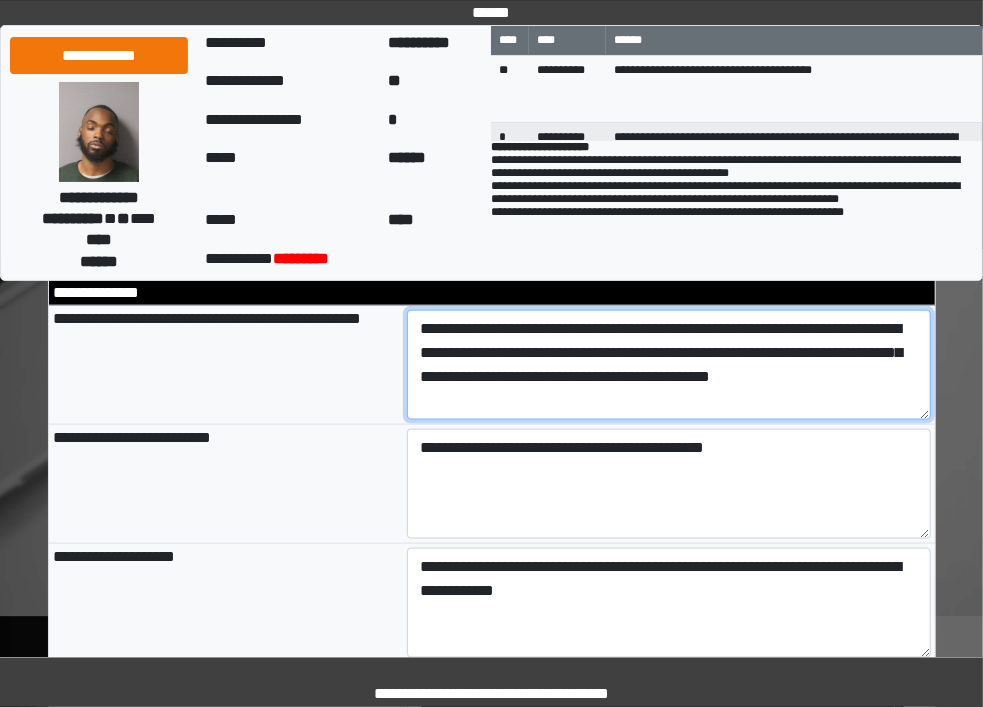 type on "**********" 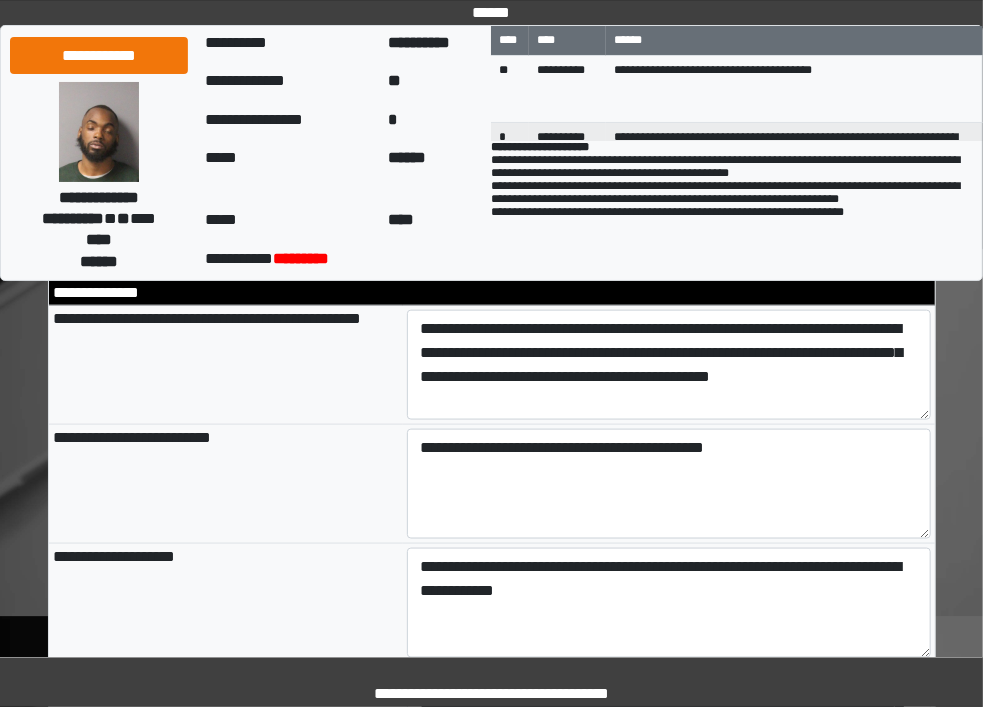 type on "**********" 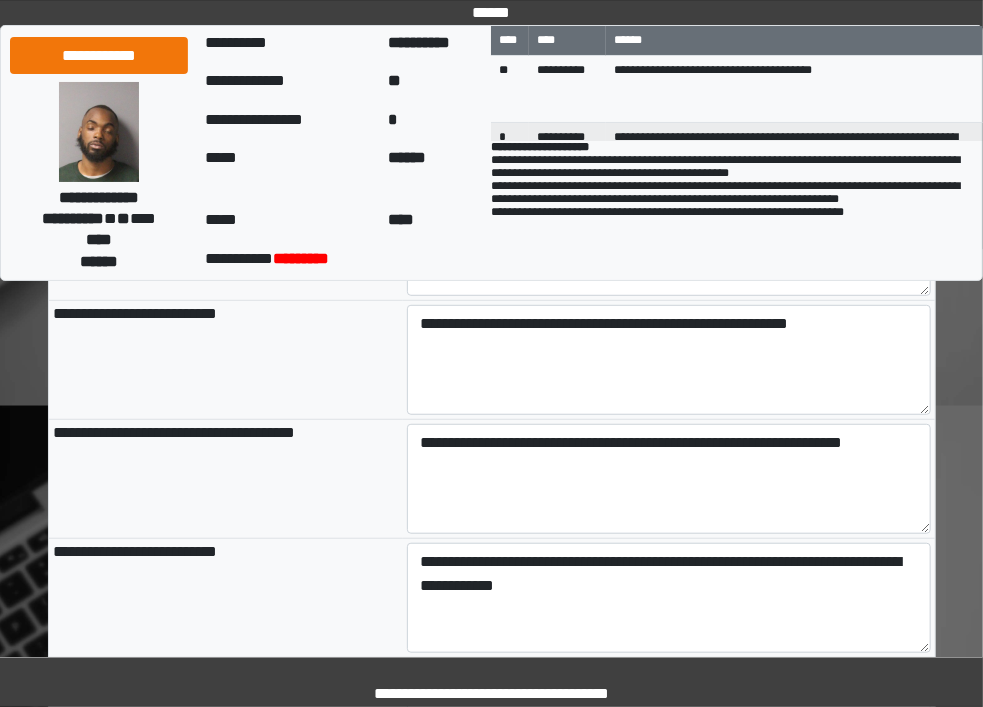 scroll, scrollTop: 305, scrollLeft: 0, axis: vertical 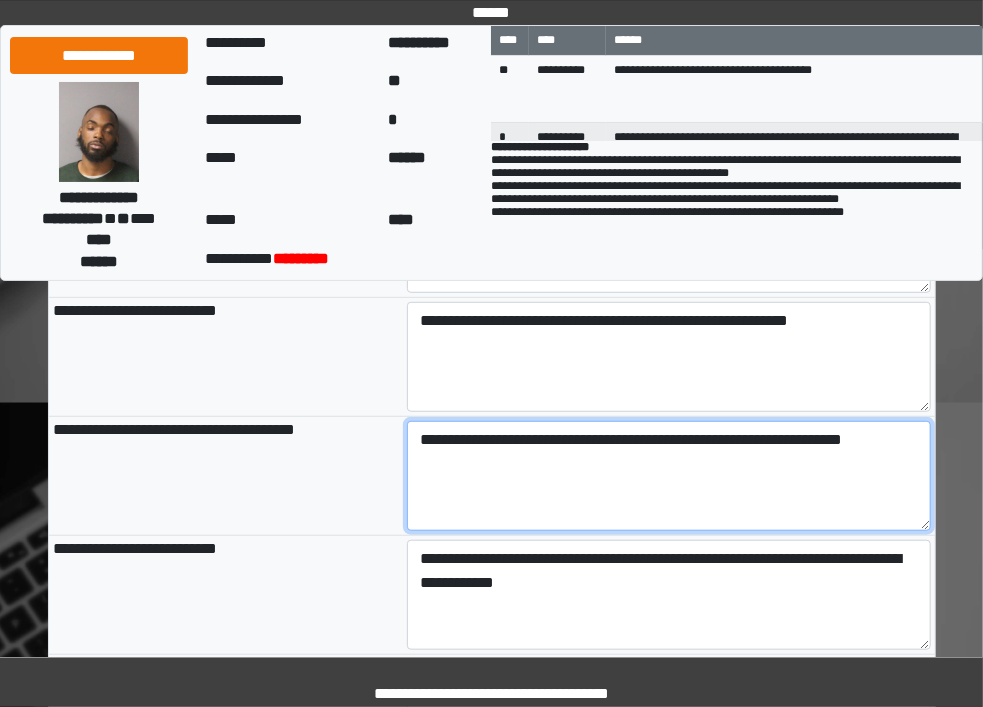 click on "**********" at bounding box center [669, 476] 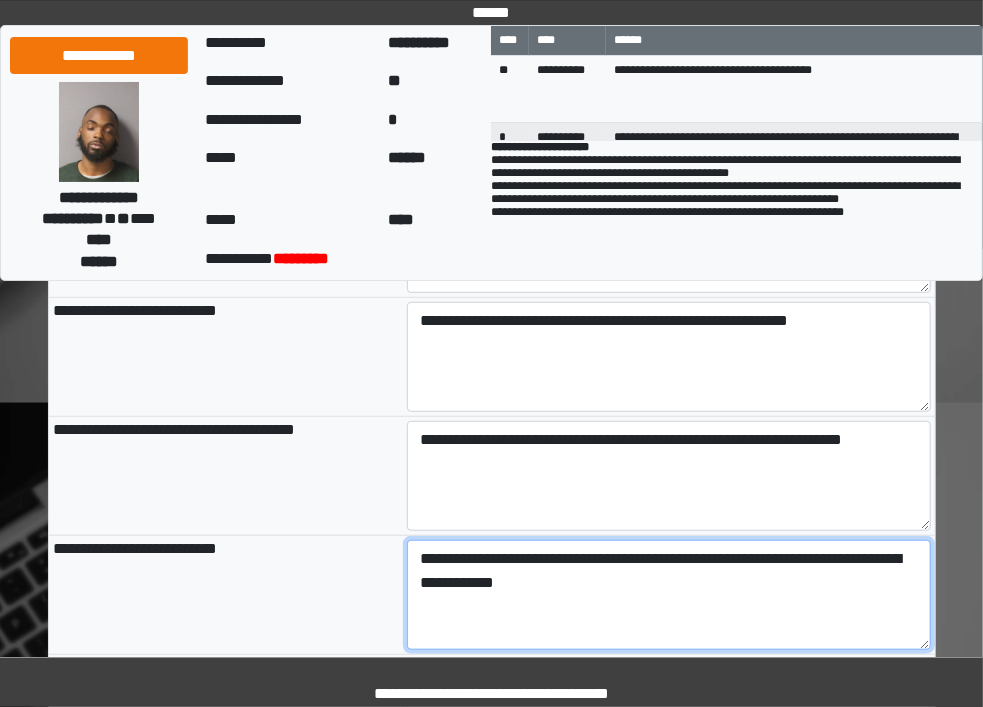 click on "**********" at bounding box center (669, 595) 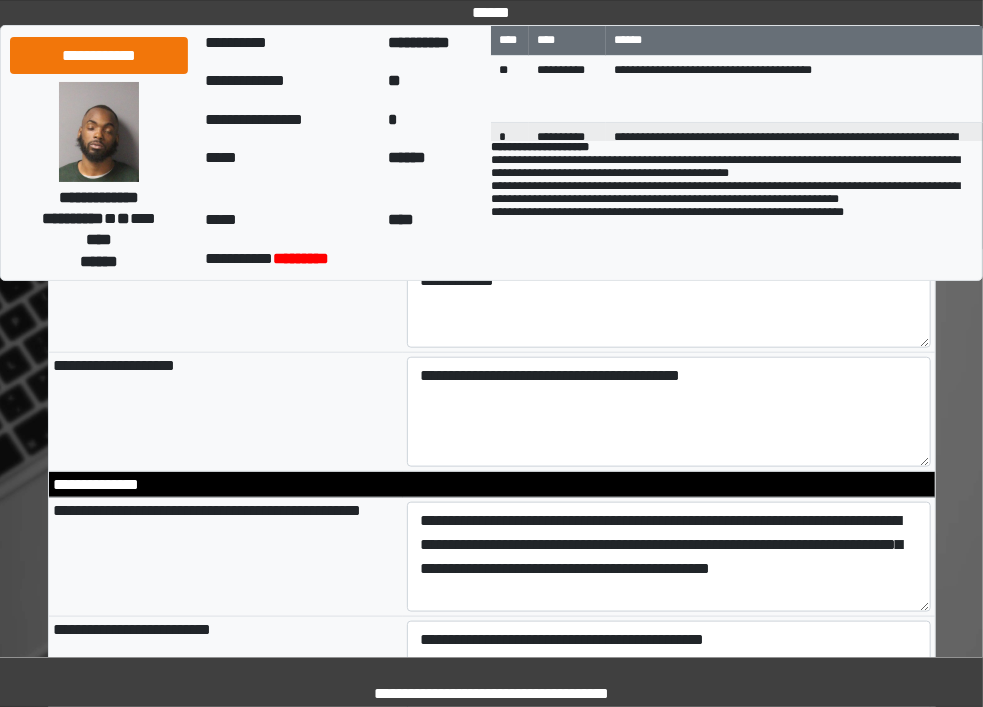 scroll, scrollTop: 609, scrollLeft: 0, axis: vertical 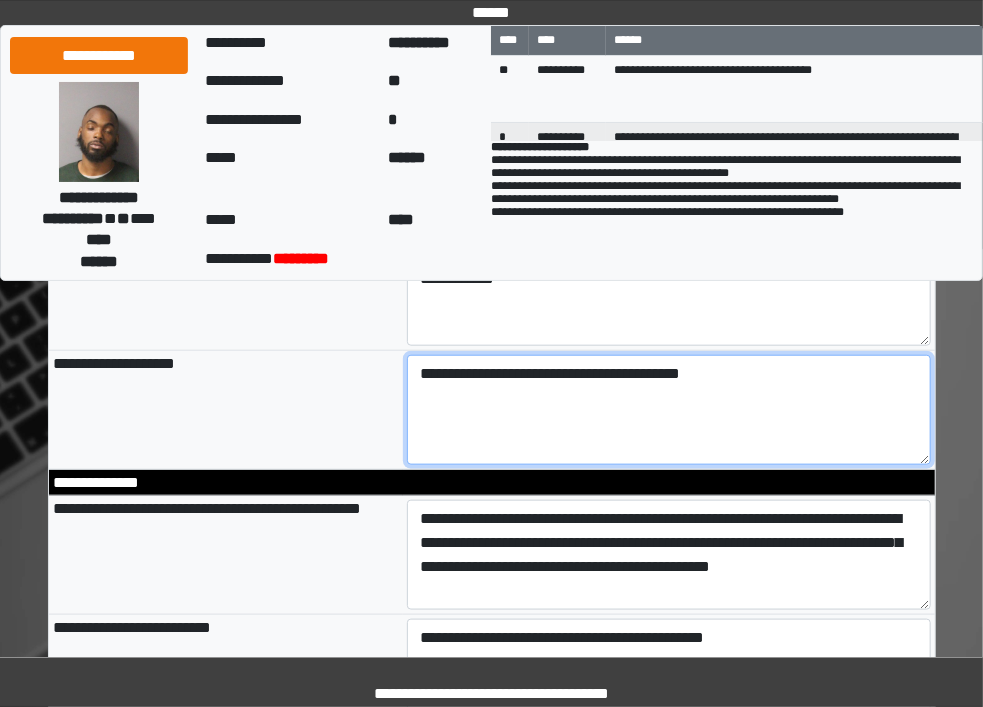 click on "**********" at bounding box center [669, 410] 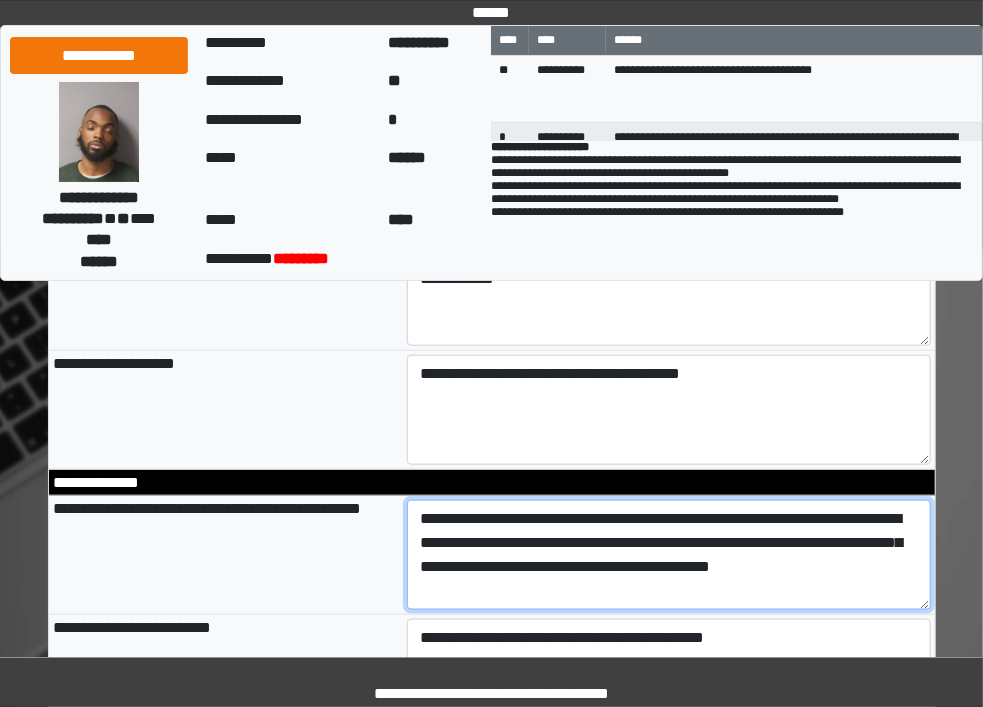 click on "**********" at bounding box center (669, 555) 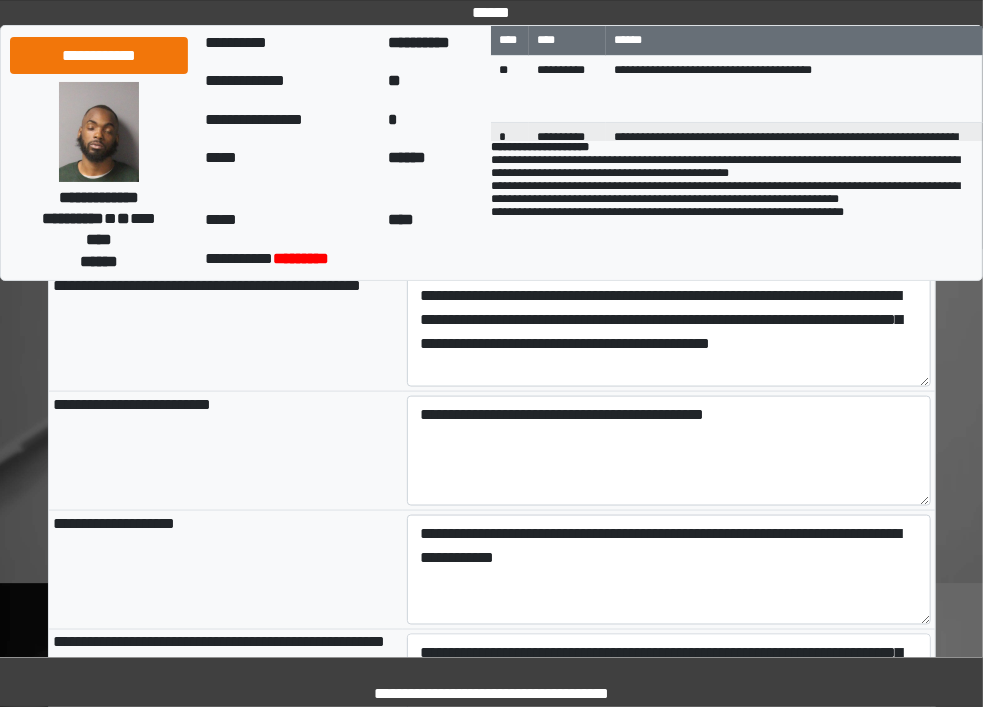 scroll, scrollTop: 834, scrollLeft: 0, axis: vertical 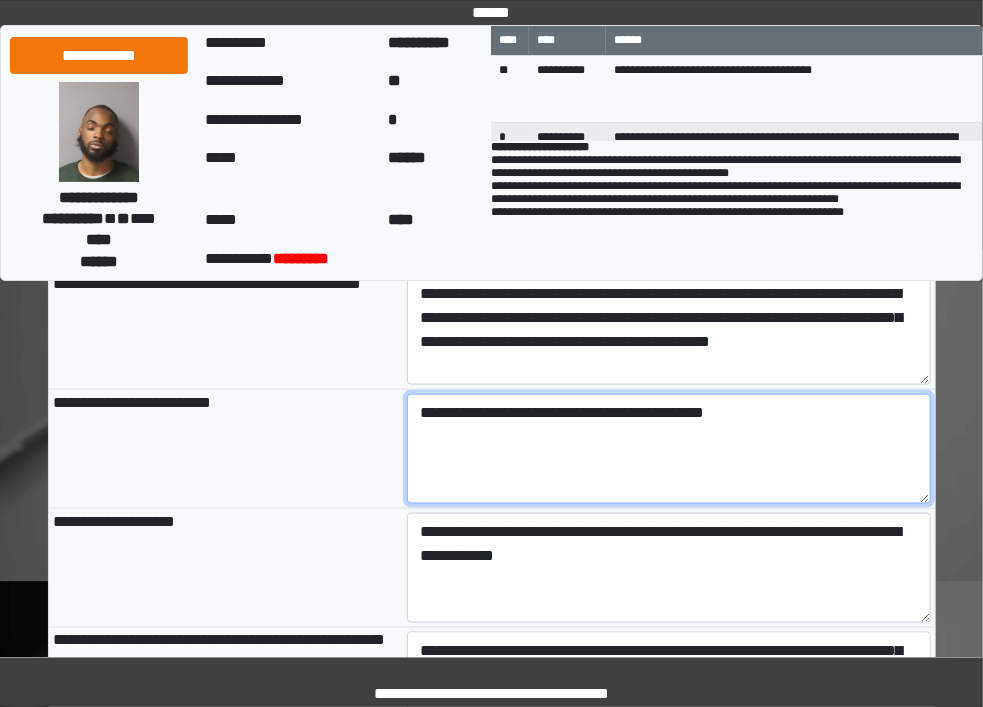 click on "**********" at bounding box center (669, 449) 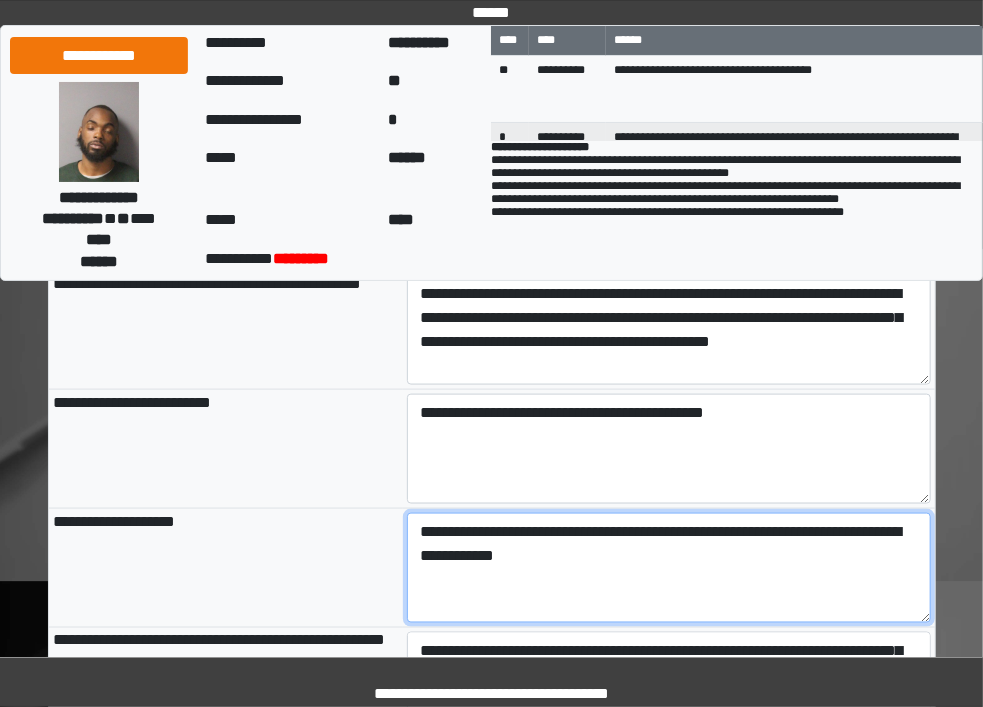click on "**********" at bounding box center (669, 568) 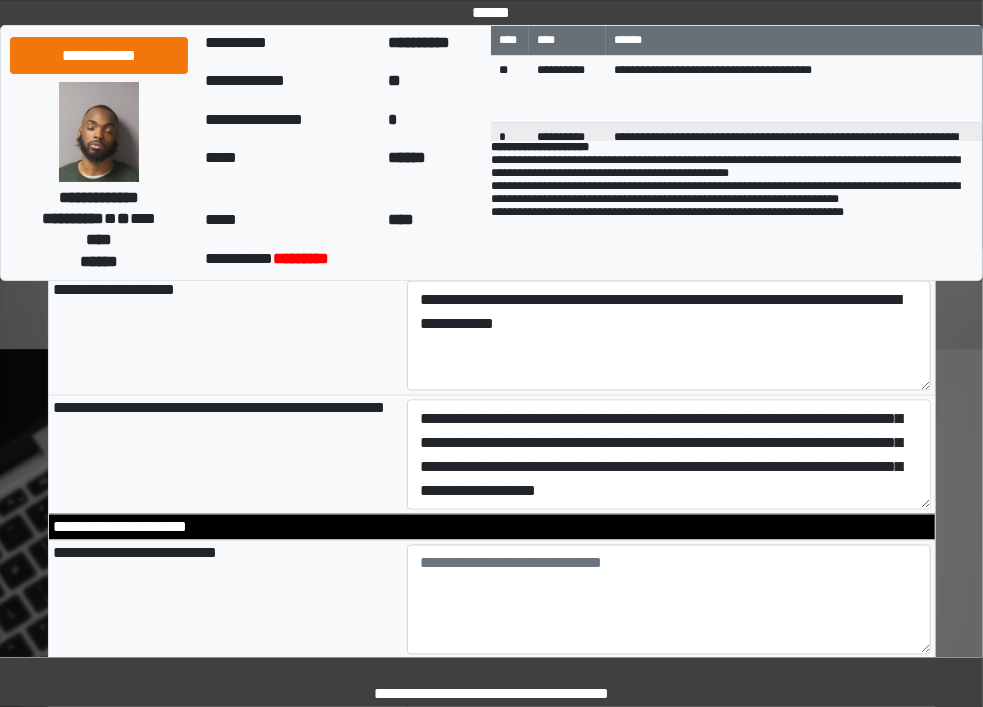 scroll, scrollTop: 1071, scrollLeft: 0, axis: vertical 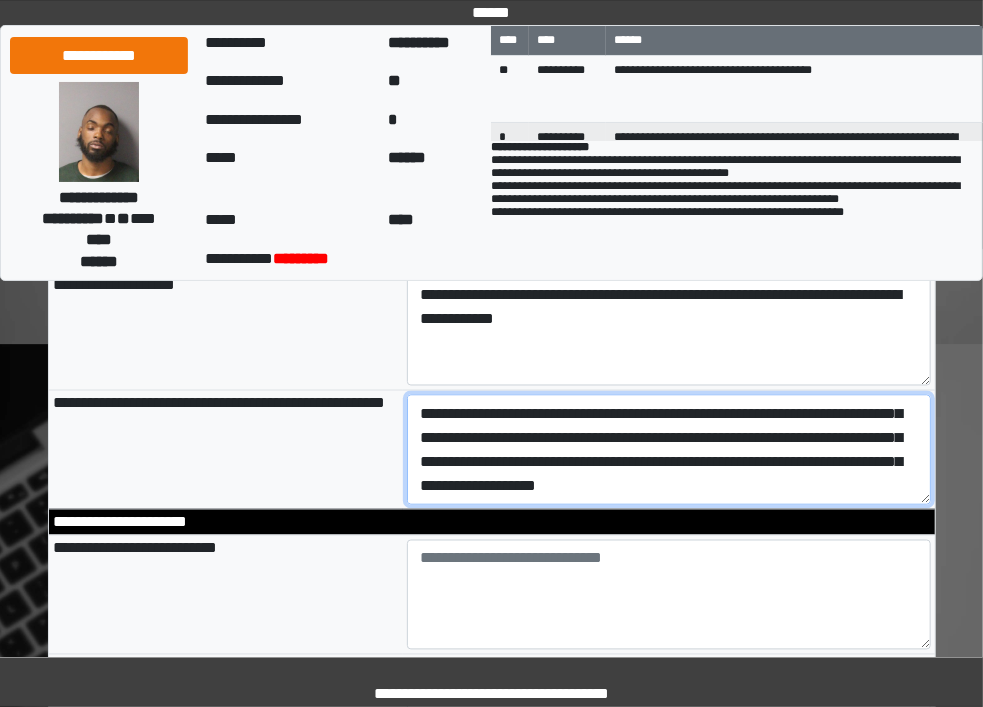 click on "**********" at bounding box center [669, 450] 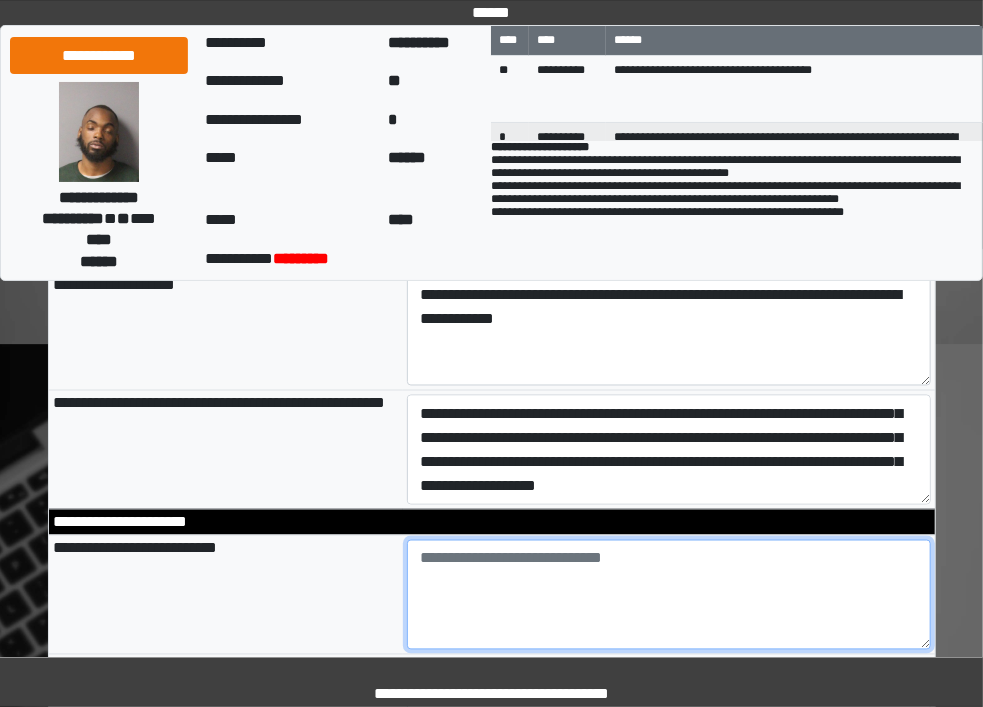 click at bounding box center [669, 595] 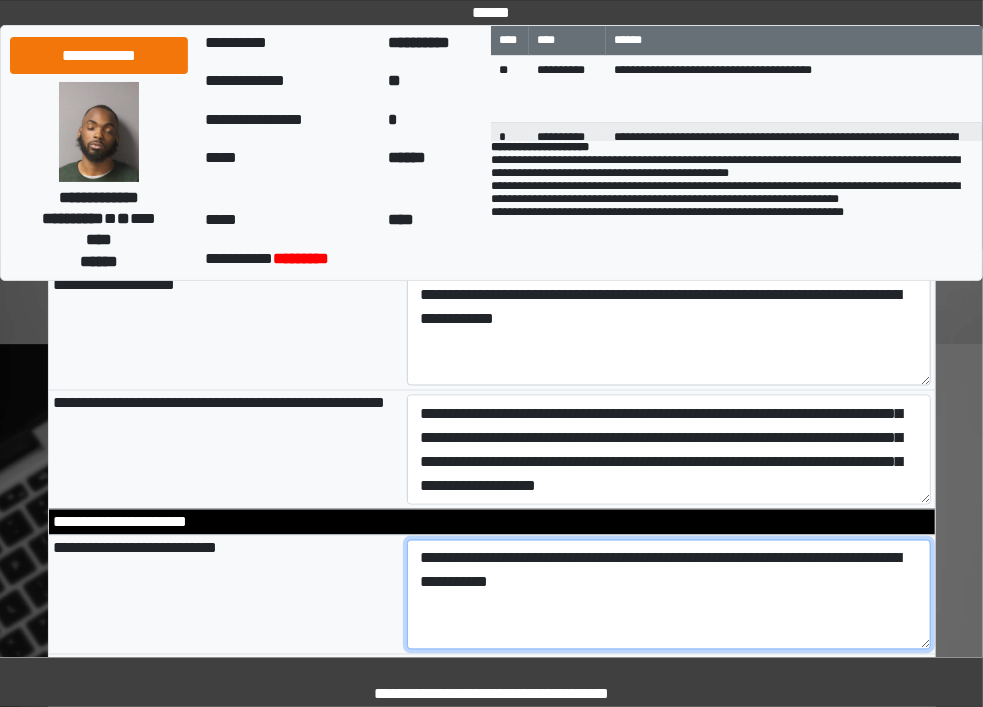type on "**********" 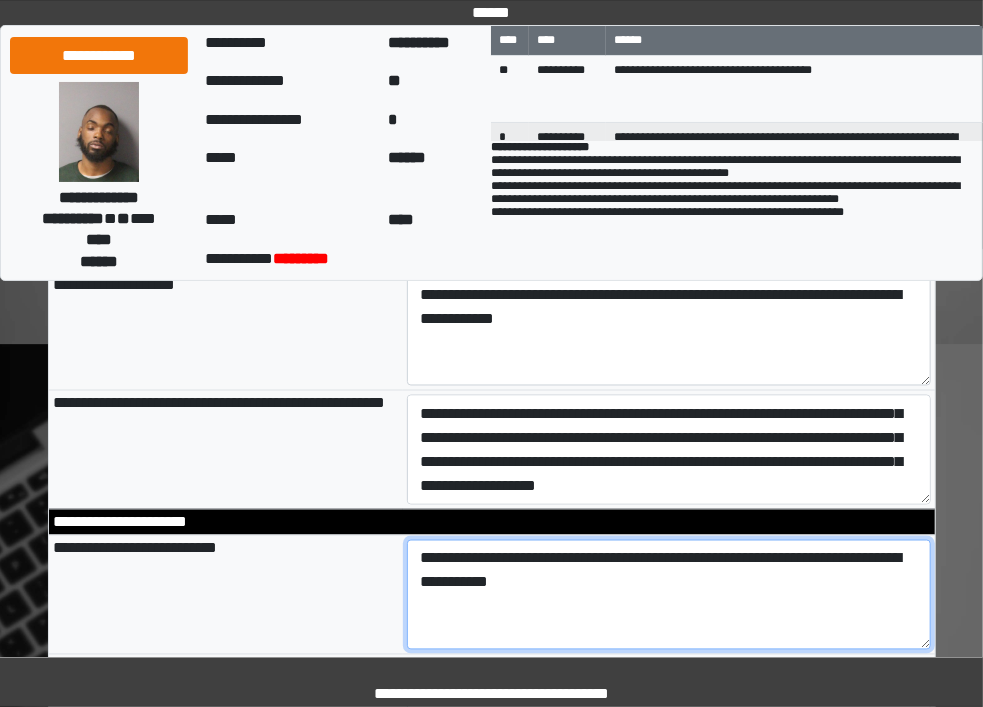 click on "**********" at bounding box center (669, 595) 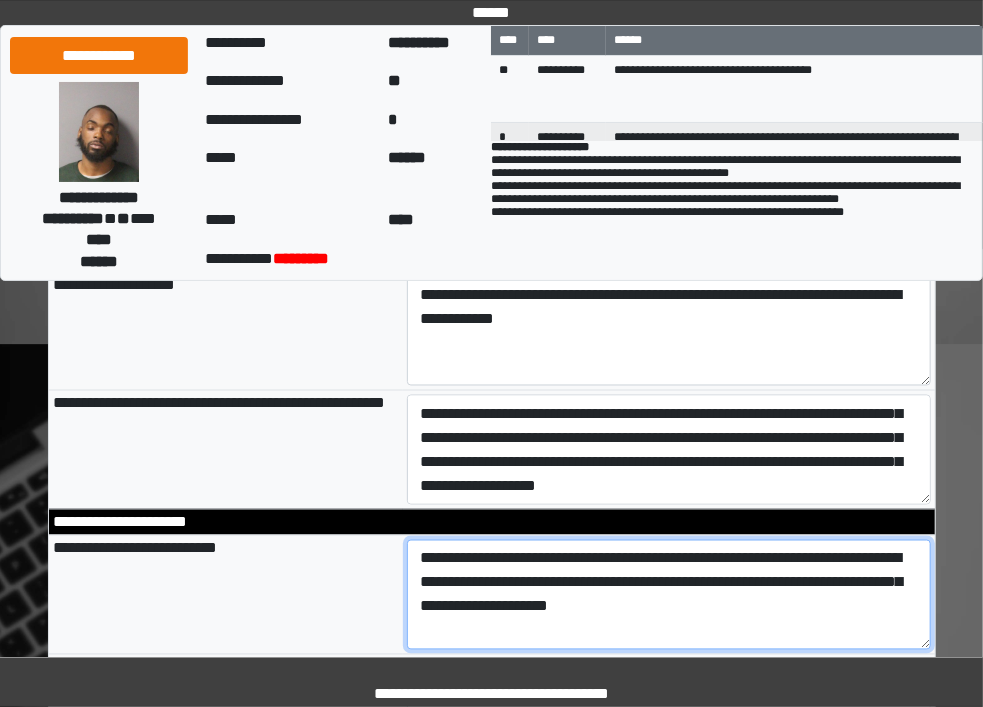 click on "**********" at bounding box center (669, 595) 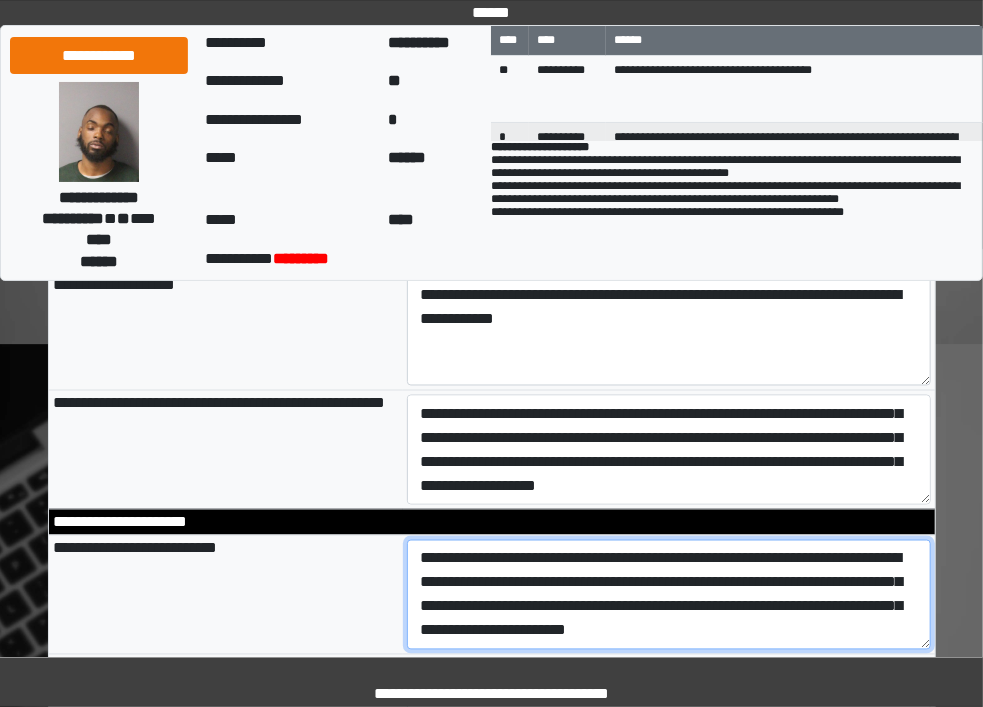 scroll, scrollTop: 16, scrollLeft: 0, axis: vertical 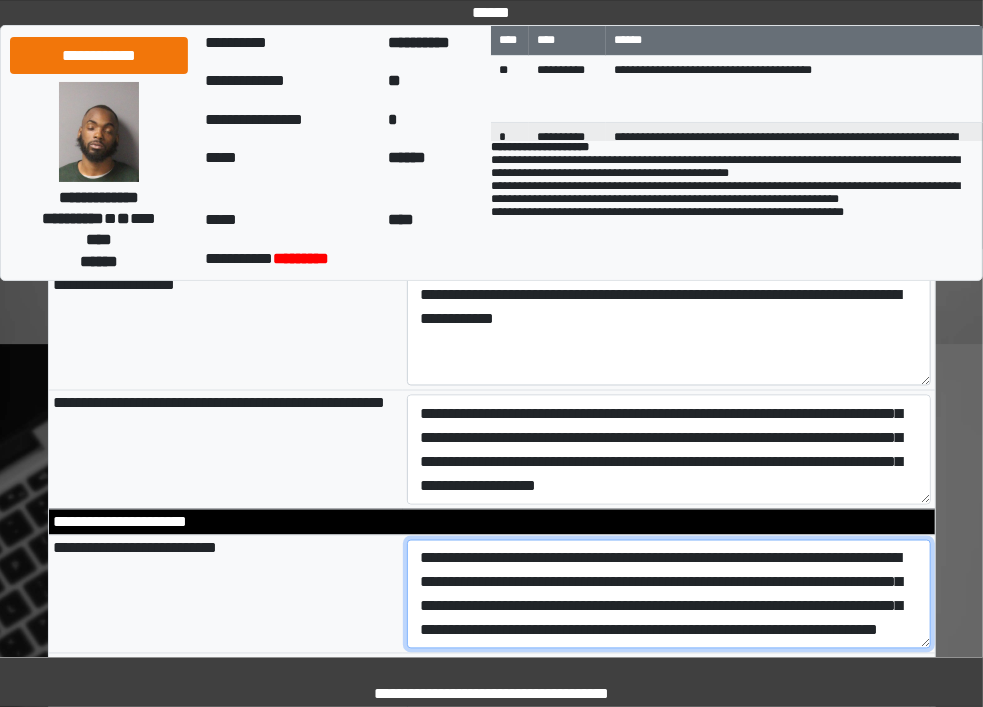 click on "**********" at bounding box center (669, 595) 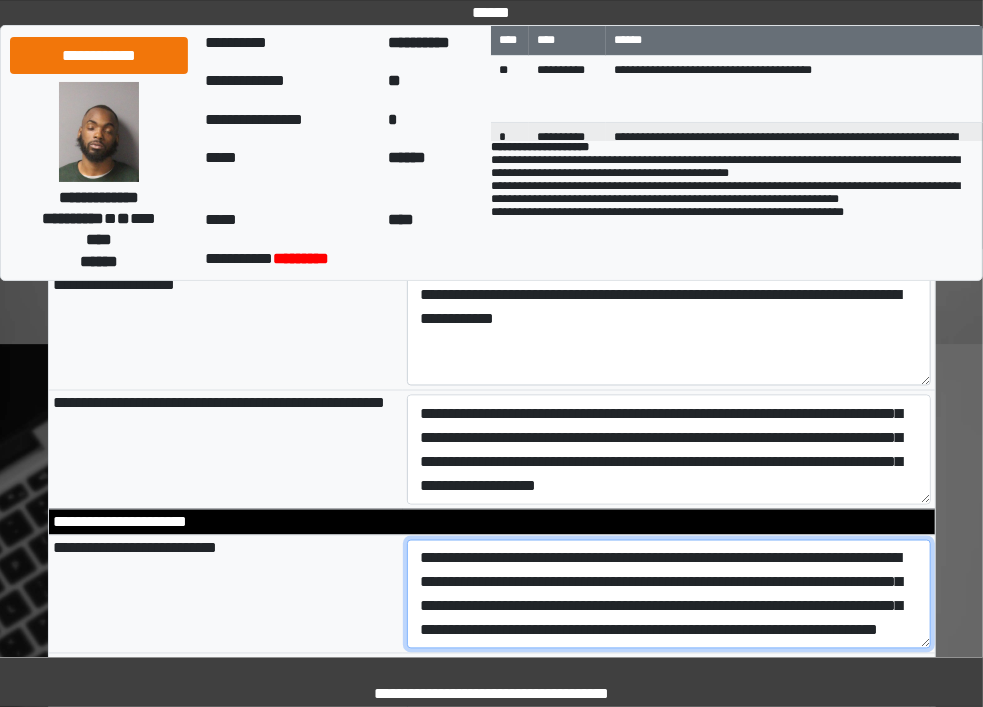 type on "**********" 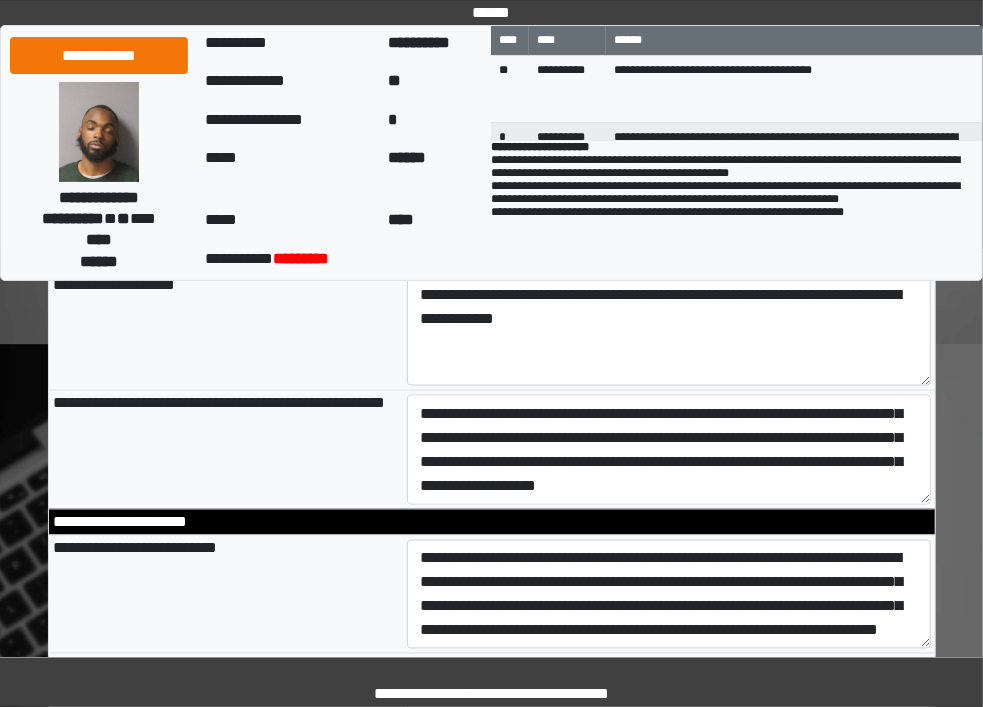 type on "**********" 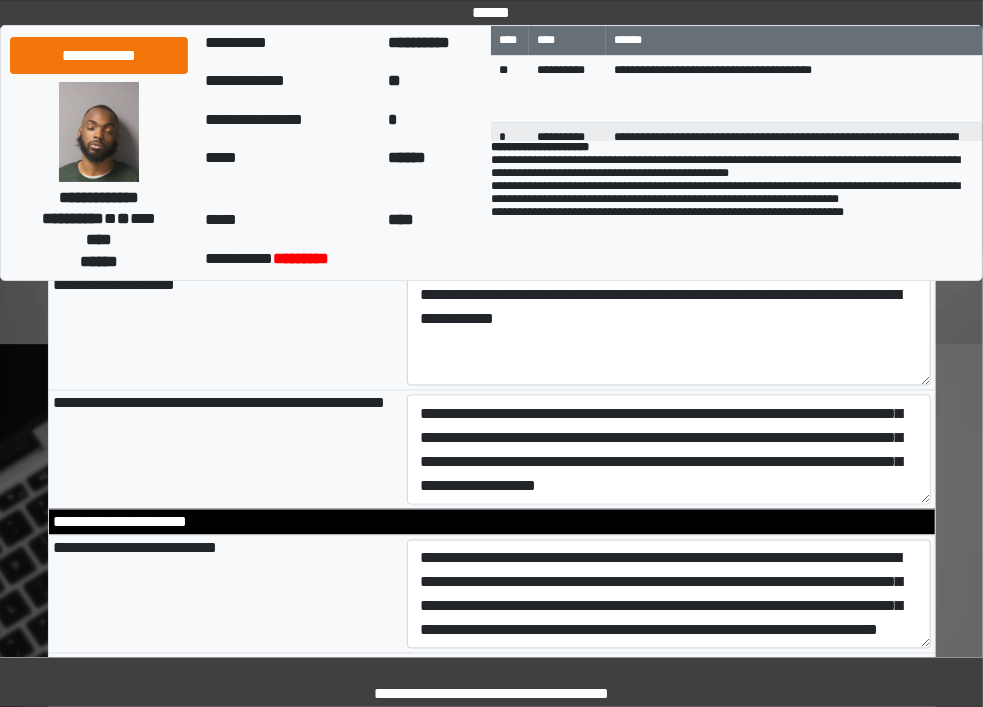 click on "**********" at bounding box center [226, 450] 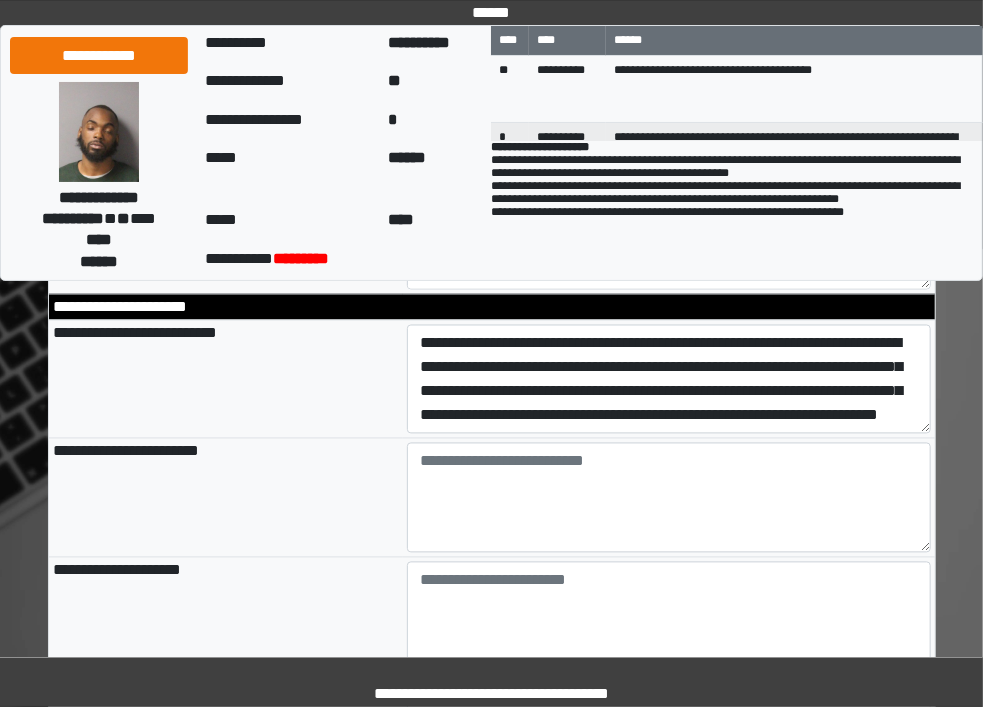 scroll, scrollTop: 1290, scrollLeft: 0, axis: vertical 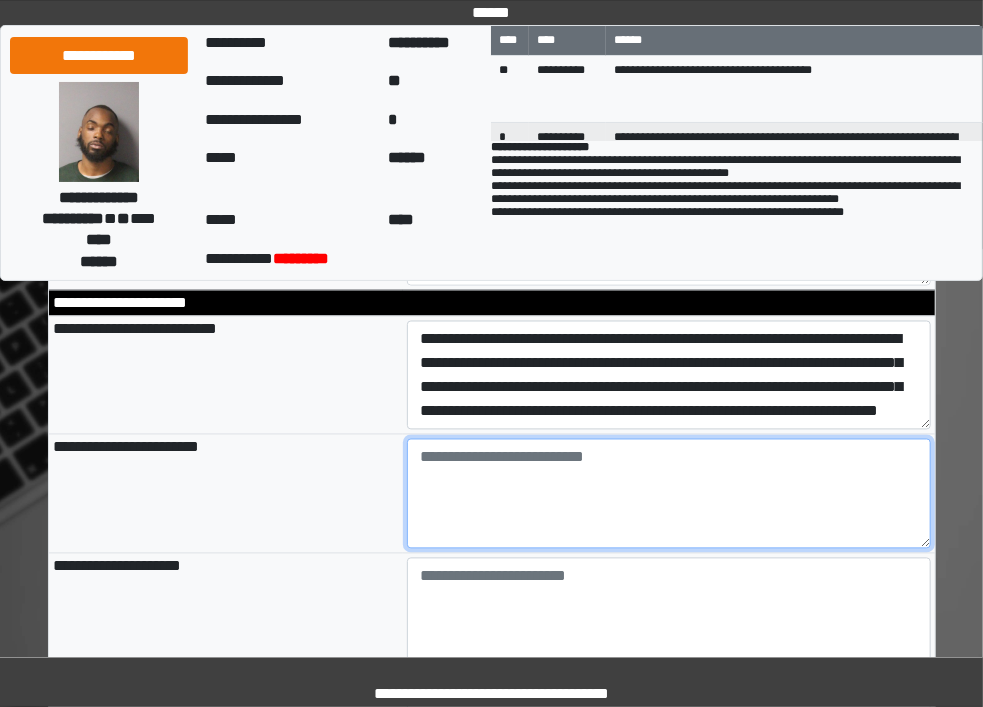 click at bounding box center [669, 494] 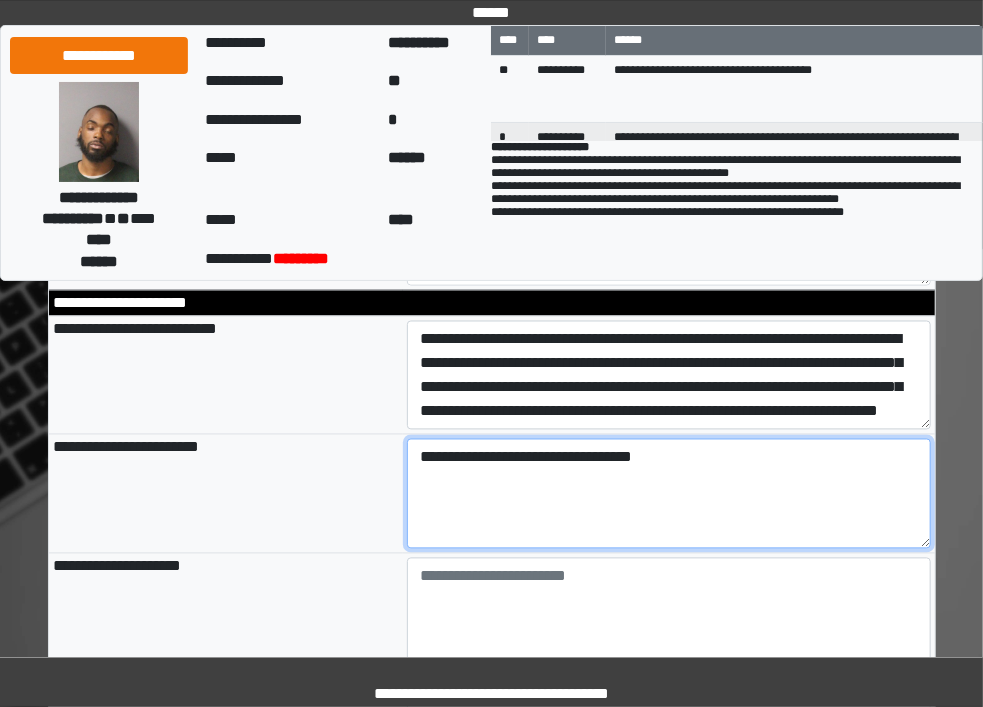 type on "**********" 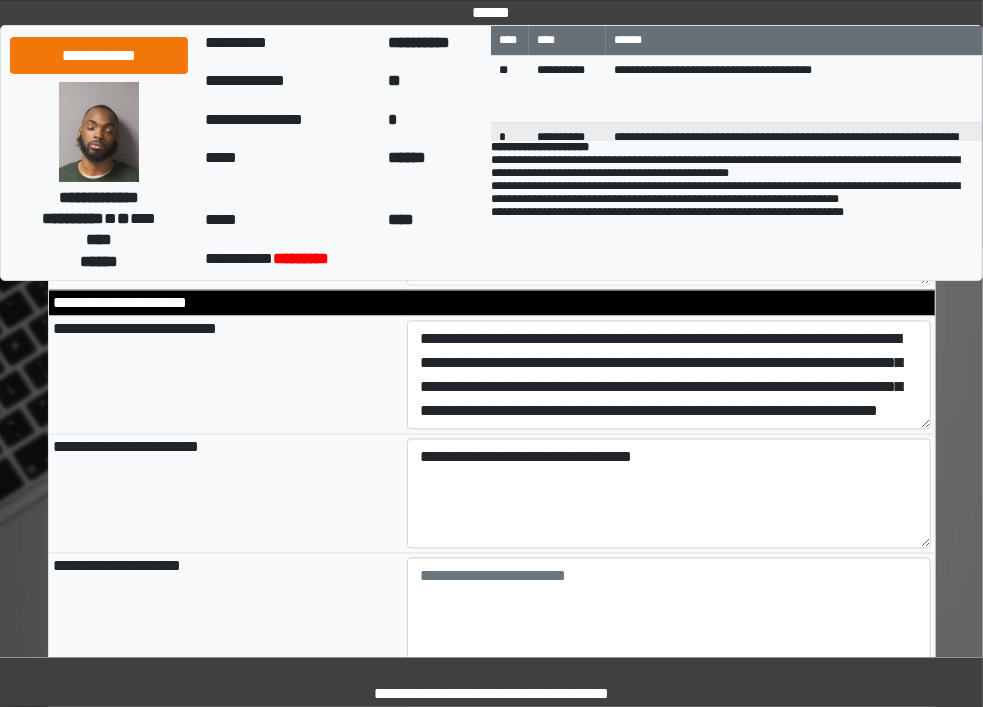 type on "**********" 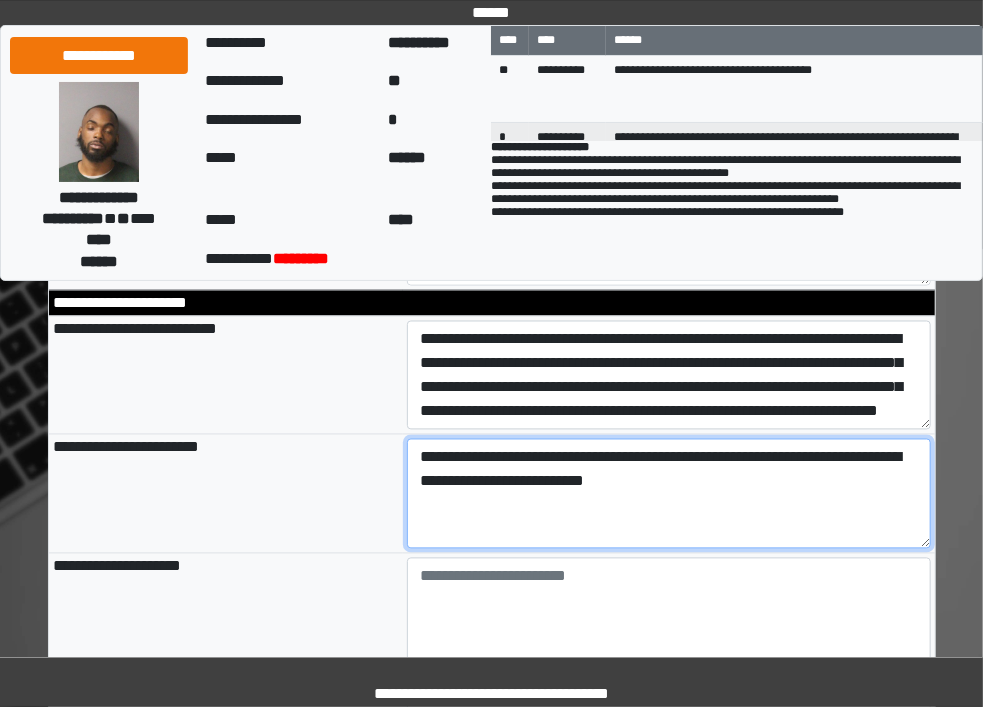 type on "**********" 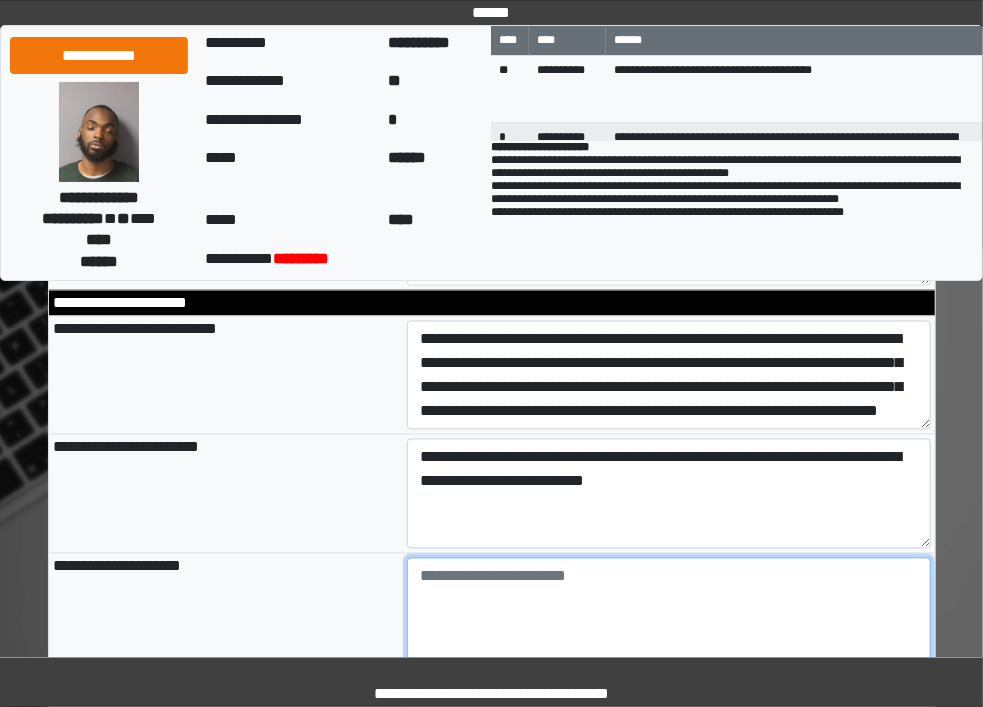 type on "**********" 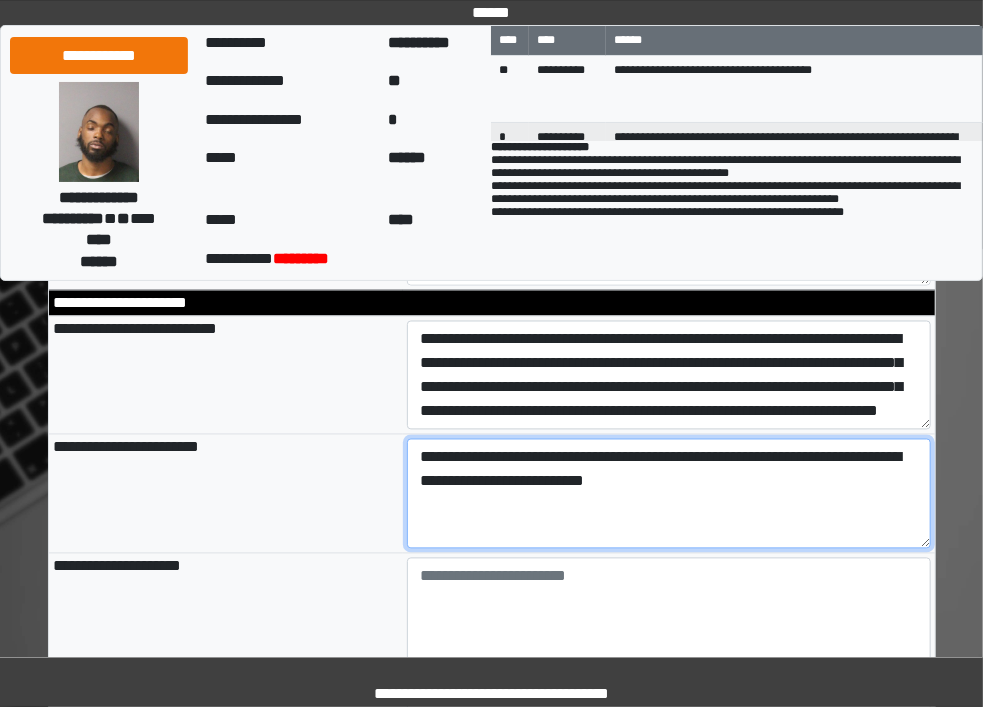 click on "**********" at bounding box center (669, 494) 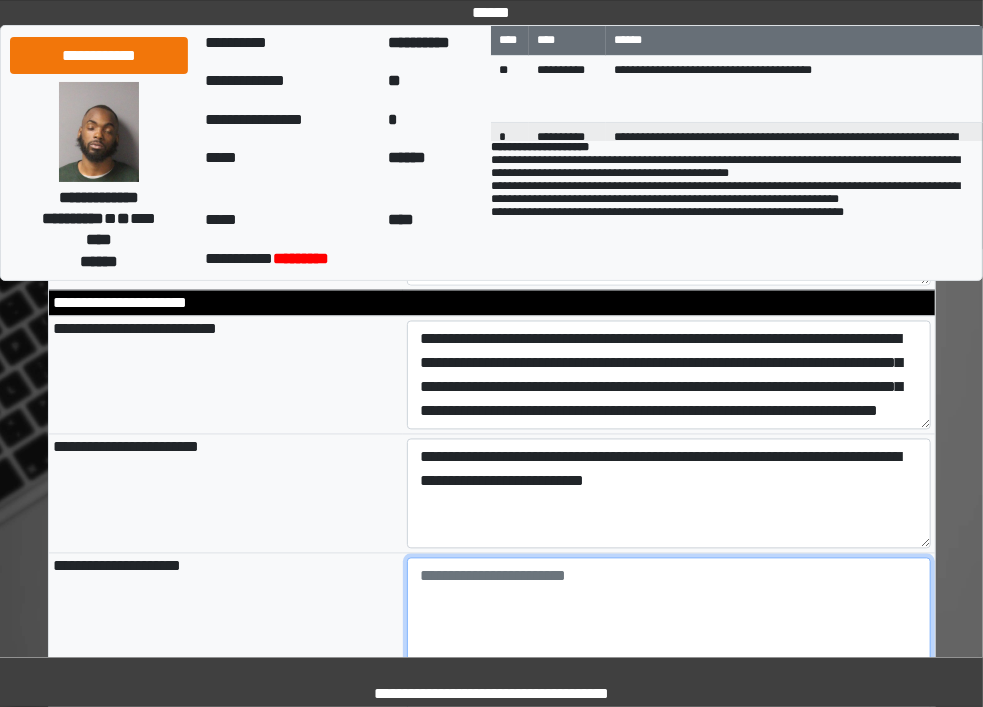 click at bounding box center [669, 613] 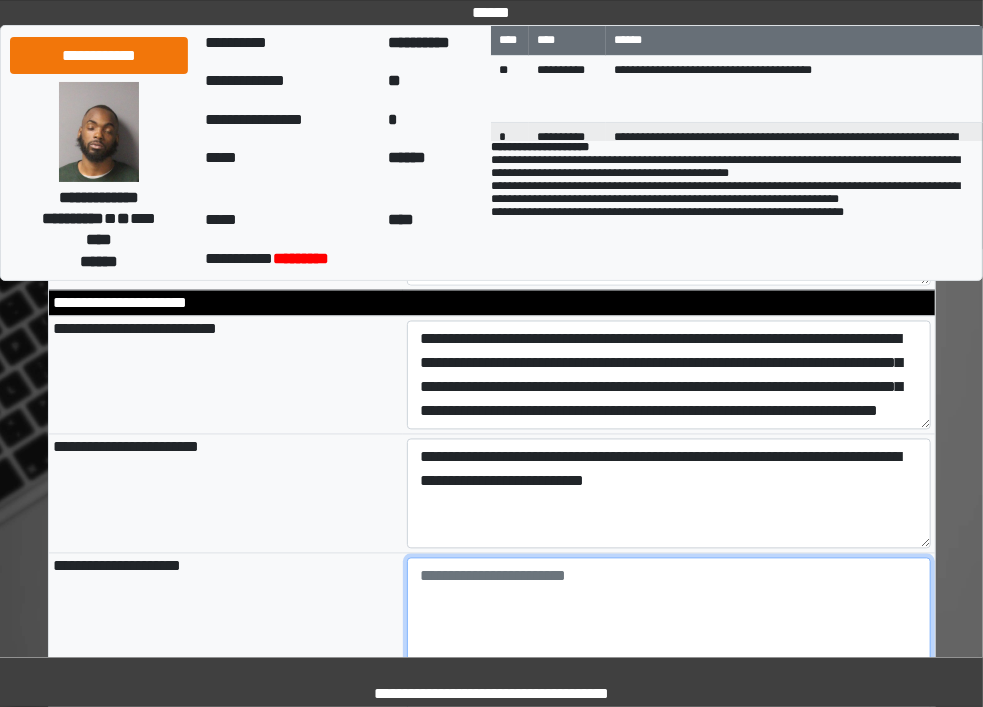 click at bounding box center (669, 613) 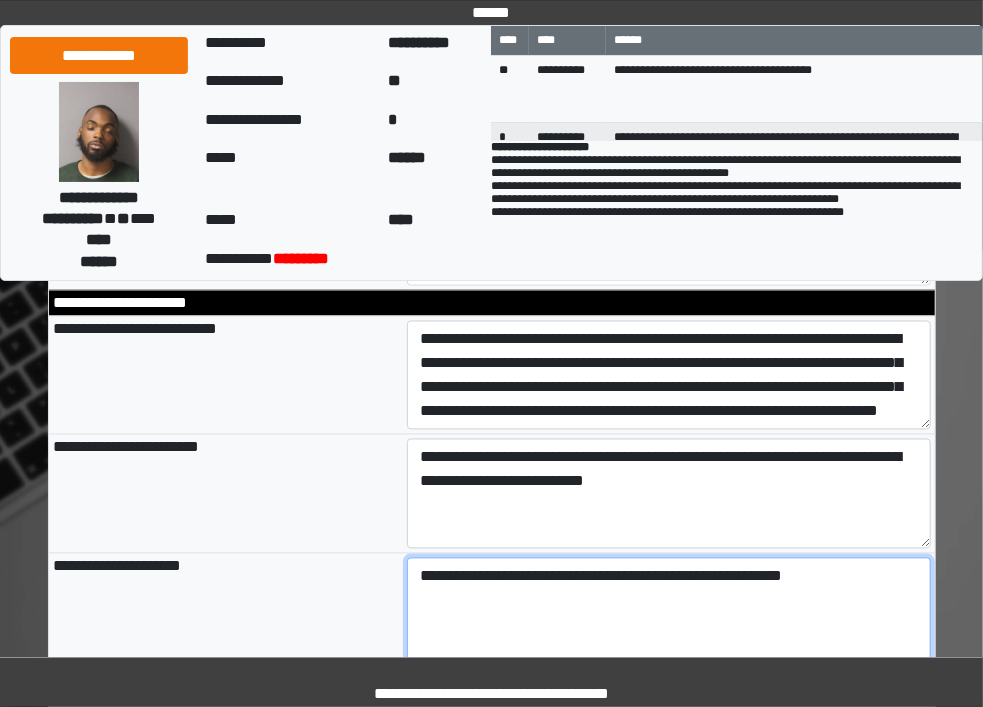 type on "**********" 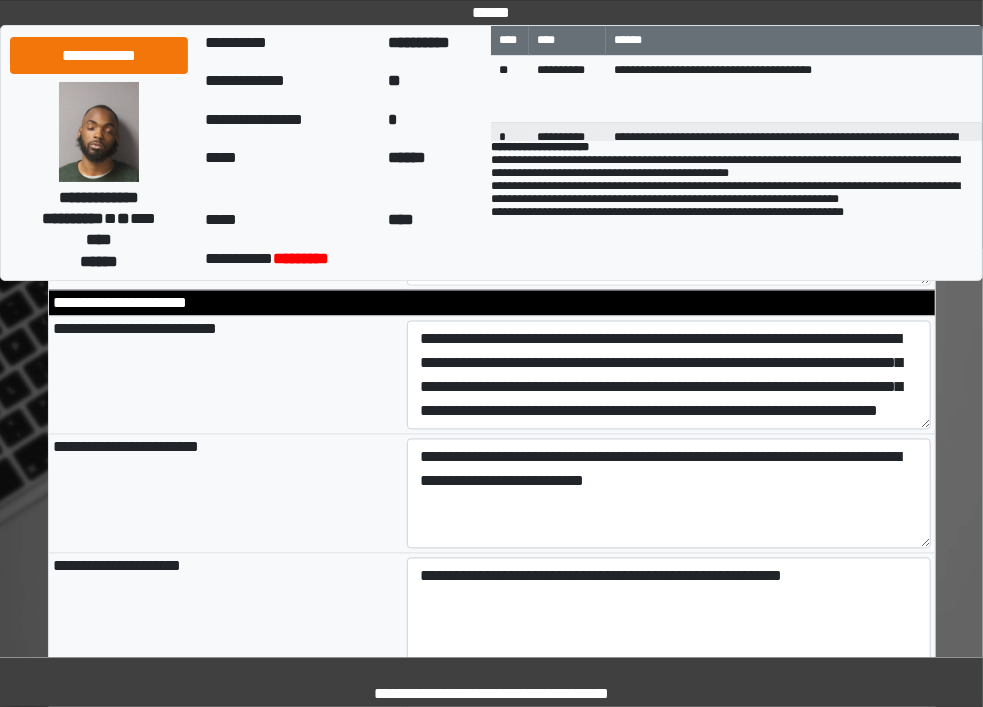 type on "**********" 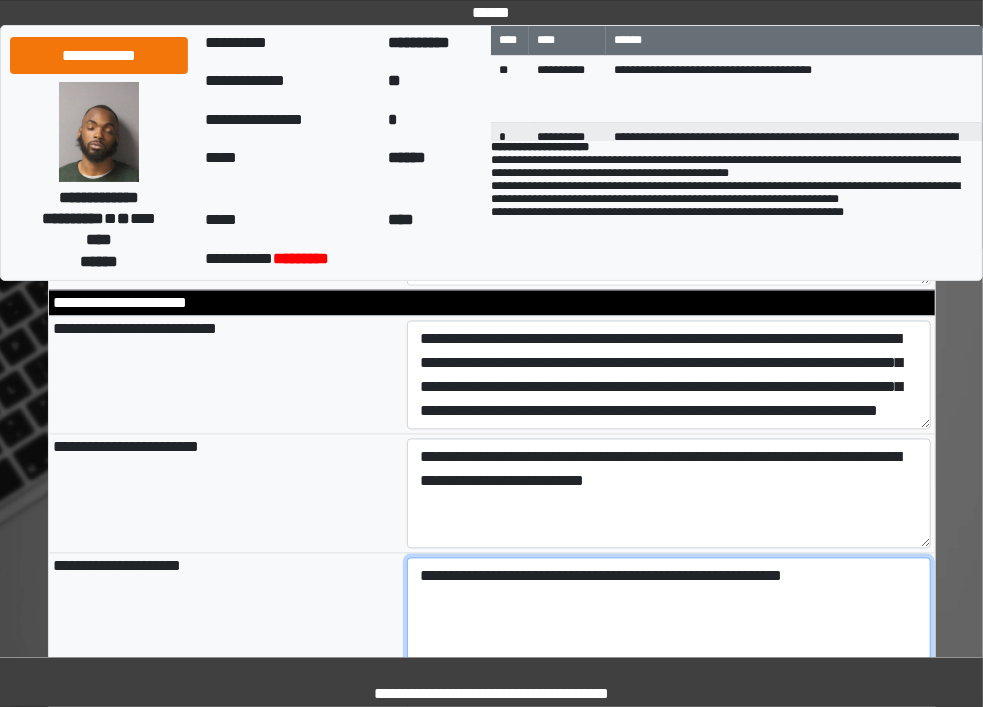 click on "**********" at bounding box center [669, 613] 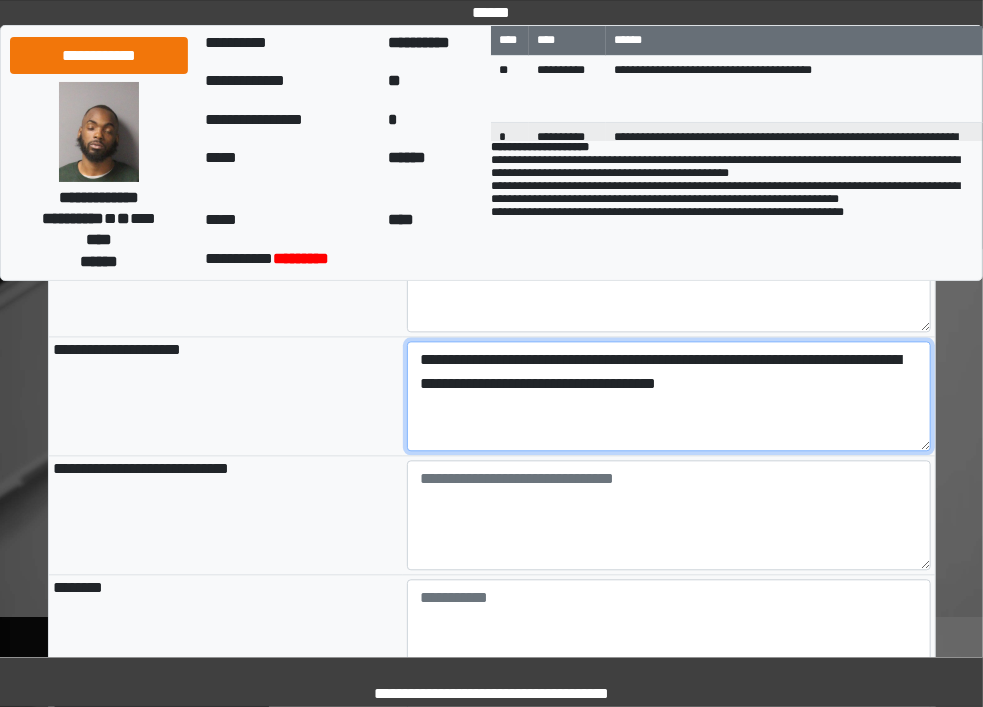 scroll, scrollTop: 1509, scrollLeft: 0, axis: vertical 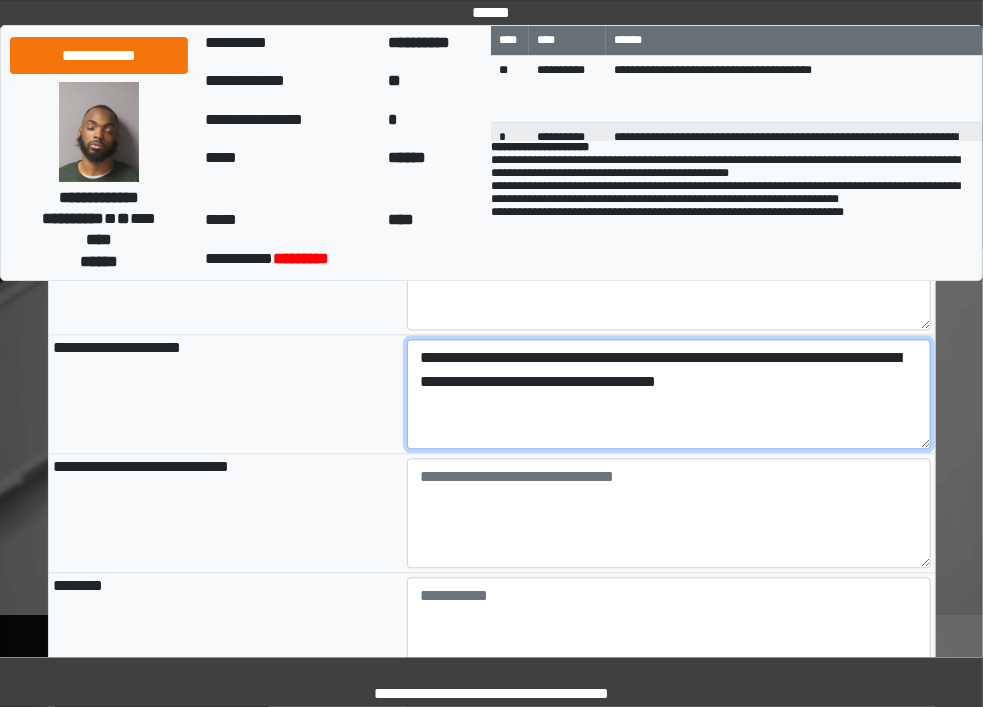 type on "**********" 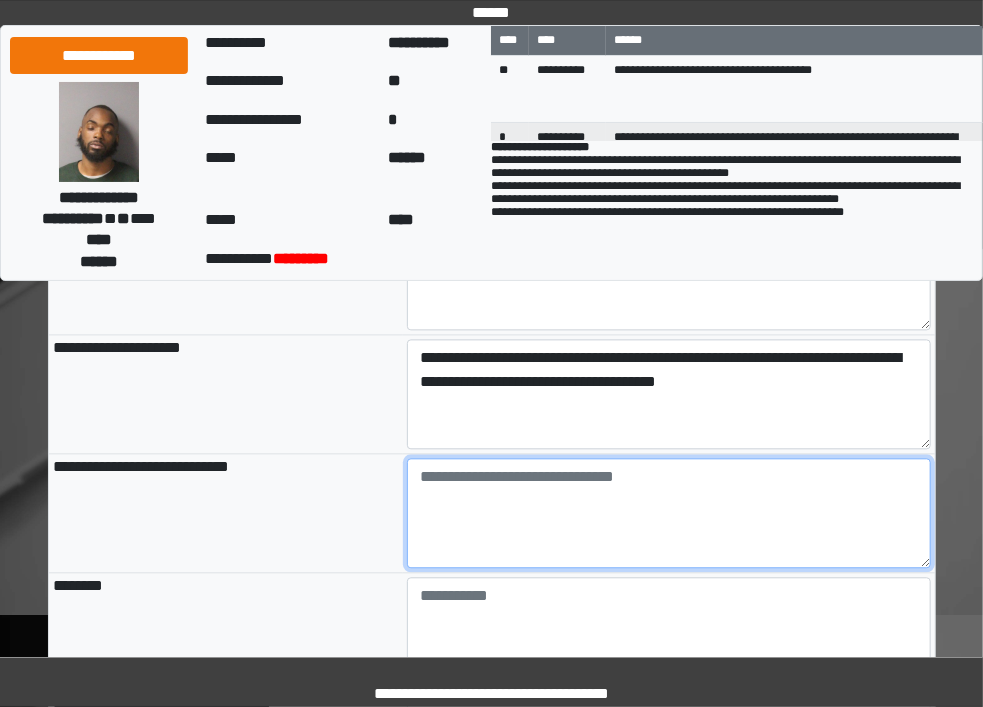 click at bounding box center [669, 513] 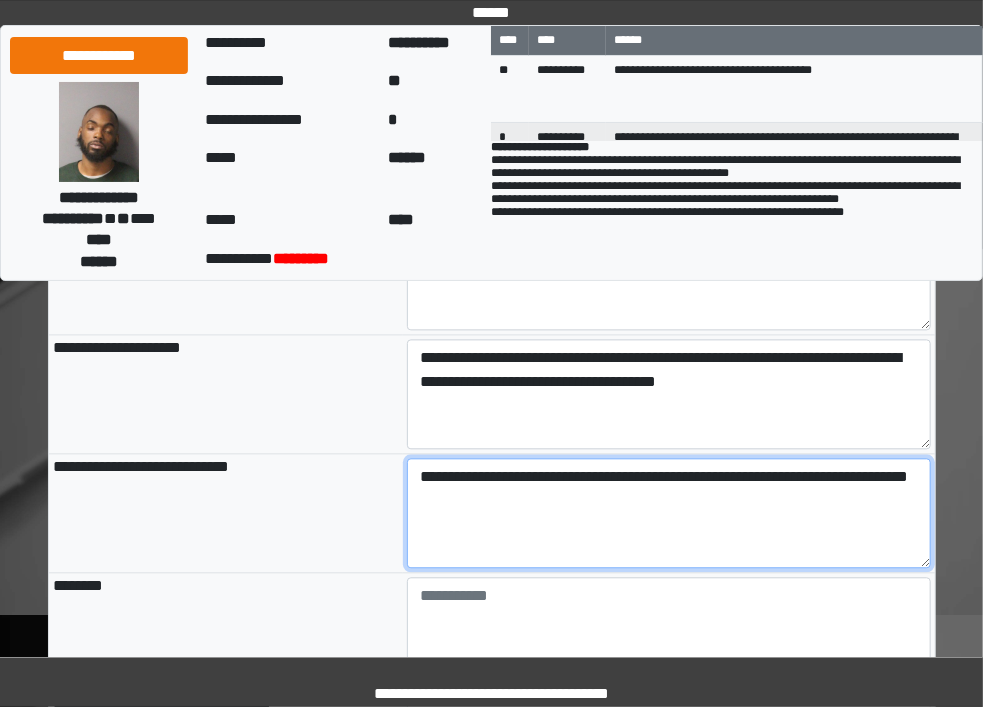 type on "**********" 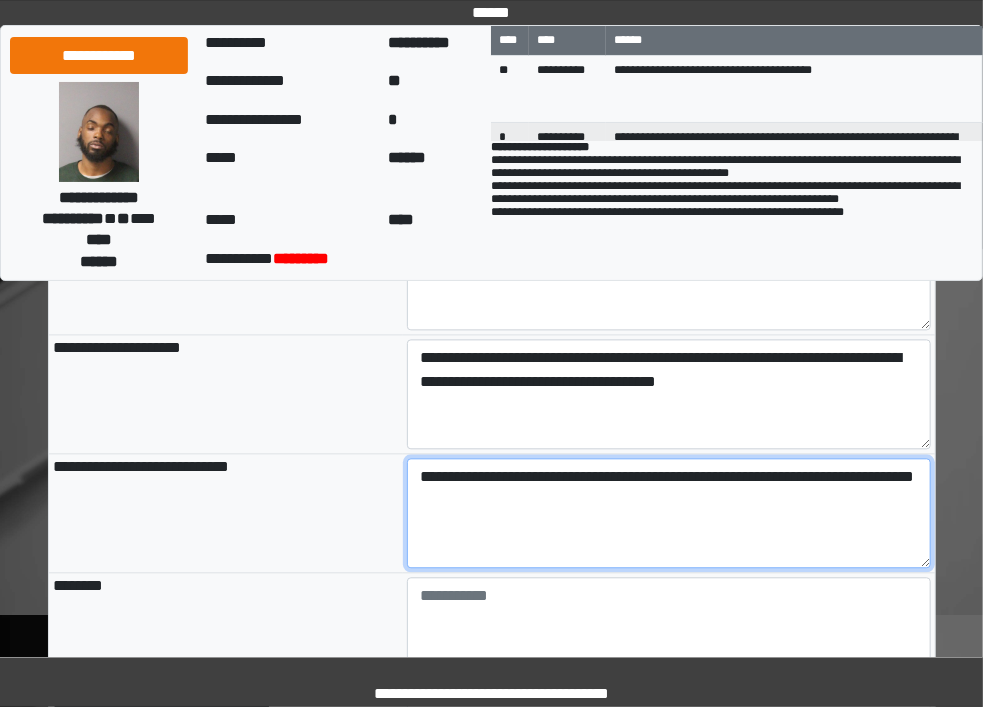 type on "**********" 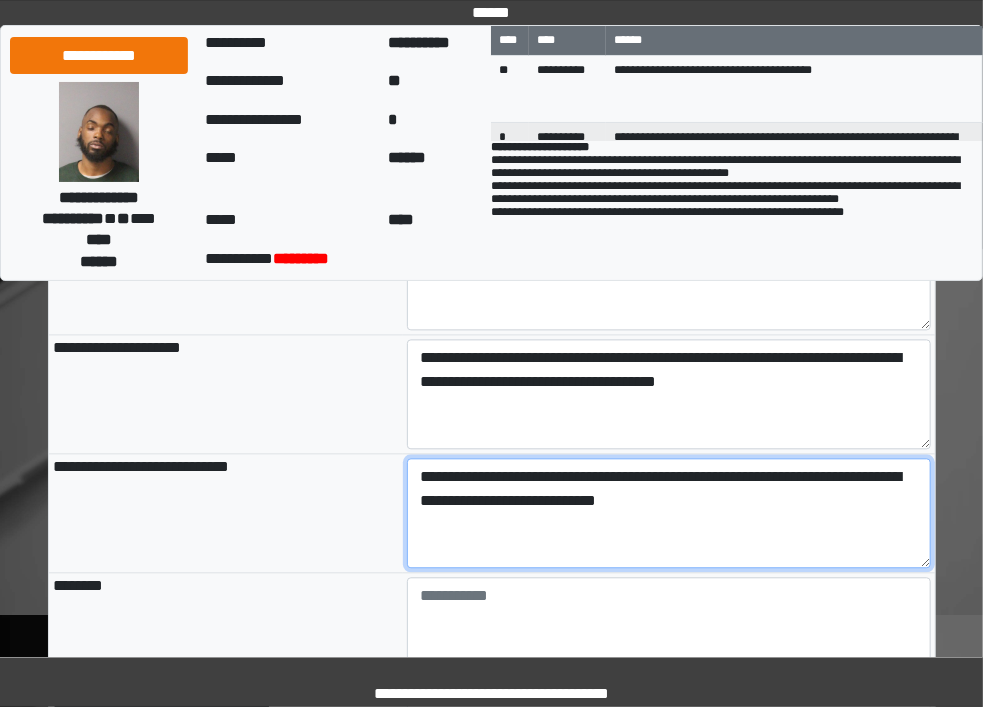 type on "**********" 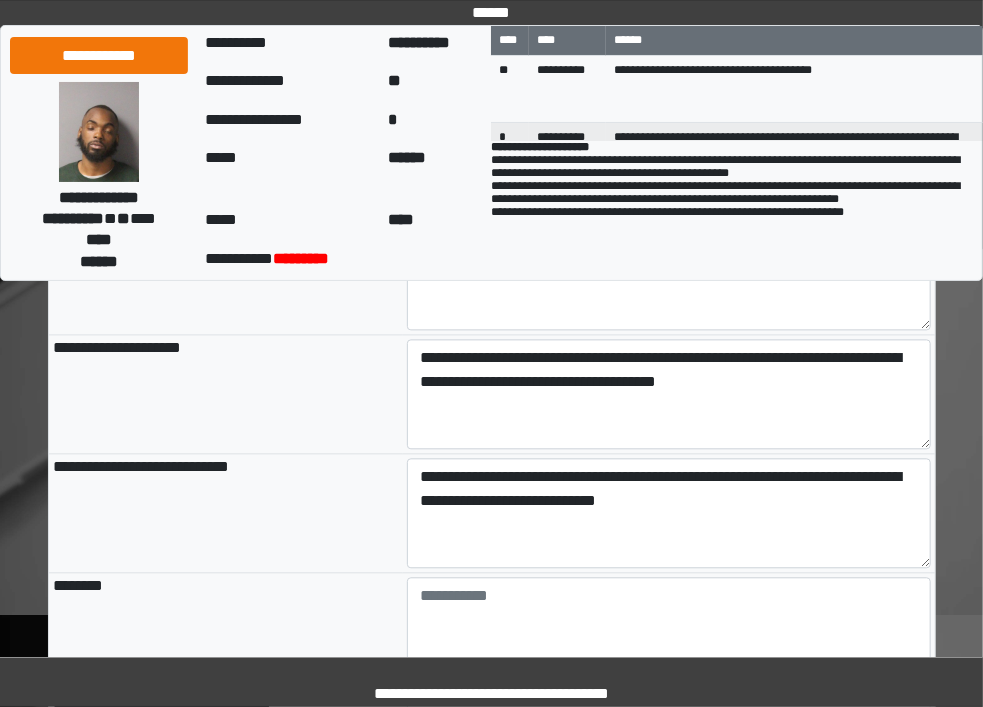 type on "**********" 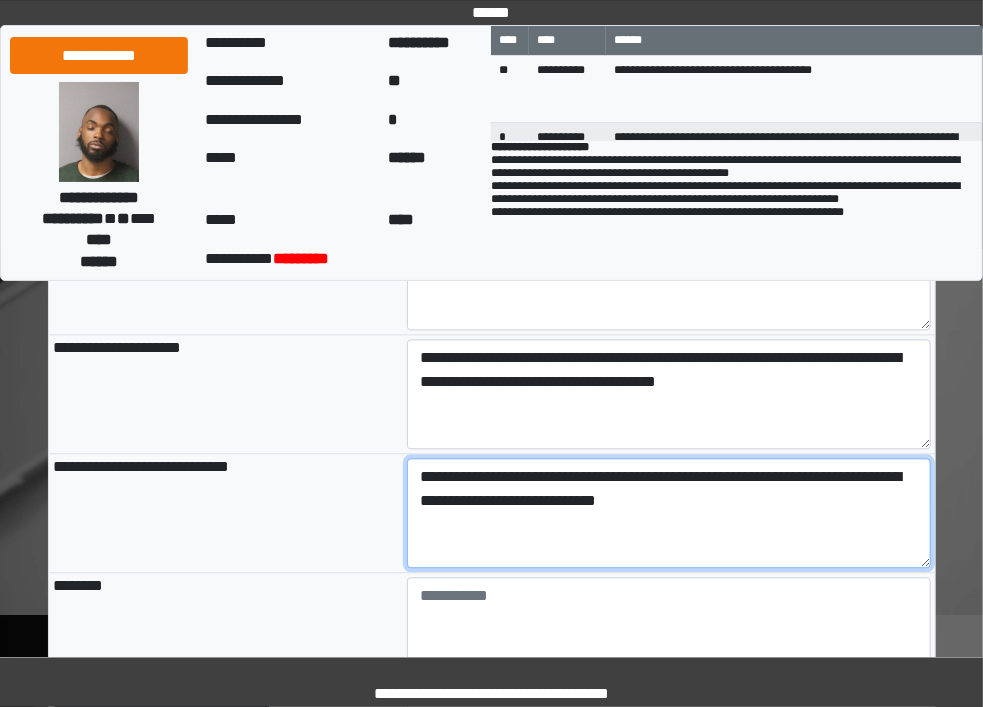 click on "**********" at bounding box center (669, 513) 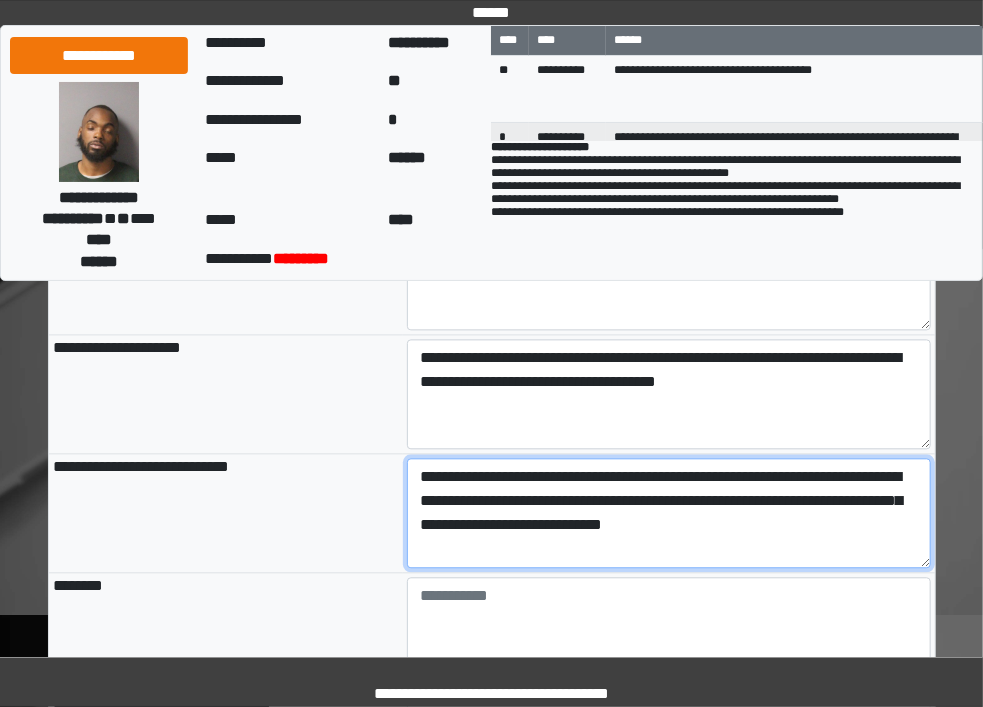 type on "**********" 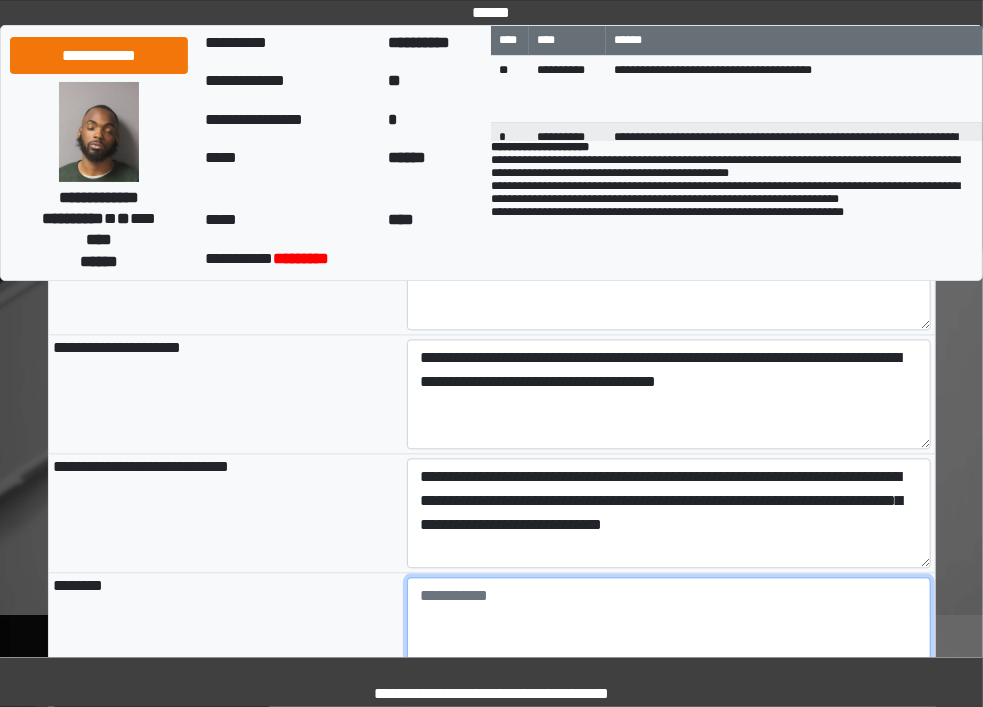 type on "**********" 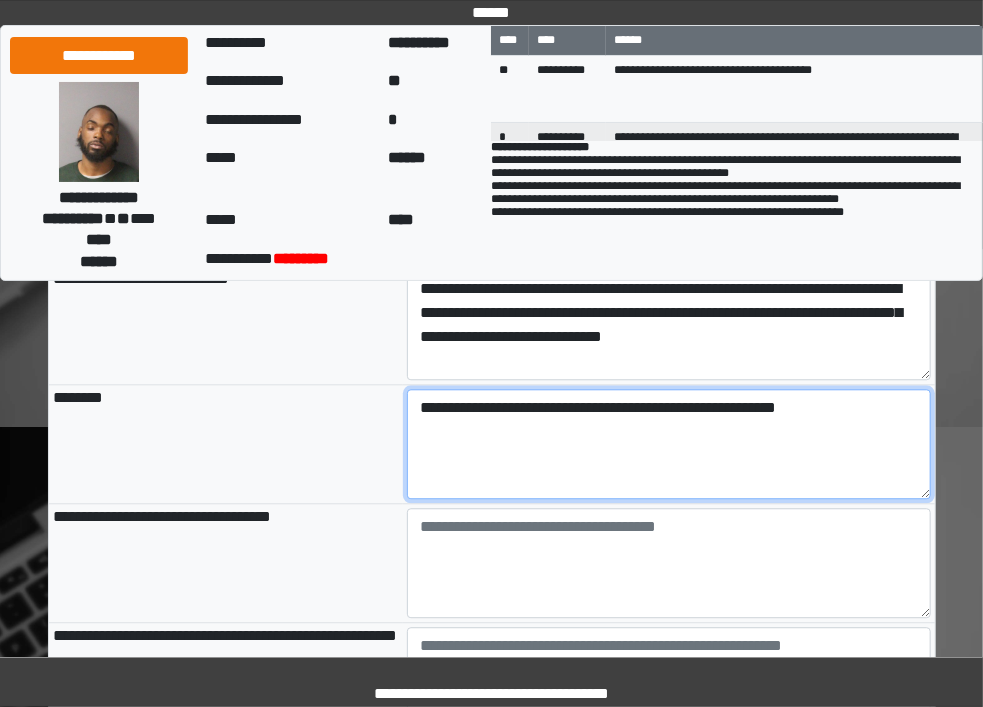 scroll, scrollTop: 1504, scrollLeft: 0, axis: vertical 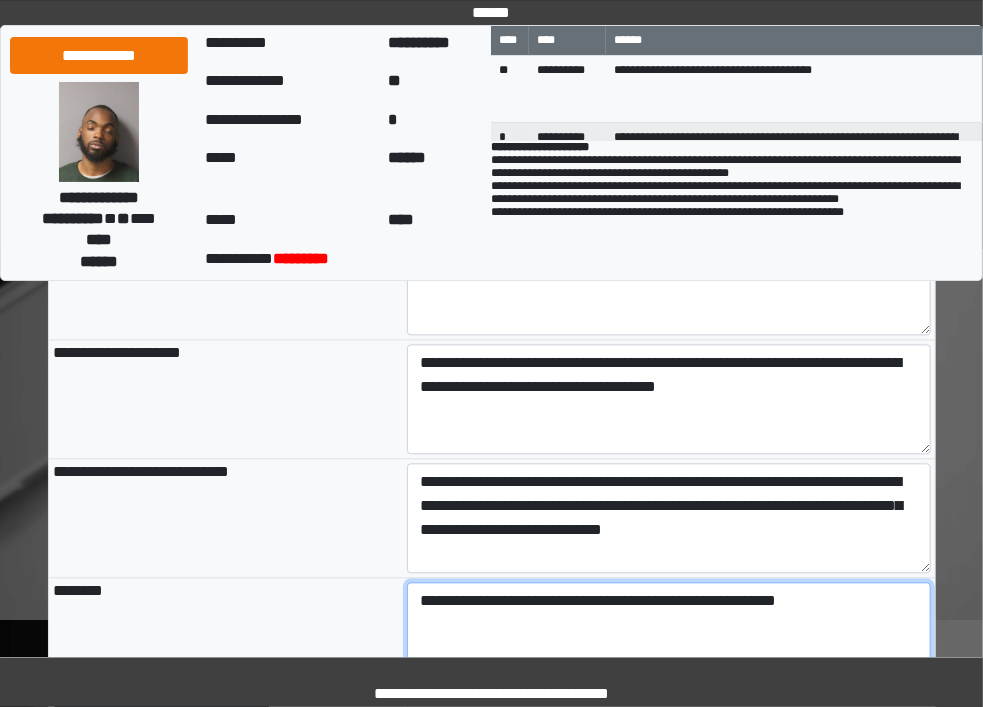 type on "**********" 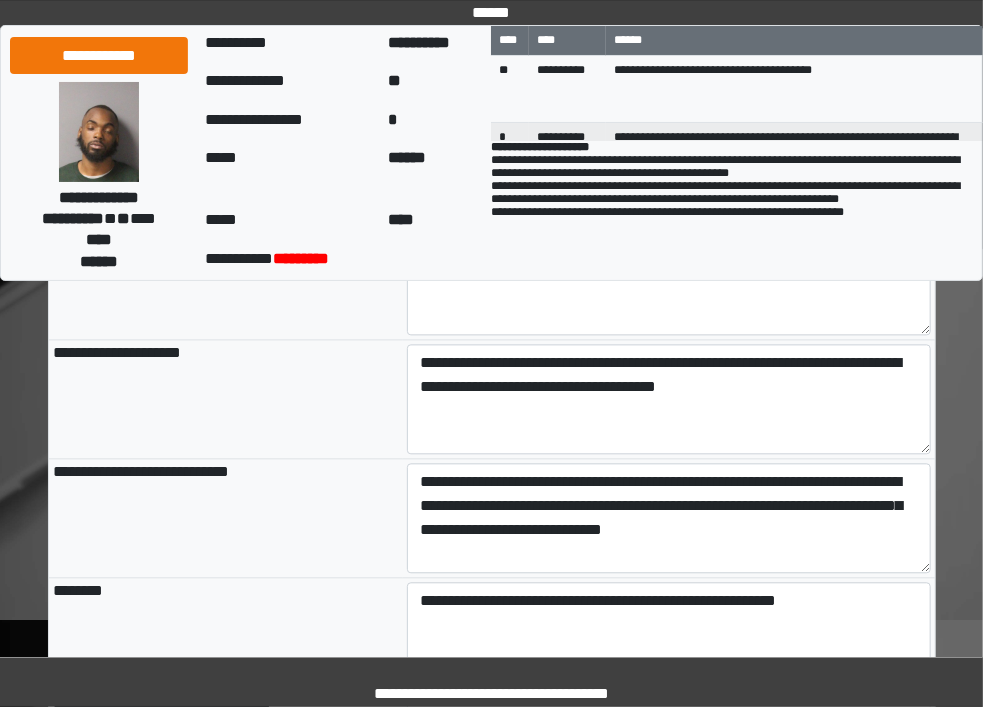 type on "**********" 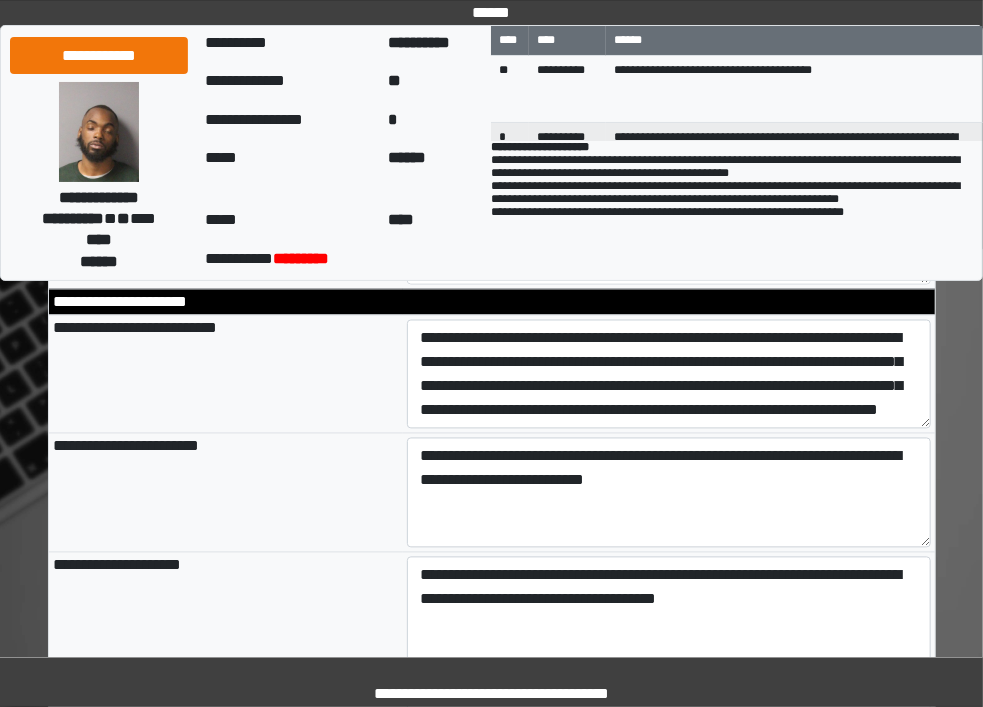 scroll, scrollTop: 1417, scrollLeft: 0, axis: vertical 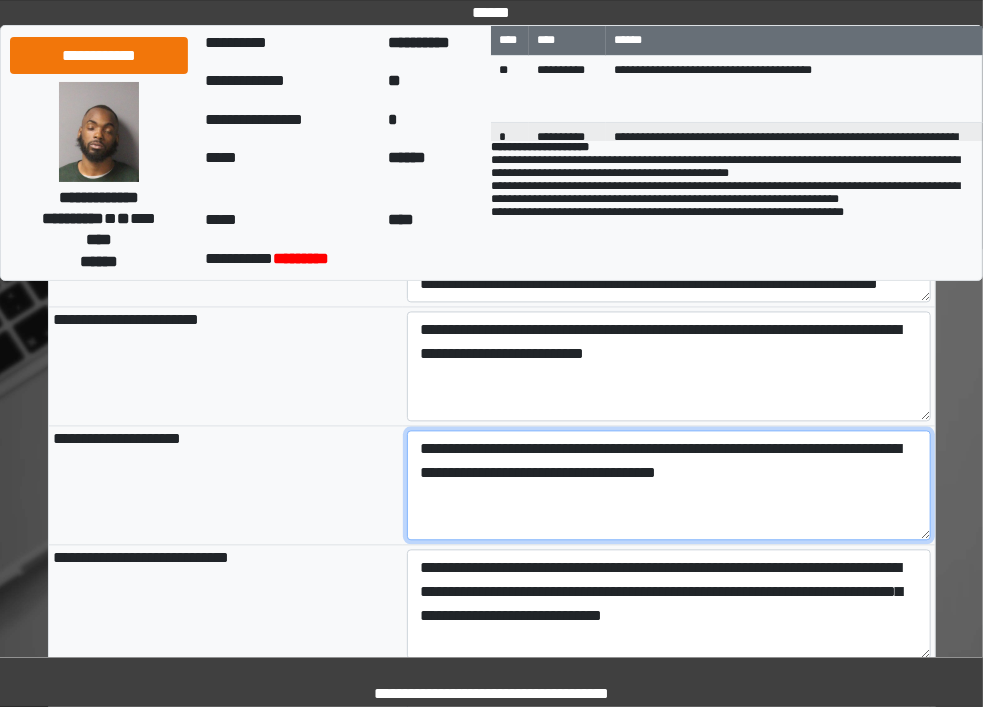click on "**********" at bounding box center (669, 486) 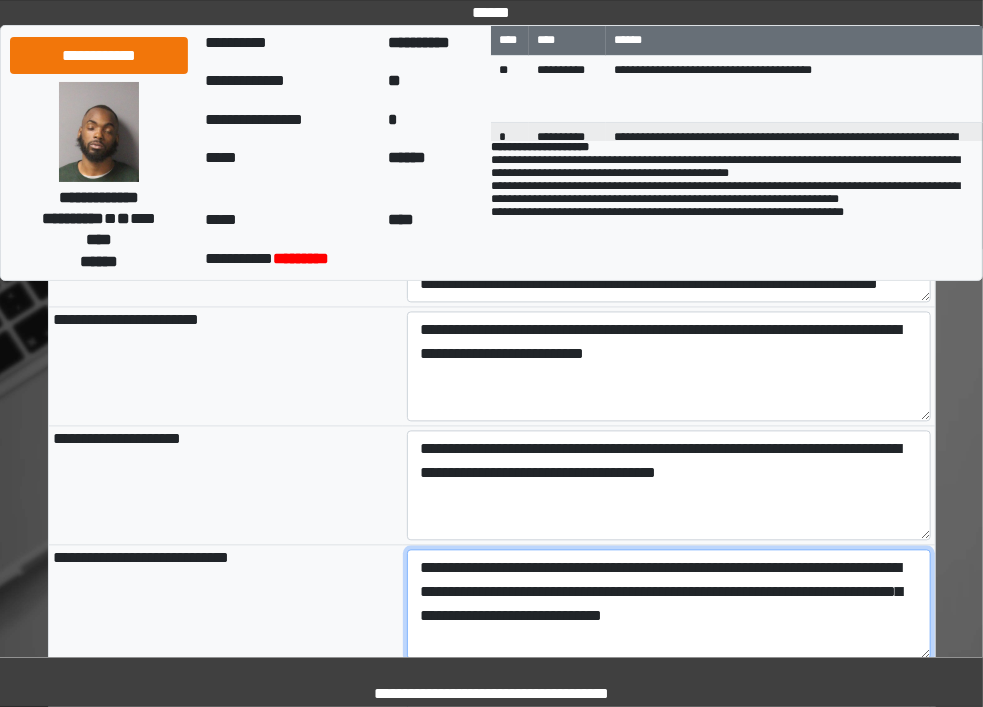 click on "**********" at bounding box center (669, 605) 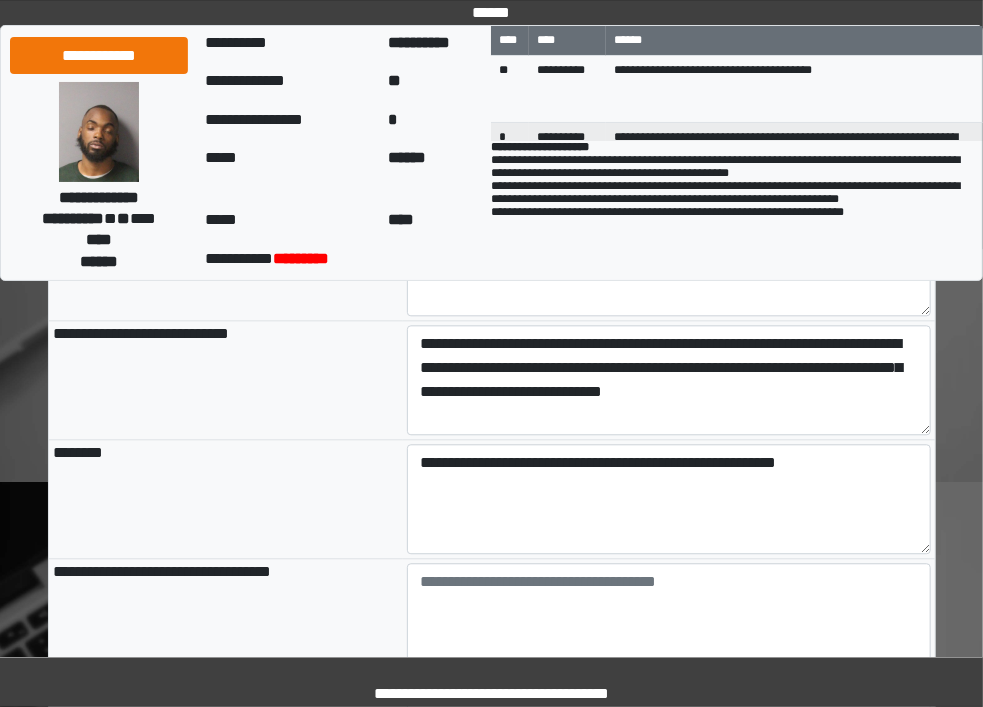 scroll, scrollTop: 1646, scrollLeft: 0, axis: vertical 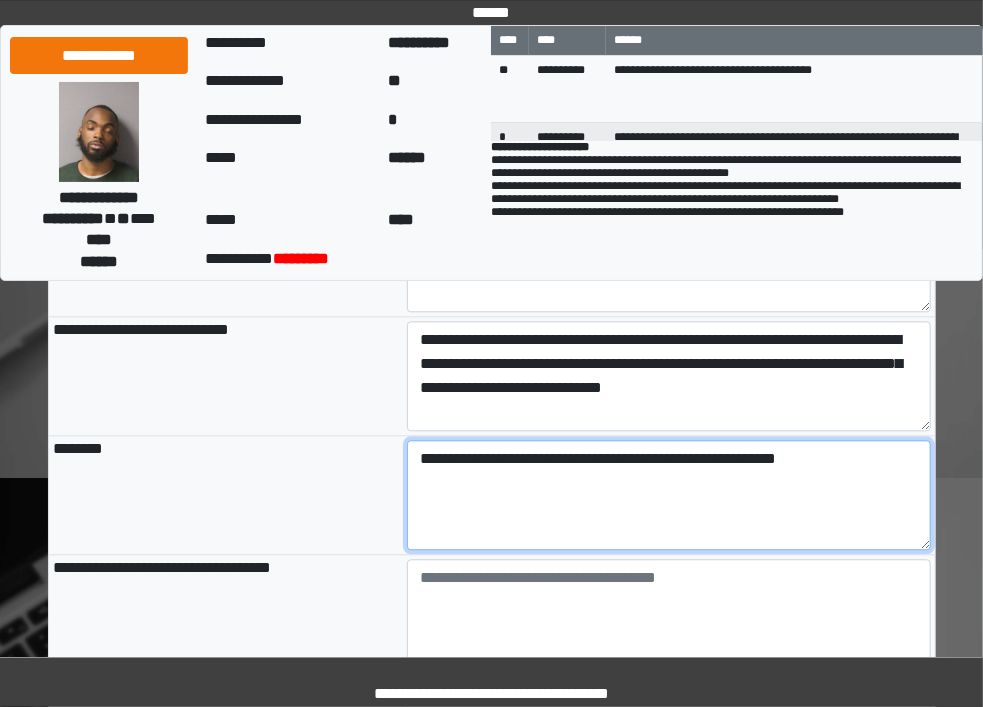 click on "**********" at bounding box center (669, 495) 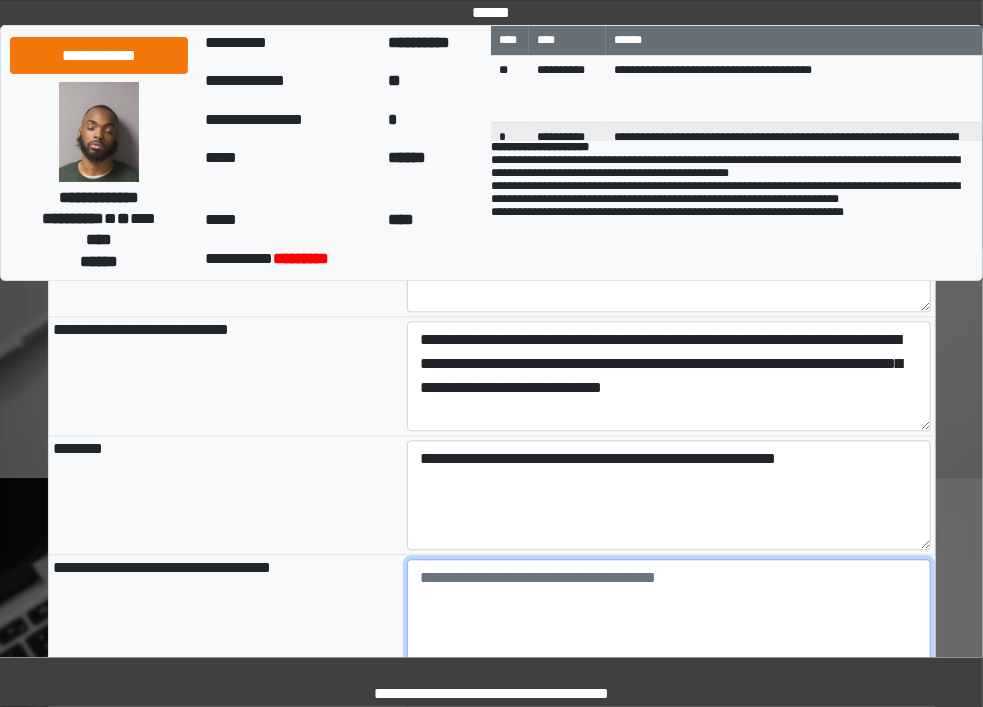click at bounding box center (669, 614) 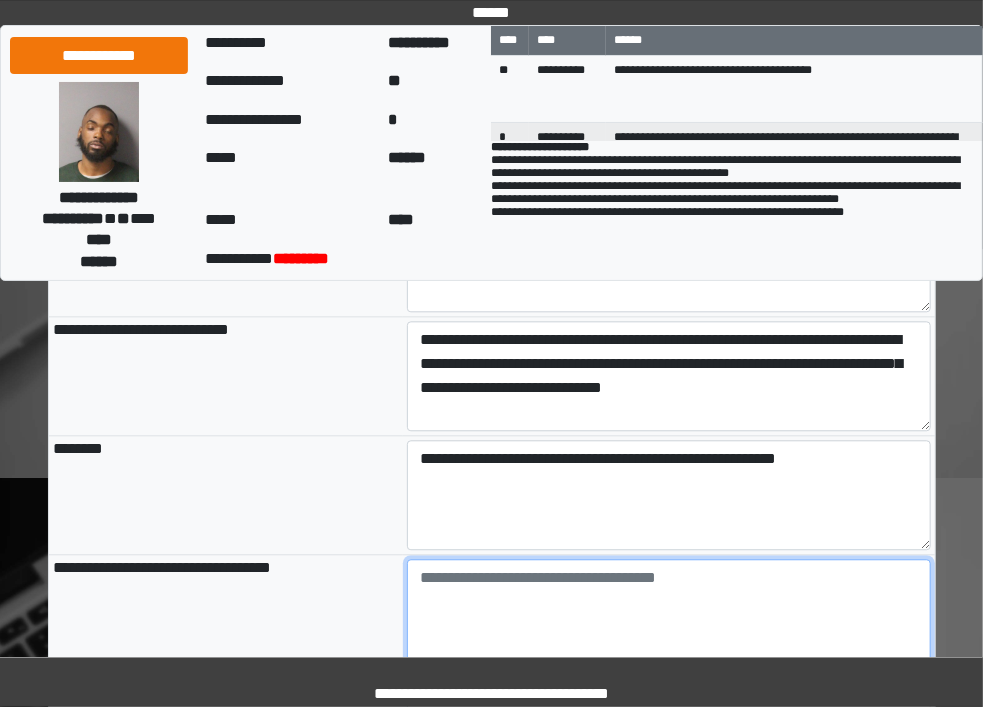 click at bounding box center [669, 614] 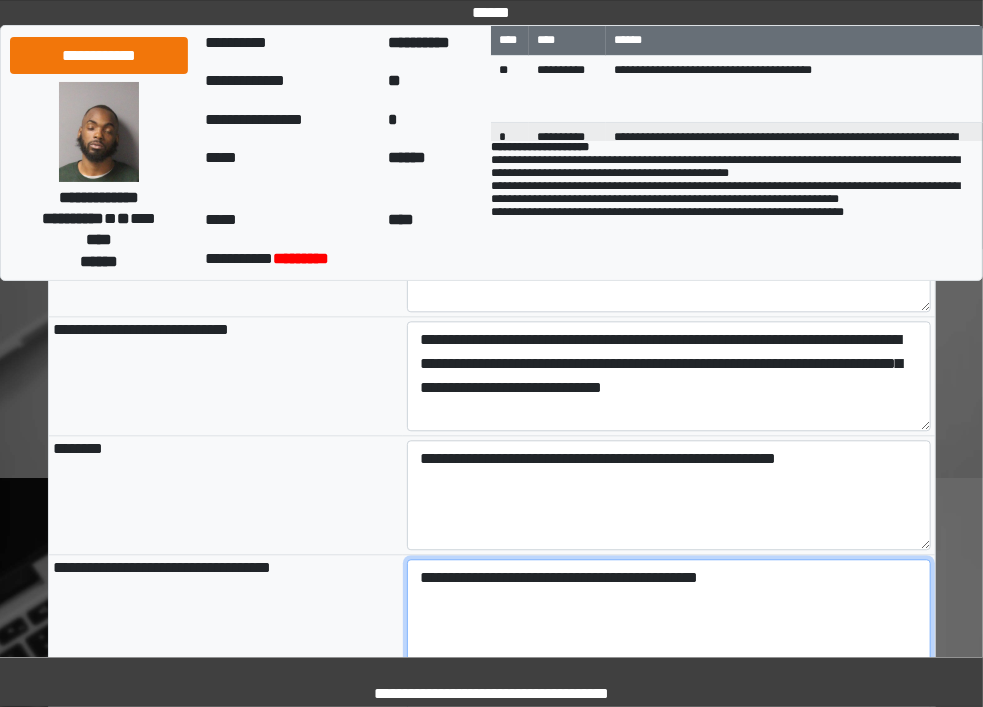 click on "**********" at bounding box center (669, 614) 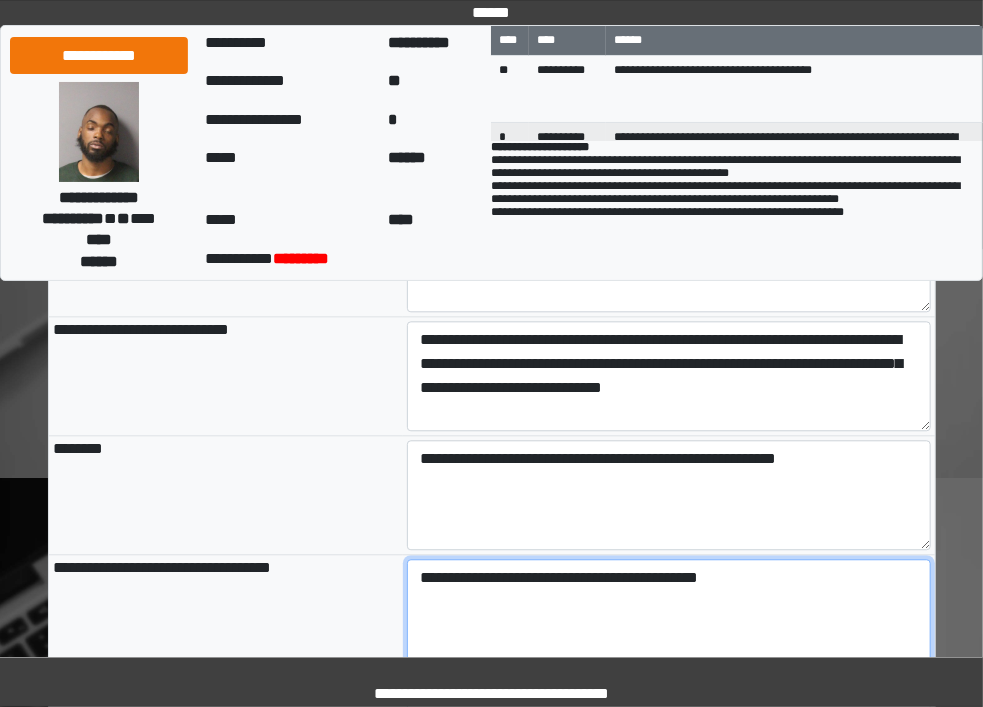 type on "**********" 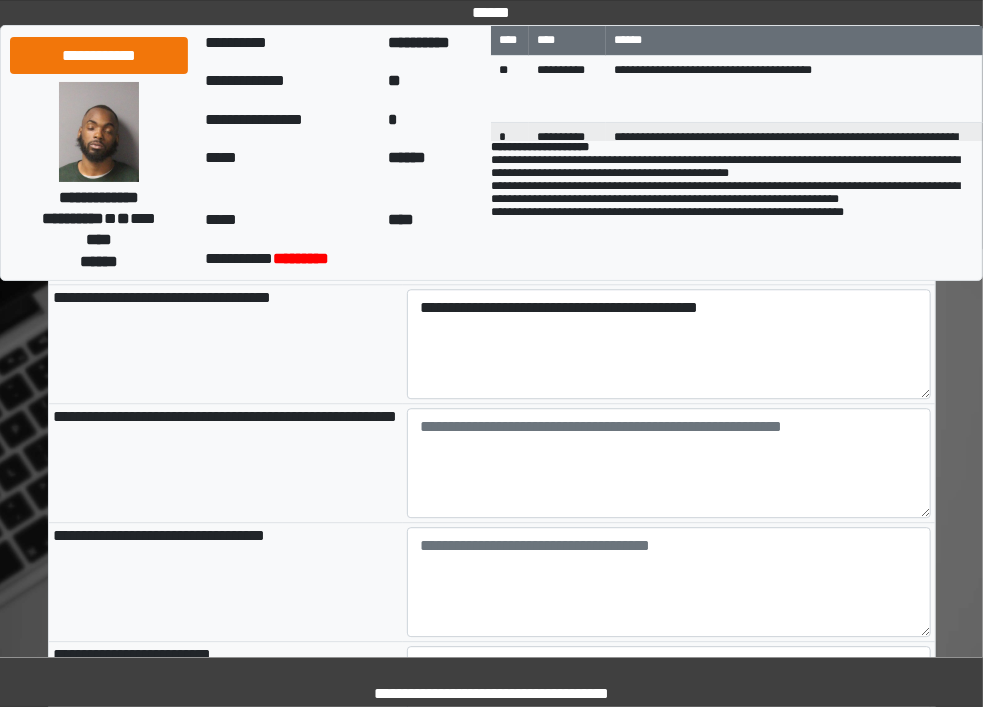 scroll, scrollTop: 1919, scrollLeft: 0, axis: vertical 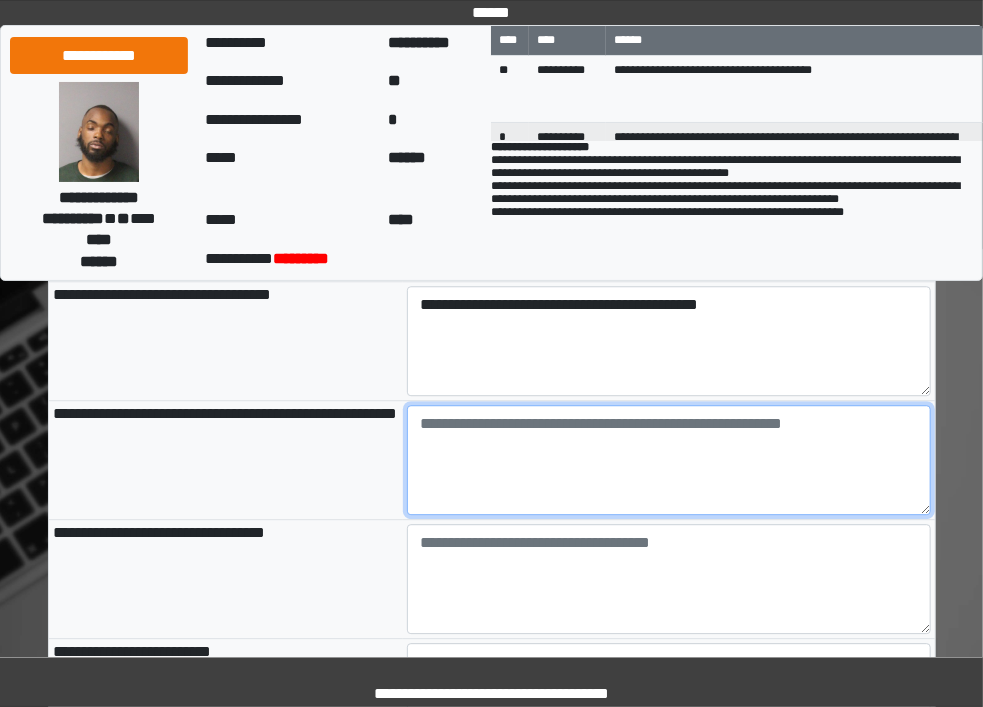 click at bounding box center (669, 460) 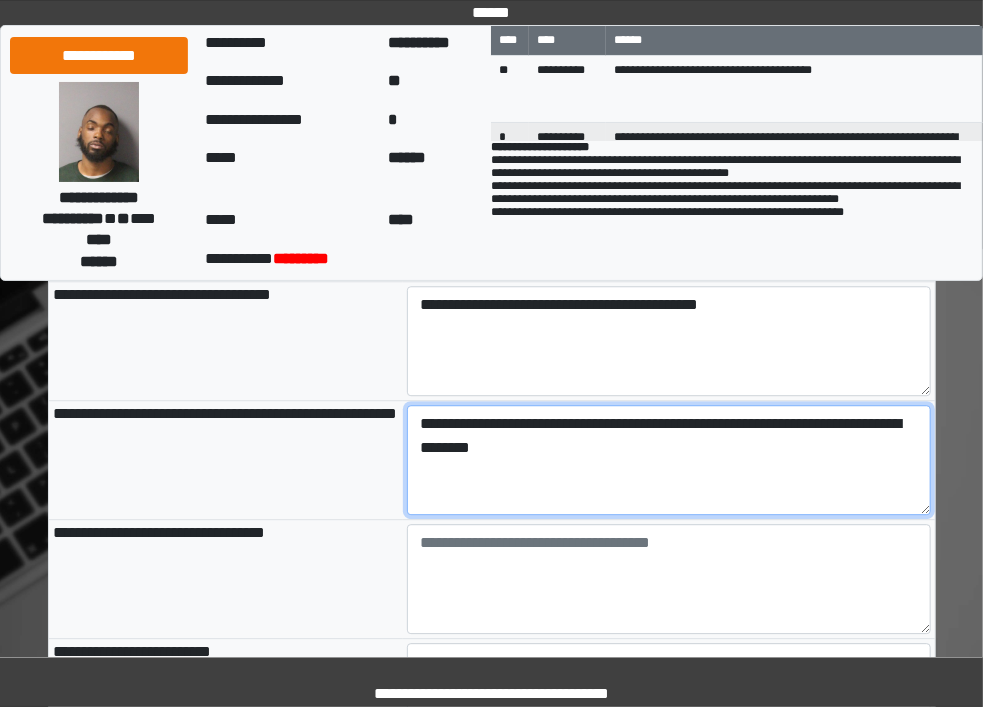 type on "**********" 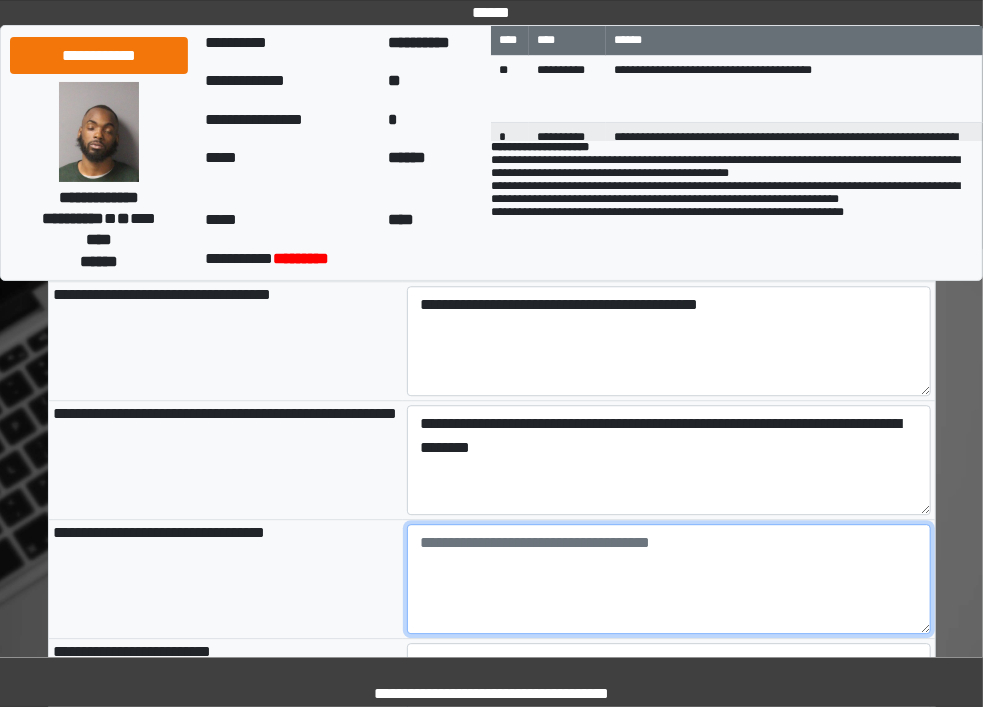 type on "**********" 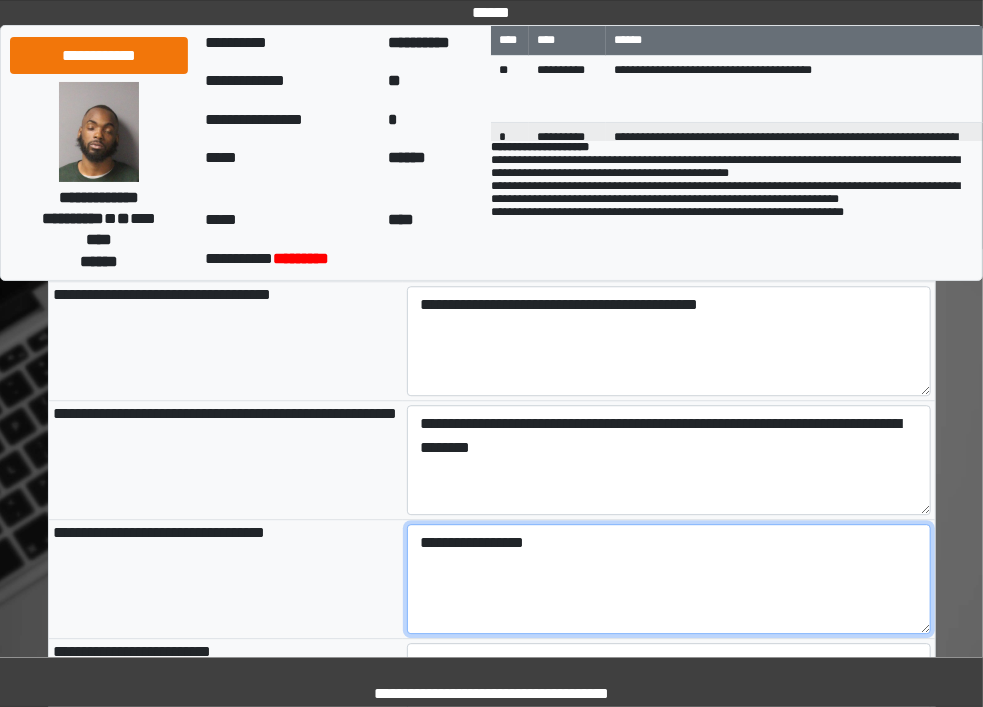 type on "**********" 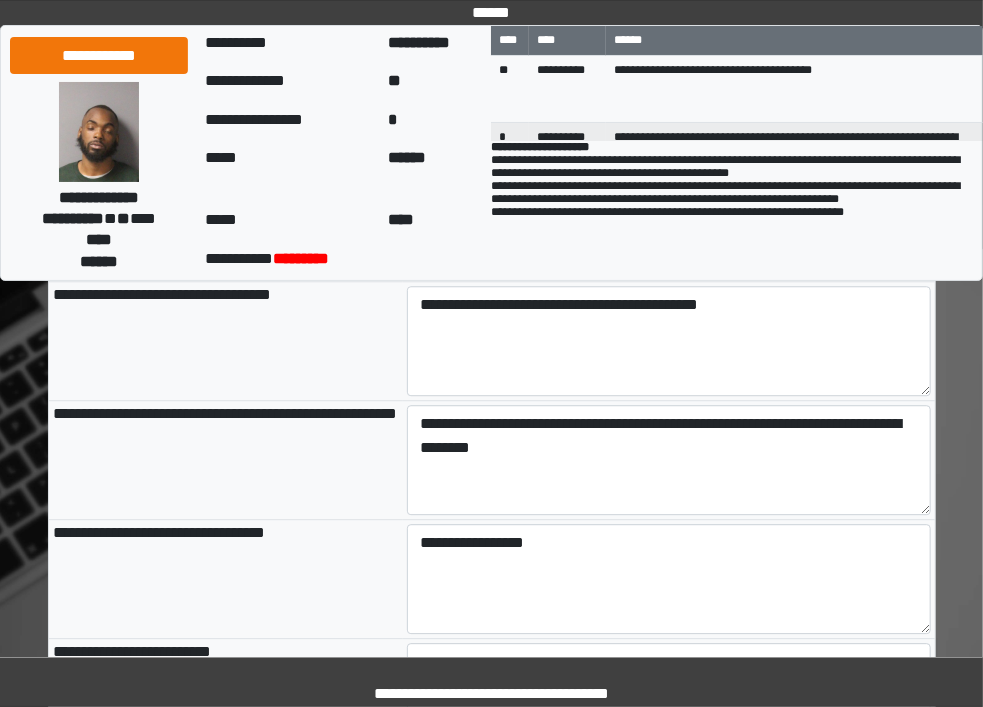 type on "**********" 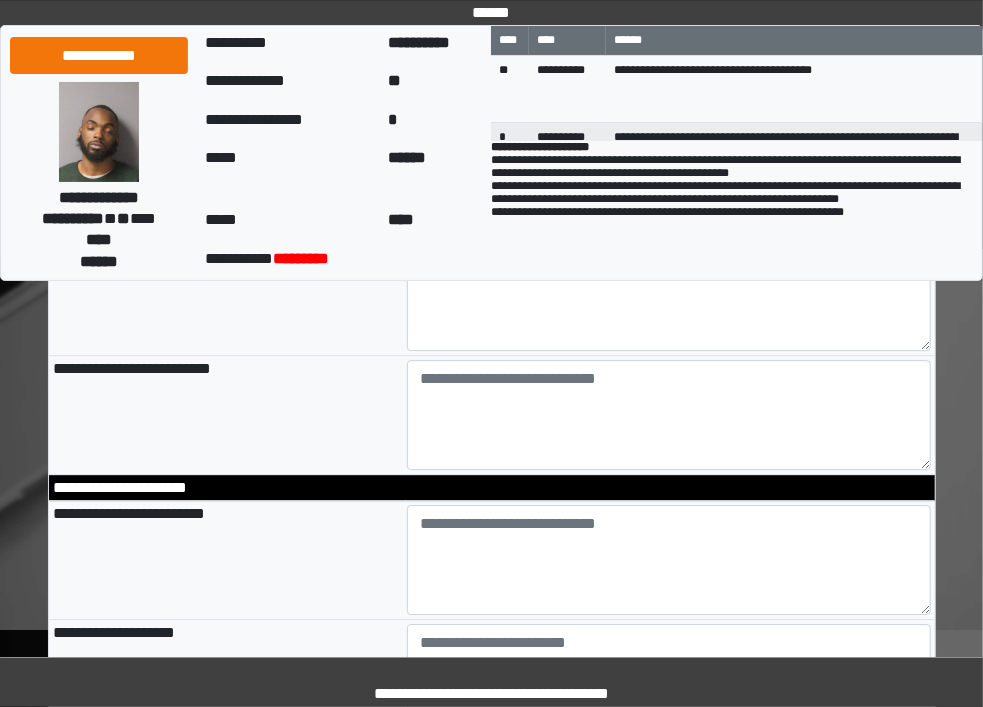scroll, scrollTop: 2211, scrollLeft: 0, axis: vertical 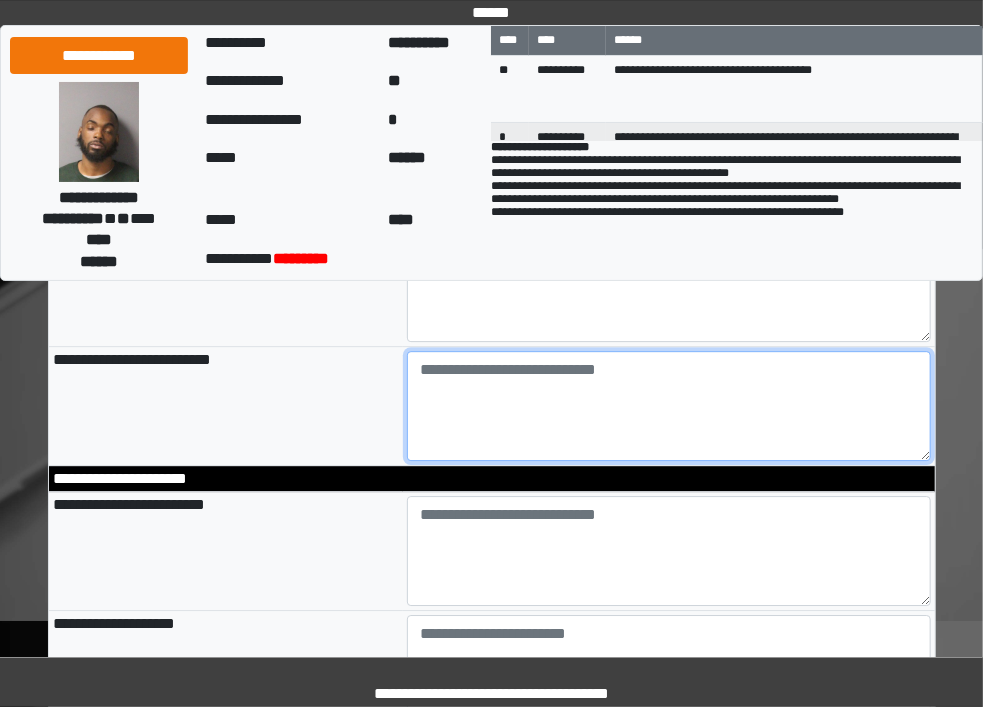 click at bounding box center (669, 406) 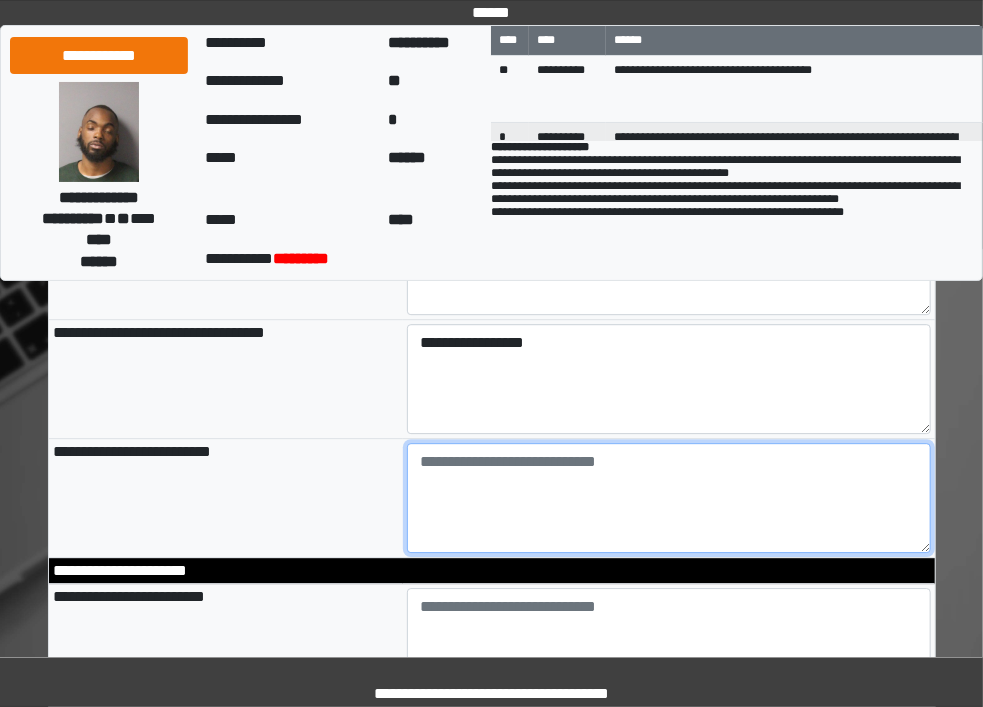 scroll, scrollTop: 2112, scrollLeft: 0, axis: vertical 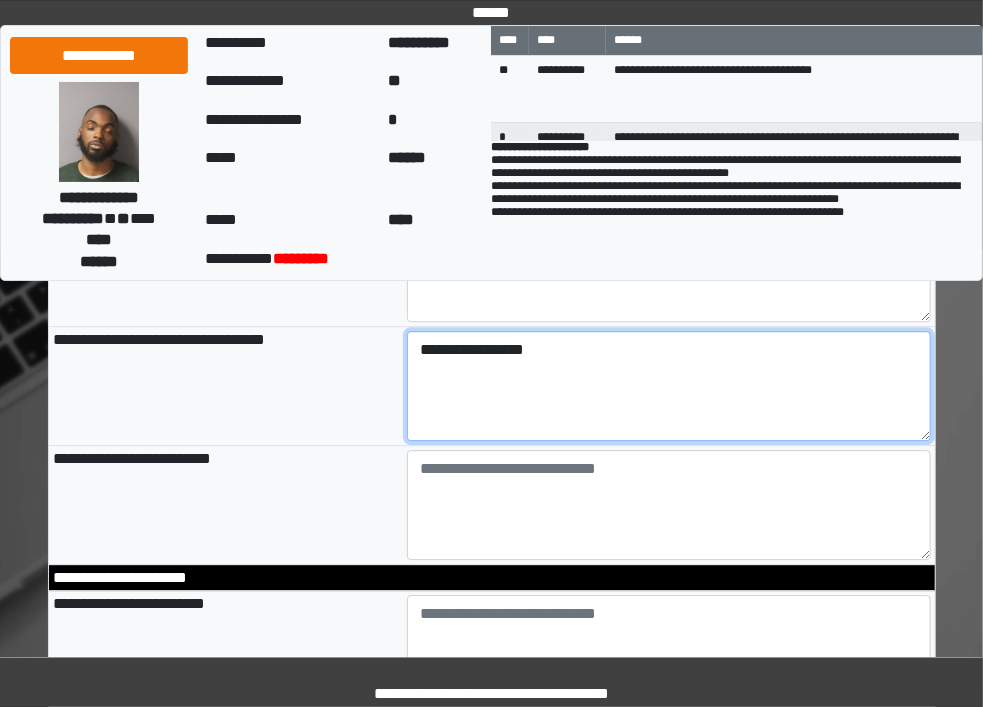 click on "**********" at bounding box center [669, 386] 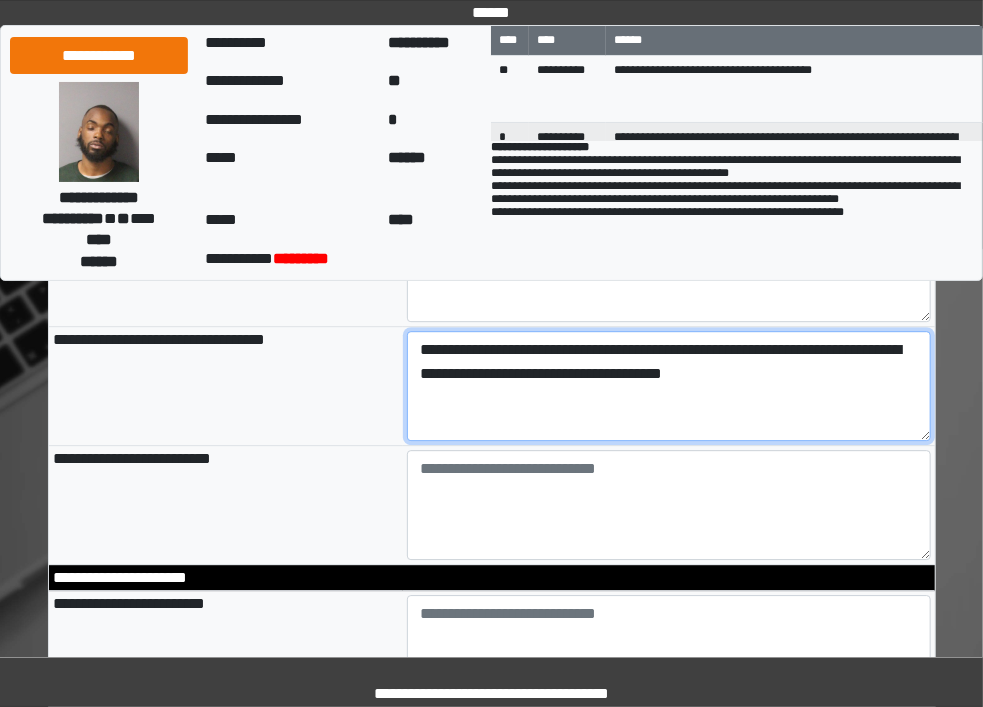 click on "**********" at bounding box center [669, 386] 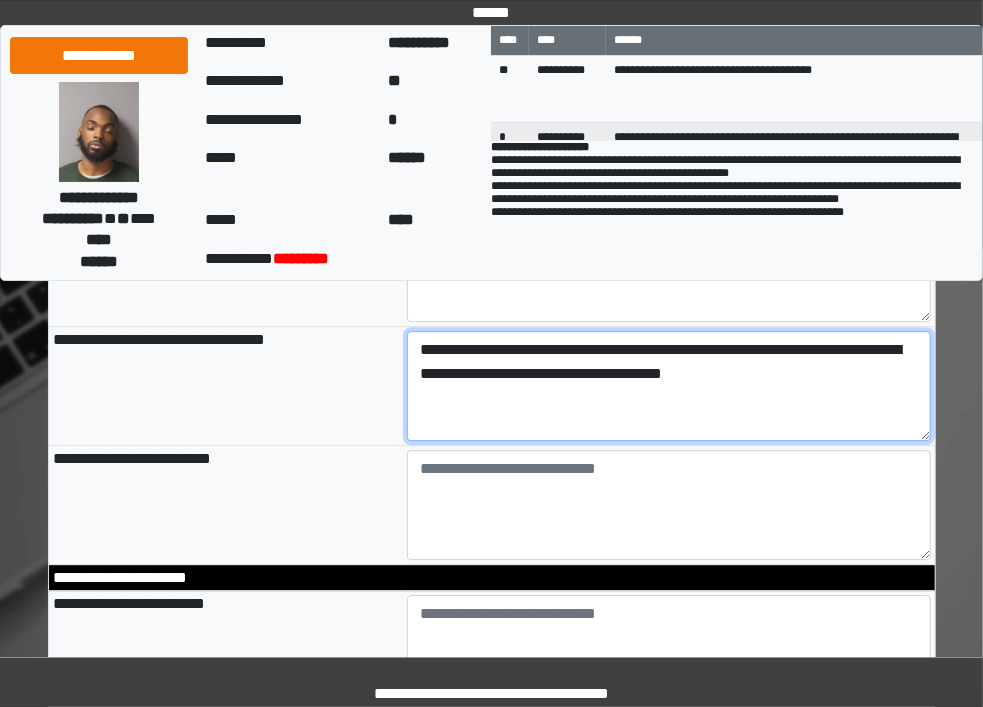 type on "**********" 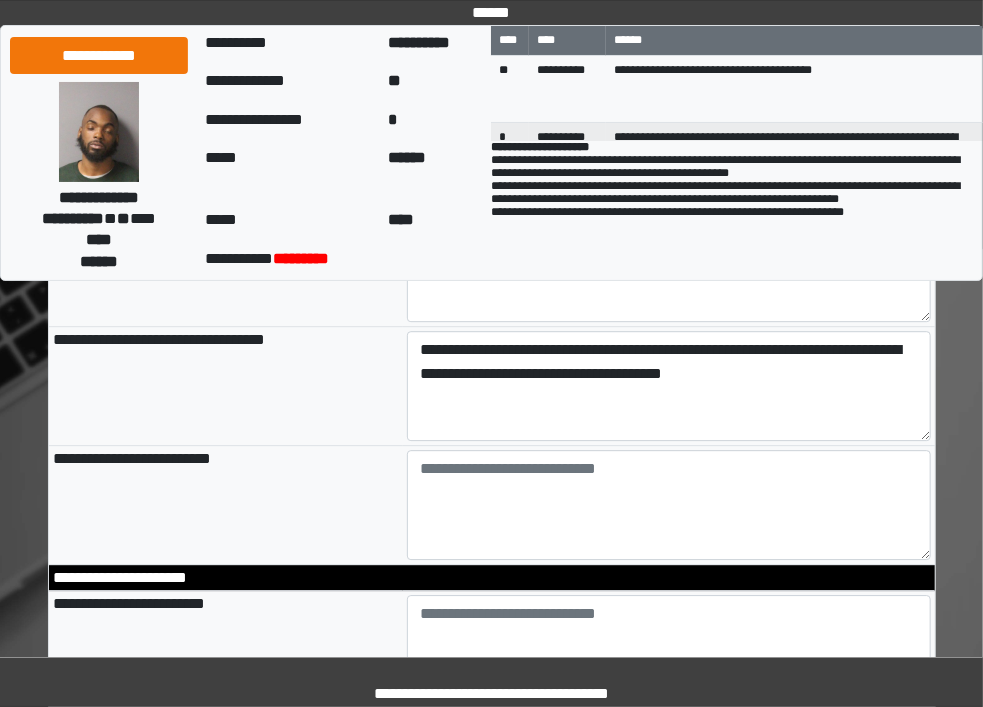 type on "**********" 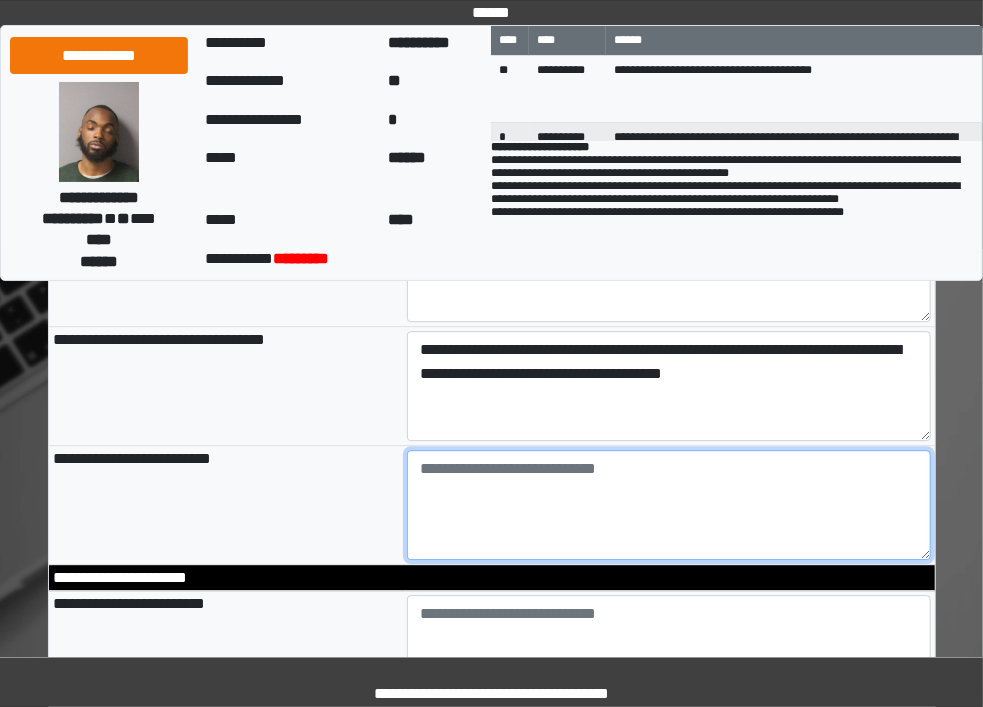 click at bounding box center (669, 505) 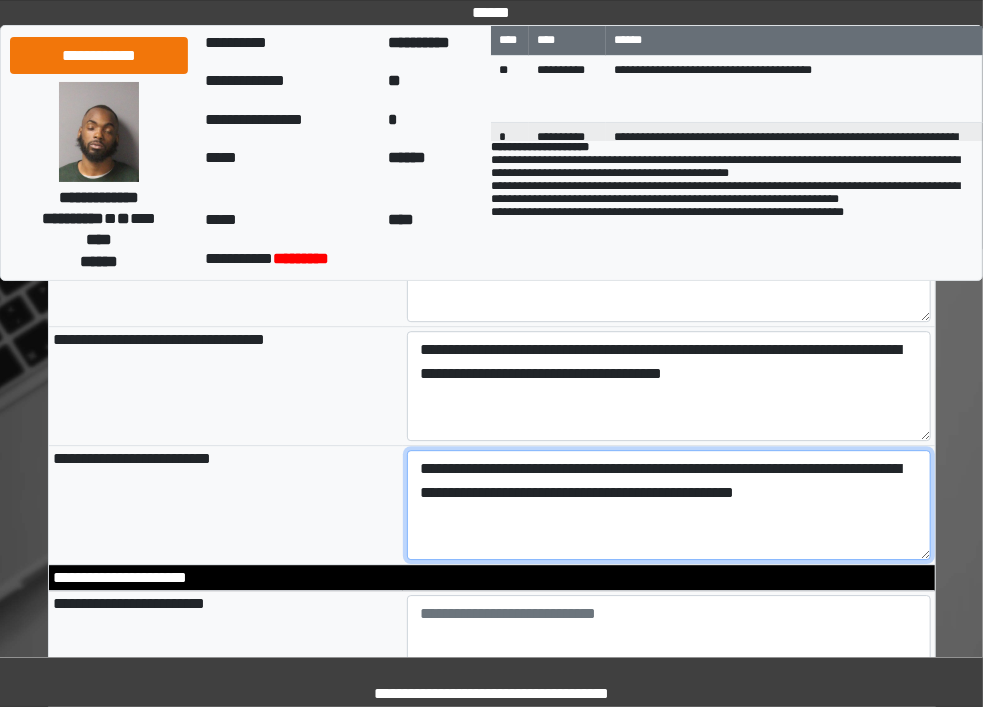 click on "**********" at bounding box center (669, 505) 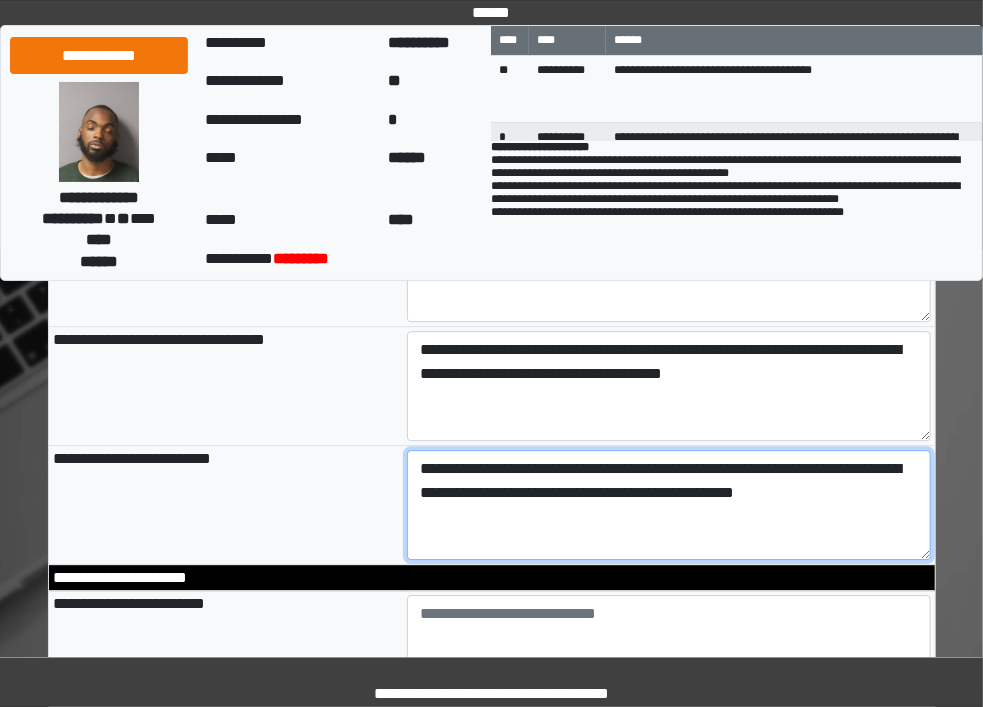type on "**********" 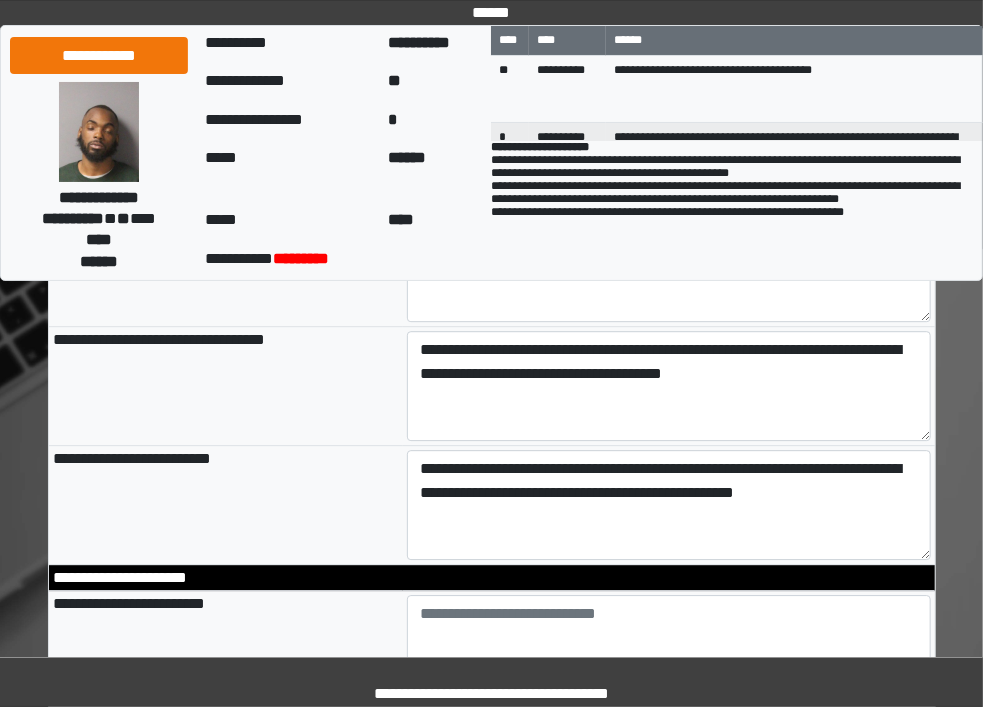 type on "**********" 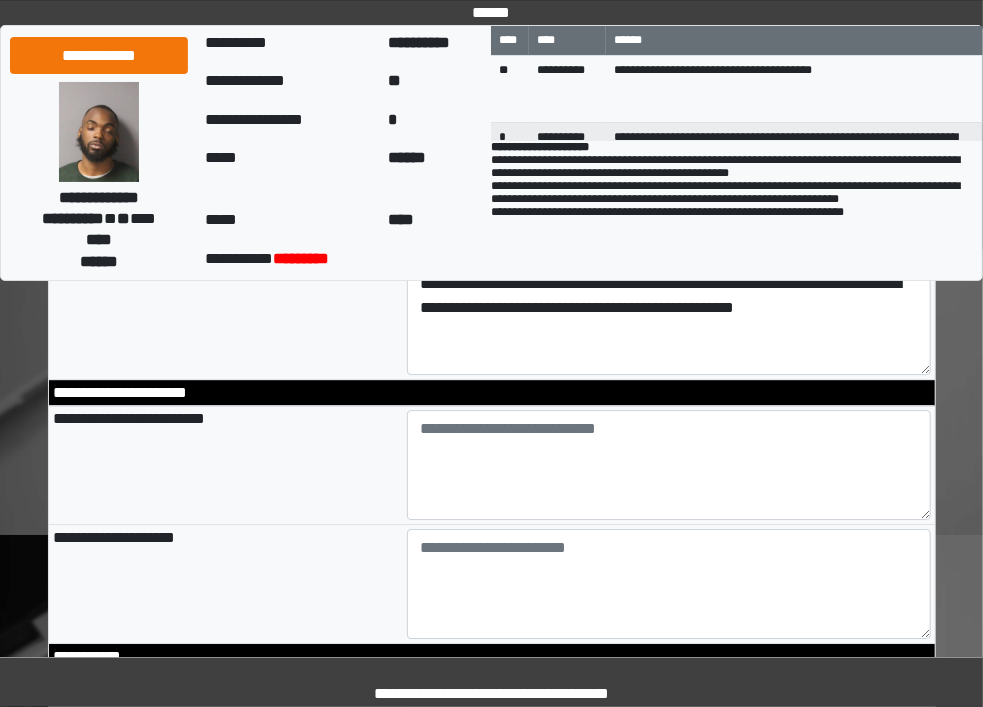 scroll, scrollTop: 2314, scrollLeft: 0, axis: vertical 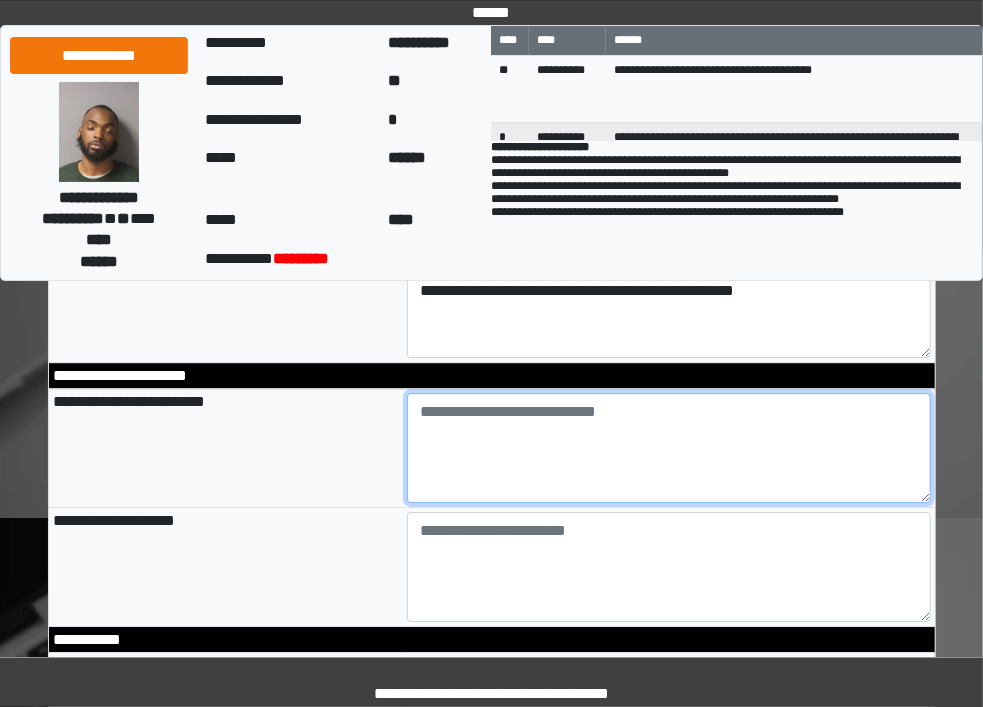 click at bounding box center (669, 448) 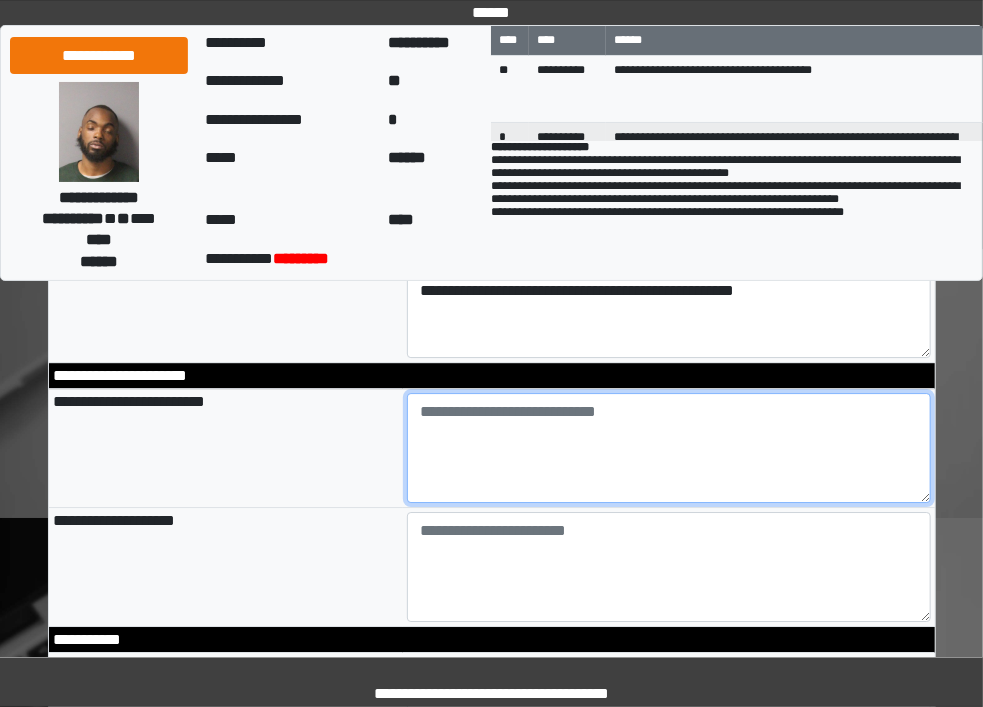 click at bounding box center [669, 448] 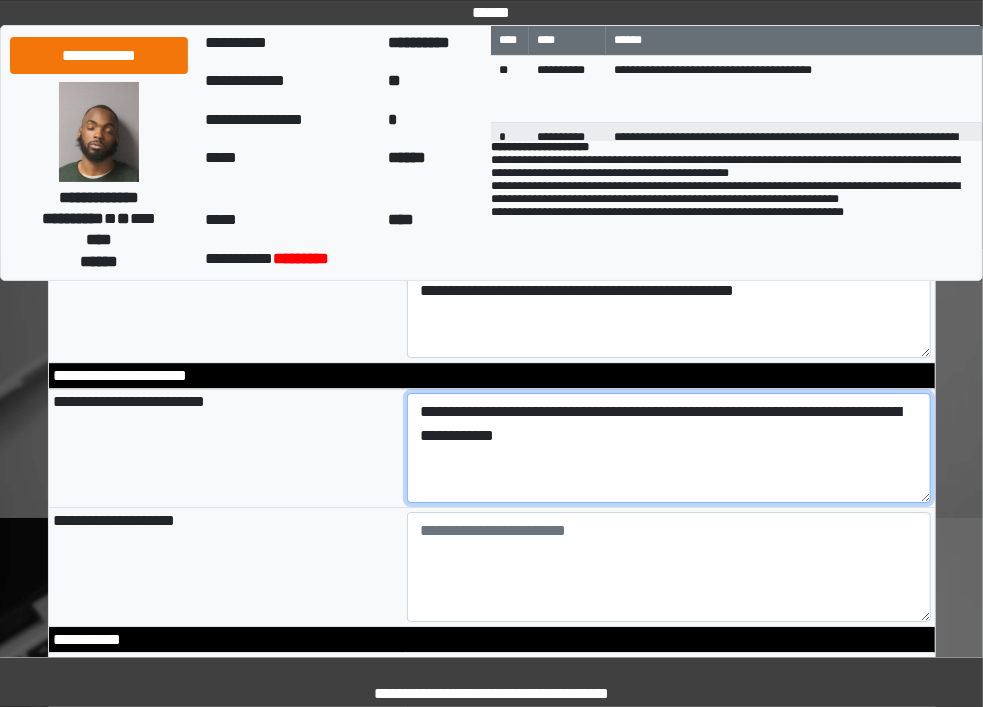 click on "**********" at bounding box center (669, 448) 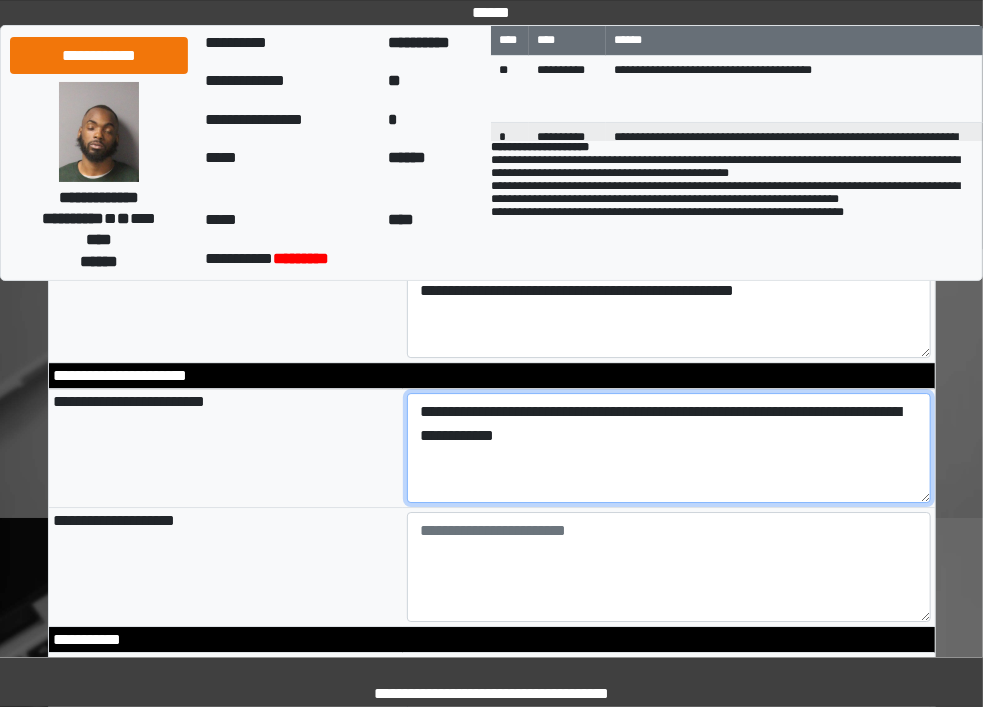 type on "**********" 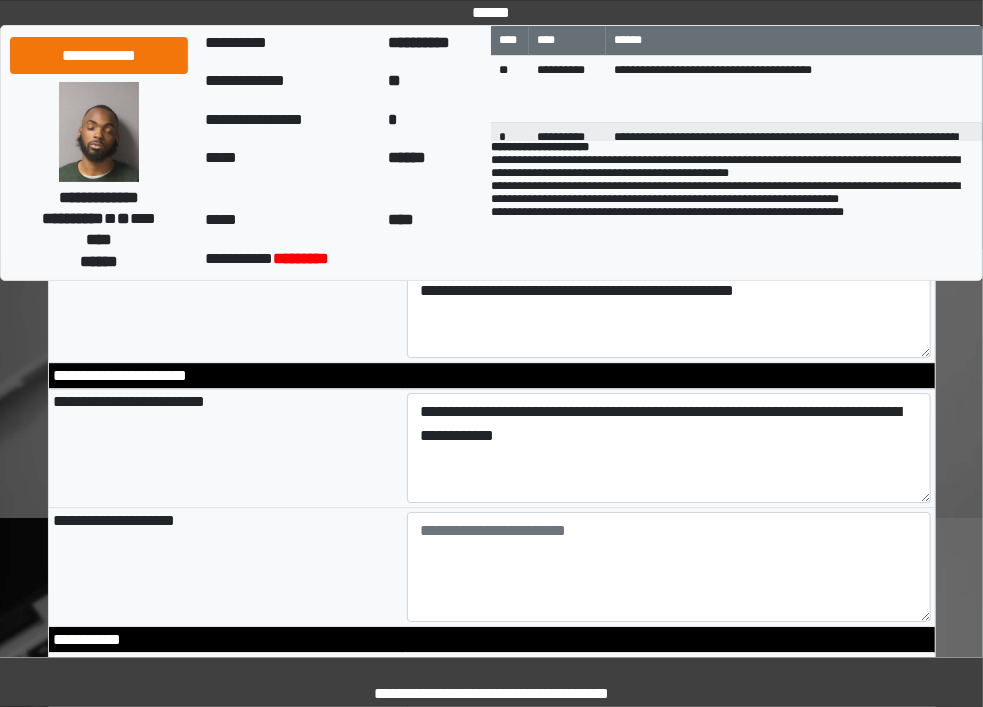type on "**********" 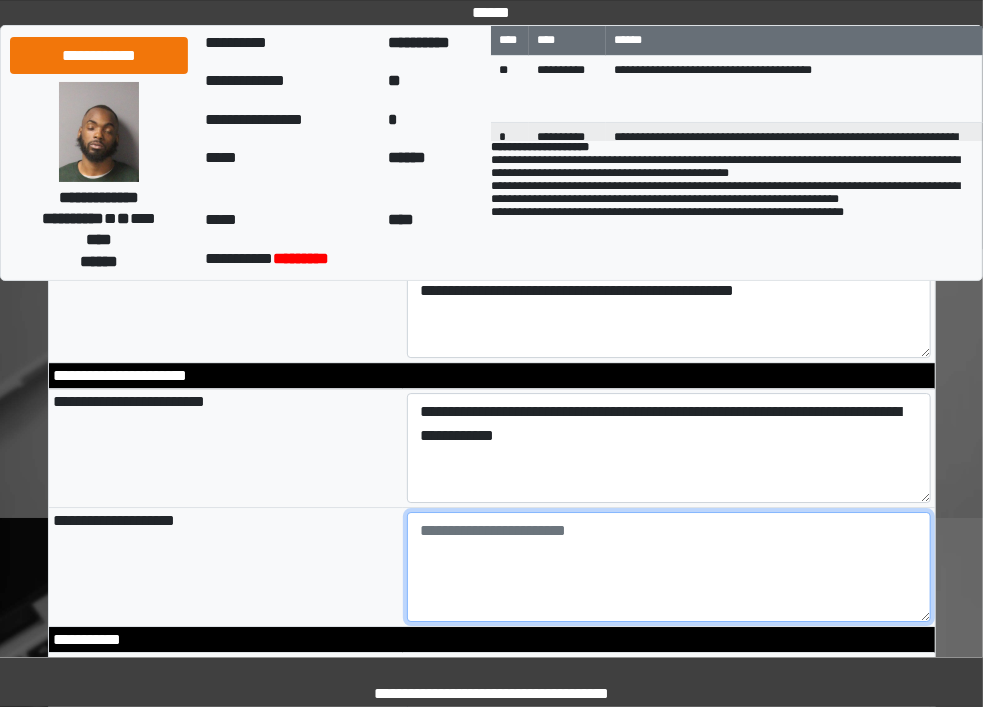 click at bounding box center (669, 567) 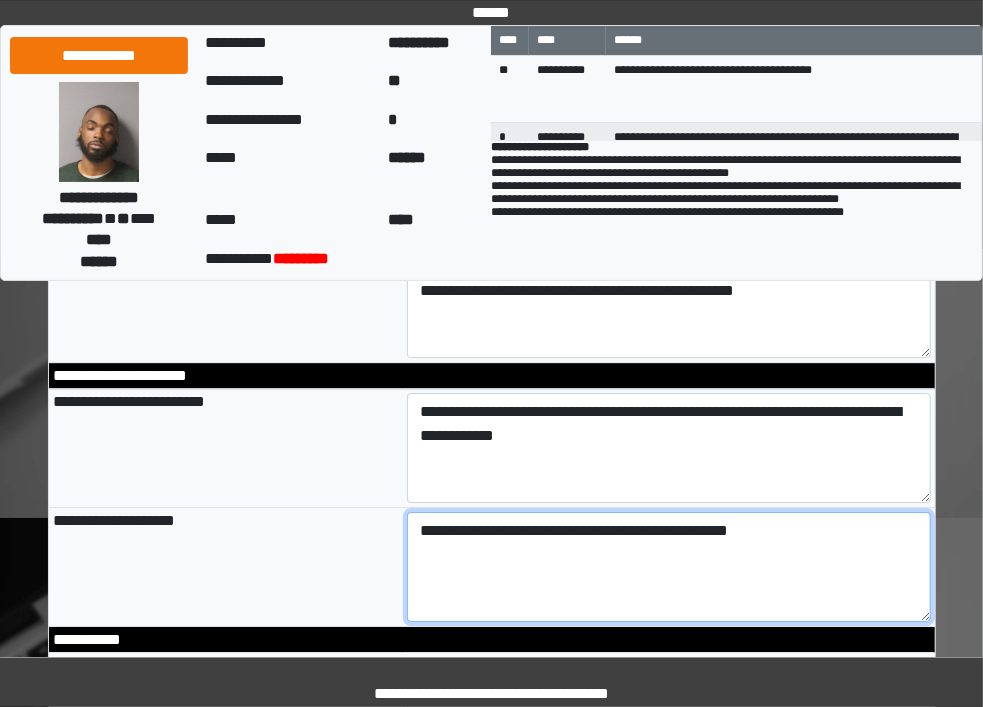 click on "**********" at bounding box center (669, 567) 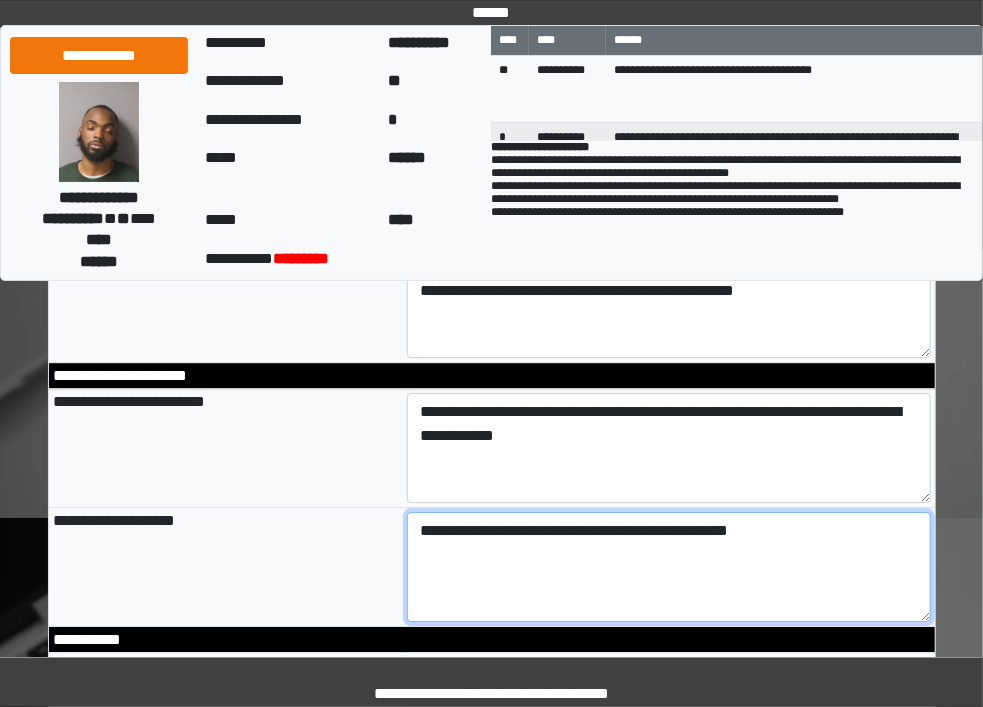 type on "**********" 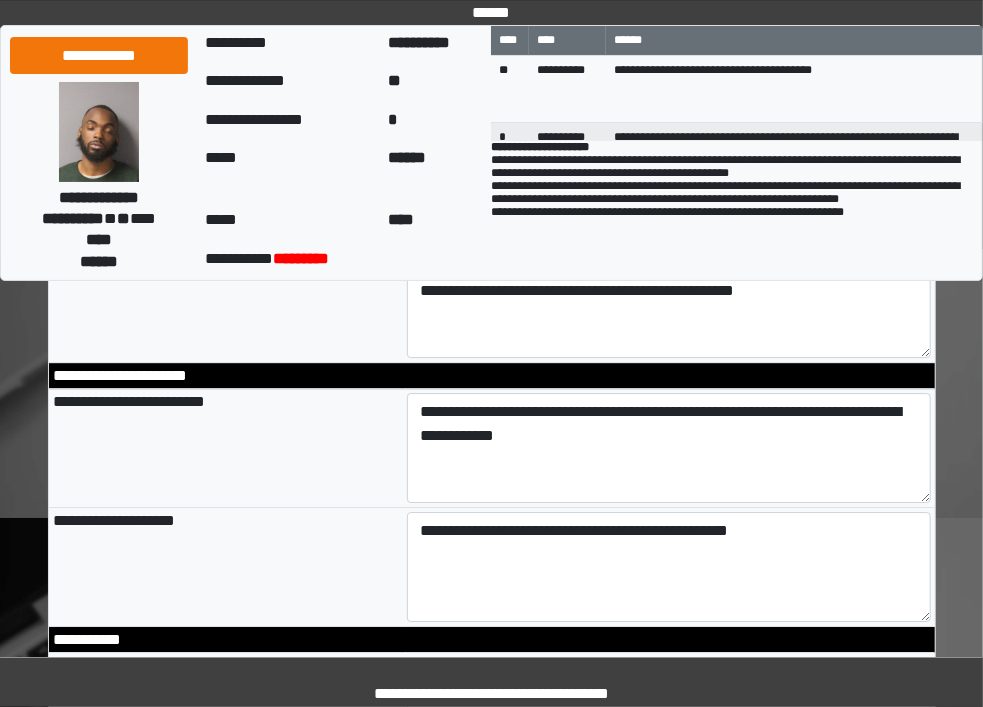 type on "**********" 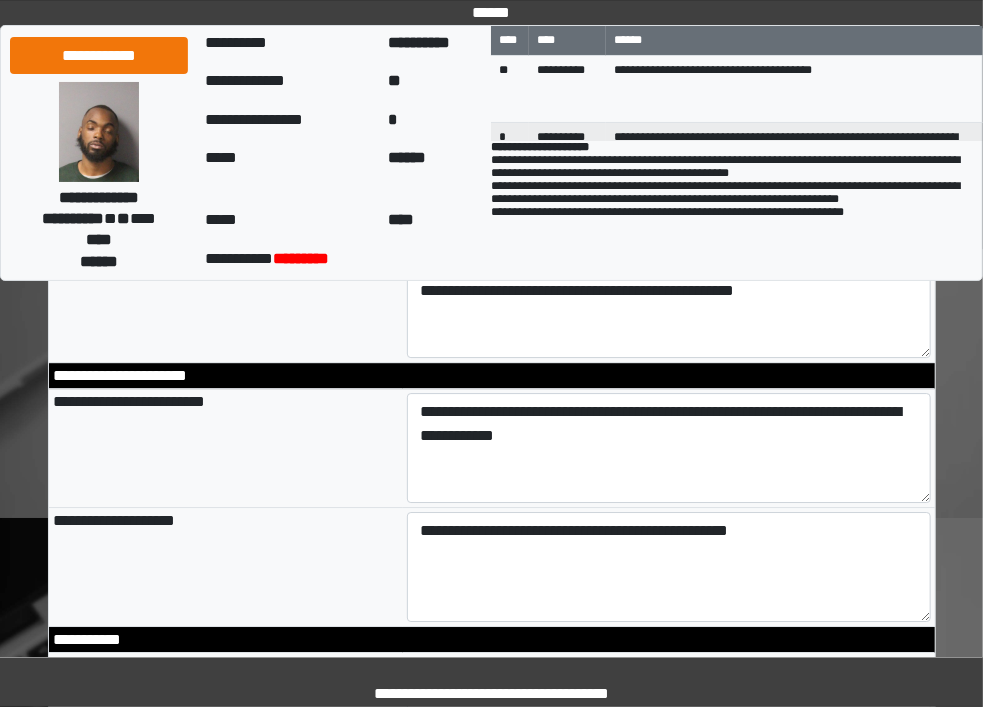 click on "**********" at bounding box center (226, 448) 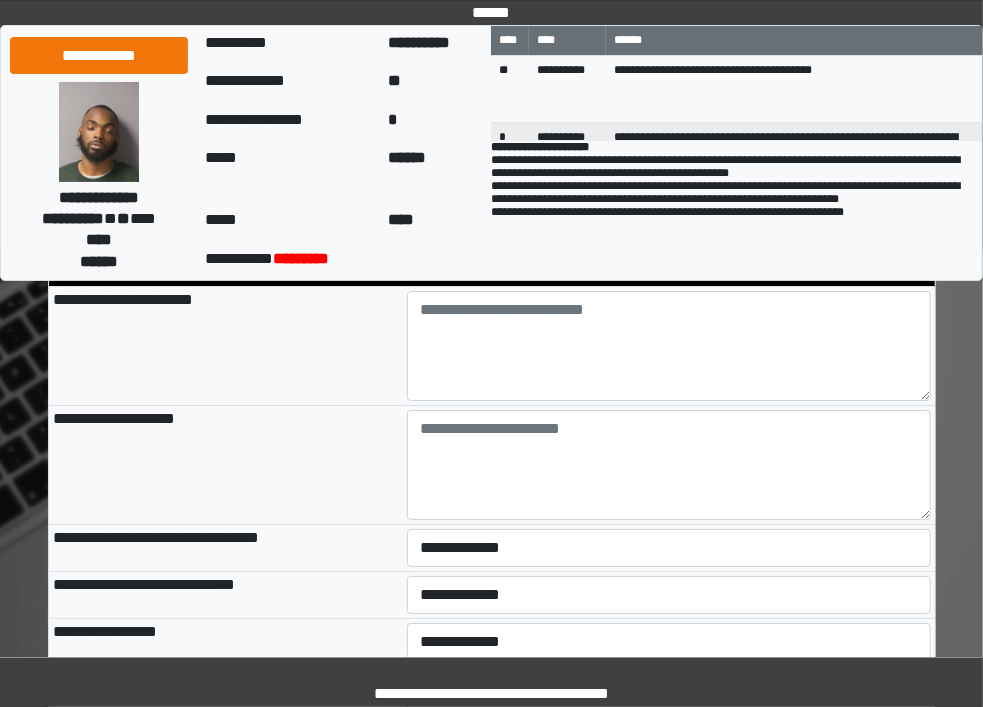 scroll, scrollTop: 2681, scrollLeft: 0, axis: vertical 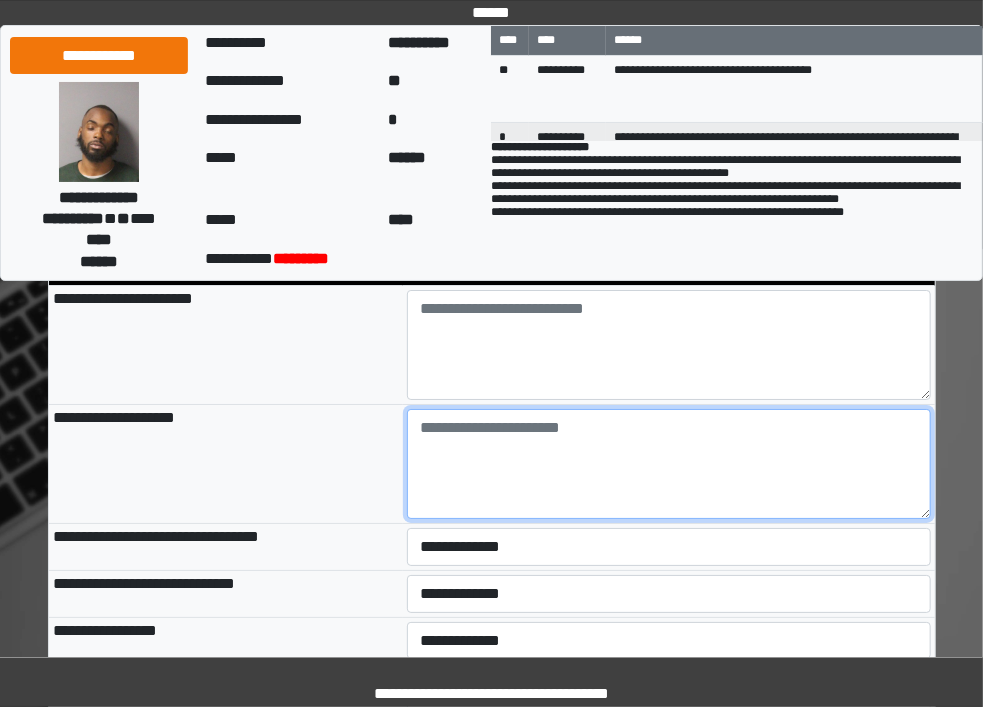 click at bounding box center (669, 464) 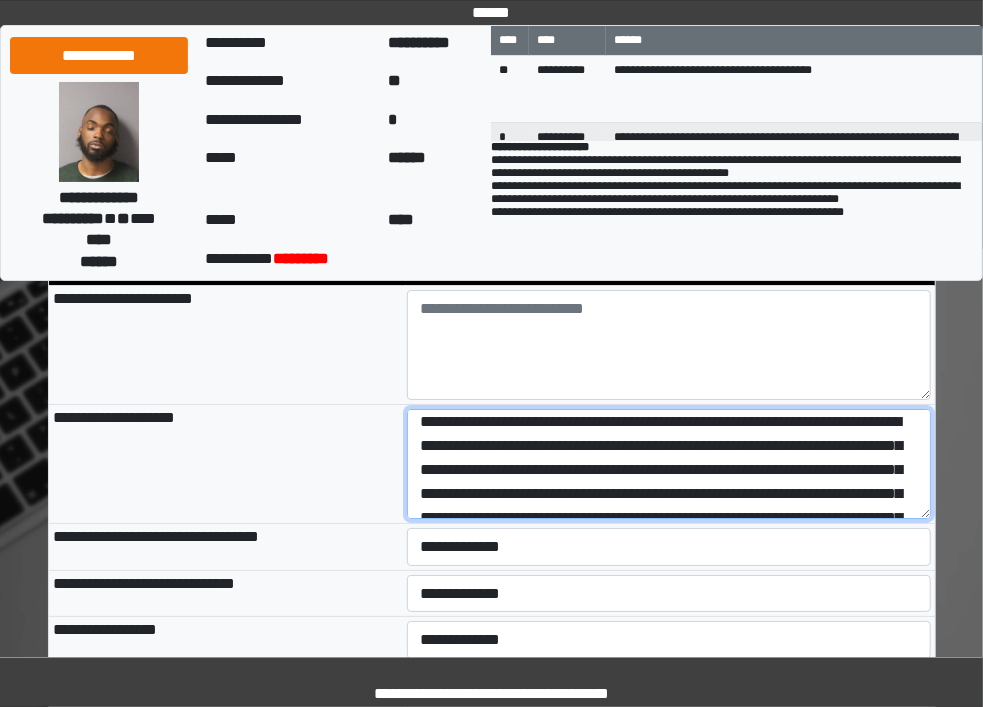 scroll, scrollTop: 0, scrollLeft: 0, axis: both 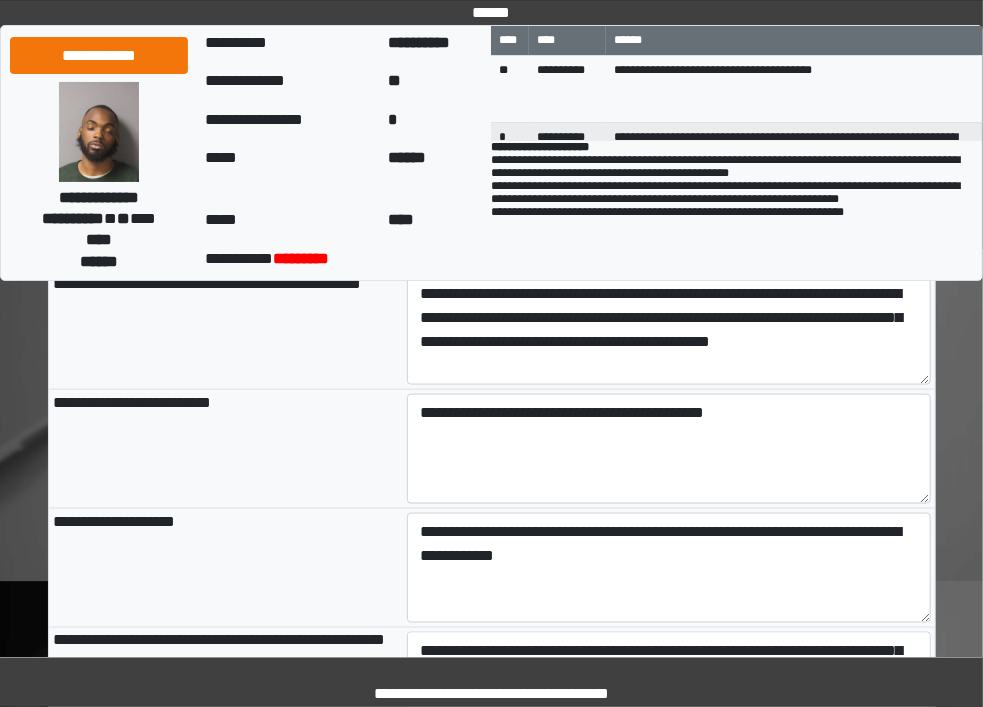type on "**********" 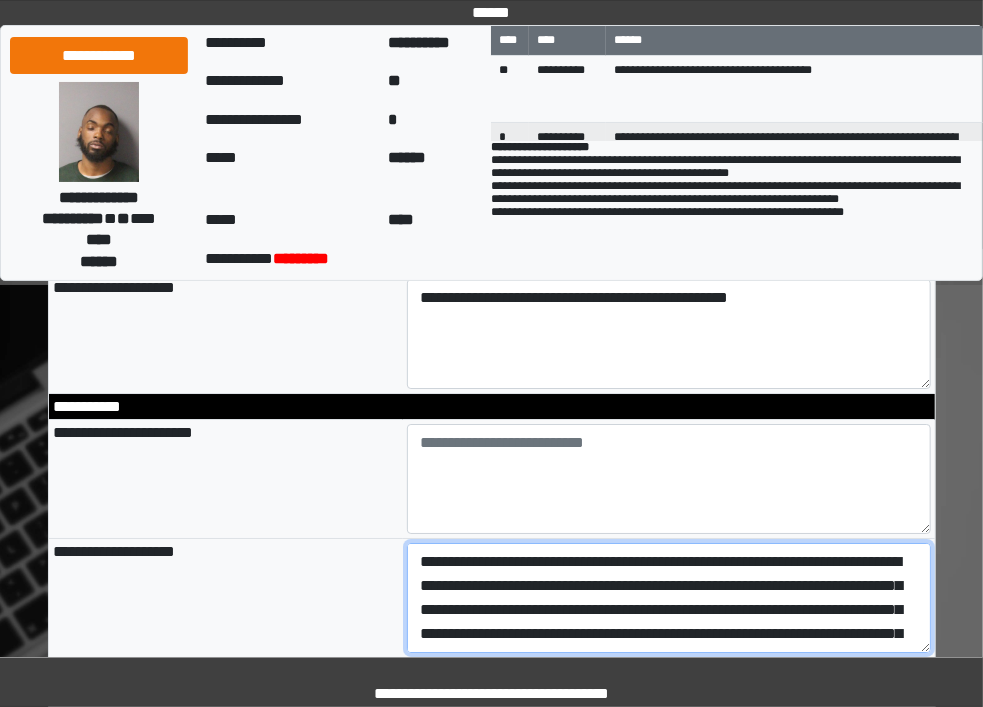 scroll, scrollTop: 2571, scrollLeft: 0, axis: vertical 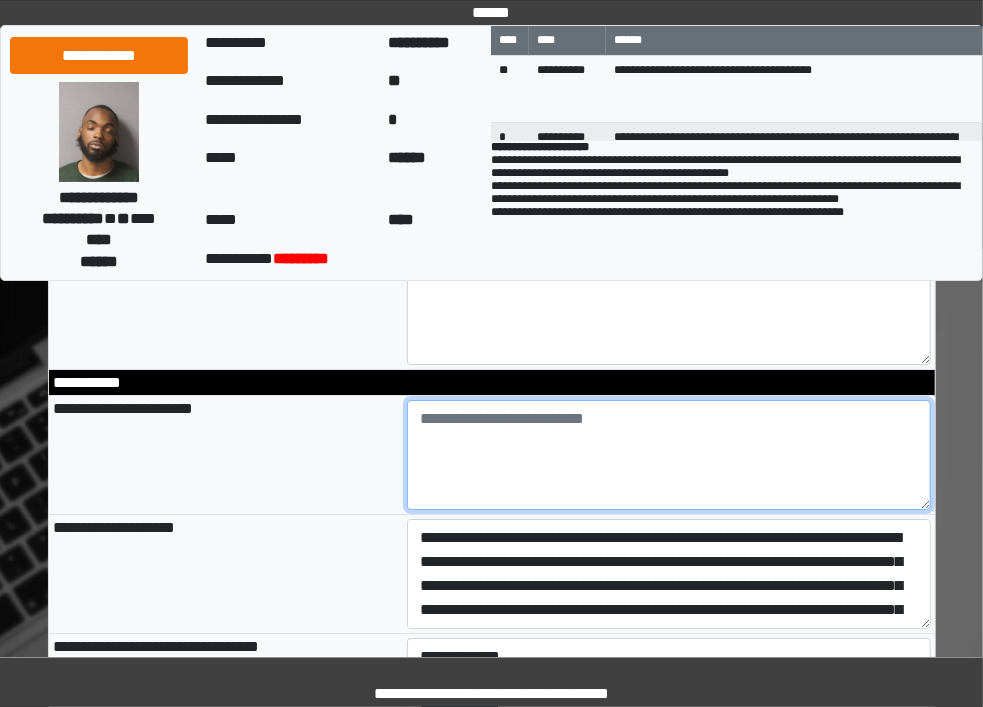click at bounding box center (669, 455) 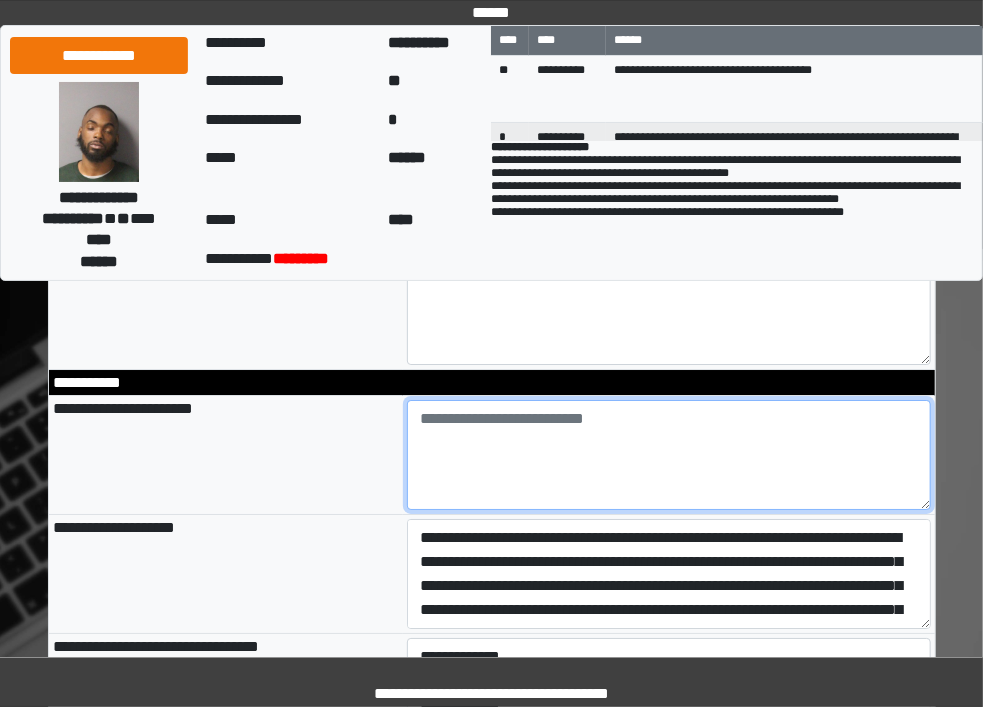 paste on "**********" 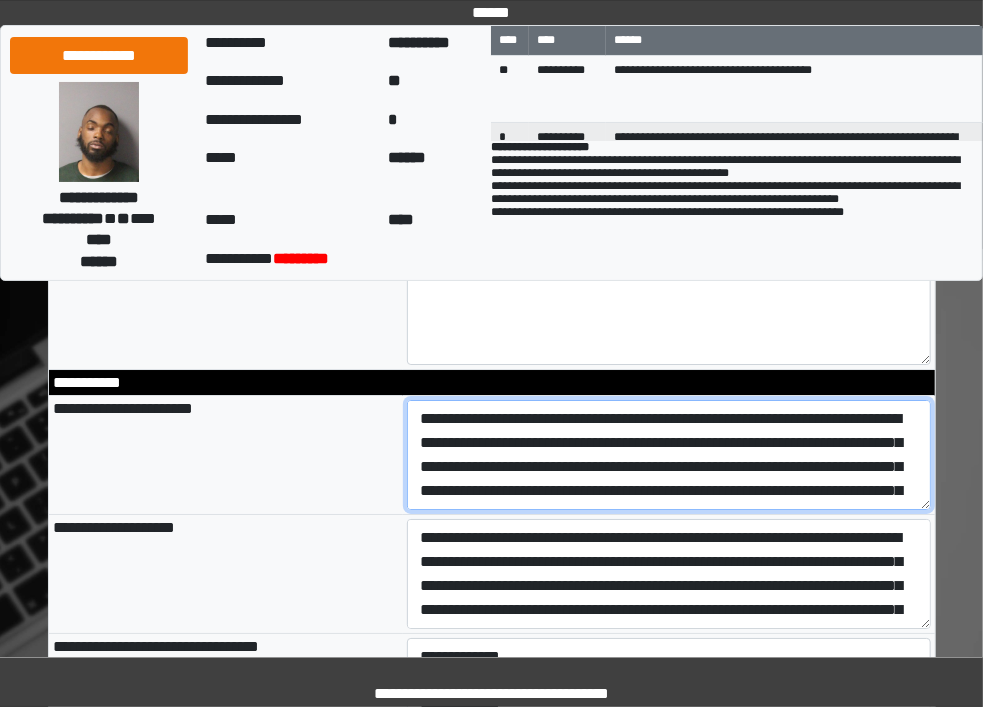 scroll, scrollTop: 352, scrollLeft: 0, axis: vertical 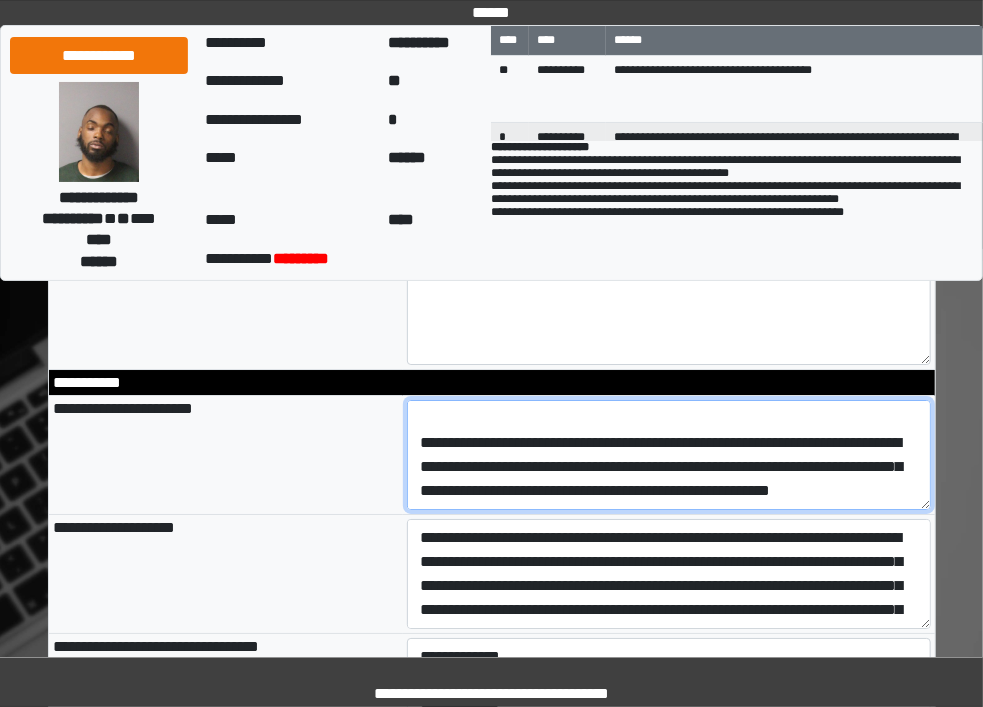 click on "**********" at bounding box center (669, 455) 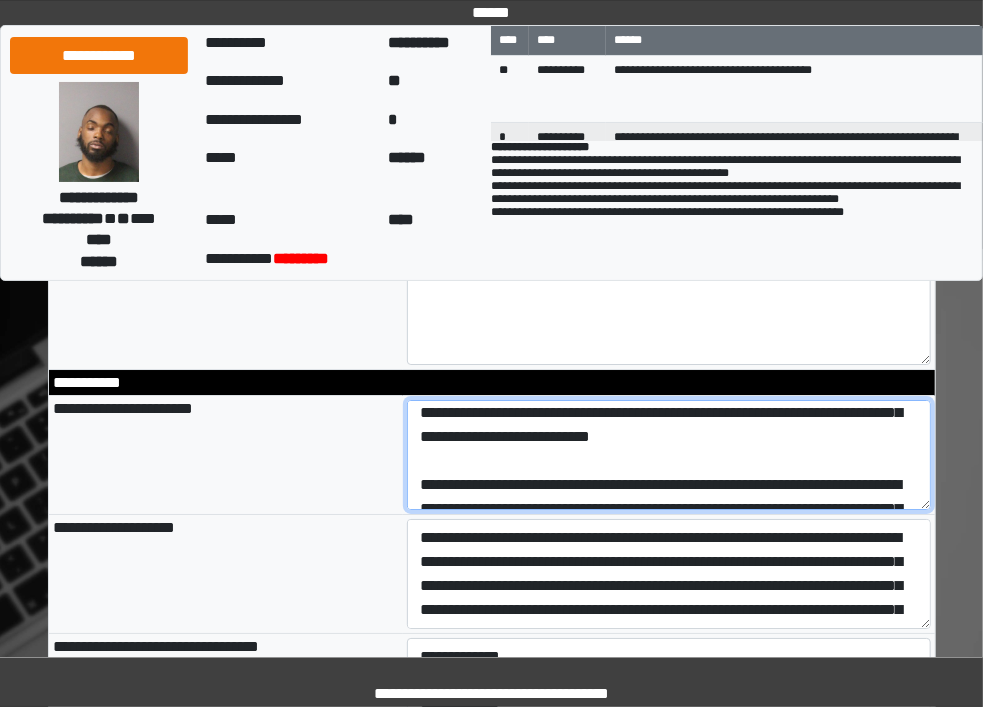 scroll, scrollTop: 222, scrollLeft: 0, axis: vertical 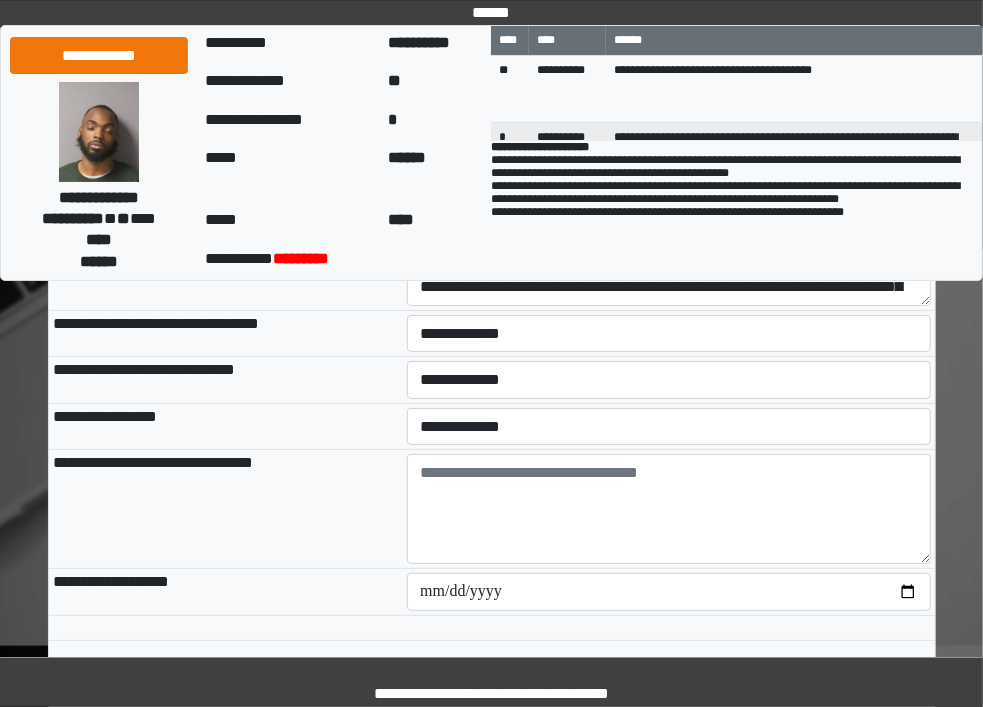 type on "**********" 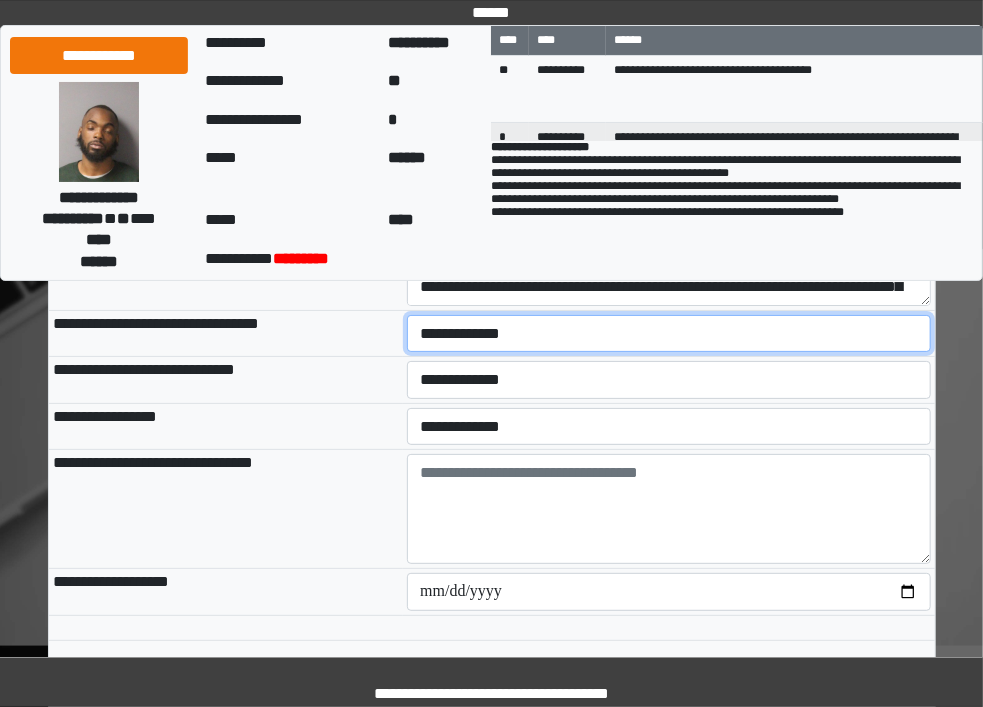 type on "**********" 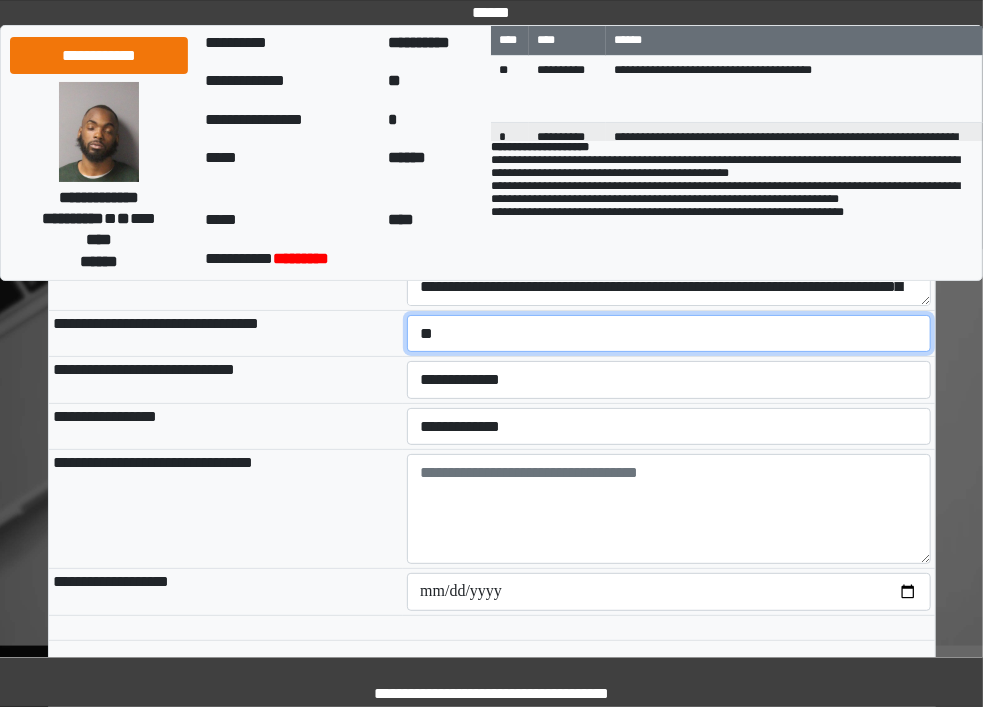 click on "**********" at bounding box center (669, 334) 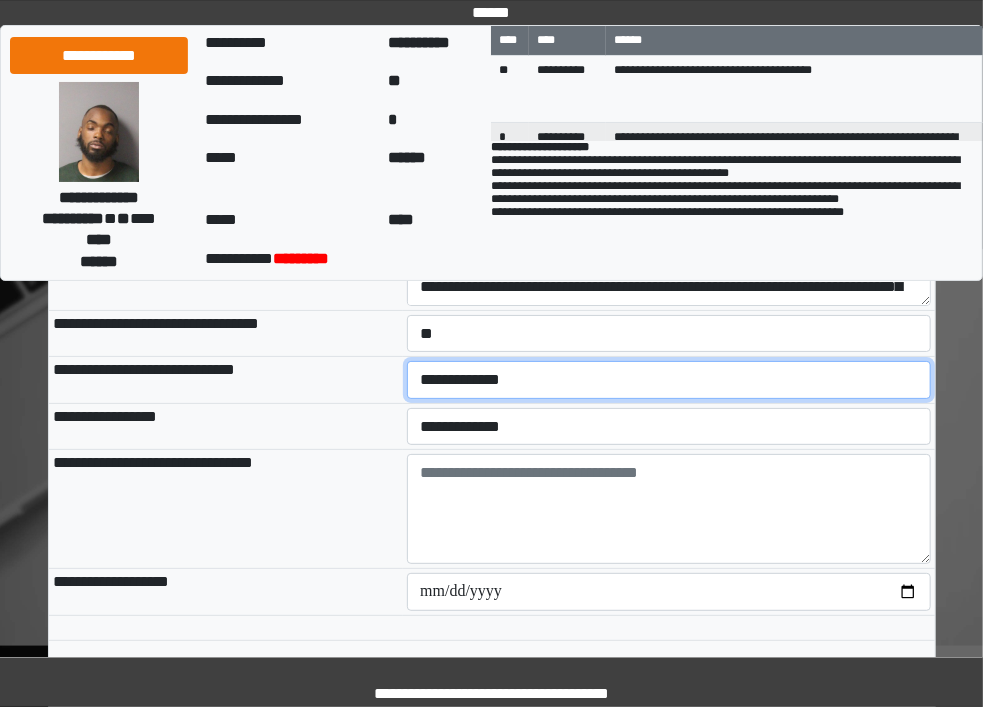 click on "**********" at bounding box center (669, 380) 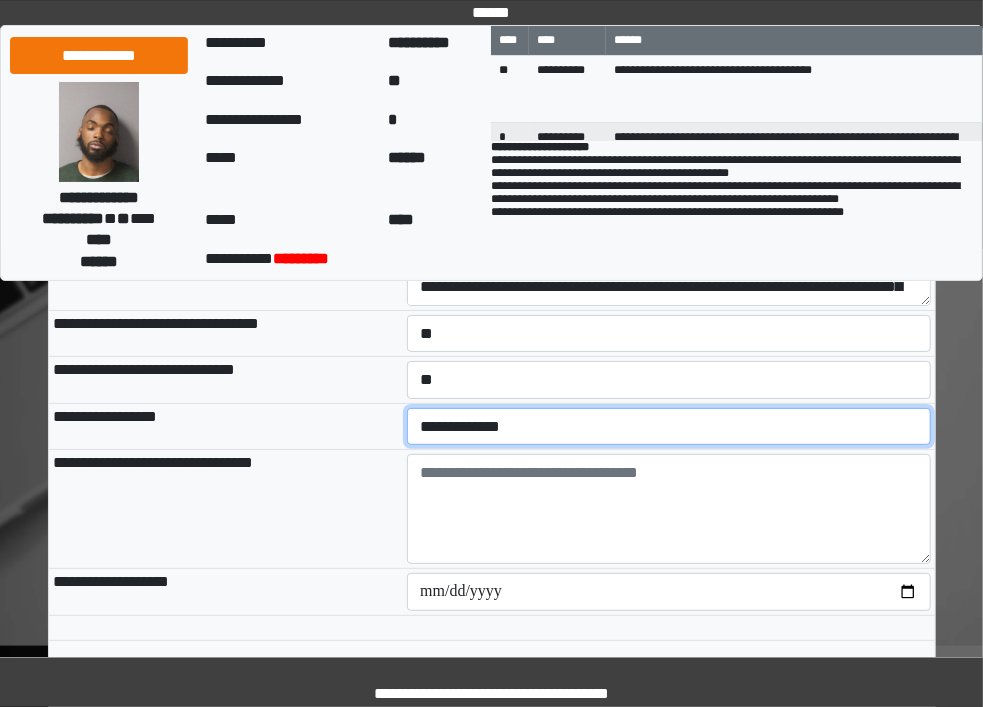 click on "**********" at bounding box center (669, 427) 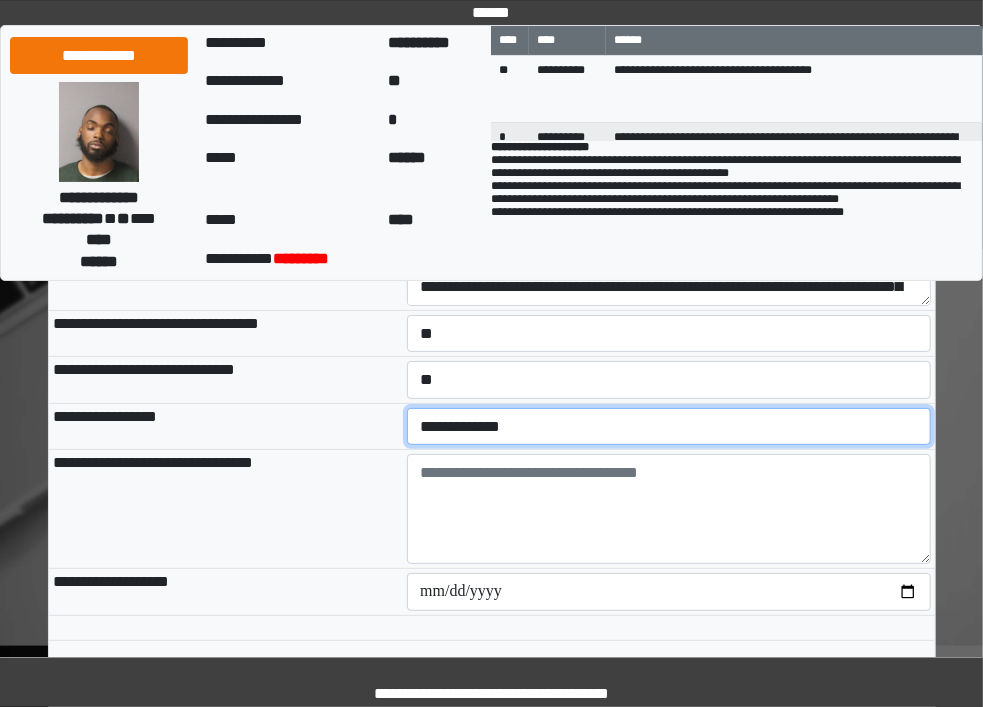 select on "*" 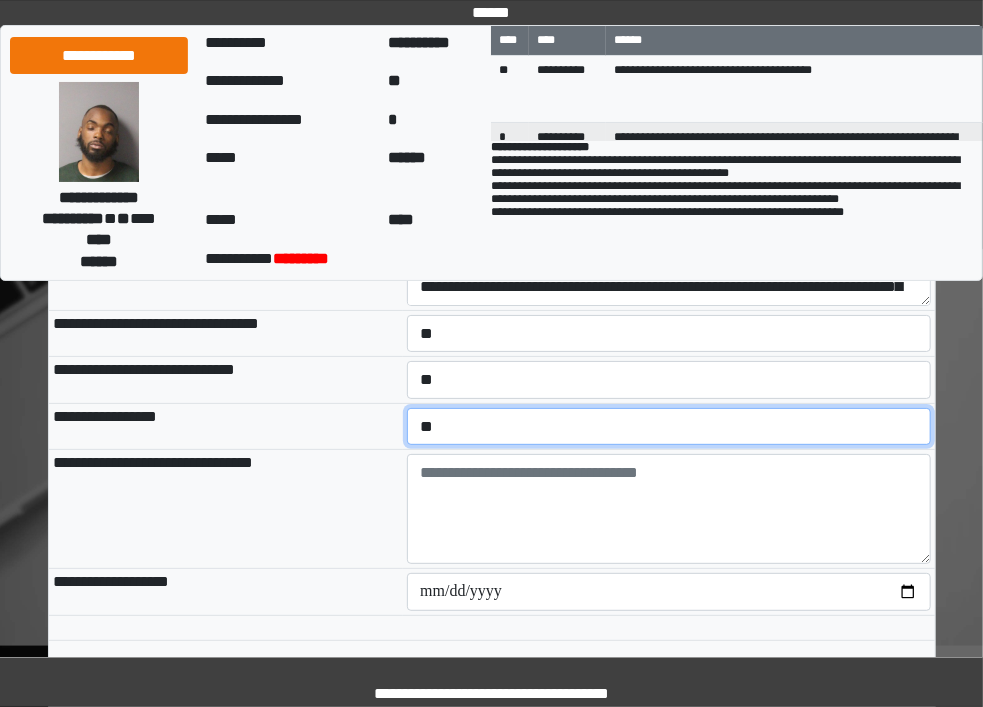 click on "**********" at bounding box center [669, 427] 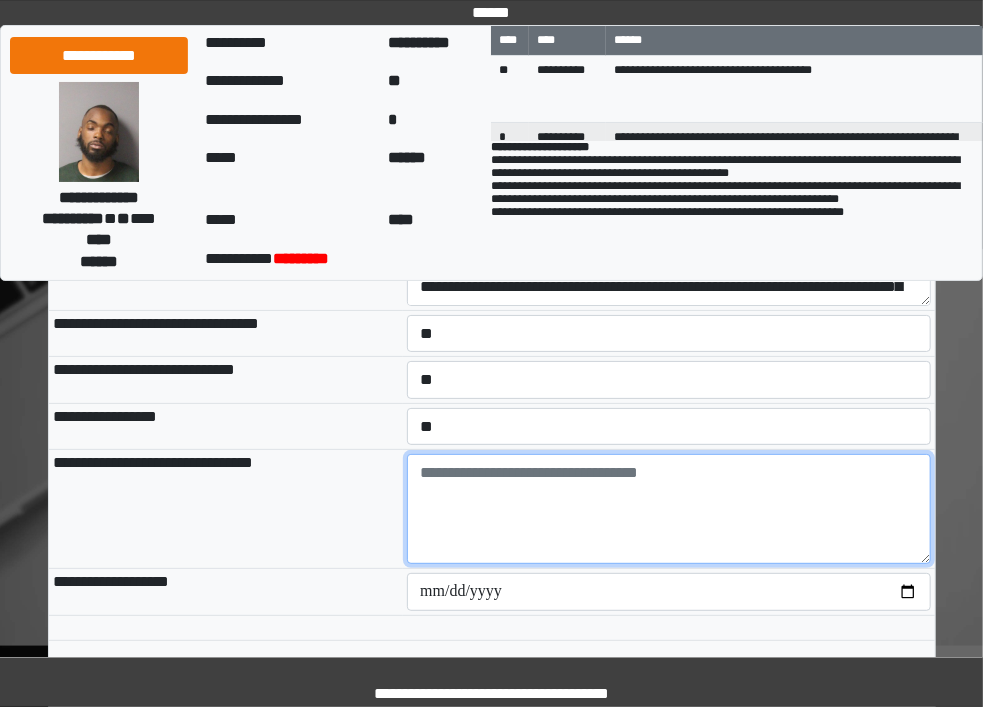 click at bounding box center [669, 509] 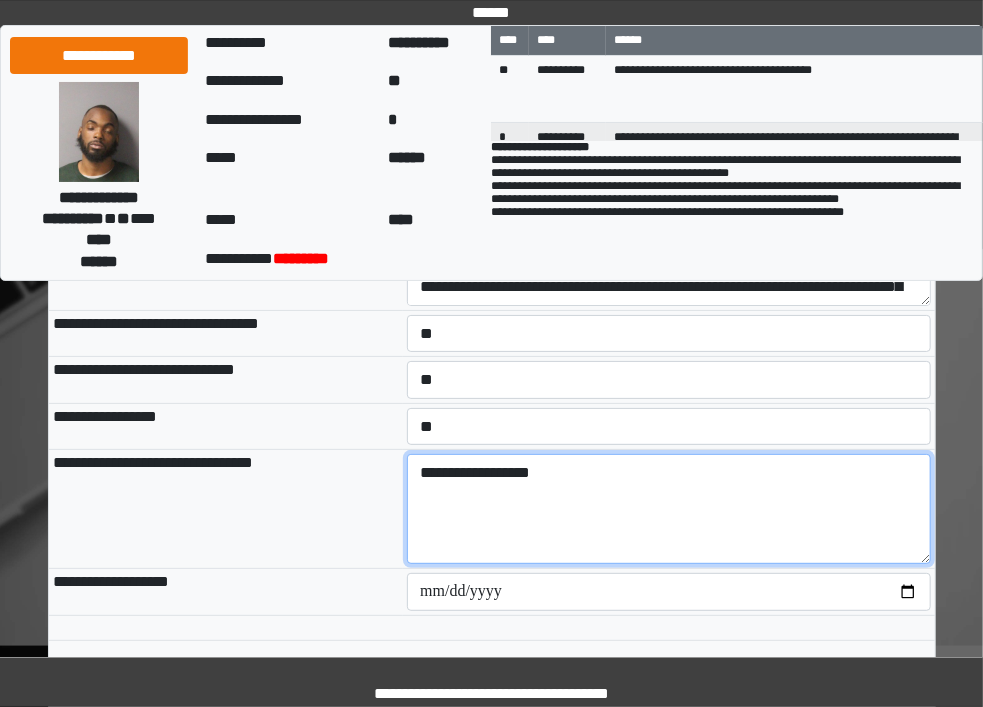 type on "**********" 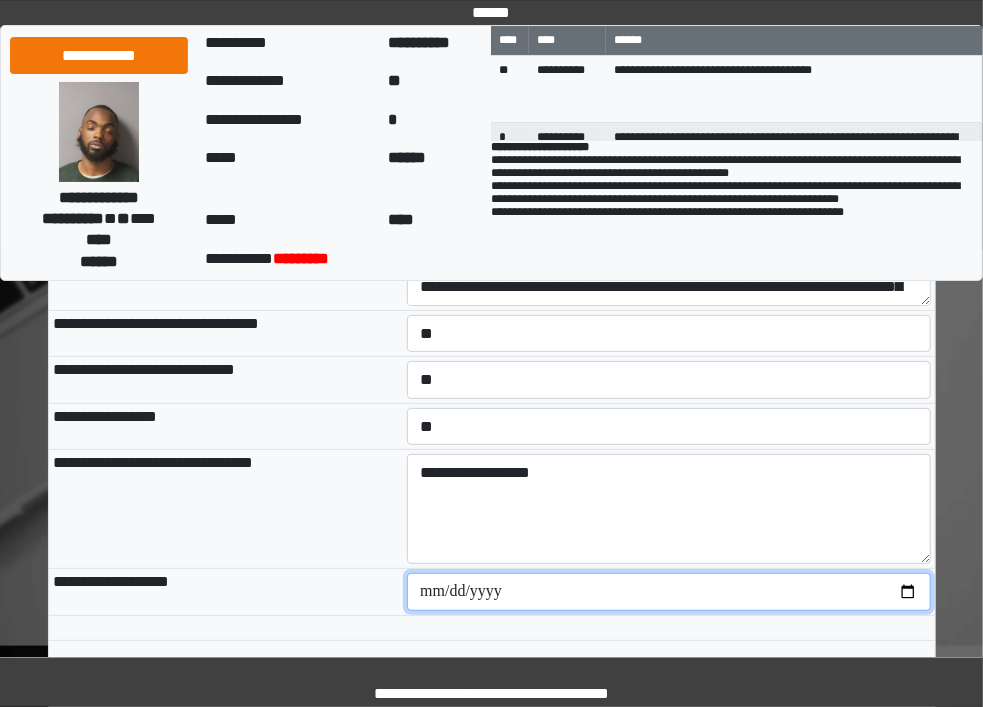 type on "**********" 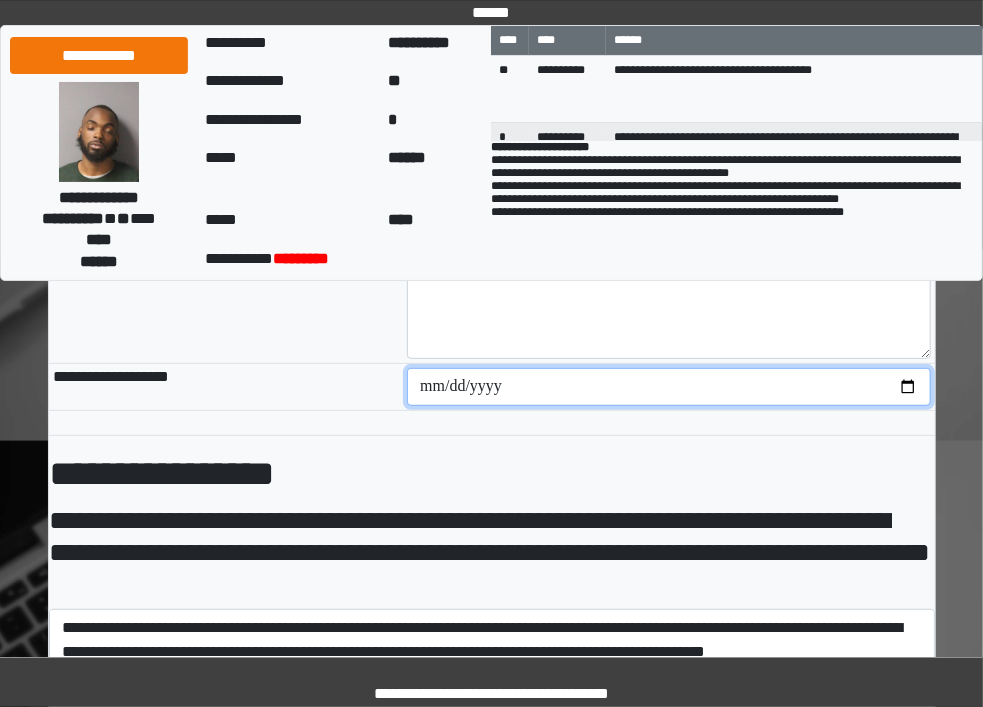 scroll, scrollTop: 3314, scrollLeft: 0, axis: vertical 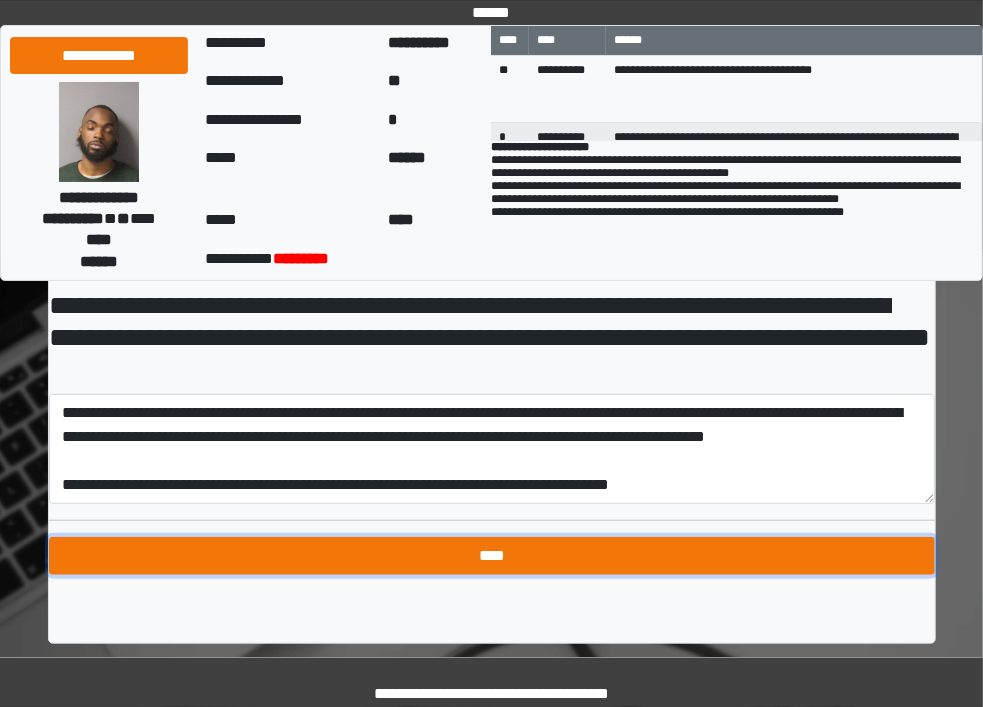 click on "****" at bounding box center [492, 556] 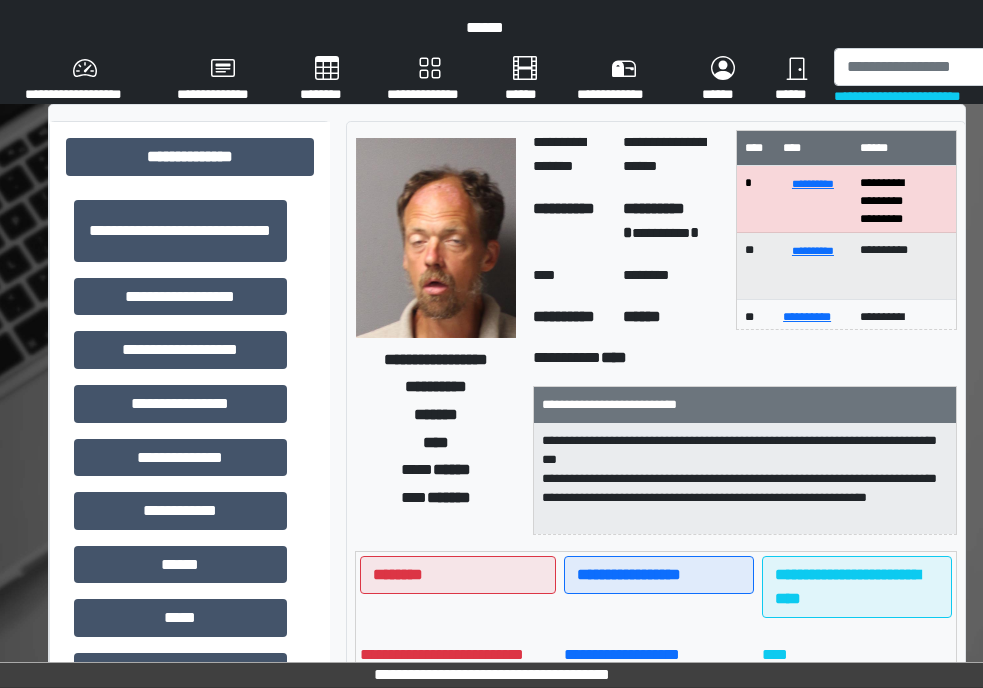 scroll, scrollTop: 0, scrollLeft: 39, axis: horizontal 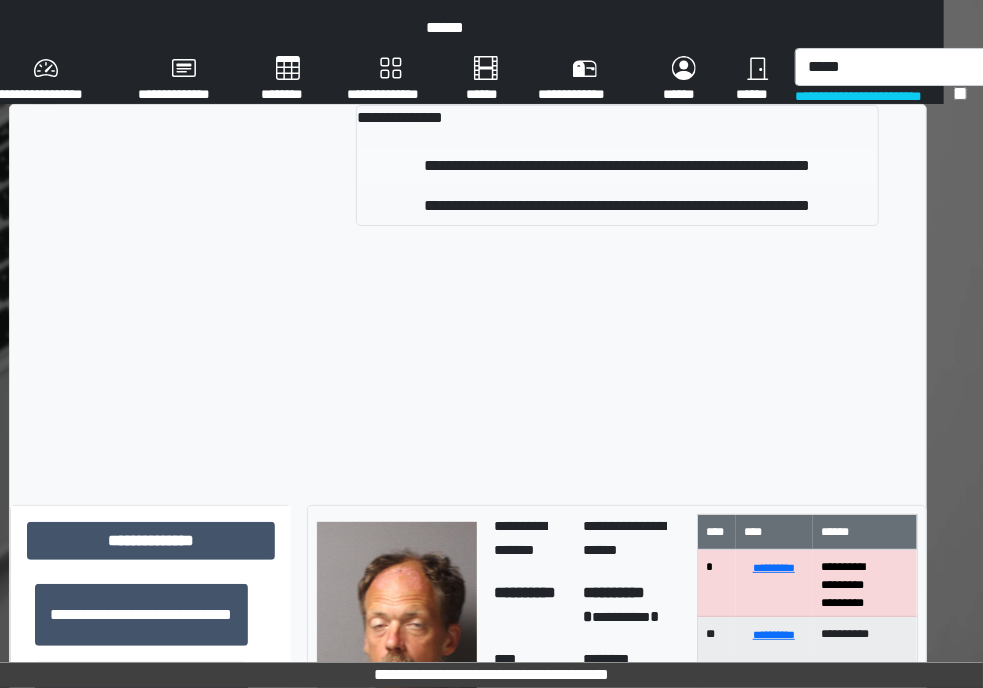 type on "*****" 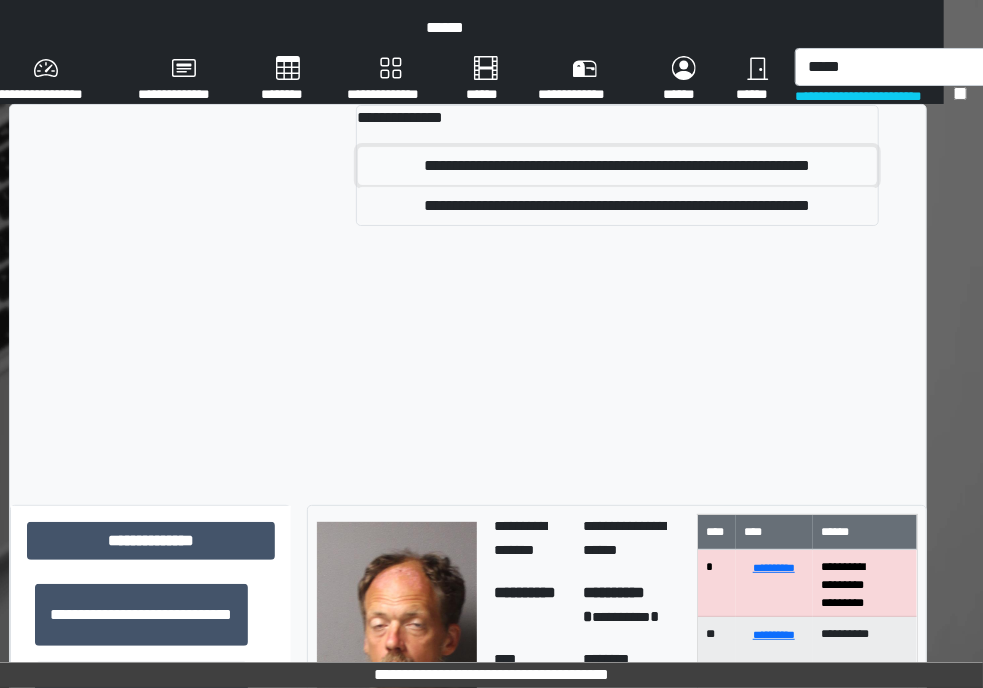 click on "**********" at bounding box center (617, 166) 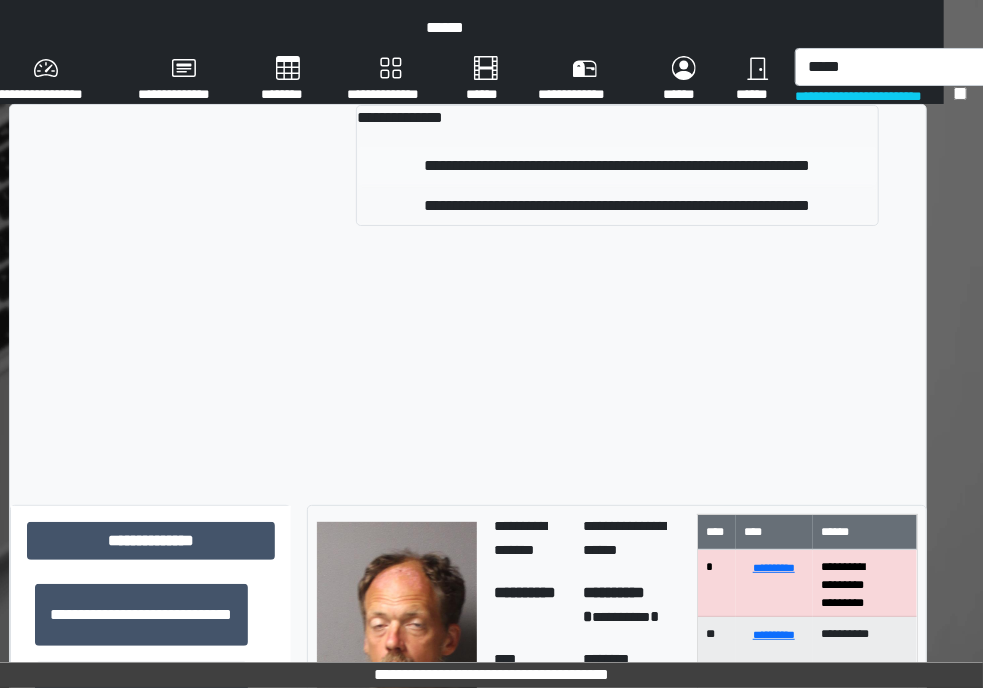 type 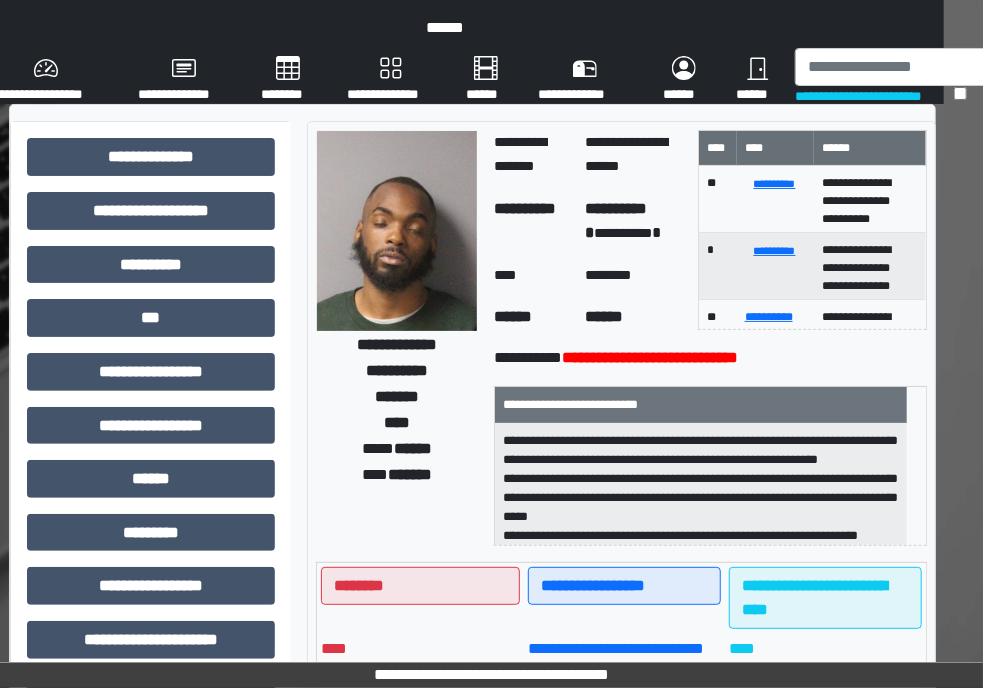 scroll, scrollTop: 44, scrollLeft: 0, axis: vertical 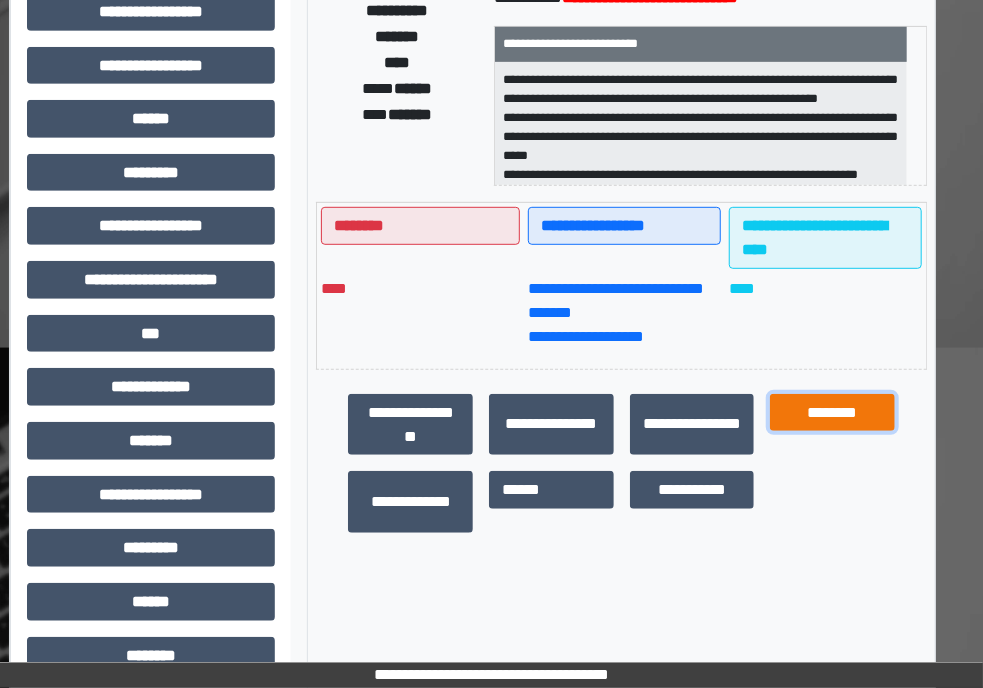 click on "********" at bounding box center [832, 413] 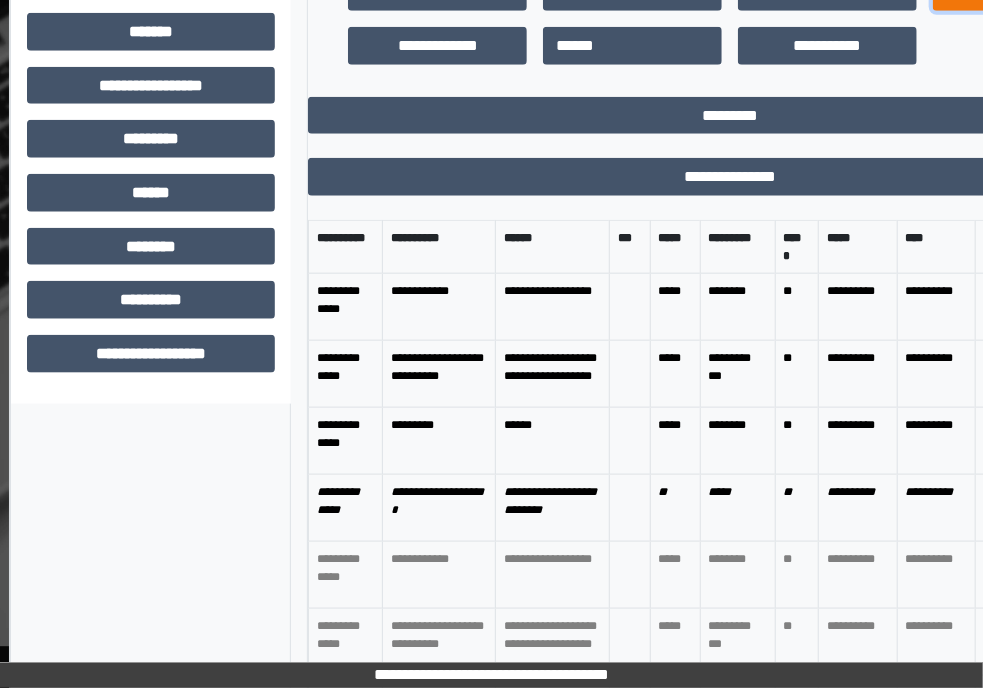 scroll, scrollTop: 769, scrollLeft: 39, axis: both 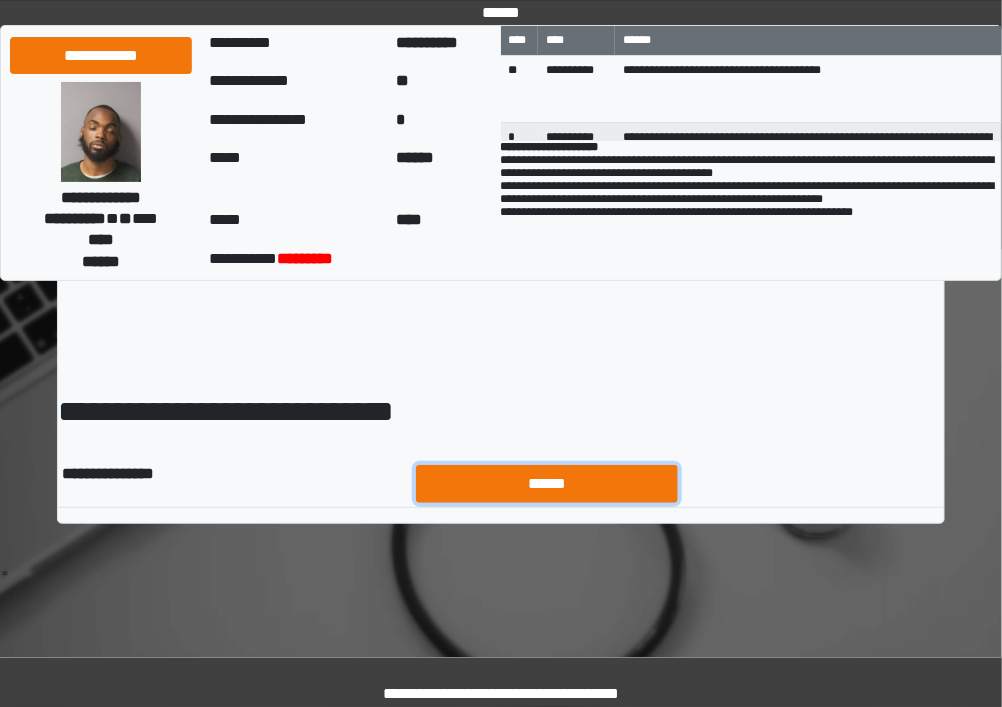 click on "******" at bounding box center (547, 484) 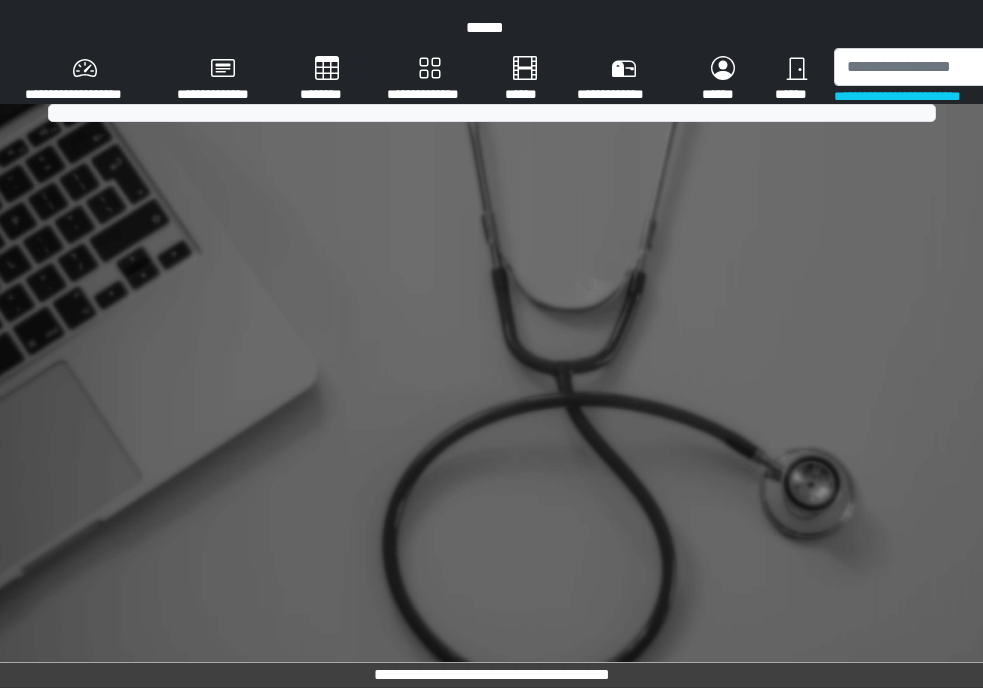 scroll, scrollTop: 0, scrollLeft: 0, axis: both 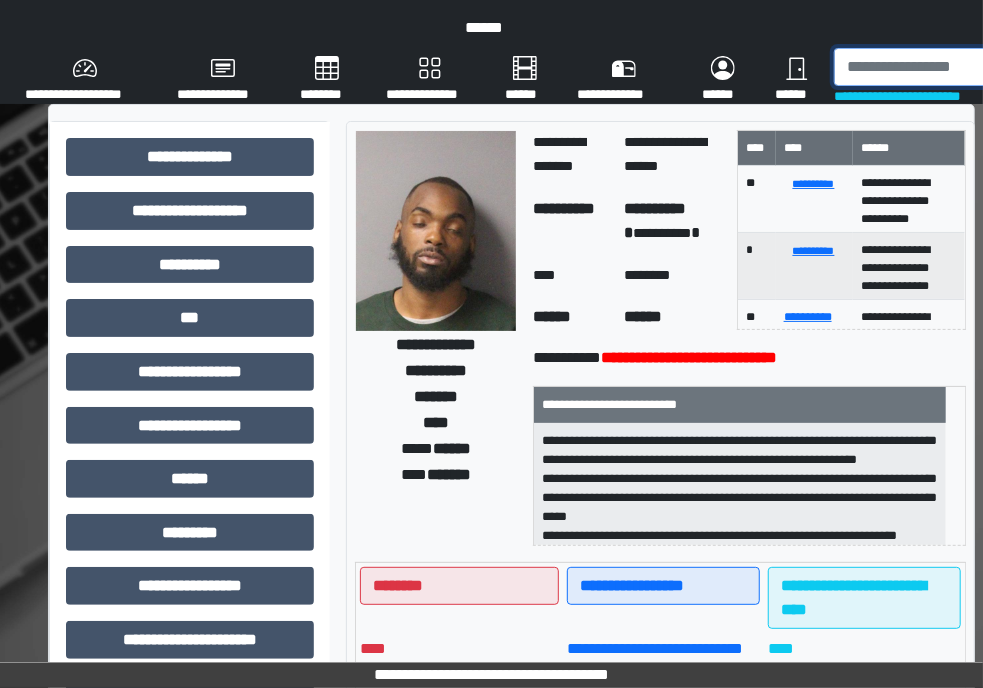 click at bounding box center (938, 67) 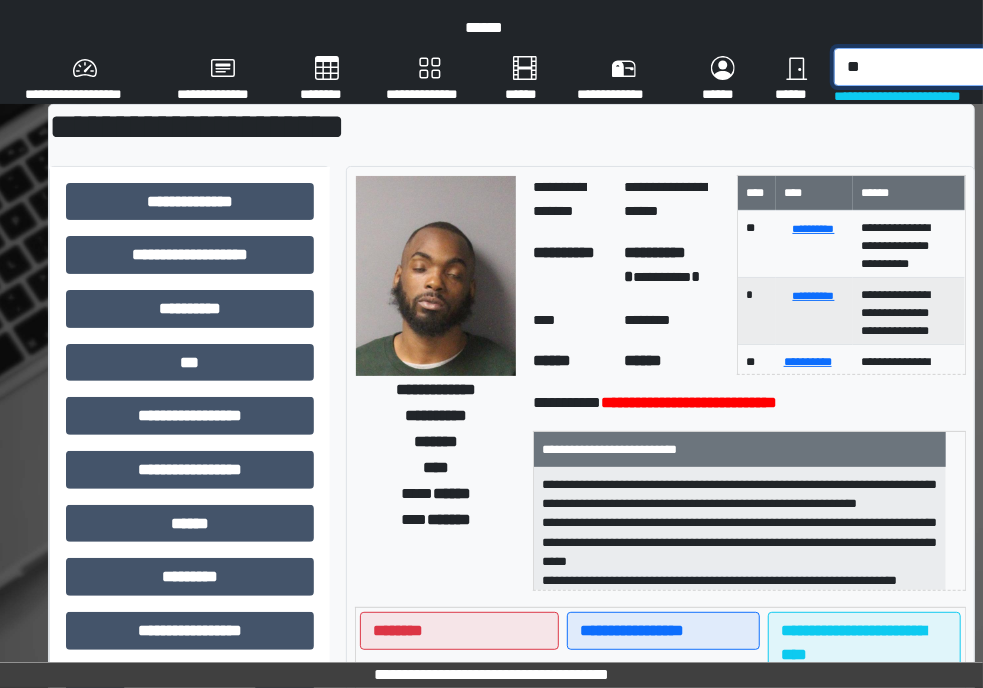 type on "*" 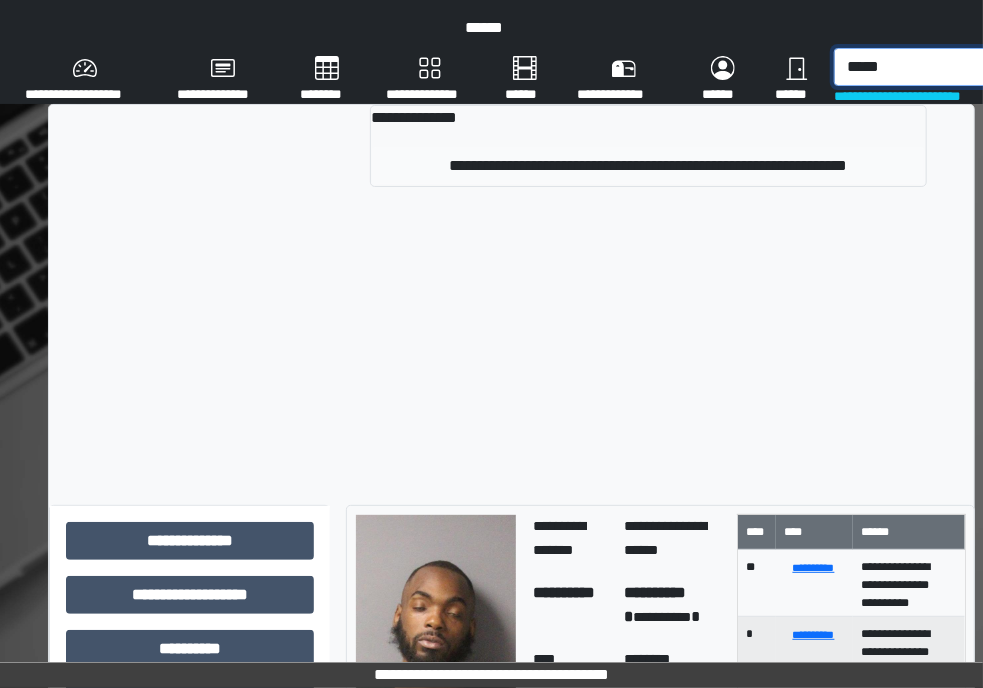 type on "*****" 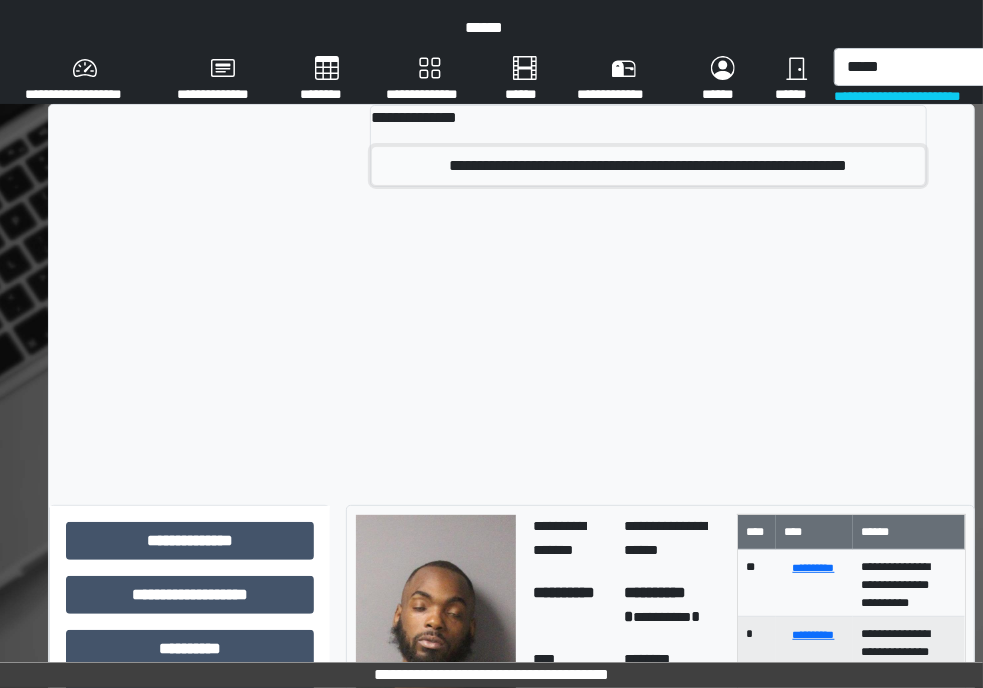 click on "**********" at bounding box center [648, 166] 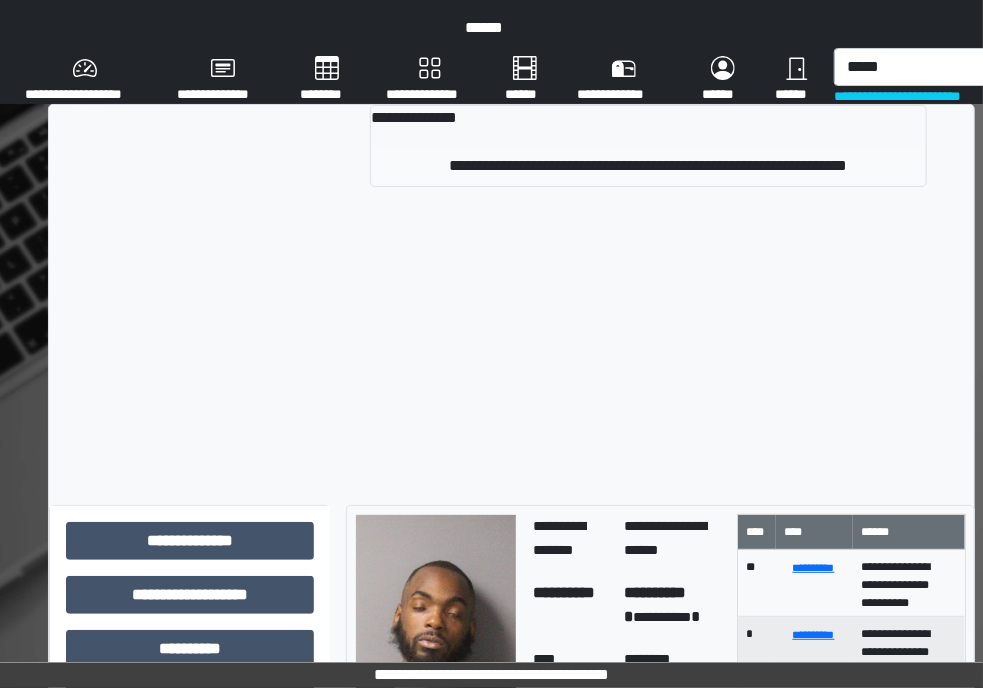 type 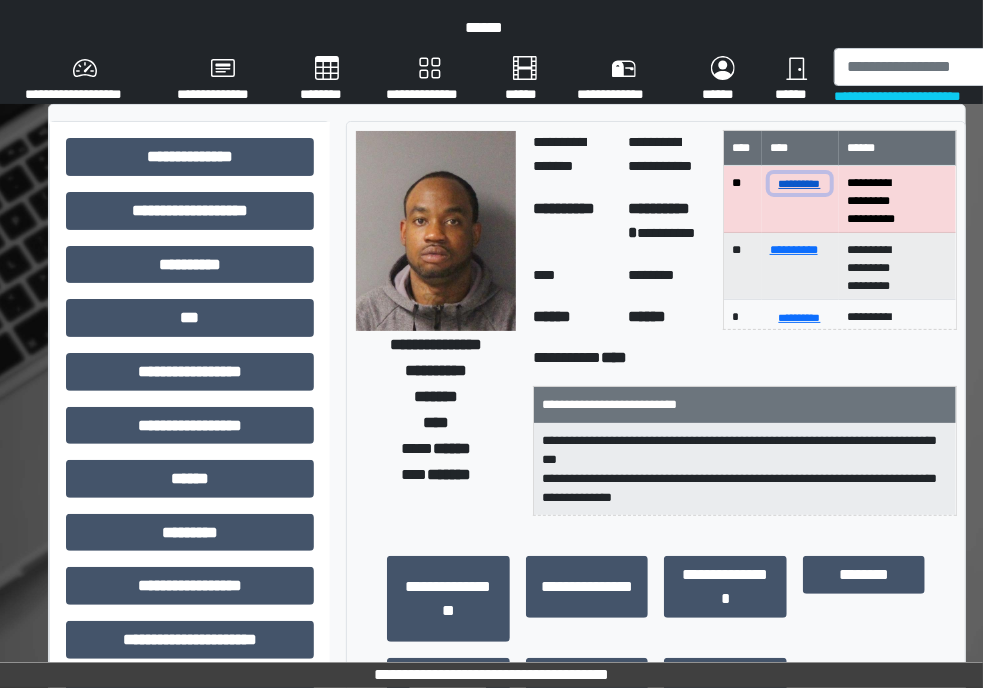 click on "**********" at bounding box center [800, 183] 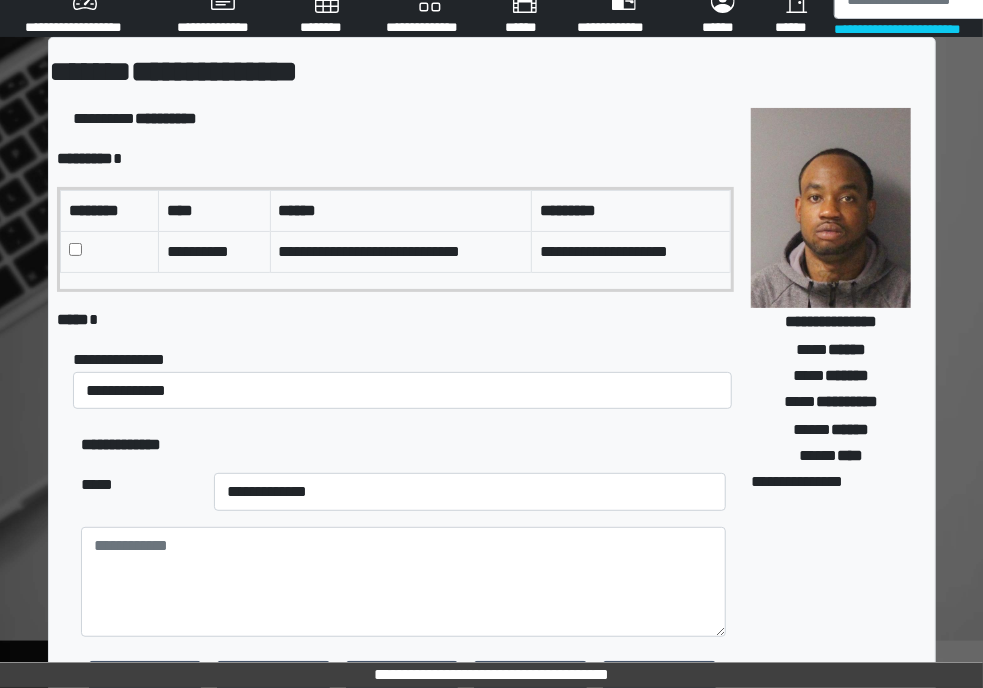 scroll, scrollTop: 69, scrollLeft: 0, axis: vertical 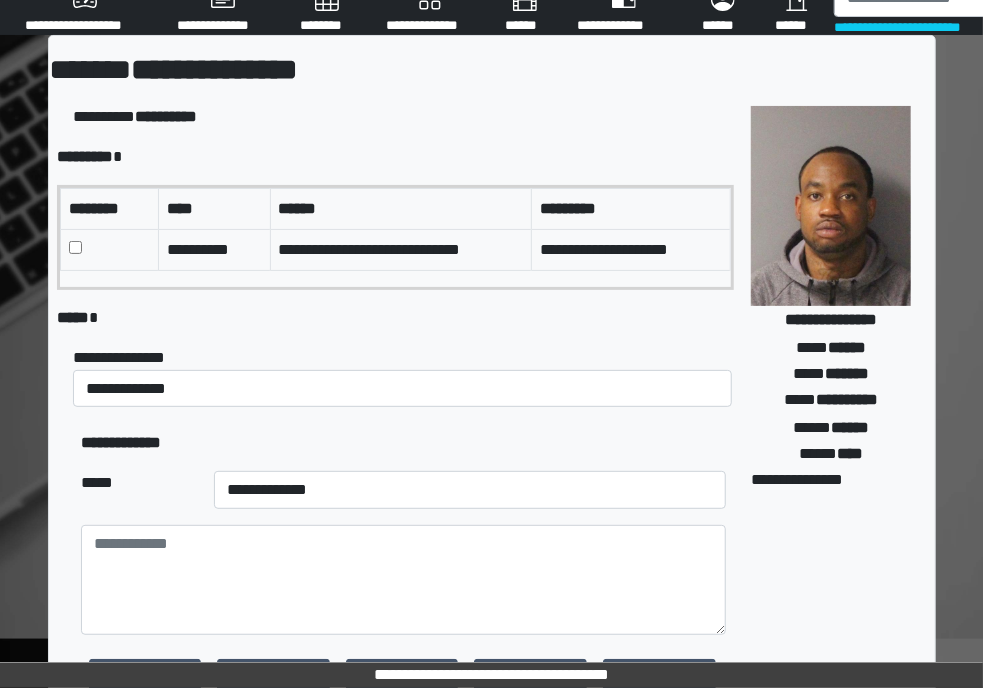 click at bounding box center (109, 249) 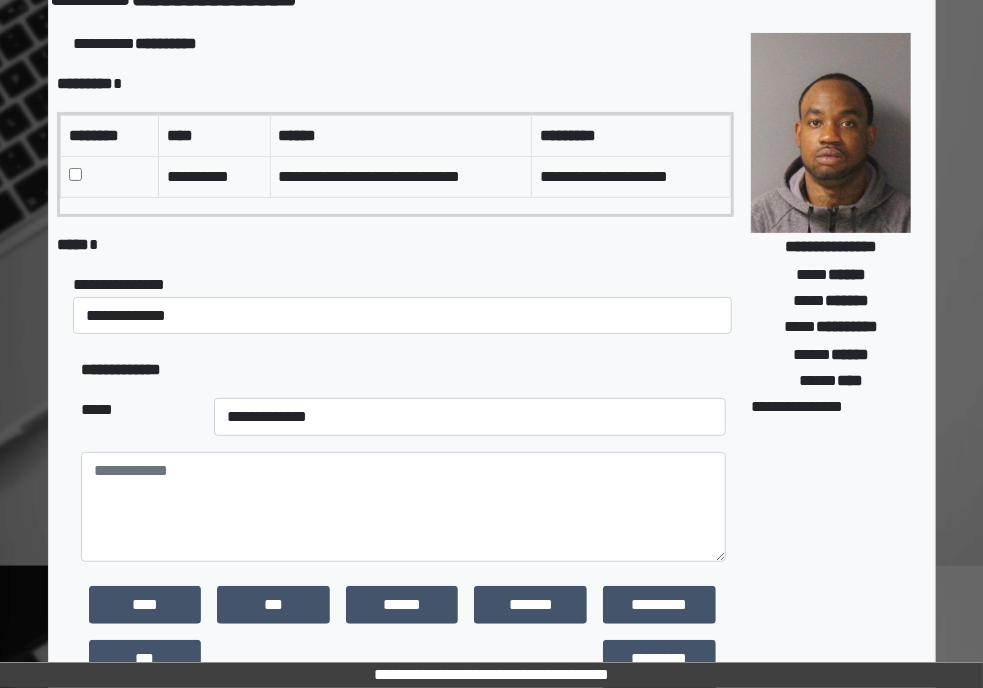 scroll, scrollTop: 145, scrollLeft: 0, axis: vertical 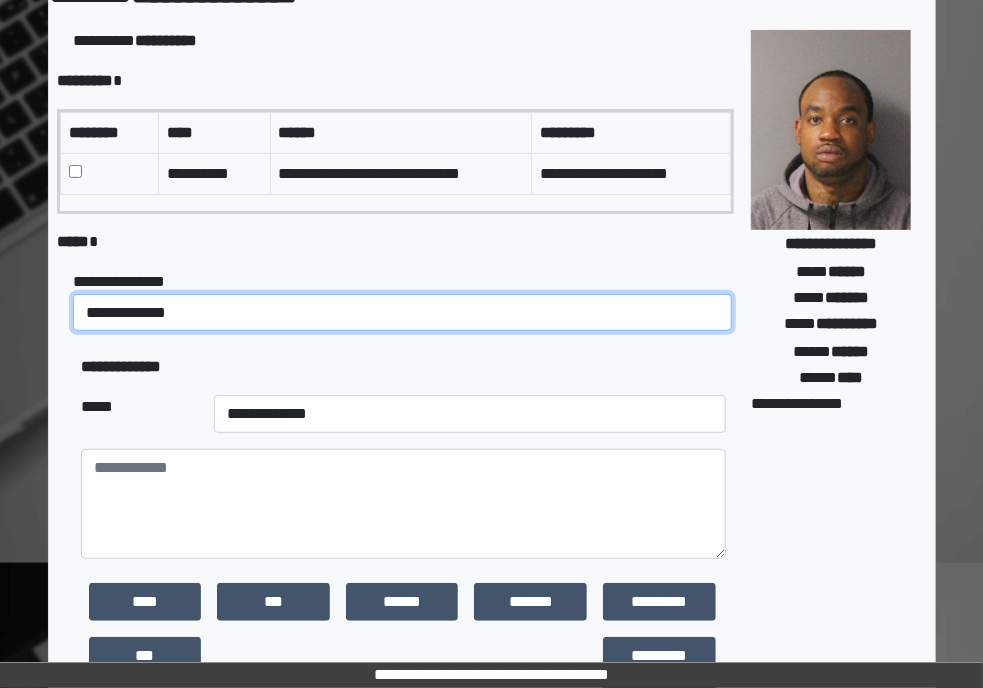 click on "**********" at bounding box center (402, 313) 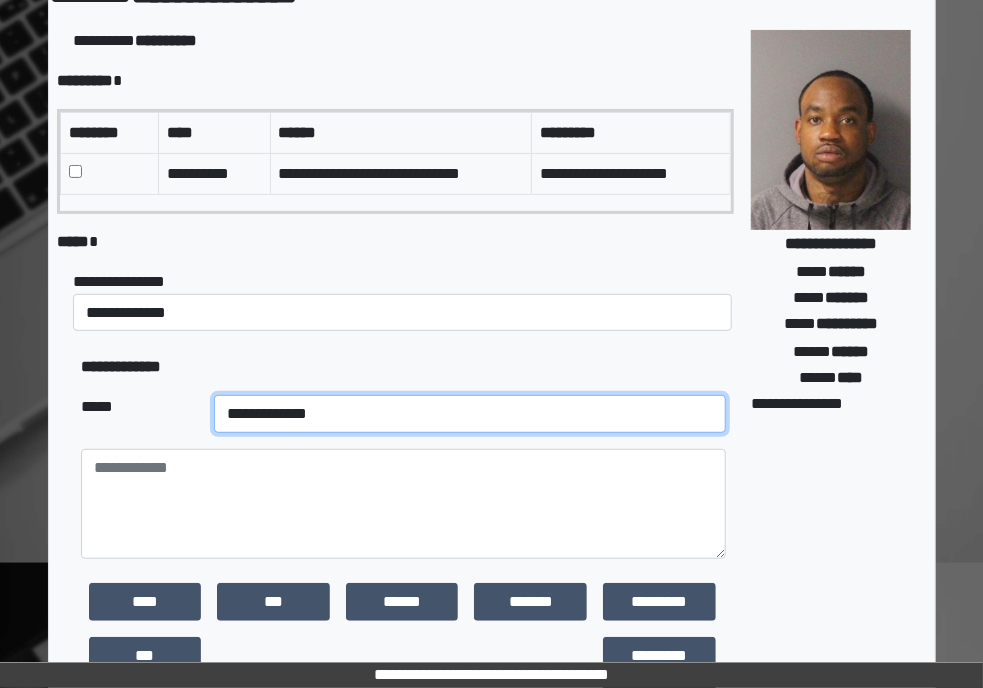 click on "**********" at bounding box center (470, 414) 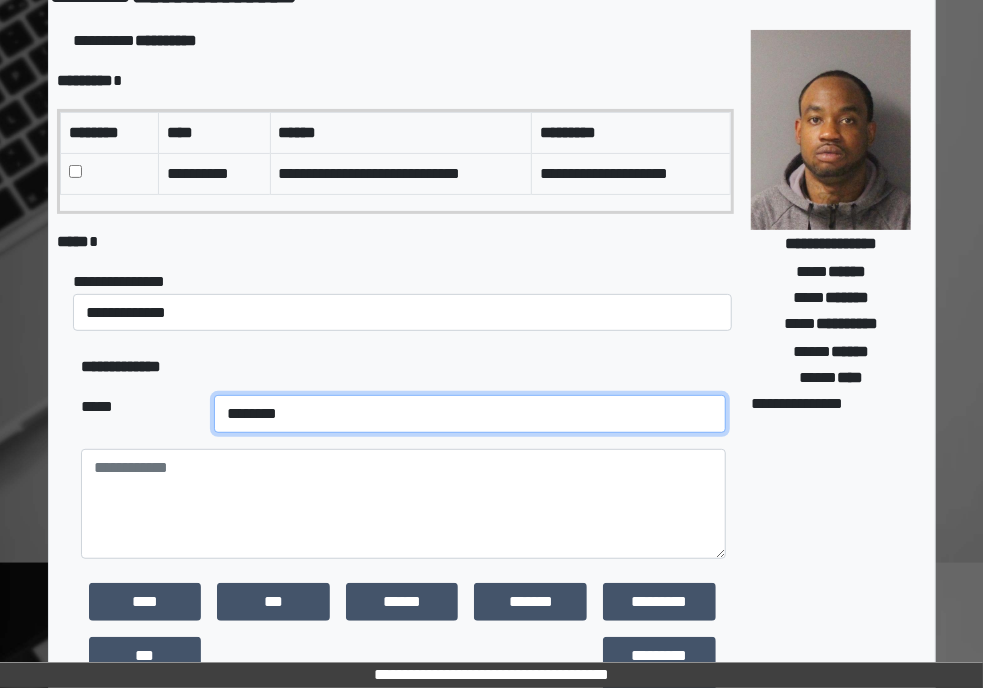 click on "**********" at bounding box center (470, 414) 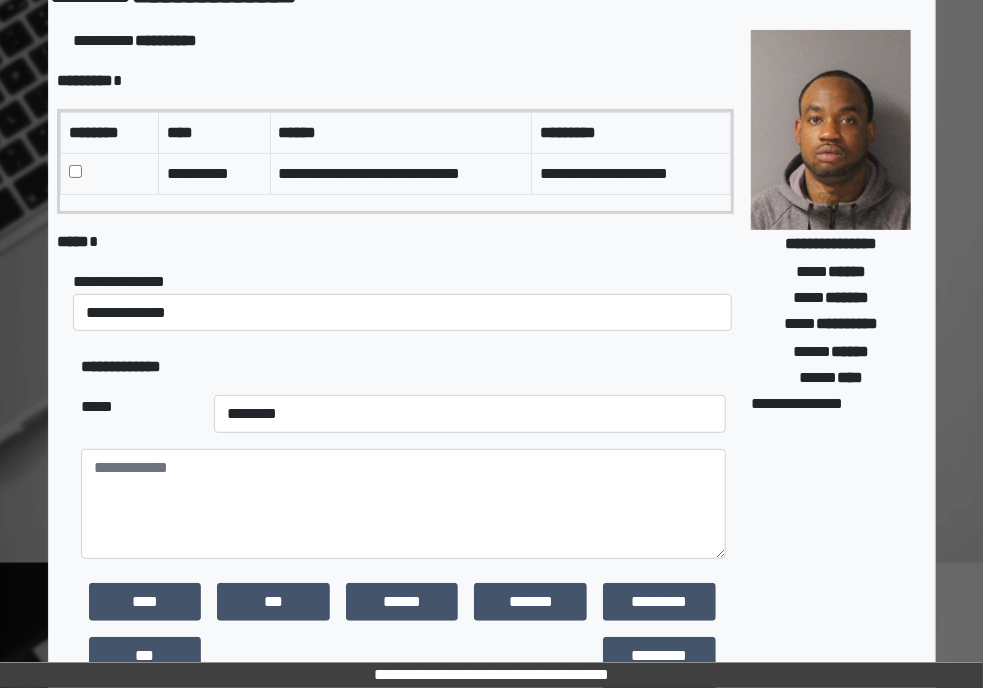 click on "***" at bounding box center [145, 668] 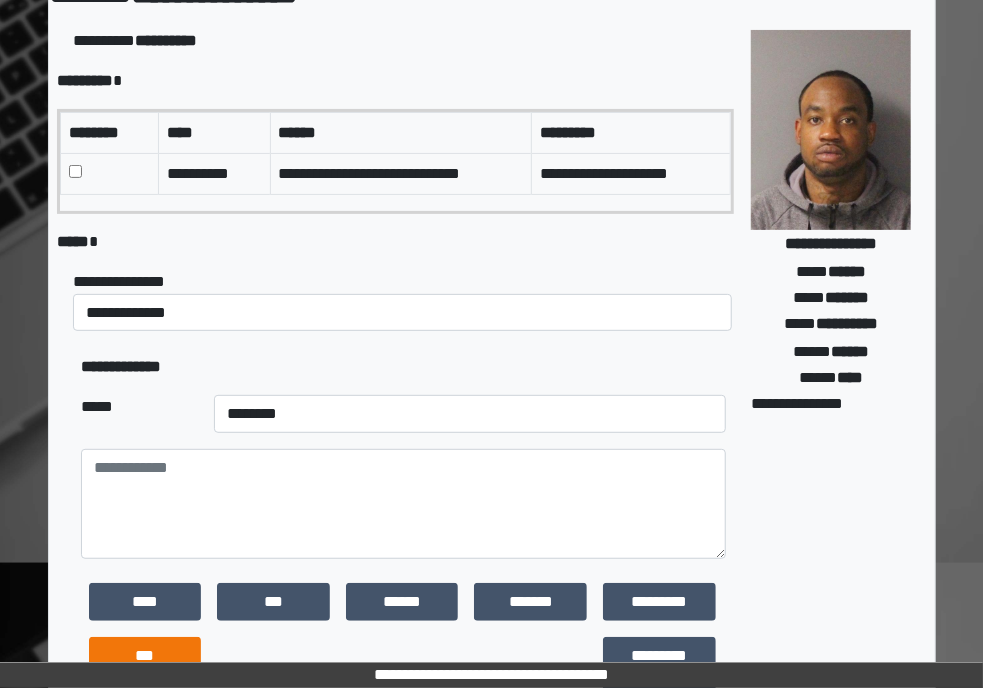 drag, startPoint x: 131, startPoint y: 632, endPoint x: 130, endPoint y: 647, distance: 15.033297 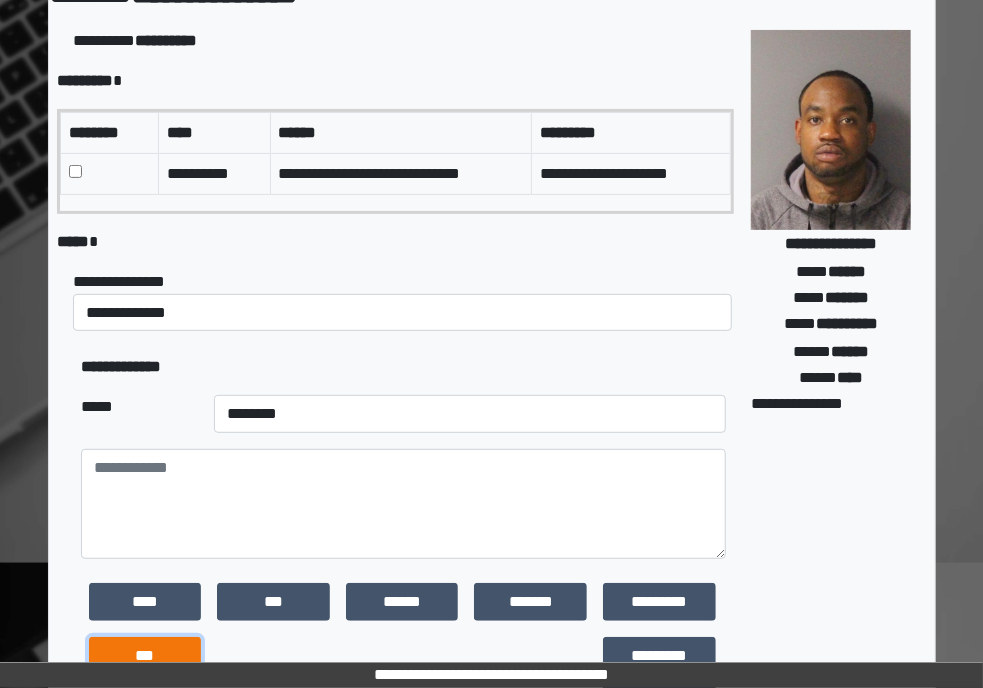 click on "***" at bounding box center [145, 656] 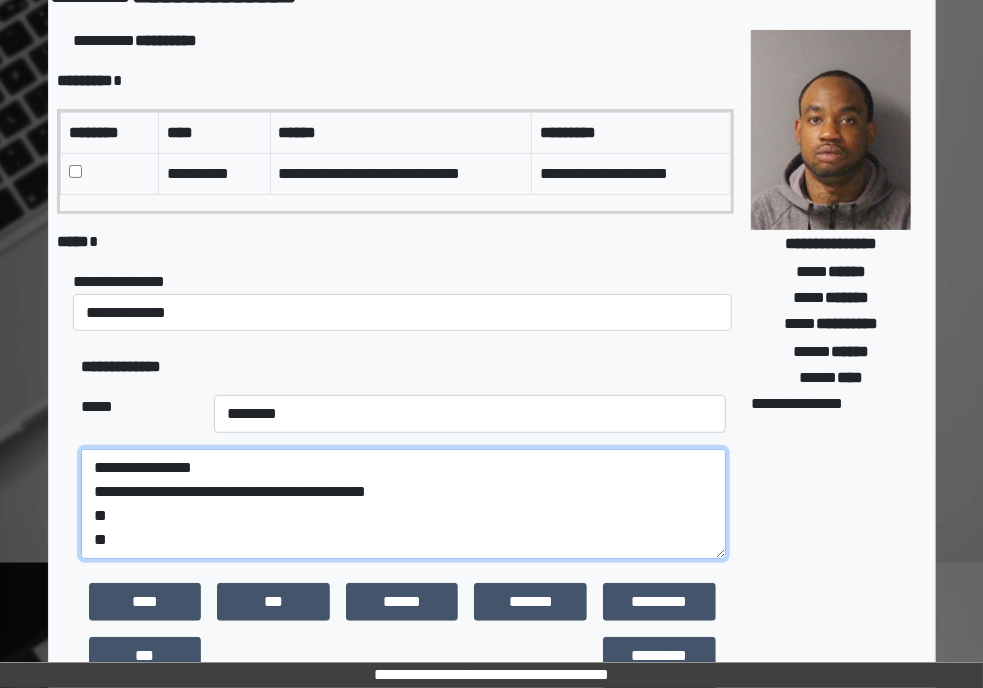 click on "**********" at bounding box center (403, 504) 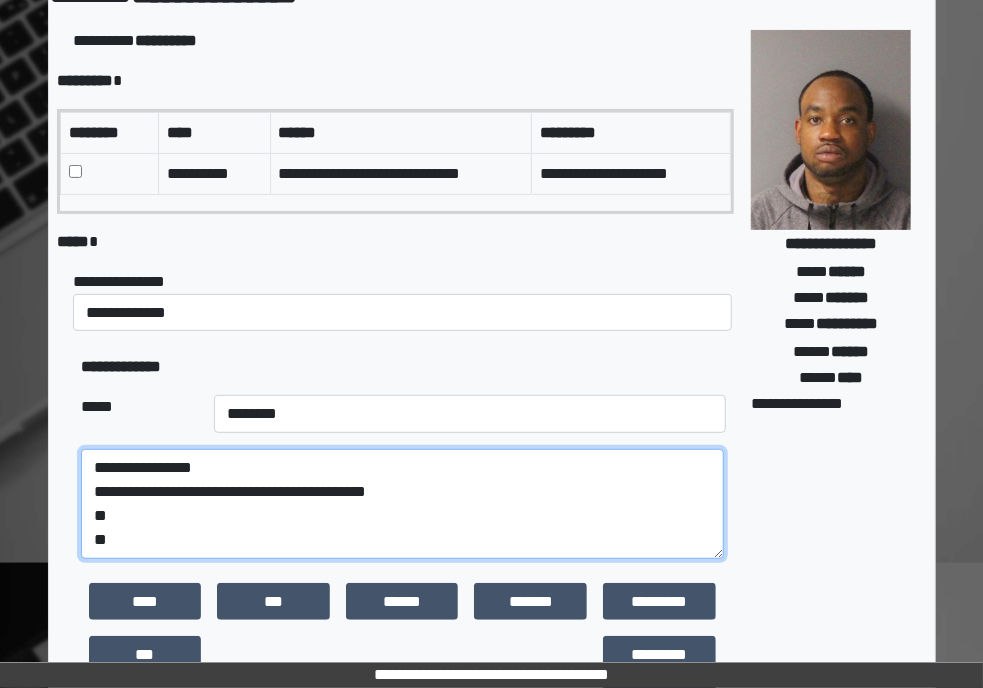 scroll, scrollTop: 0, scrollLeft: 0, axis: both 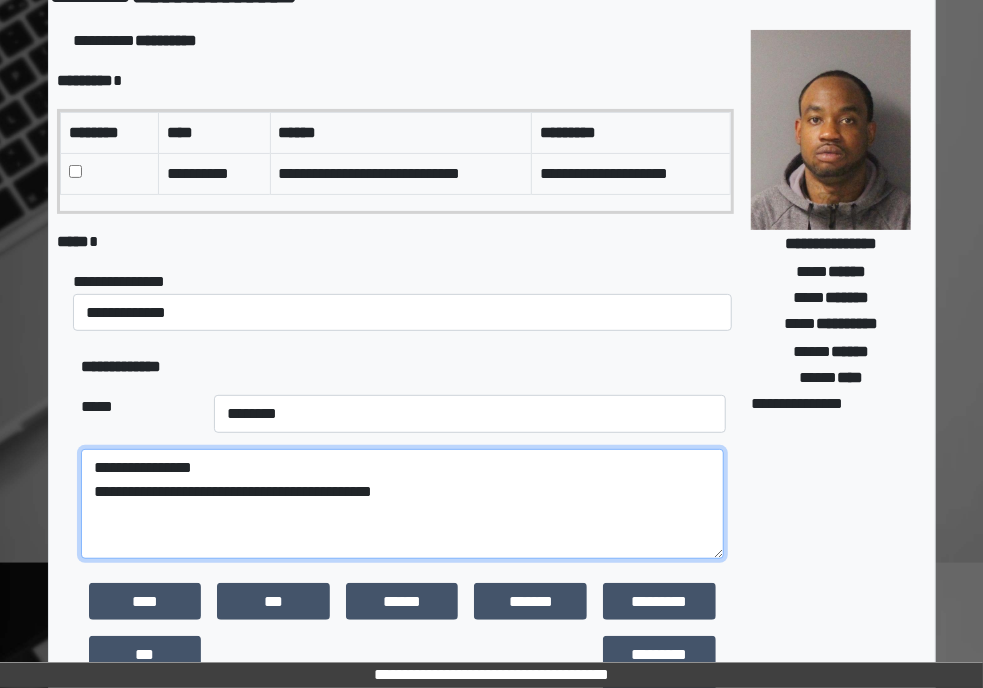 click on "**********" at bounding box center (402, 504) 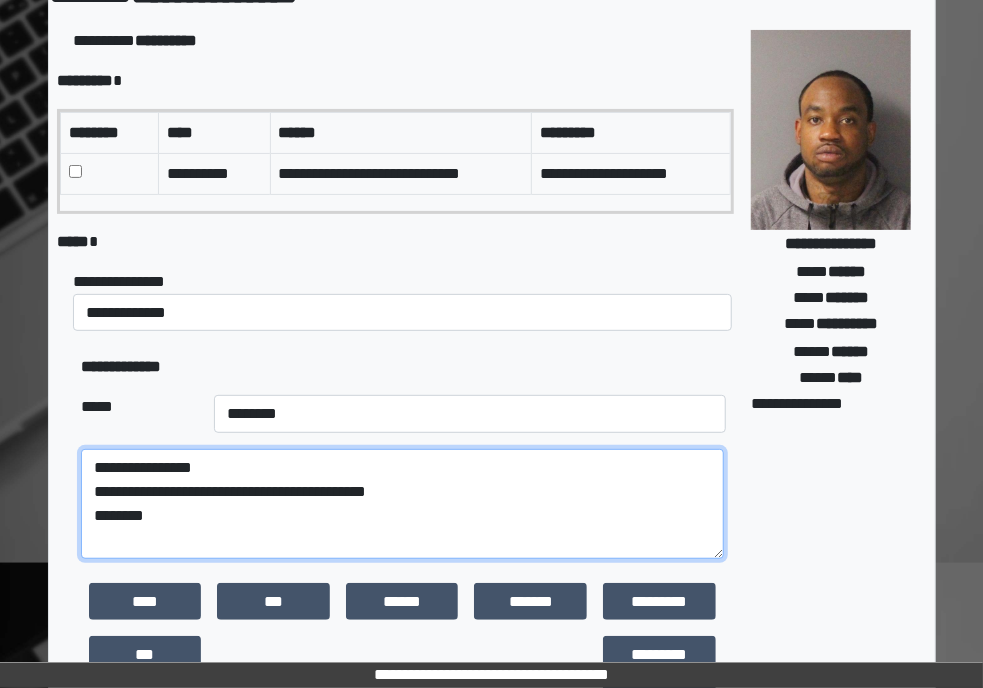 paste on "**********" 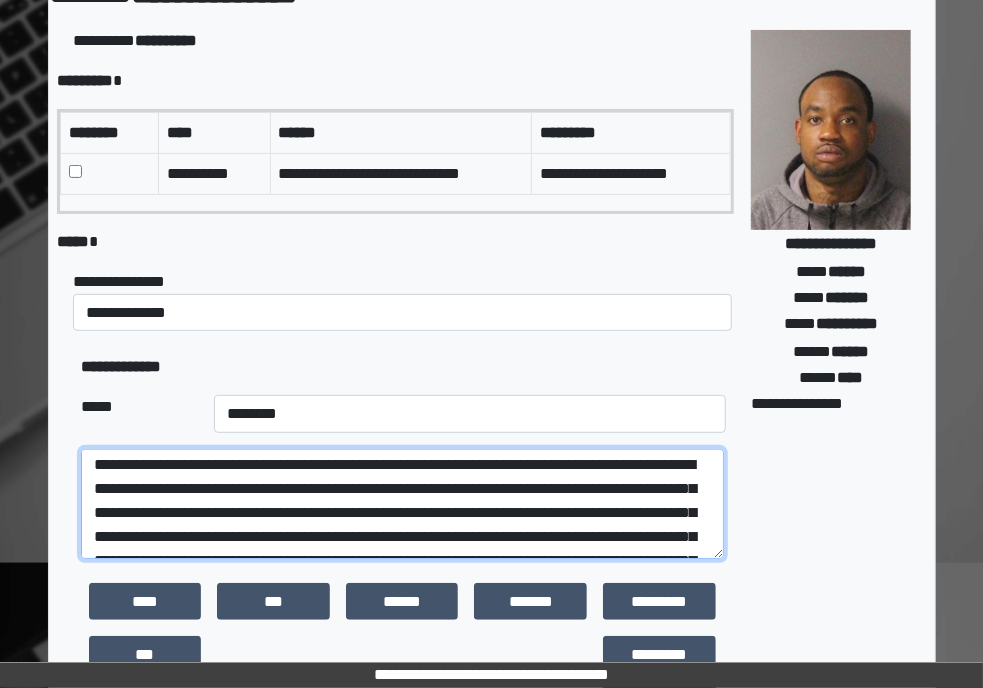 scroll, scrollTop: 80, scrollLeft: 0, axis: vertical 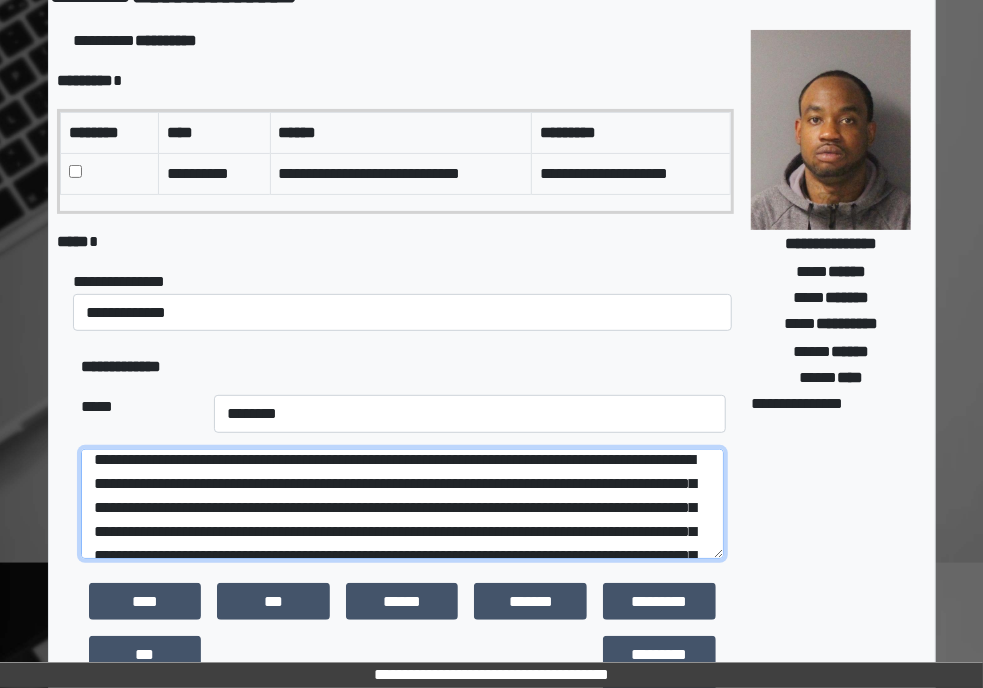 click on "**********" at bounding box center [402, 504] 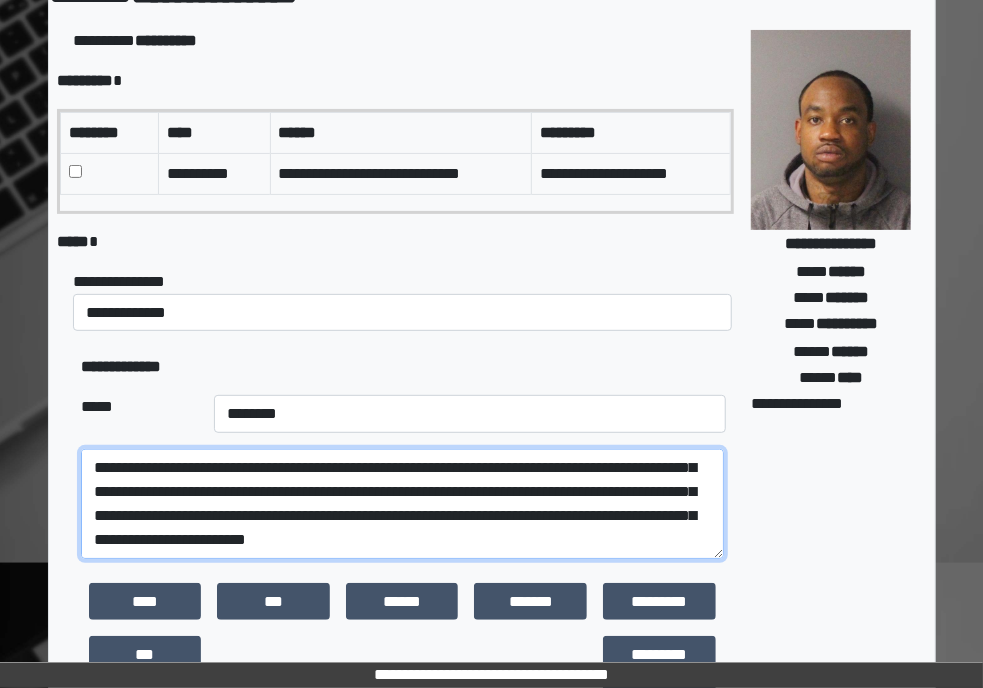 scroll, scrollTop: 191, scrollLeft: 0, axis: vertical 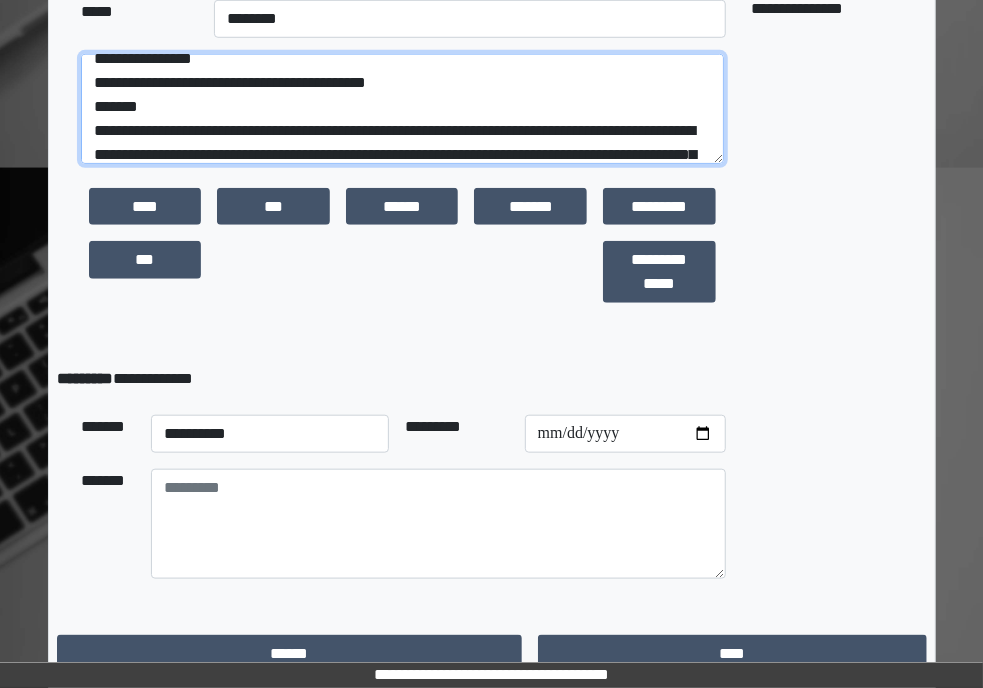 click on "**********" at bounding box center (402, 109) 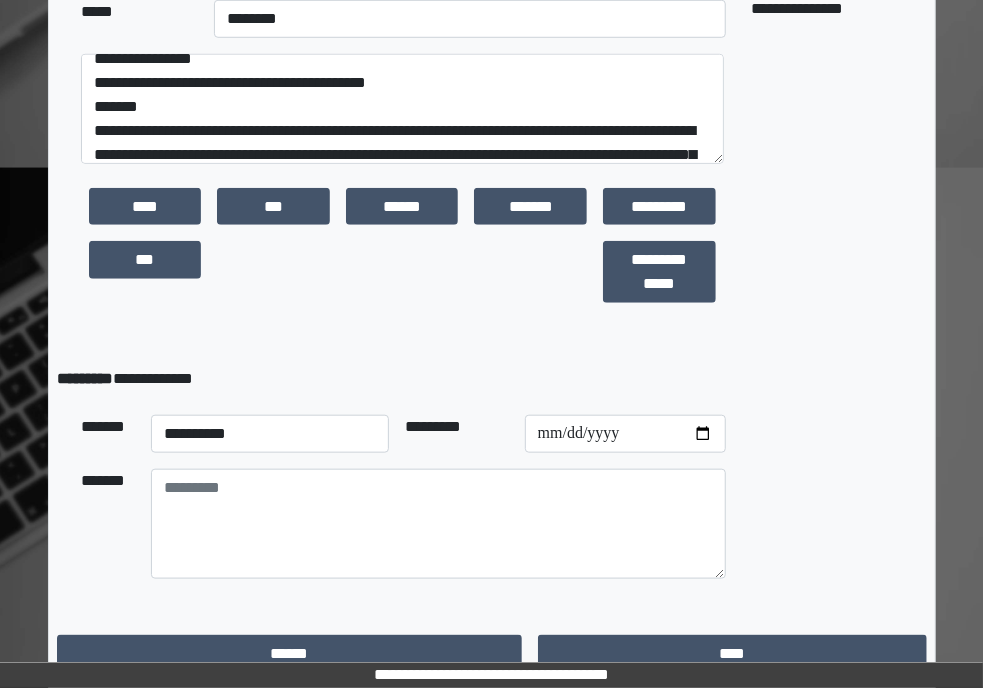 click at bounding box center (402, 272) 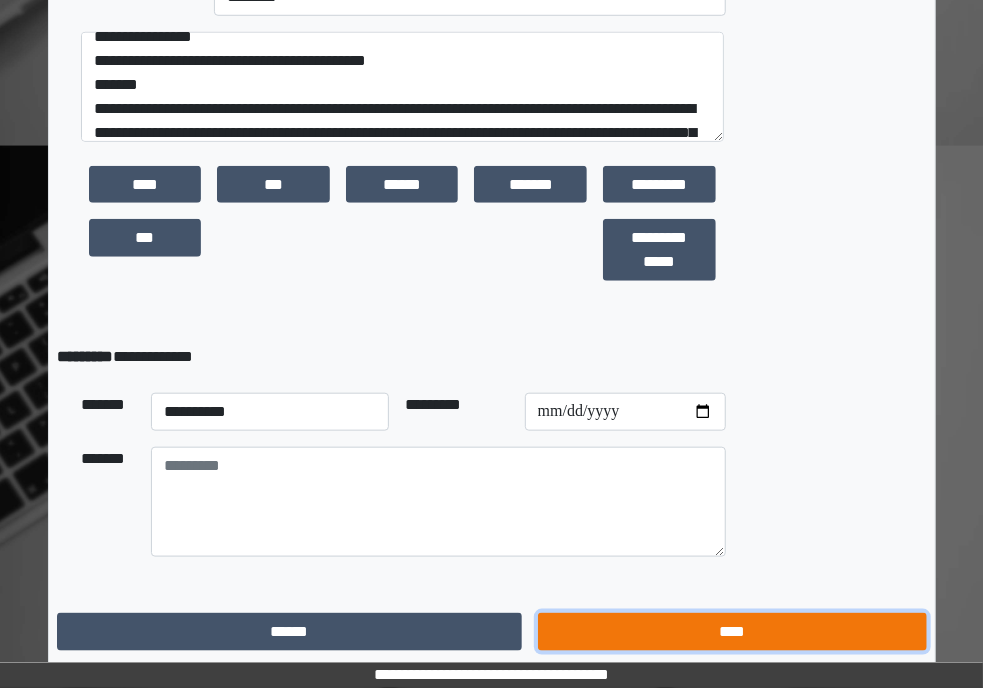 click on "****" at bounding box center [732, 632] 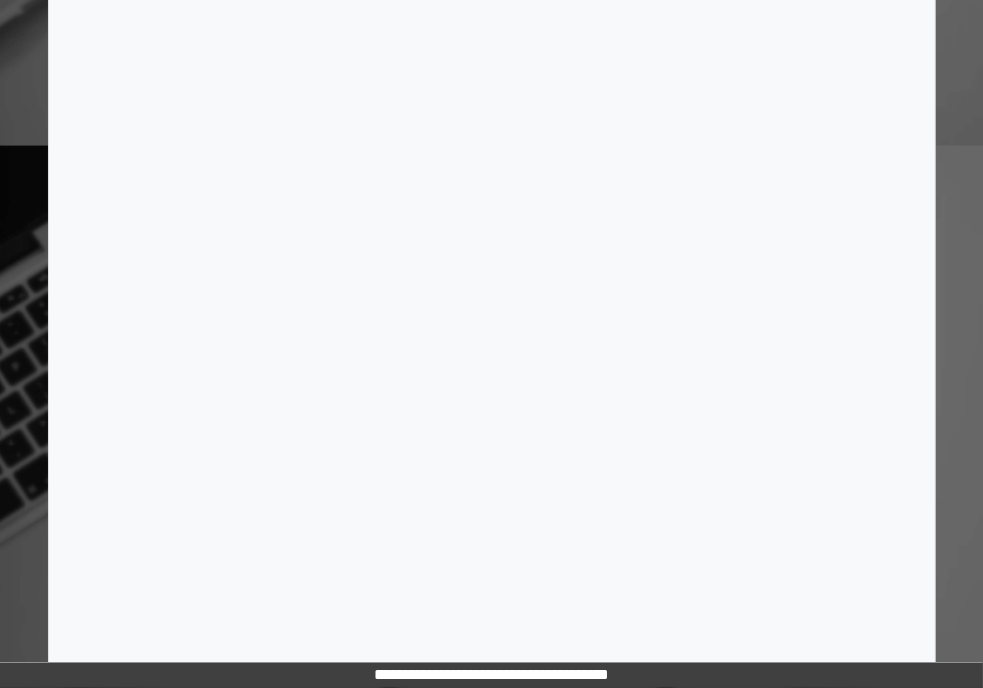 scroll, scrollTop: 19, scrollLeft: 0, axis: vertical 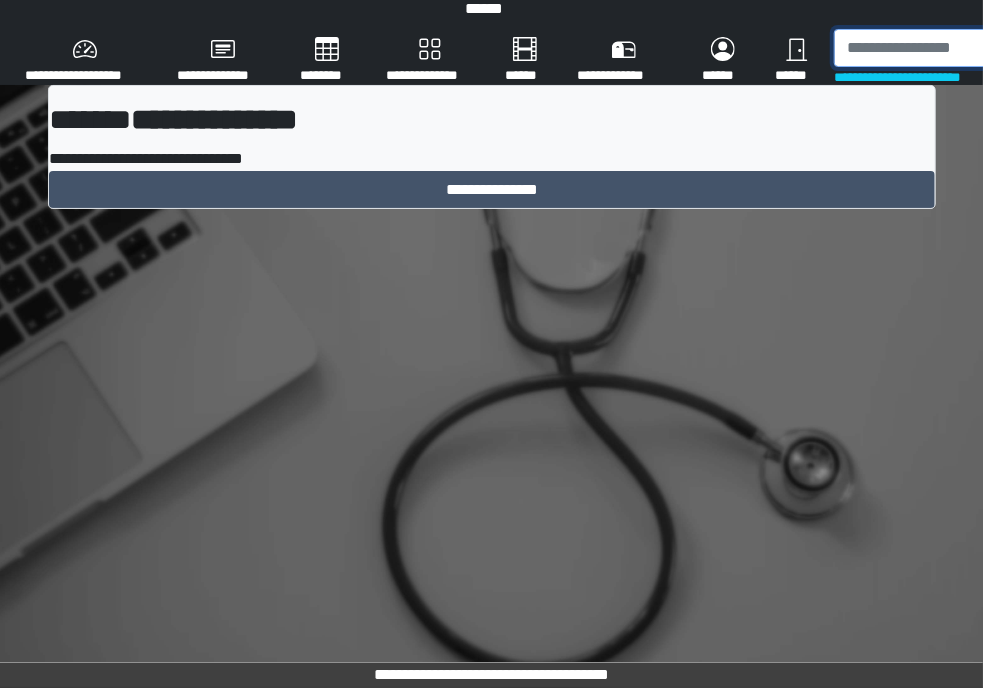 click at bounding box center [938, 48] 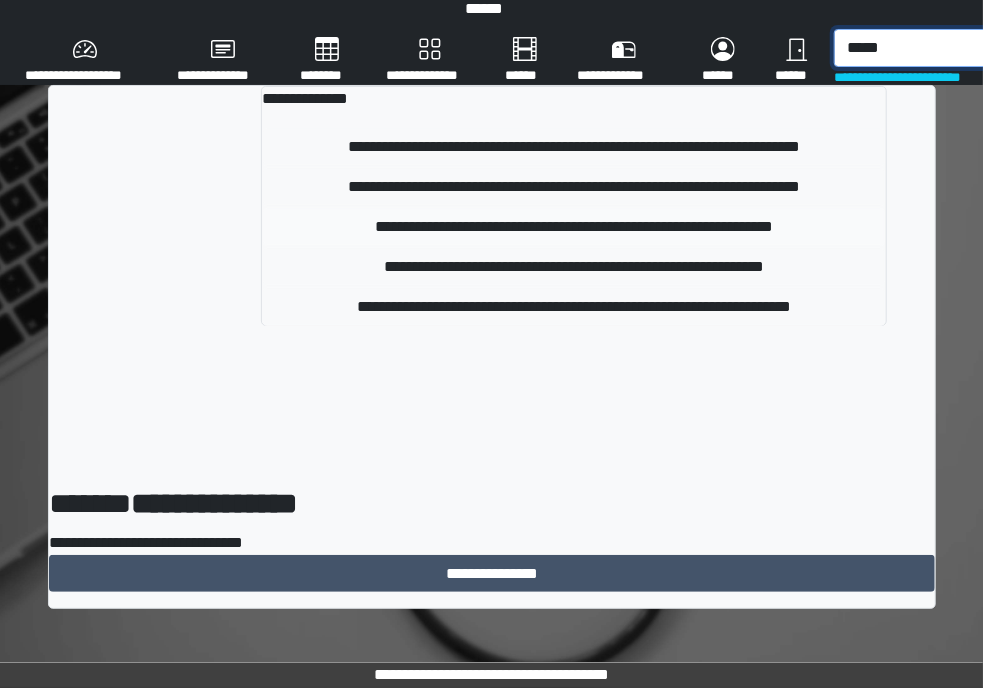 type on "*****" 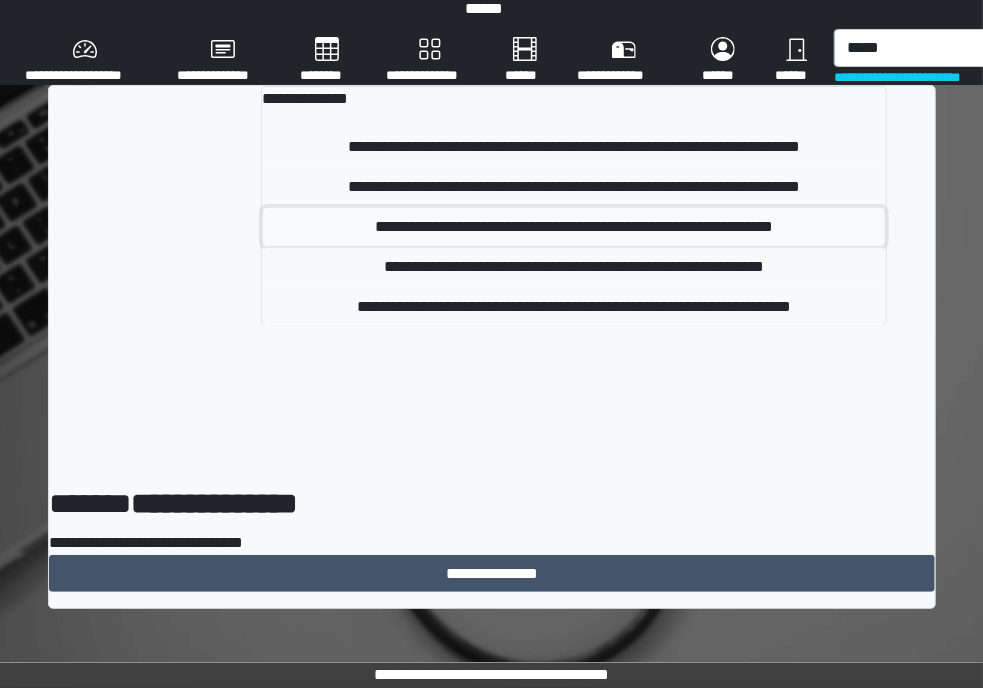click on "**********" at bounding box center (574, 227) 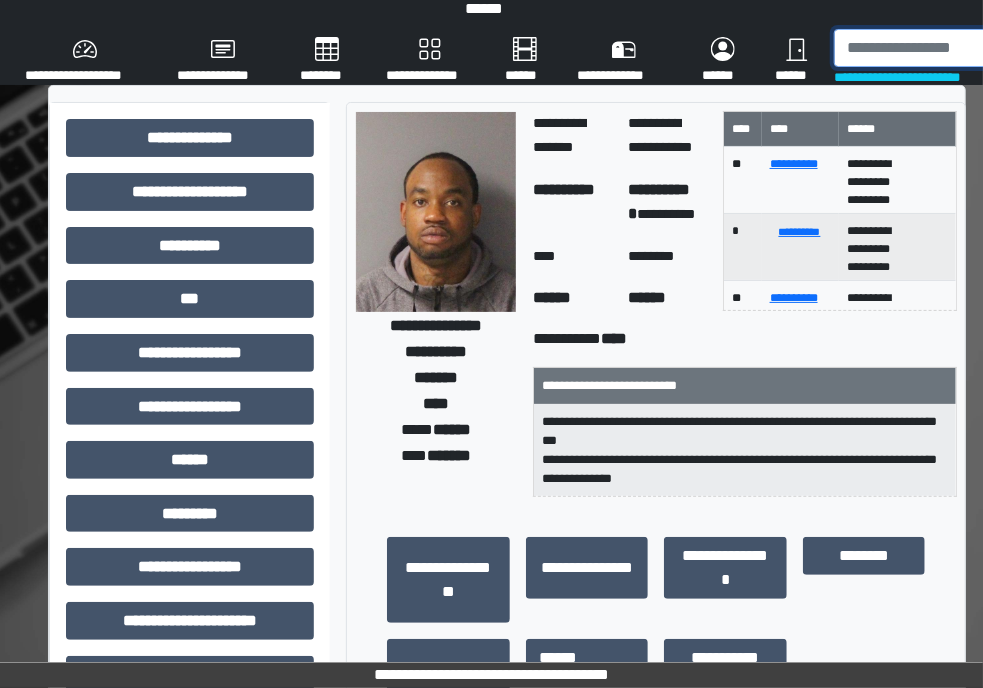 click at bounding box center (938, 48) 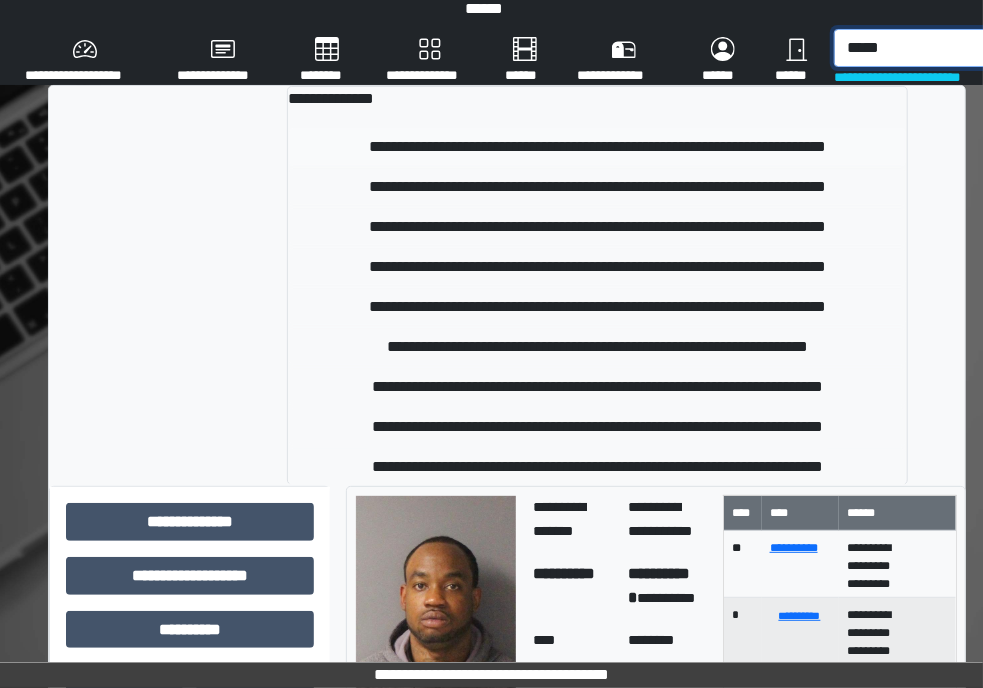 type on "*****" 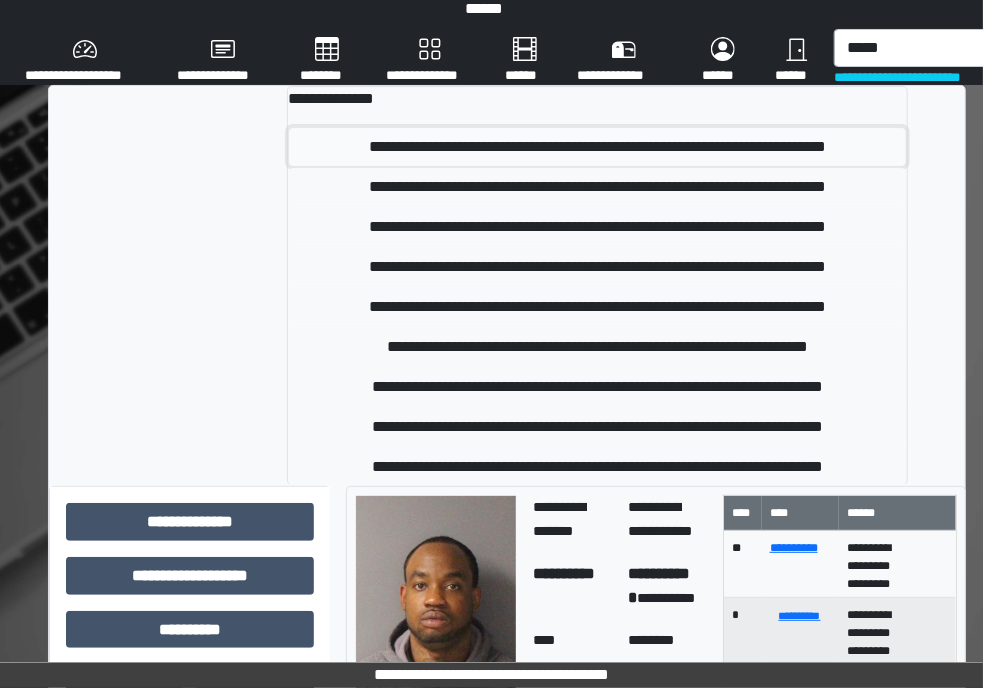 click on "**********" at bounding box center (597, 147) 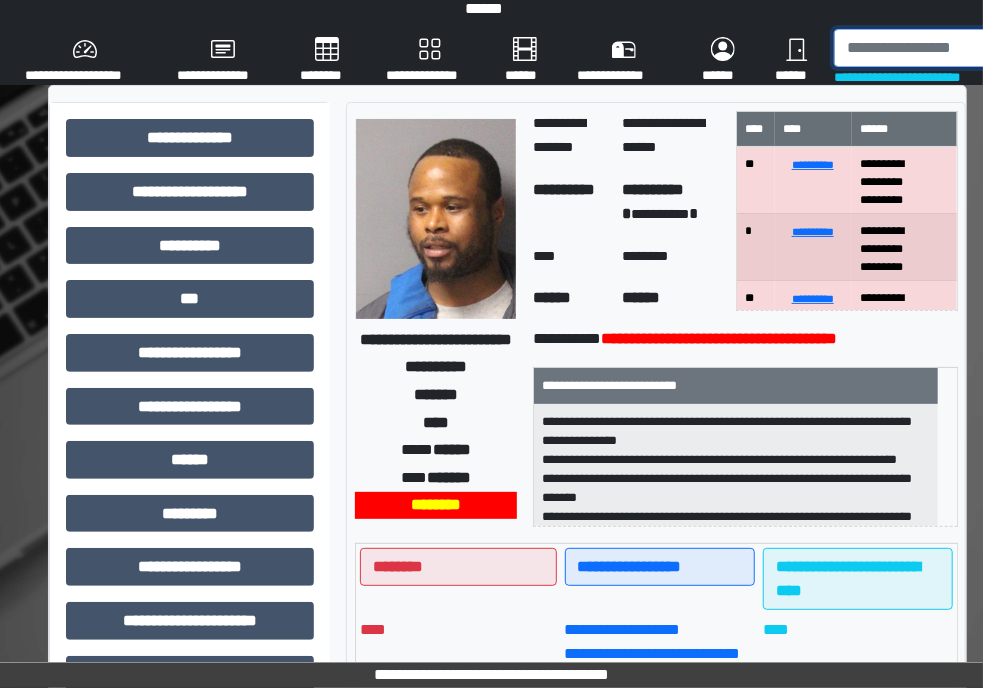 click at bounding box center (938, 48) 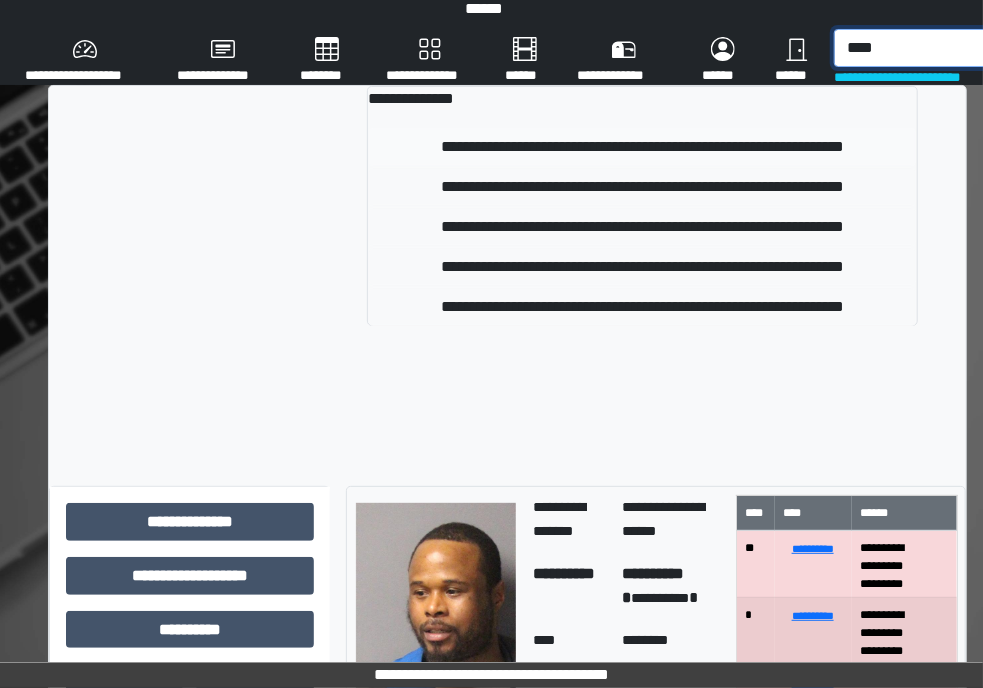 type on "****" 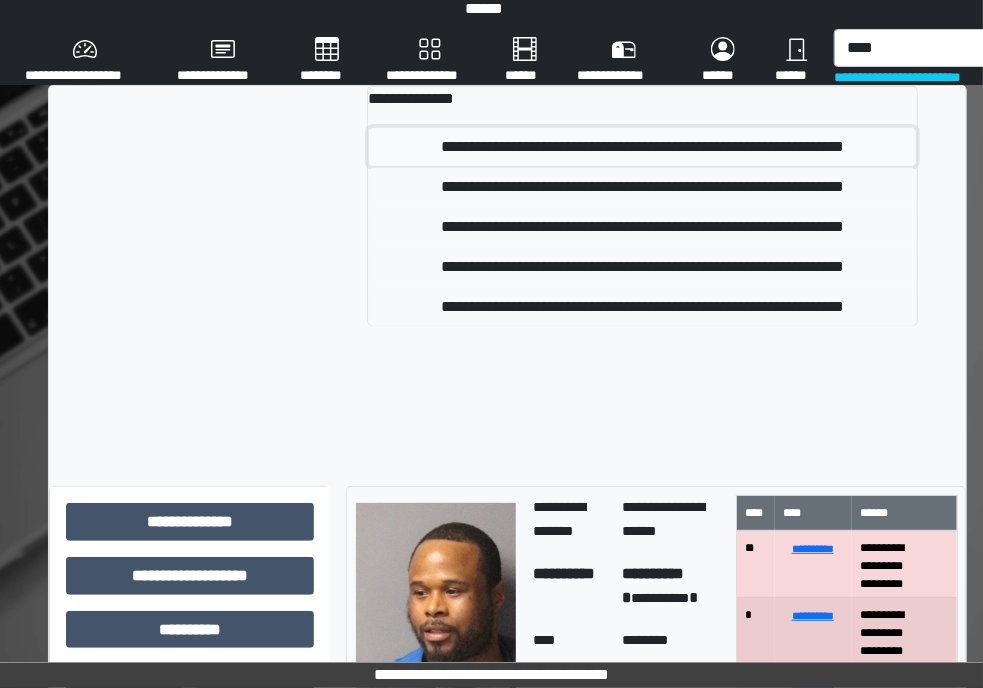 click on "**********" at bounding box center (642, 147) 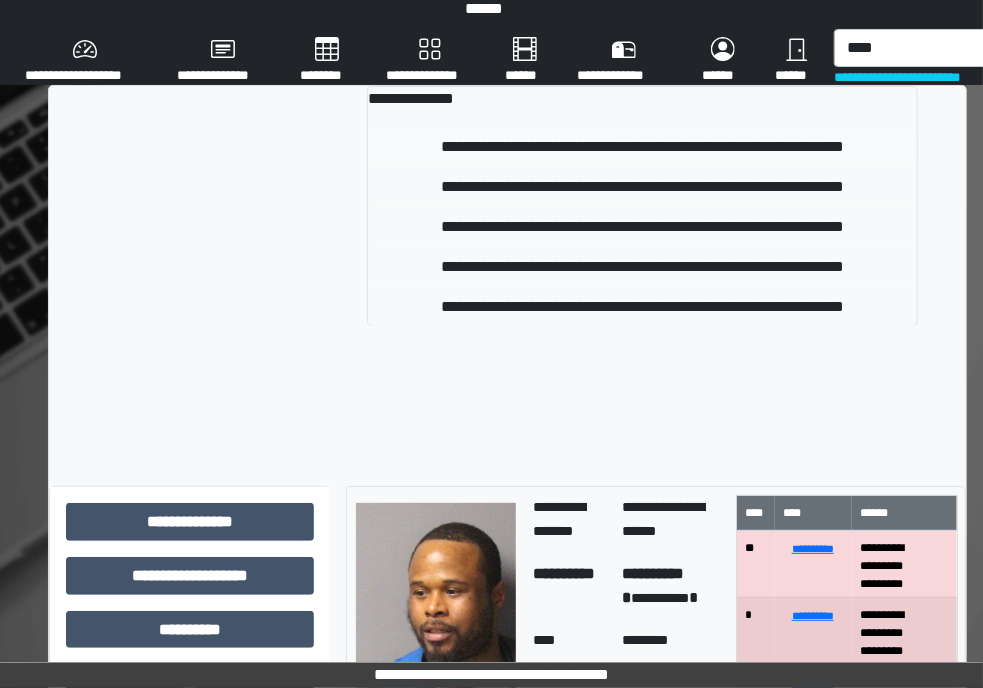 type 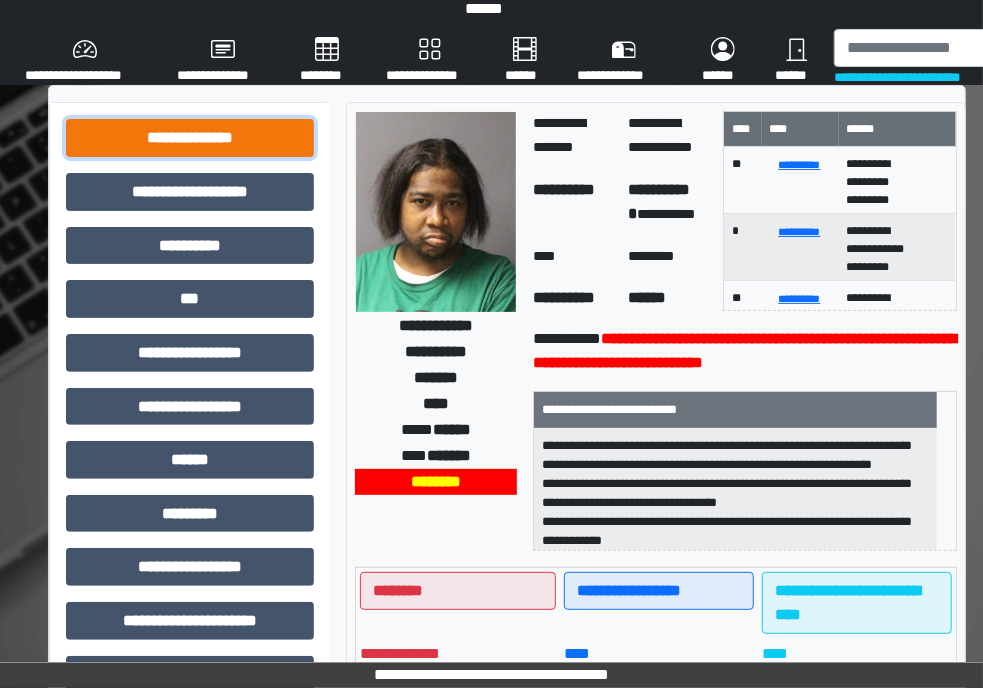 click on "**********" at bounding box center [190, 138] 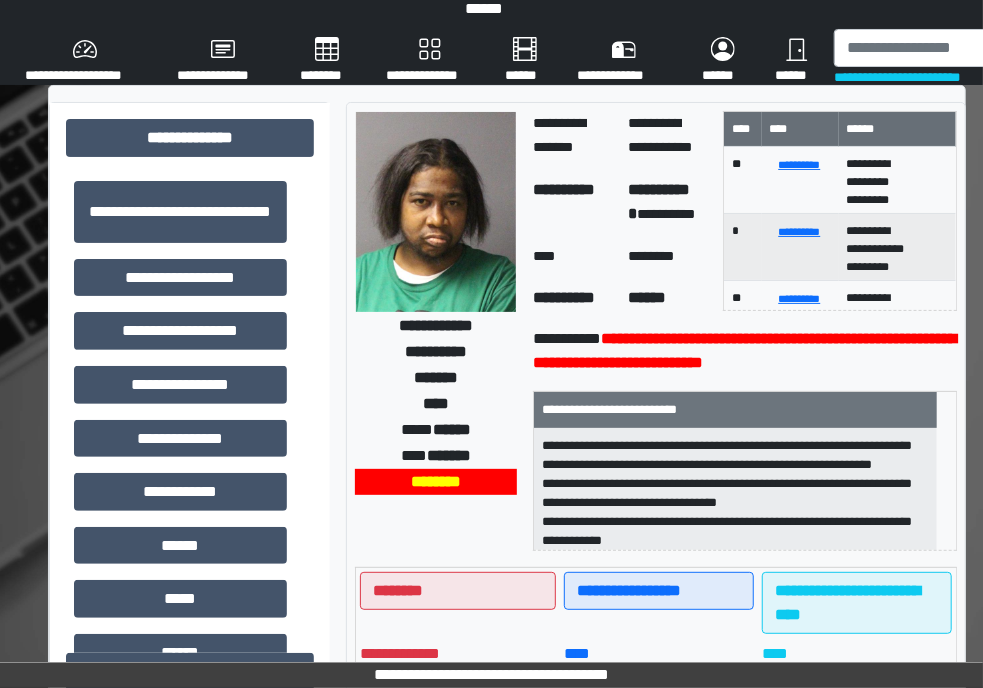click on "**********" at bounding box center (180, 278) 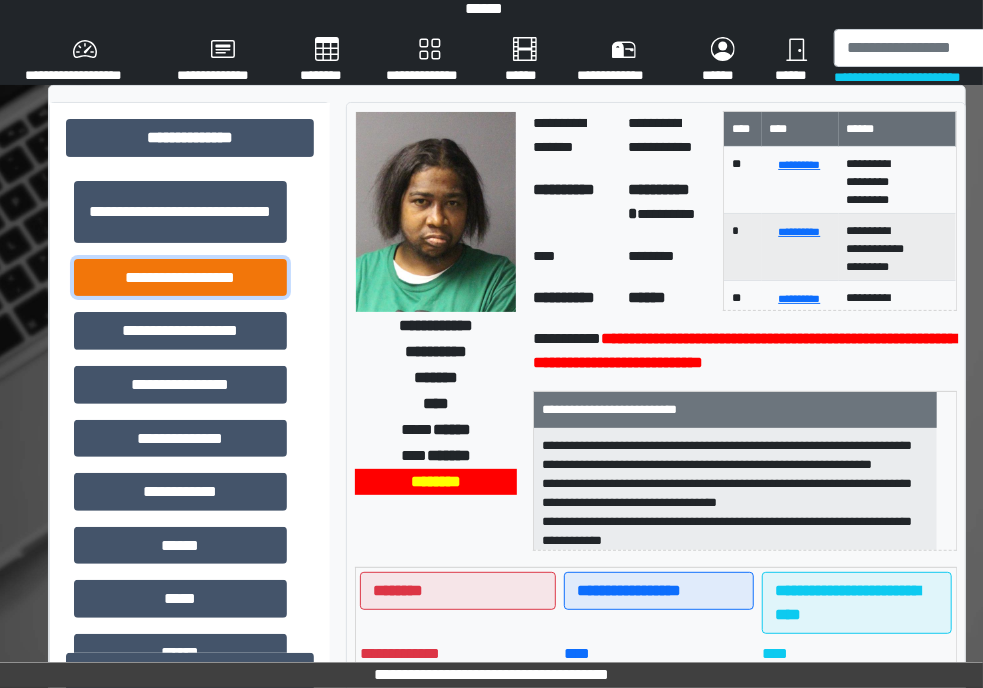 click on "**********" at bounding box center (180, 278) 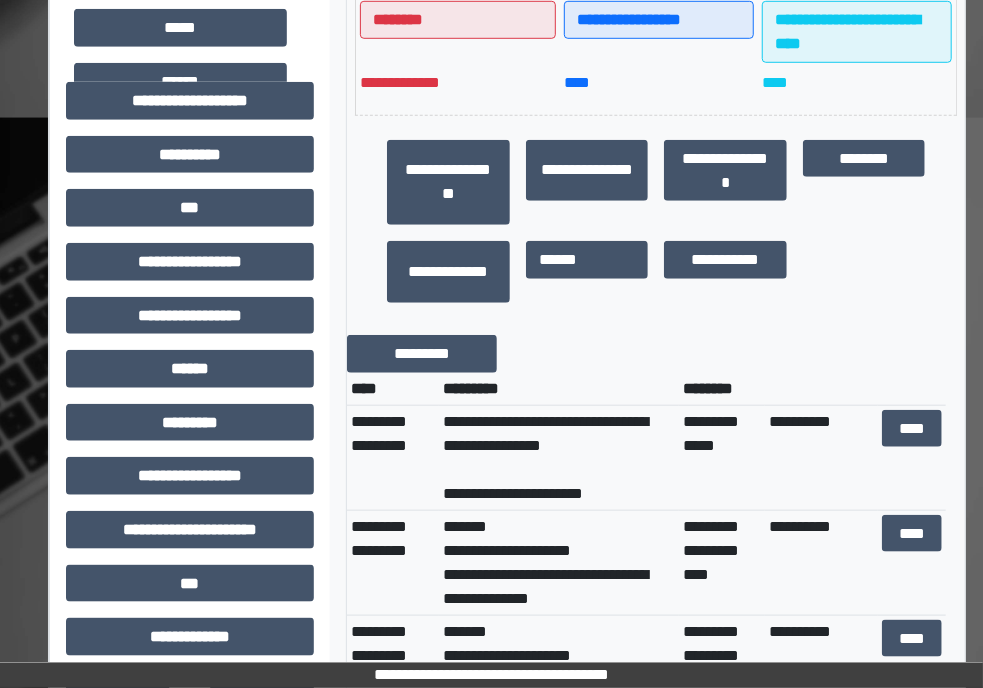 scroll, scrollTop: 591, scrollLeft: 0, axis: vertical 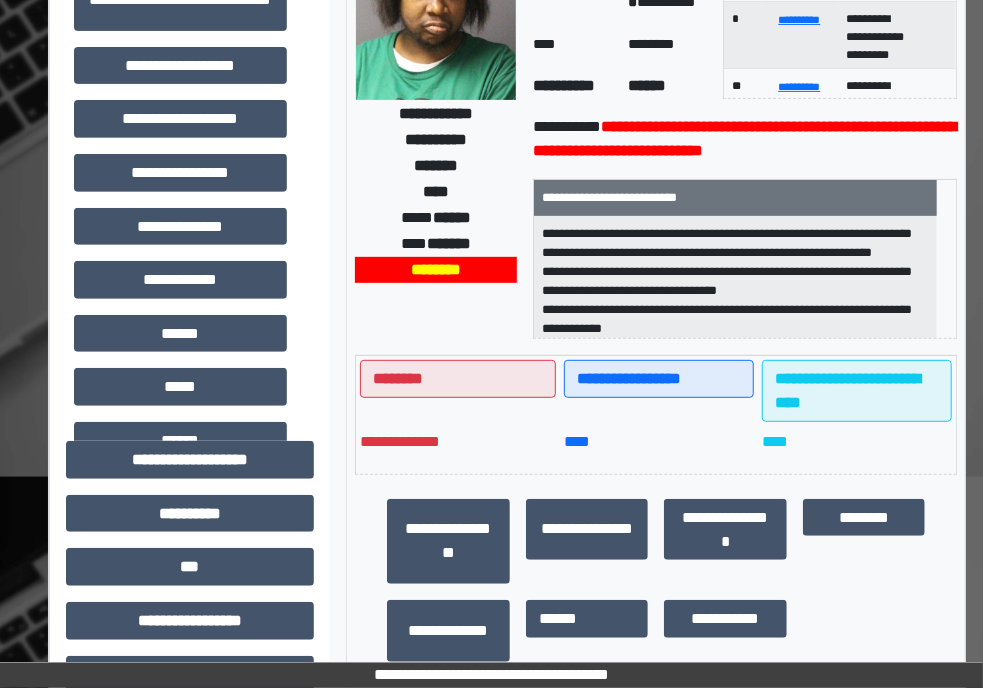 click on "****" at bounding box center (436, 192) 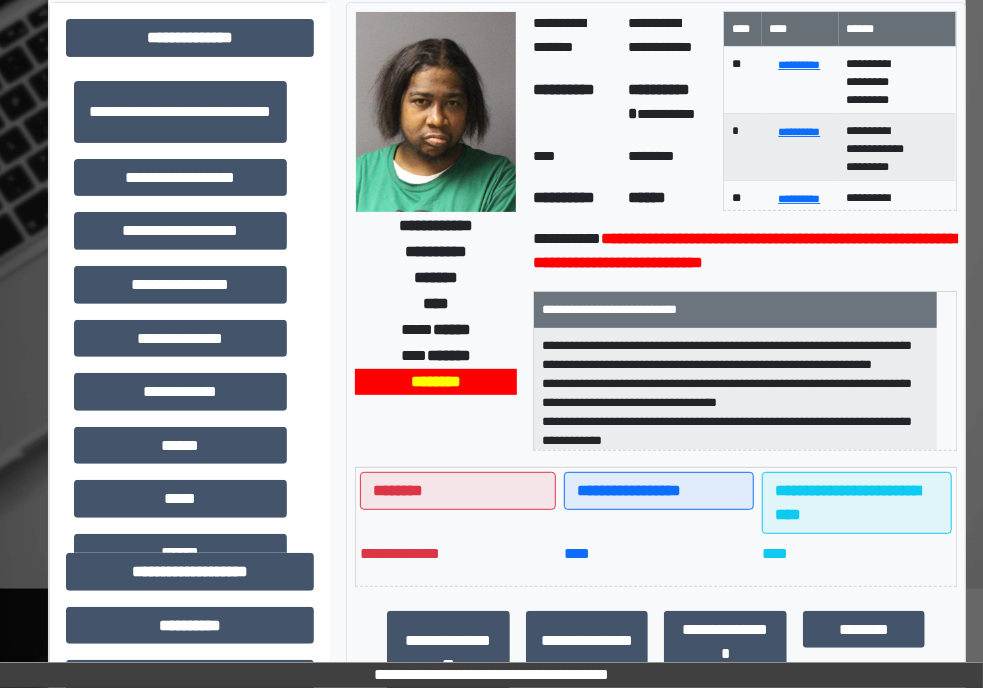 scroll, scrollTop: 113, scrollLeft: 0, axis: vertical 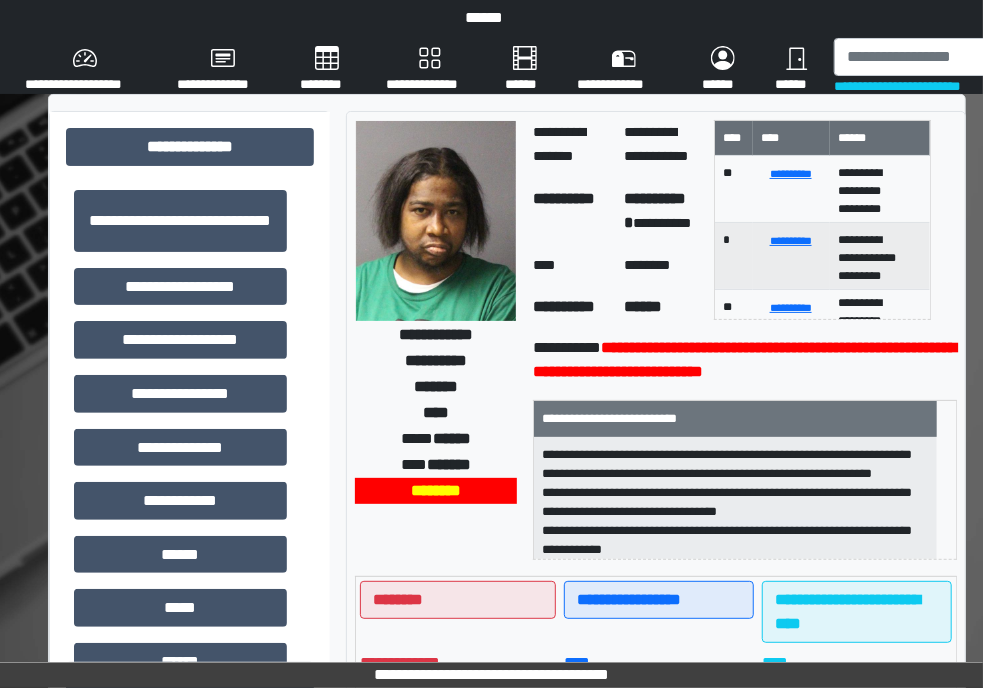 click on "**********" at bounding box center (507, 877) 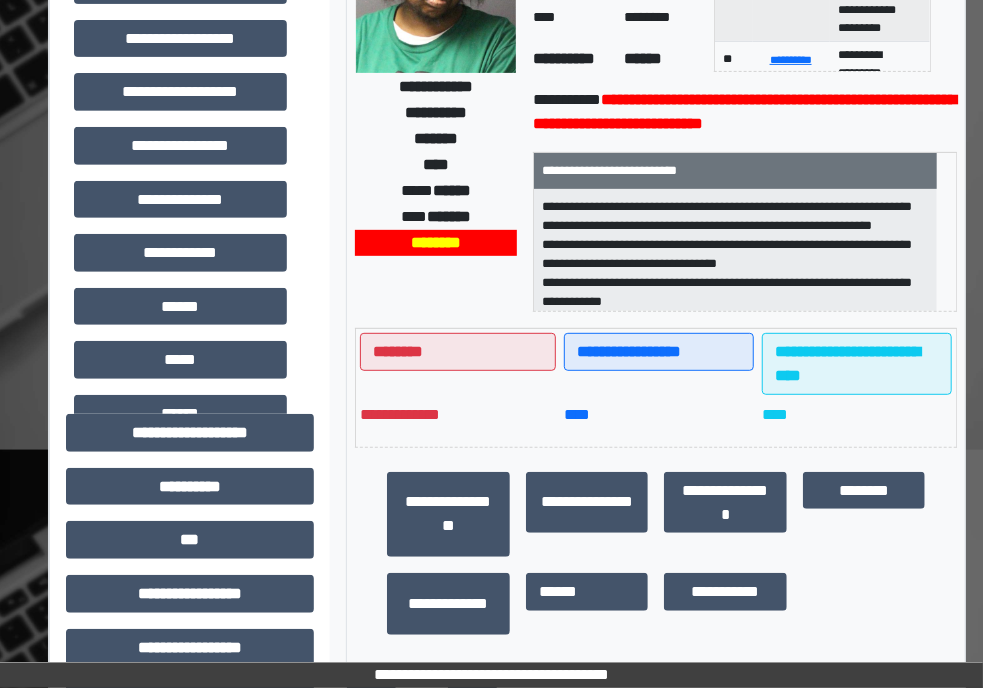 scroll, scrollTop: 260, scrollLeft: 0, axis: vertical 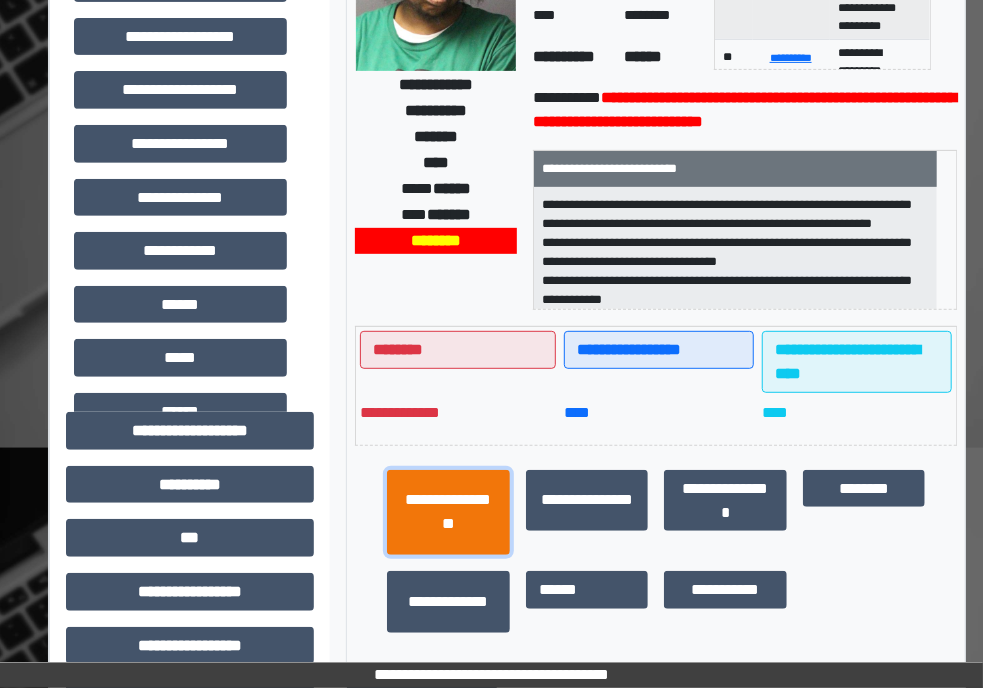 click on "**********" at bounding box center (448, 513) 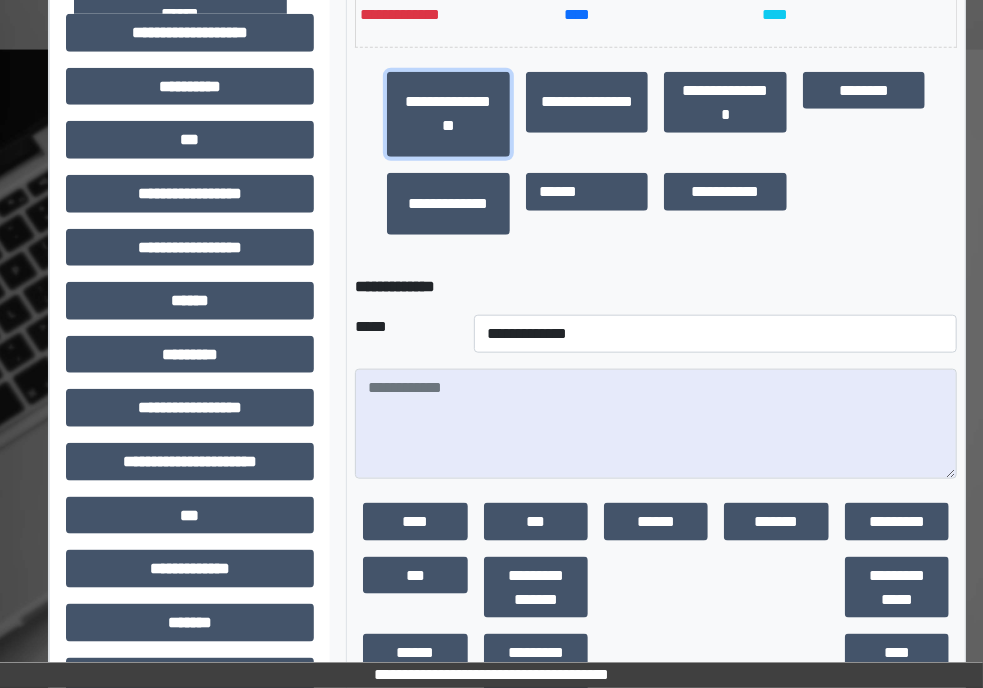 scroll, scrollTop: 668, scrollLeft: 0, axis: vertical 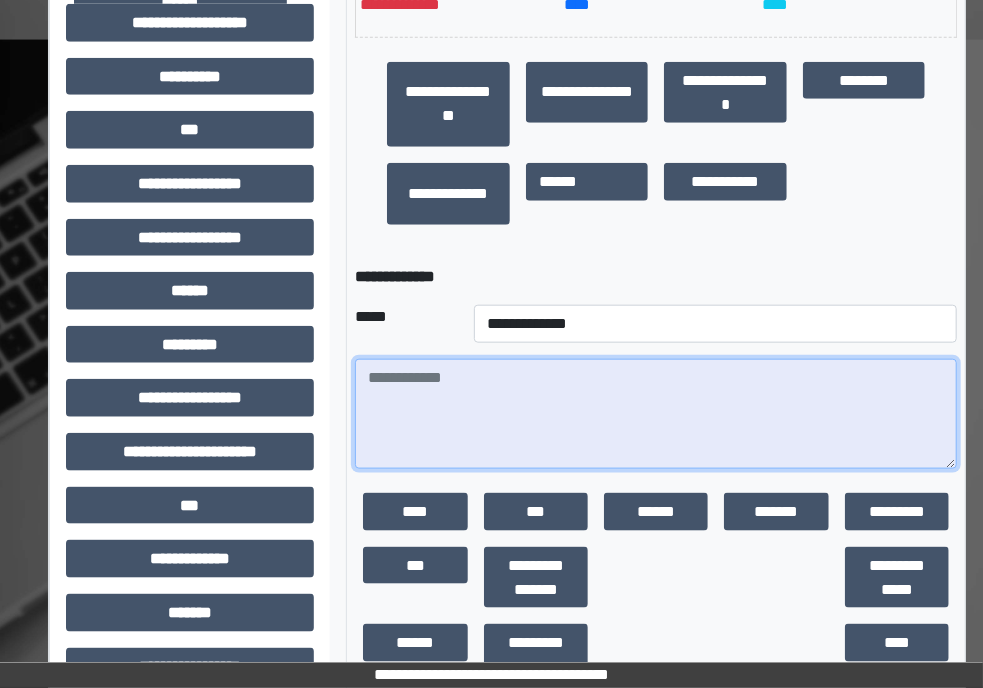 click at bounding box center (656, 414) 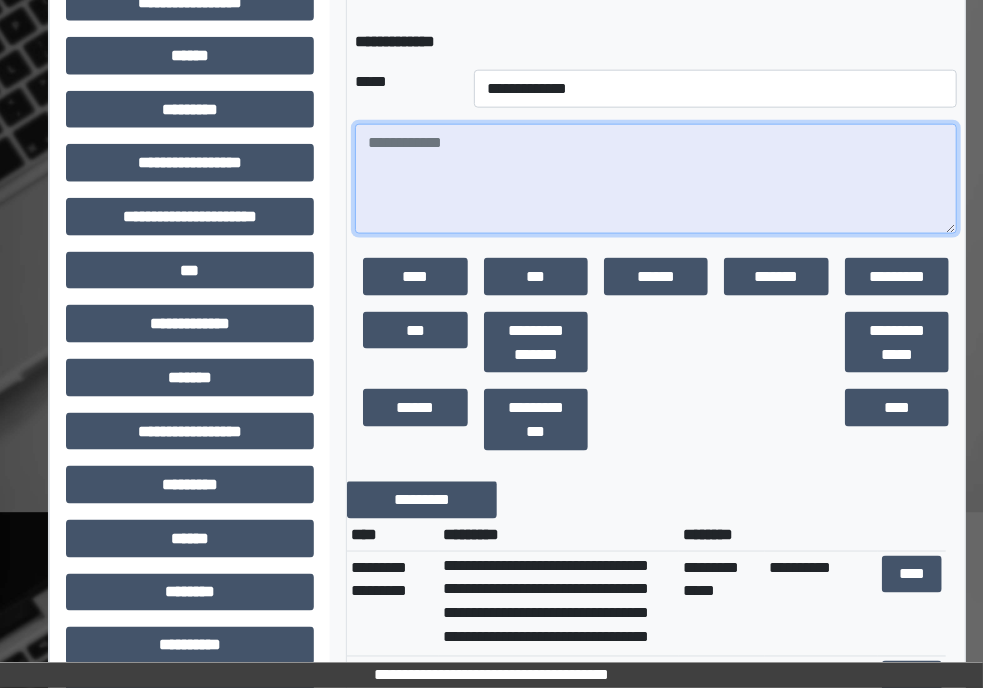 scroll, scrollTop: 904, scrollLeft: 0, axis: vertical 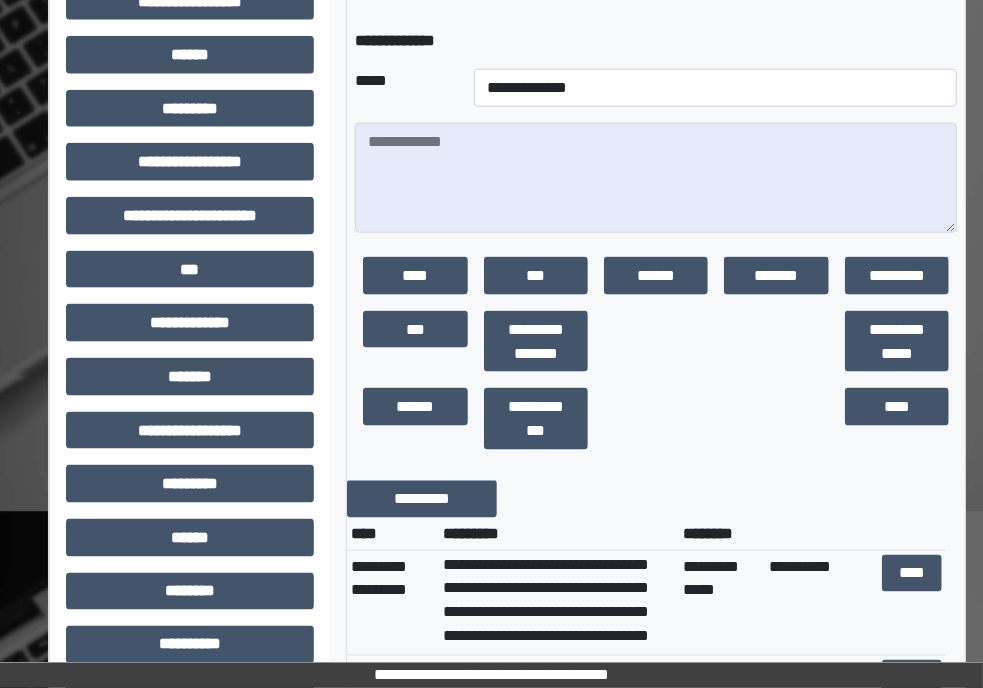 click on "**********" at bounding box center (715, 88) 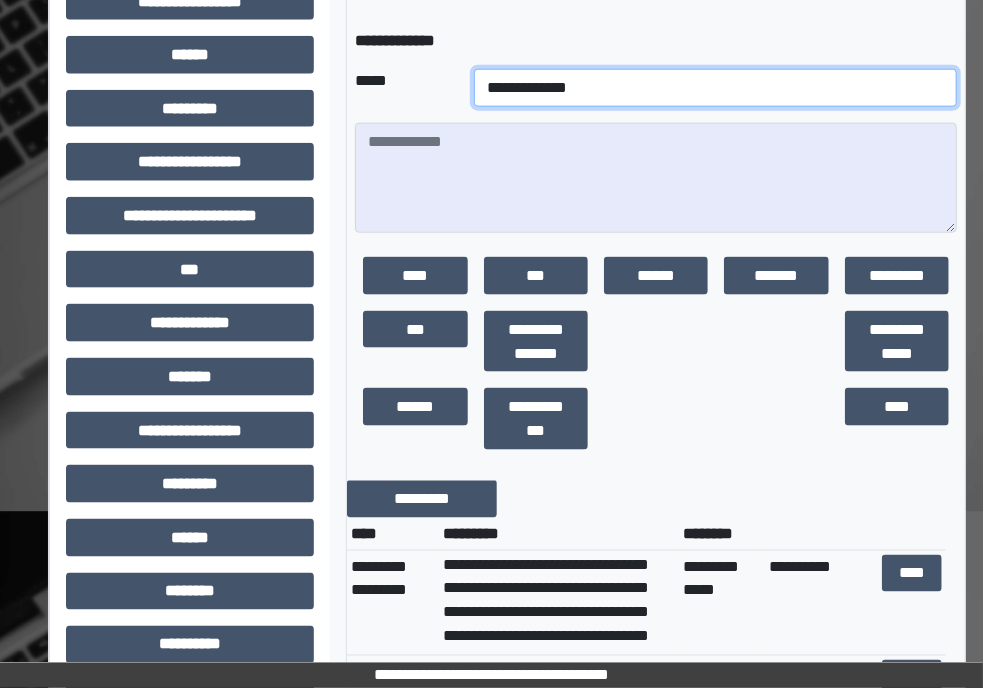 click on "**********" at bounding box center [715, 88] 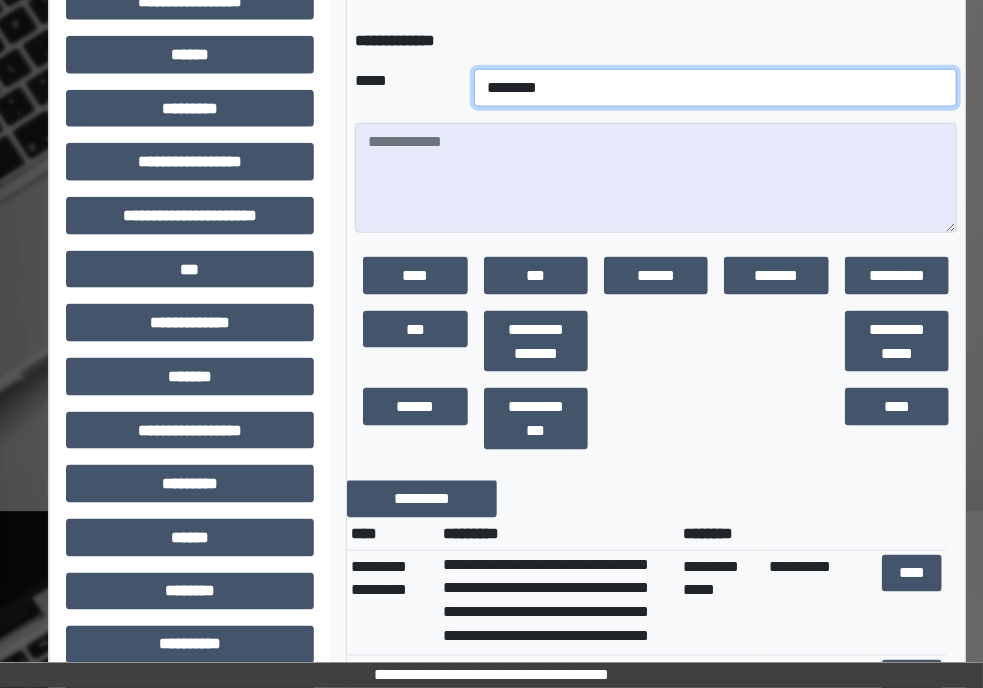 click on "**********" at bounding box center (715, 88) 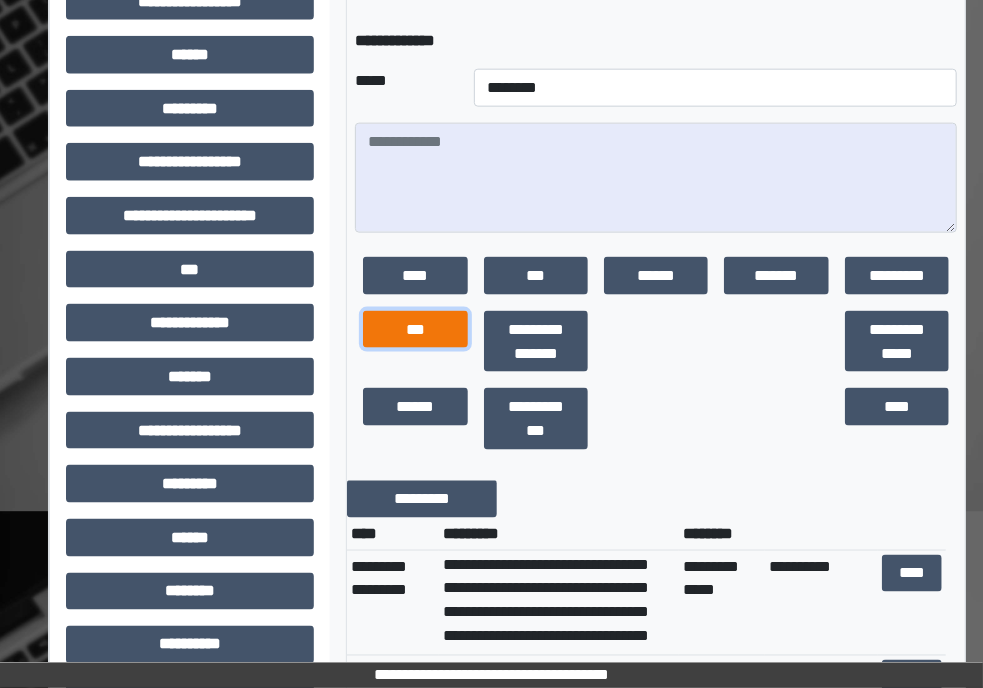 click on "***" at bounding box center (415, 330) 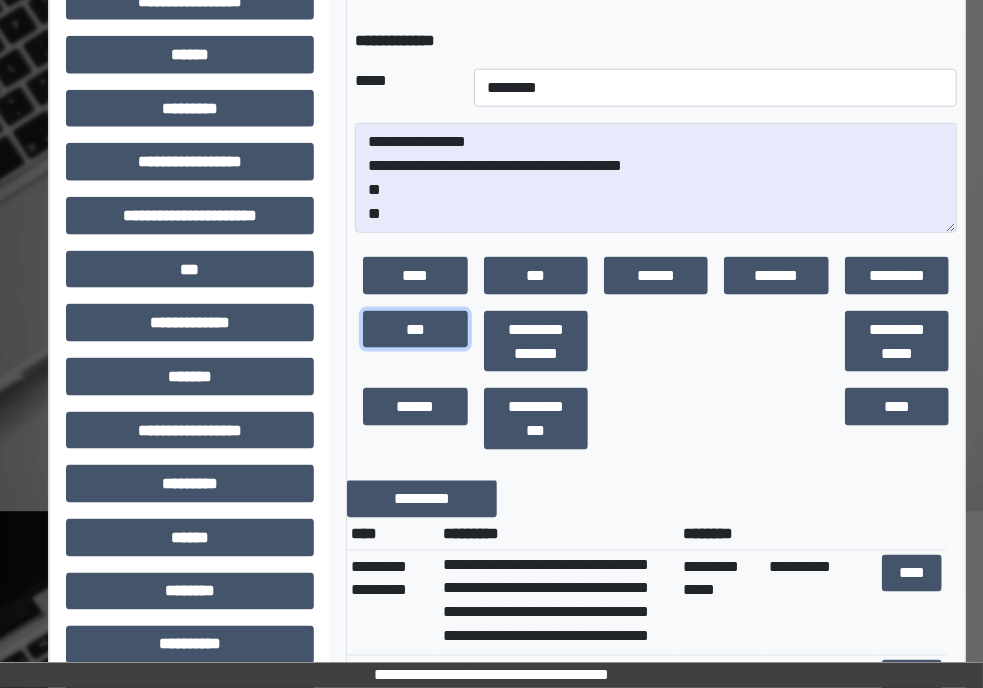 scroll, scrollTop: 23, scrollLeft: 0, axis: vertical 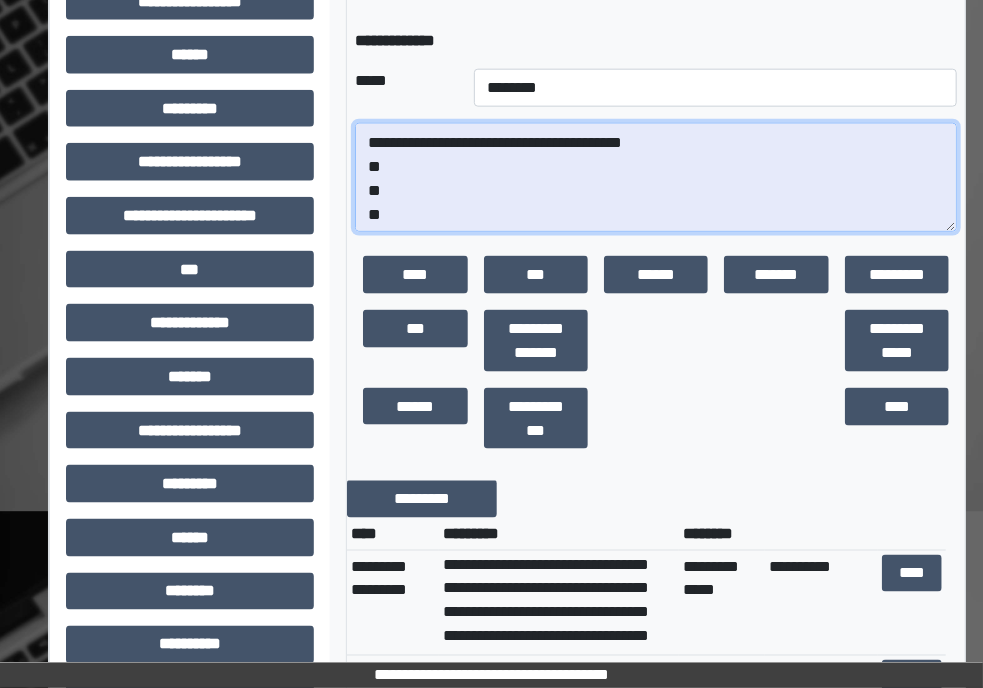 click on "**********" at bounding box center (656, 178) 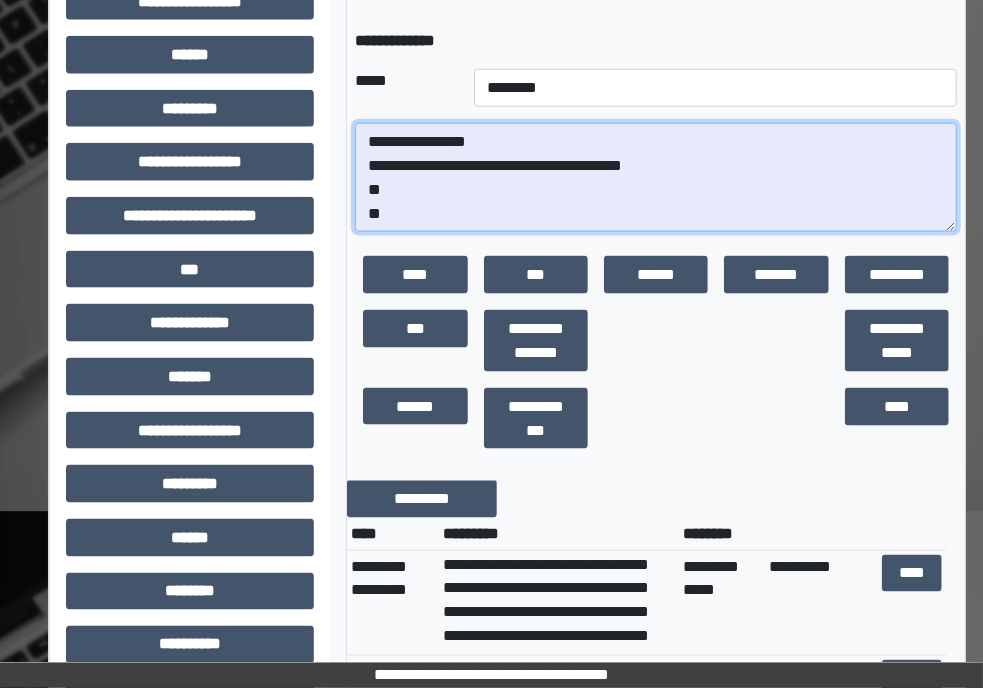 scroll, scrollTop: 0, scrollLeft: 0, axis: both 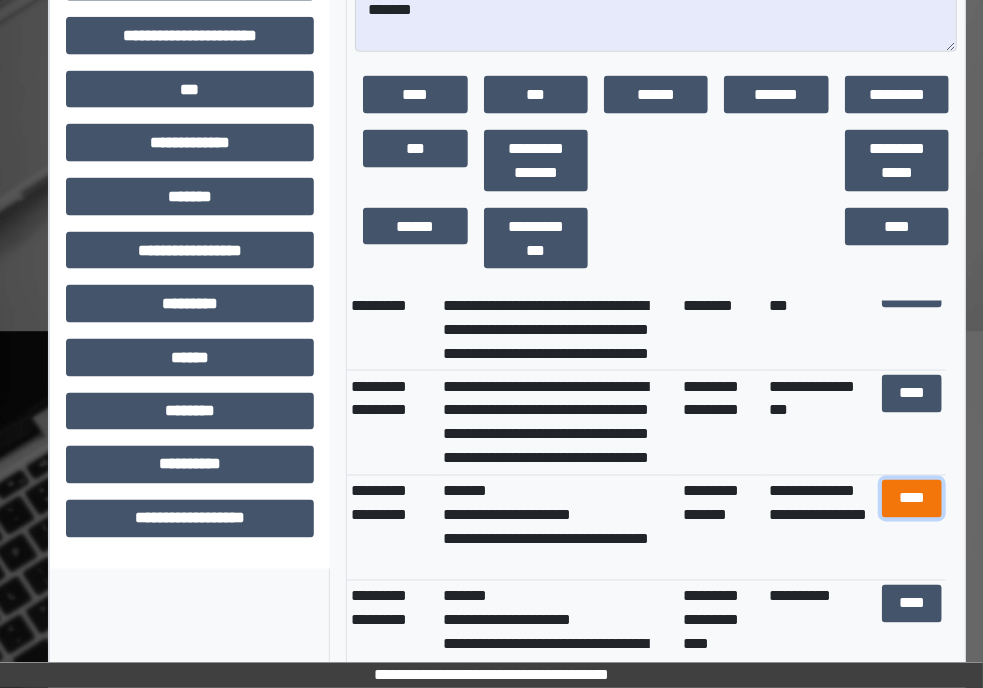 click on "****" at bounding box center (911, 499) 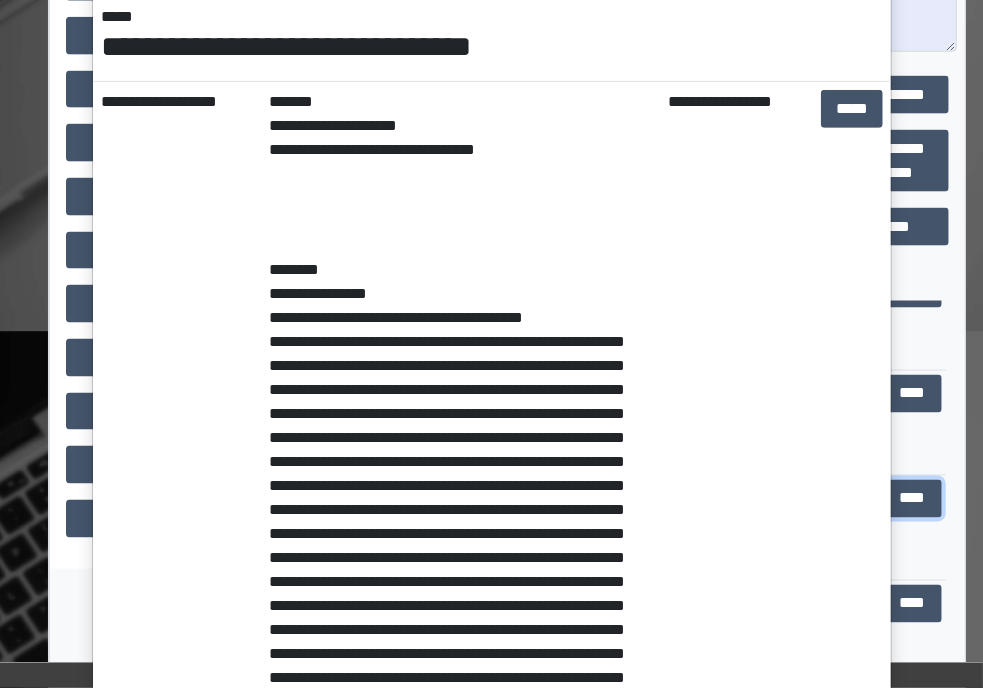 scroll, scrollTop: 297, scrollLeft: 0, axis: vertical 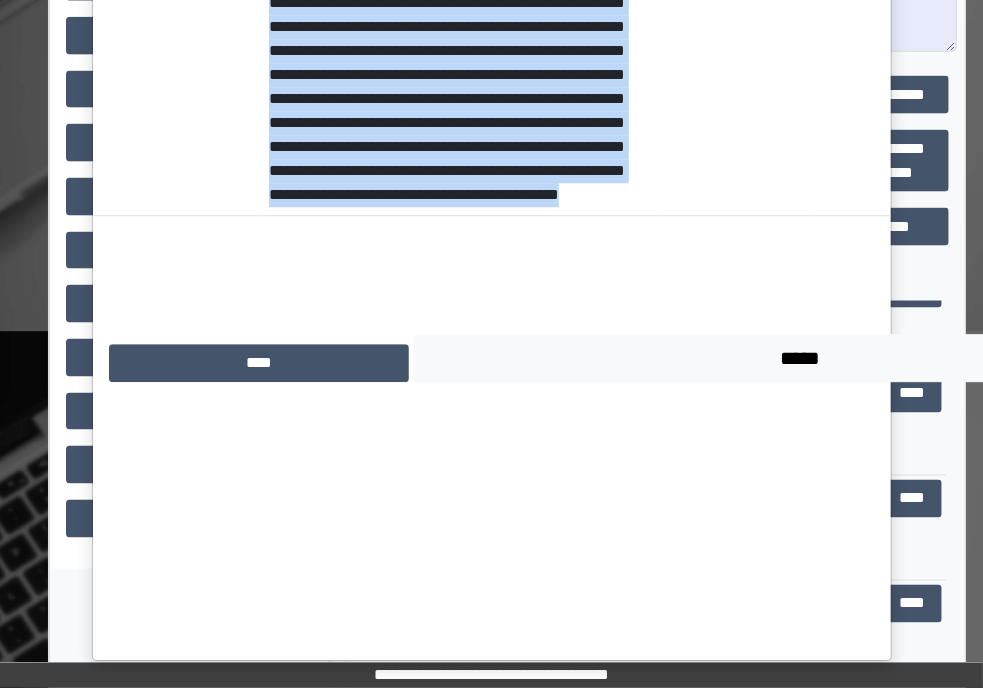 drag, startPoint x: 255, startPoint y: 336, endPoint x: 557, endPoint y: 462, distance: 327.2308 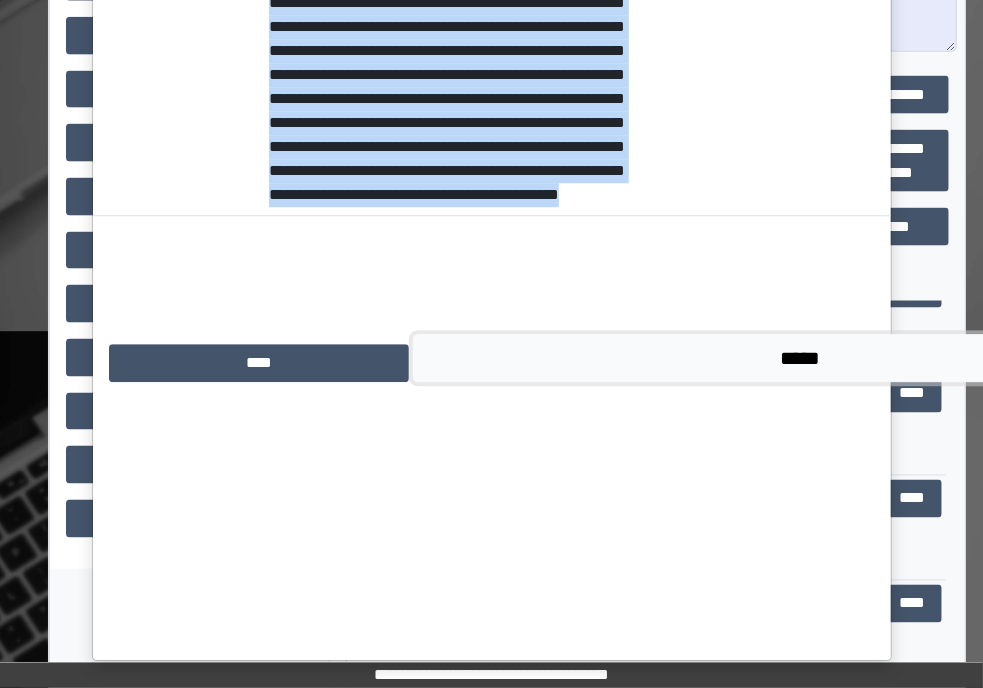 click on "*****" at bounding box center [800, 358] 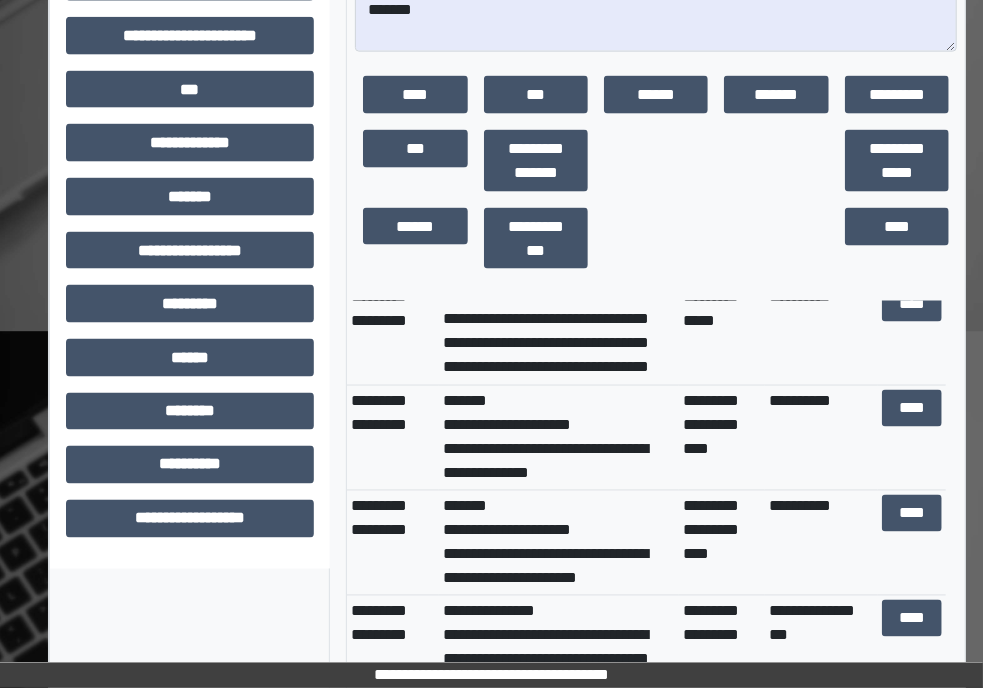 scroll, scrollTop: 0, scrollLeft: 0, axis: both 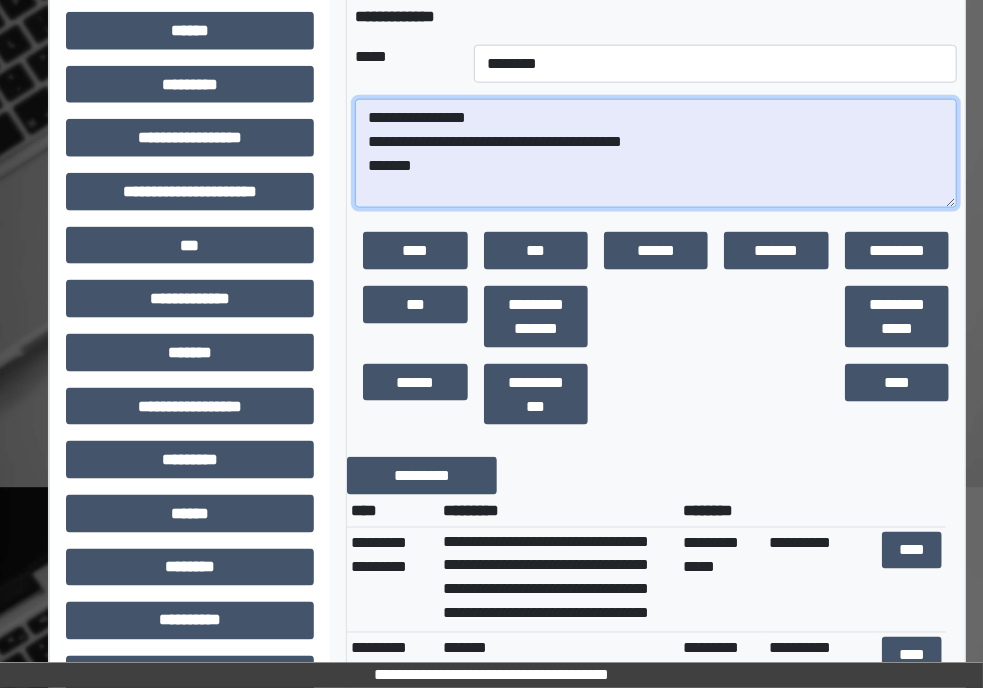 click on "**********" at bounding box center [656, 154] 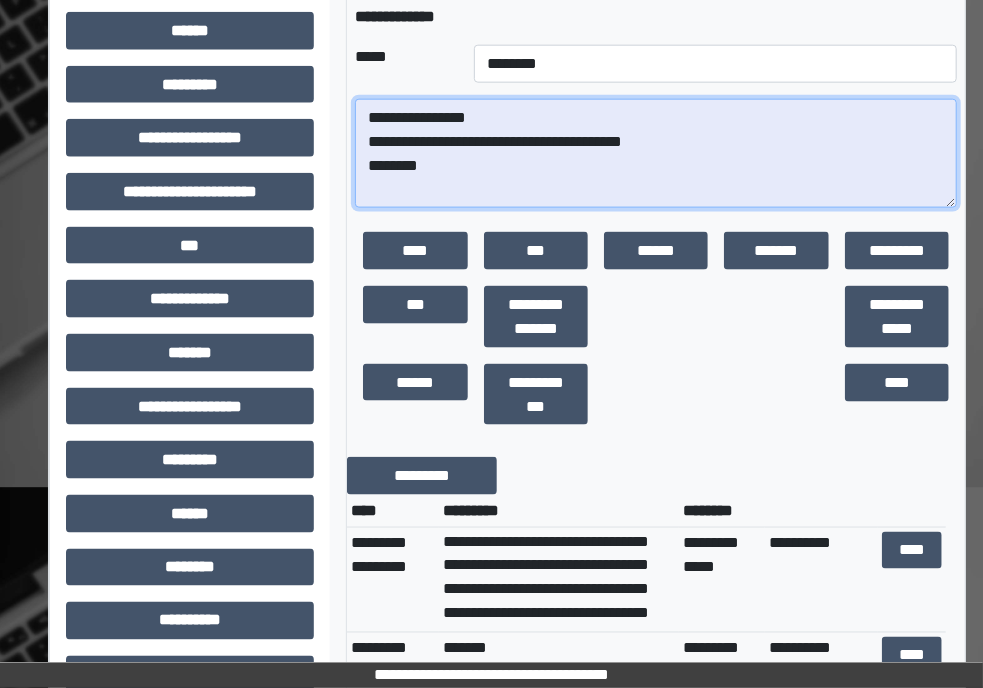 paste on "**********" 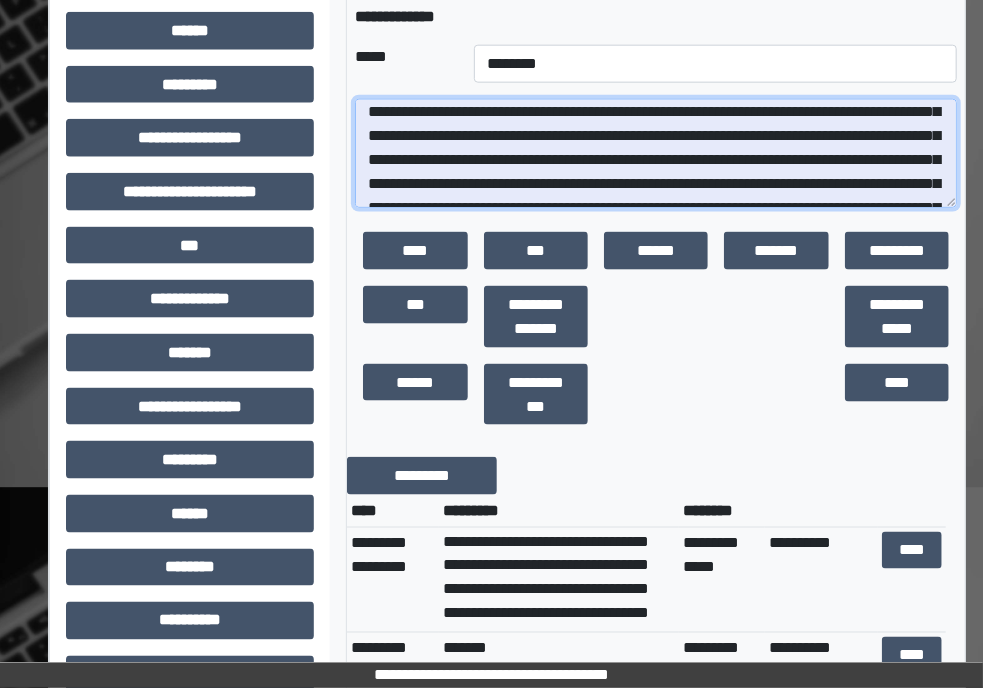 scroll, scrollTop: 894, scrollLeft: 0, axis: vertical 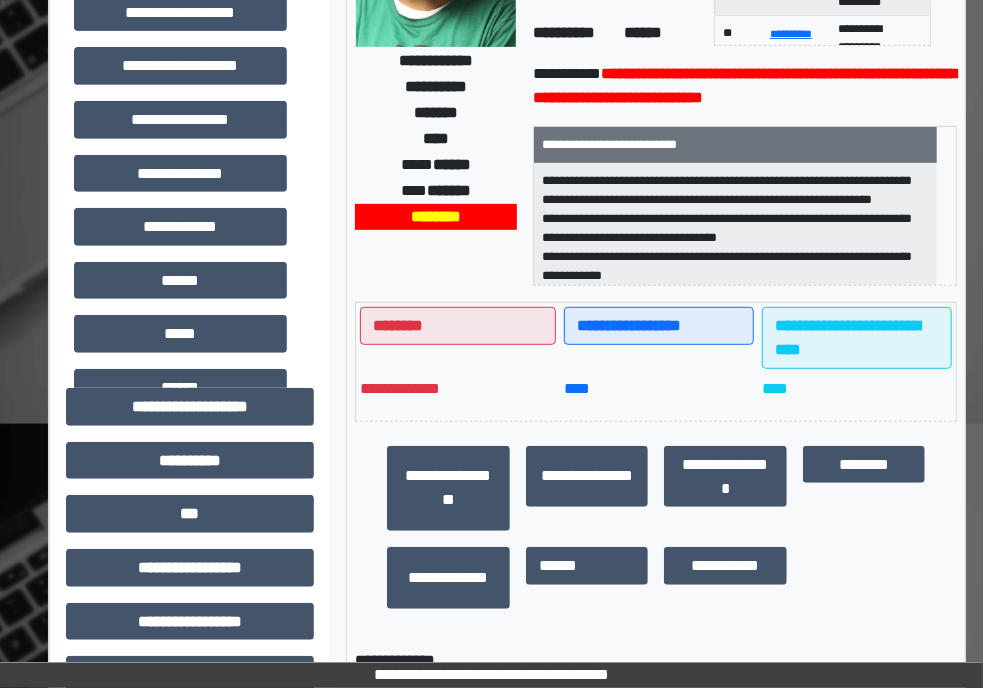 type on "**********" 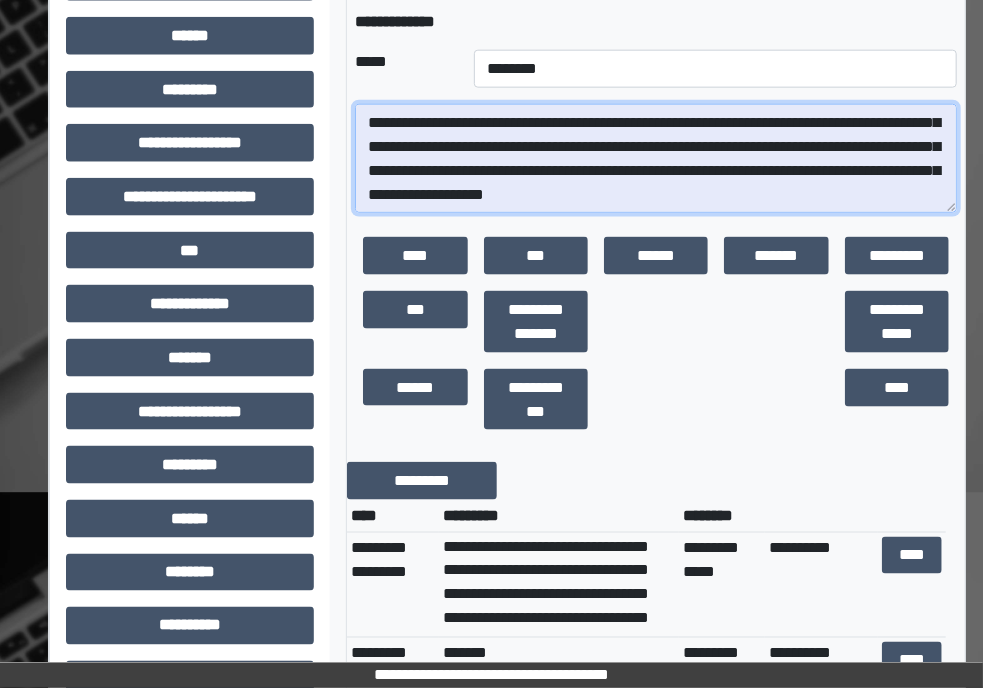 scroll, scrollTop: 934, scrollLeft: 0, axis: vertical 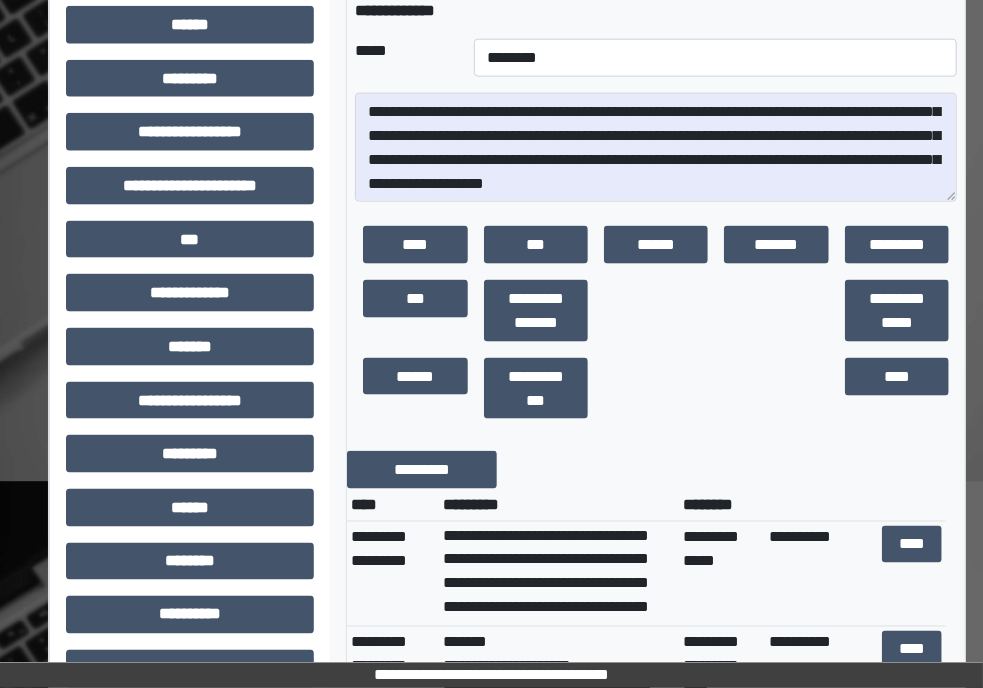 click on "****" at bounding box center [415, 245] 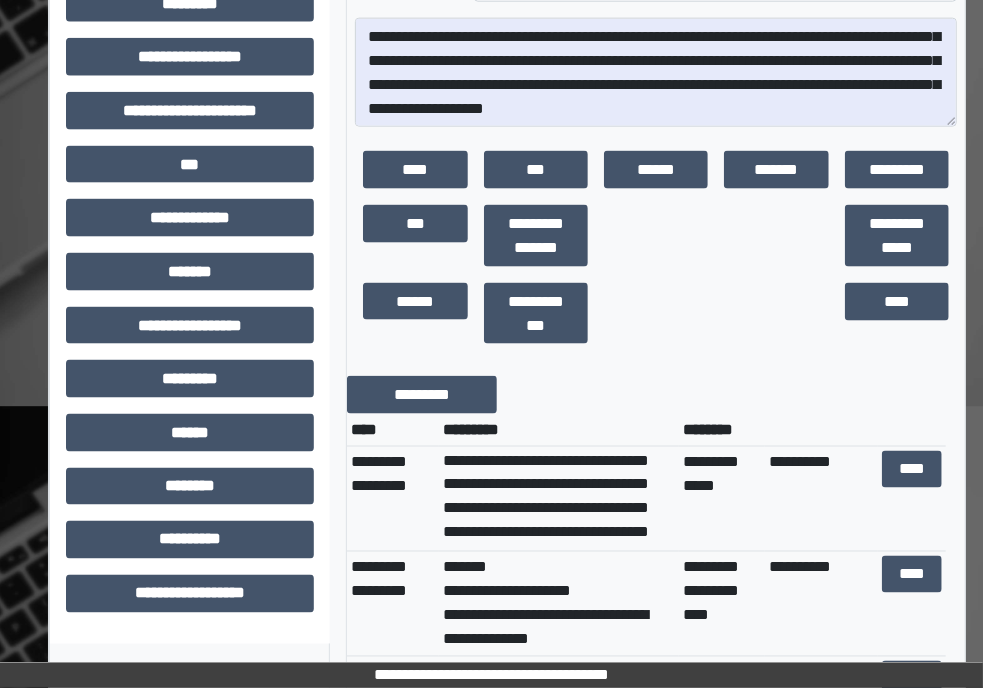 scroll, scrollTop: 1040, scrollLeft: 0, axis: vertical 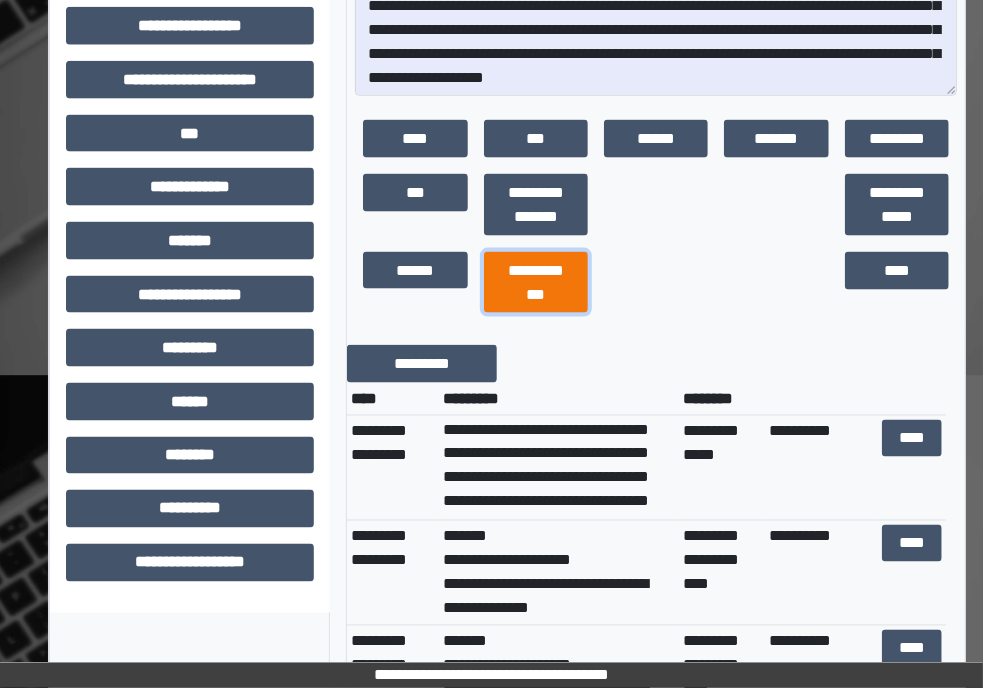 click on "**********" at bounding box center [536, 283] 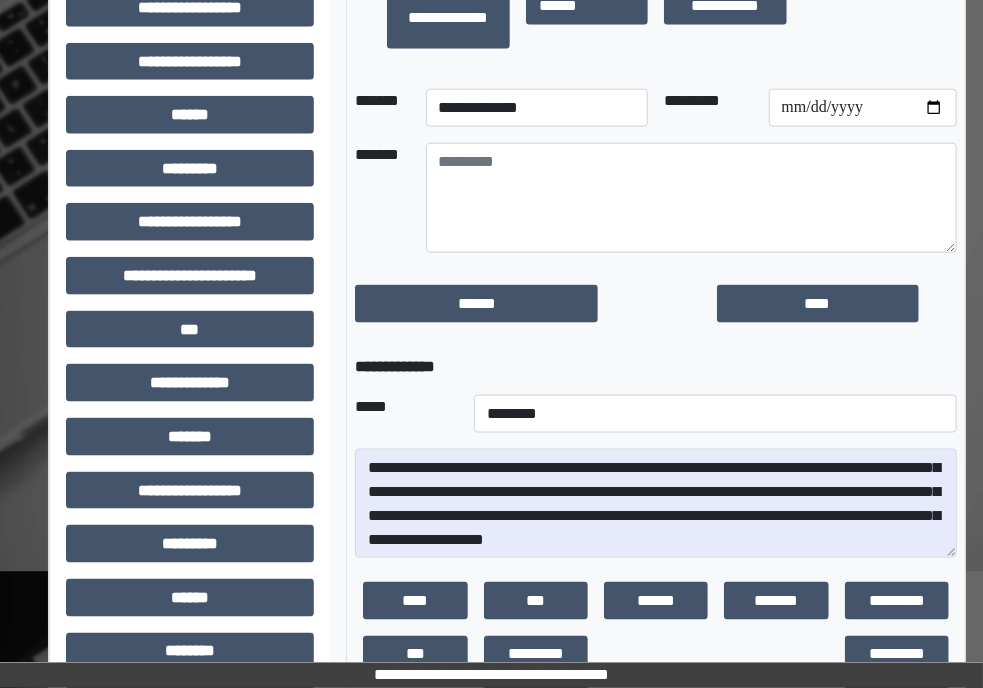scroll, scrollTop: 828, scrollLeft: 0, axis: vertical 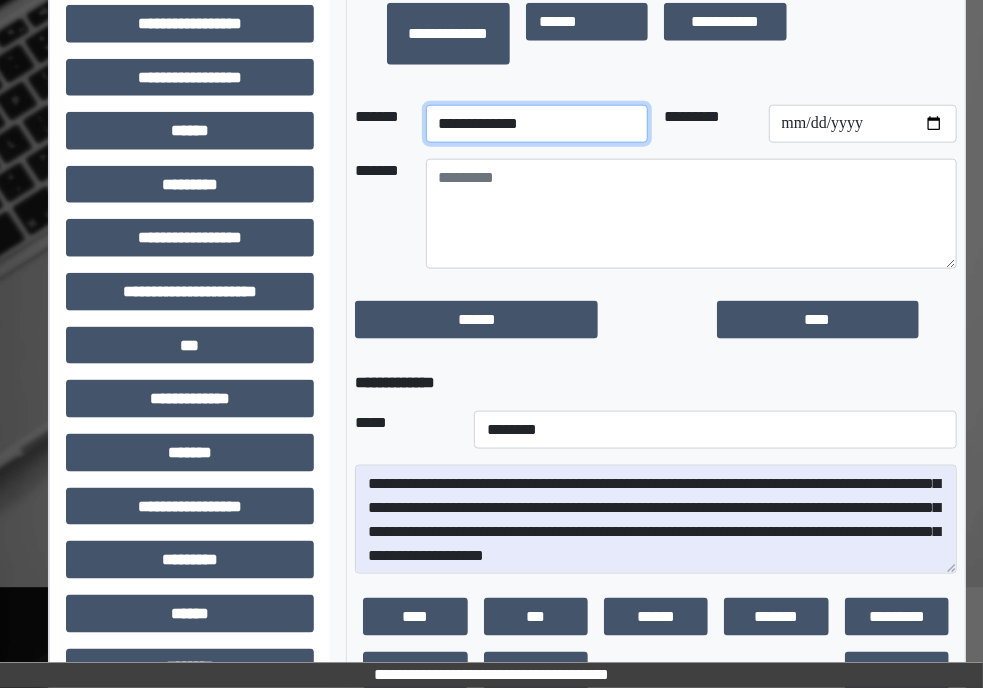 click on "**********" at bounding box center [537, 124] 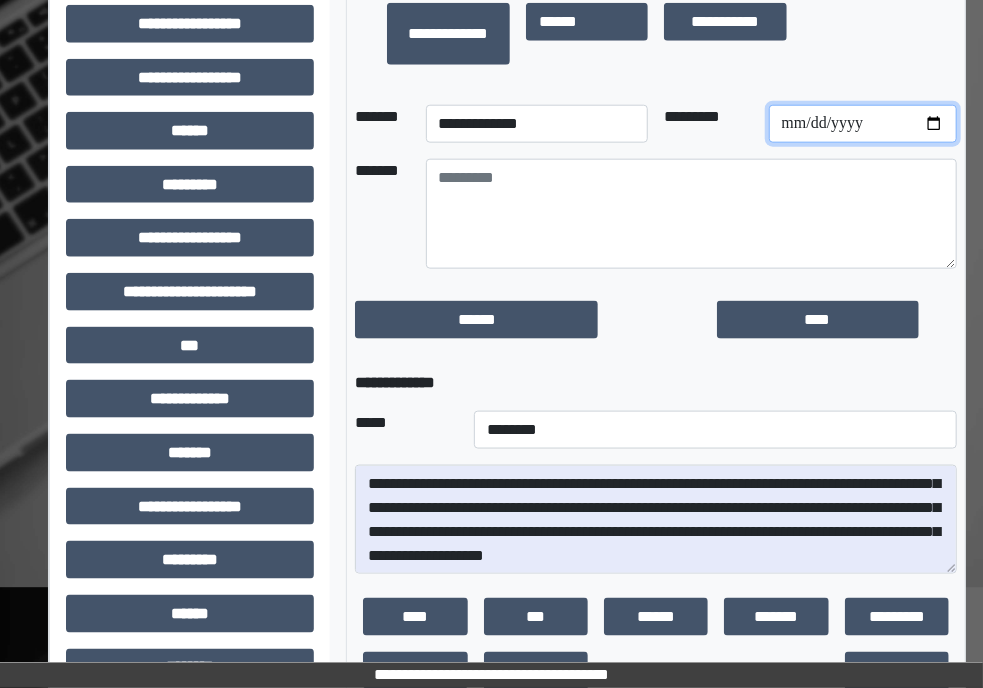 click at bounding box center (863, 124) 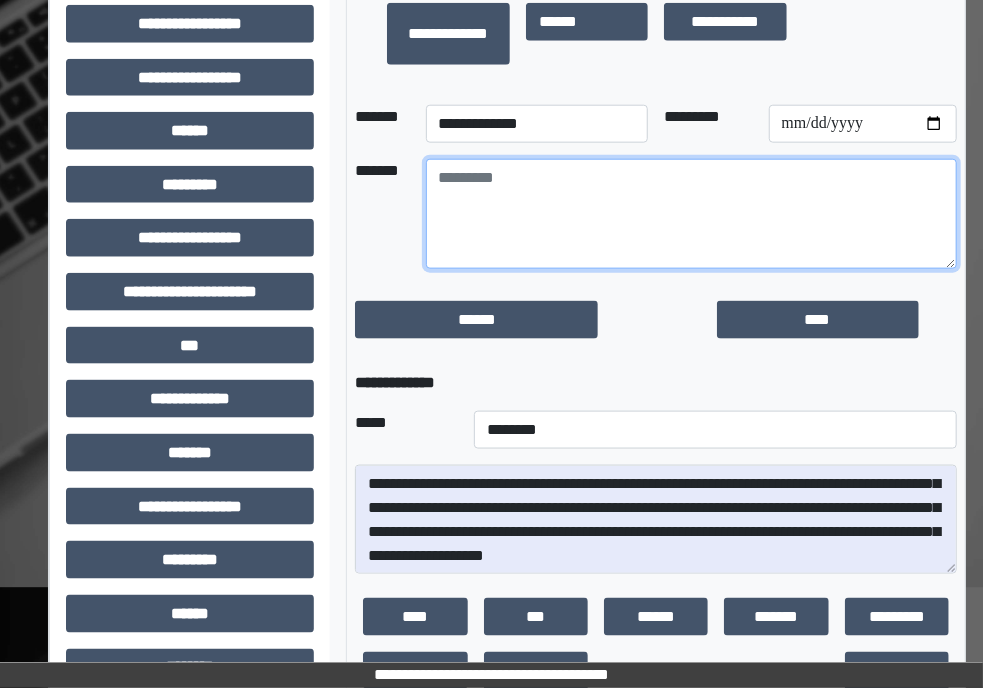 click at bounding box center (691, 214) 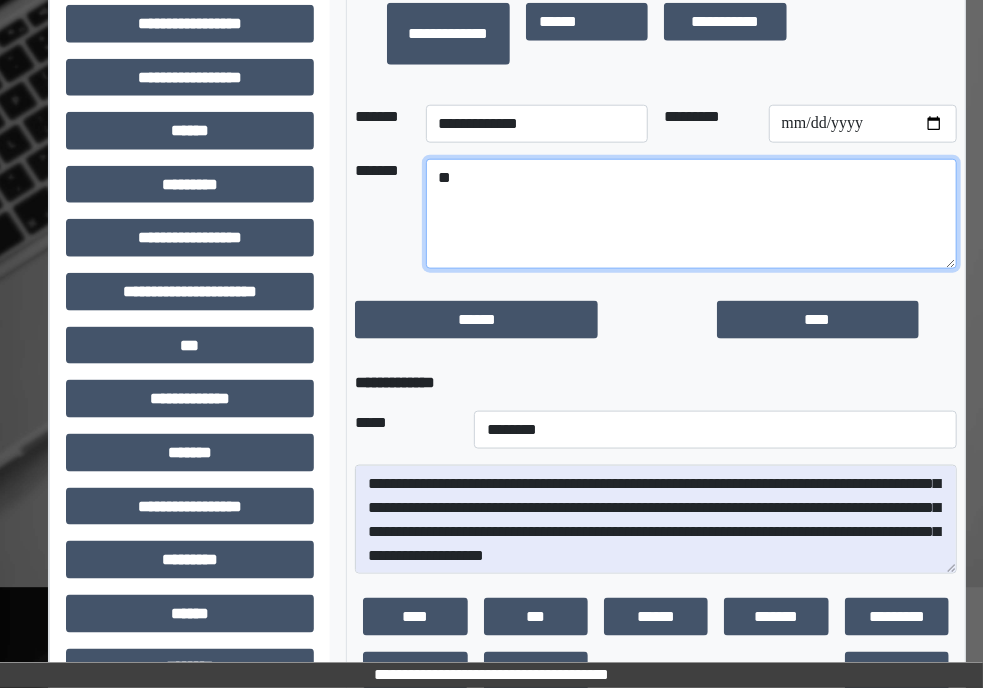 type on "*" 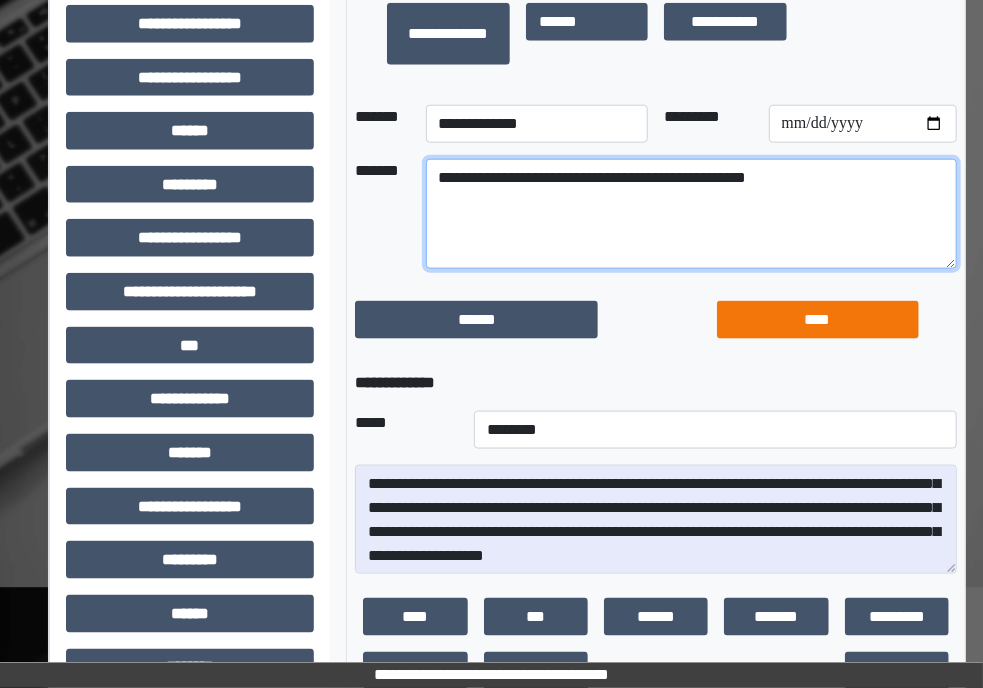 type on "**********" 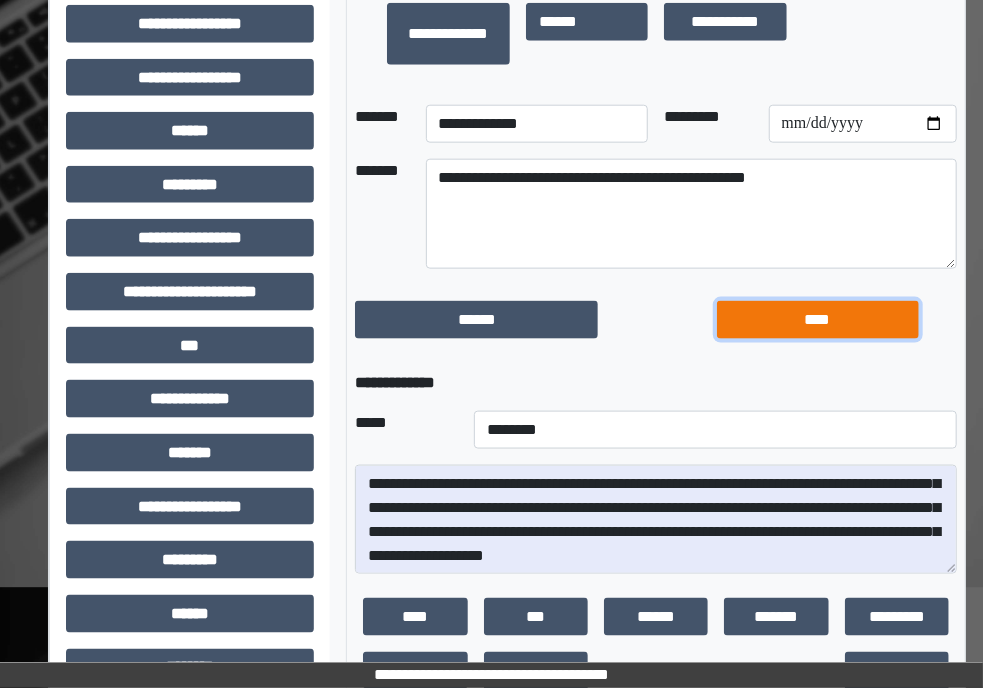 click on "****" at bounding box center (818, 320) 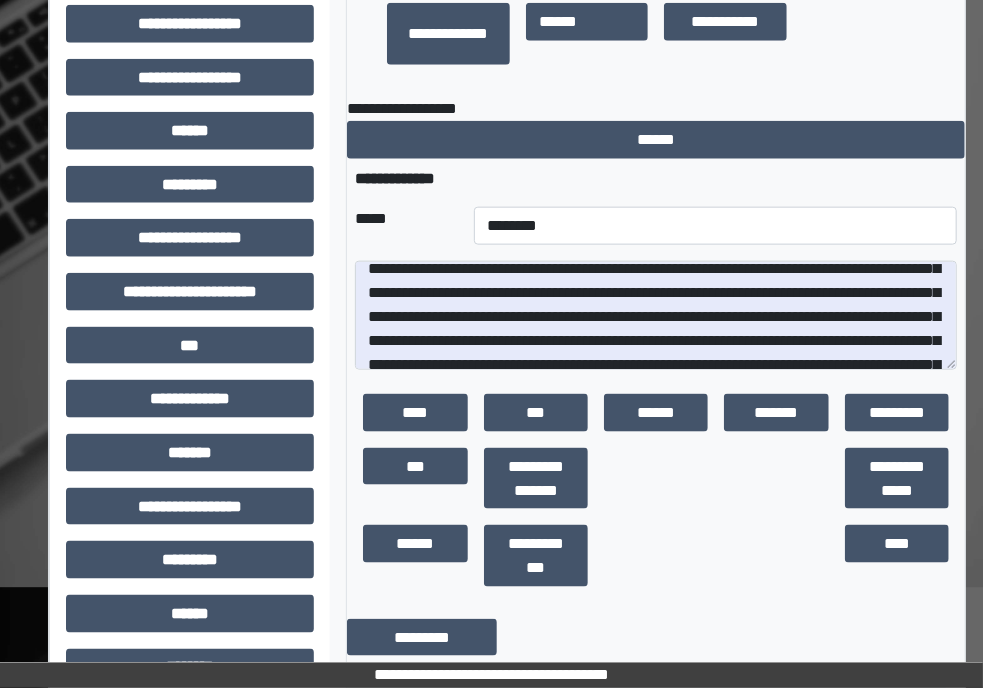 scroll, scrollTop: 1251, scrollLeft: 0, axis: vertical 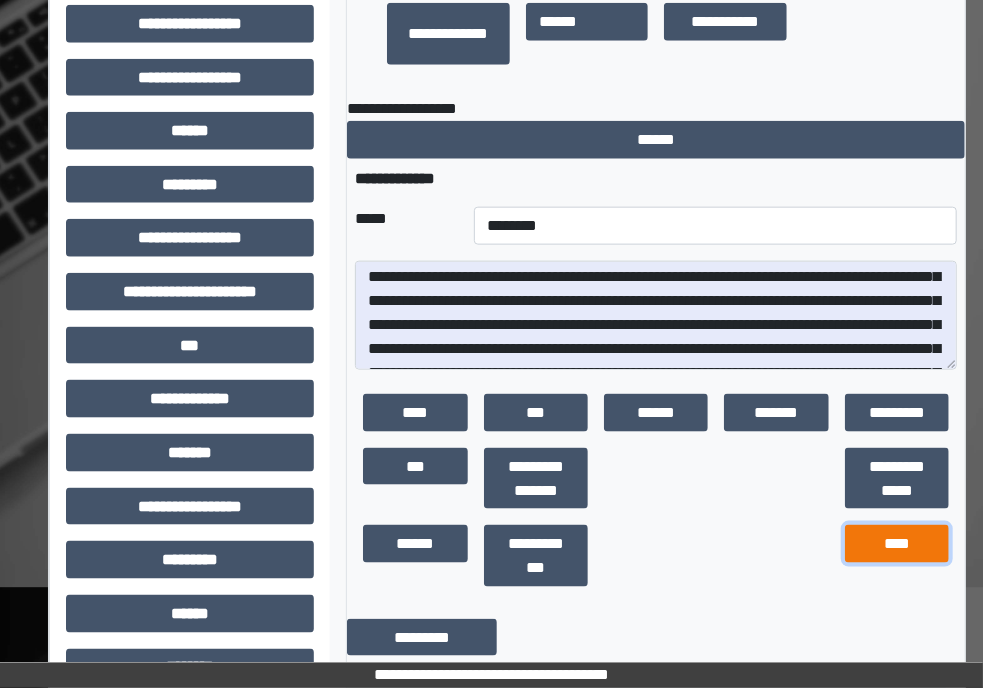 click on "****" at bounding box center (897, 544) 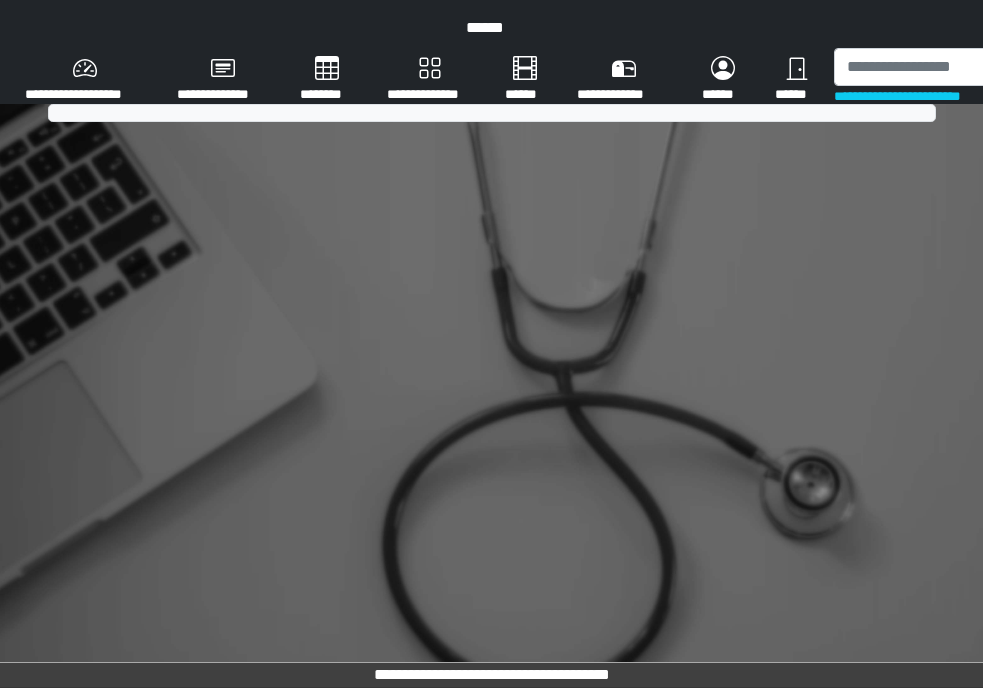 scroll, scrollTop: 0, scrollLeft: 0, axis: both 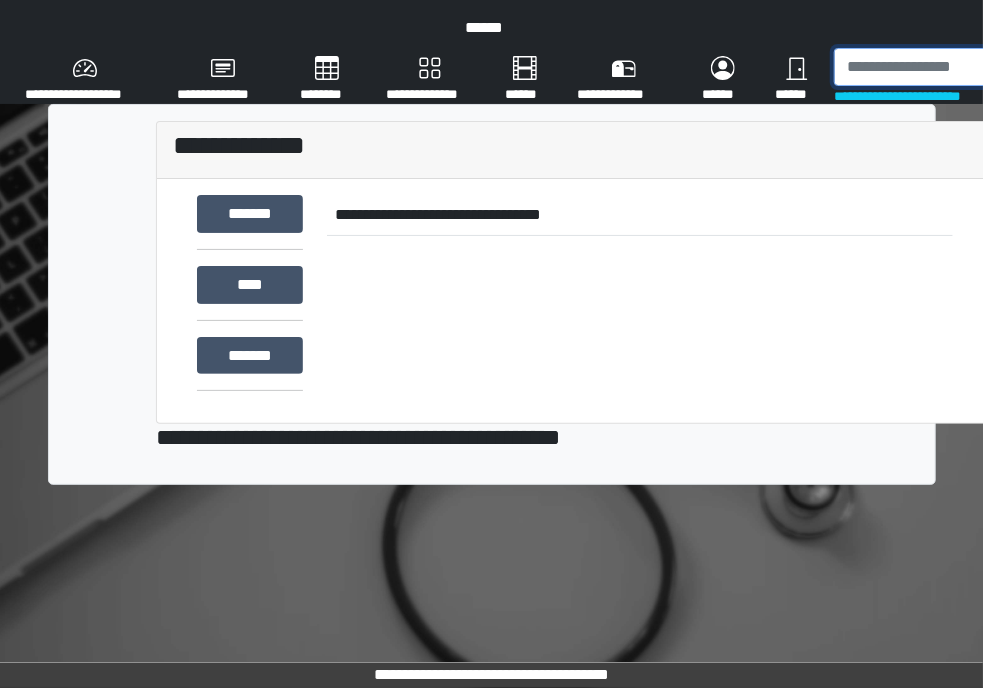 click at bounding box center (938, 67) 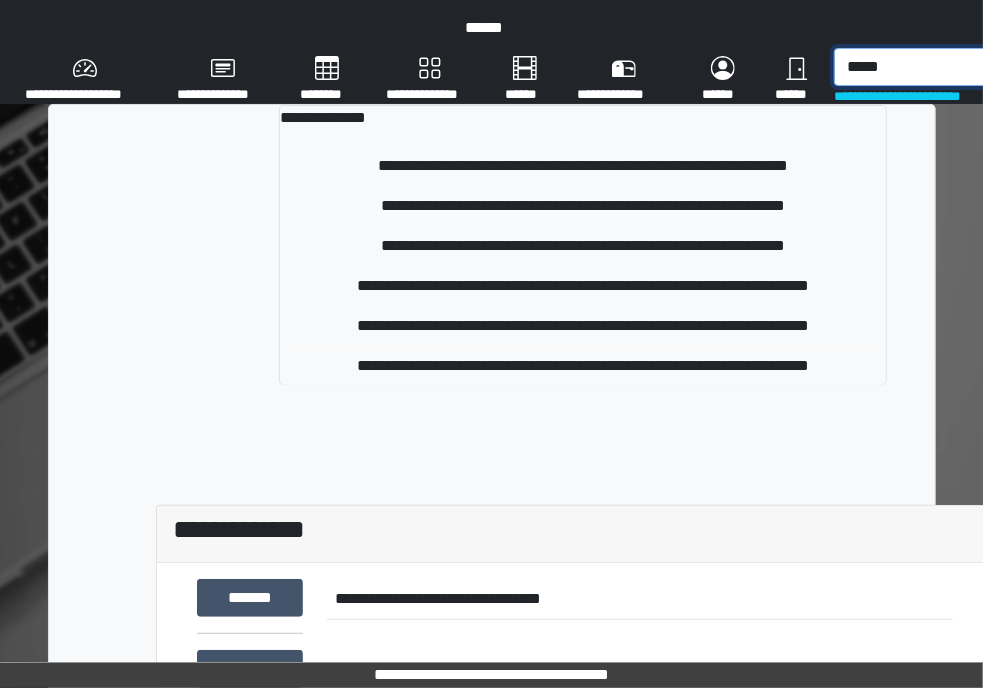 type on "*****" 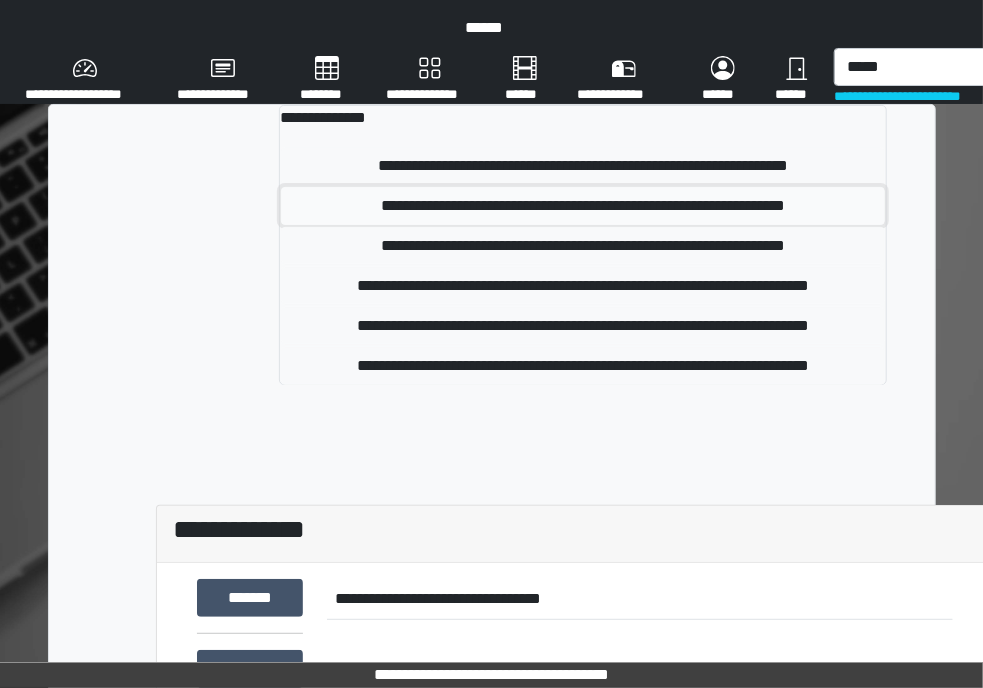click on "**********" at bounding box center [583, 206] 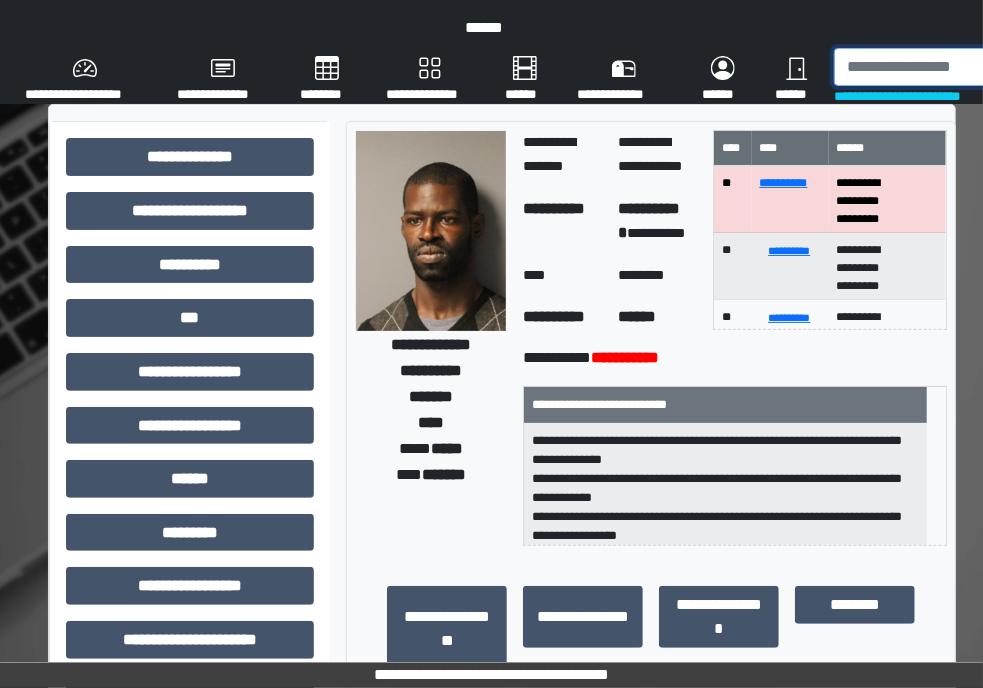 click at bounding box center [938, 67] 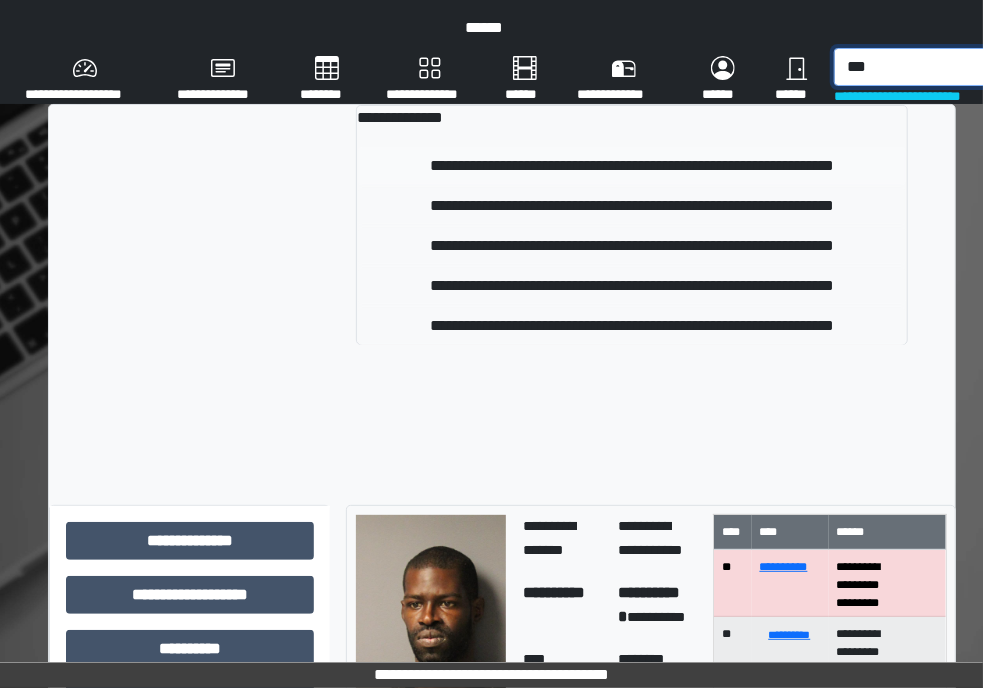 type on "***" 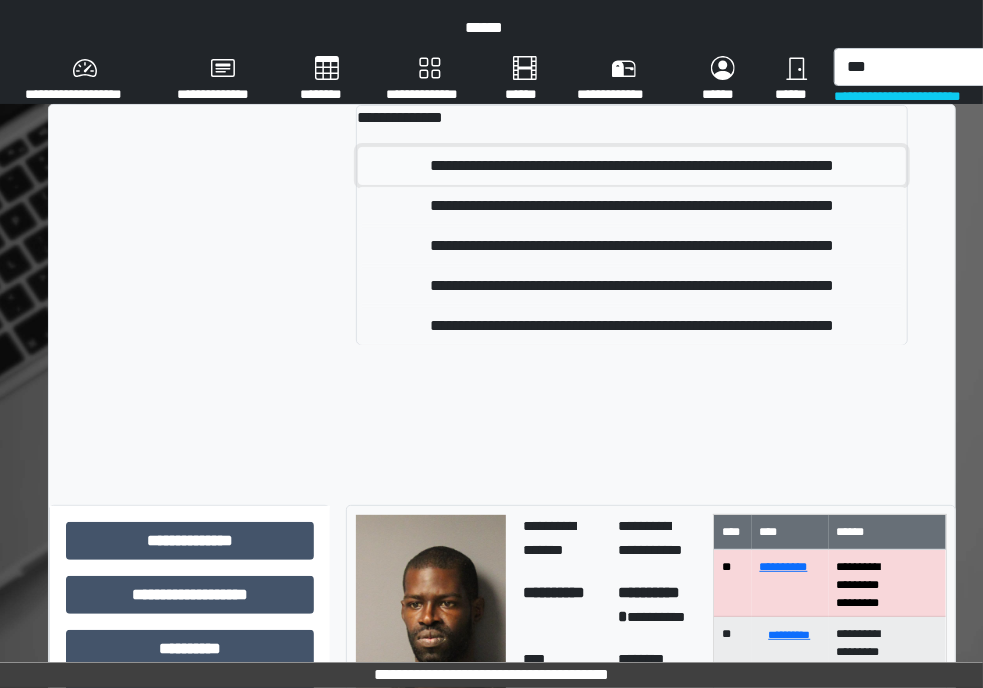 click on "**********" at bounding box center [631, 166] 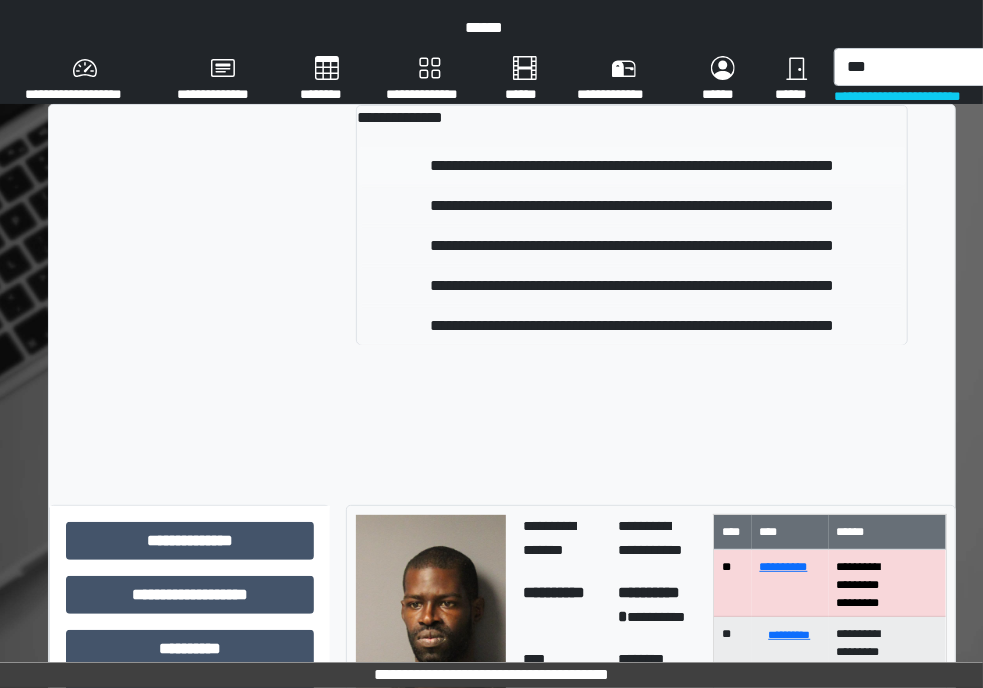 type 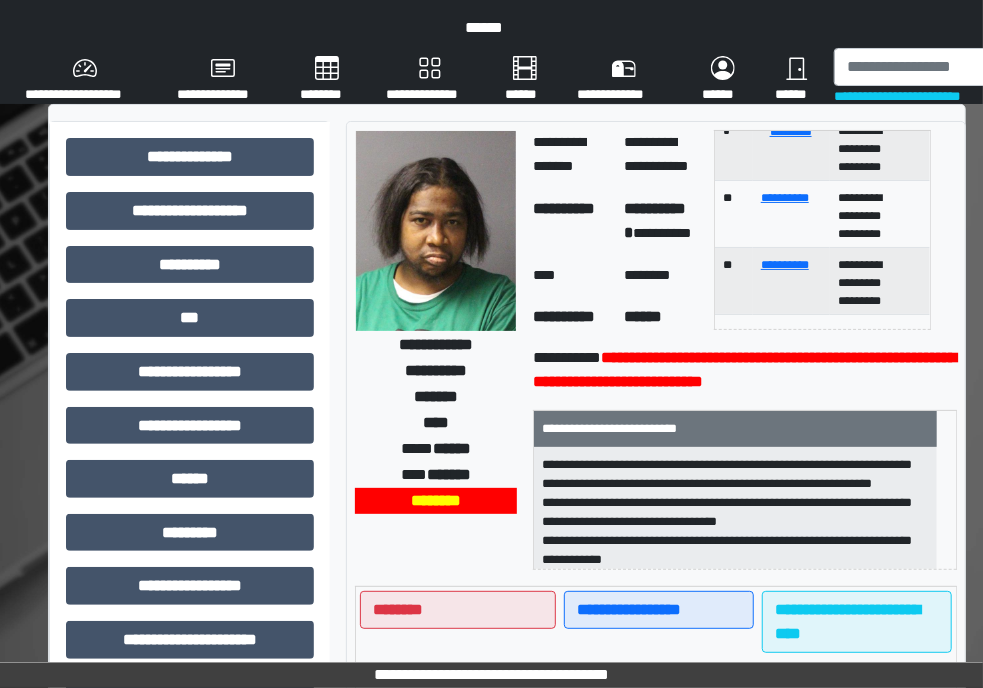 scroll, scrollTop: 0, scrollLeft: 0, axis: both 